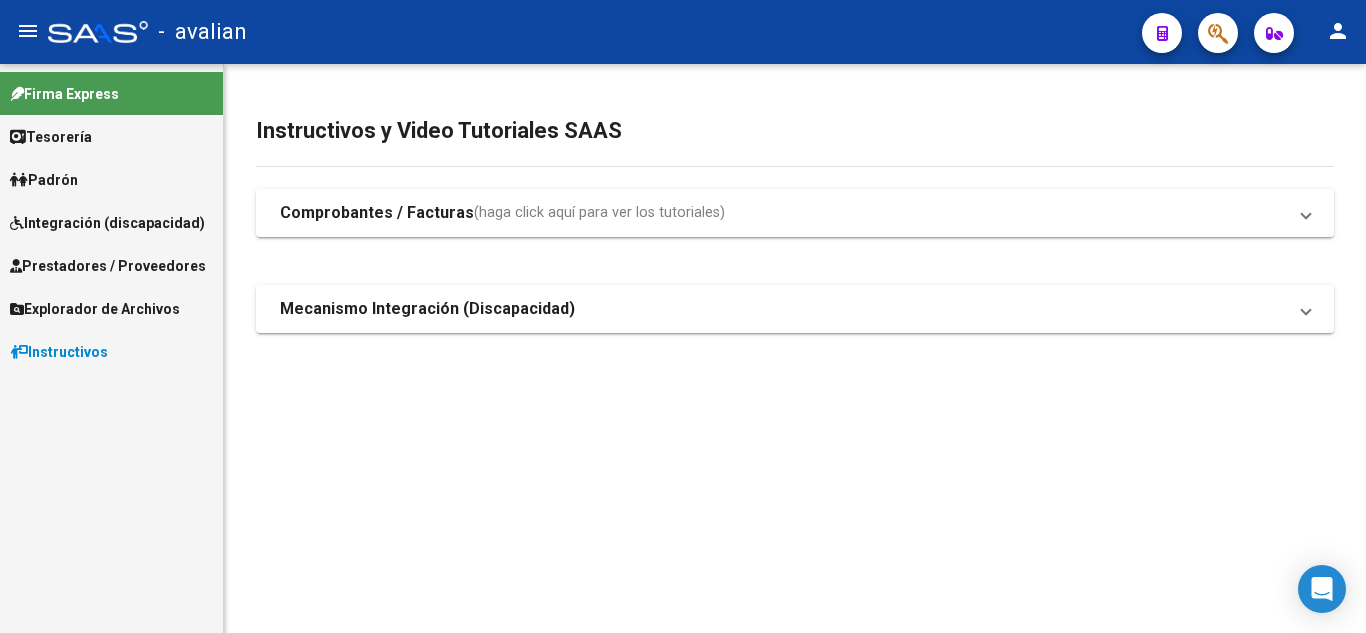 scroll, scrollTop: 0, scrollLeft: 0, axis: both 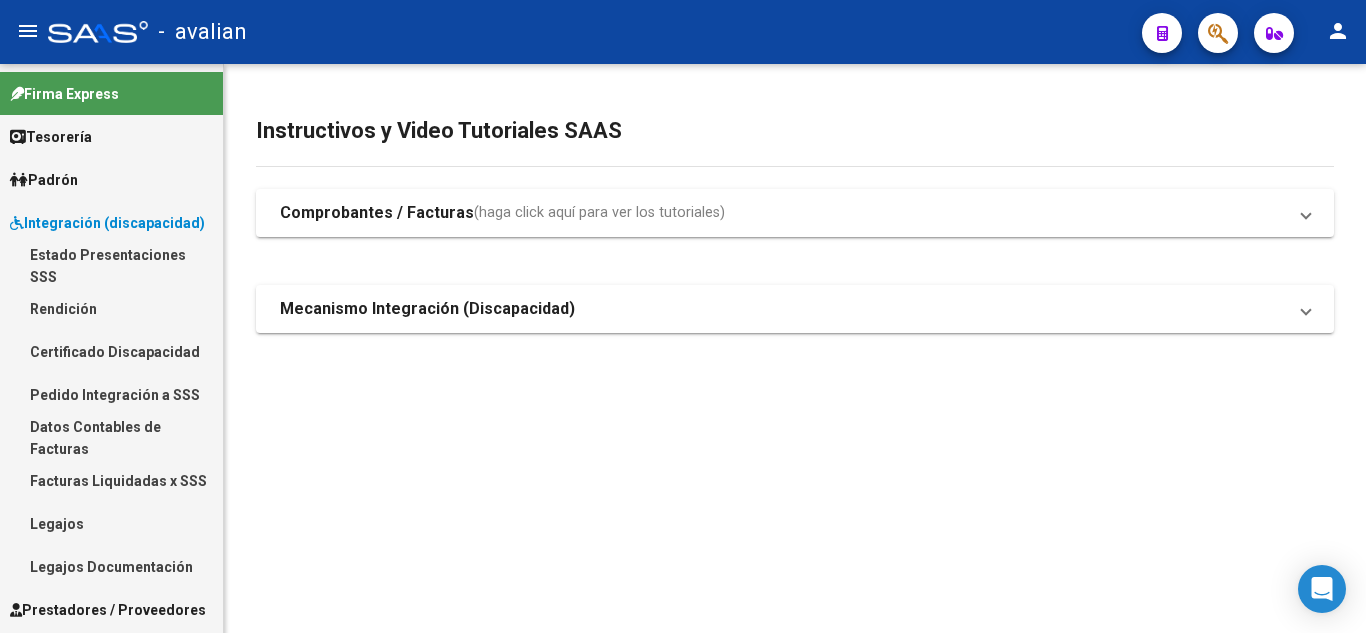 click on "Legajos" at bounding box center [111, 523] 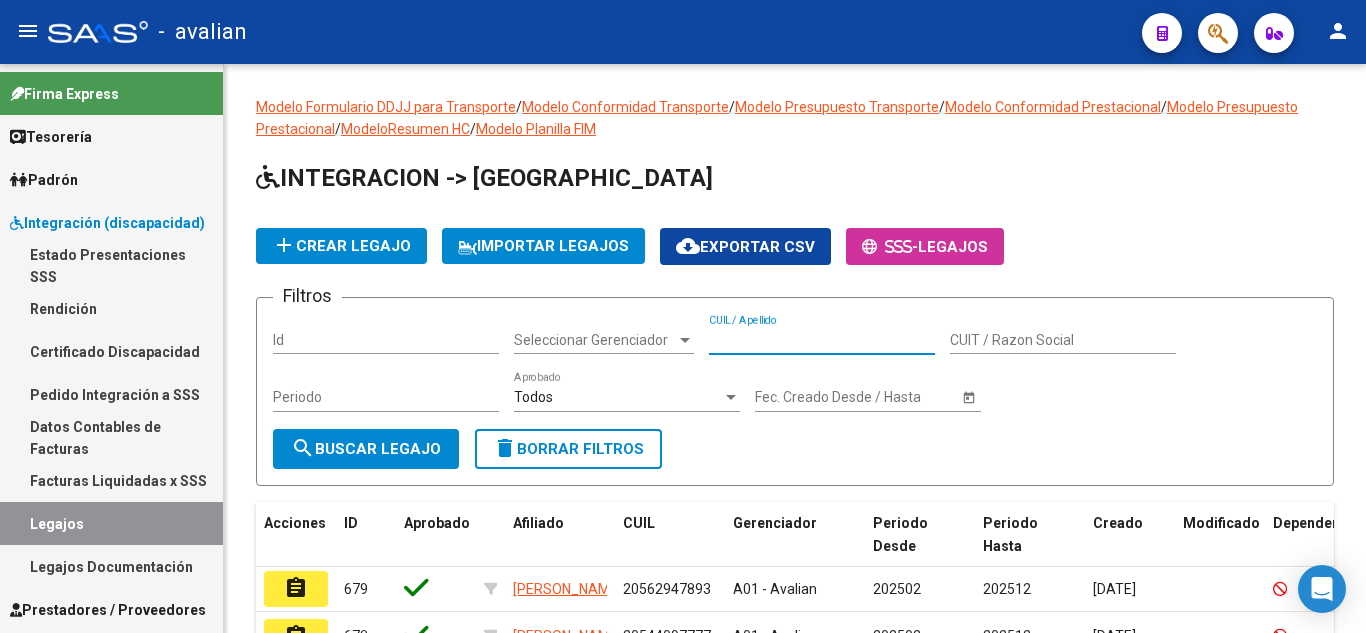 paste on "20572031625" 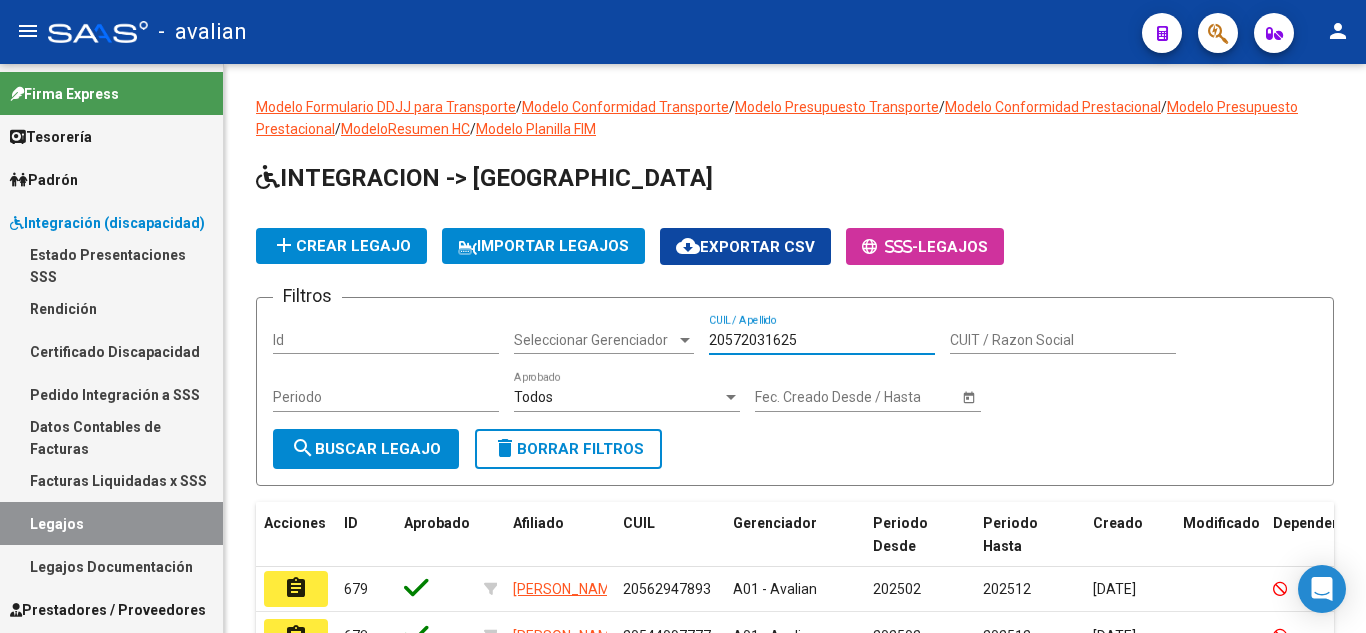 type on "20572031625" 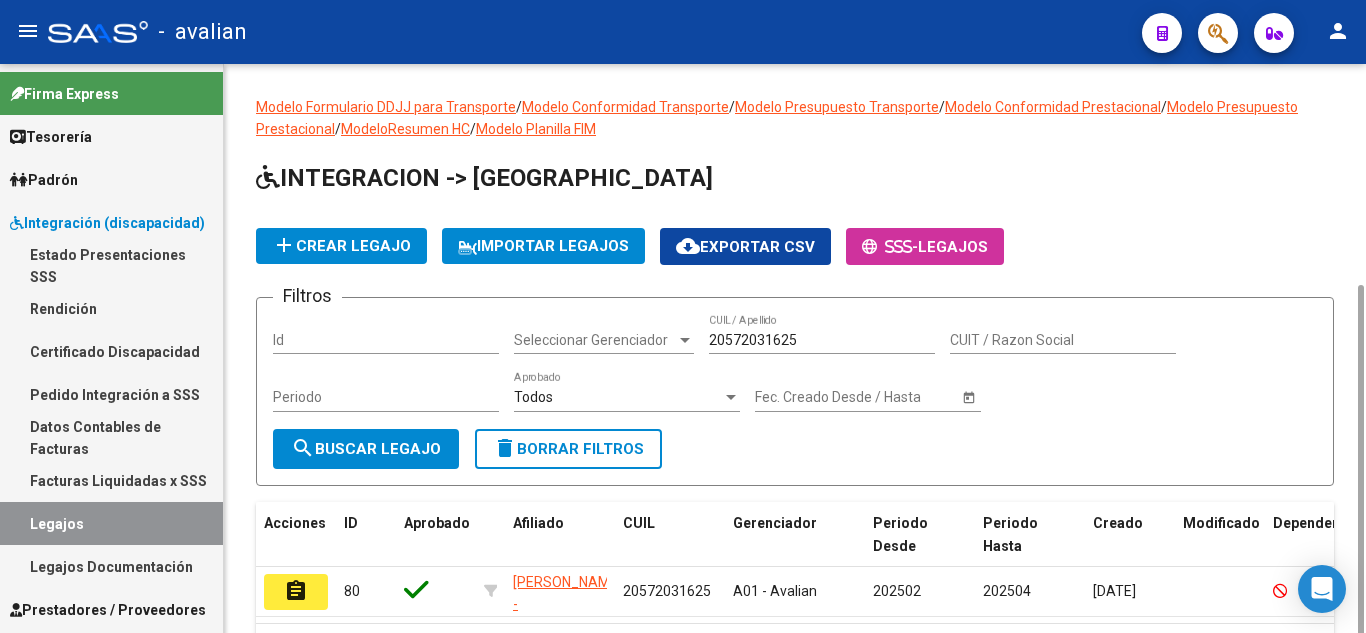 scroll, scrollTop: 121, scrollLeft: 0, axis: vertical 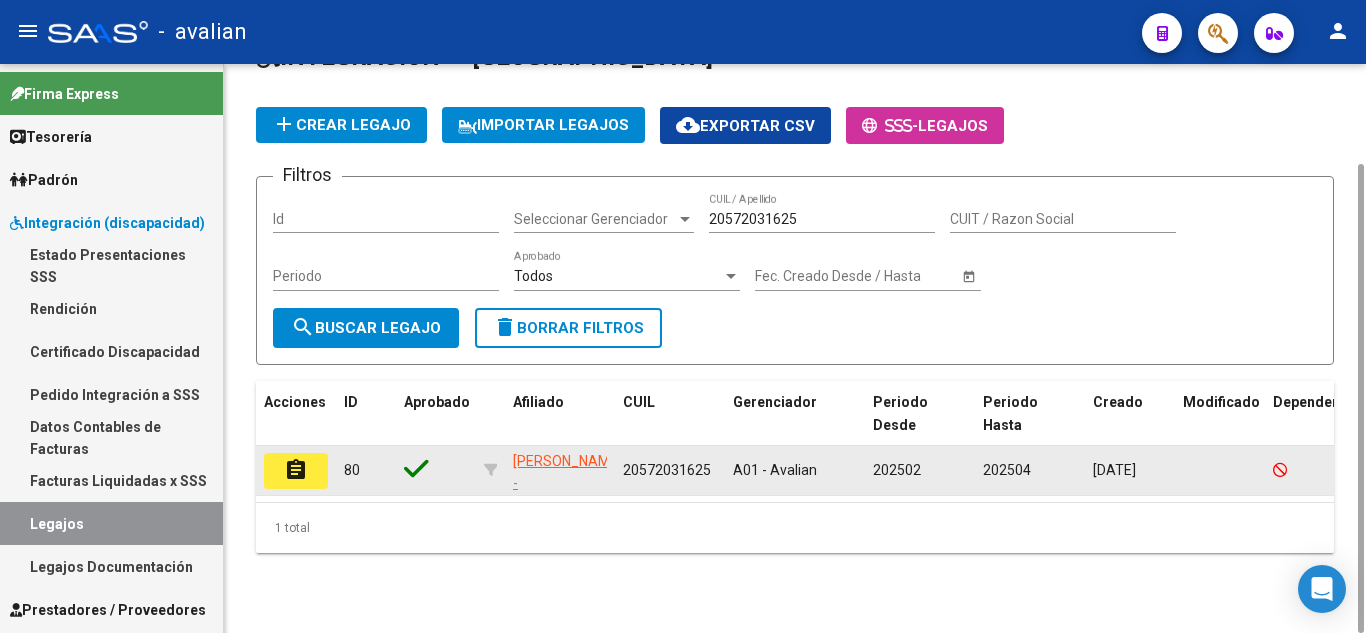 click on "assignment" 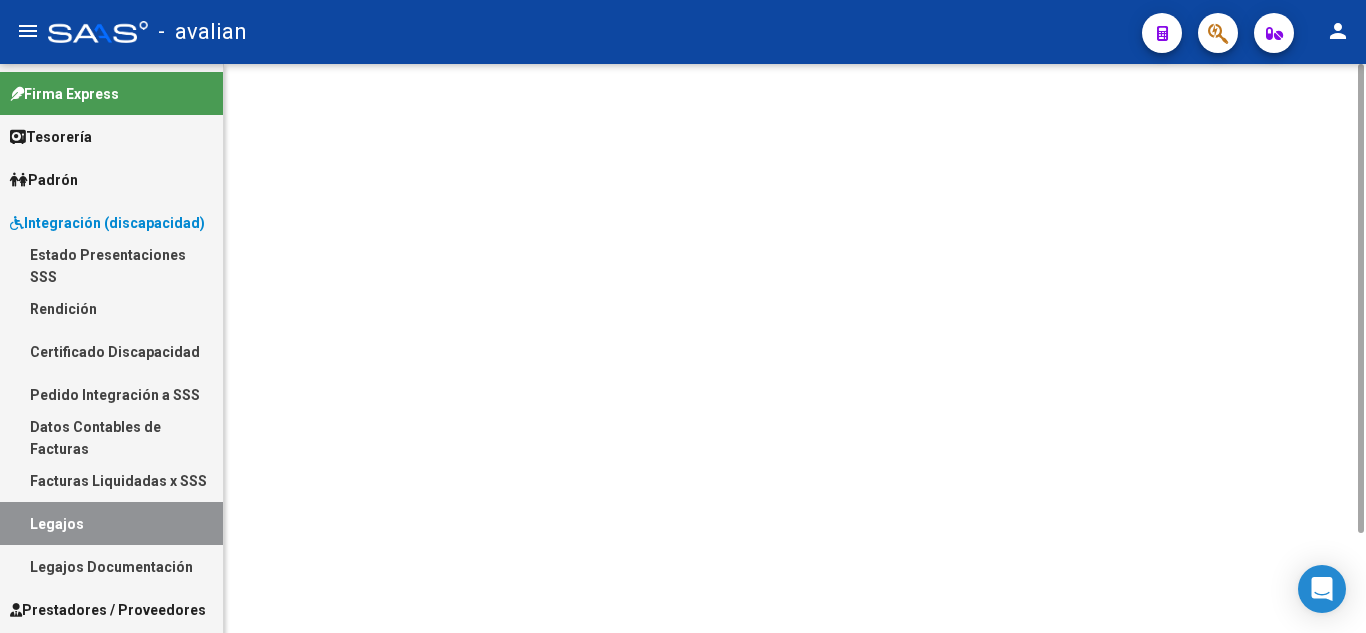 scroll, scrollTop: 0, scrollLeft: 0, axis: both 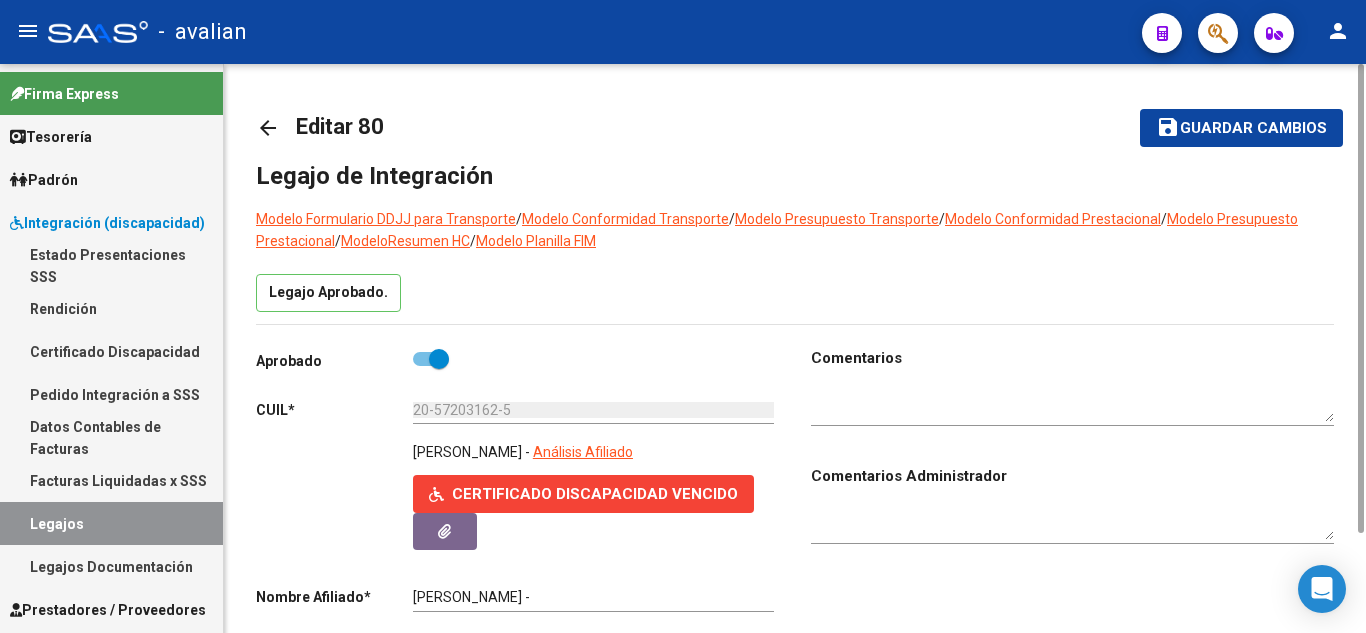 type on "[PERSON_NAME] [PERSON_NAME]" 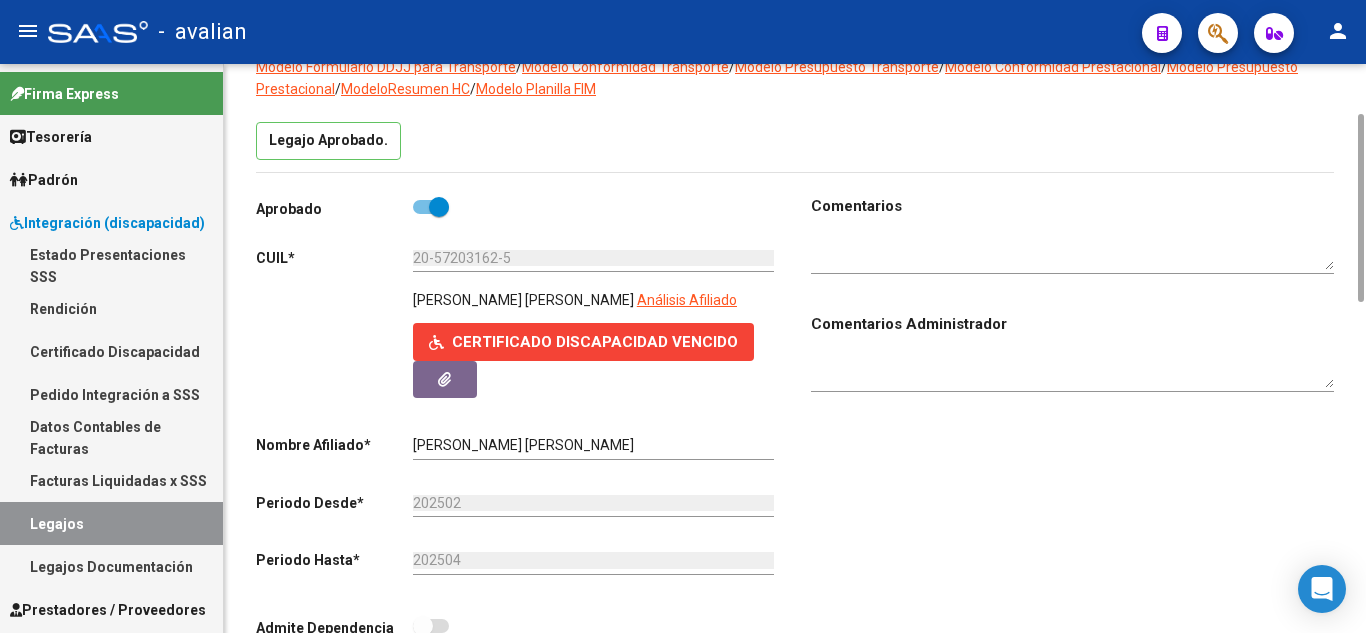 scroll, scrollTop: 0, scrollLeft: 0, axis: both 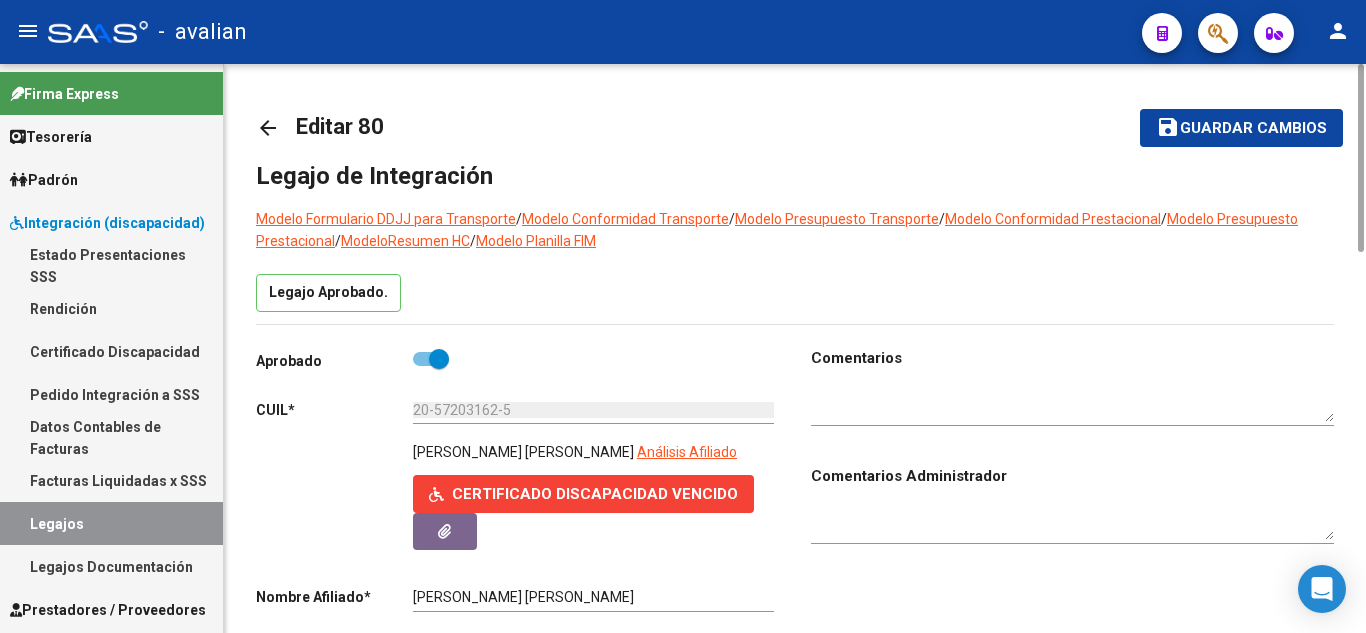 click on "Certificado Discapacidad Vencido" 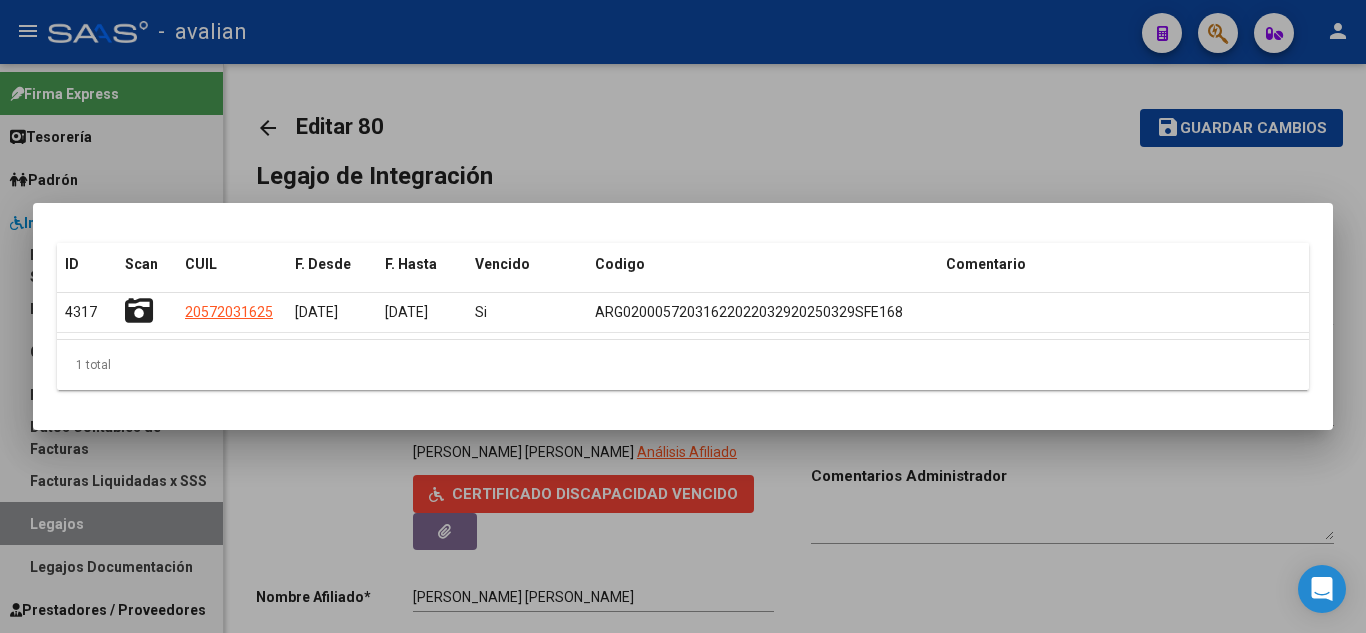 click at bounding box center (683, 316) 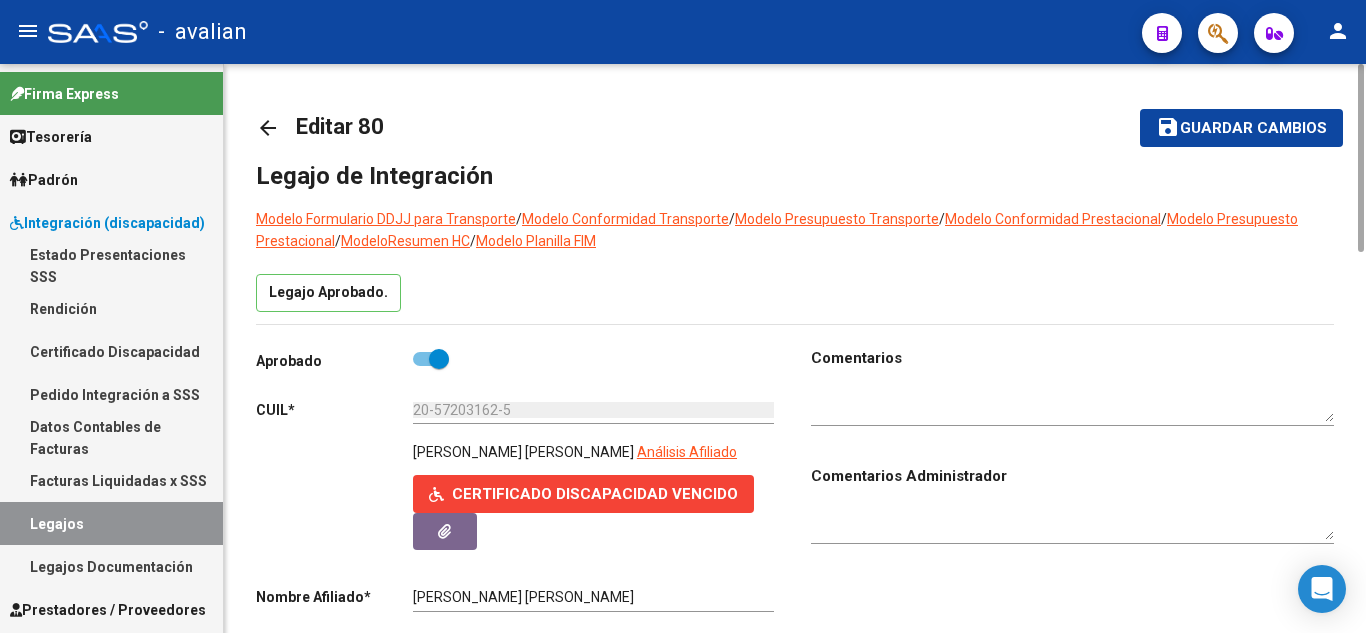 scroll, scrollTop: 200, scrollLeft: 0, axis: vertical 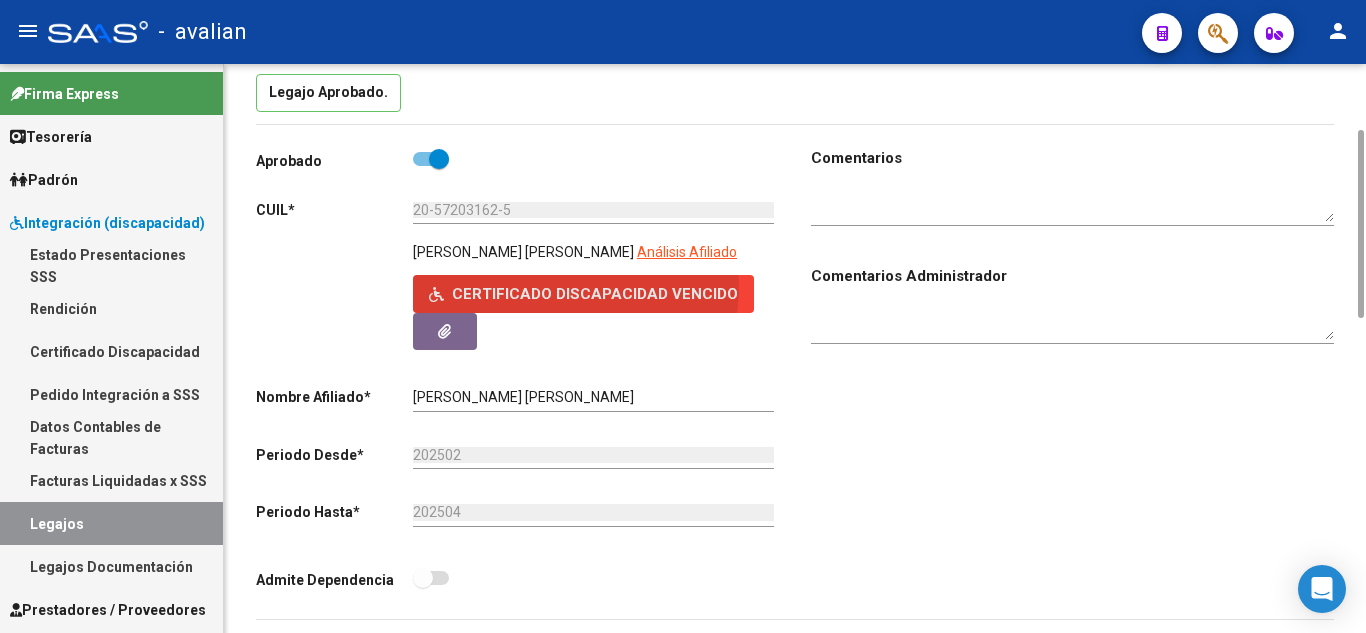 click on "Certificado Discapacidad Vencido" 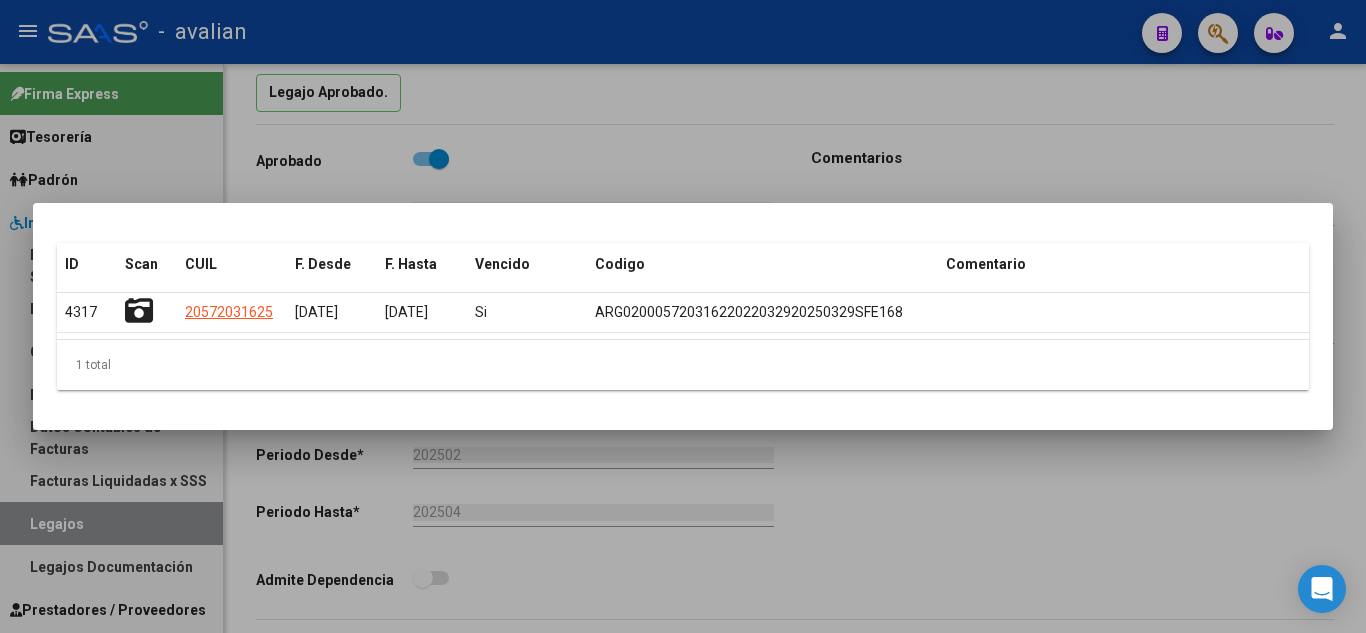 click at bounding box center (683, 316) 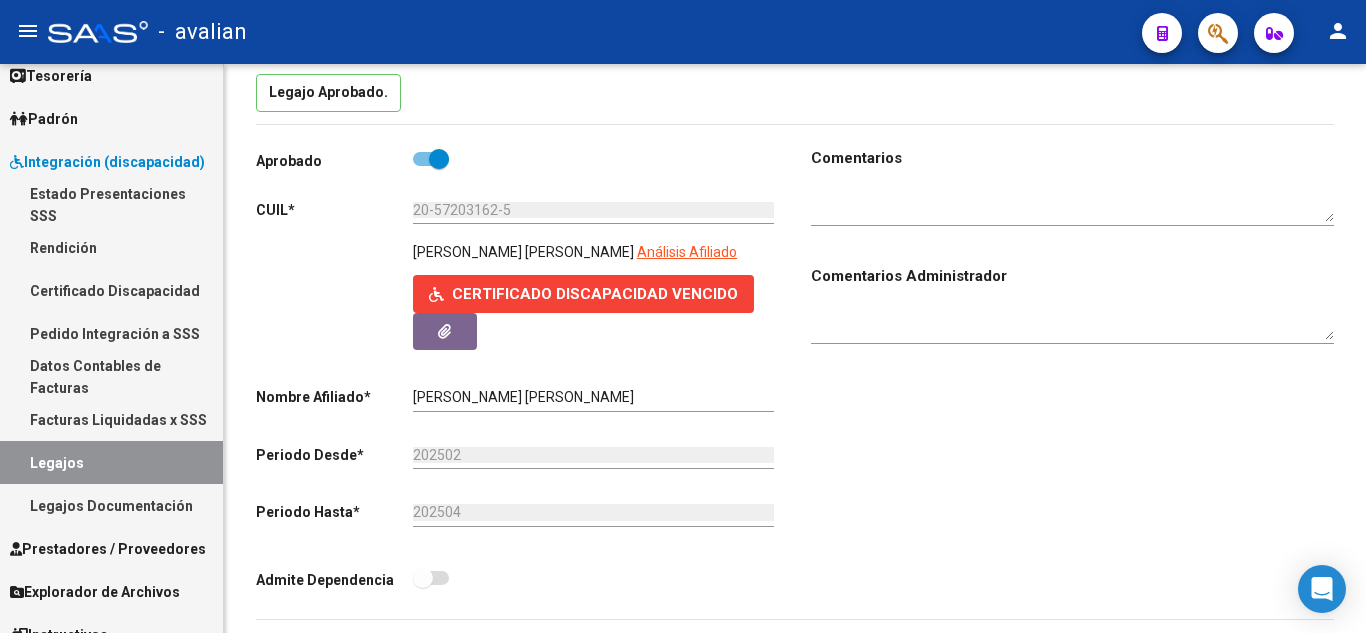 scroll, scrollTop: 84, scrollLeft: 0, axis: vertical 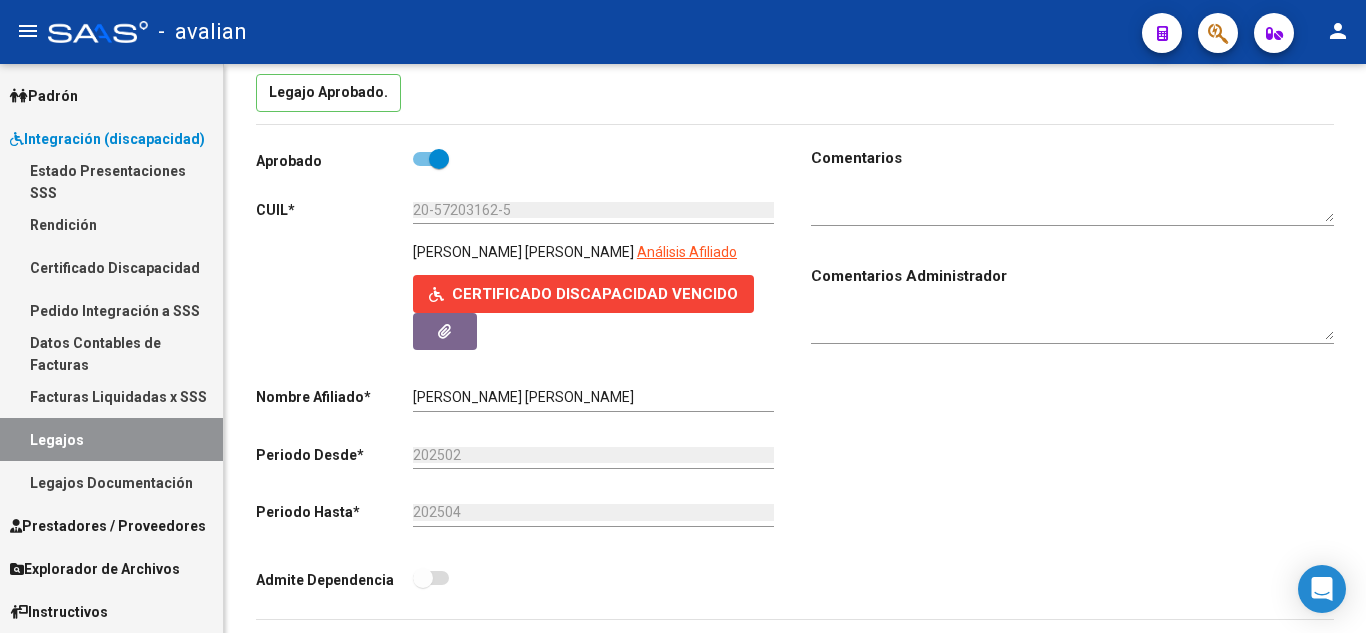 click on "Certificado Discapacidad" at bounding box center (111, 267) 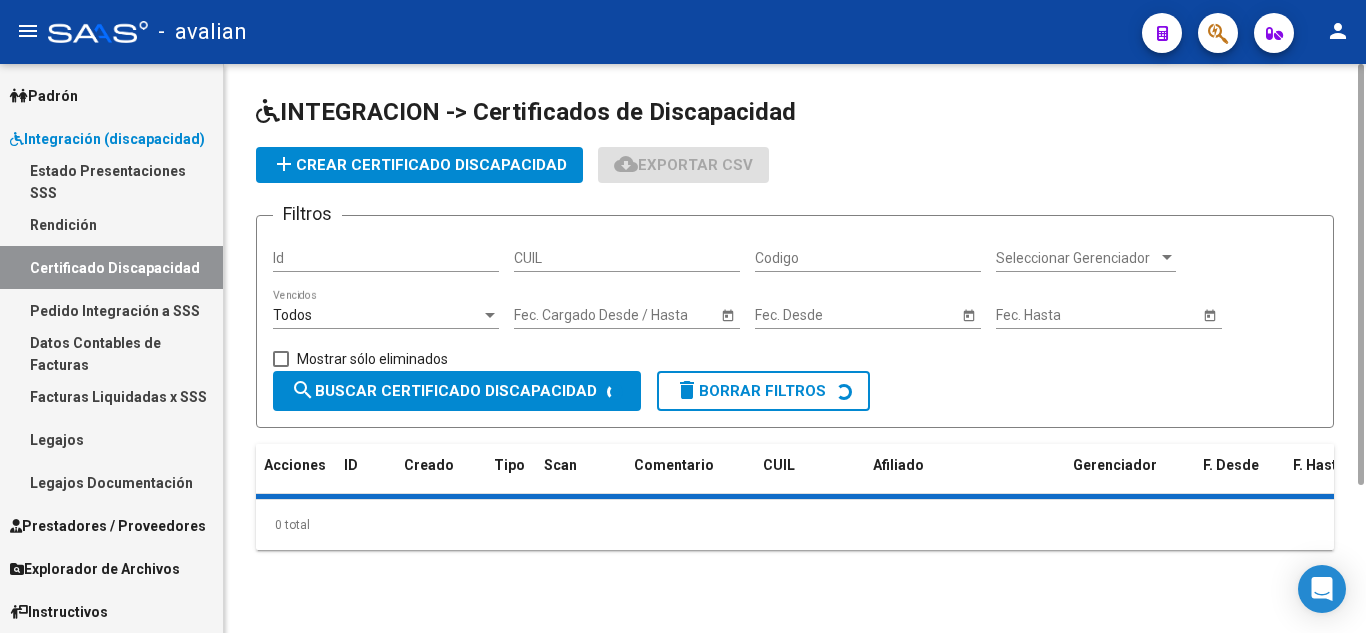 scroll, scrollTop: 0, scrollLeft: 0, axis: both 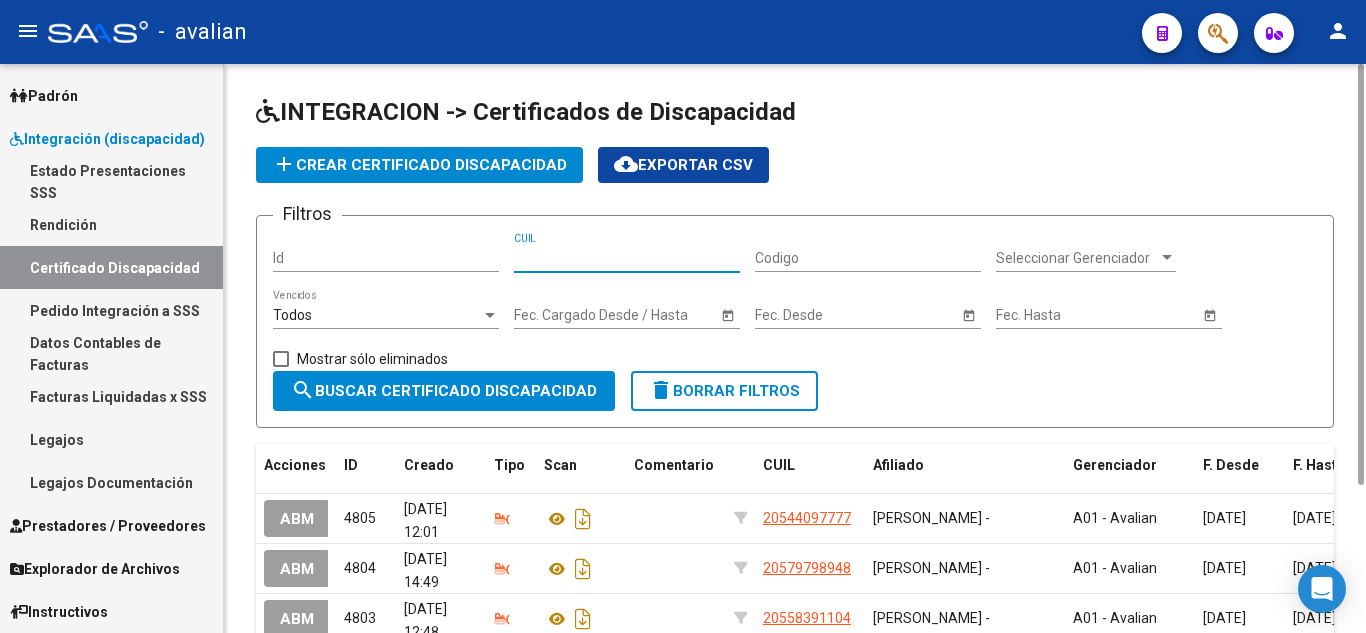 paste on "20-57203162-5" 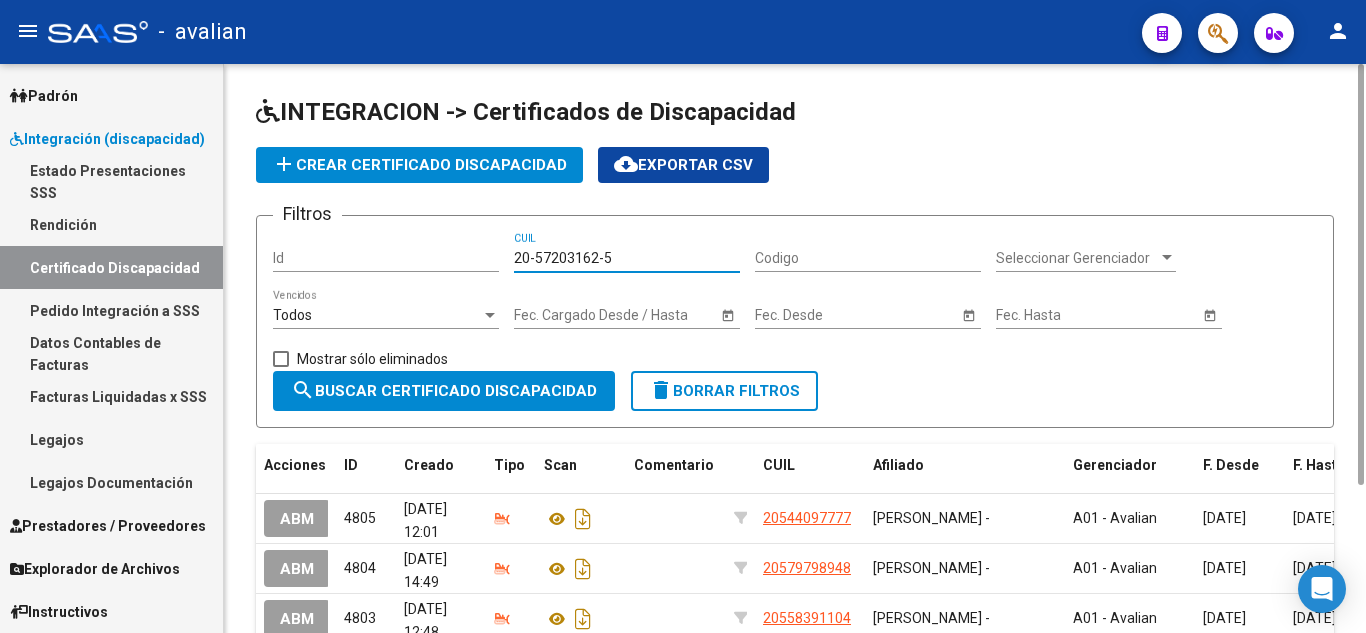 type on "20-57203162-5" 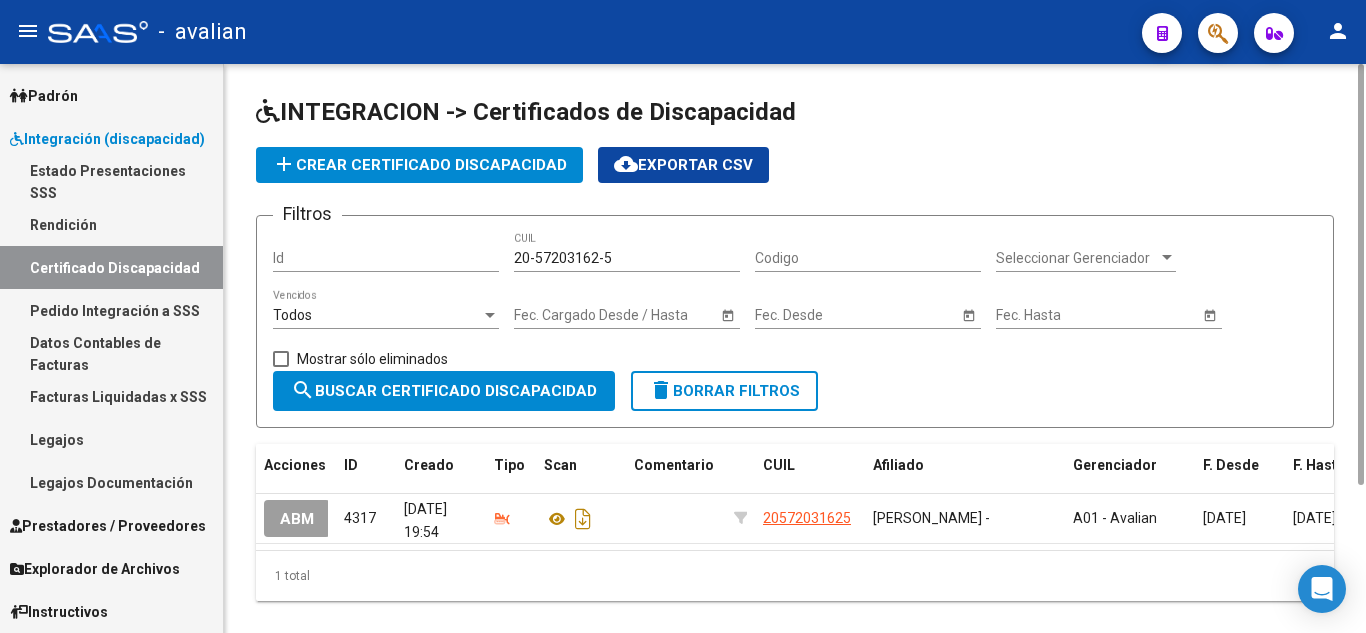 scroll, scrollTop: 48, scrollLeft: 0, axis: vertical 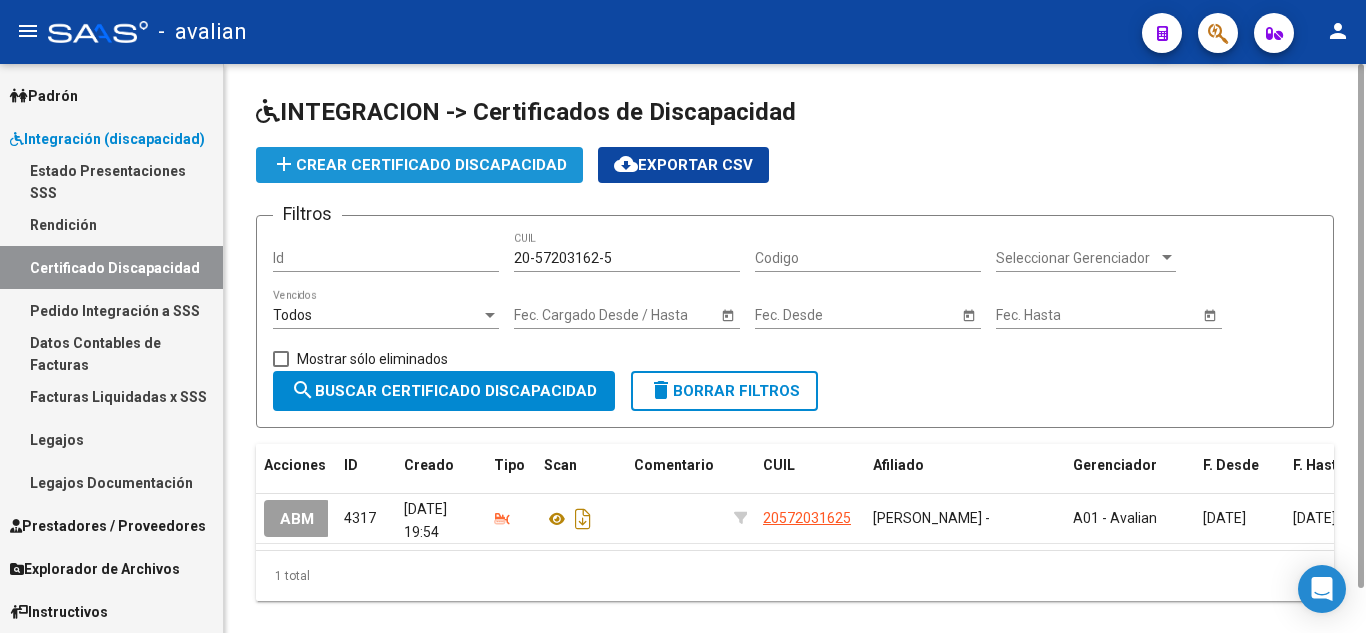click on "add  Crear Certificado Discapacidad" 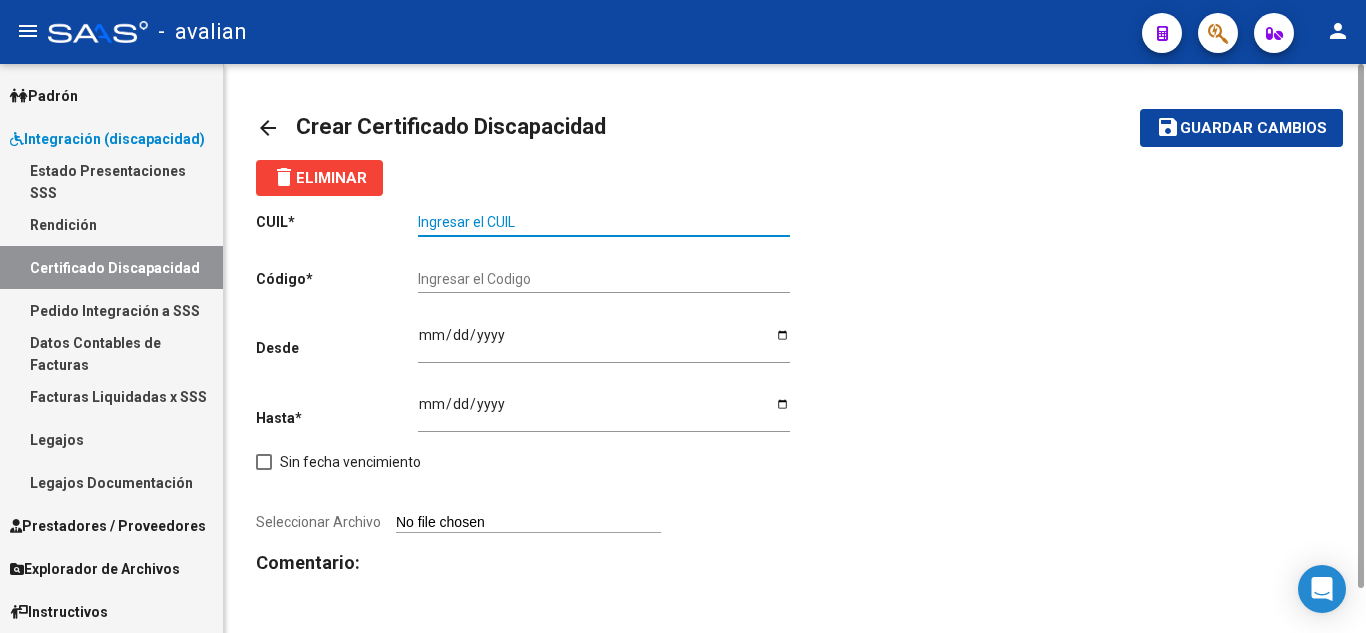 paste on "20-57203162-5" 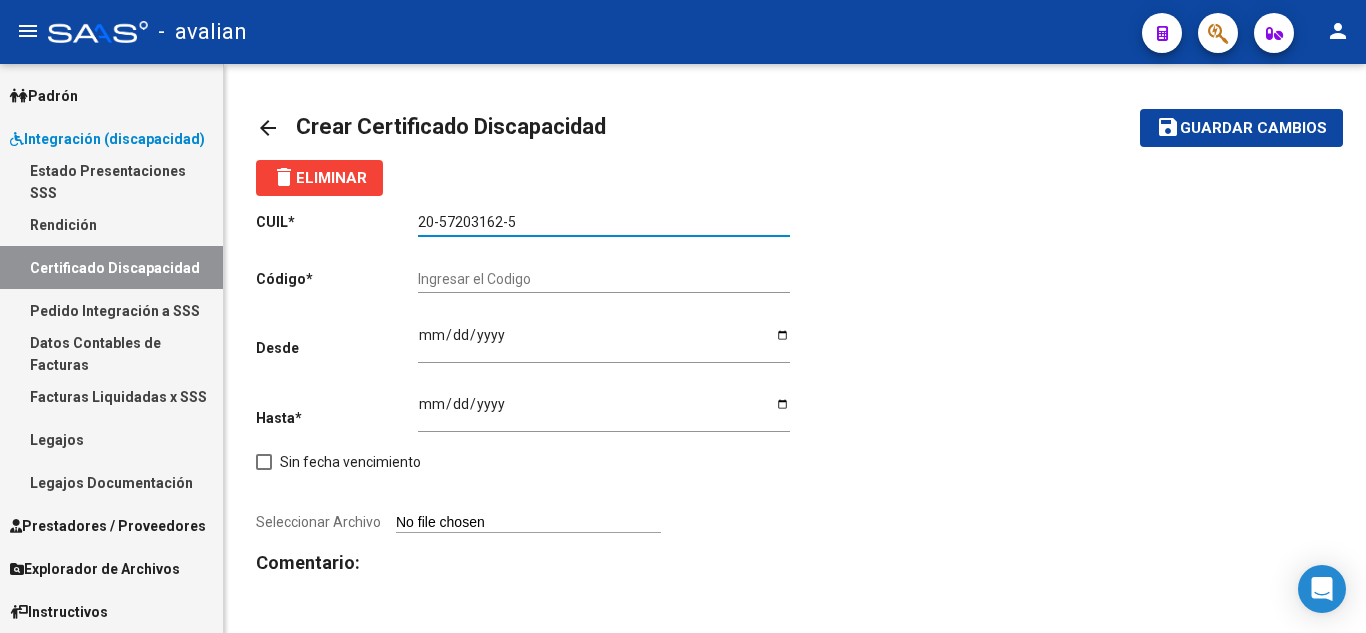 type on "20-57203162-5" 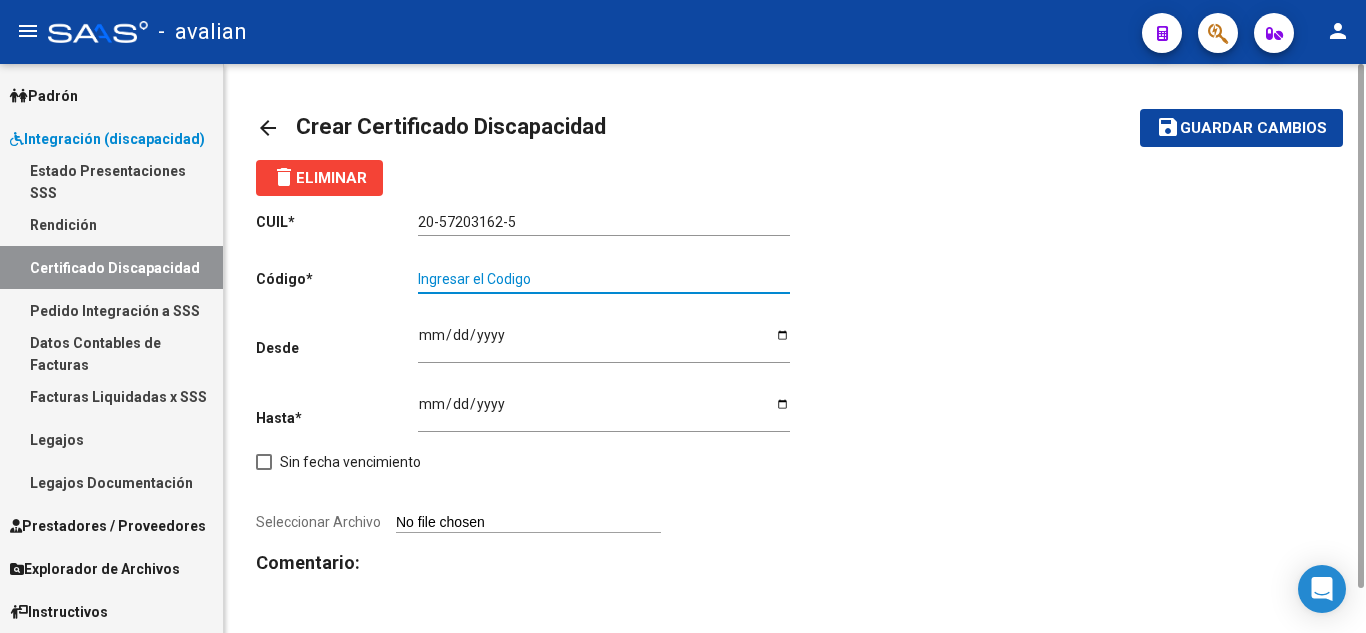 click on "Ingresar el Codigo" at bounding box center (604, 279) 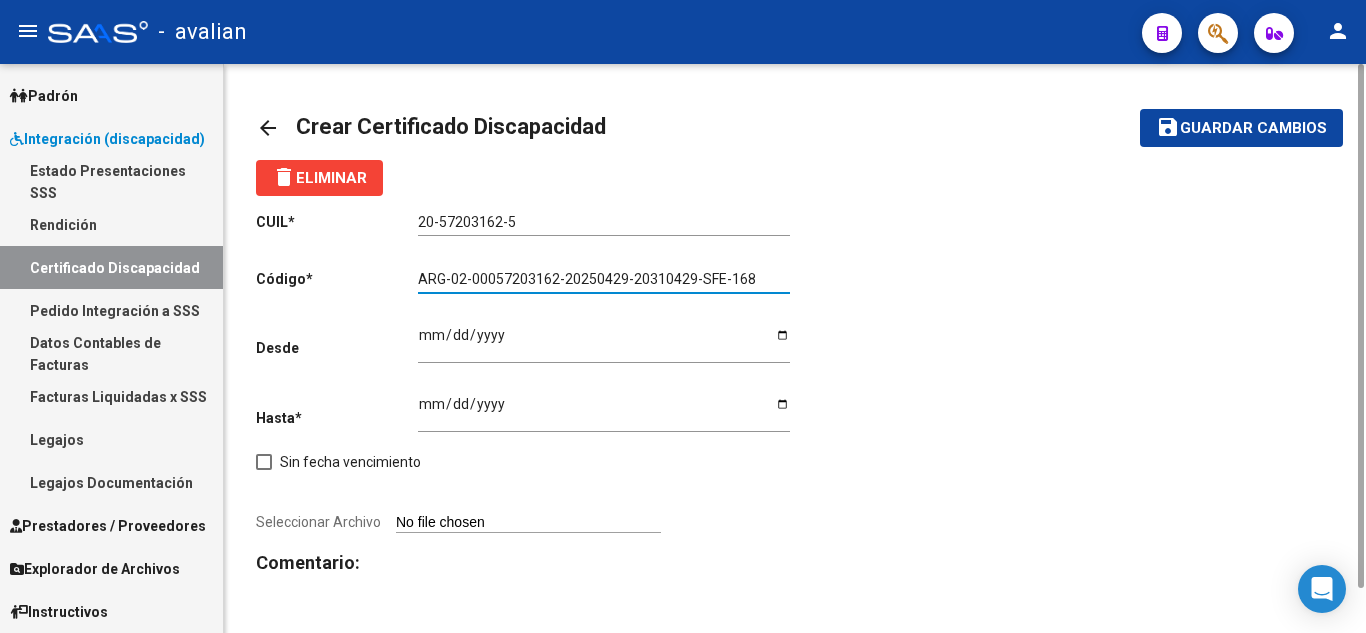 click on "ARG-02-00057203162-20250429-20310429-SFE-168" at bounding box center [604, 279] 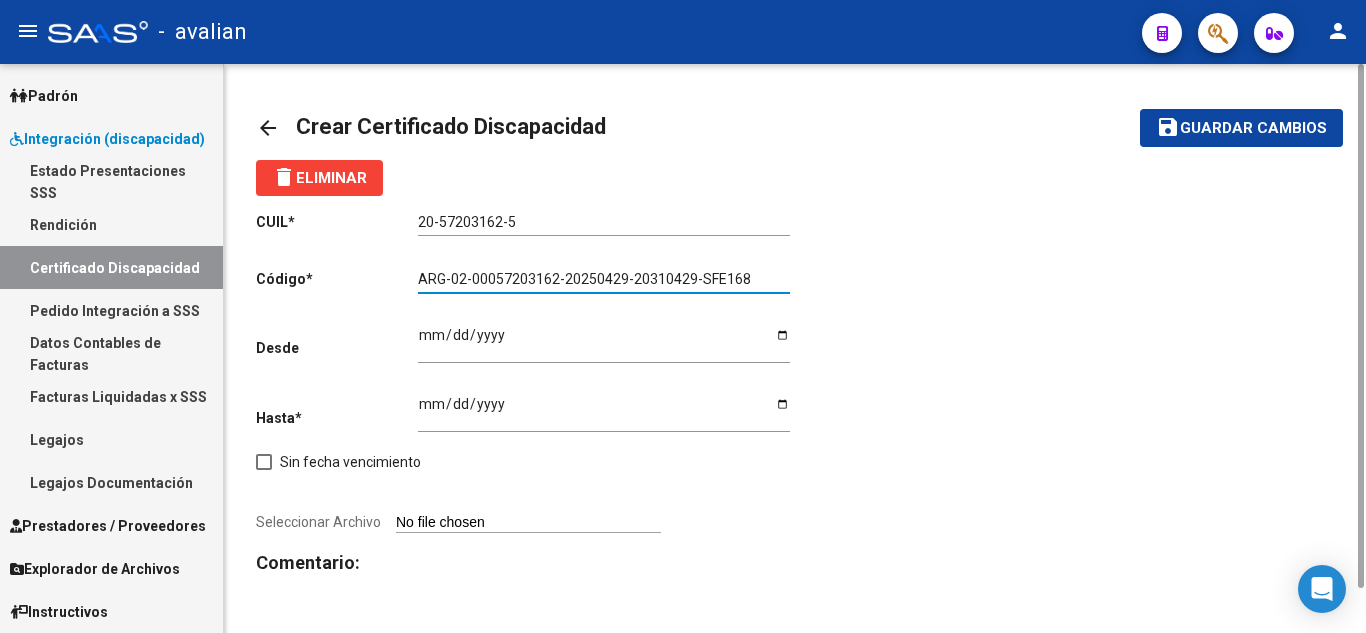 click on "ARG-02-00057203162-20250429-20310429-SFE168" at bounding box center (604, 279) 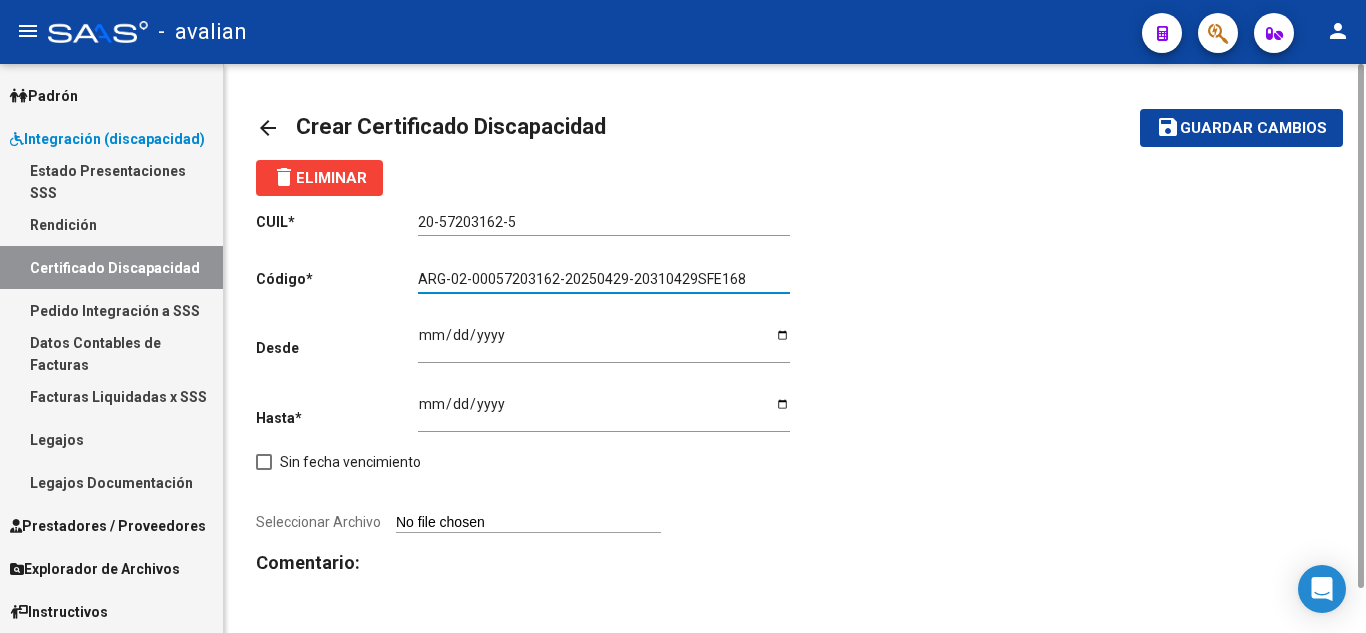 click on "ARG-02-00057203162-20250429-20310429SFE168" at bounding box center (604, 279) 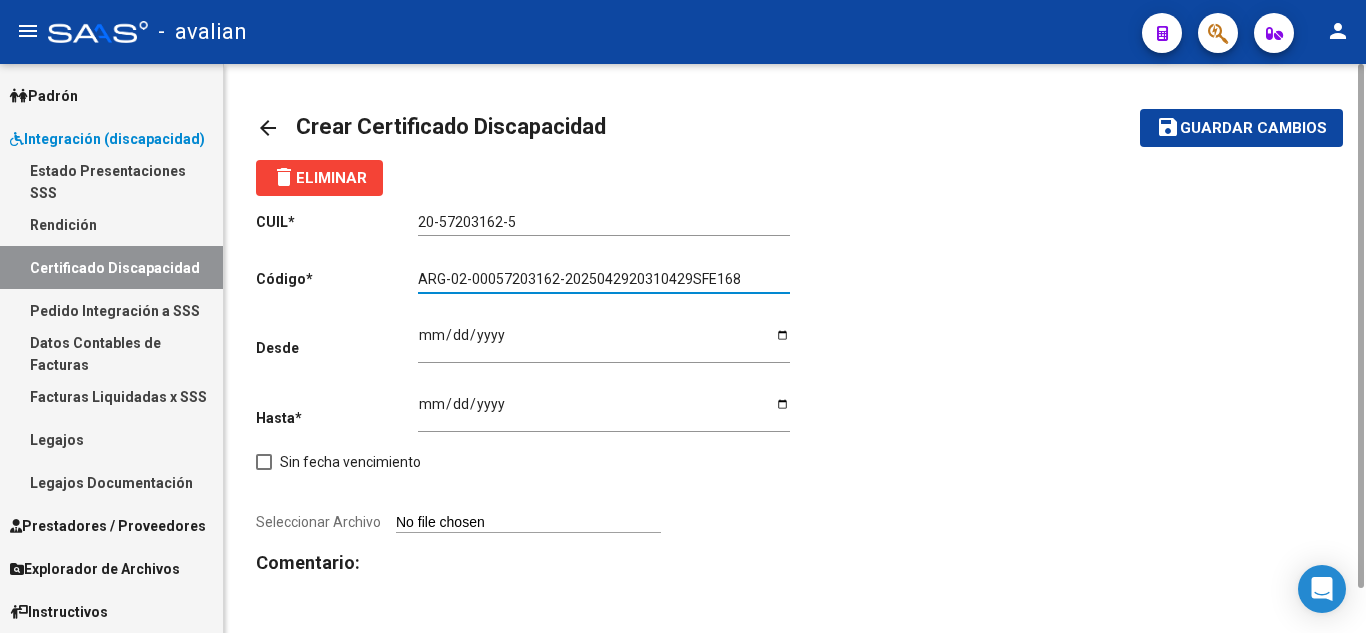 click on "ARG-02-00057203162-2025042920310429SFE168" at bounding box center (604, 279) 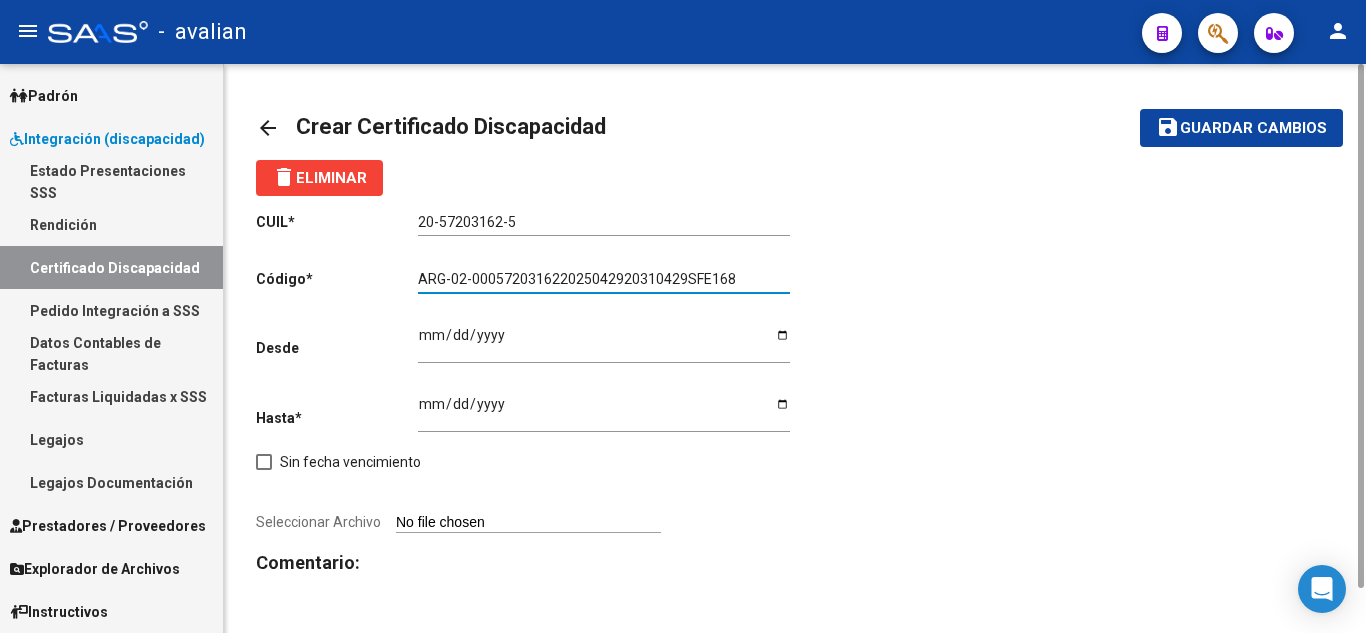 click on "ARG-02-000572031622025042920310429SFE168" at bounding box center (604, 279) 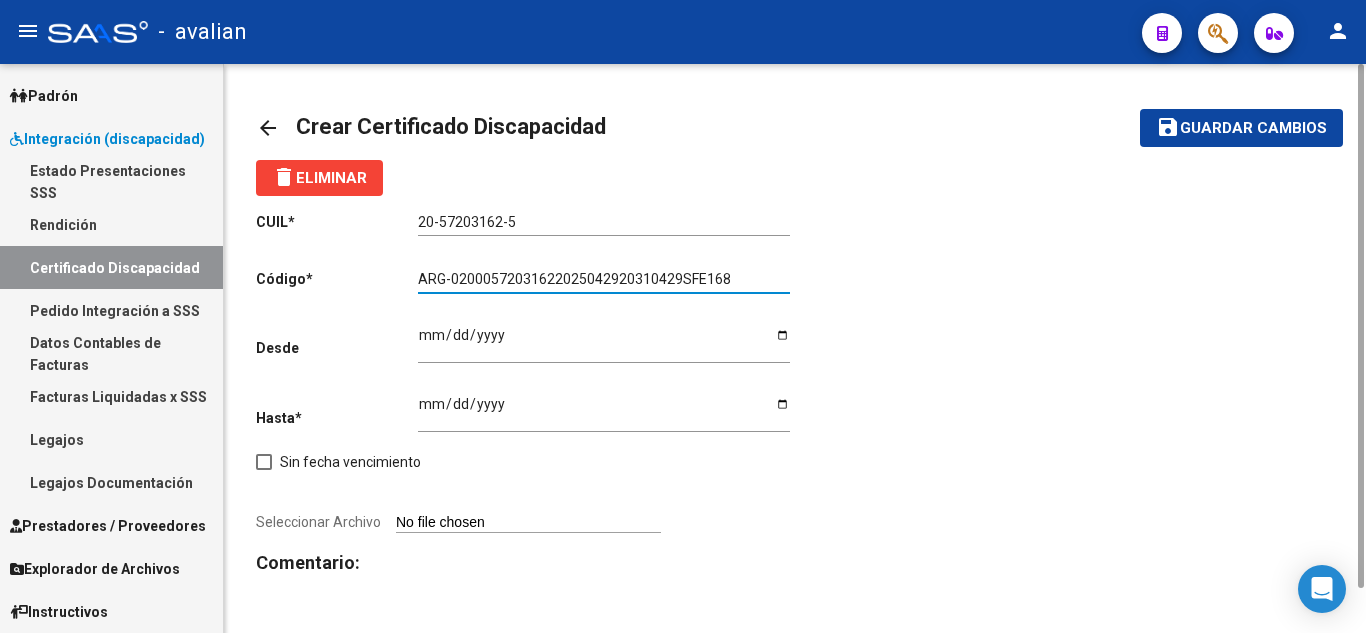 click on "ARG-02000572031622025042920310429SFE168" at bounding box center [604, 279] 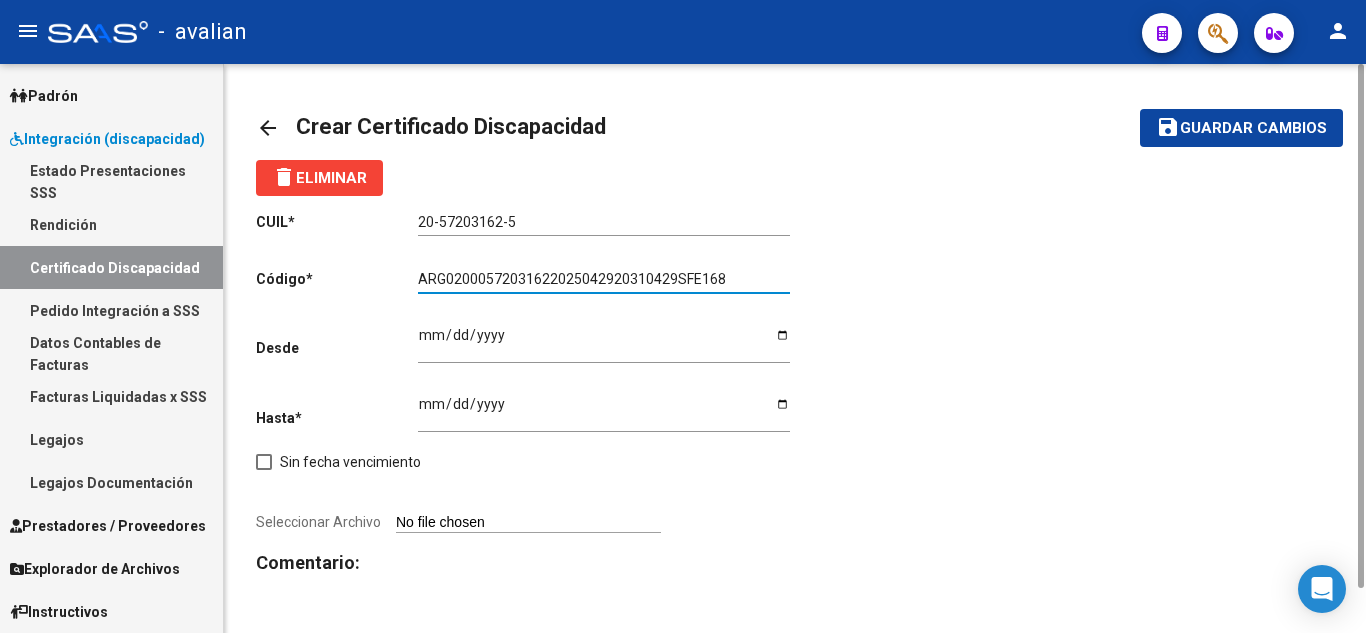 type on "ARG02000572031622025042920310429SFE168" 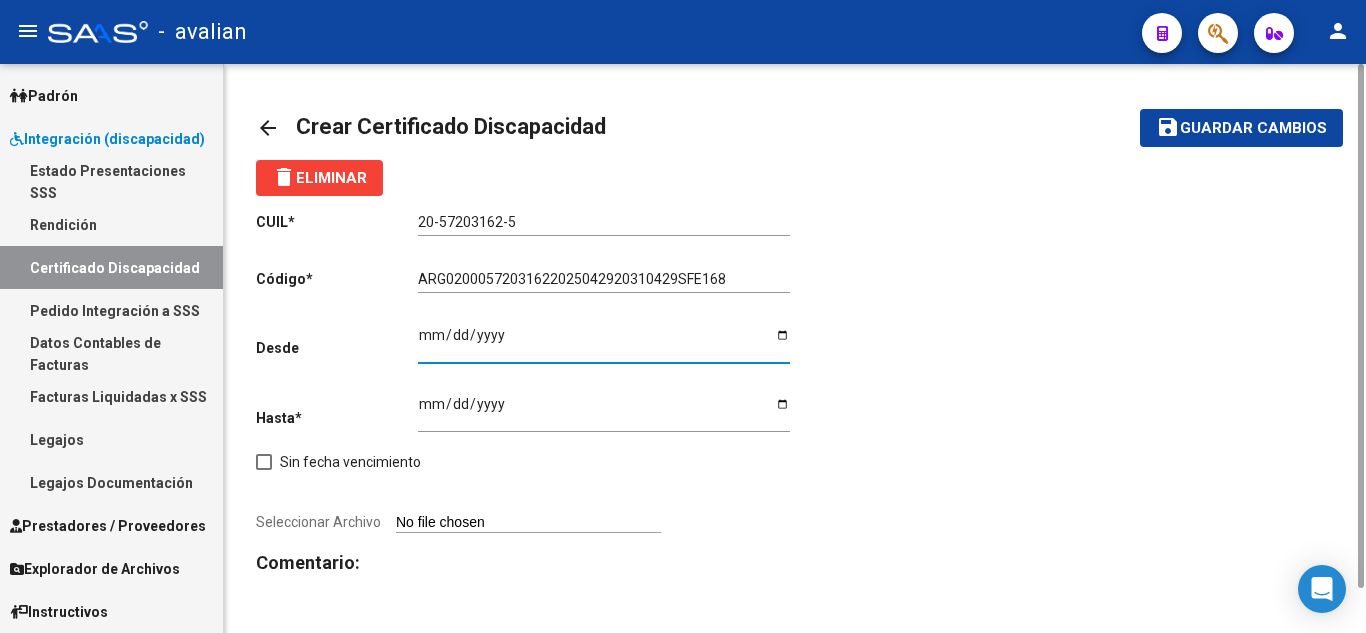 click on "Ingresar fec. Desde" at bounding box center (604, 342) 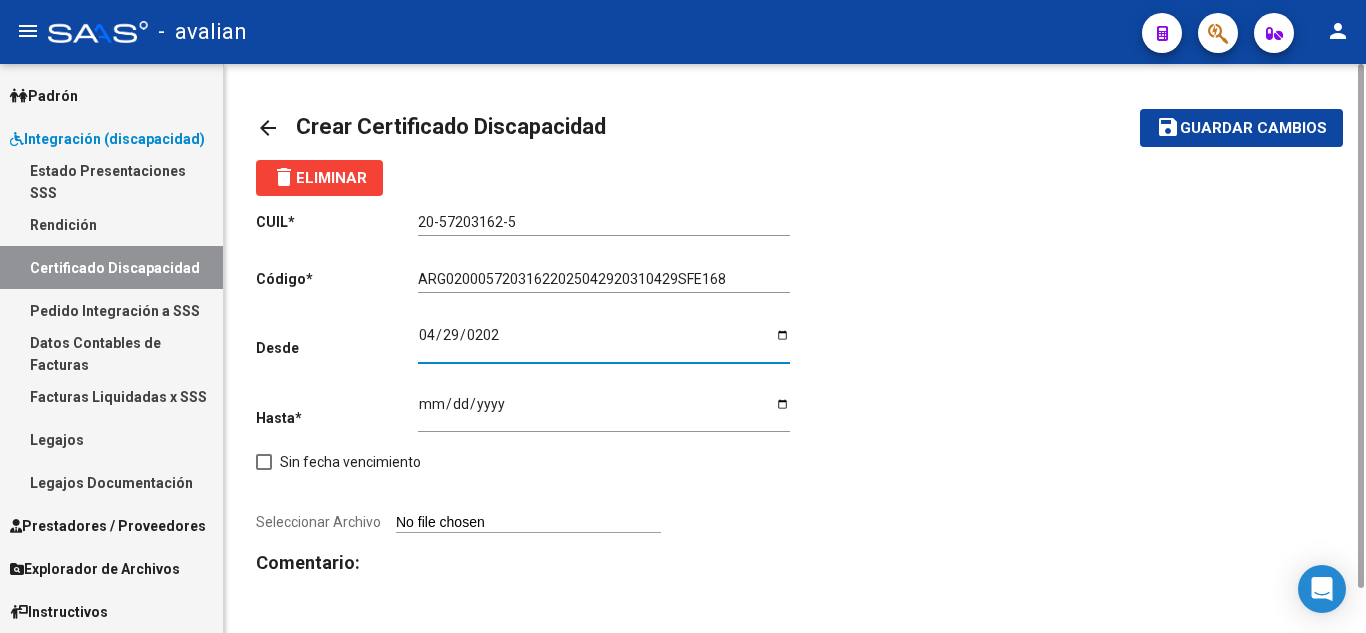 type on "[DATE]" 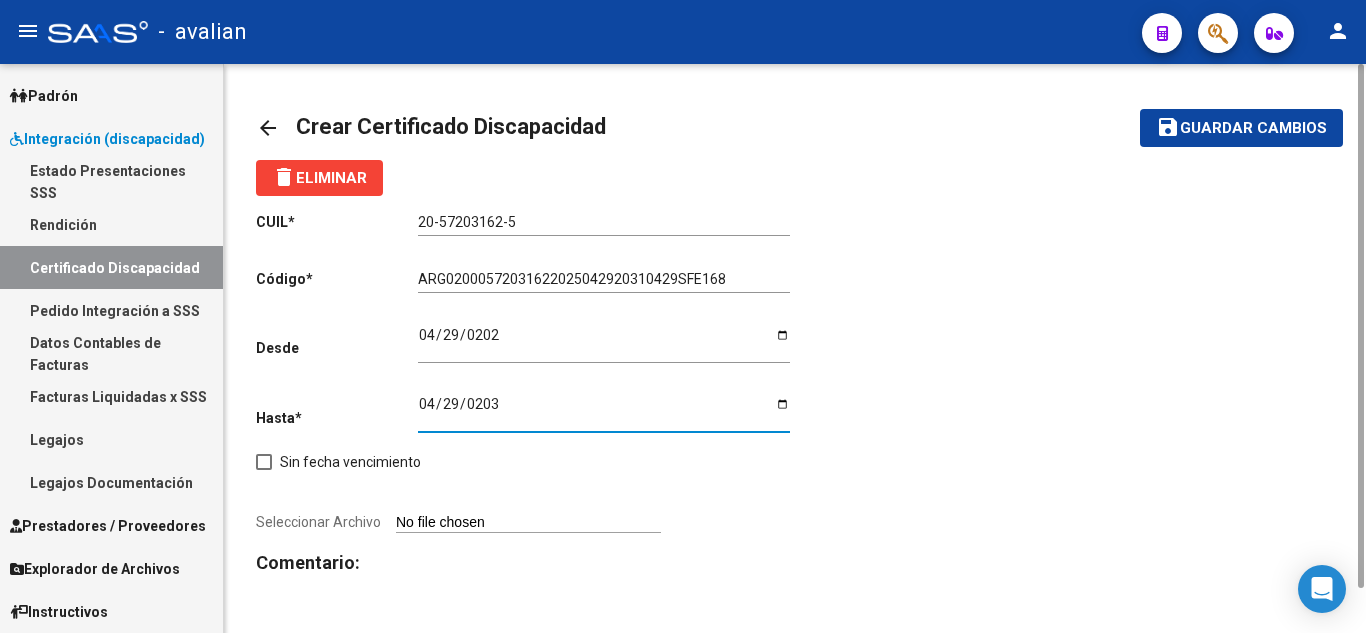 type on "[DATE]" 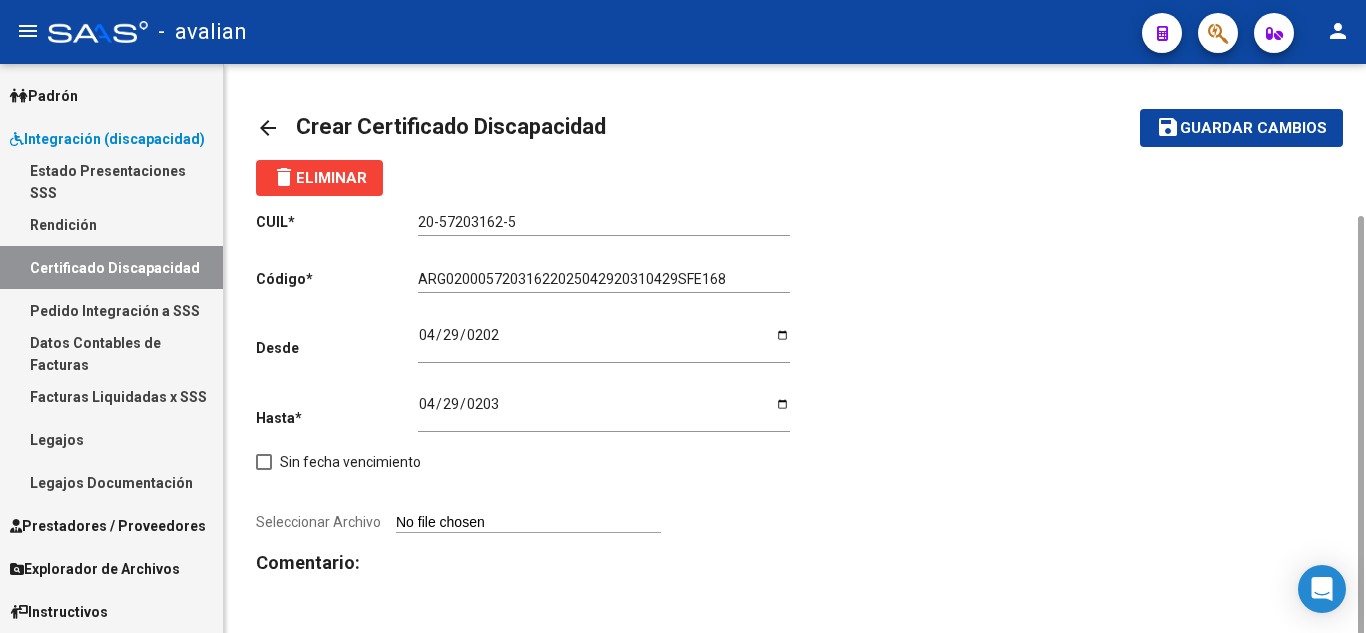 scroll, scrollTop: 81, scrollLeft: 0, axis: vertical 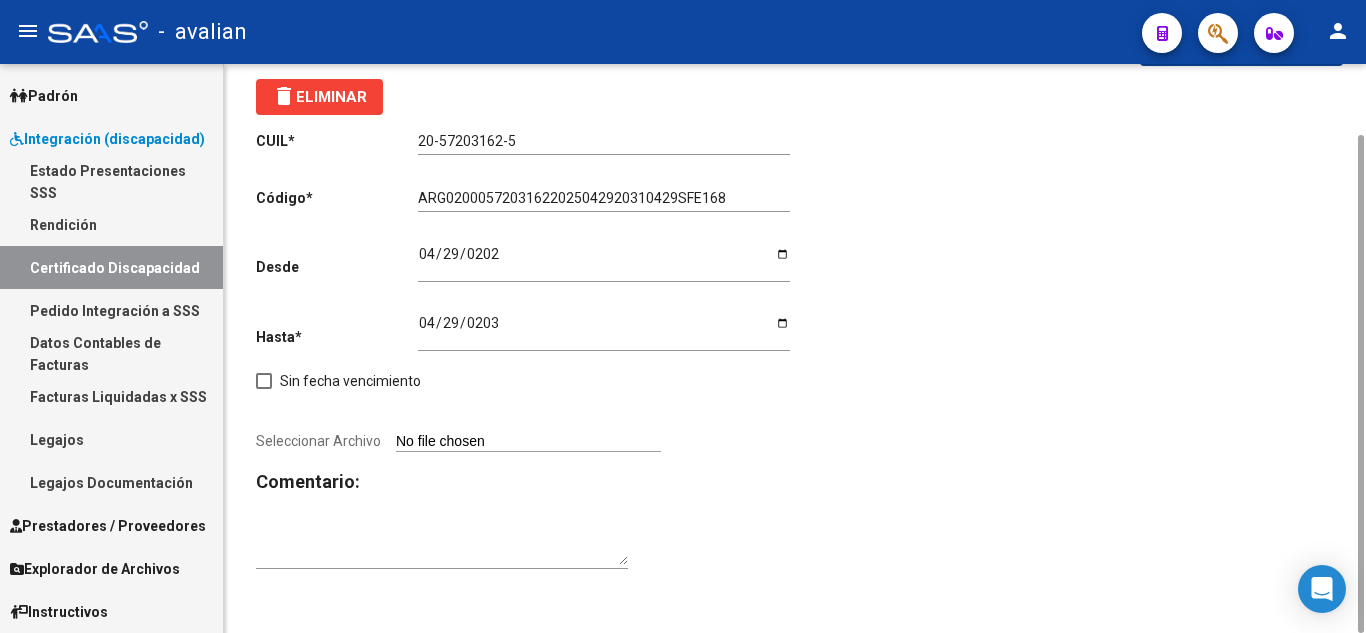 click on "Seleccionar Archivo" at bounding box center [528, 442] 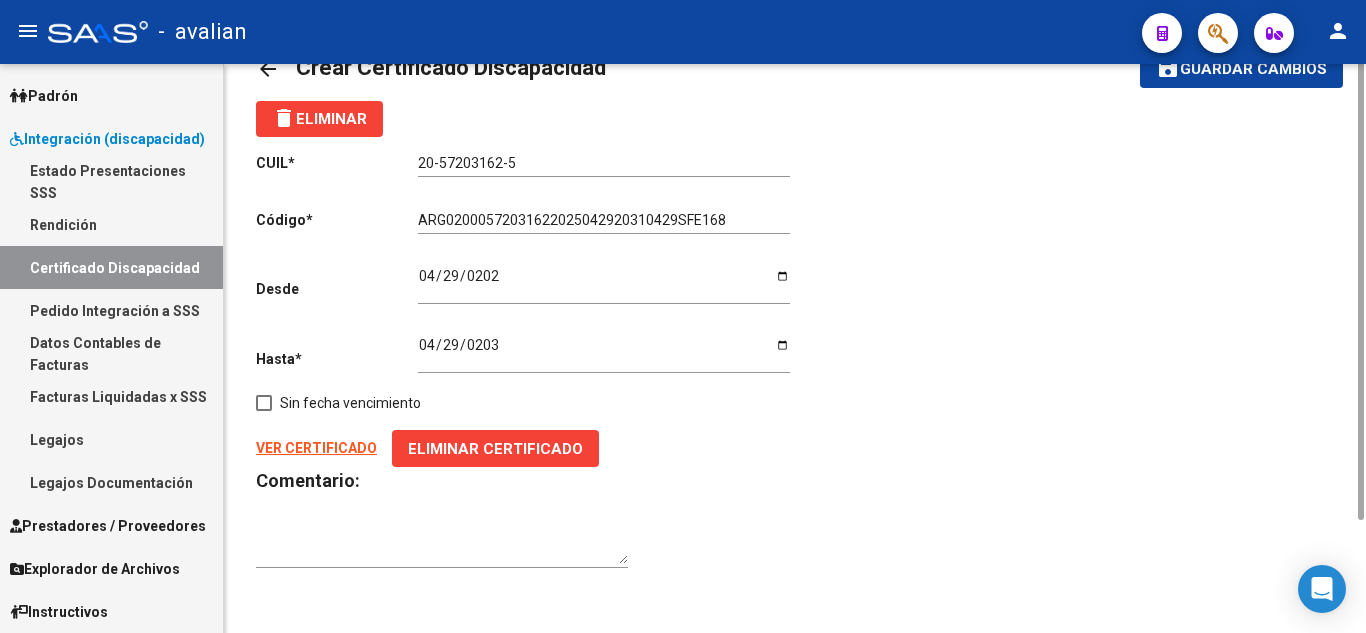scroll, scrollTop: 0, scrollLeft: 0, axis: both 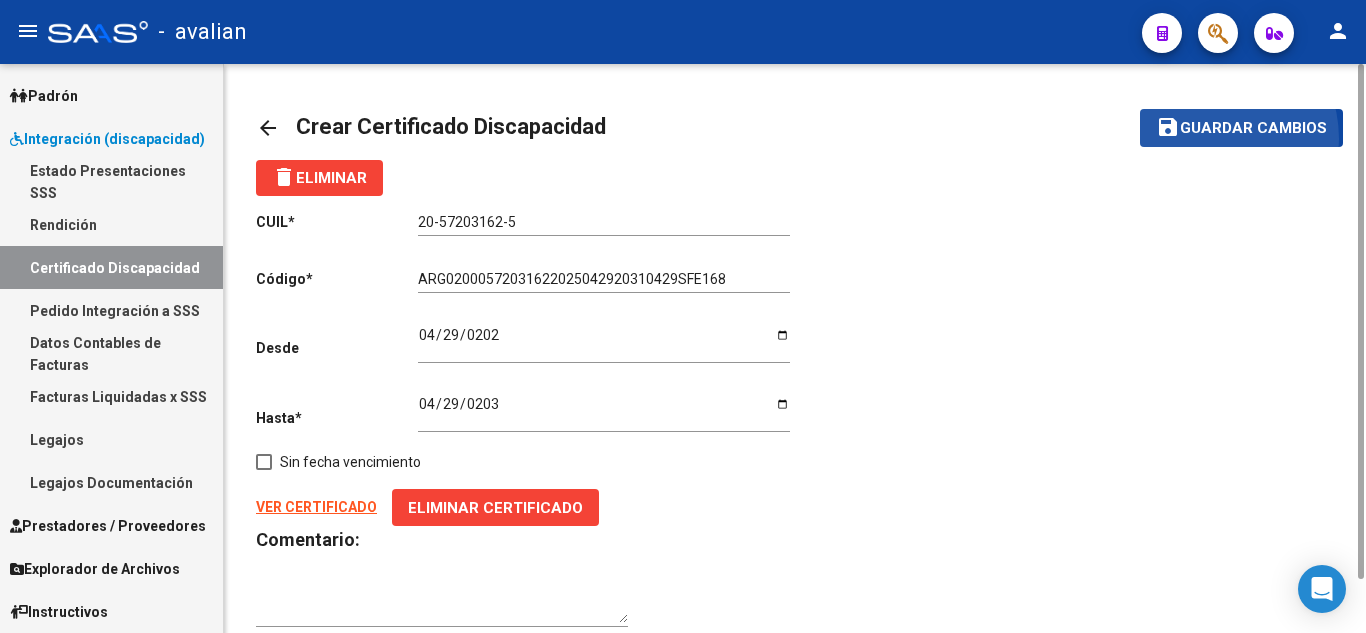 click on "save Guardar cambios" 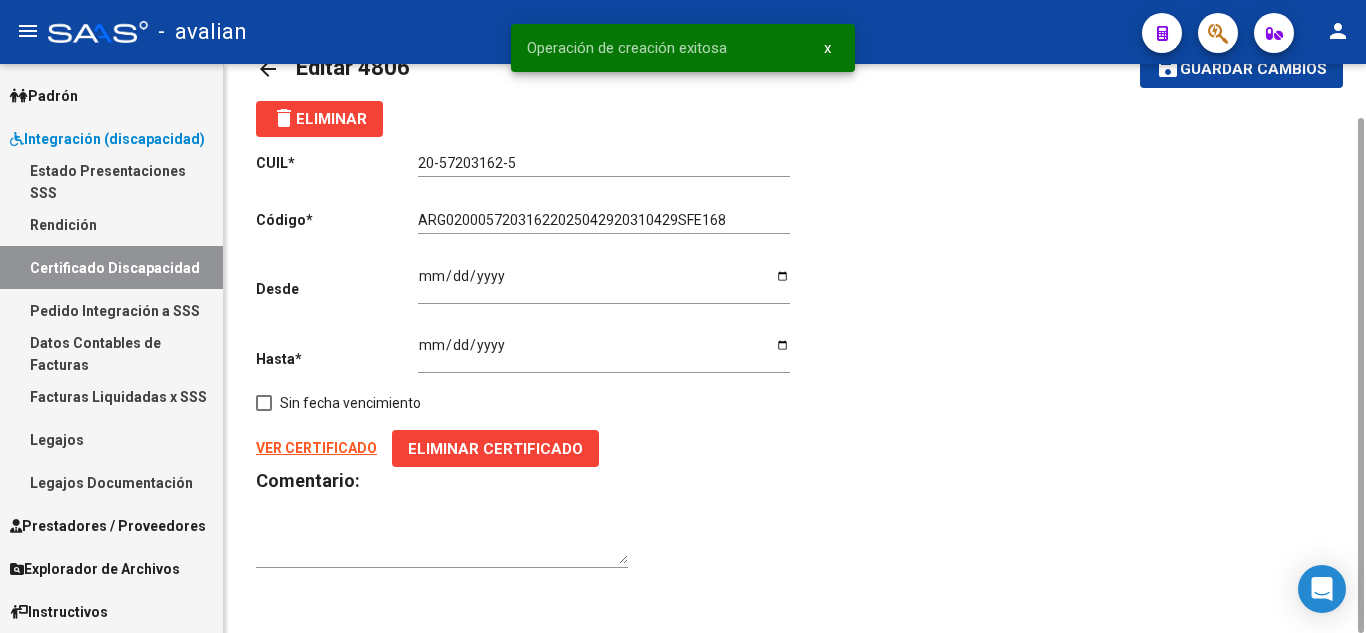 scroll, scrollTop: 0, scrollLeft: 0, axis: both 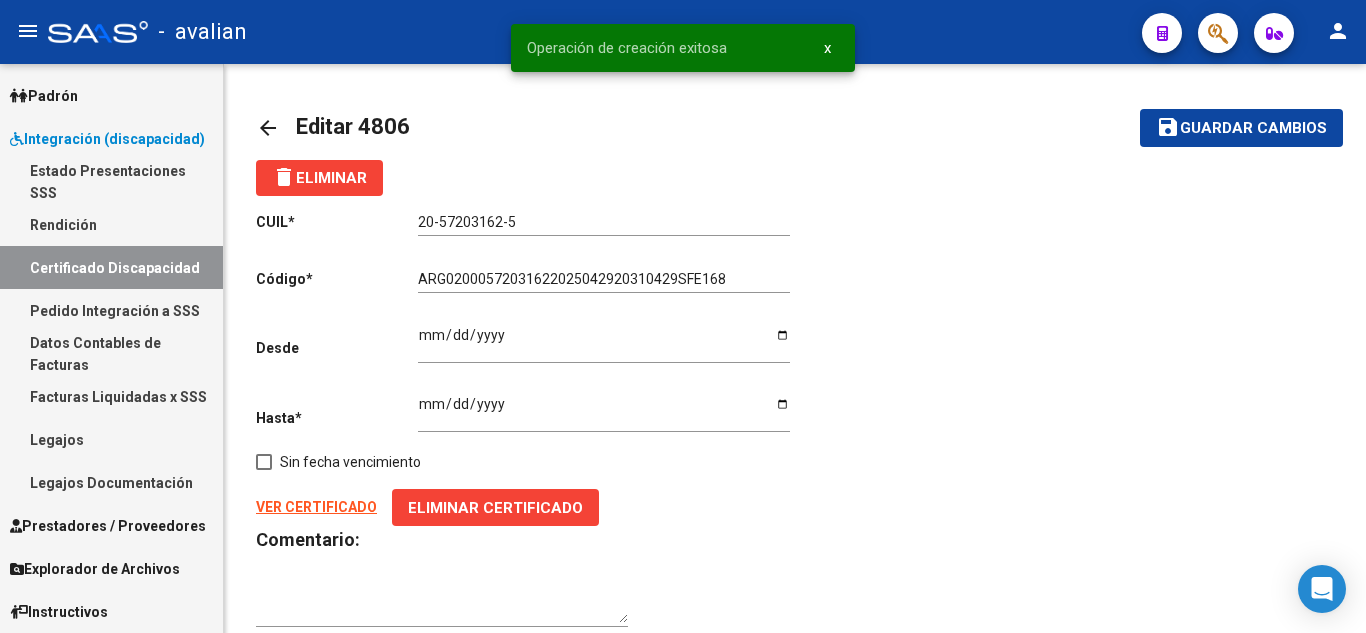 click on "Legajos" at bounding box center (111, 439) 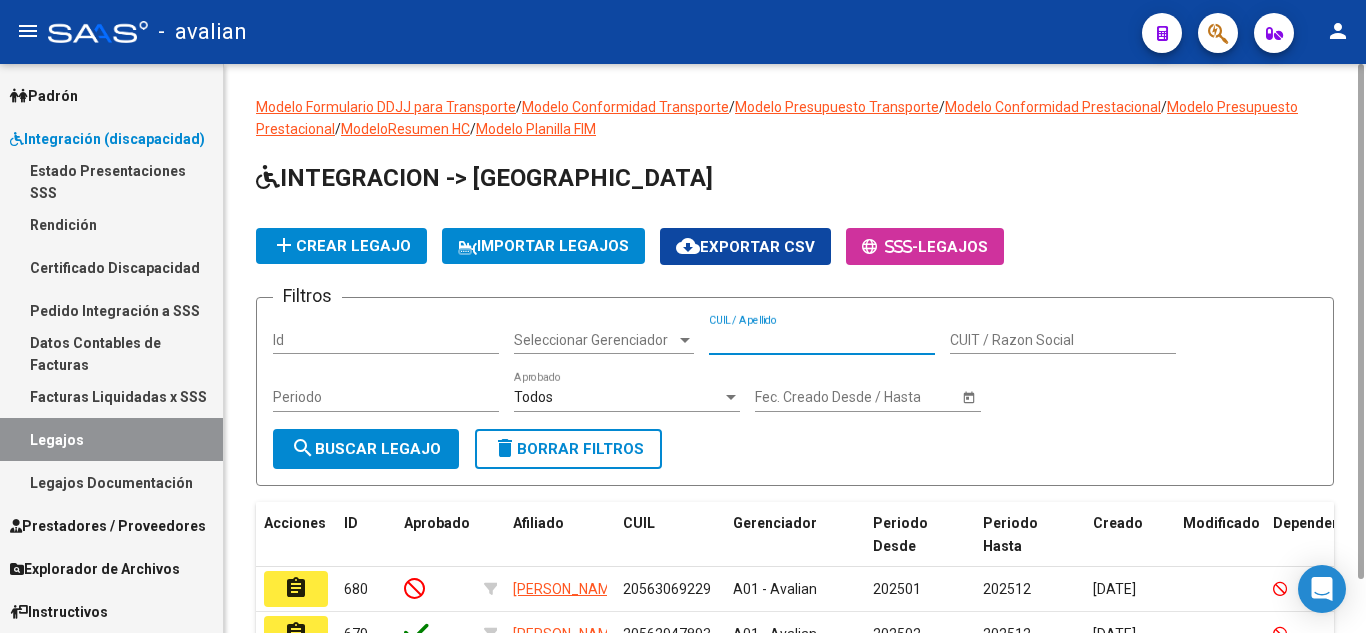 paste on "20572031625" 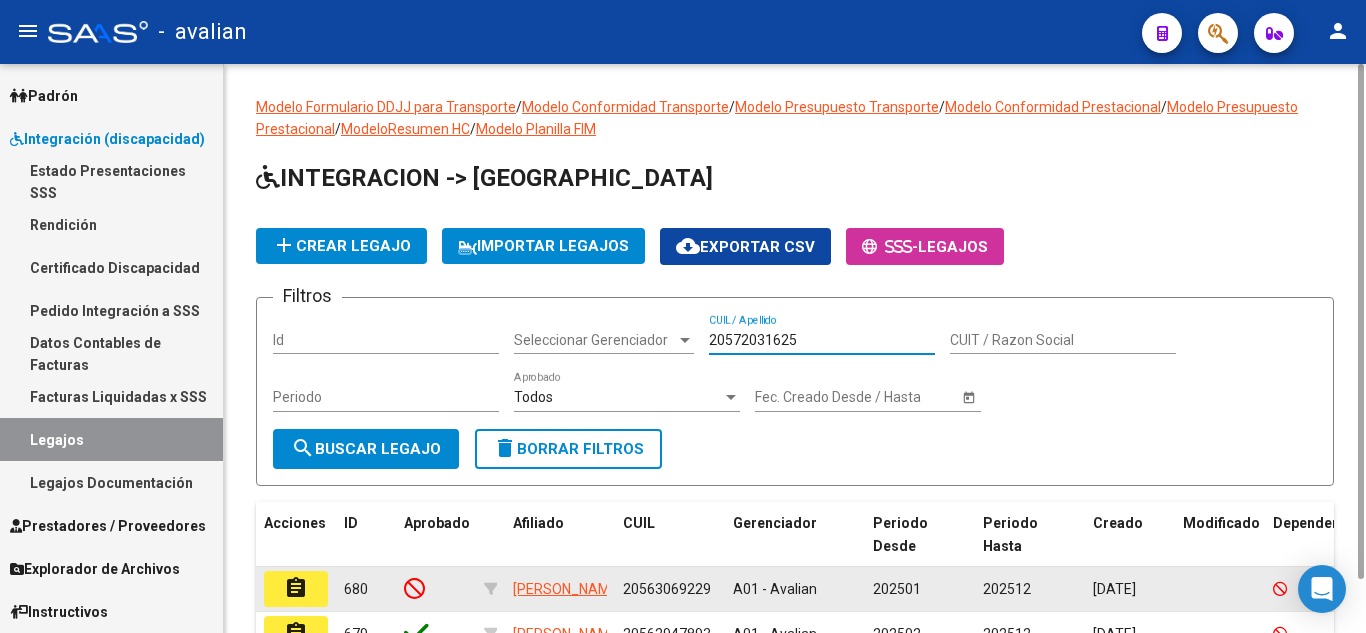 scroll, scrollTop: 200, scrollLeft: 0, axis: vertical 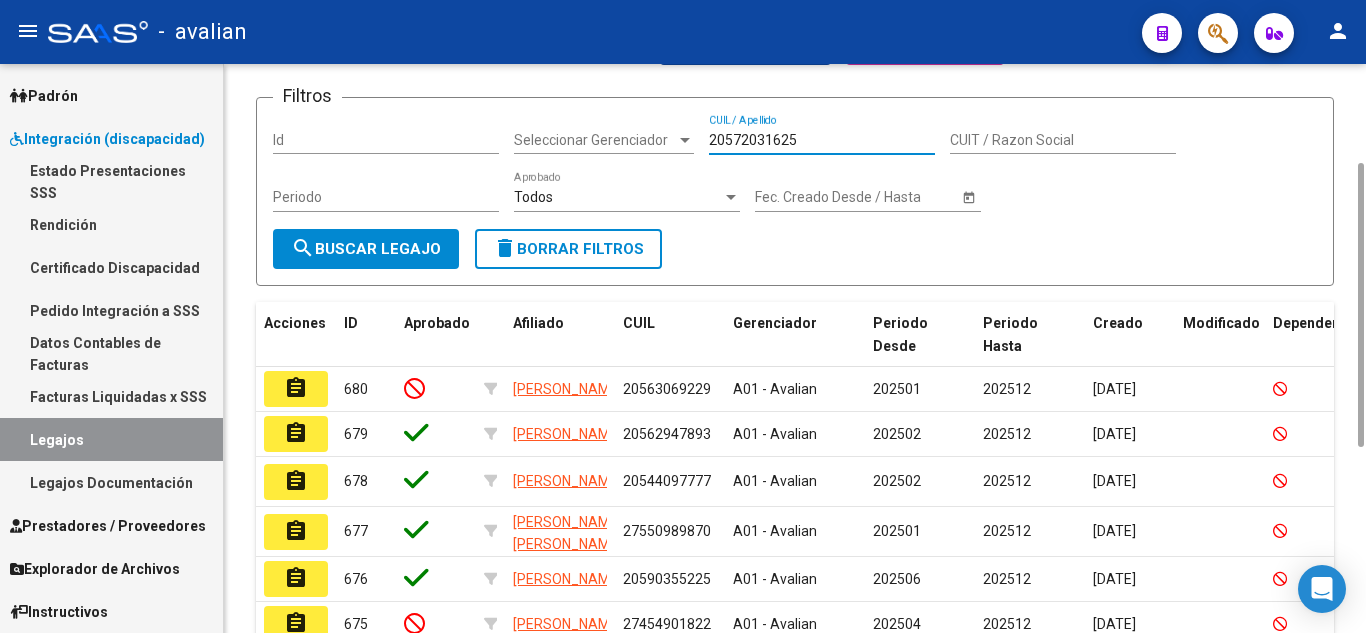 type on "20572031625" 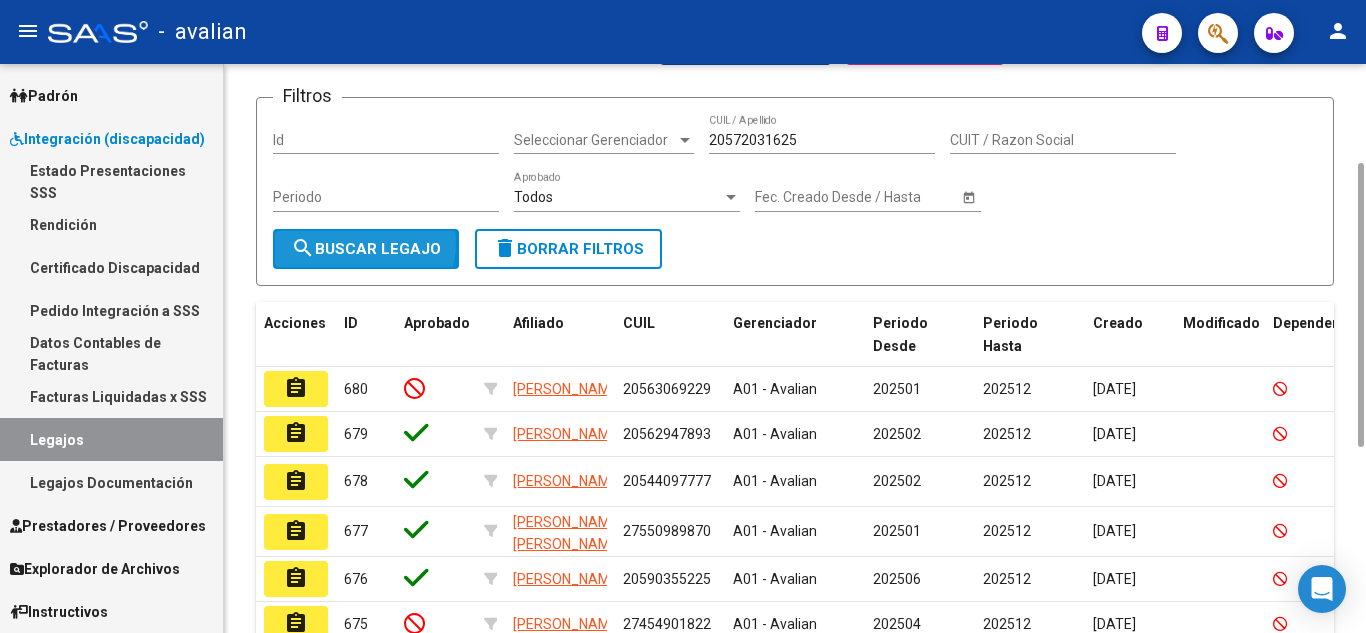 click on "search  Buscar Legajo" 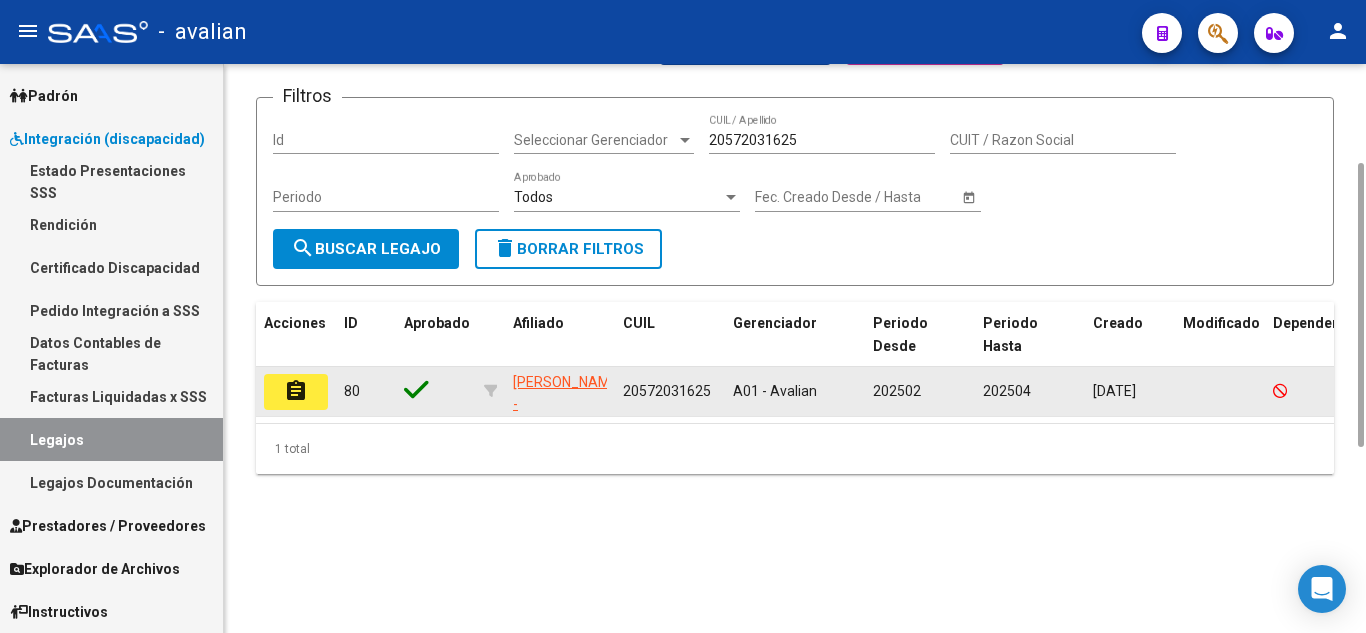 click on "assignment" 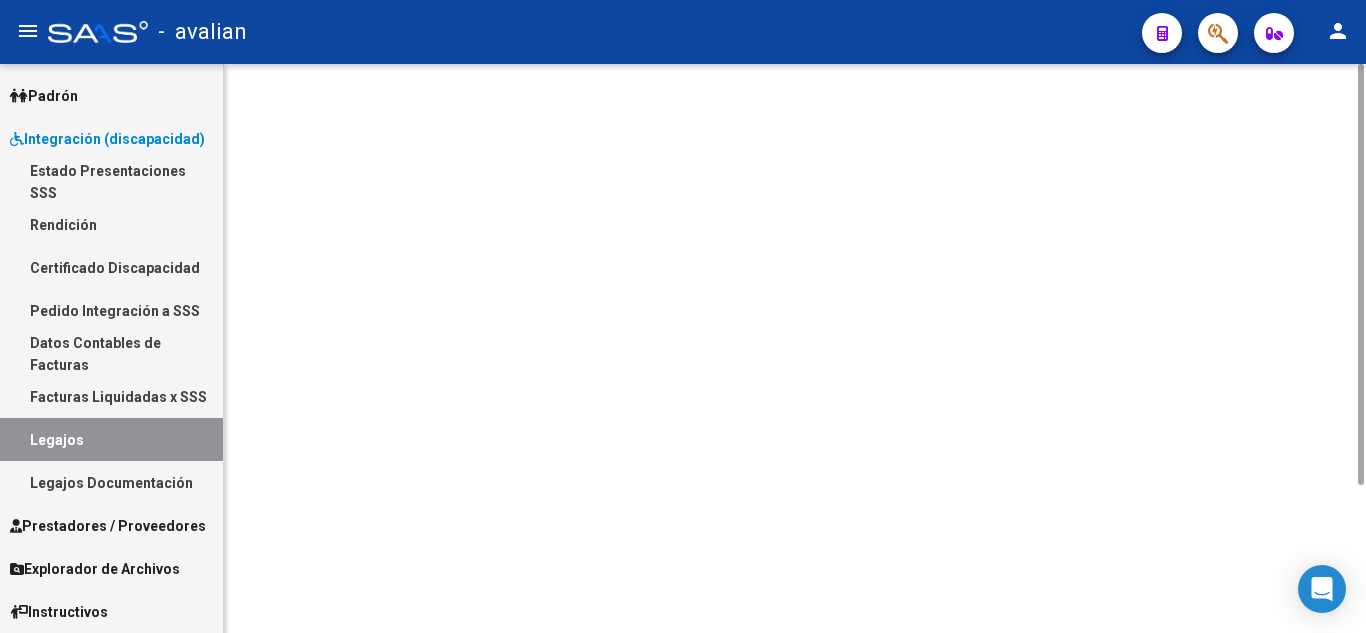 scroll, scrollTop: 0, scrollLeft: 0, axis: both 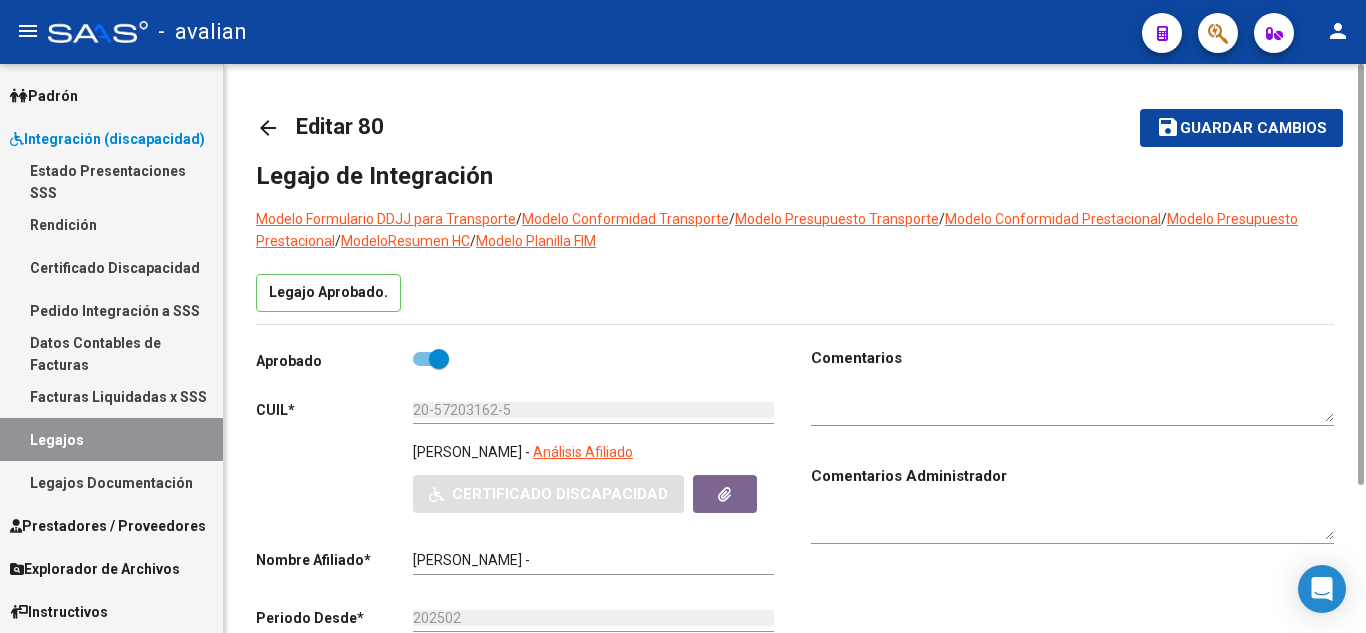 type on "[PERSON_NAME] [PERSON_NAME]" 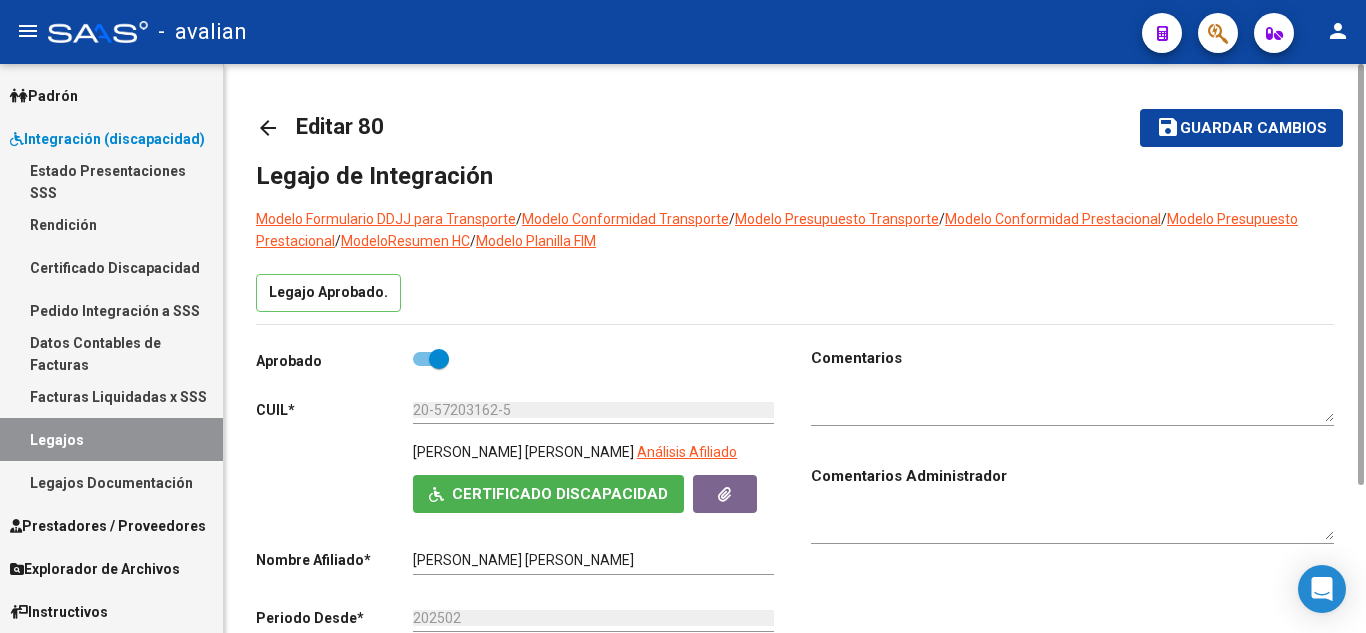 scroll, scrollTop: 200, scrollLeft: 0, axis: vertical 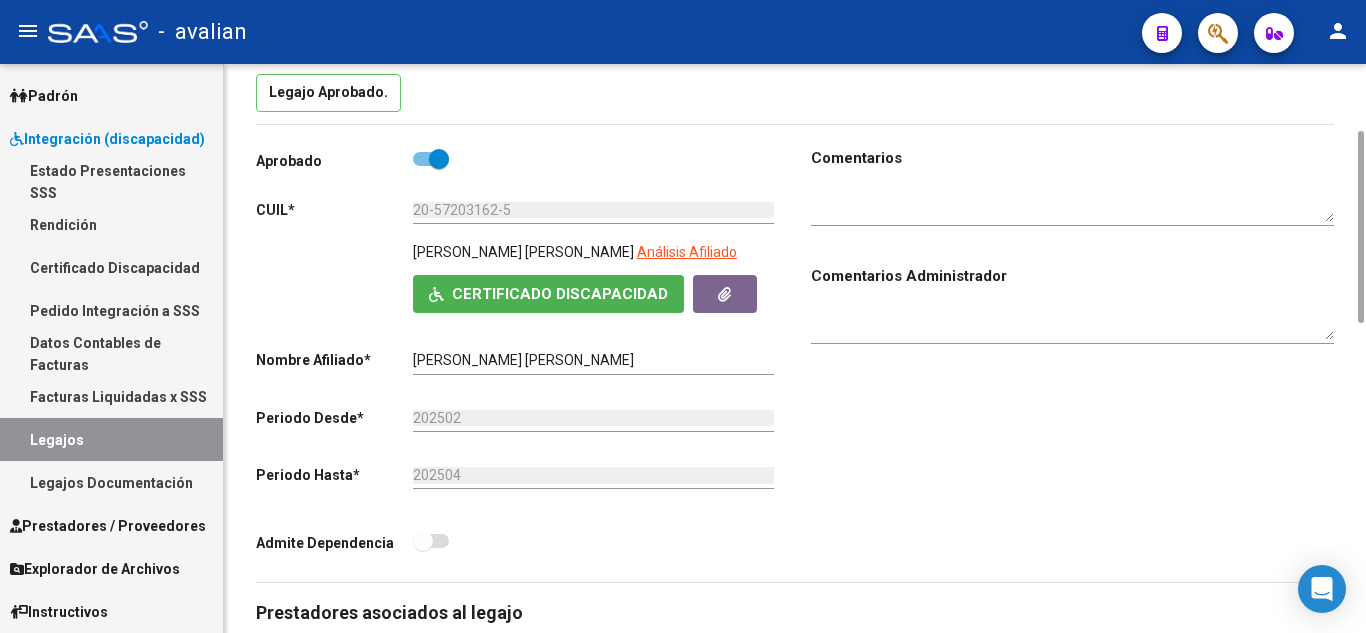 click on "Certificado Discapacidad" 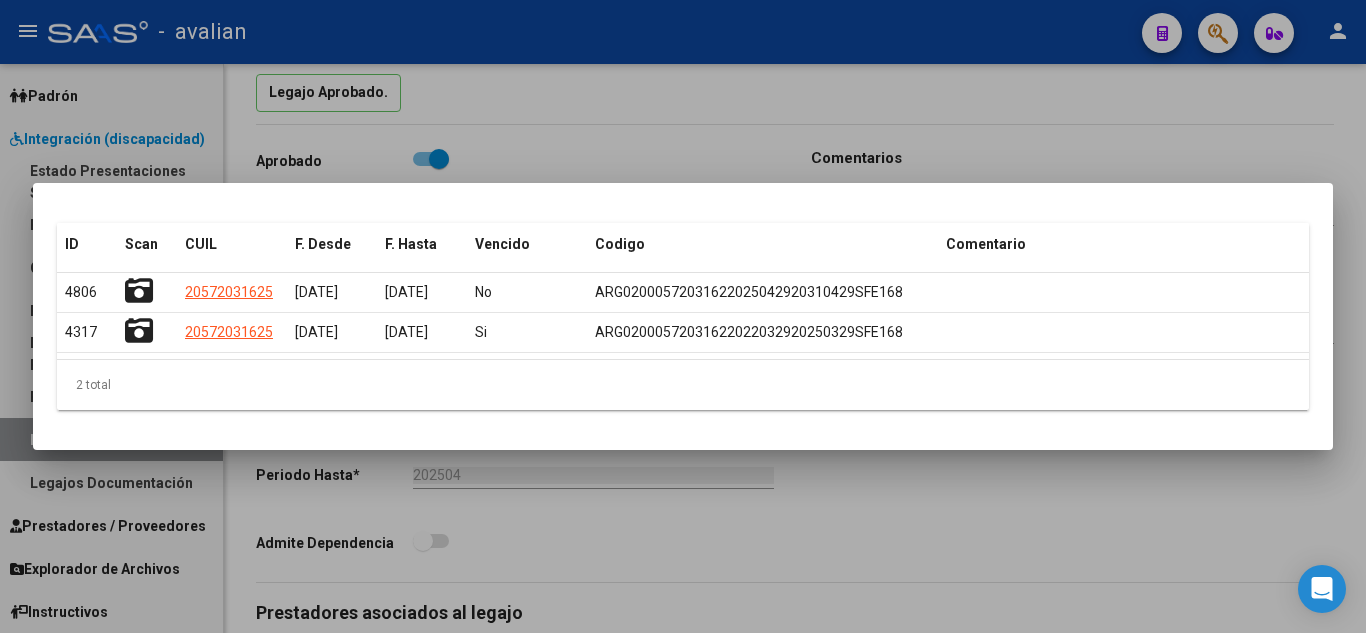 click at bounding box center [683, 316] 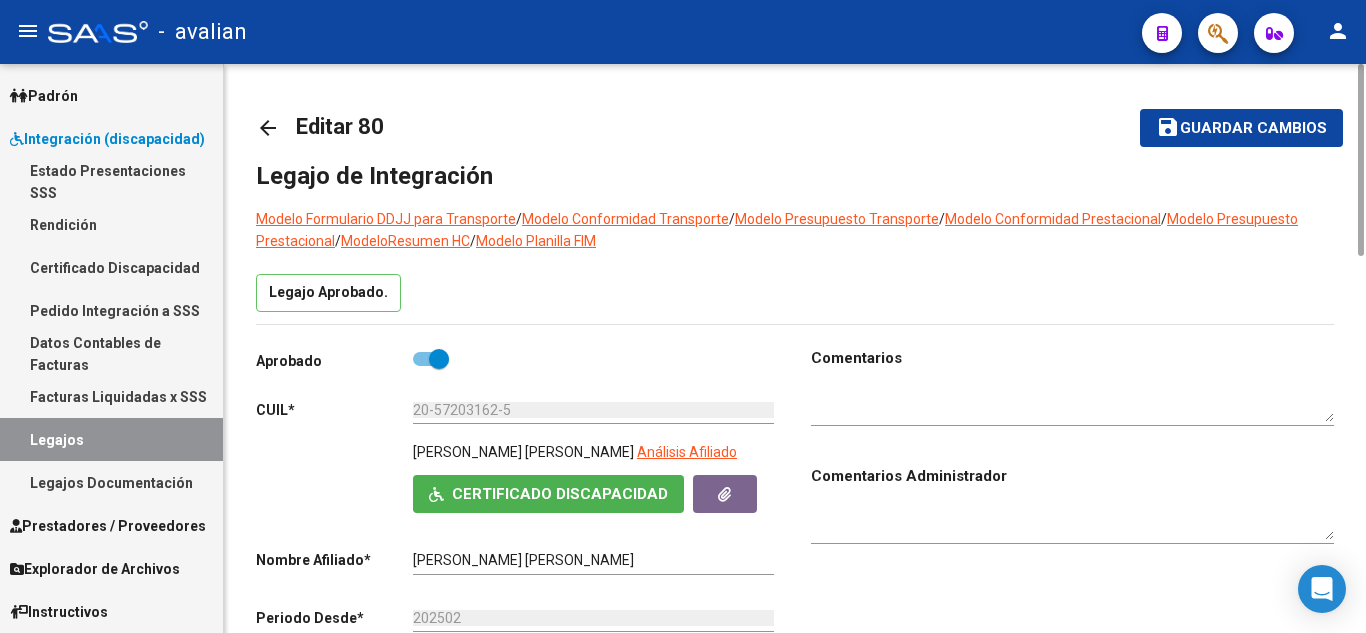 scroll, scrollTop: 200, scrollLeft: 0, axis: vertical 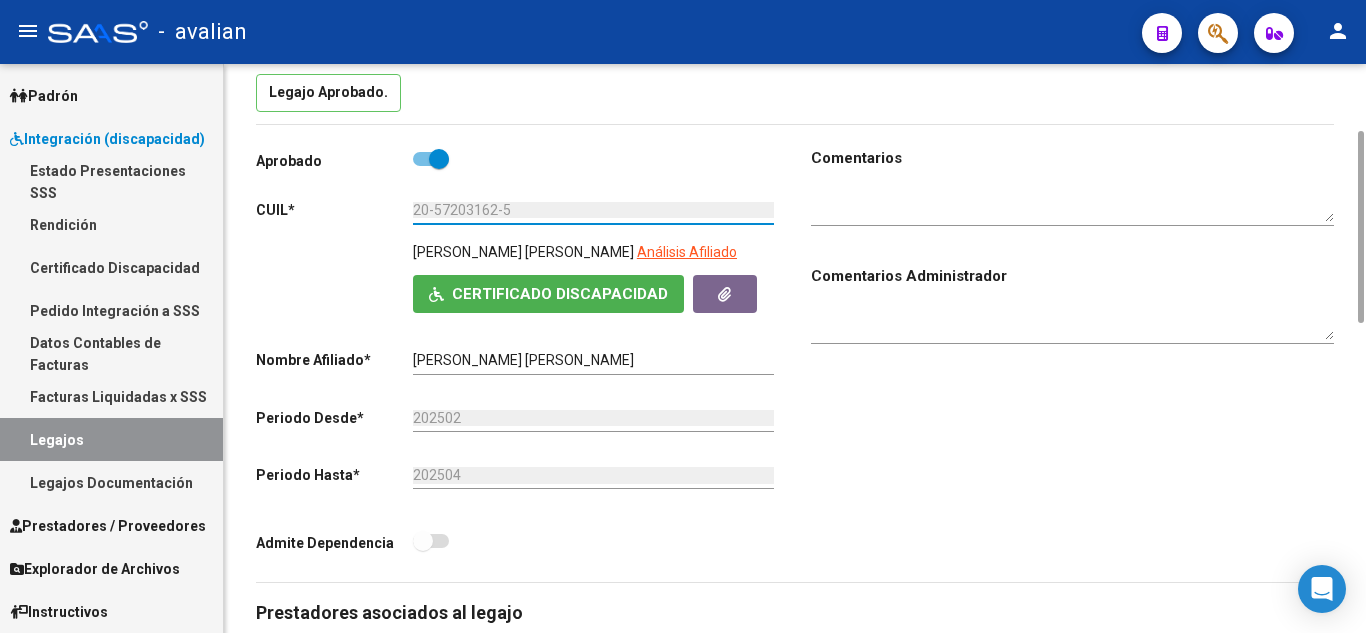 drag, startPoint x: 514, startPoint y: 214, endPoint x: 384, endPoint y: 214, distance: 130 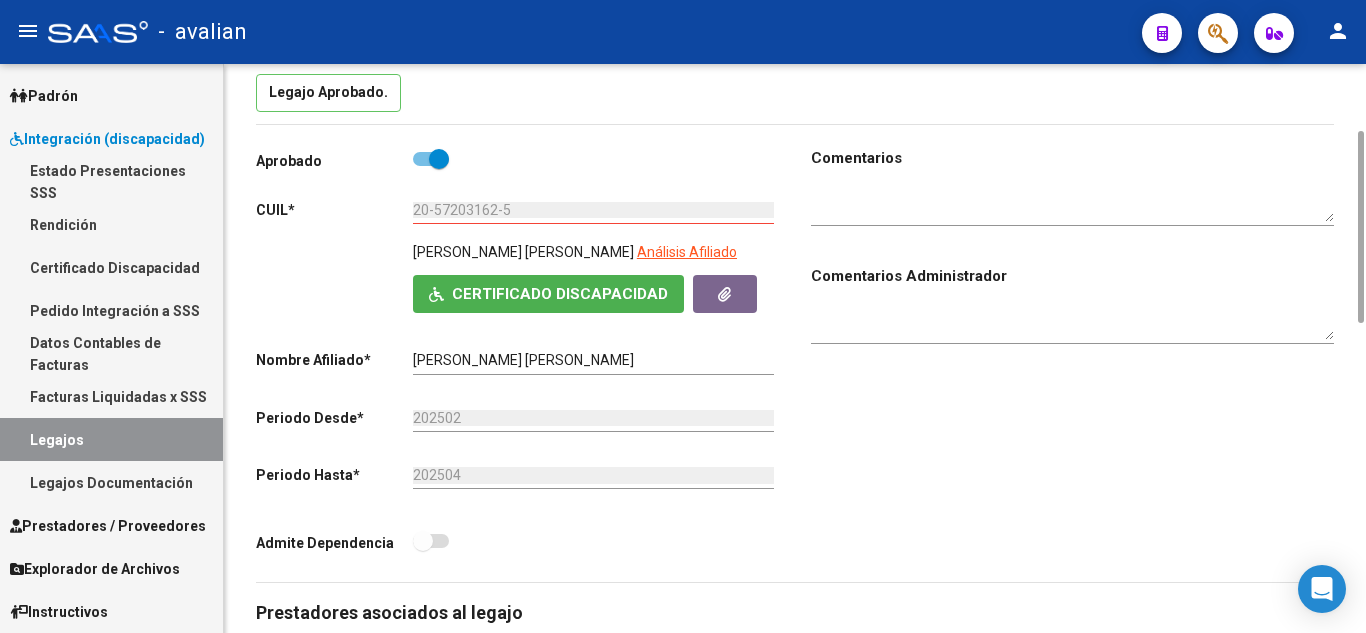 click on "Aprobado   CUIL  *   20-57203162-5 Ingresar CUIL  [PERSON_NAME] [PERSON_NAME]     Análisis Afiliado    Certificado Discapacidad     ARCA Padrón Nombre Afiliado  *   [PERSON_NAME] [PERSON_NAME] Ingresar el nombre  Periodo Desde  *   202502 Ej: 202203  Periodo Hasta  *   202504 Ej: 202212  Admite Dependencia" 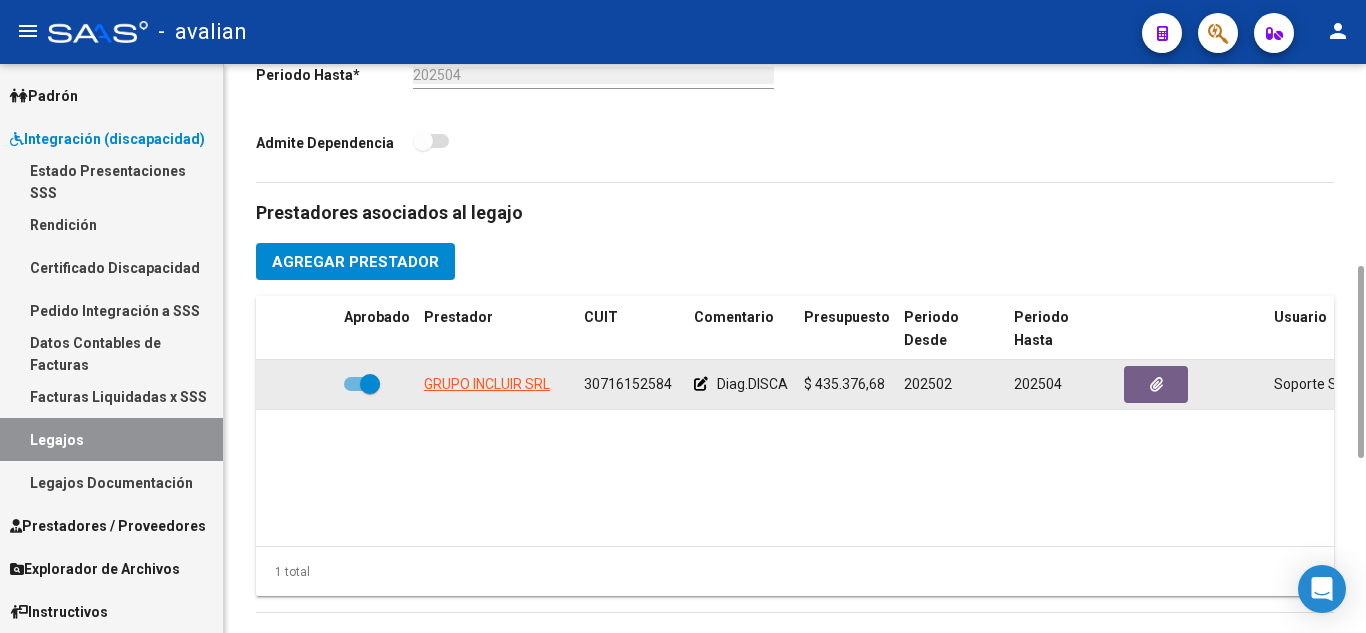 click 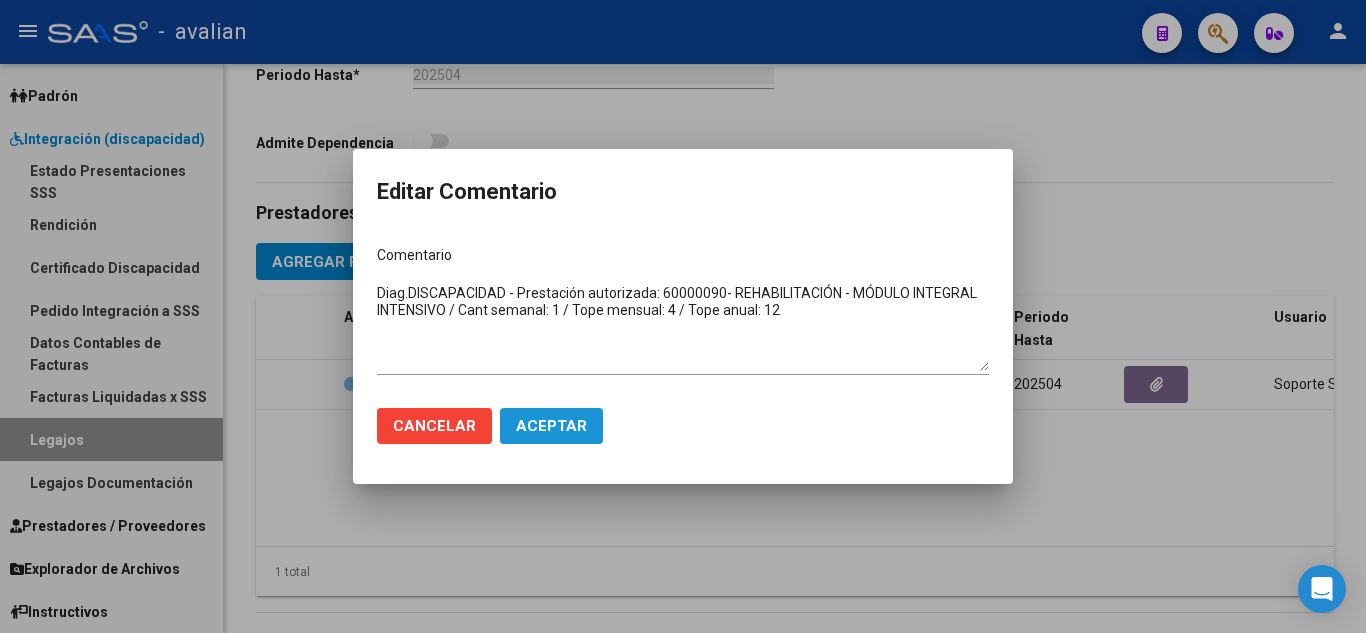click on "Aceptar" 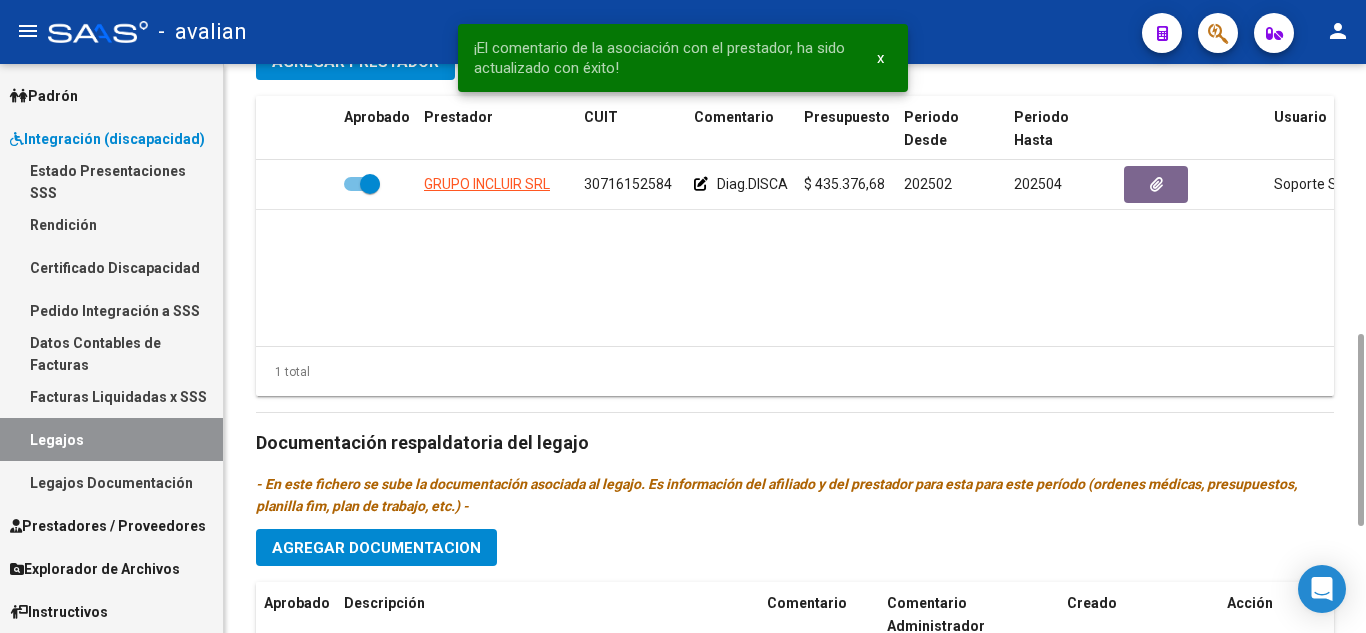 scroll, scrollTop: 600, scrollLeft: 0, axis: vertical 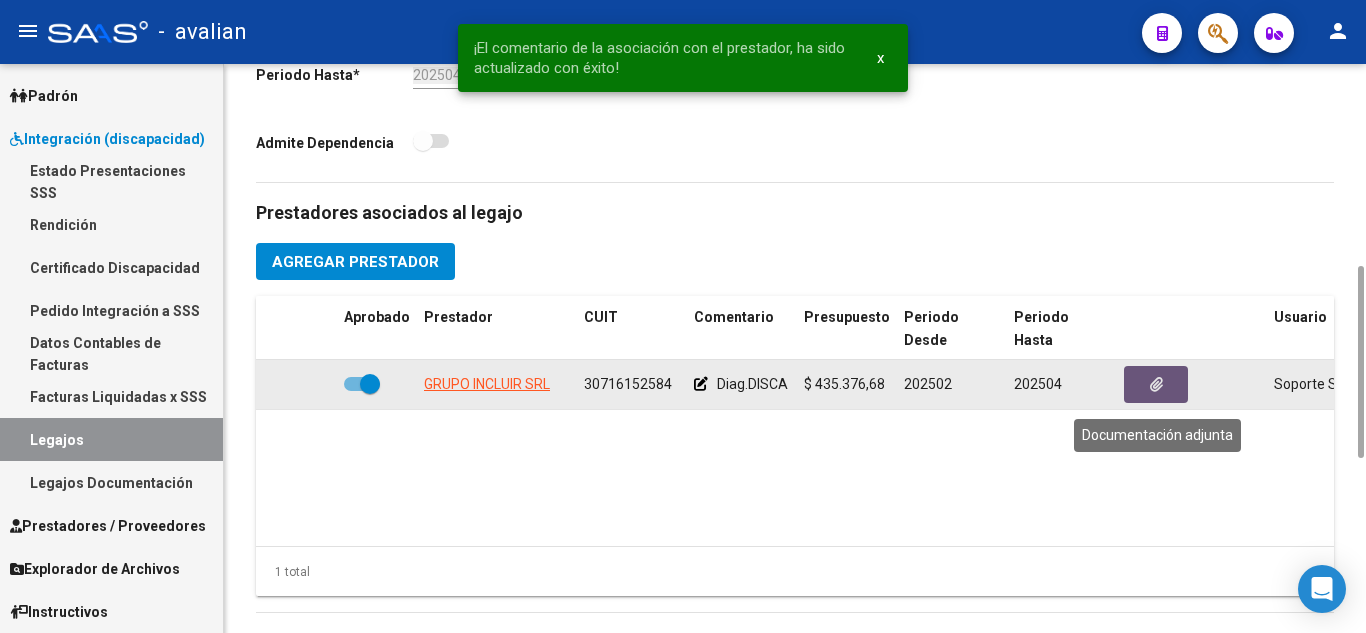 click 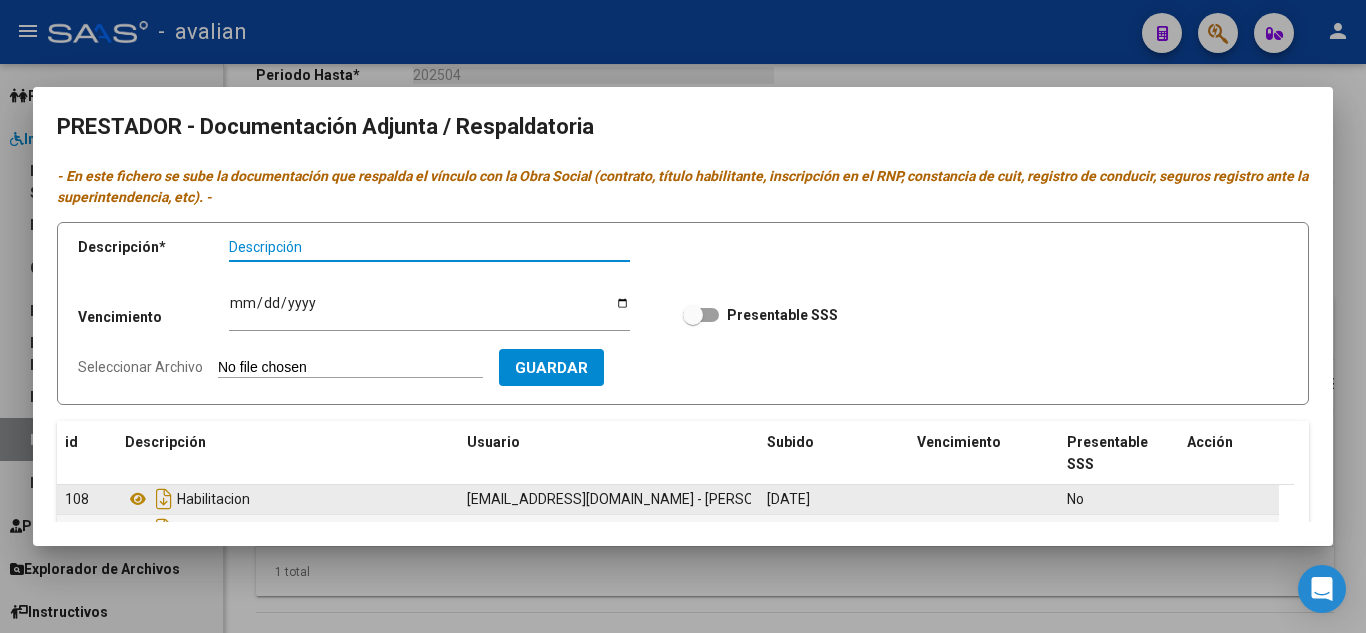 scroll, scrollTop: 0, scrollLeft: 0, axis: both 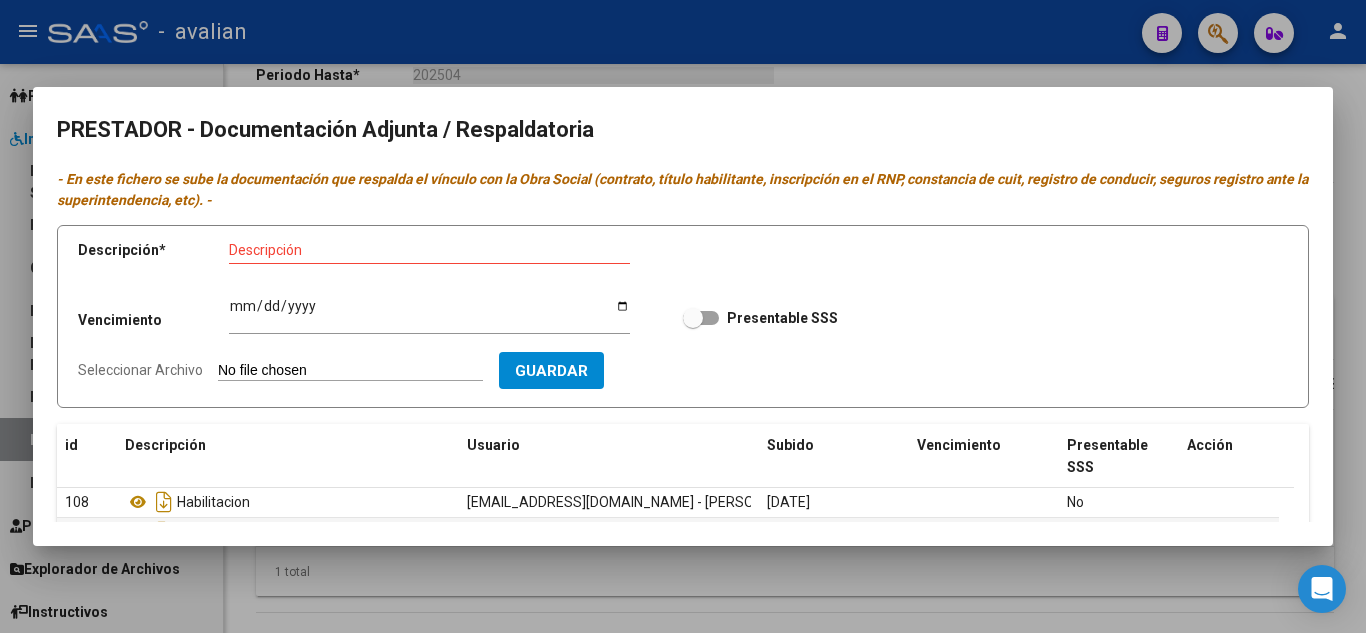 click at bounding box center (683, 316) 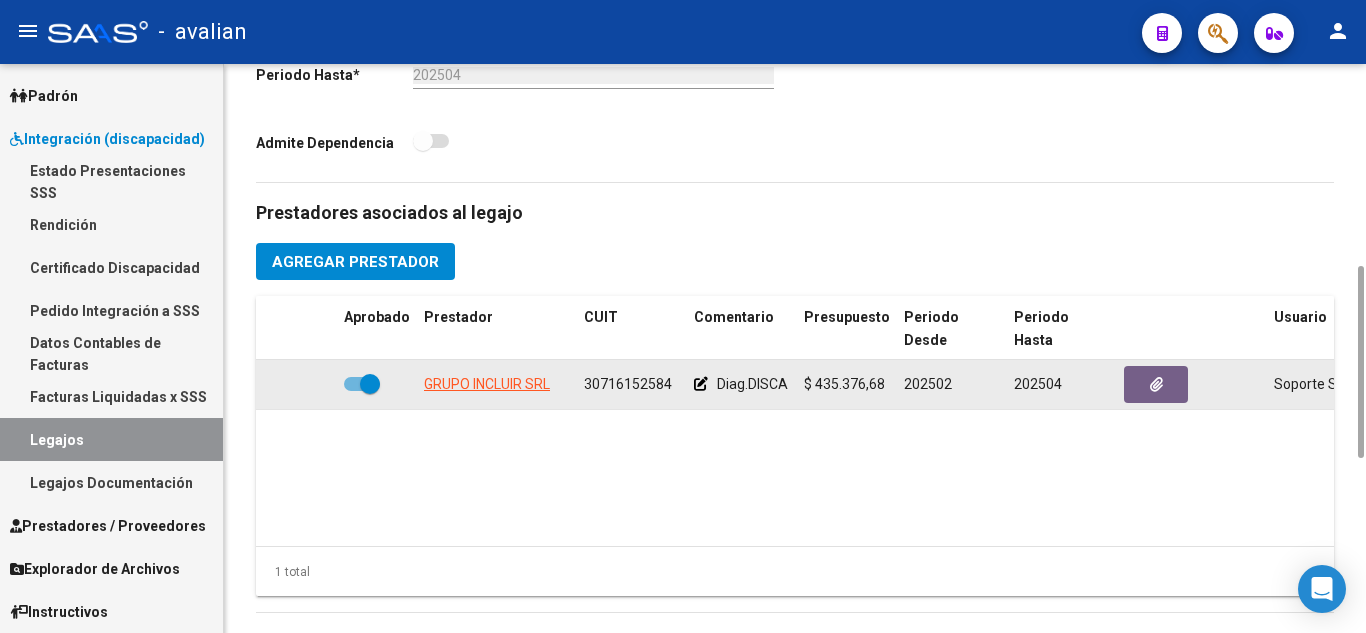 drag, startPoint x: 578, startPoint y: 387, endPoint x: 669, endPoint y: 400, distance: 91.92388 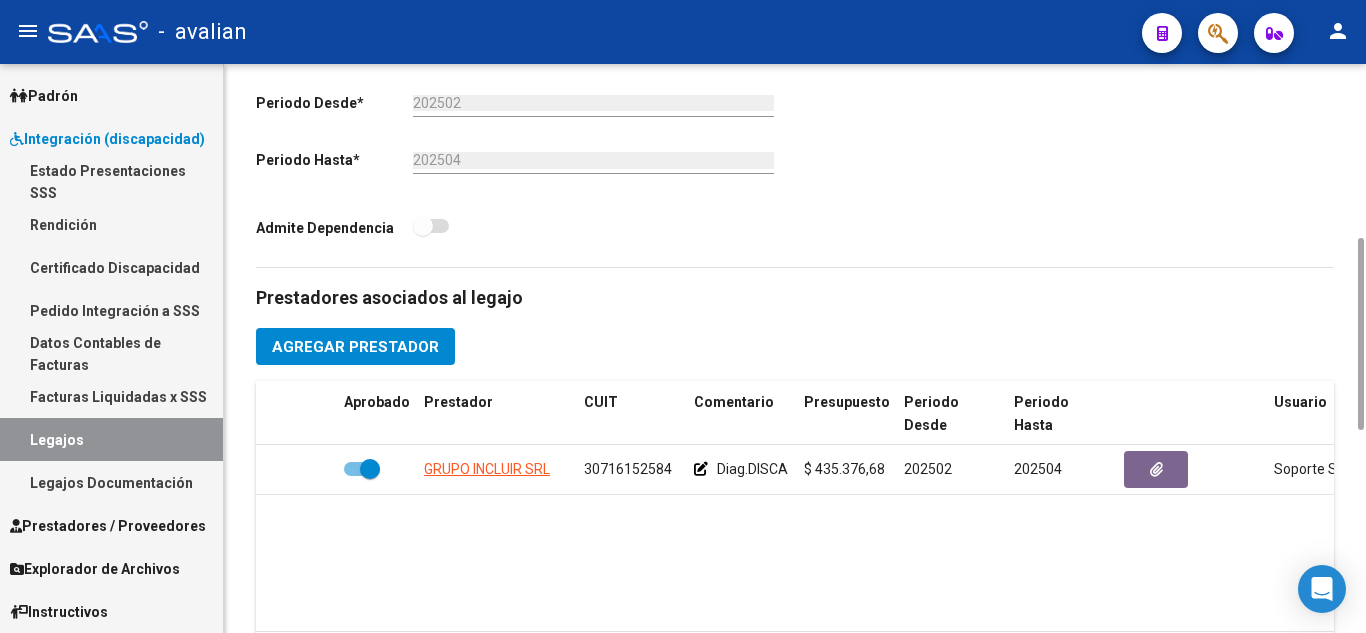 scroll, scrollTop: 715, scrollLeft: 0, axis: vertical 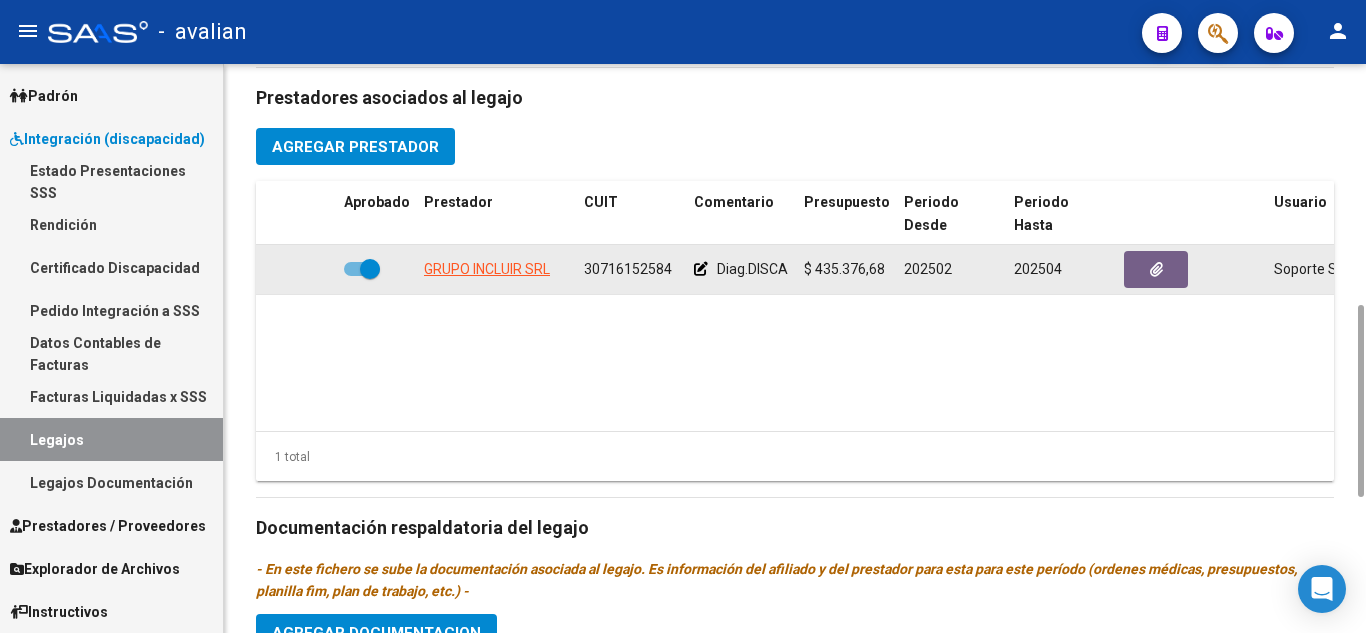 click on "30716152584" 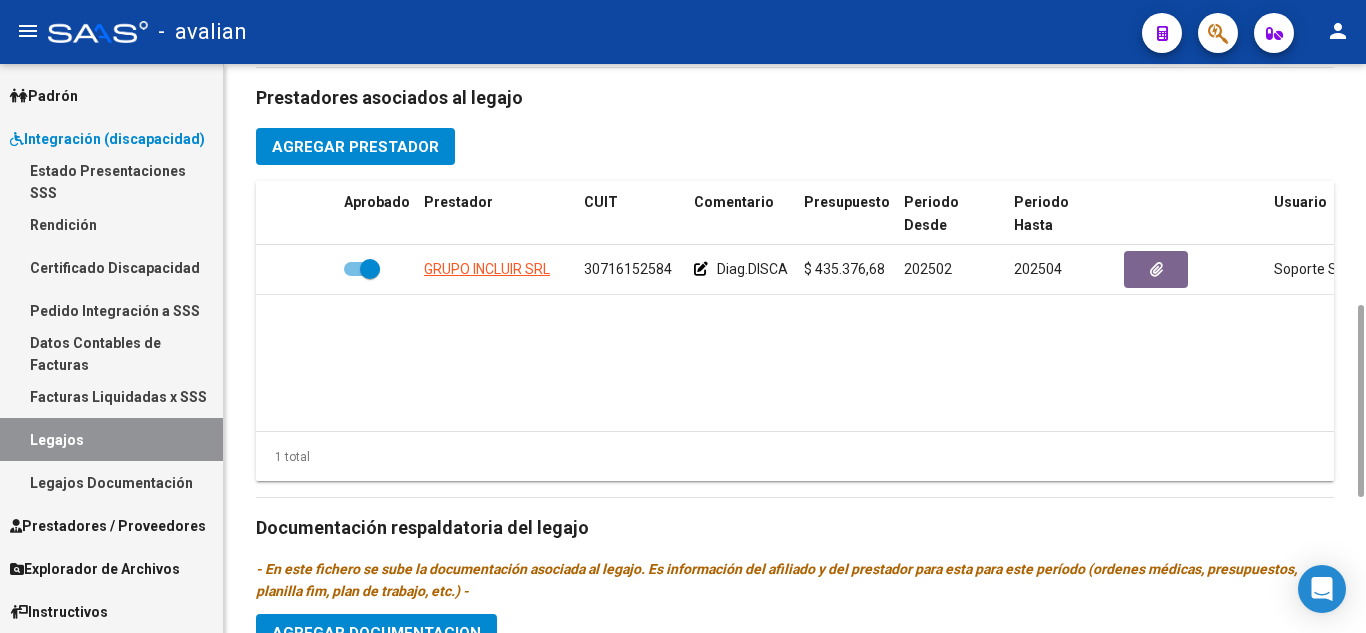 click on "GRUPO INCLUIR SRL 30716152584     Diag.DISCAPACIDAD - Prestación autorizada: 60000090- REHABILITACIÓN - MÓDULO INTEGRAL INTENSIVO / Cant semanal: 1 / Tope mensual: 4 / Tope anual: 12  $ 435.376,68  202502 202504 Soporte SAAS   [DATE]" 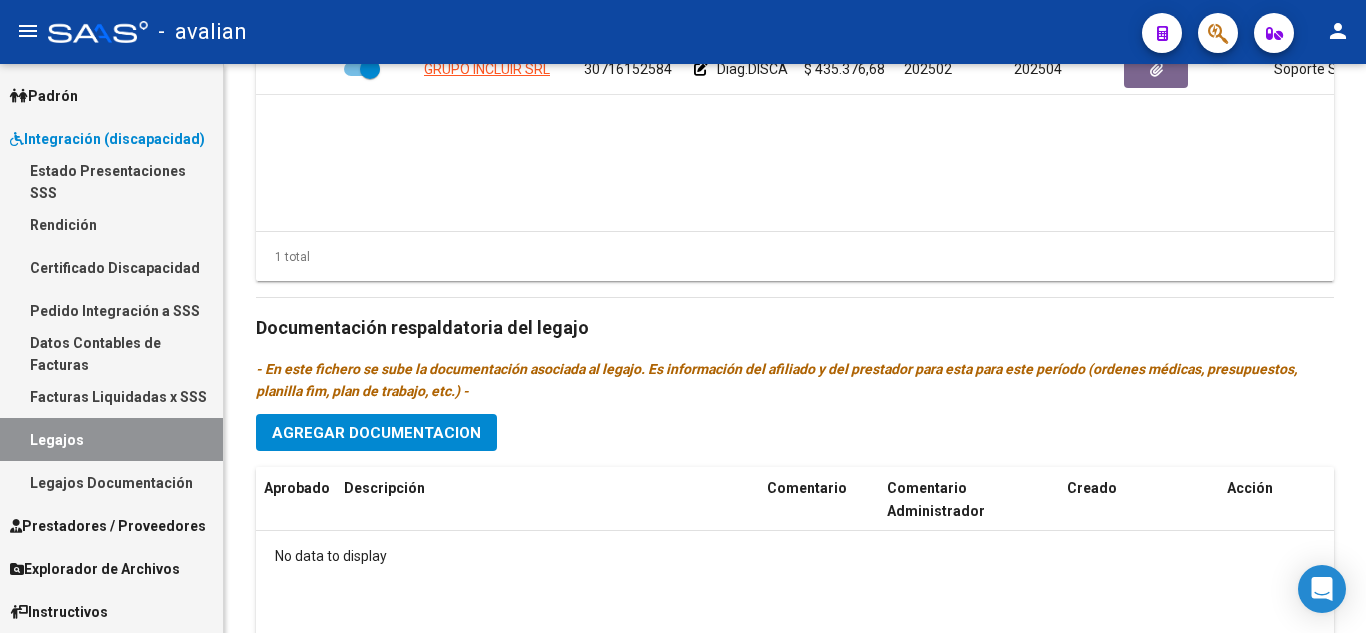 scroll, scrollTop: 1115, scrollLeft: 0, axis: vertical 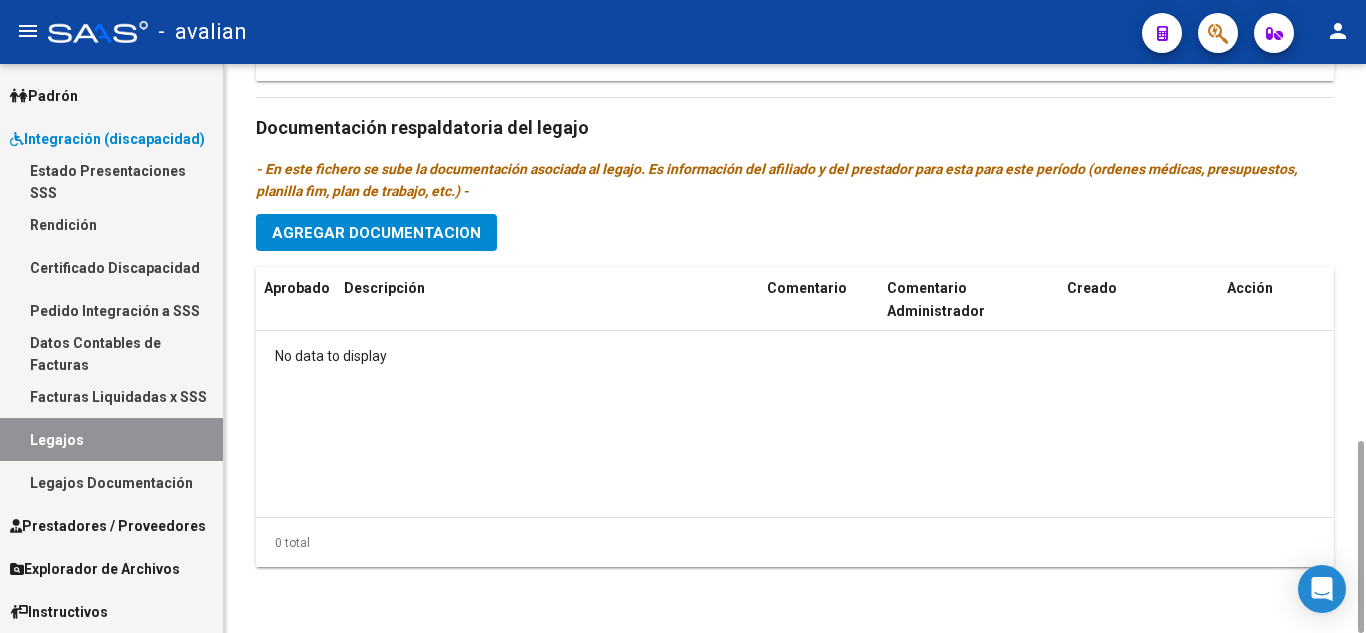 click on "Agregar Documentacion" 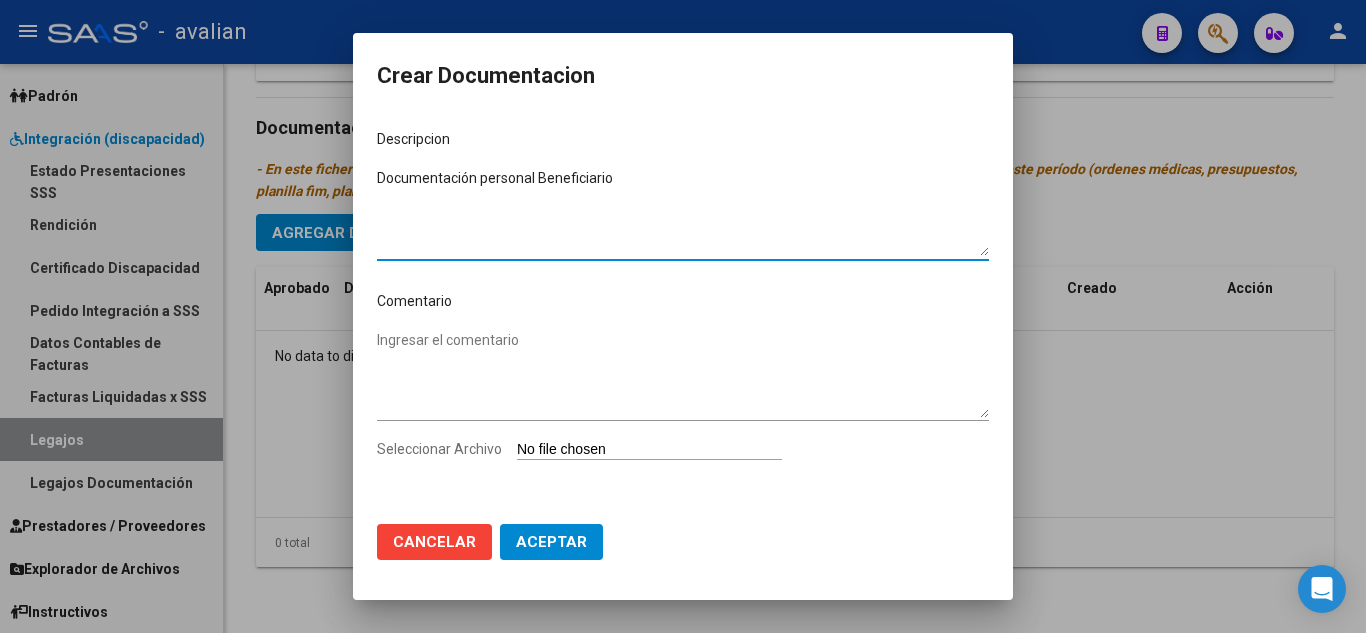 type on "Documentación personal Beneficiario" 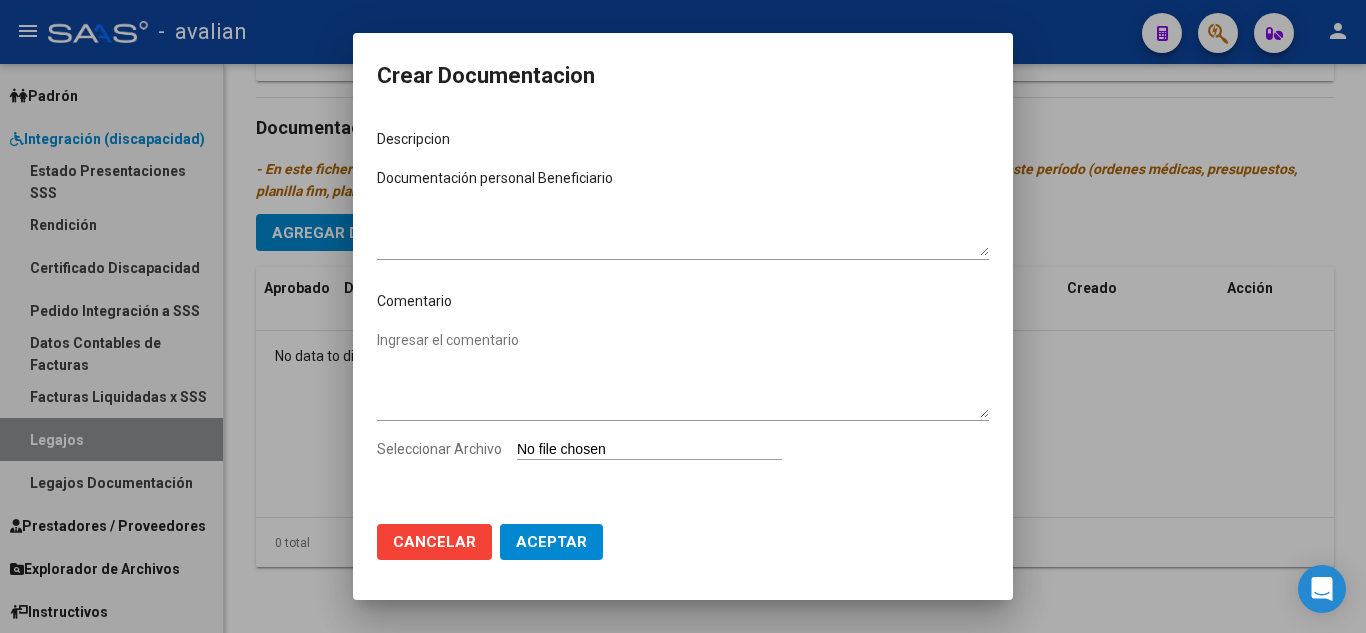 click on "Seleccionar Archivo" at bounding box center [649, 450] 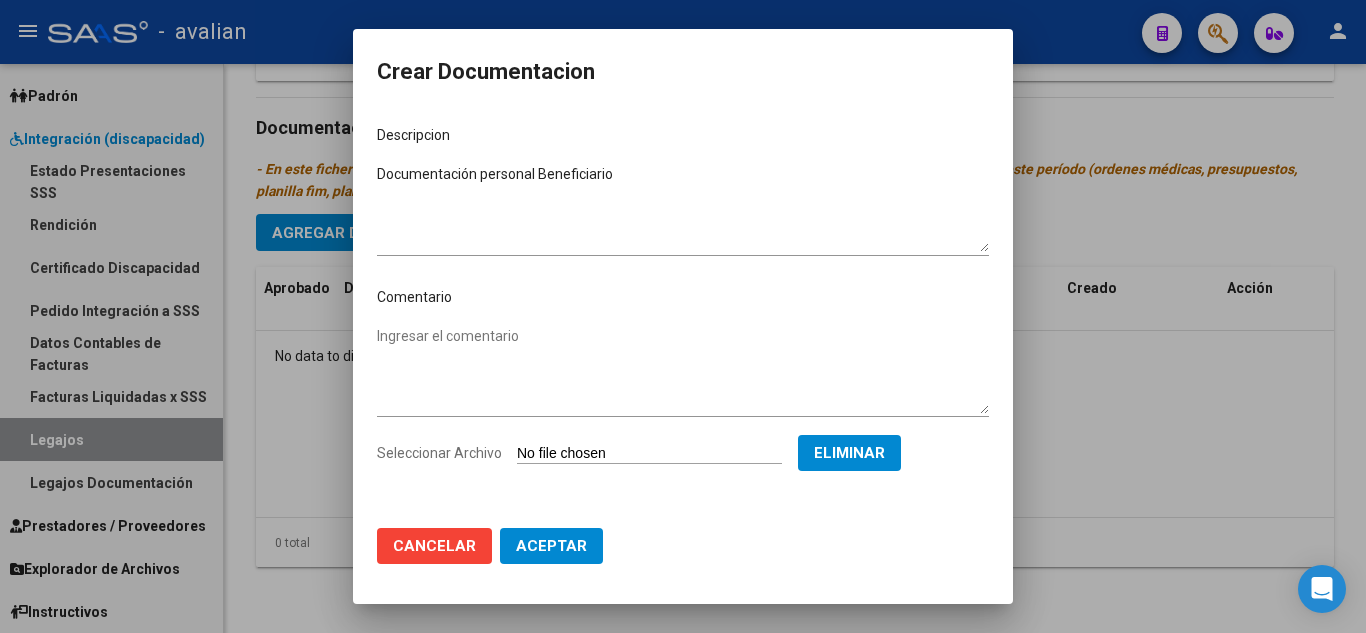 click on "Aceptar" 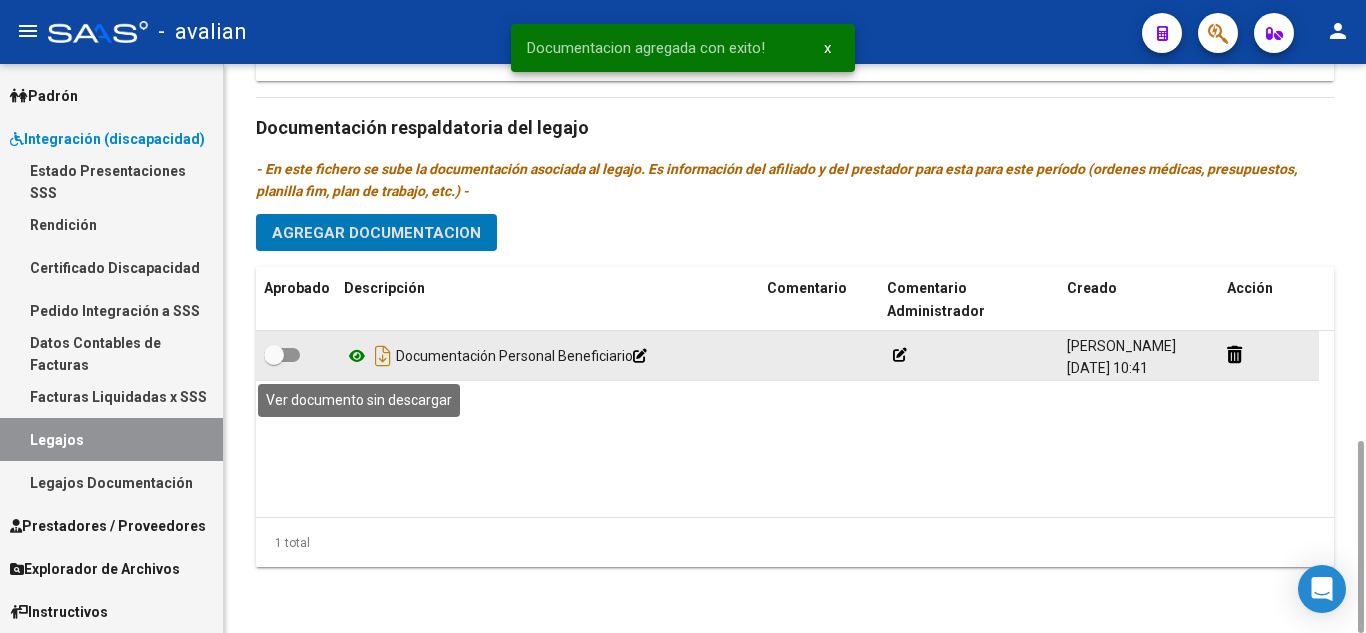 click 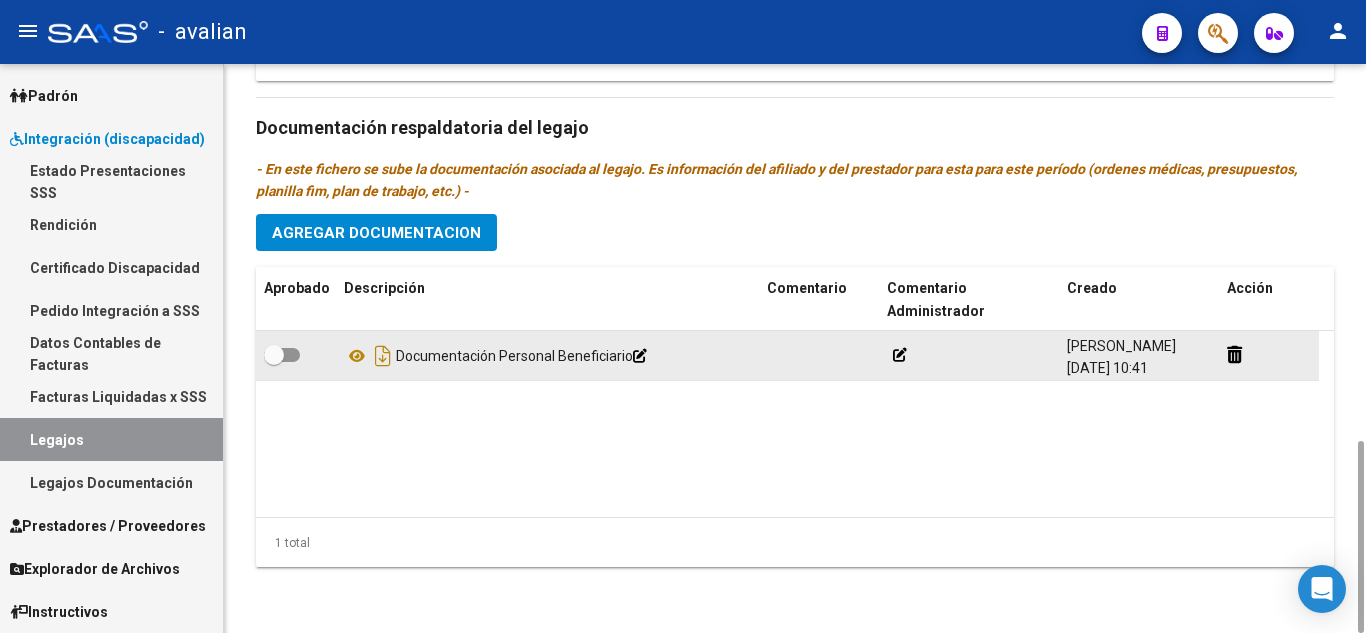 click 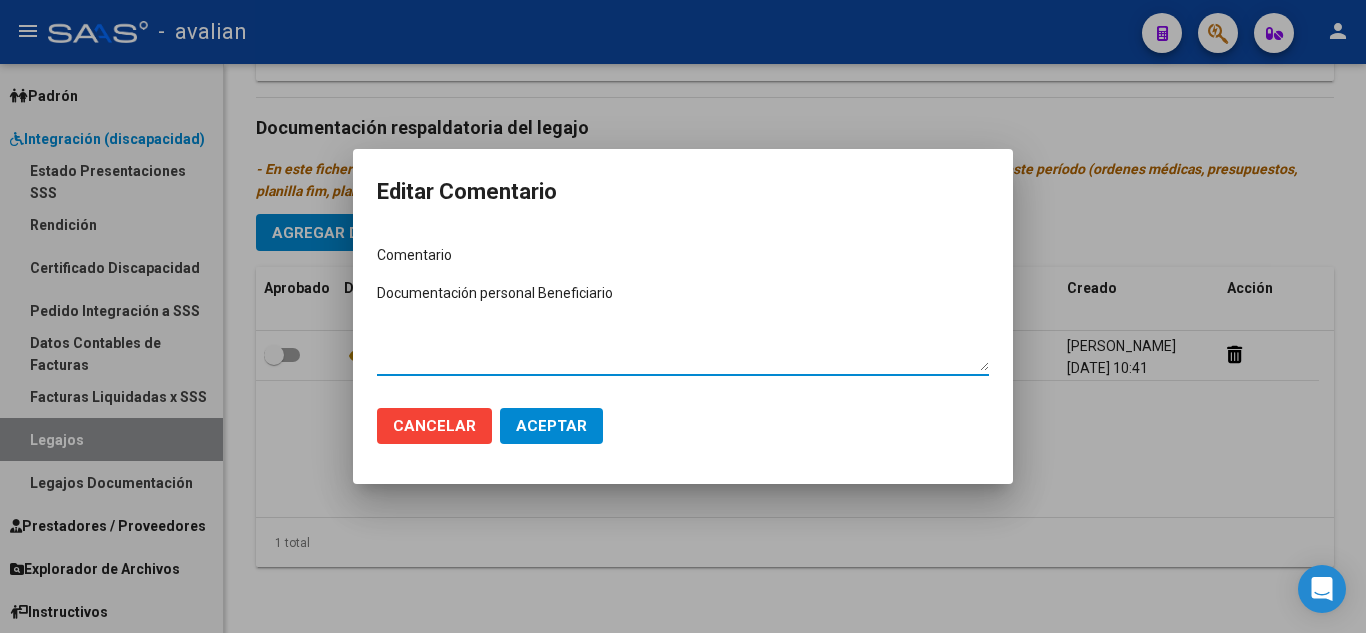 click on "Cancelar Aceptar" 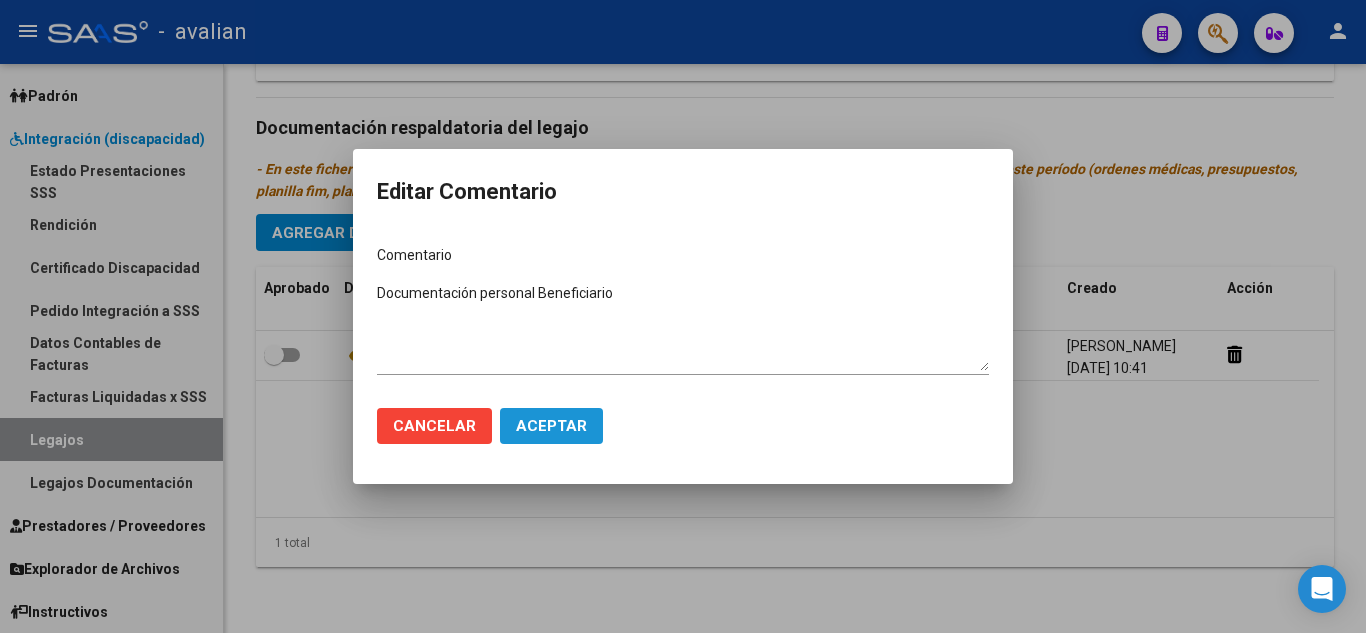 click on "Aceptar" 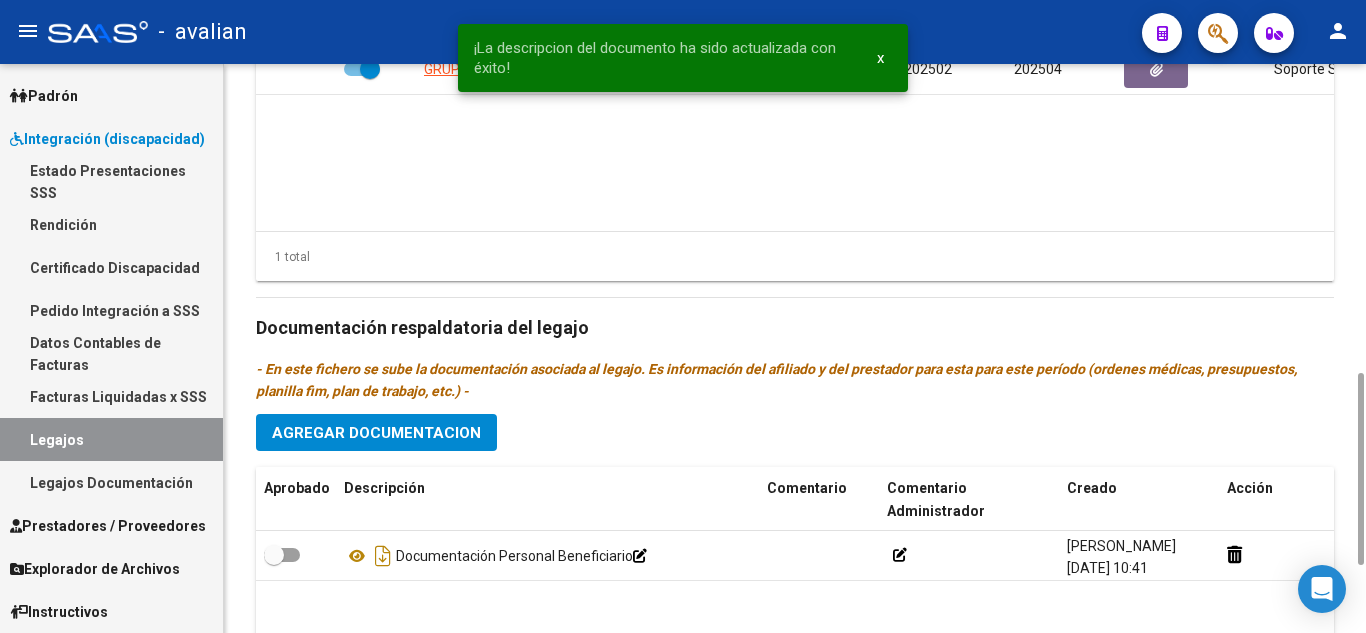 scroll, scrollTop: 1115, scrollLeft: 0, axis: vertical 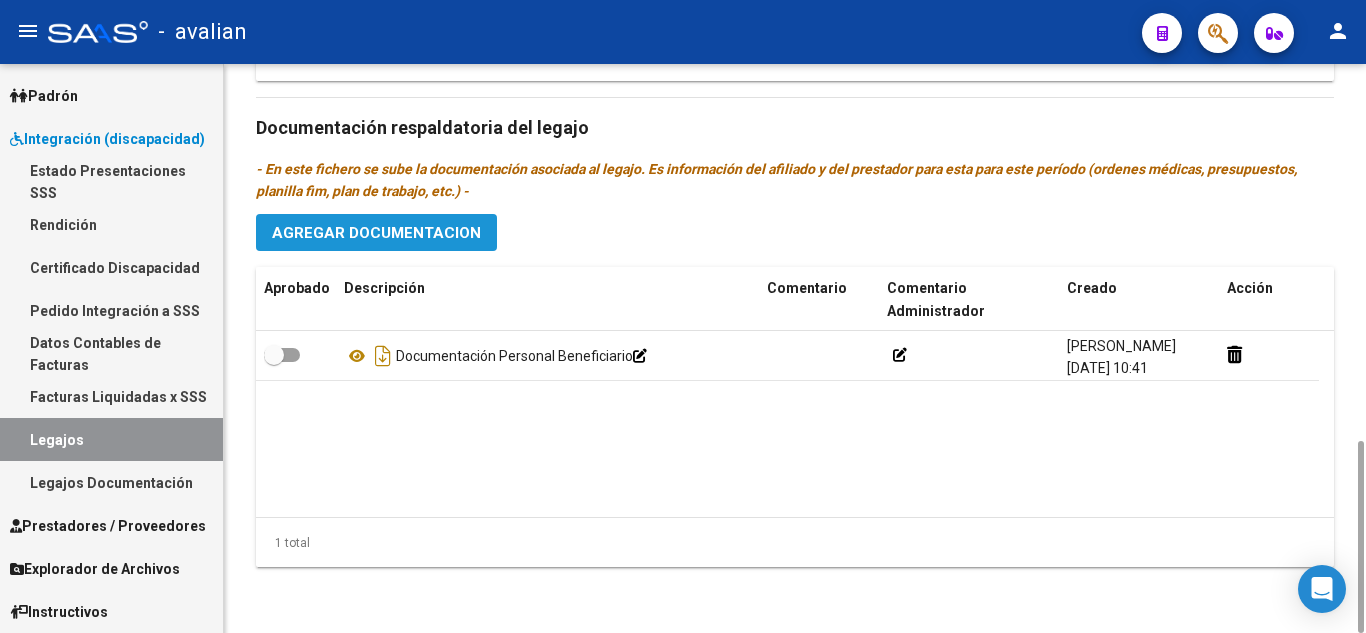 click on "Agregar Documentacion" 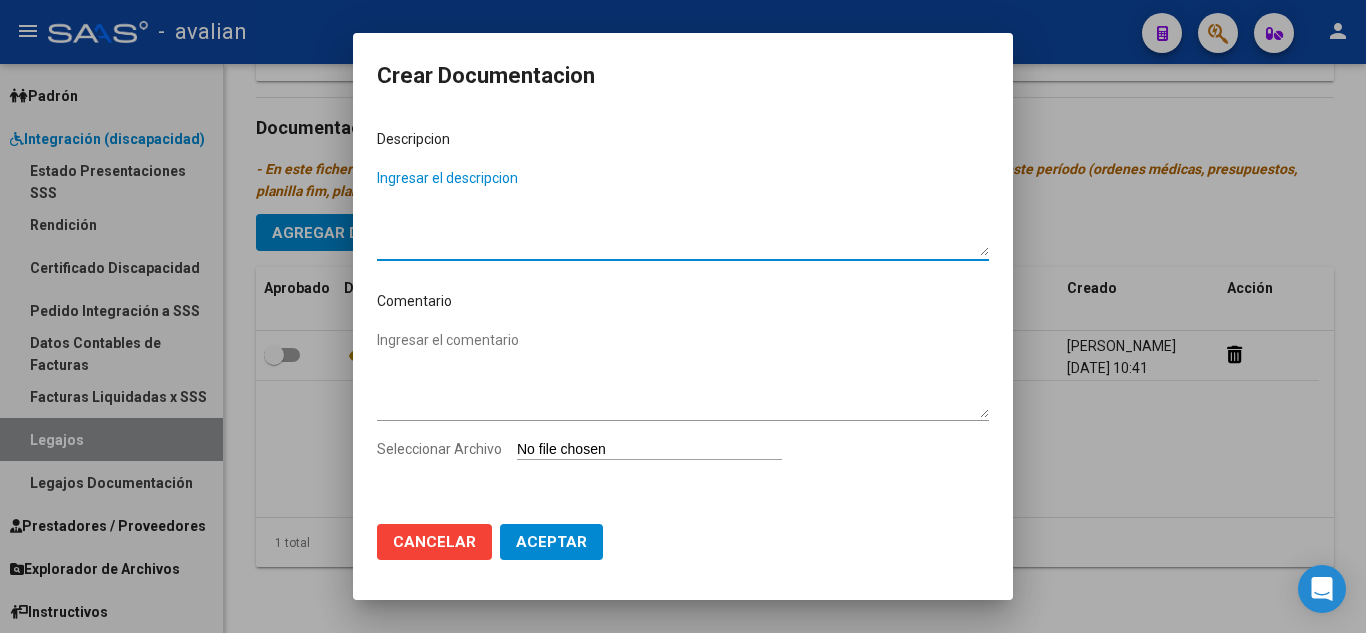 paste on "Rehabilitacion - Módulo Integral Intensivo" 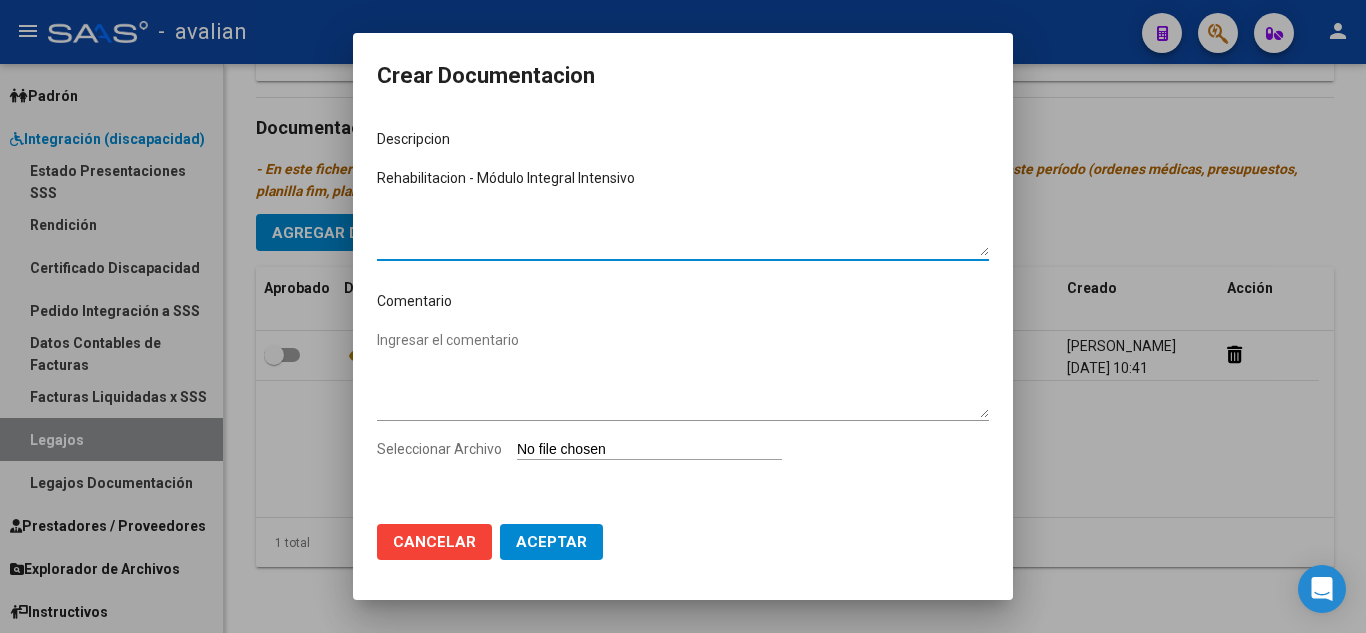 click on "Rehabilitacion - Módulo Integral Intensivo" at bounding box center (683, 212) 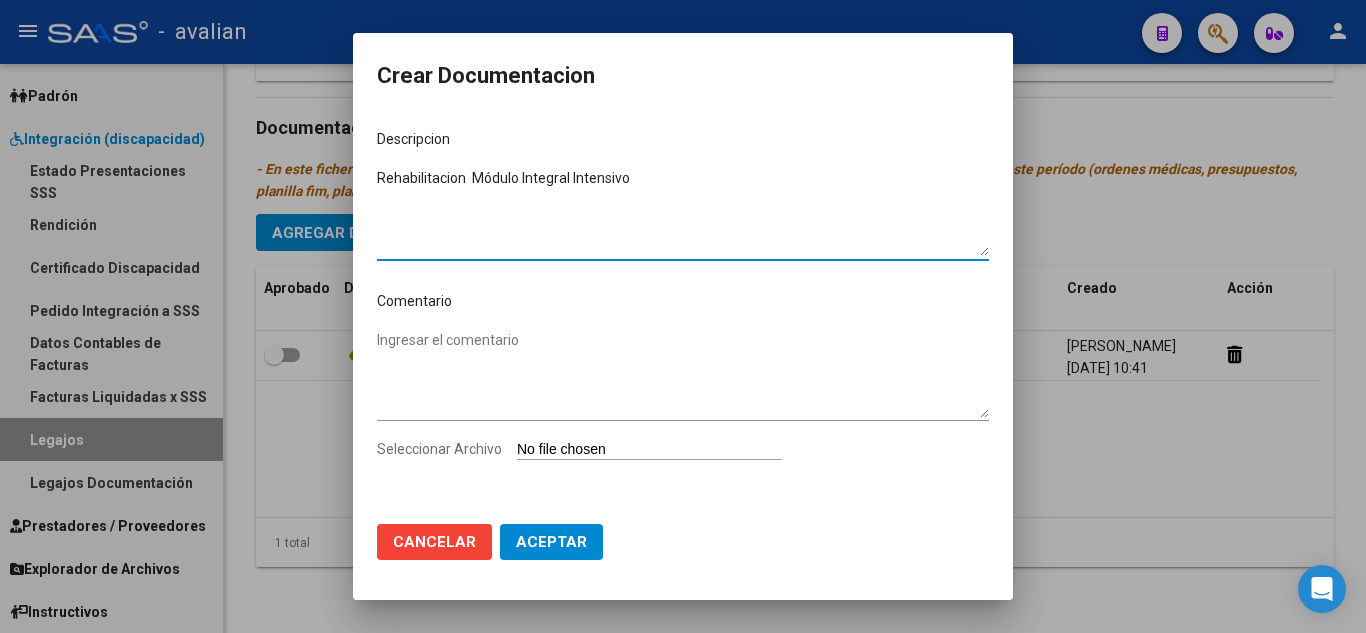 type on "Rehabilitacion  Módulo Integral Intensivo" 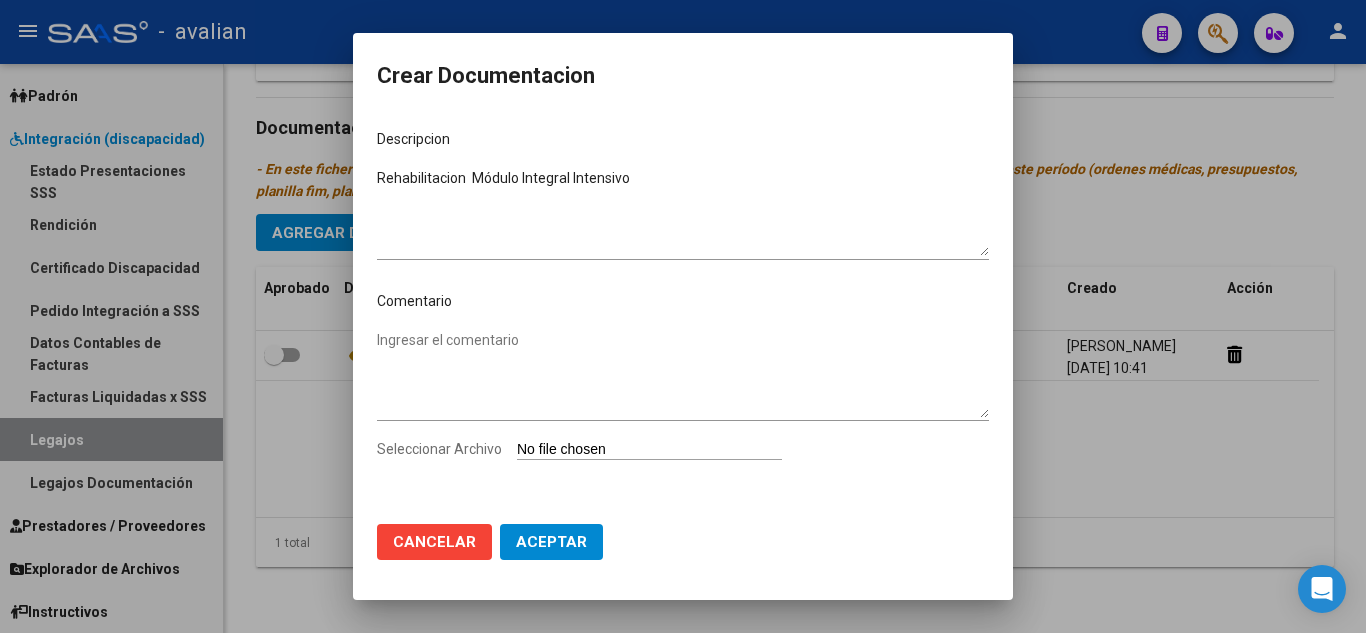 click on "Seleccionar Archivo" at bounding box center [649, 450] 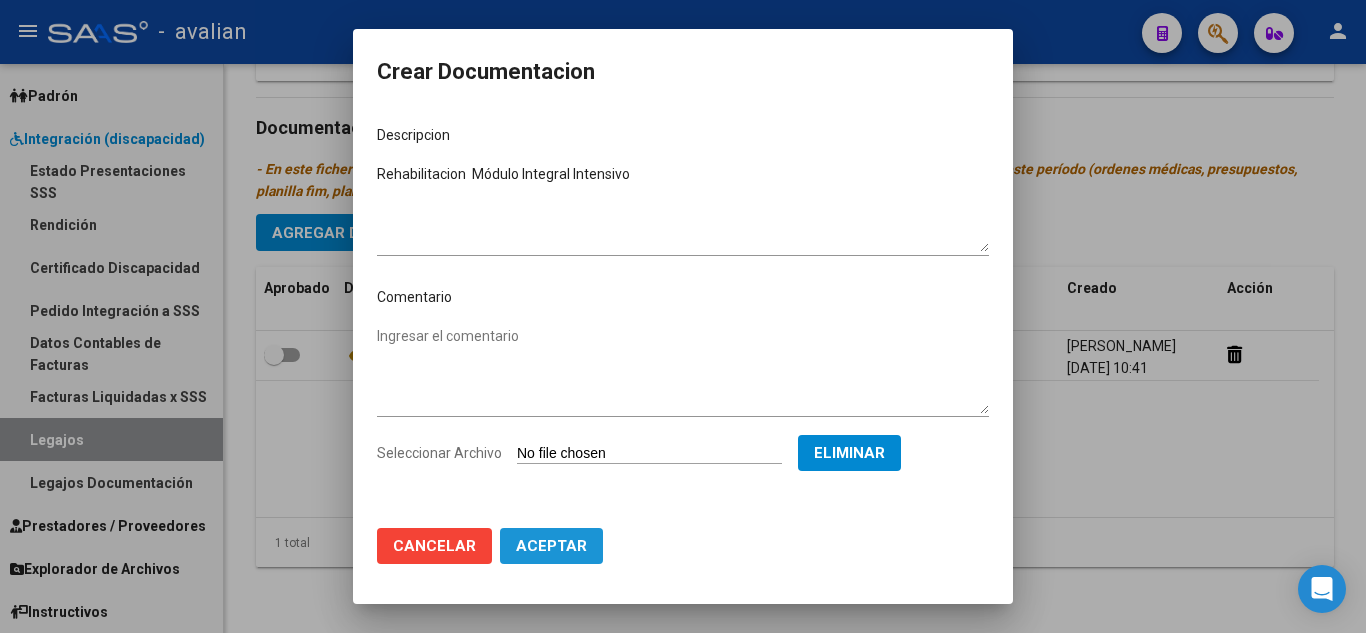 click on "Aceptar" 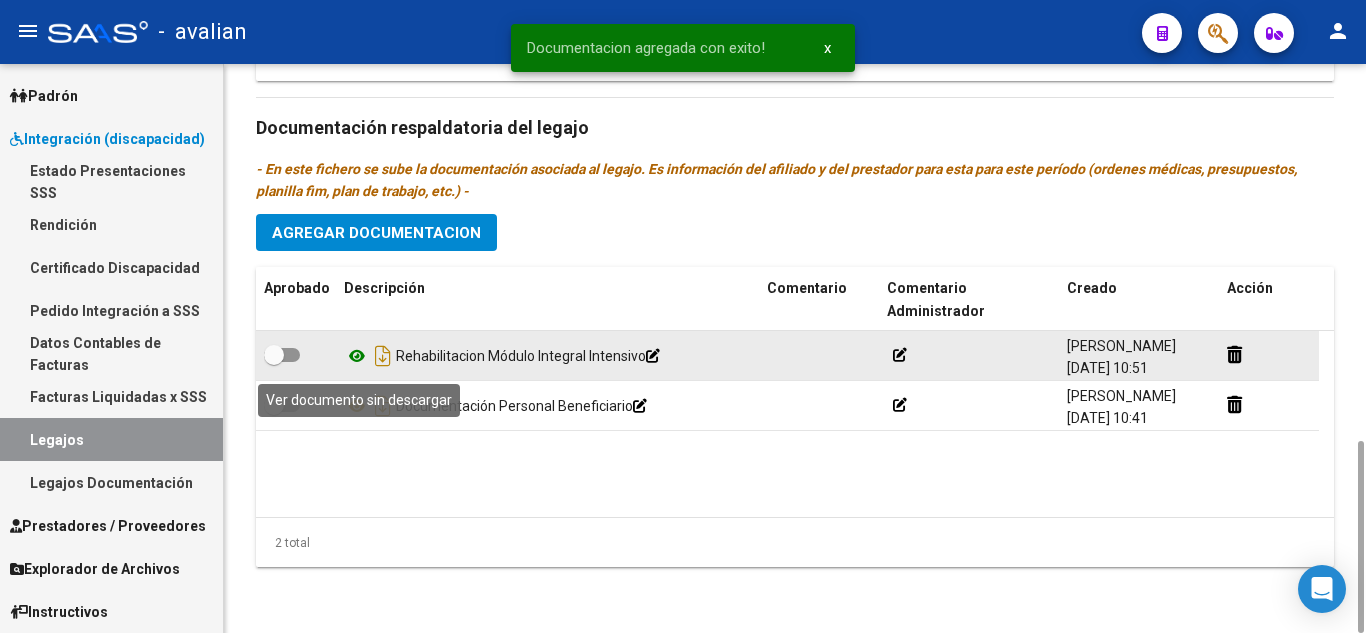 click 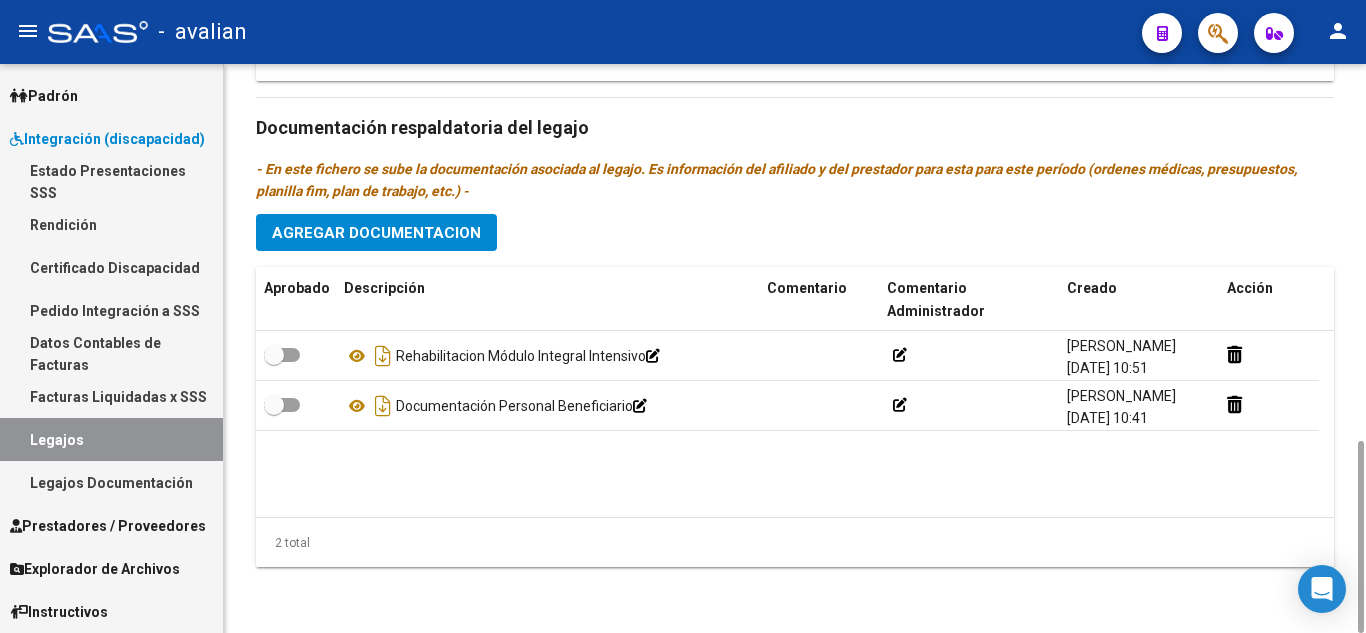 click on "Agregar Documentacion" 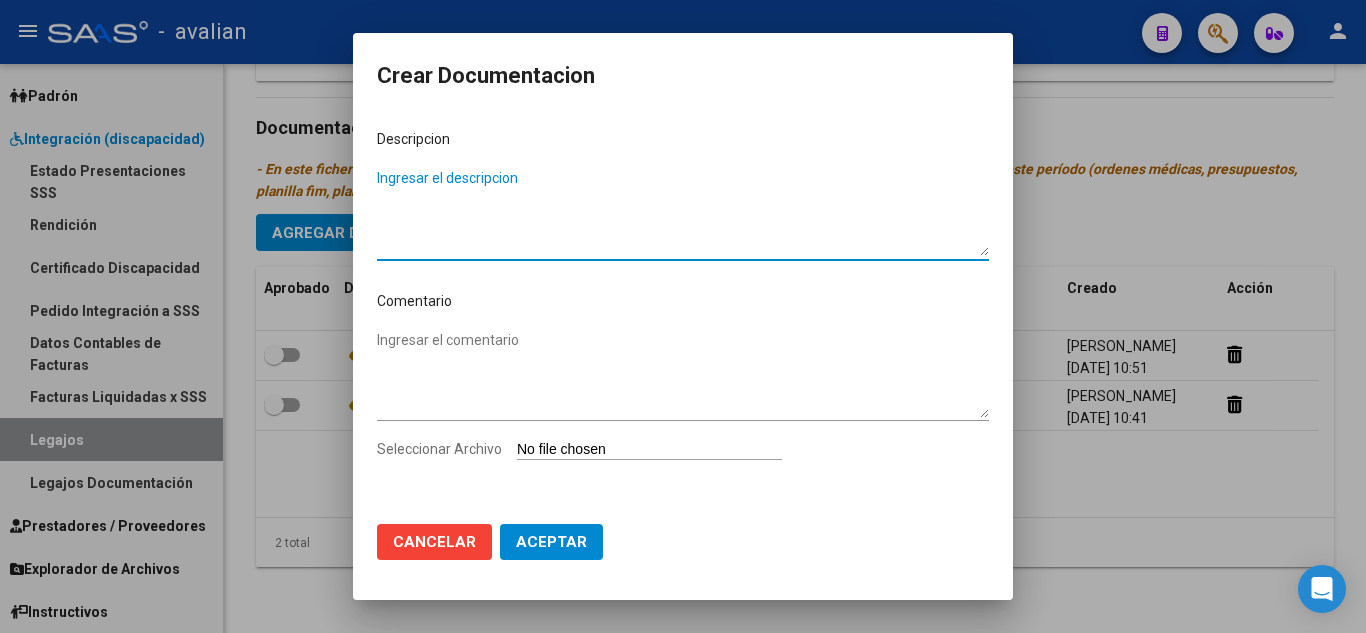 paste on "Módulo de Apoyo a la Integración Escolar (SAIE" 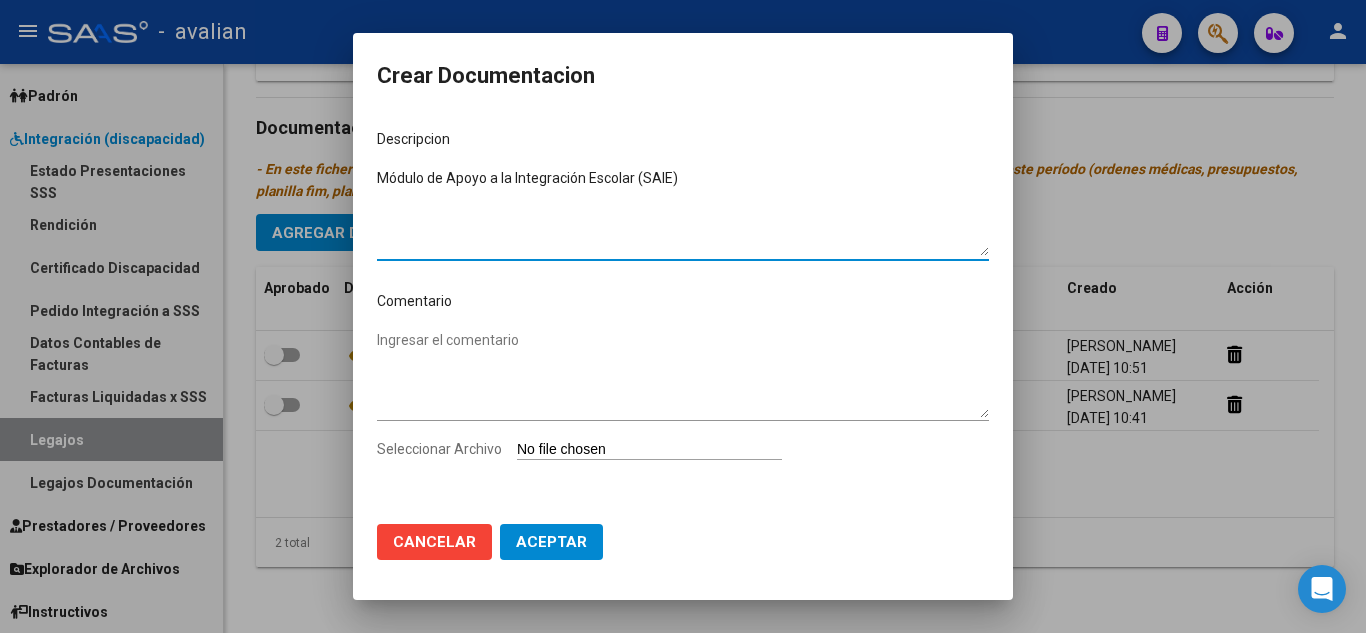 type on "Módulo de Apoyo a la Integración Escolar (SAIE)" 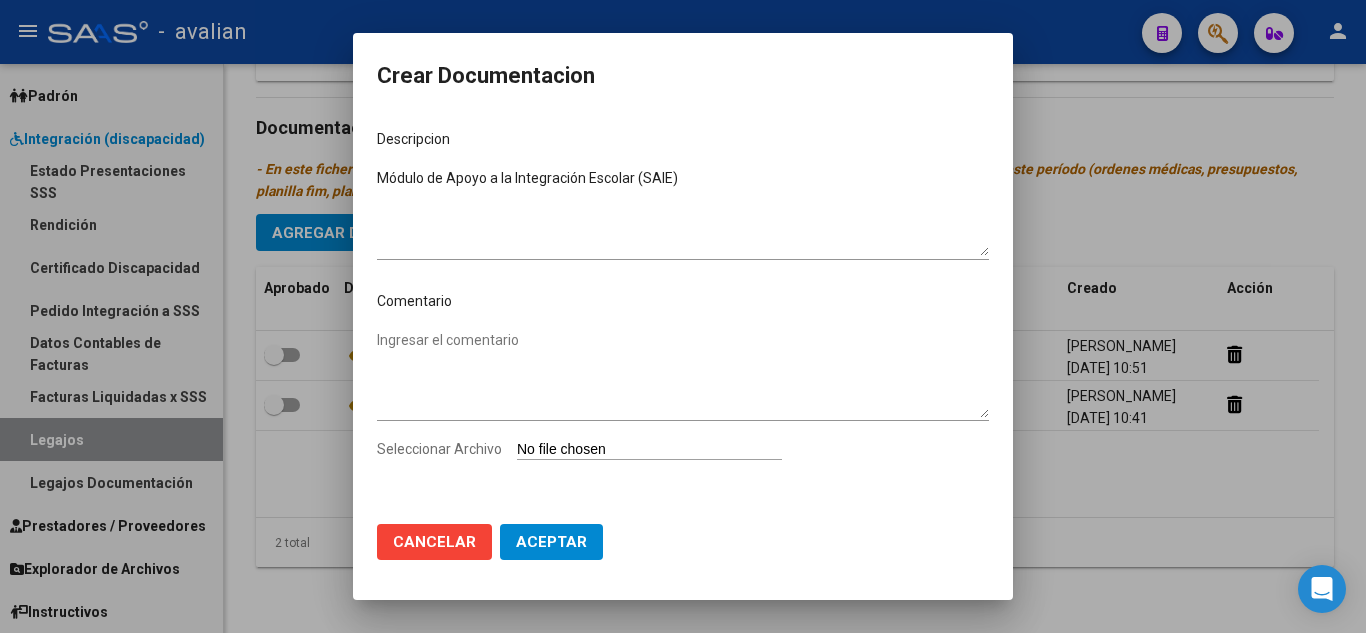 type on "C:\fakepath\ilovepdf_merged.pdf" 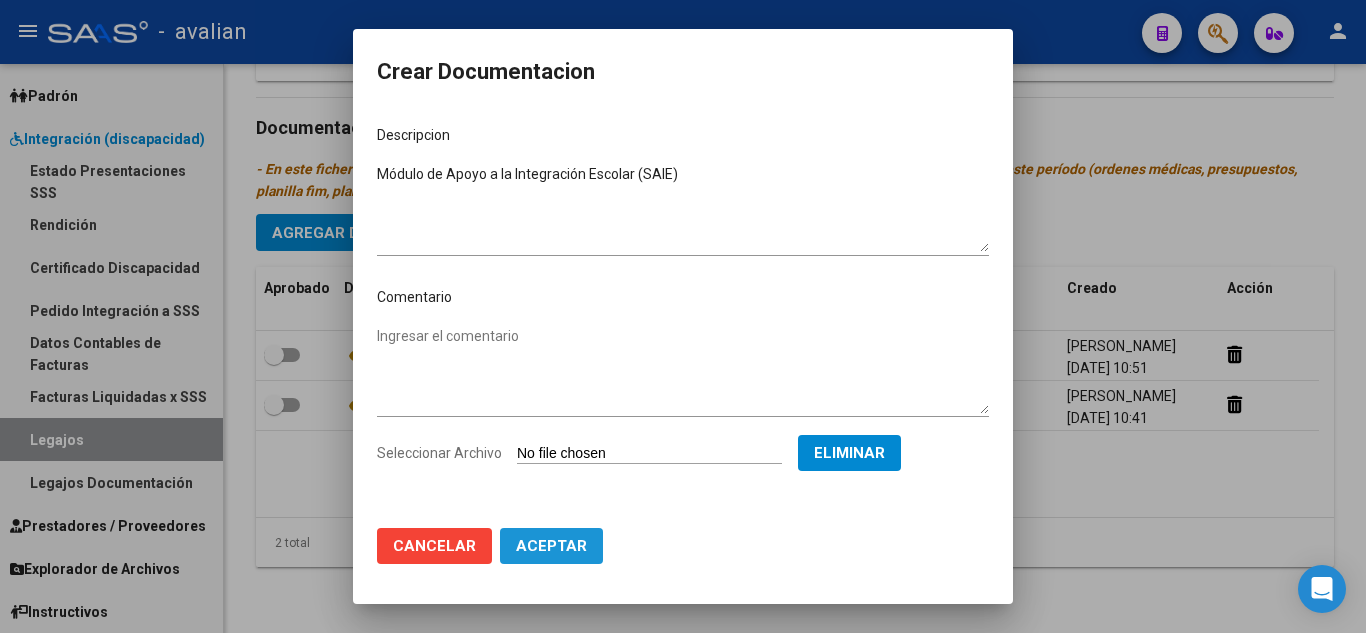 click on "Aceptar" 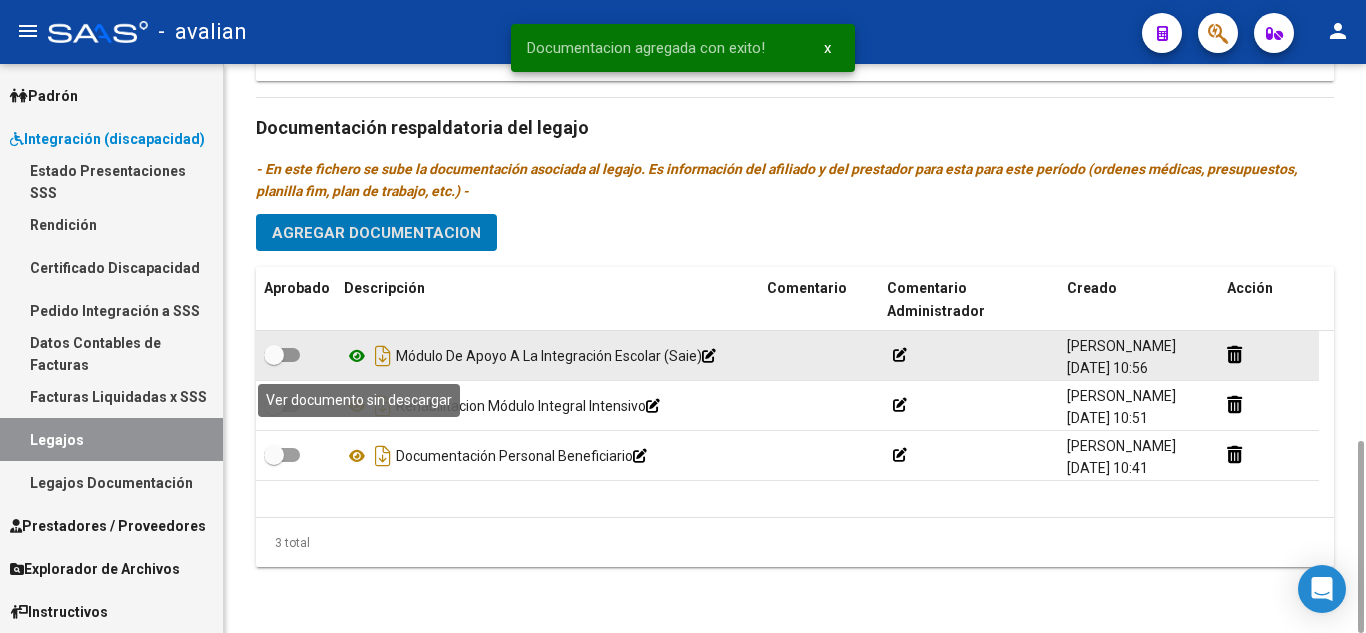 click 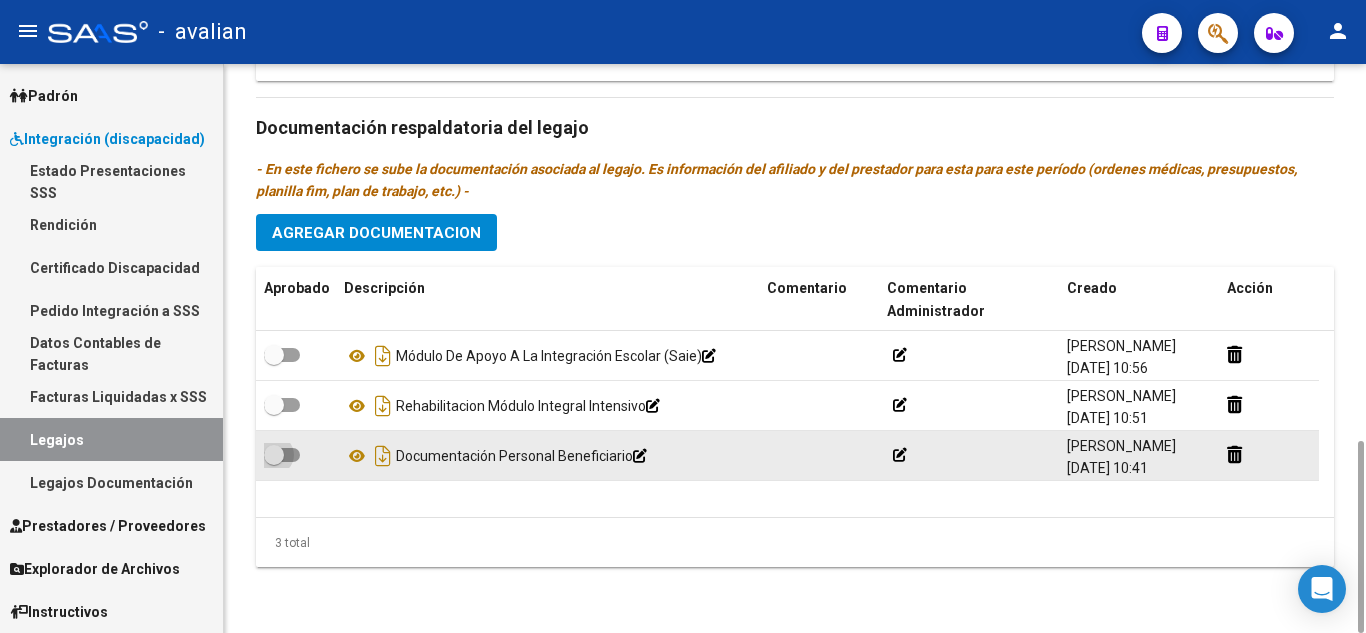 click at bounding box center (282, 455) 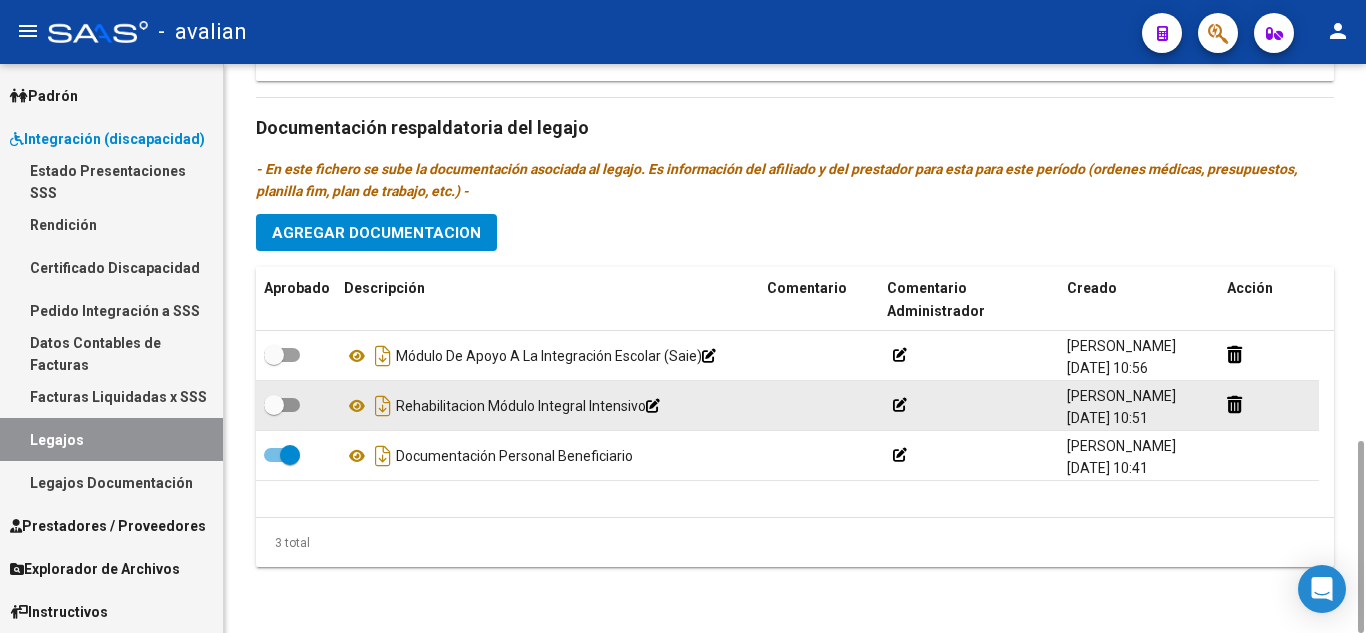 click at bounding box center (282, 405) 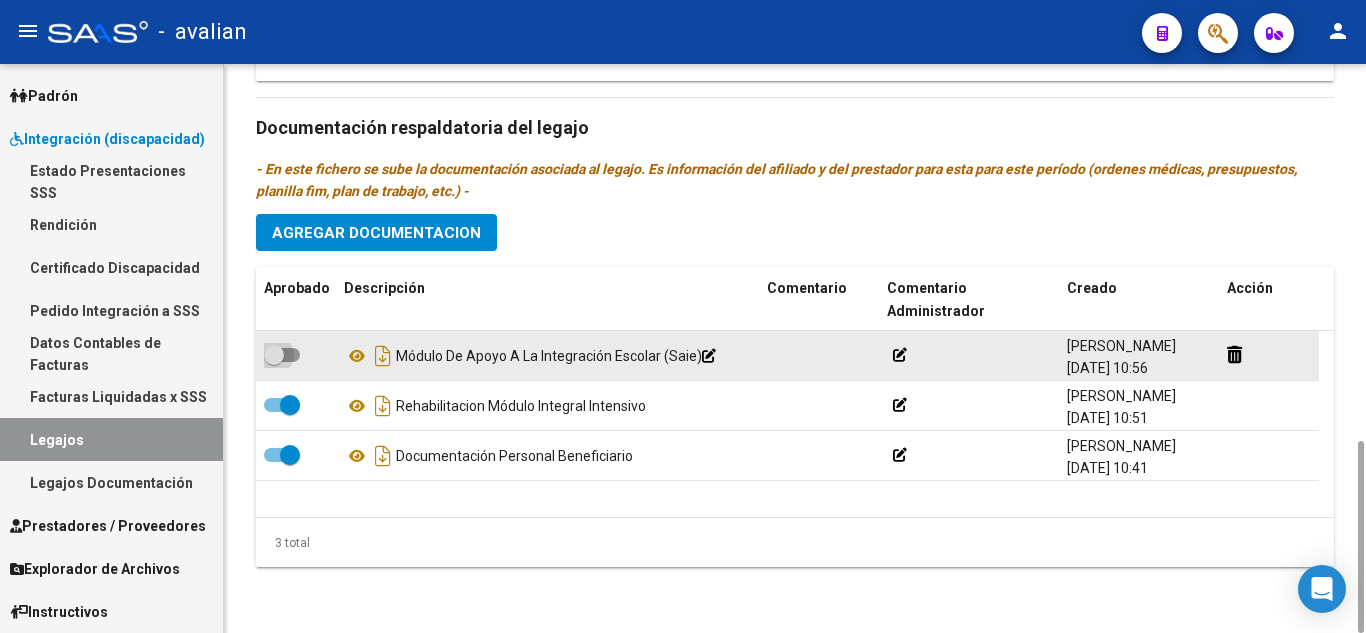 click at bounding box center (282, 355) 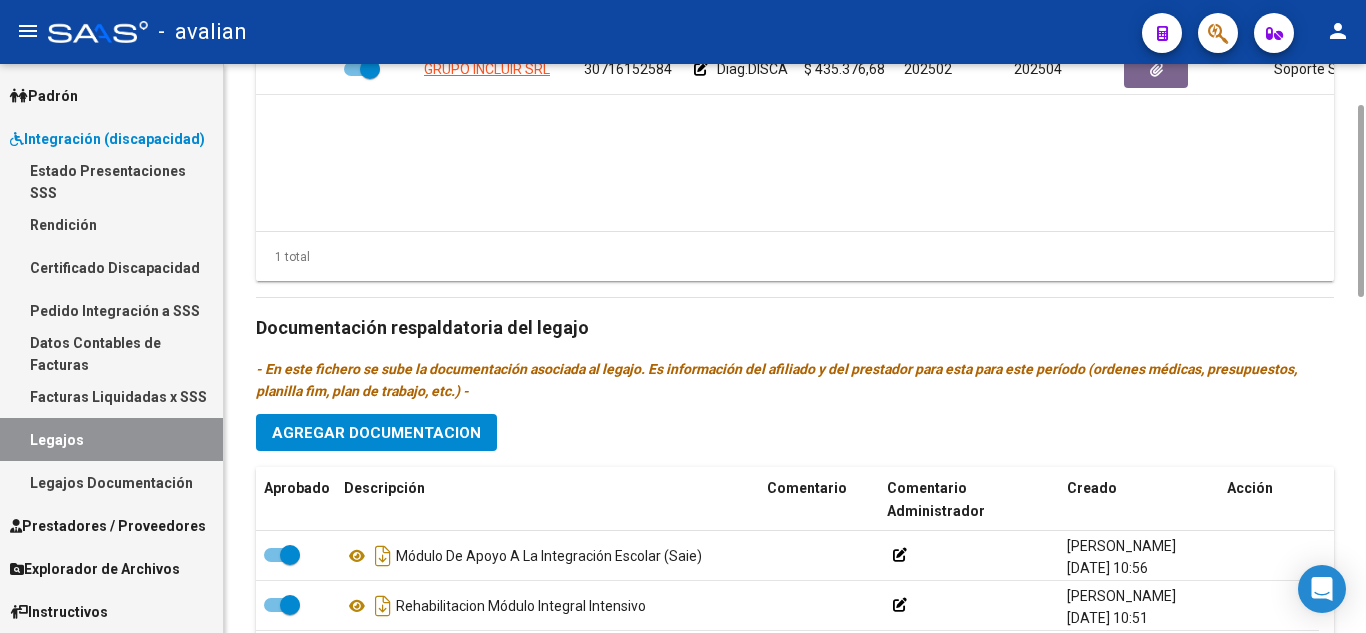 scroll, scrollTop: 715, scrollLeft: 0, axis: vertical 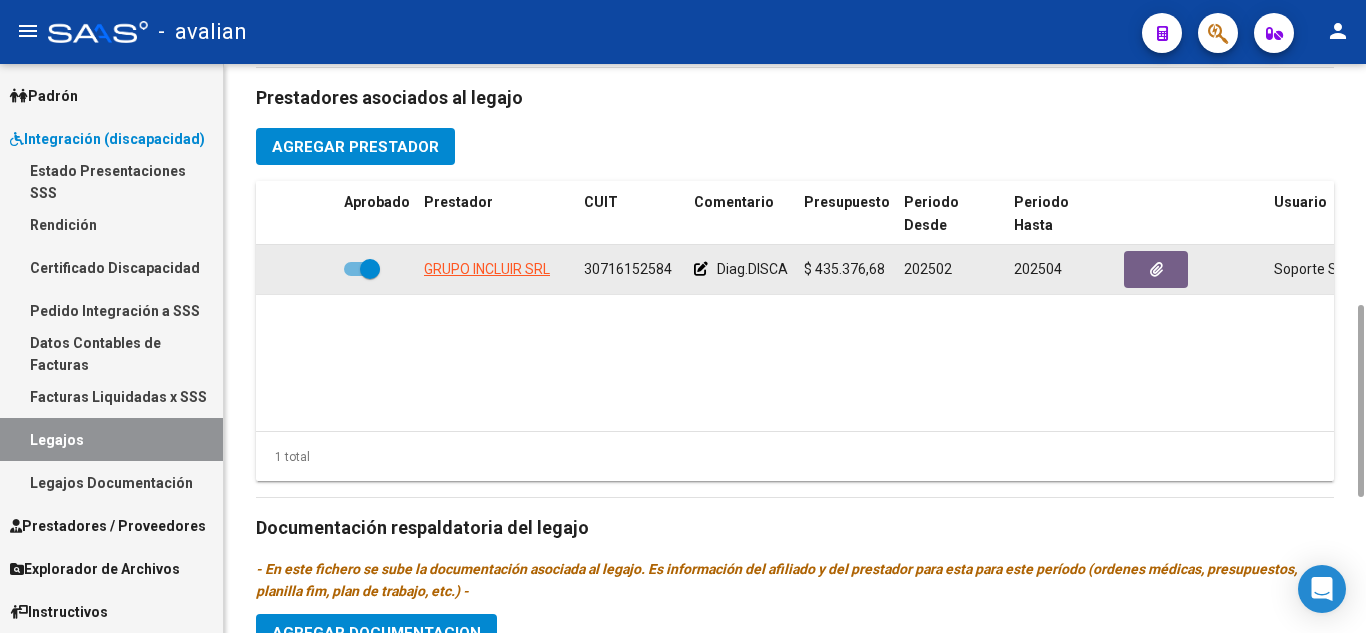 click 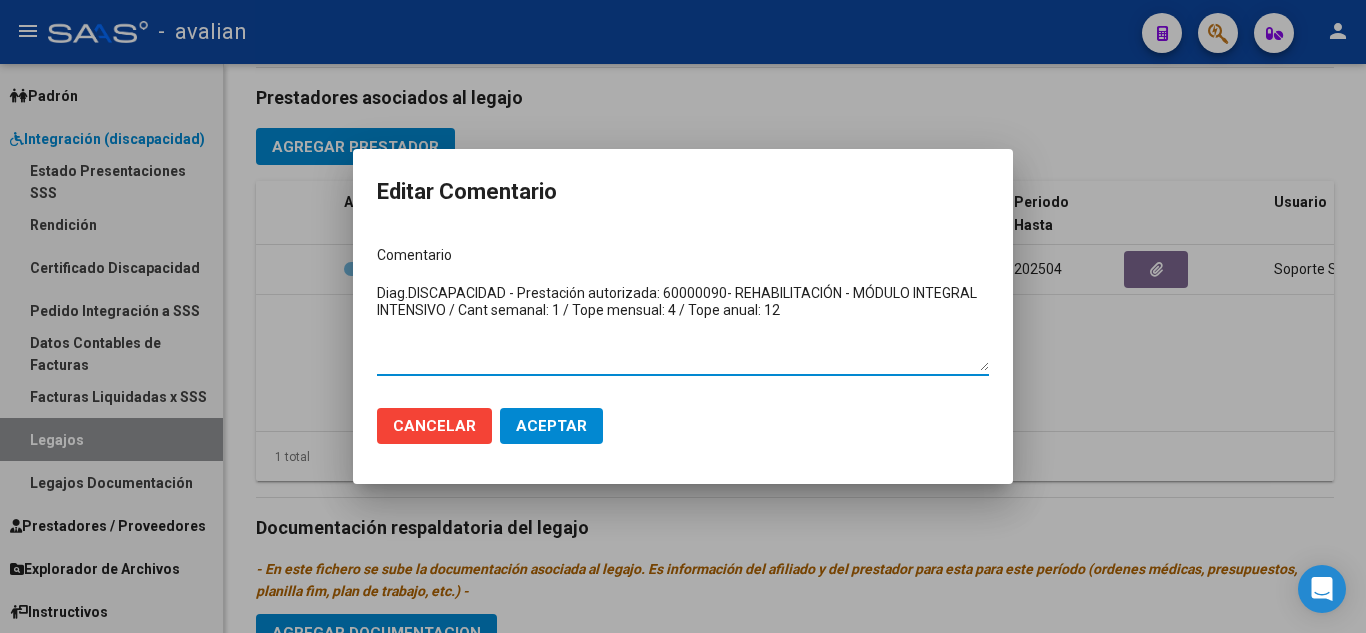 click on "Aceptar" 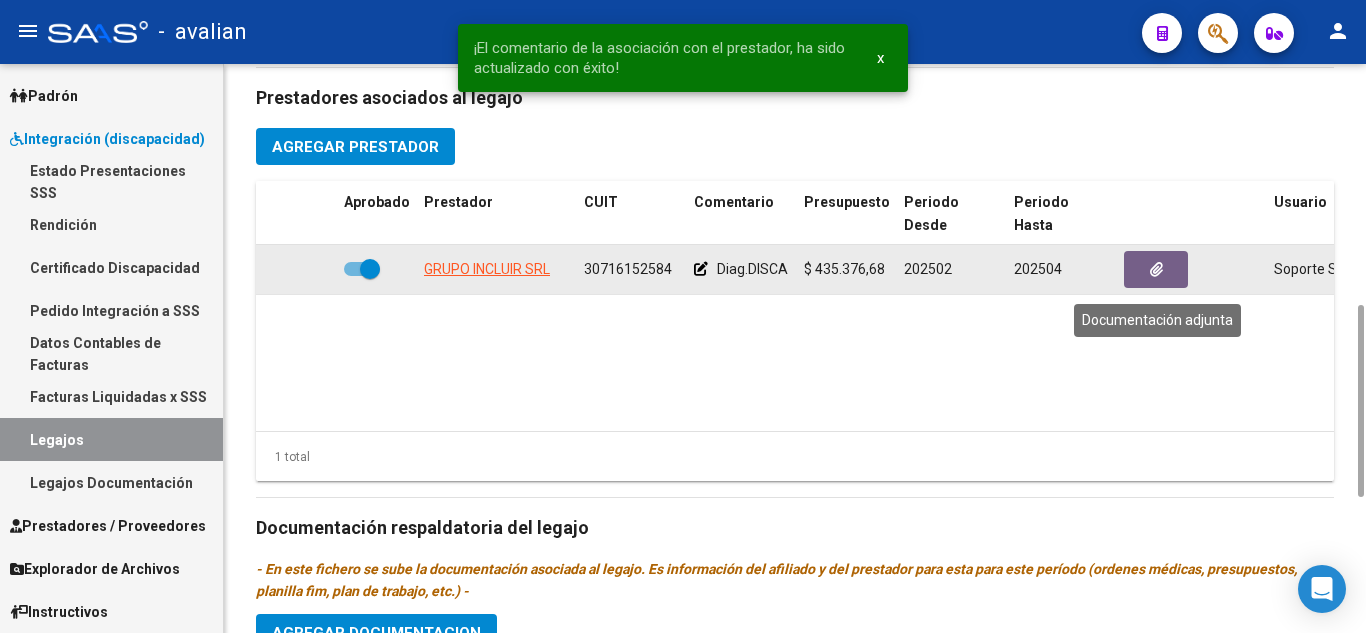 click 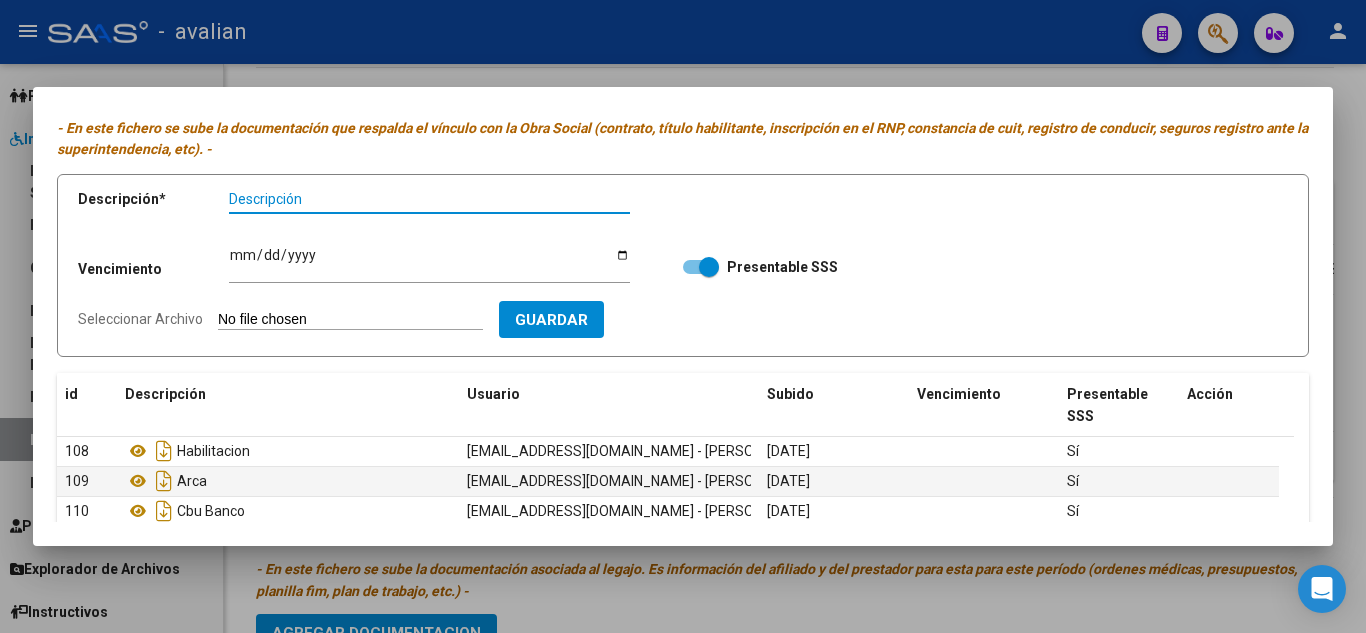 scroll, scrollTop: 0, scrollLeft: 0, axis: both 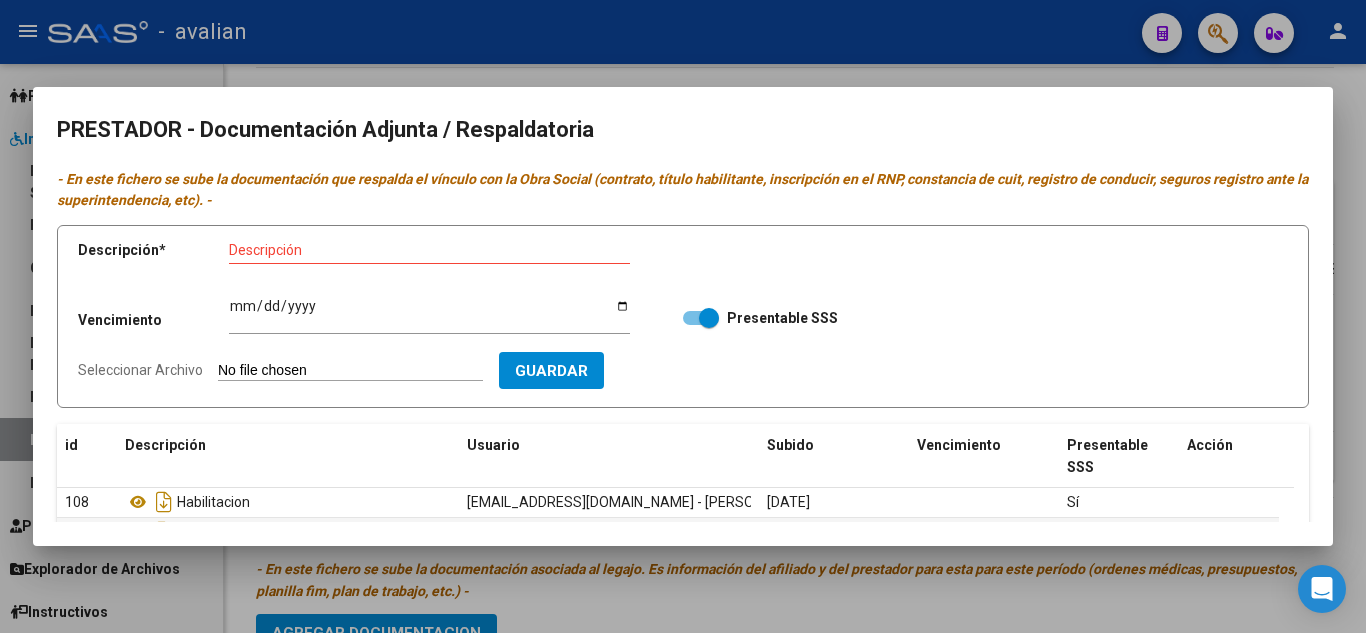 click at bounding box center [683, 316] 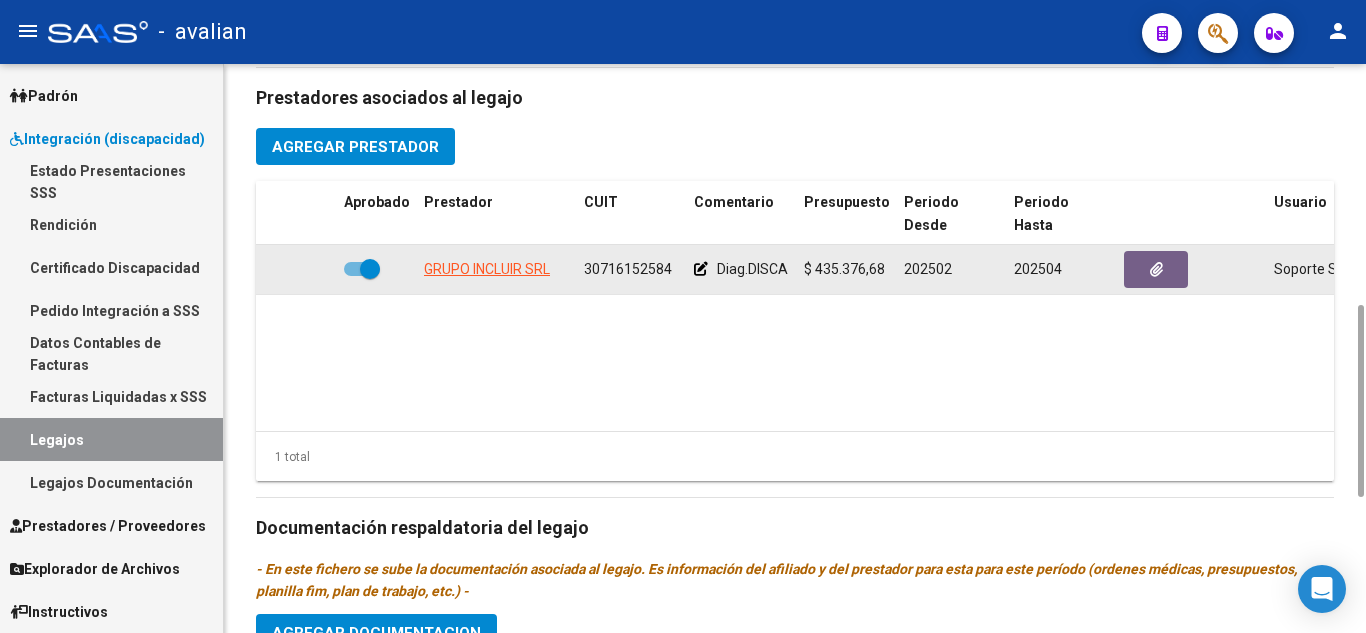 drag, startPoint x: 812, startPoint y: 268, endPoint x: 866, endPoint y: 277, distance: 54.74486 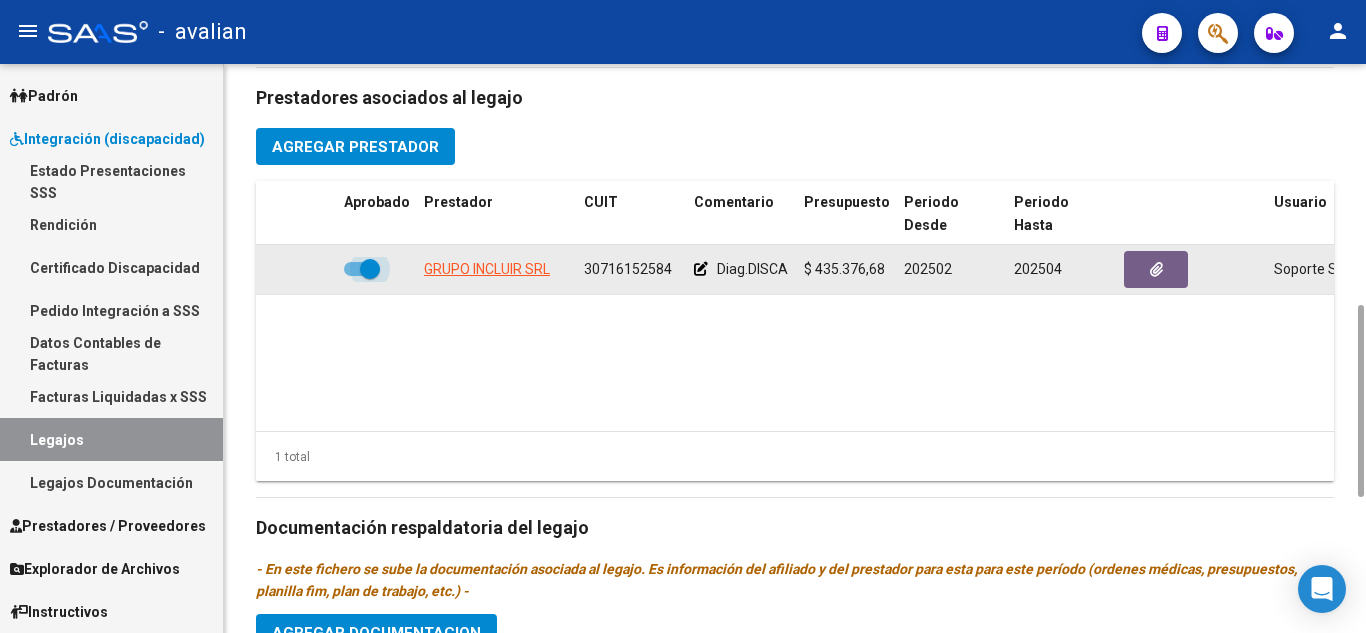 click at bounding box center (362, 269) 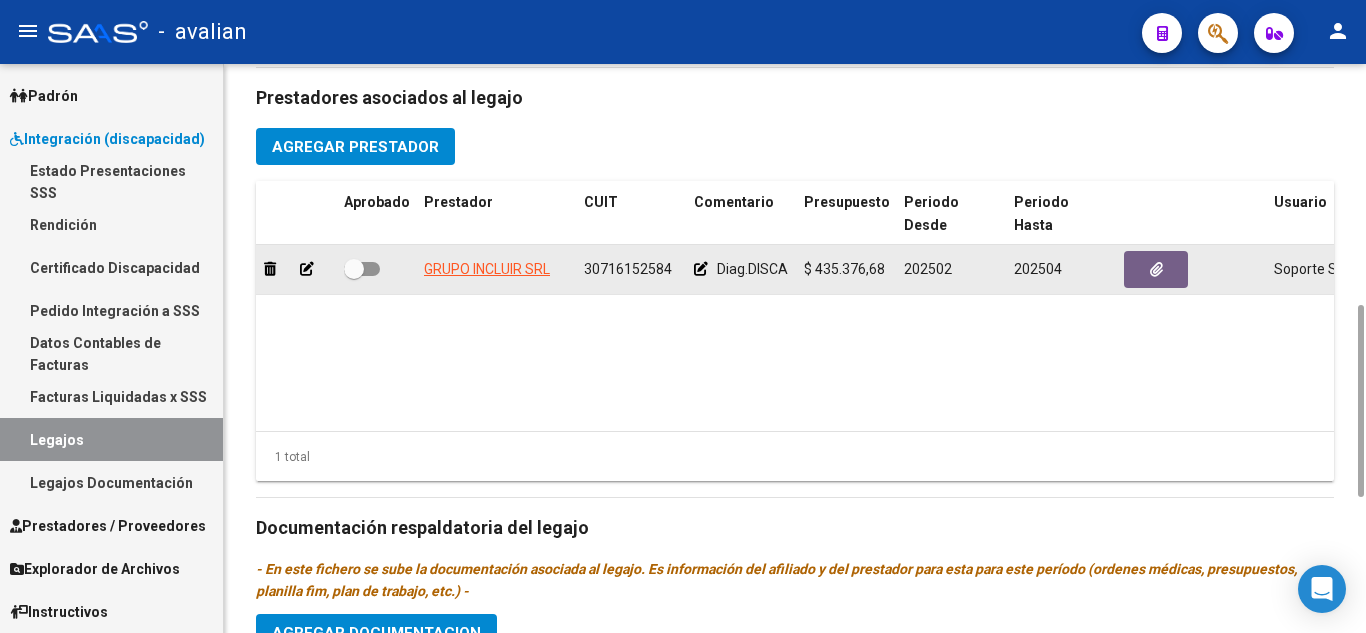 click 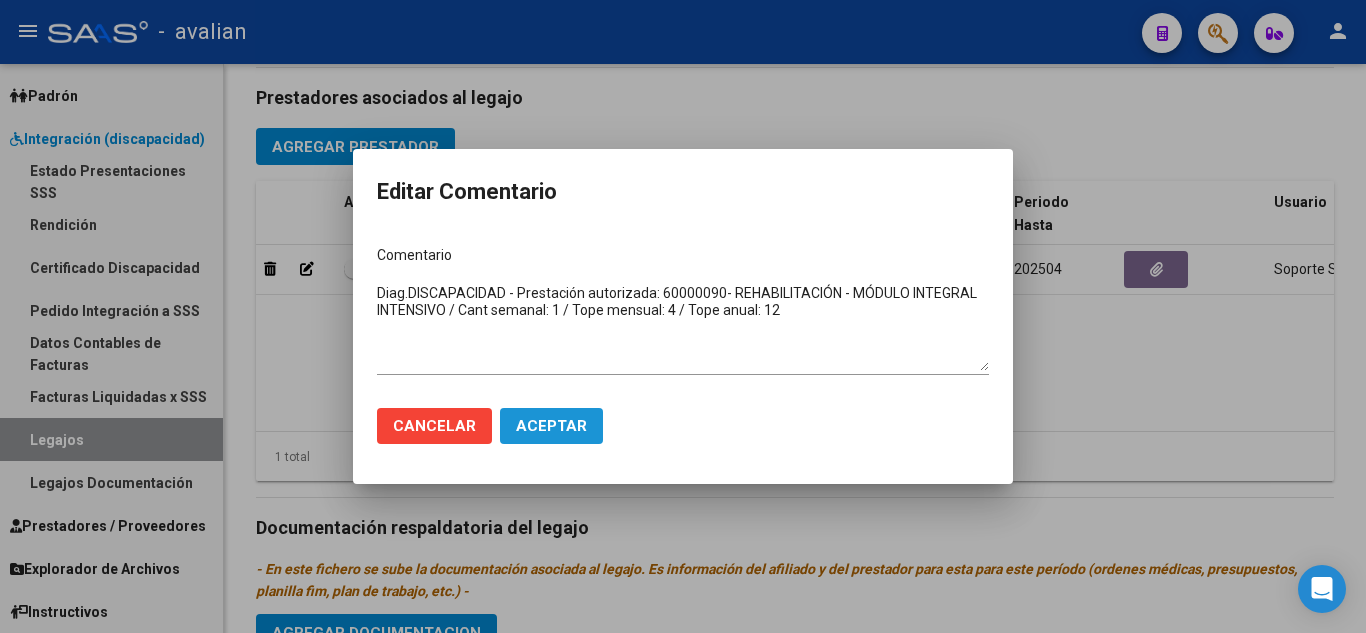 click on "Aceptar" 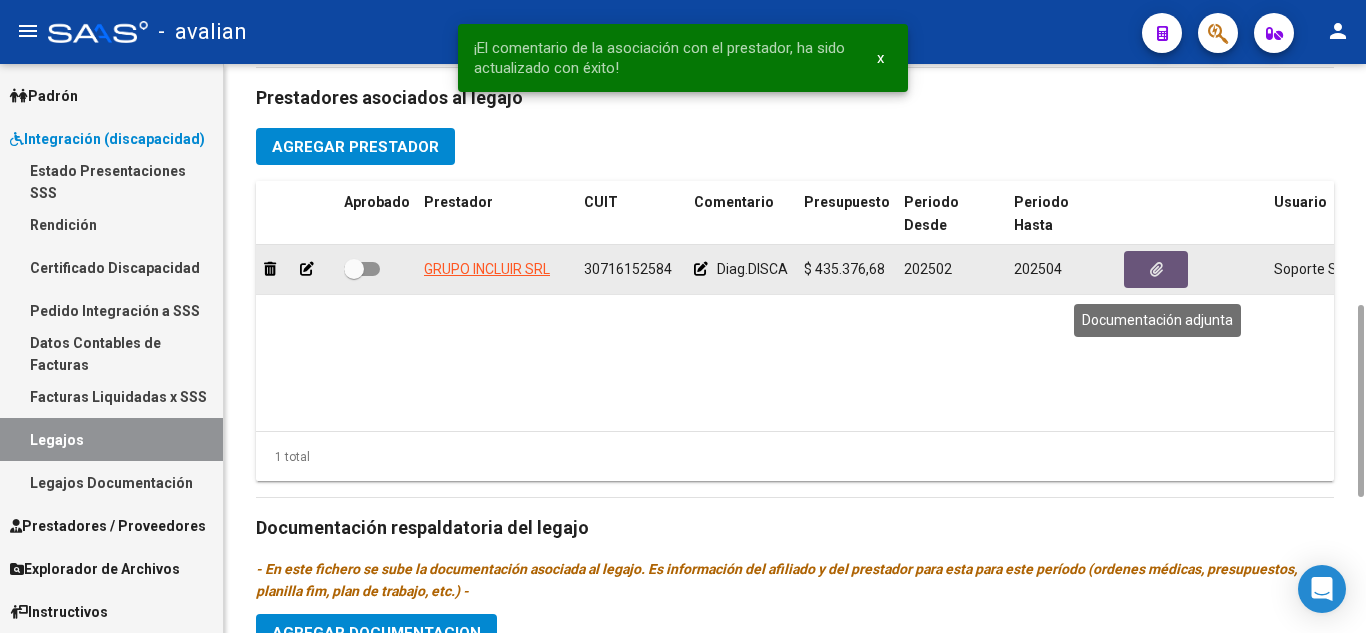 click 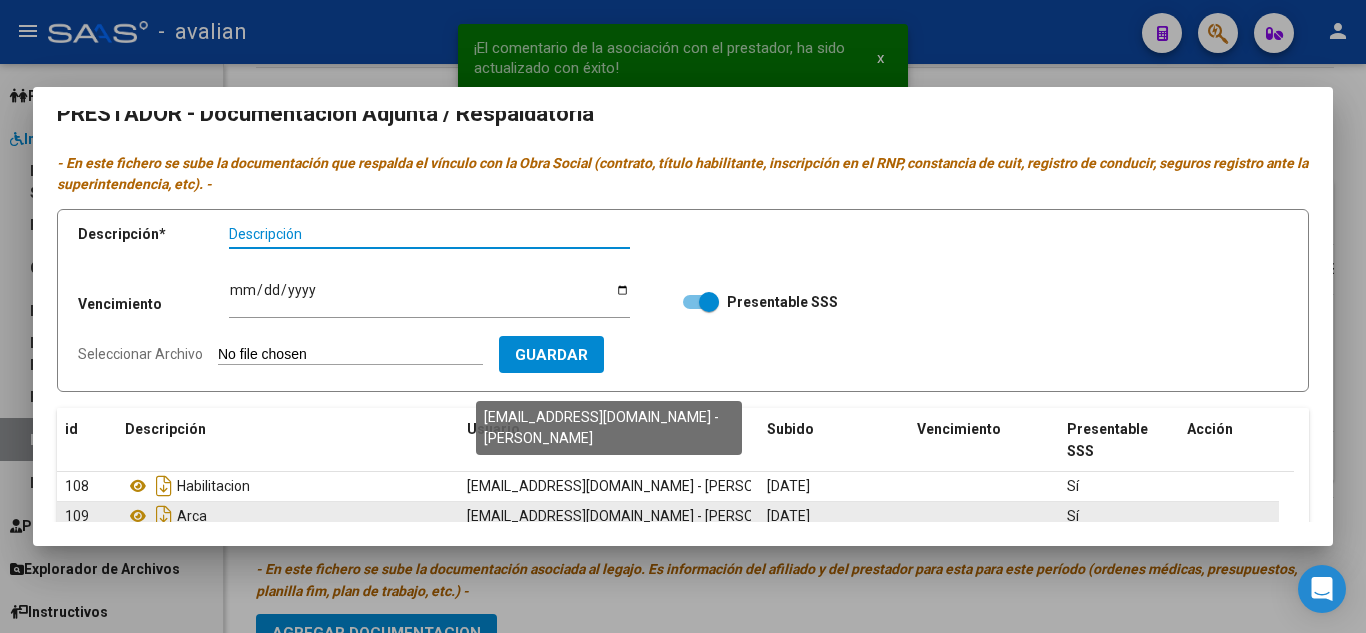 scroll, scrollTop: 0, scrollLeft: 0, axis: both 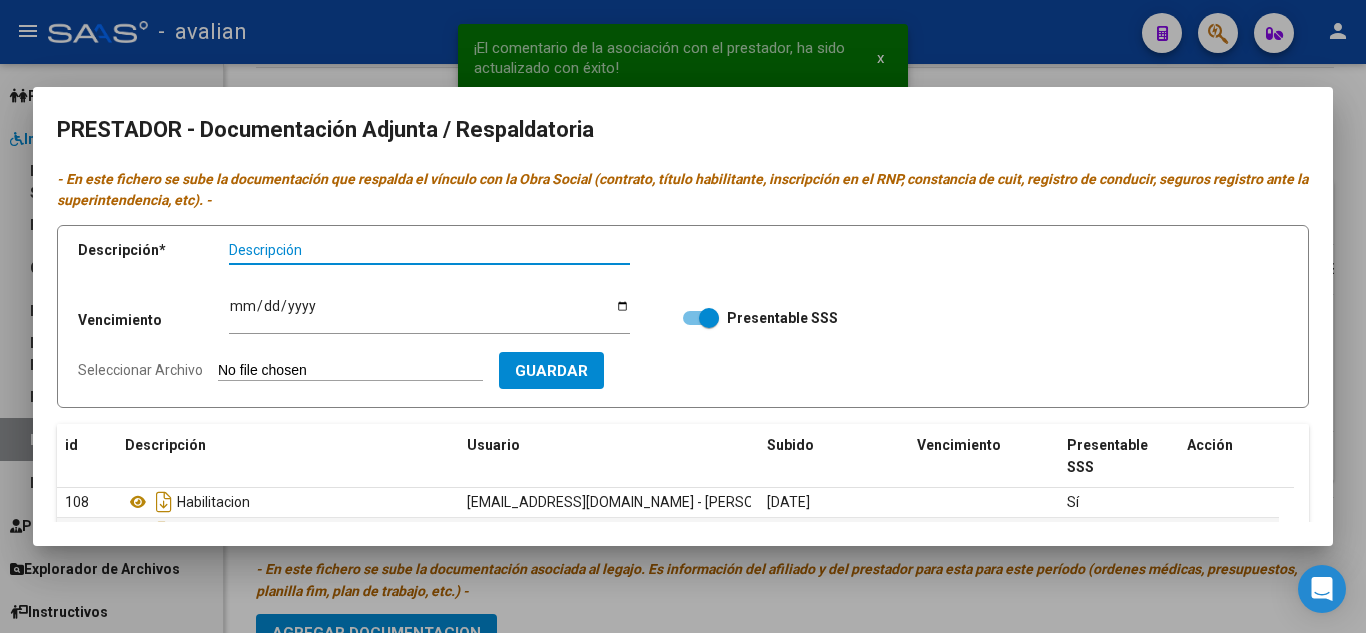 click at bounding box center (683, 316) 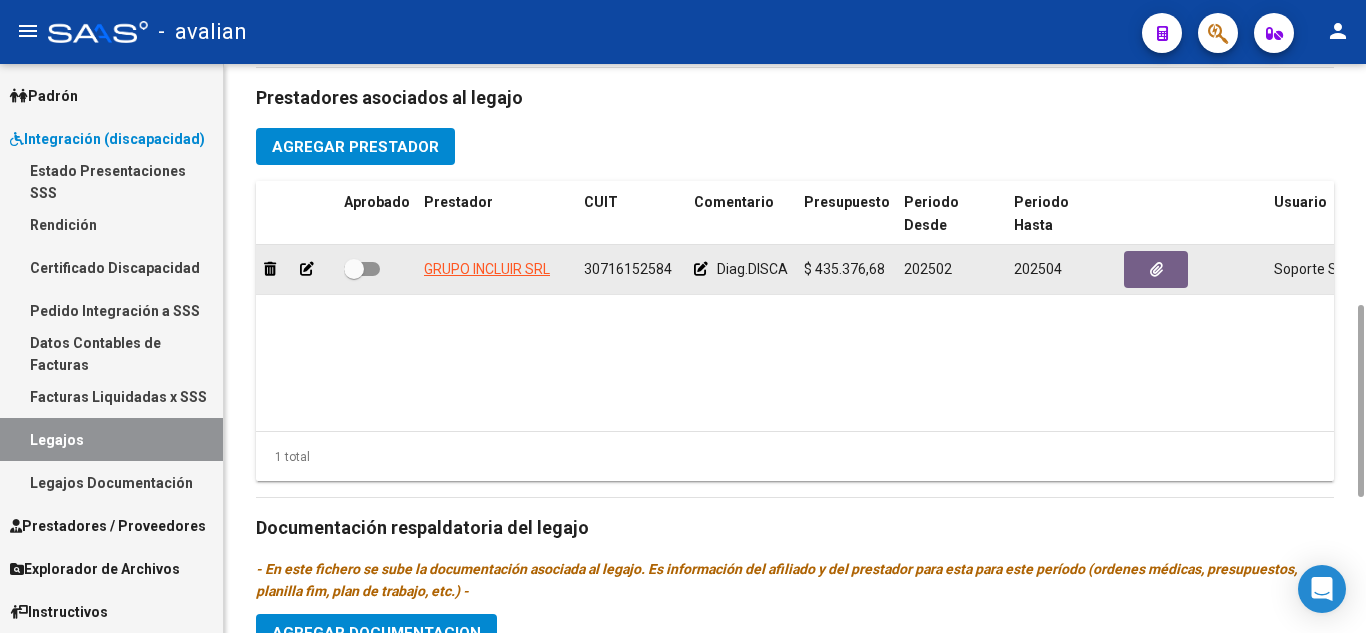 click 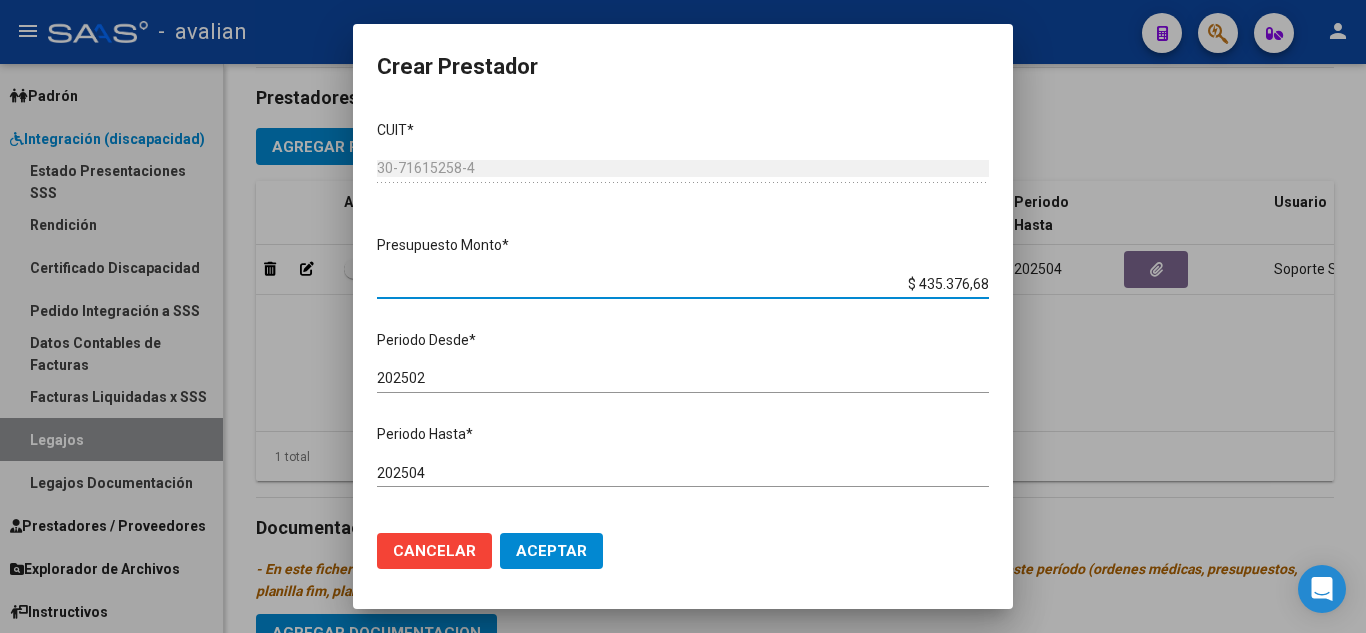drag, startPoint x: 905, startPoint y: 284, endPoint x: 987, endPoint y: 294, distance: 82.607506 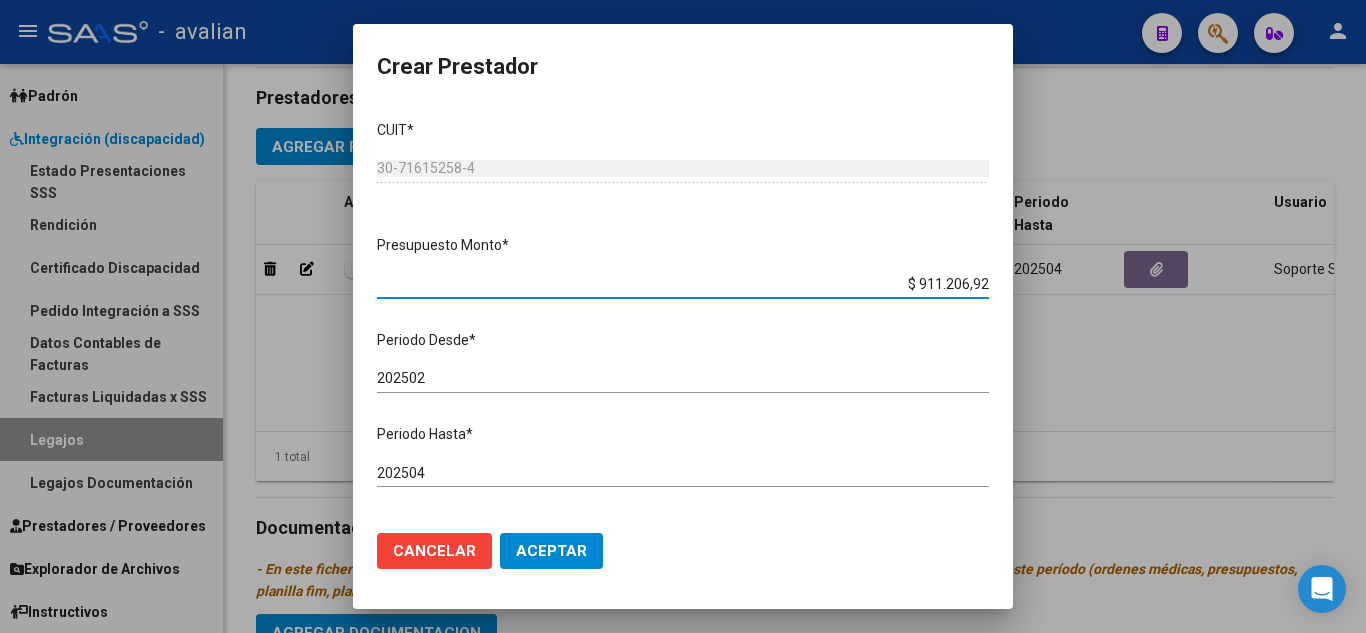 type on "$ 911.206,92" 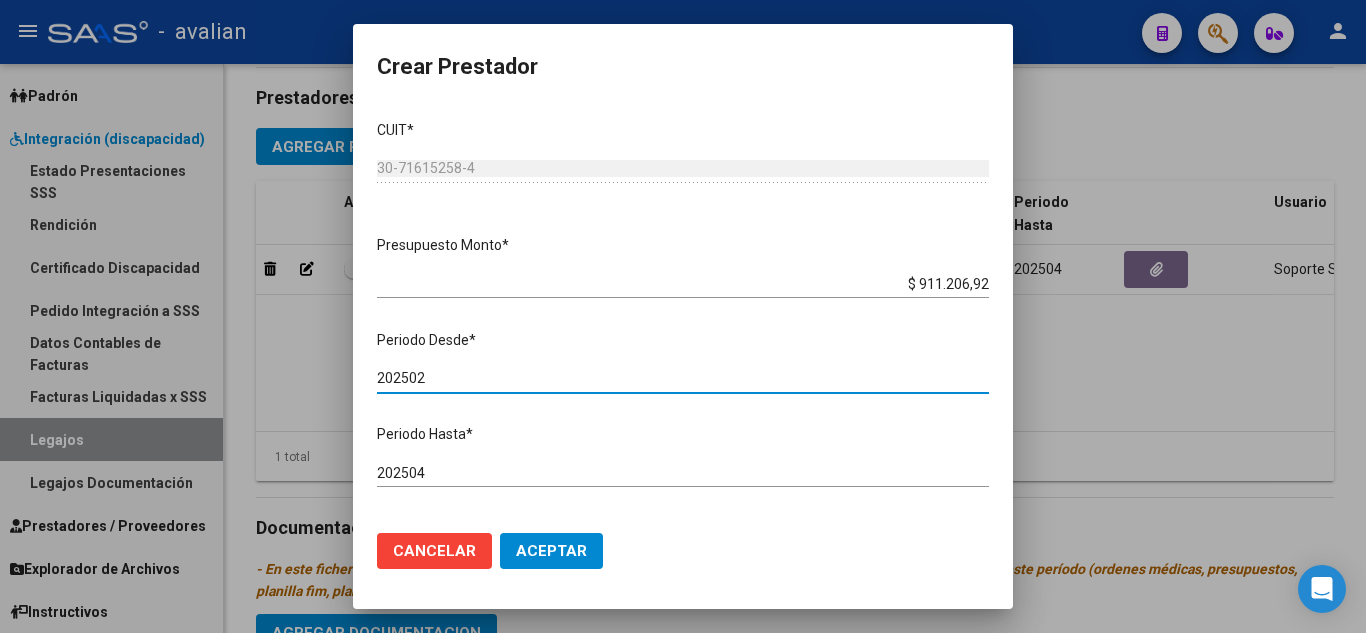 click on "202502" at bounding box center (683, 378) 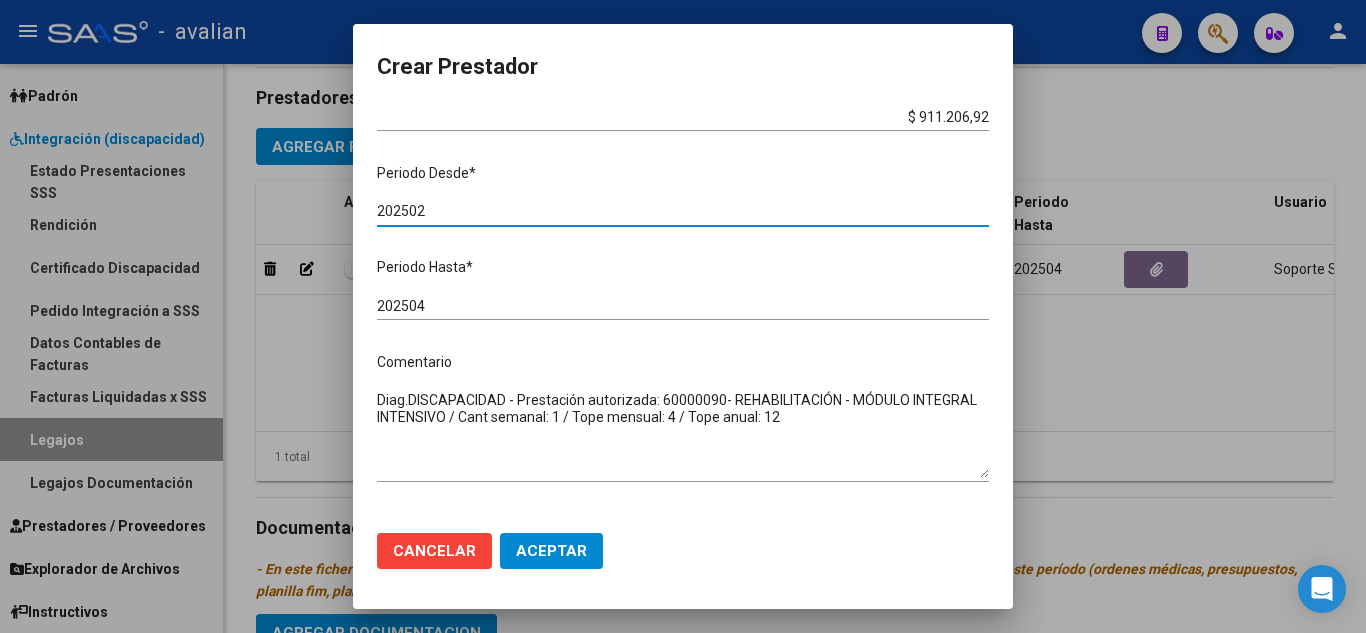 scroll, scrollTop: 200, scrollLeft: 0, axis: vertical 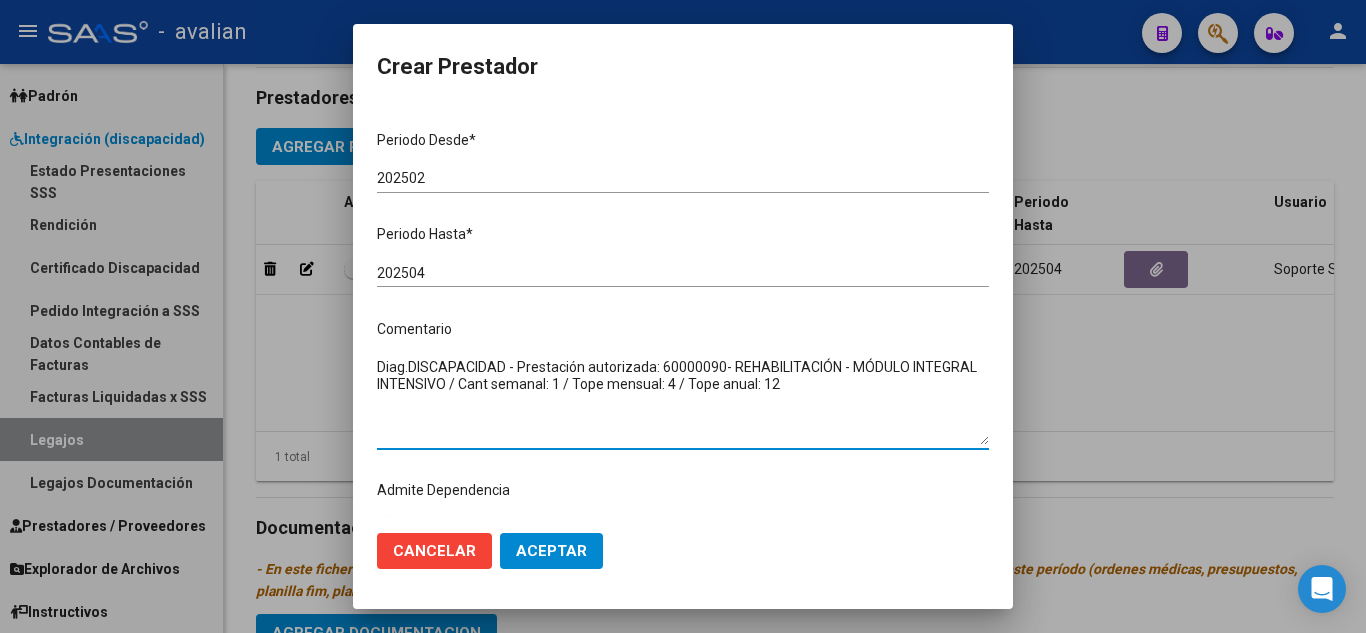 drag, startPoint x: 862, startPoint y: 396, endPoint x: 367, endPoint y: 371, distance: 495.63092 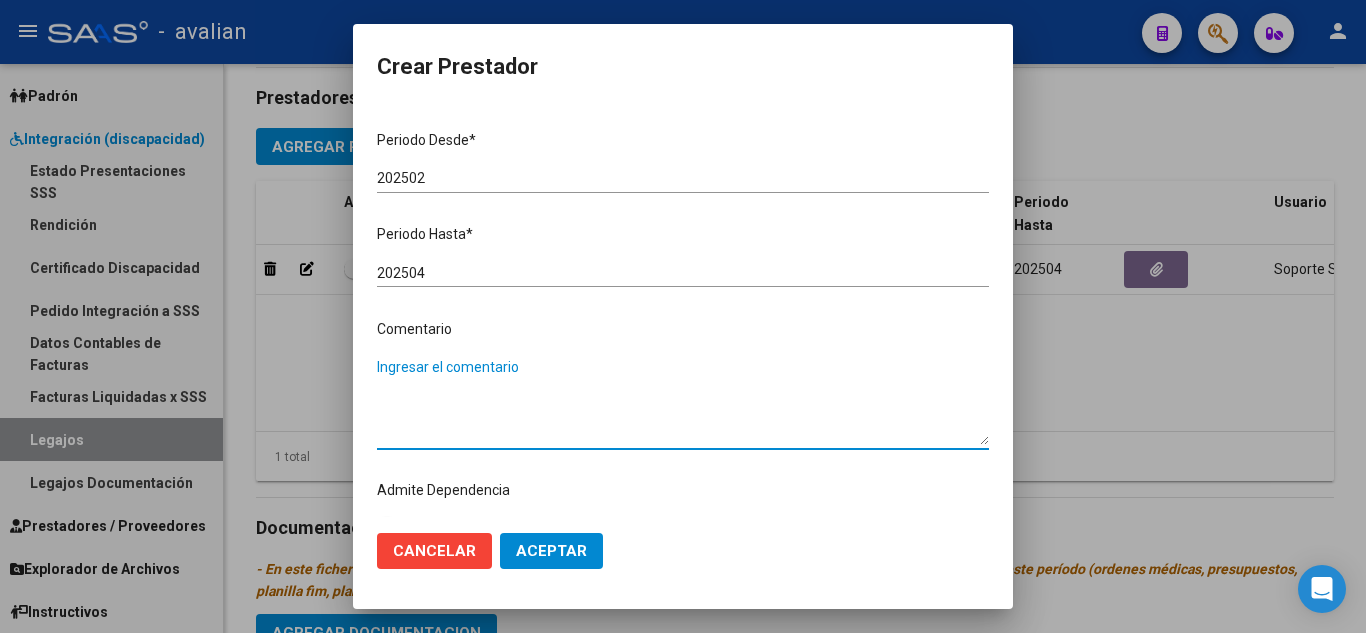 click on "Ingresar el comentario" at bounding box center (683, 401) 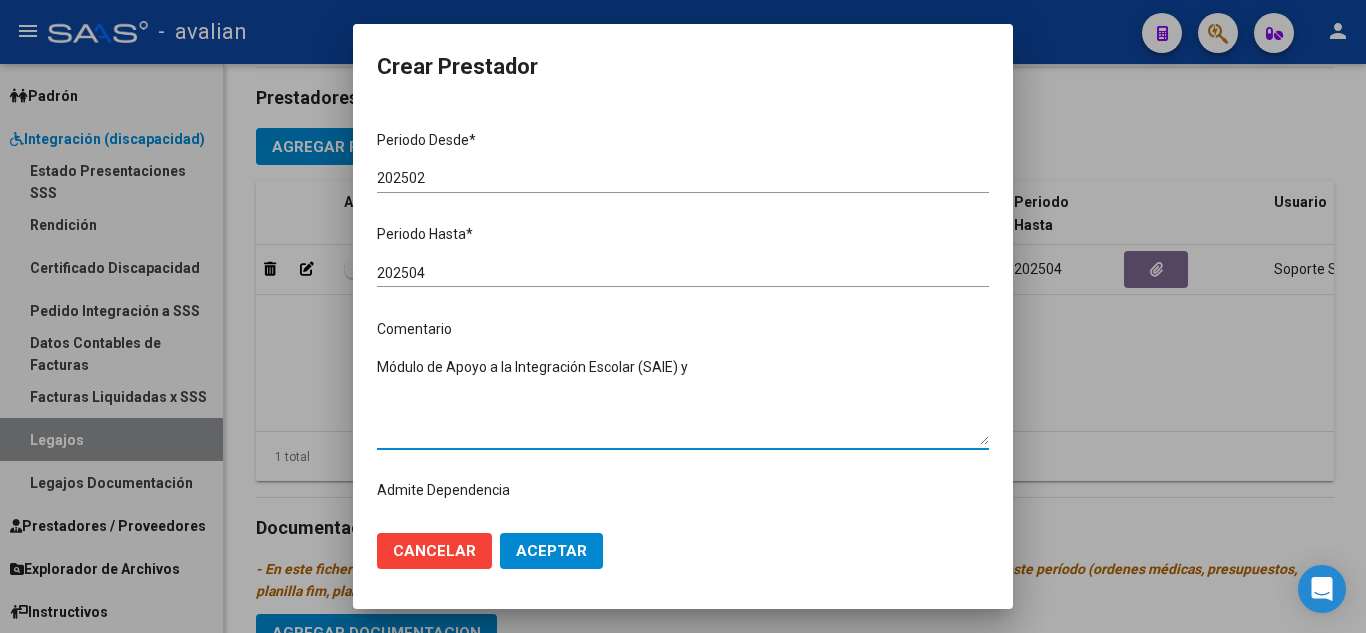 paste on "Rehabilitacion - Módulo Integral Intensivo" 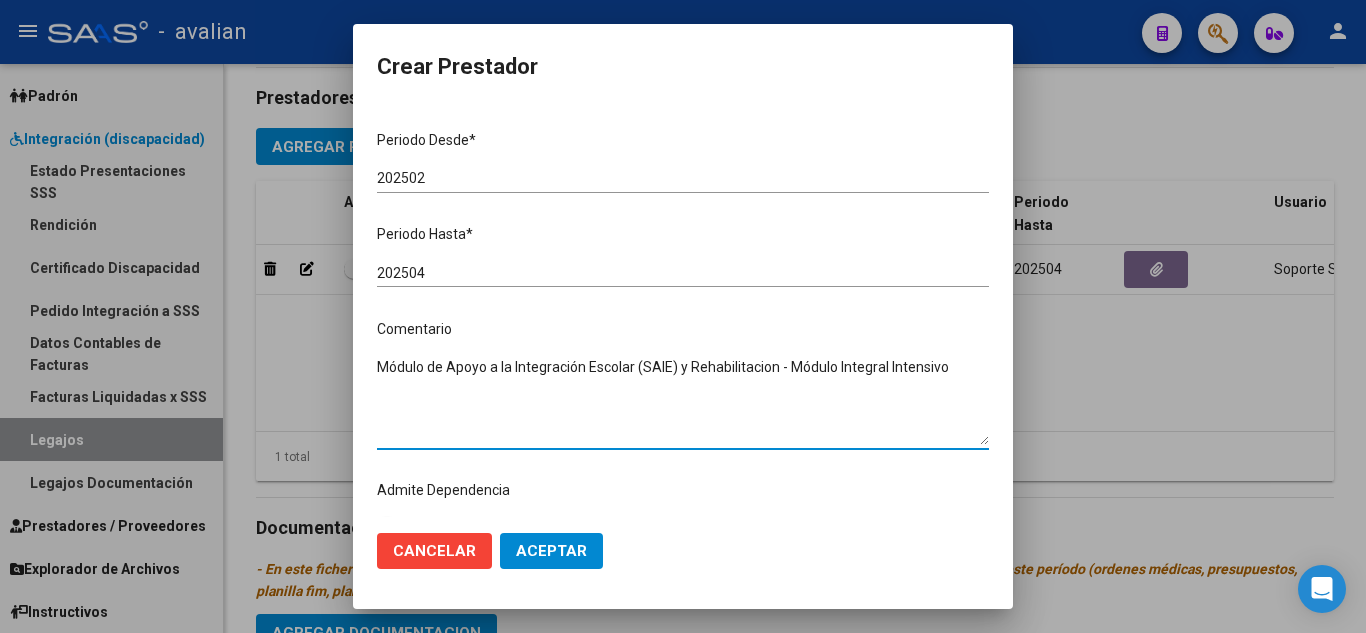 type on "Módulo de Apoyo a la Integración Escolar (SAIE) y Rehabilitacion - Módulo Integral Intensivo" 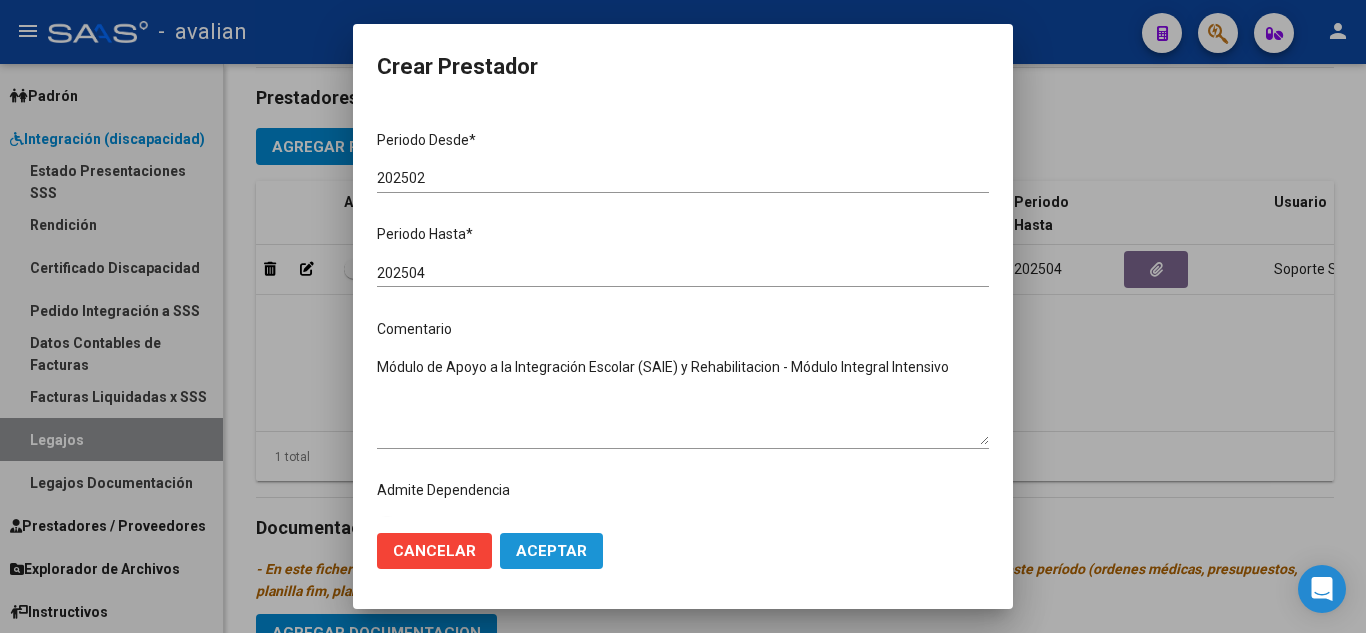 click on "Aceptar" 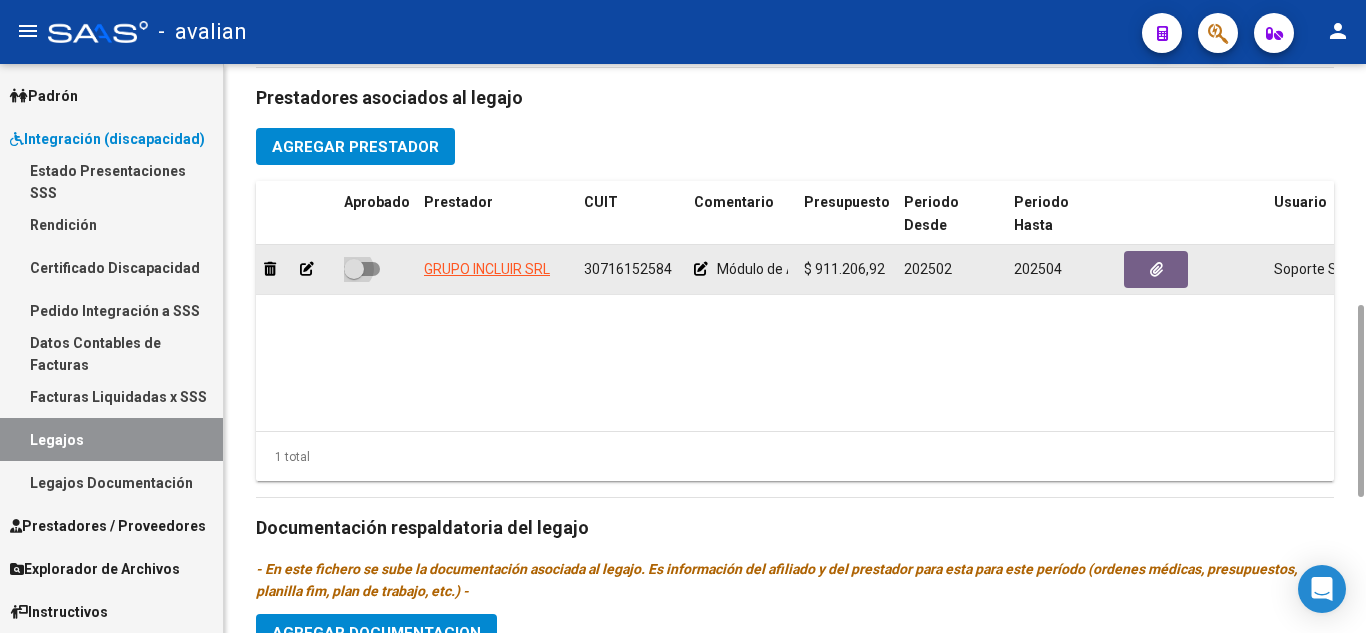 click at bounding box center (362, 269) 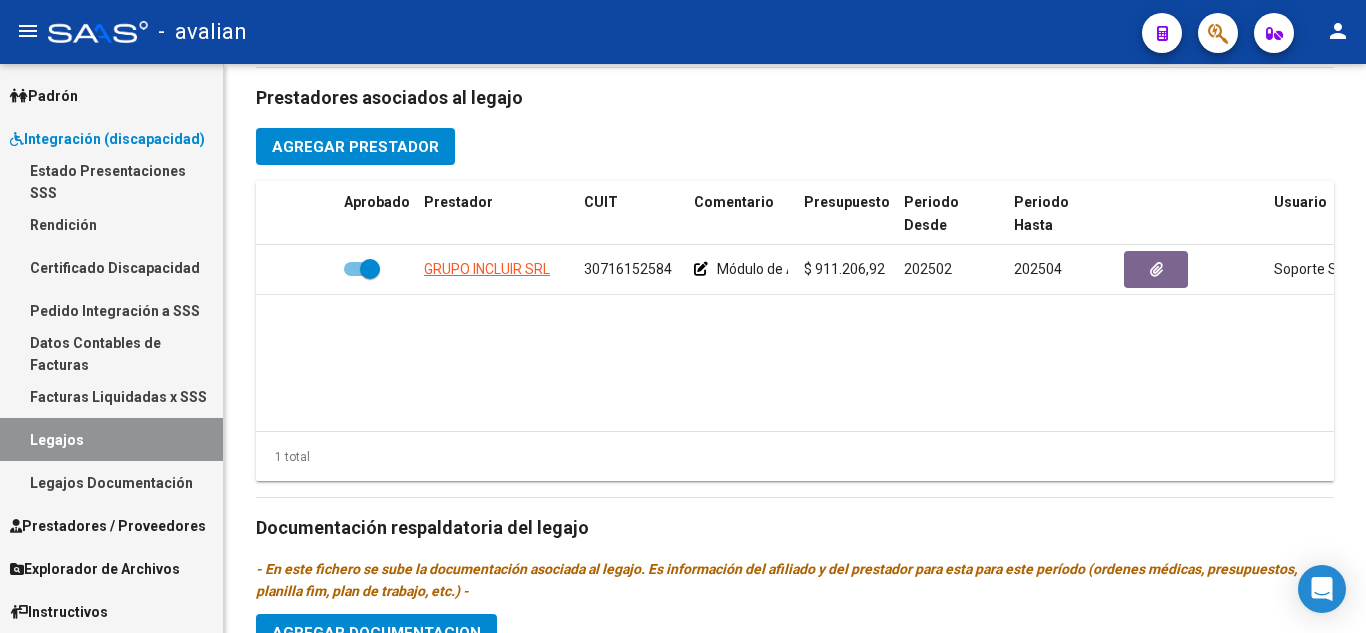 scroll, scrollTop: 0, scrollLeft: 0, axis: both 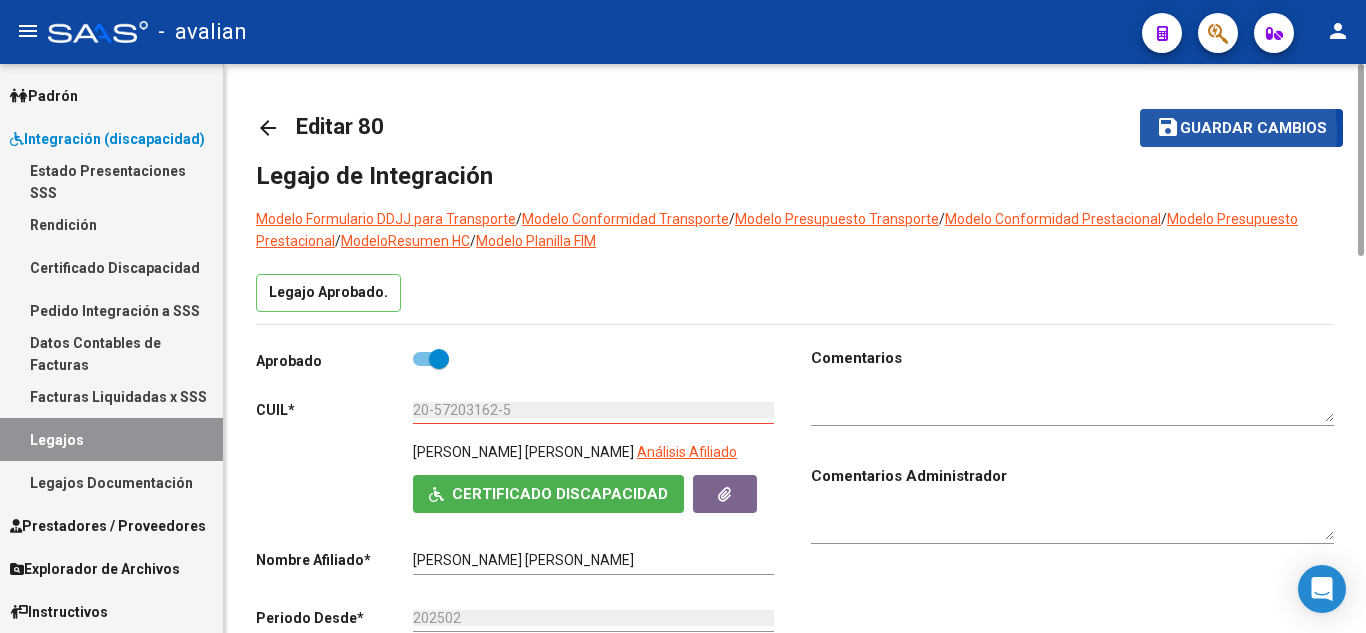 click on "save" 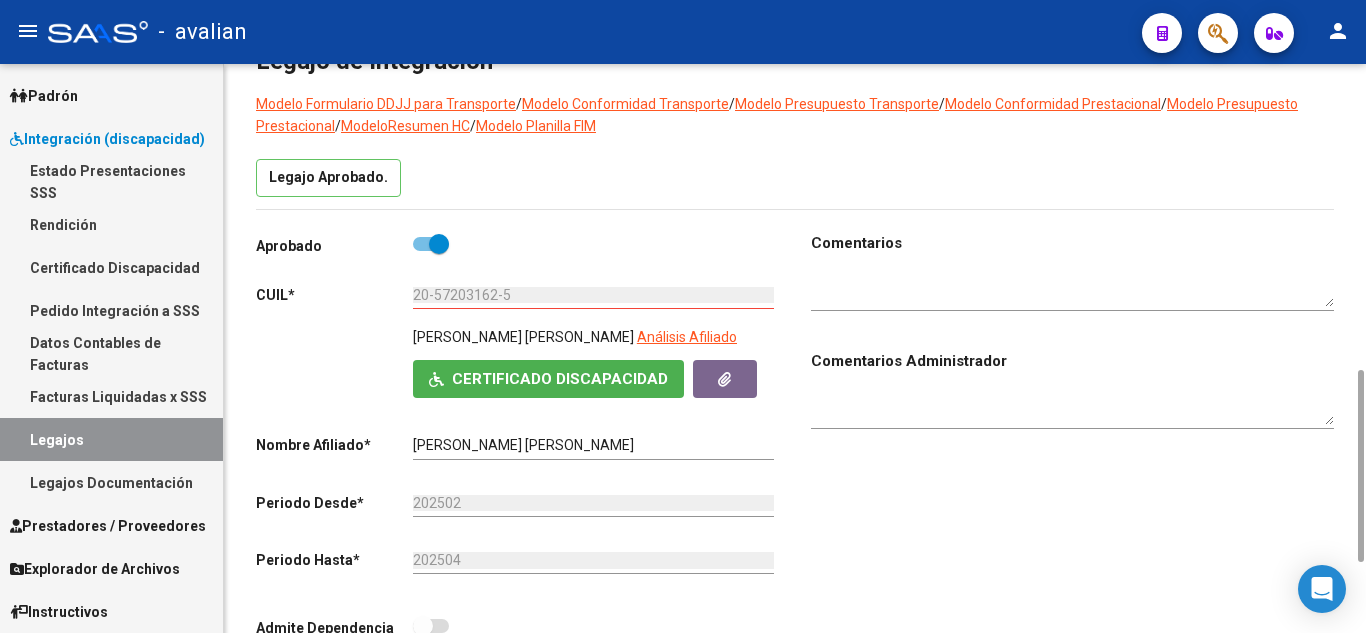 scroll, scrollTop: 0, scrollLeft: 0, axis: both 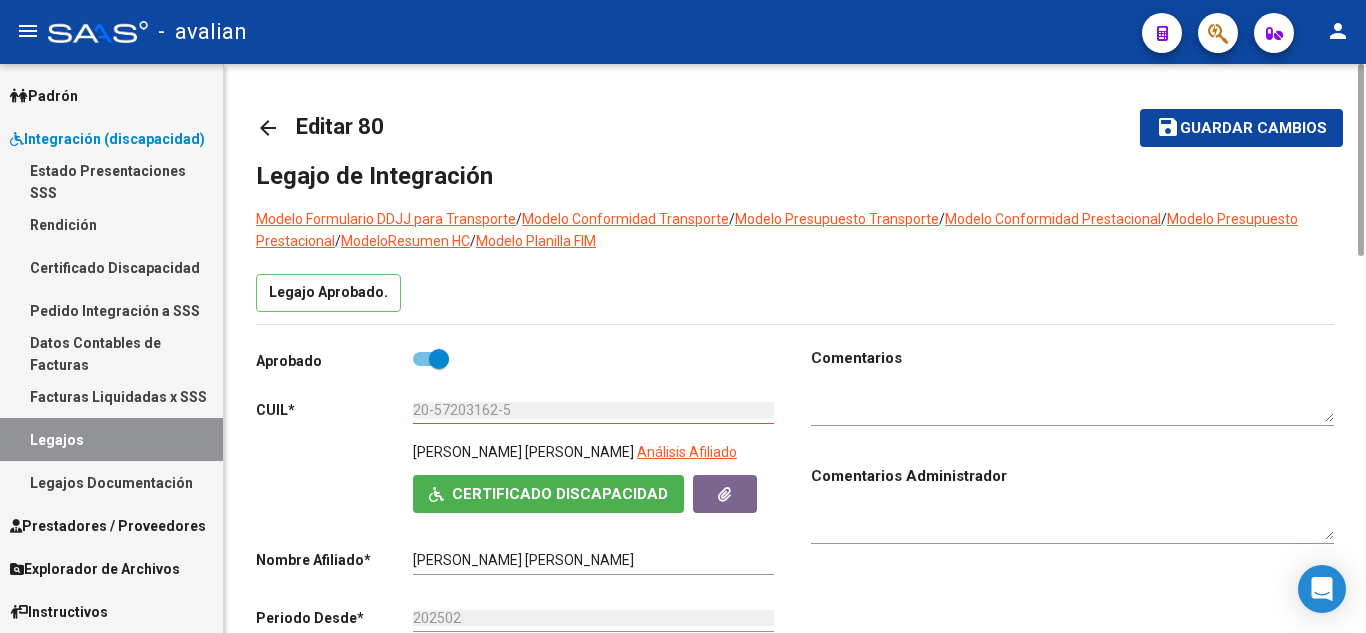 click at bounding box center (1072, 404) 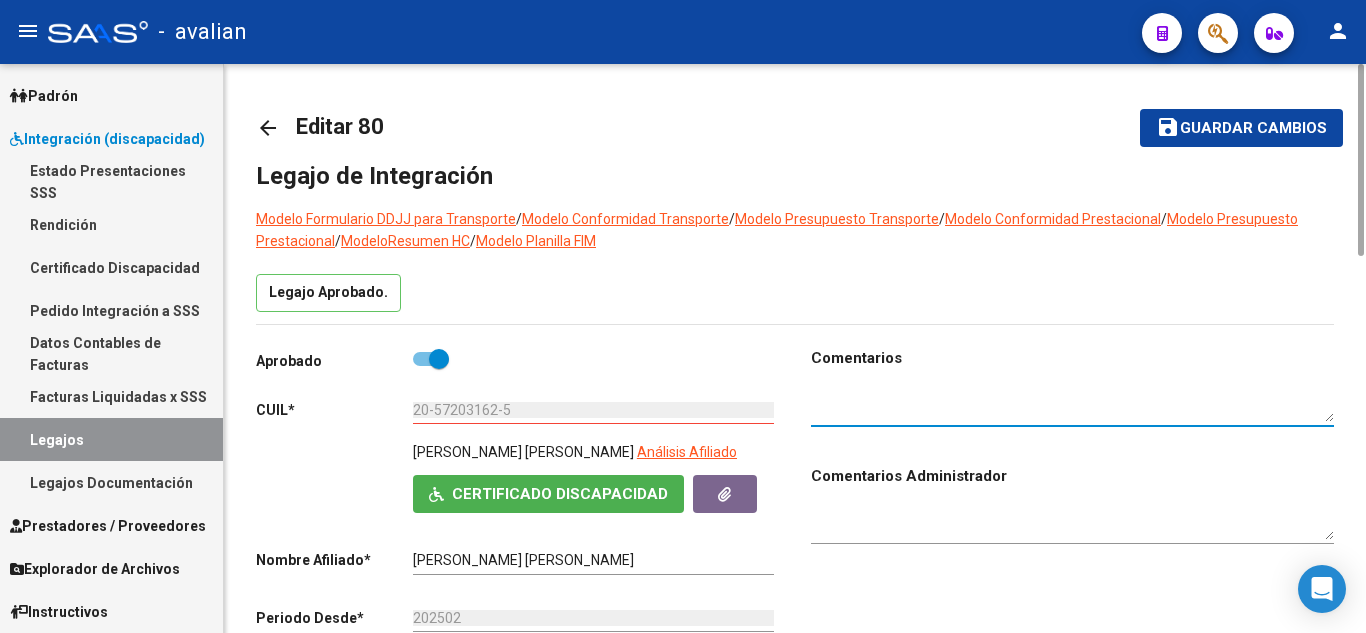 click at bounding box center (1072, 404) 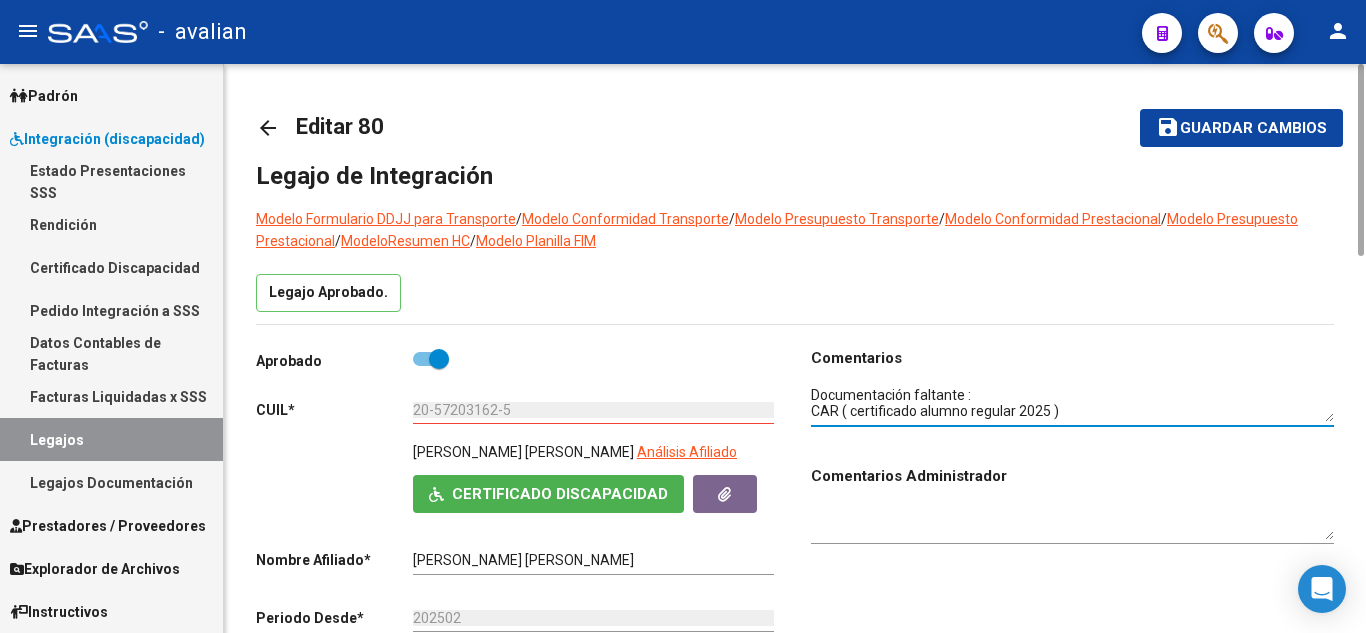 scroll, scrollTop: 15, scrollLeft: 0, axis: vertical 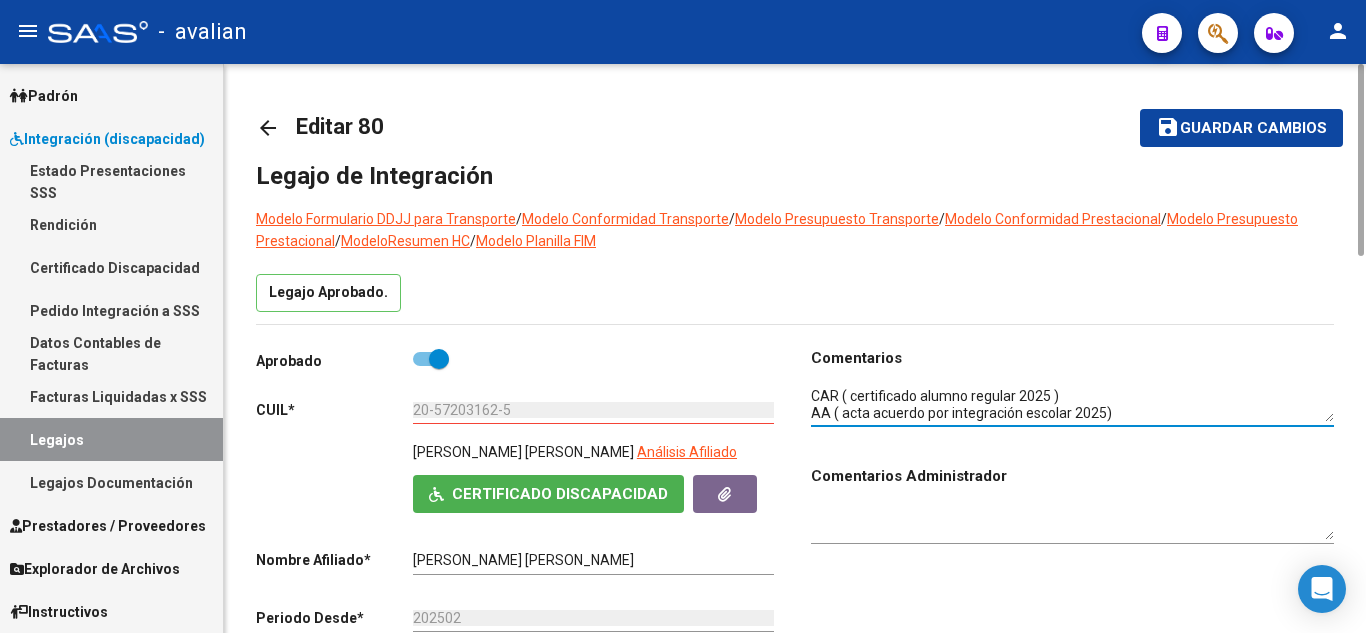 type on "Documentación faltante :
CAR ( certificado alumno regular 2025 )
AA ( acta acuerdo por integración escolar 2025)" 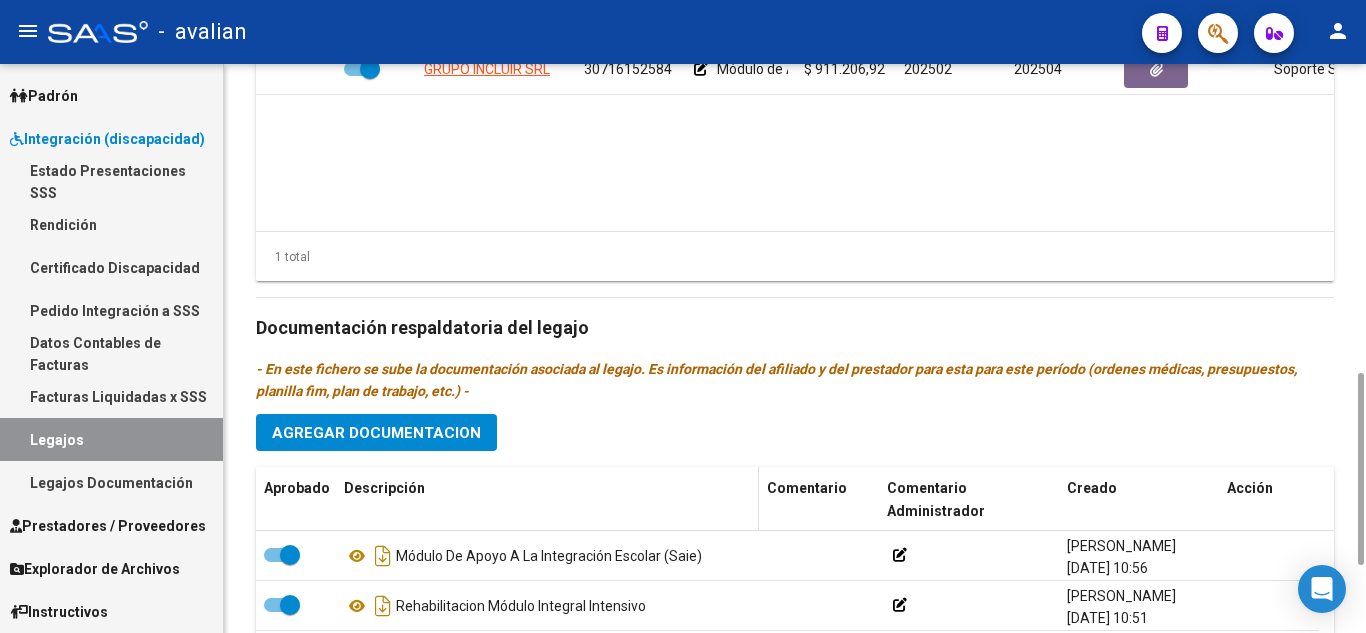 scroll, scrollTop: 1115, scrollLeft: 0, axis: vertical 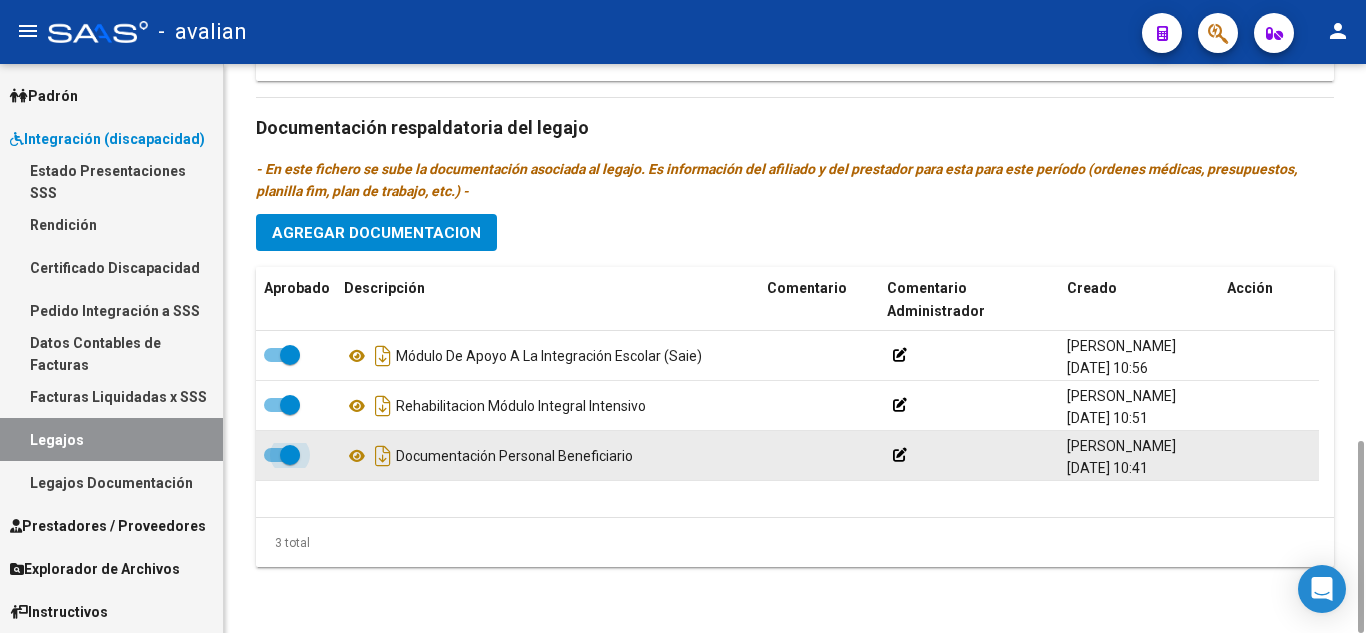 click at bounding box center [282, 455] 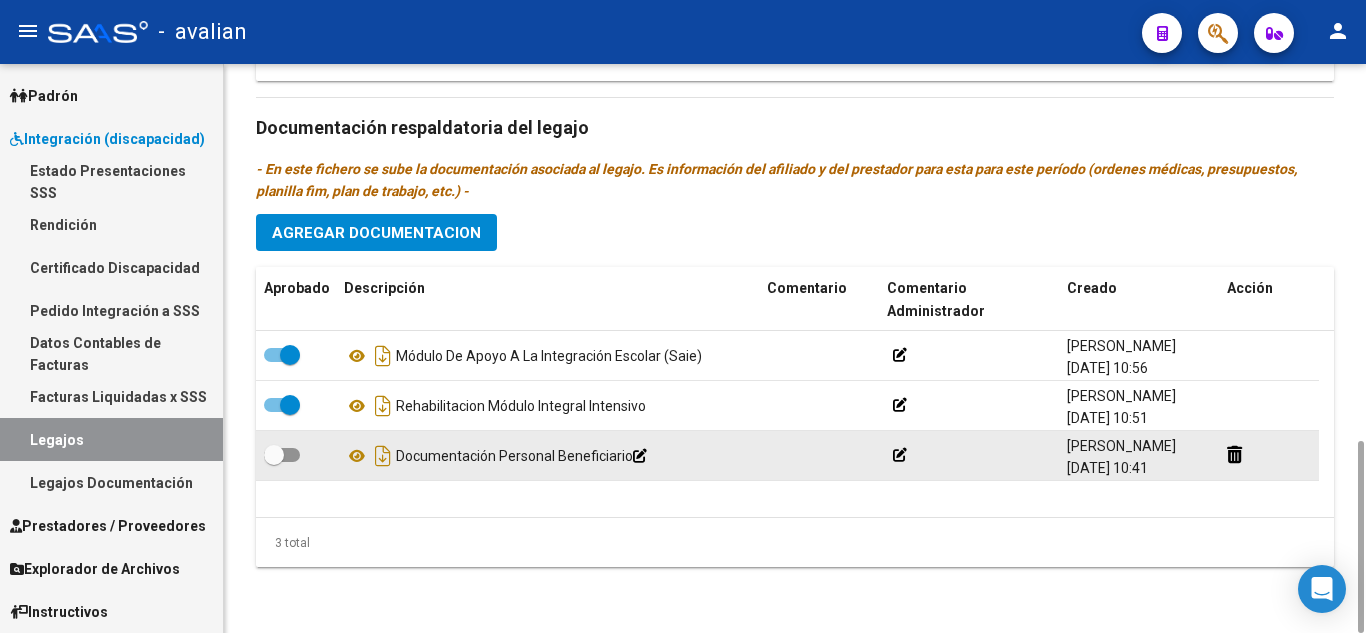 click 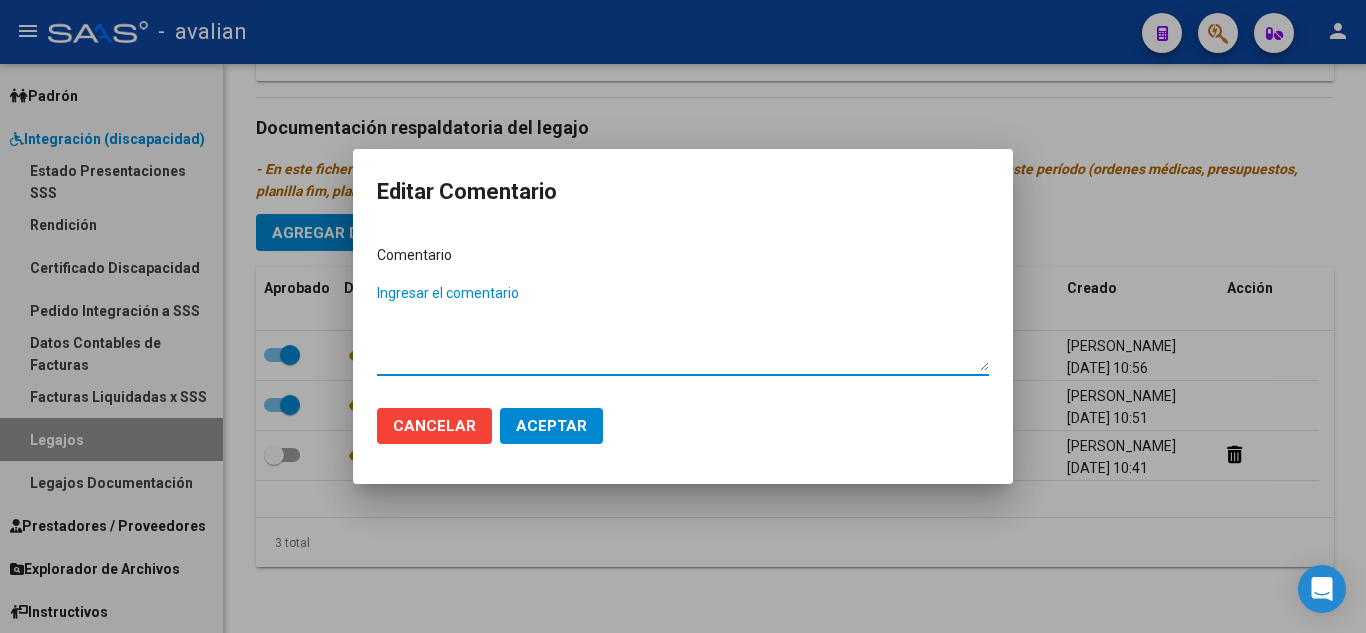 paste on "- Módulo de apoyo a la integración escolar Ayun ( grupo Incluir ) Prestador Num 715485
- Módulo de rehabilitación integral intensivo. Ayun ( grupo incluir) Prestador Num 715485" 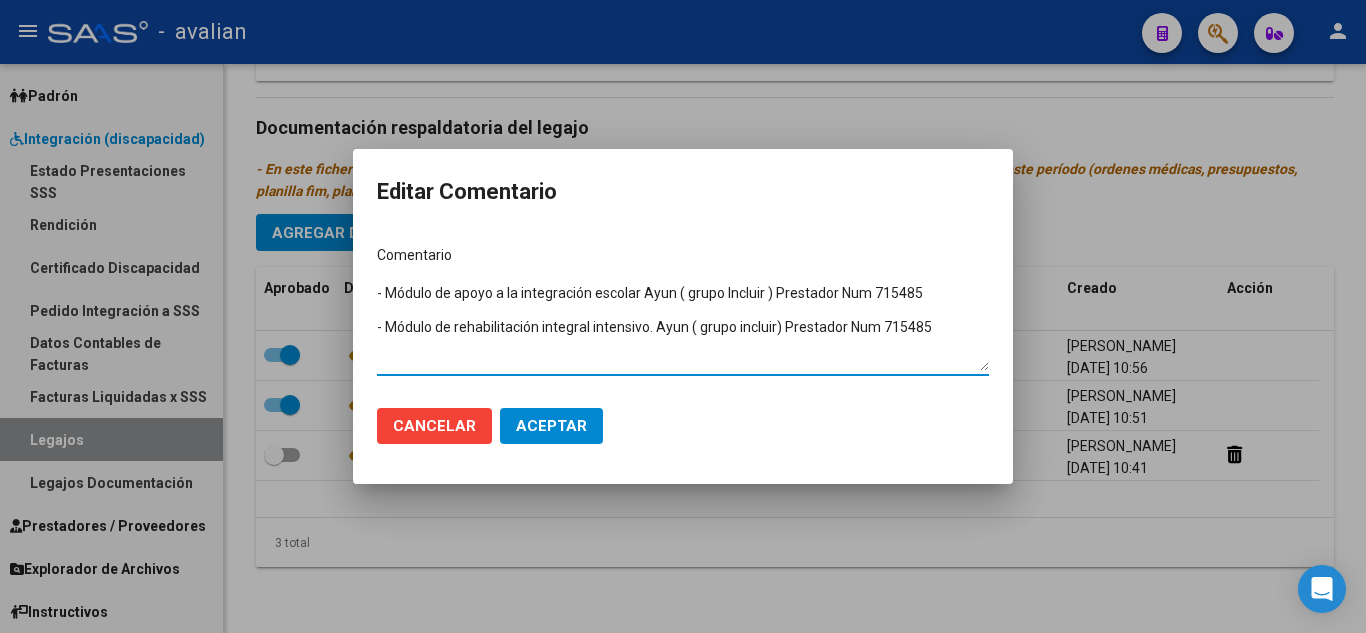 click on "Comentario    - Módulo de apoyo a la integración escolar Ayun ( grupo Incluir ) Prestador Num 715485
- Módulo de rehabilitación integral intensivo. Ayun ( grupo incluir) Prestador Num 715485 Ingresar el comentario" at bounding box center (683, 312) 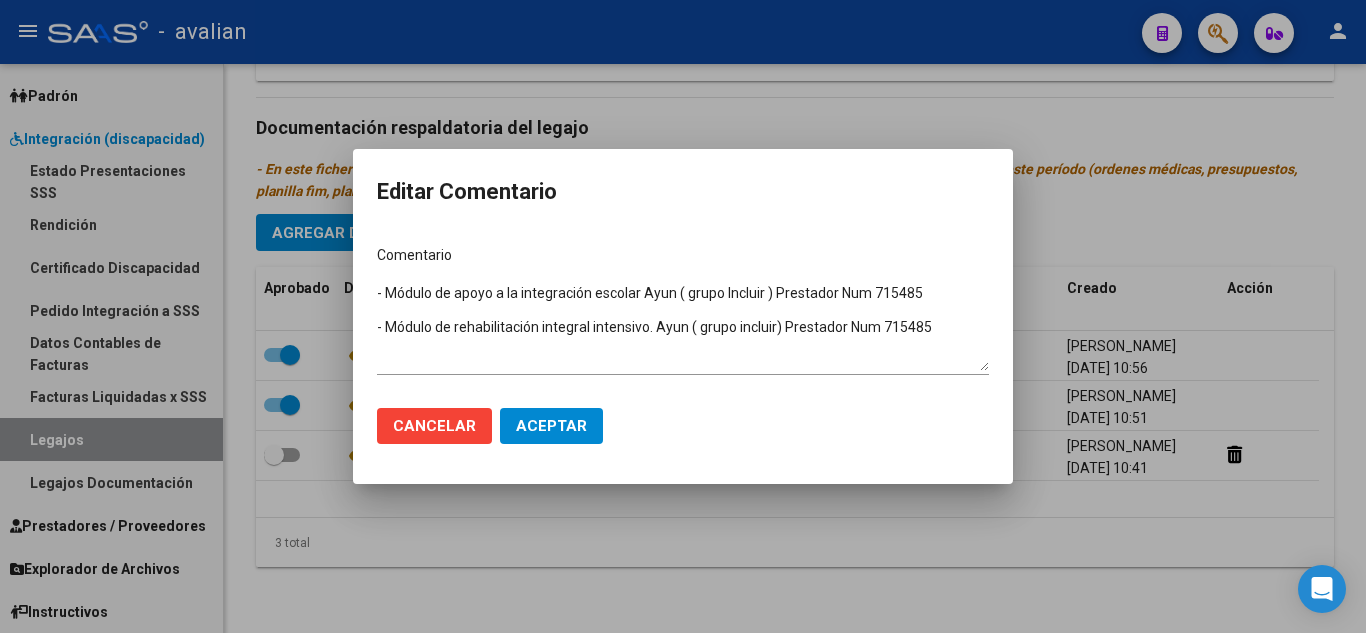 click on "Comentario" at bounding box center [683, 255] 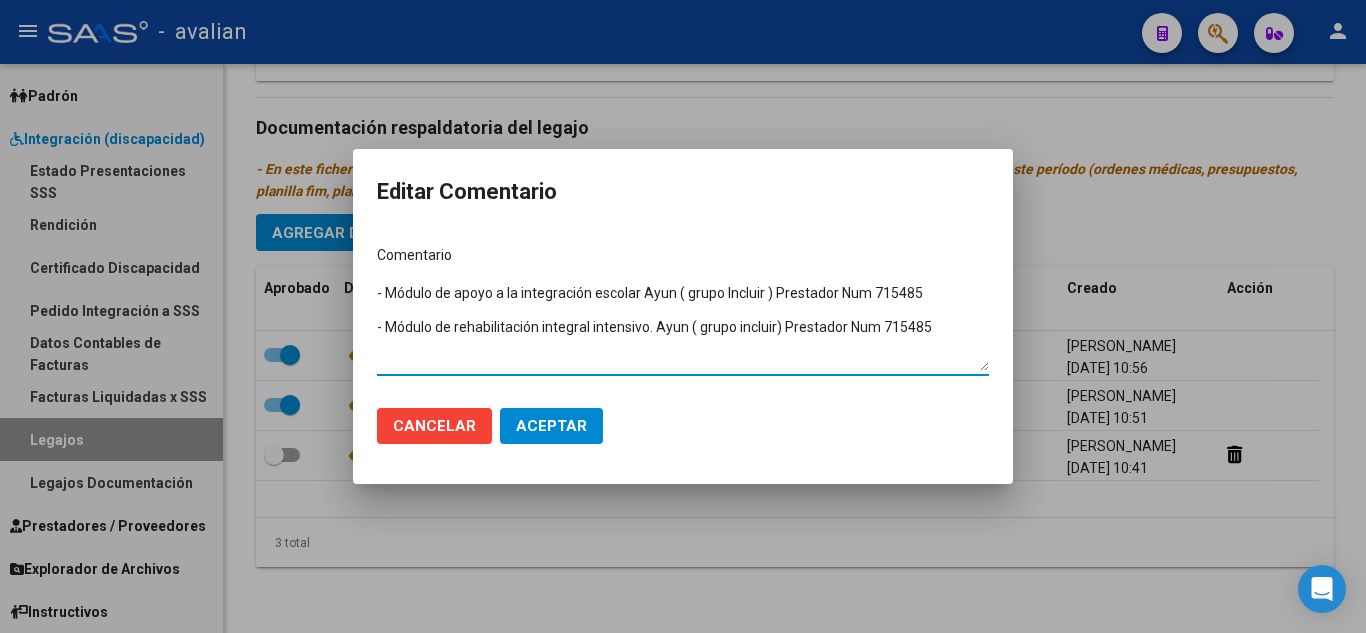 click on "- Módulo de apoyo a la integración escolar Ayun ( grupo Incluir ) Prestador Num 715485
- Módulo de rehabilitación integral intensivo. Ayun ( grupo incluir) Prestador Num 715485" at bounding box center (683, 327) 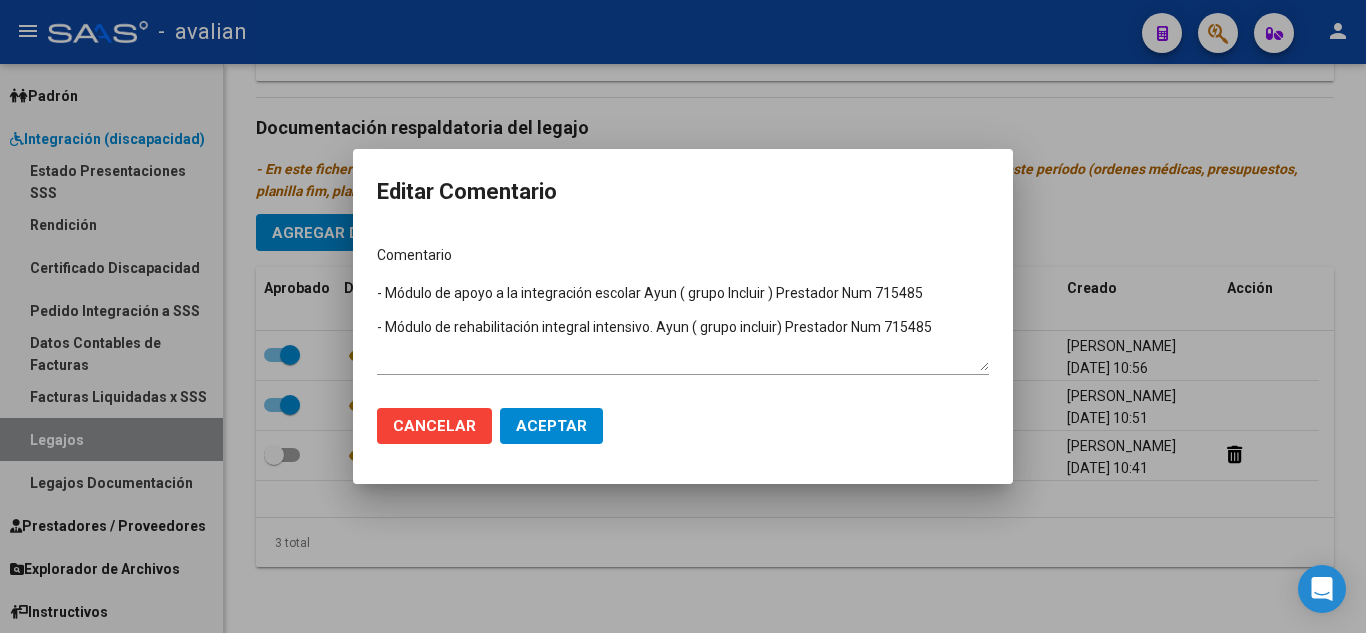 drag, startPoint x: 380, startPoint y: 276, endPoint x: 405, endPoint y: 264, distance: 27.730848 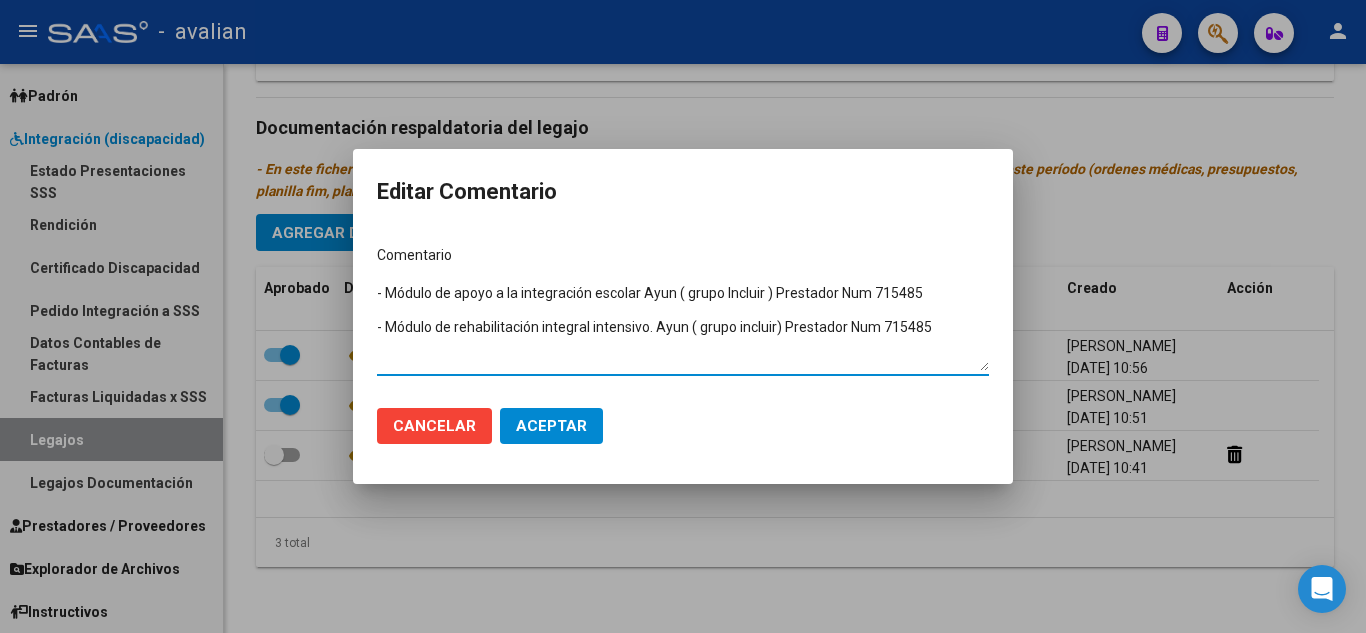 click on "- Módulo de apoyo a la integración escolar Ayun ( grupo Incluir ) Prestador Num 715485
- Módulo de rehabilitación integral intensivo. Ayun ( grupo incluir) Prestador Num 715485" at bounding box center (683, 327) 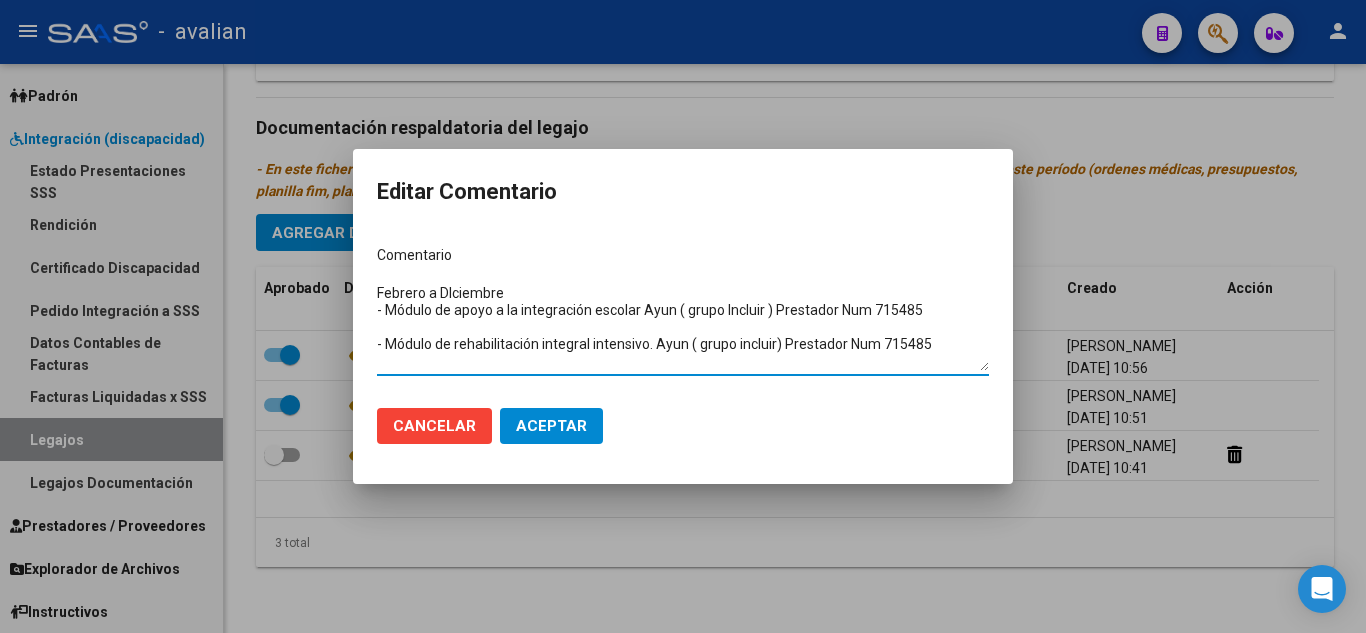 drag, startPoint x: 777, startPoint y: 307, endPoint x: 922, endPoint y: 313, distance: 145.12408 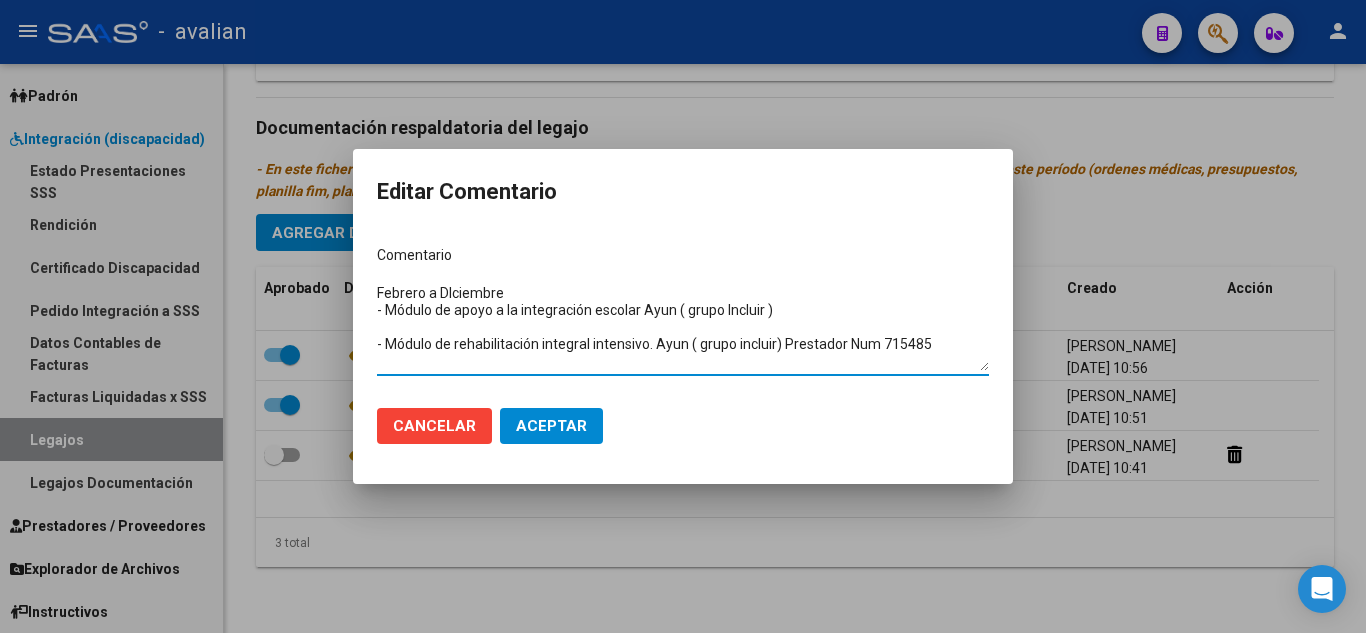 drag, startPoint x: 789, startPoint y: 347, endPoint x: 942, endPoint y: 358, distance: 153.39491 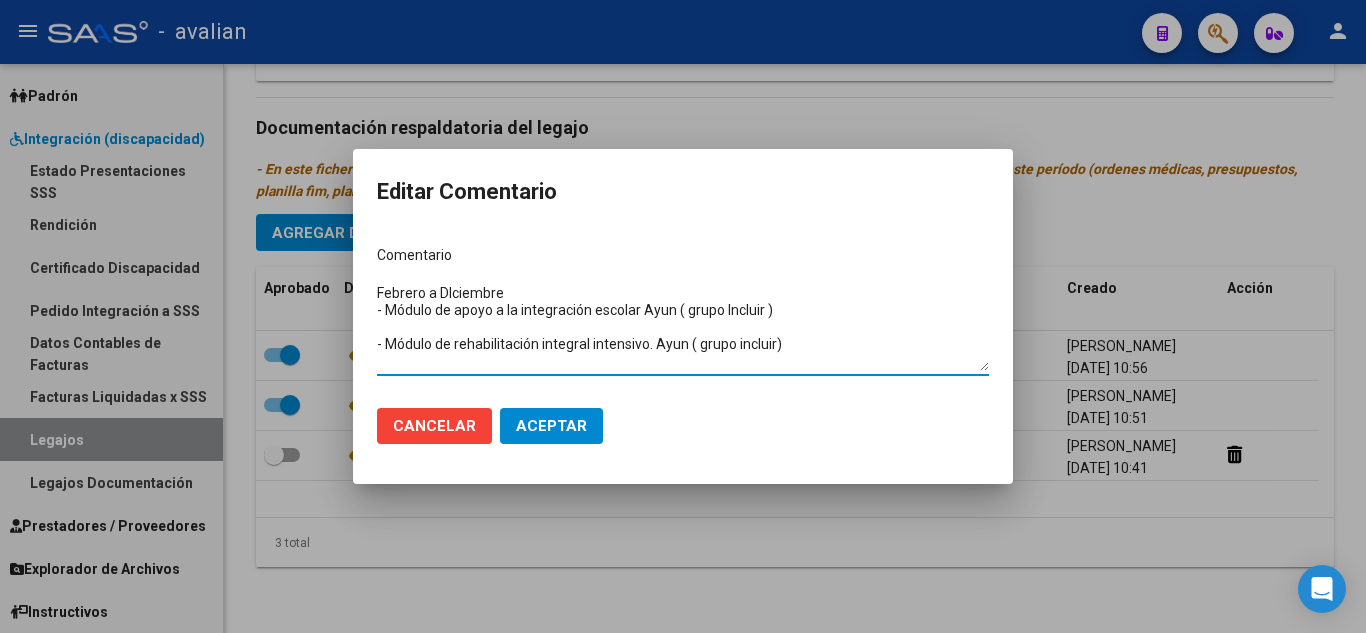 click on "Febrero a DIciembre
- Módulo de apoyo a la integración escolar Ayun ( grupo Incluir )
- Módulo de rehabilitación integral intensivo. Ayun ( grupo incluir)" at bounding box center [683, 327] 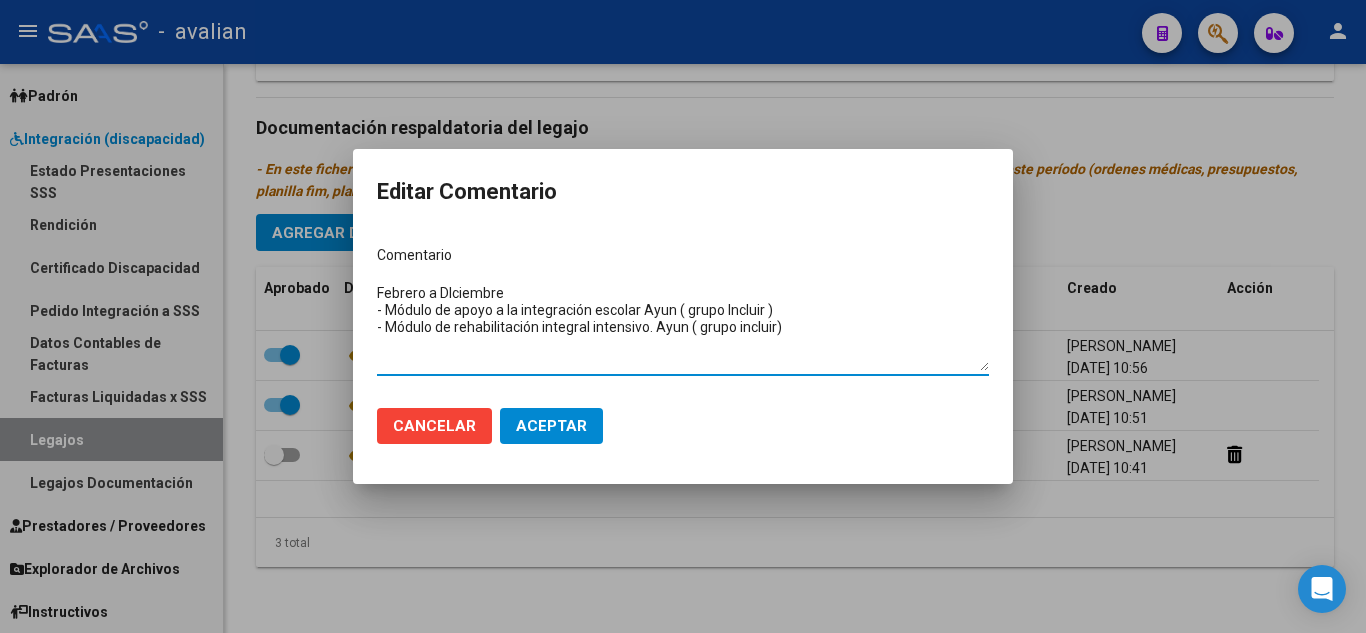 type on "Febrero a DIciembre
- Módulo de apoyo a la integración escolar Ayun ( grupo Incluir )
- Módulo de rehabilitación integral intensivo. Ayun ( grupo incluir)" 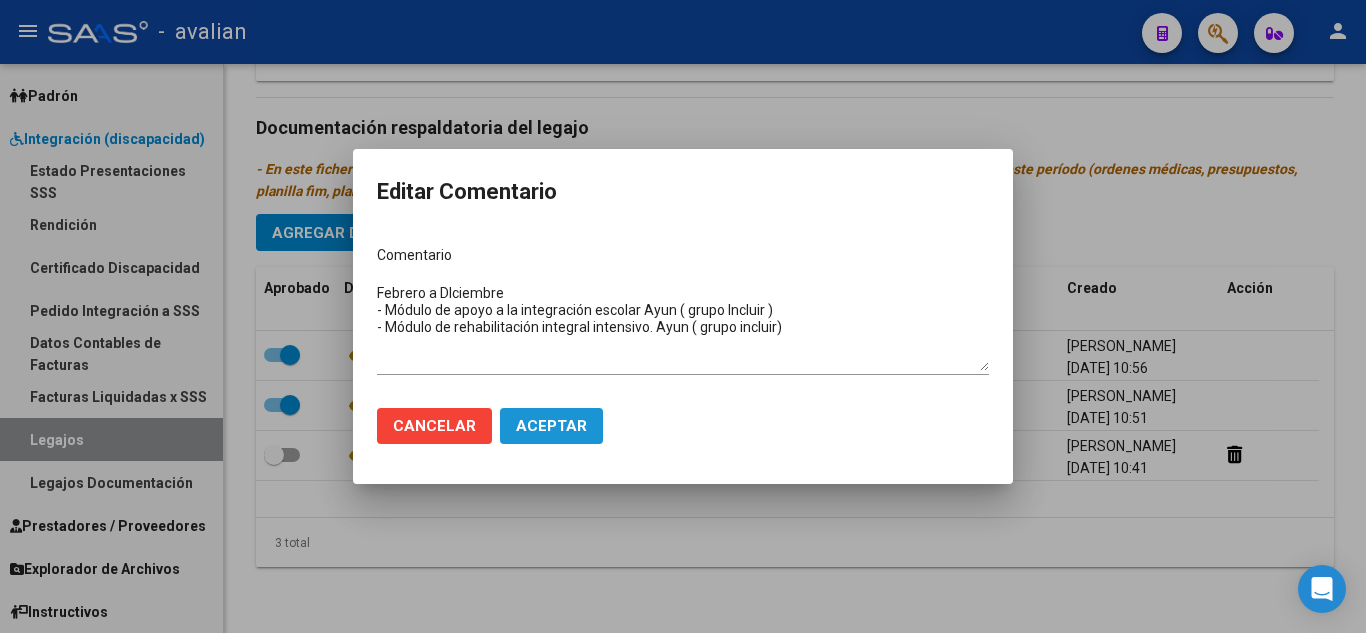 click on "Aceptar" 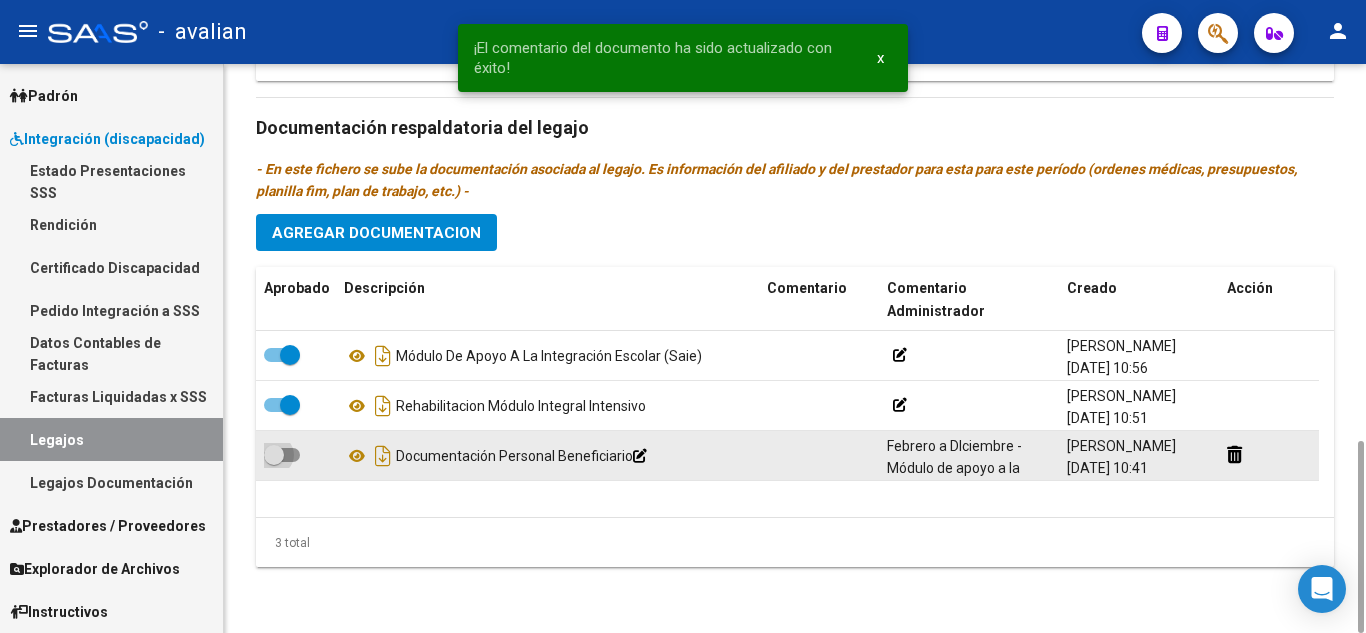 click at bounding box center [282, 455] 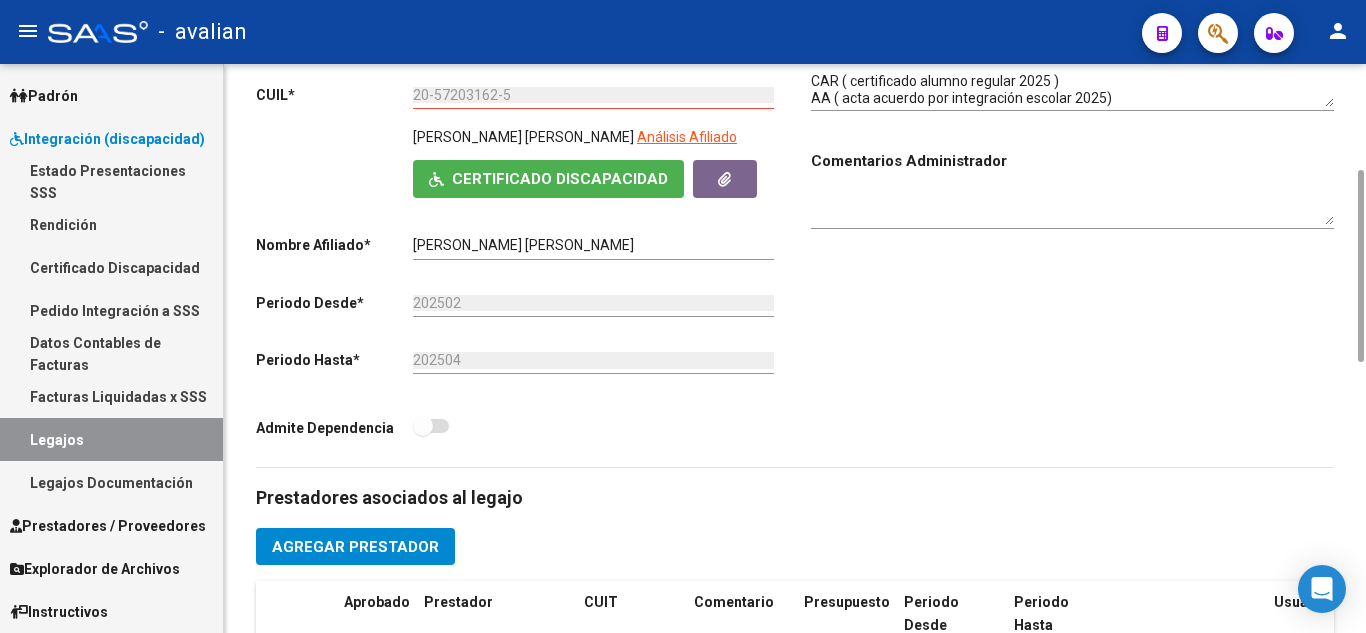 scroll, scrollTop: 0, scrollLeft: 0, axis: both 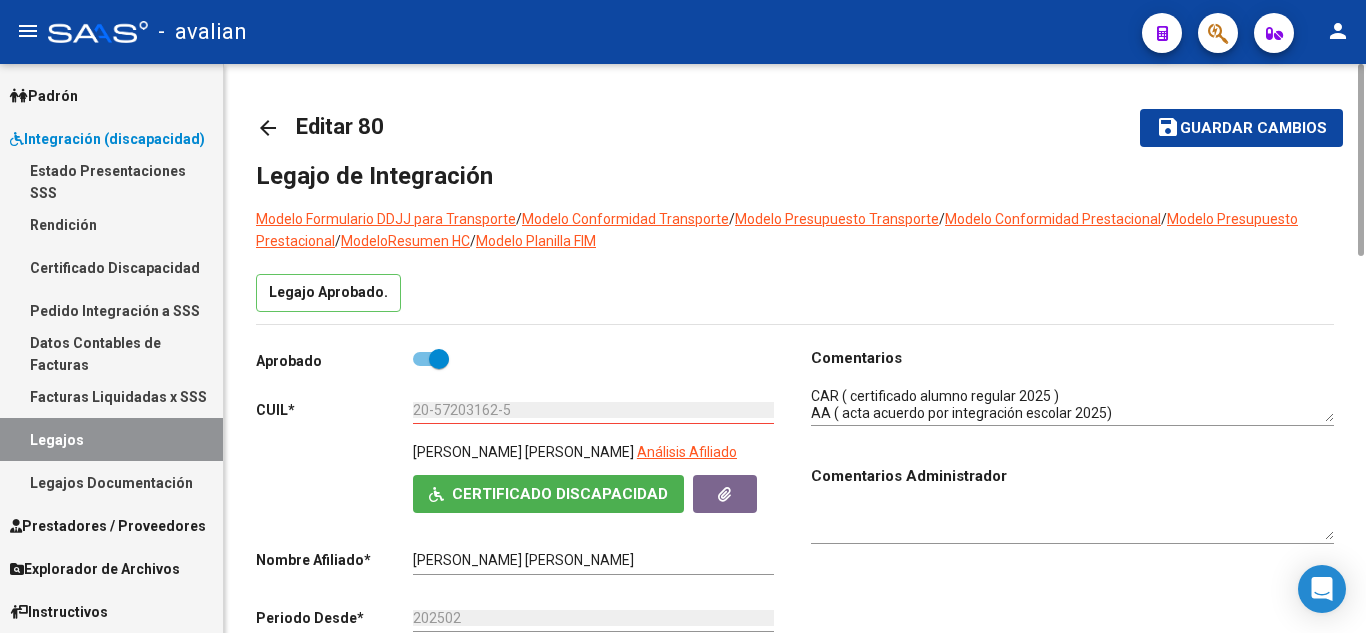 click on "Guardar cambios" 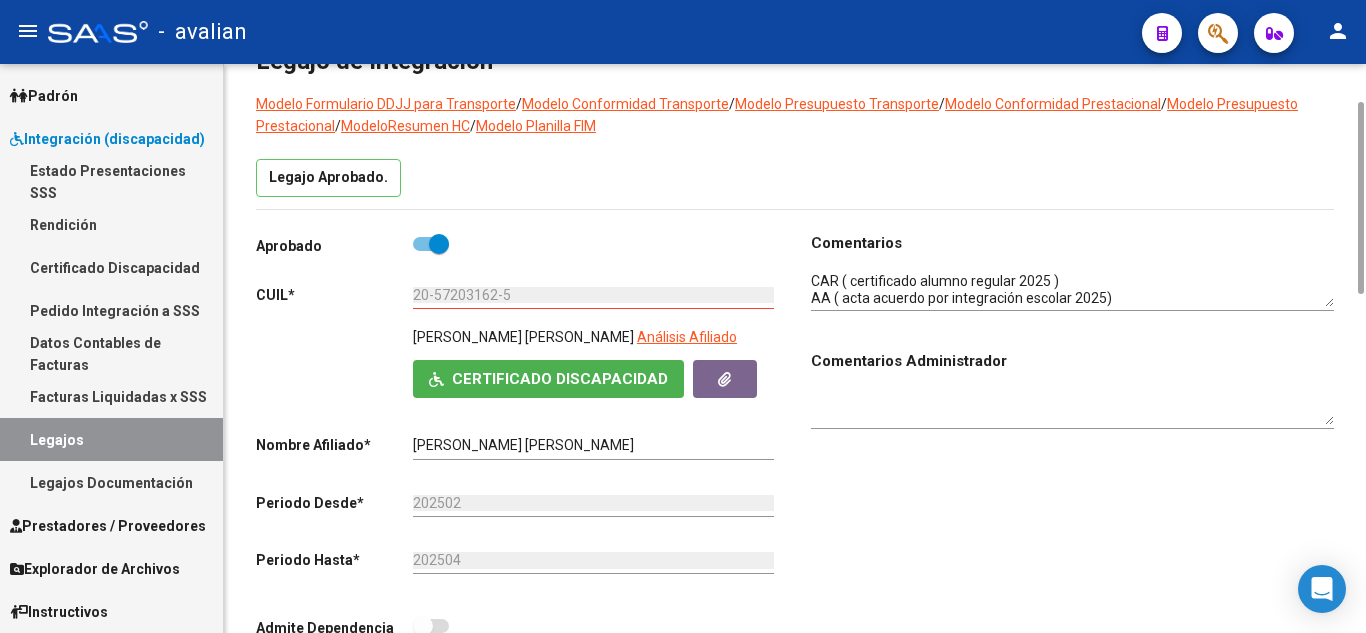 scroll, scrollTop: 0, scrollLeft: 0, axis: both 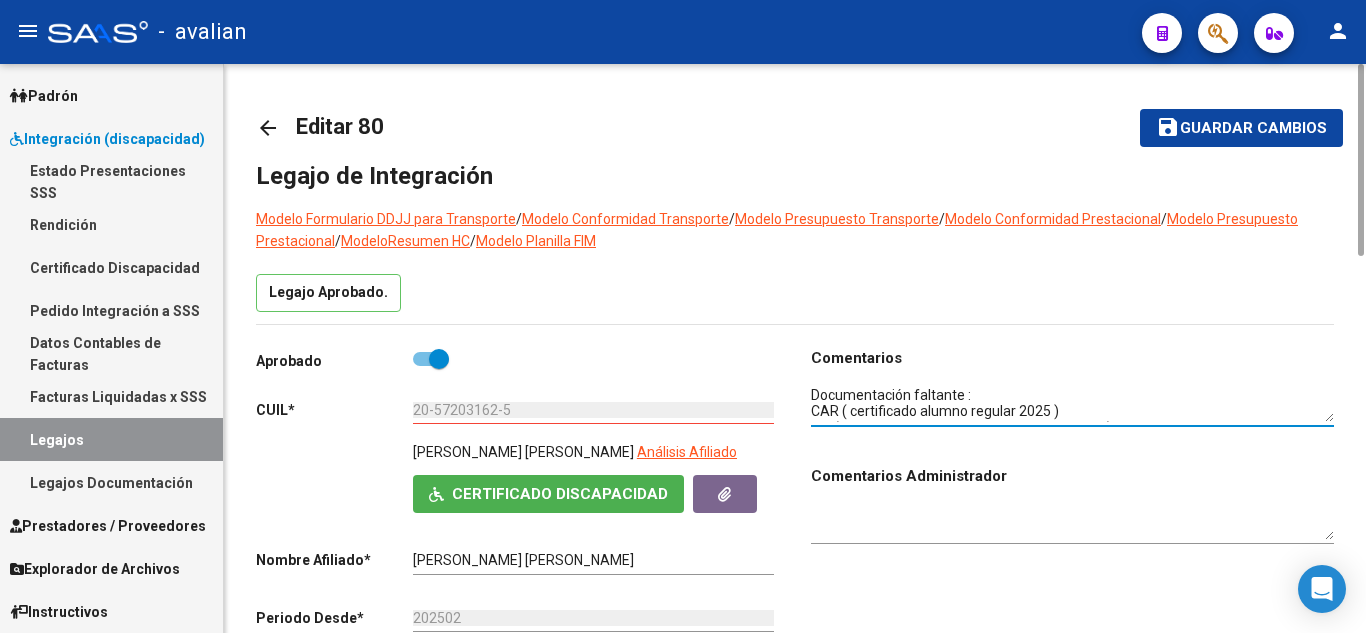 drag, startPoint x: 812, startPoint y: 390, endPoint x: 1071, endPoint y: 403, distance: 259.32605 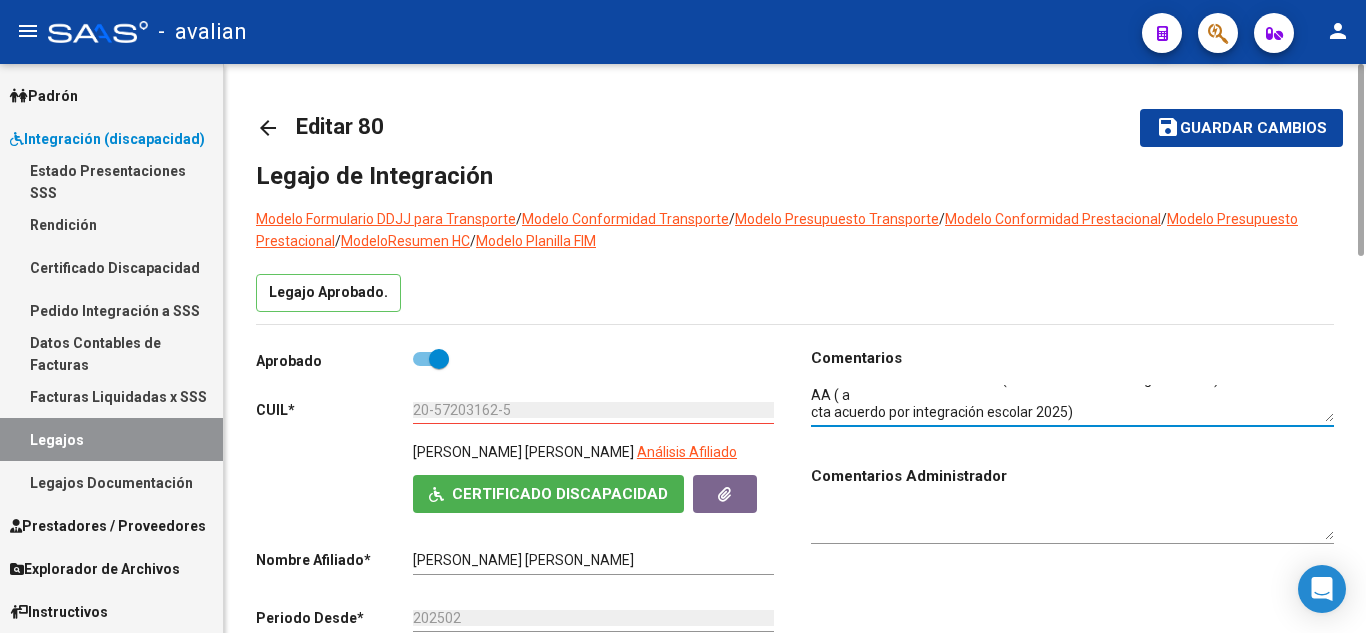 scroll, scrollTop: 0, scrollLeft: 0, axis: both 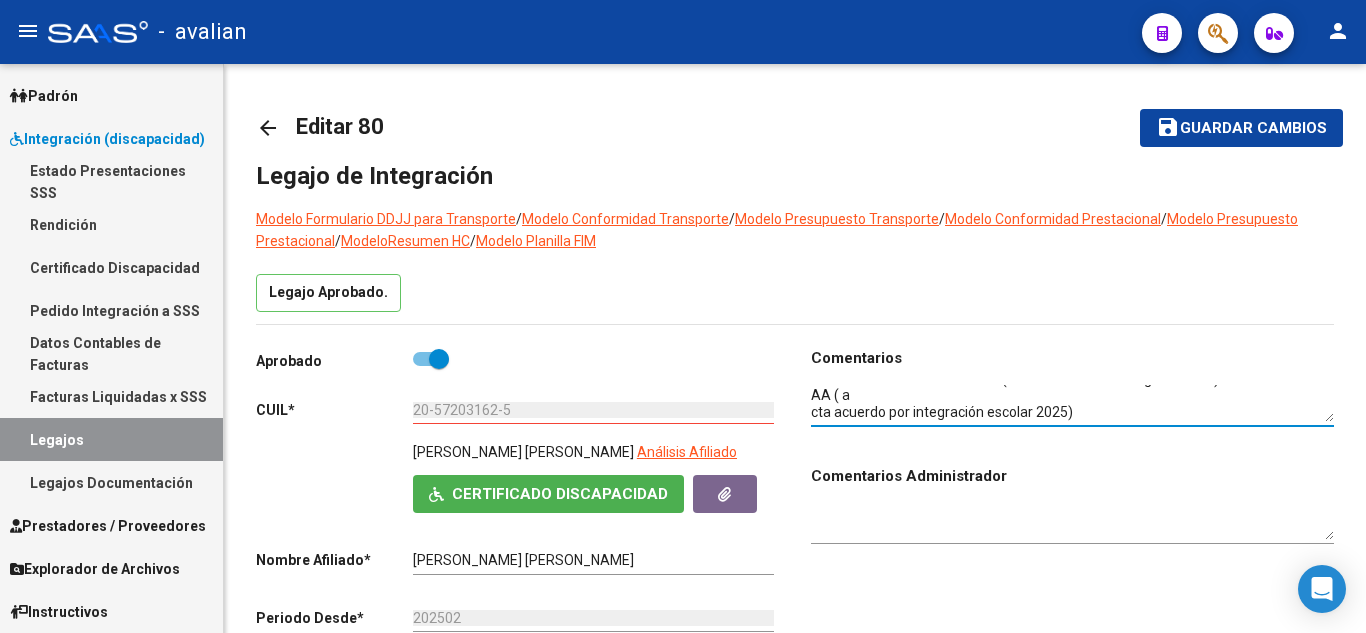 type on "Documentación faltante :CAR ( certificado alumno regular 2025 )
AA ( a
cta acuerdo por integración escolar 2025)" 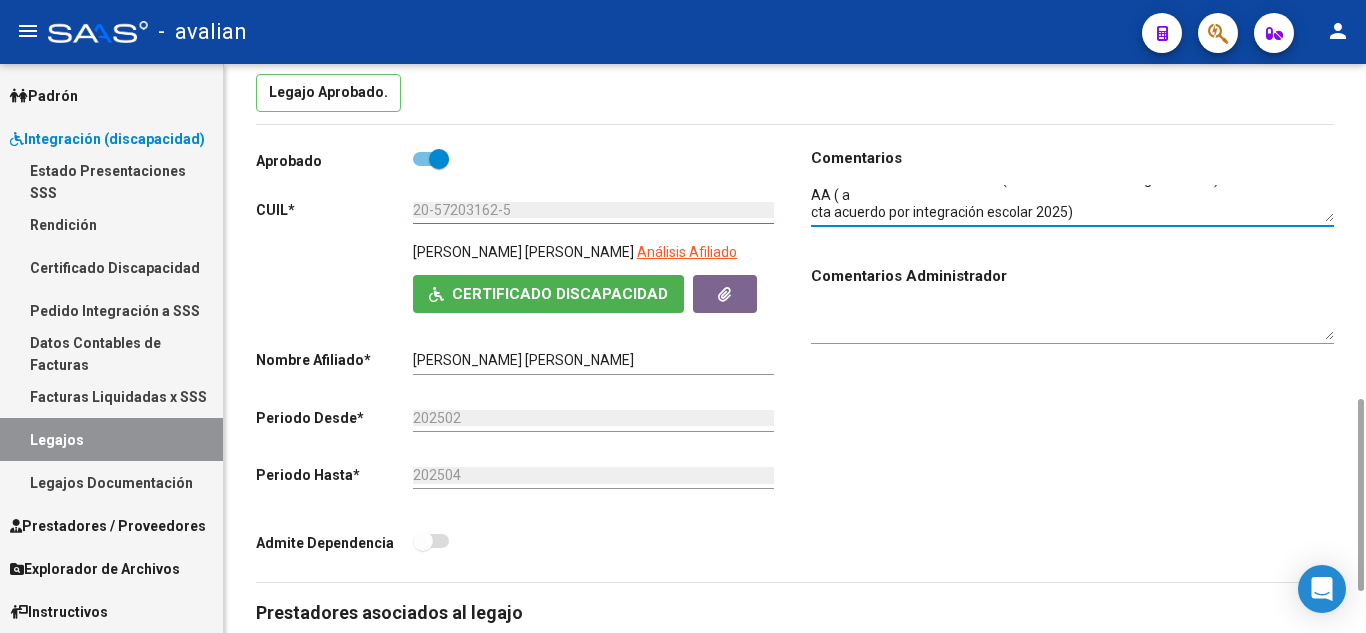 scroll, scrollTop: 400, scrollLeft: 0, axis: vertical 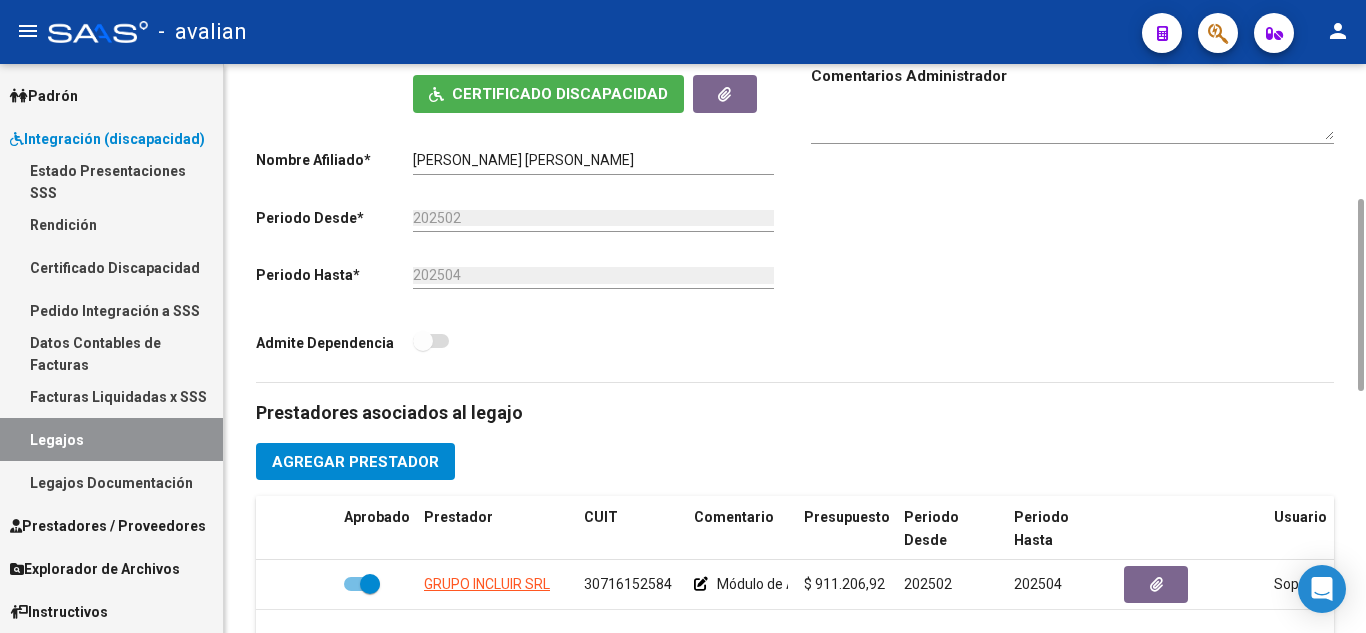 click on "Admite Dependencia" 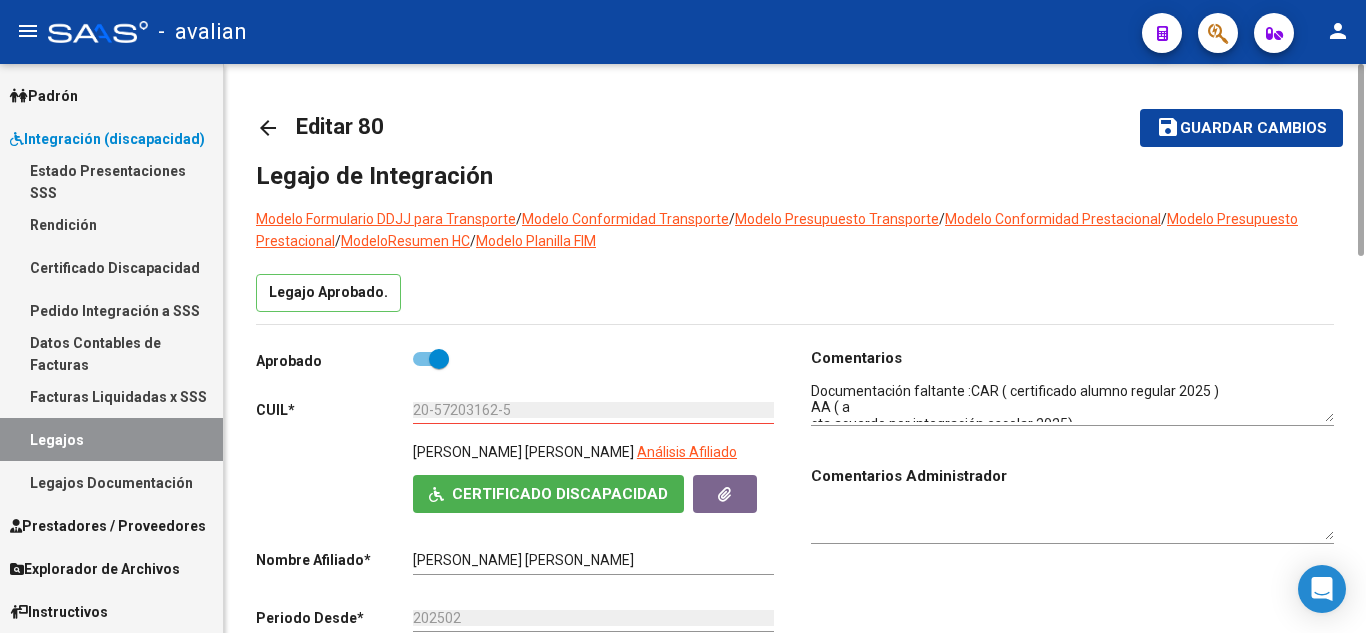 scroll, scrollTop: 0, scrollLeft: 0, axis: both 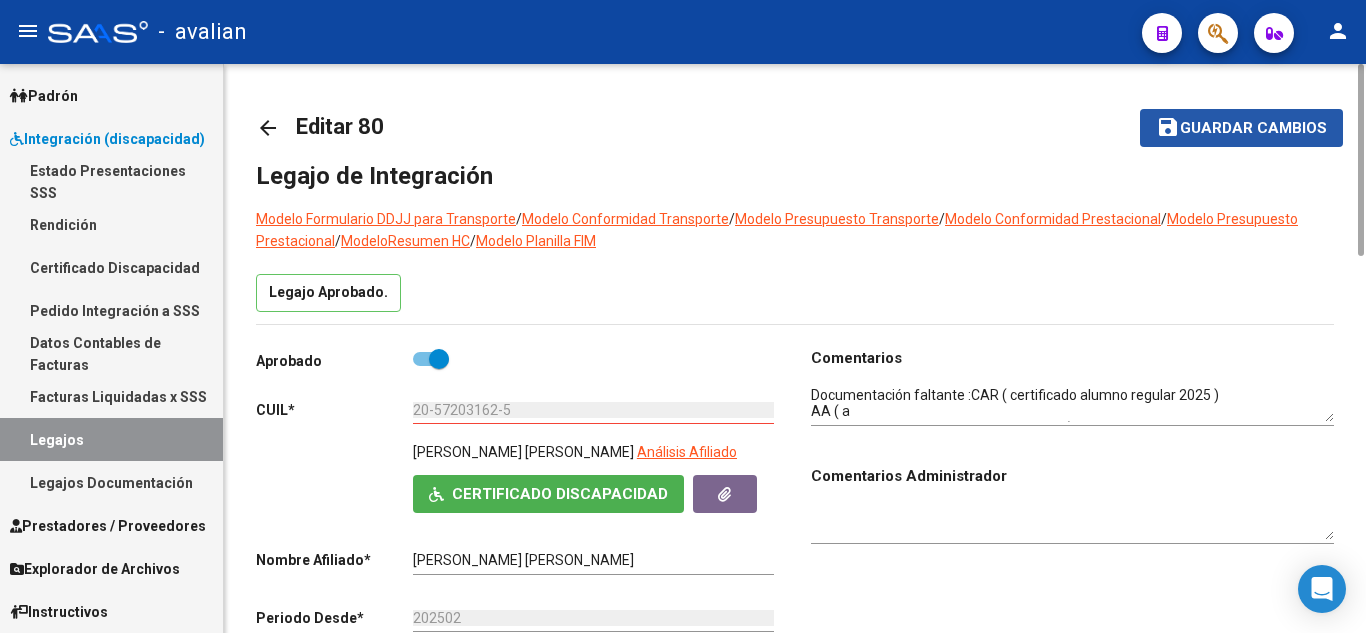 click on "save Guardar cambios" 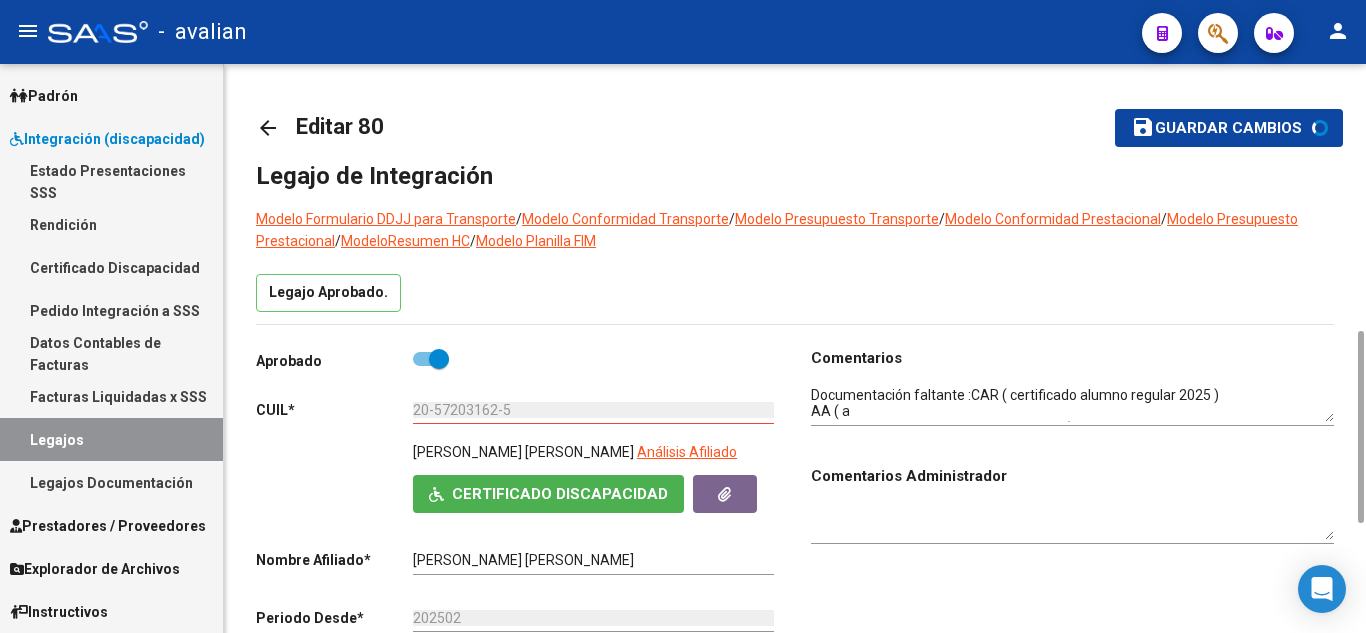 scroll, scrollTop: 800, scrollLeft: 0, axis: vertical 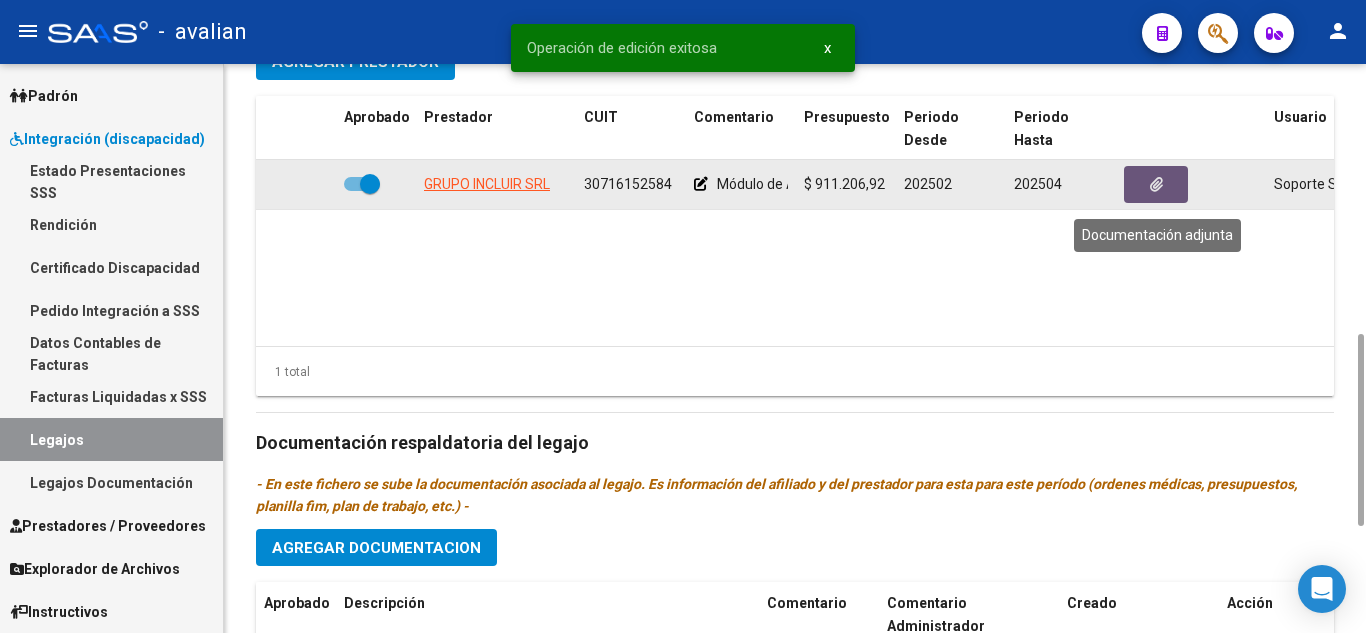 click 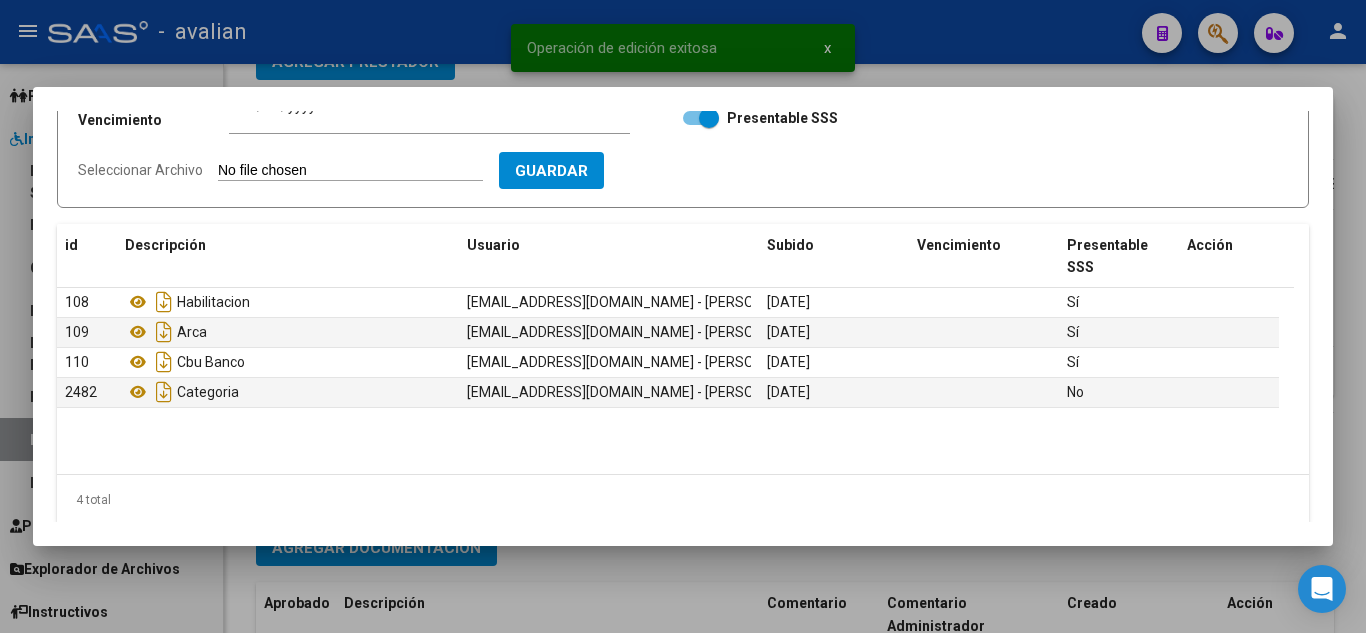 scroll, scrollTop: 220, scrollLeft: 0, axis: vertical 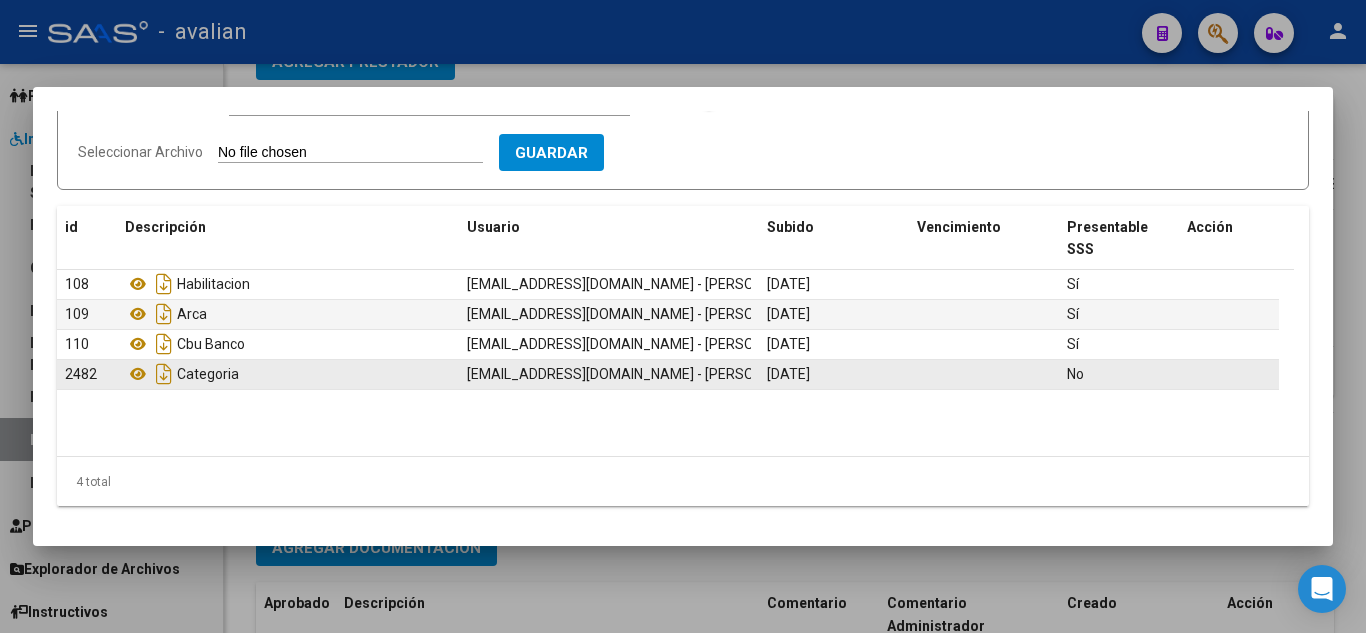 click on "Categoria" 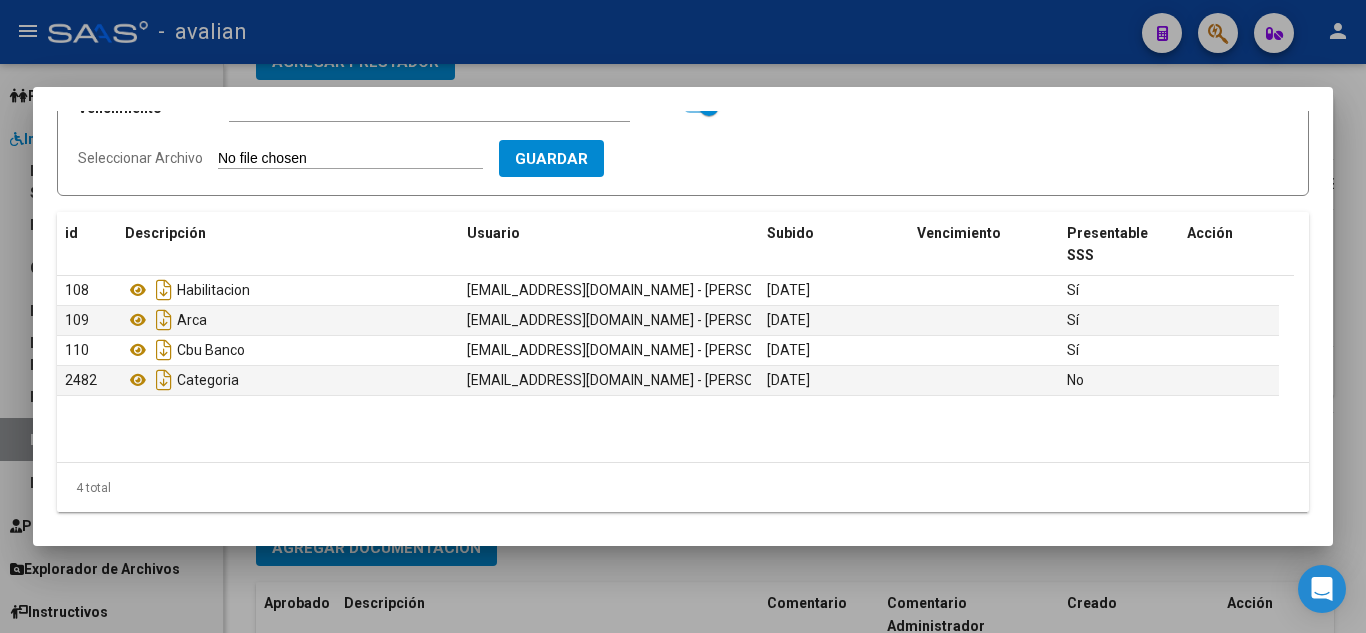 scroll, scrollTop: 220, scrollLeft: 0, axis: vertical 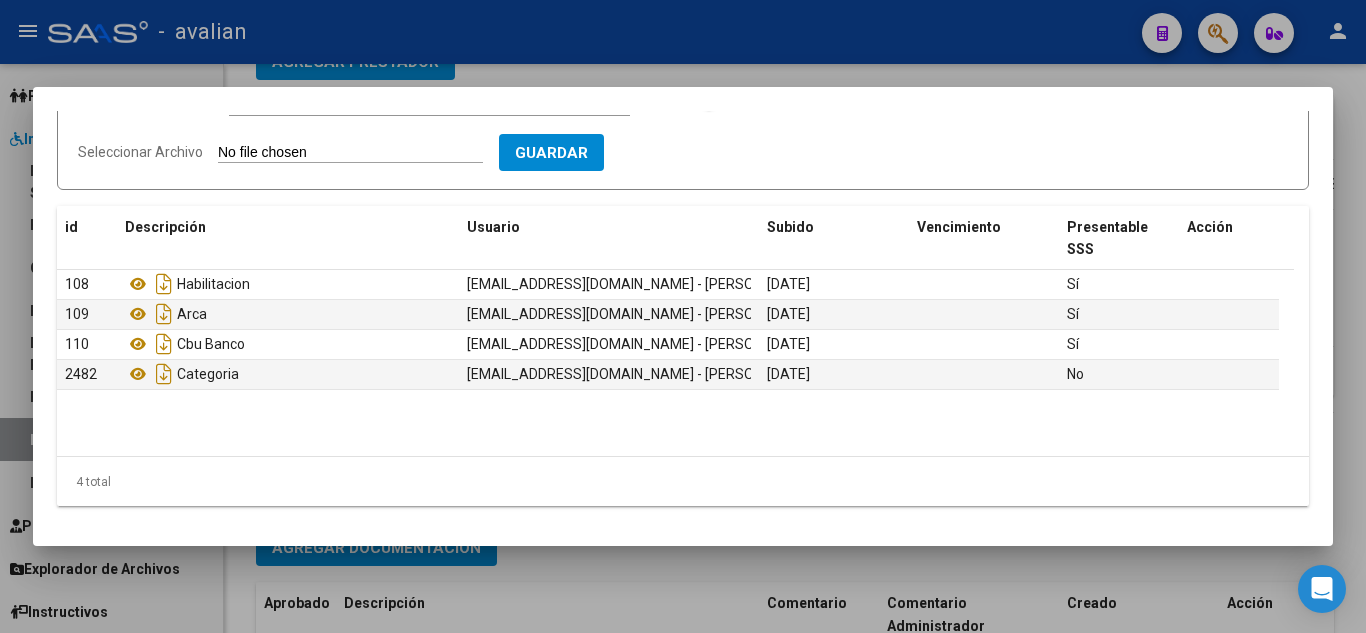 click on "108  Habilitacion   [EMAIL_ADDRESS][DOMAIN_NAME] - [PERSON_NAME]   [DATE]   Sí  109  [PERSON_NAME]   [PERSON_NAME][EMAIL_ADDRESS][DOMAIN_NAME] - [PERSON_NAME]   [DATE]   Sí  110  Cbu Banco   [EMAIL_ADDRESS][DOMAIN_NAME] - [PERSON_NAME]   [DATE]   Sí  2482  Categoria  [EMAIL_ADDRESS][DOMAIN_NAME] - [PERSON_NAME]   [DATE]   No" 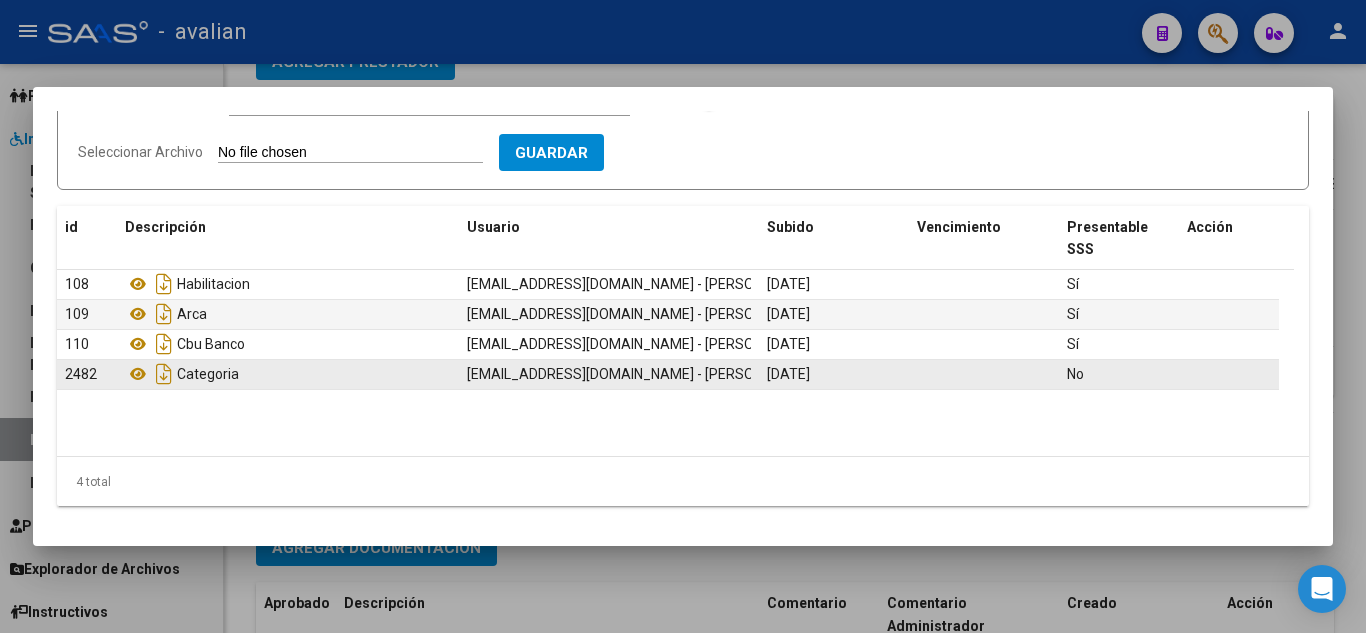 click on "Categoria" 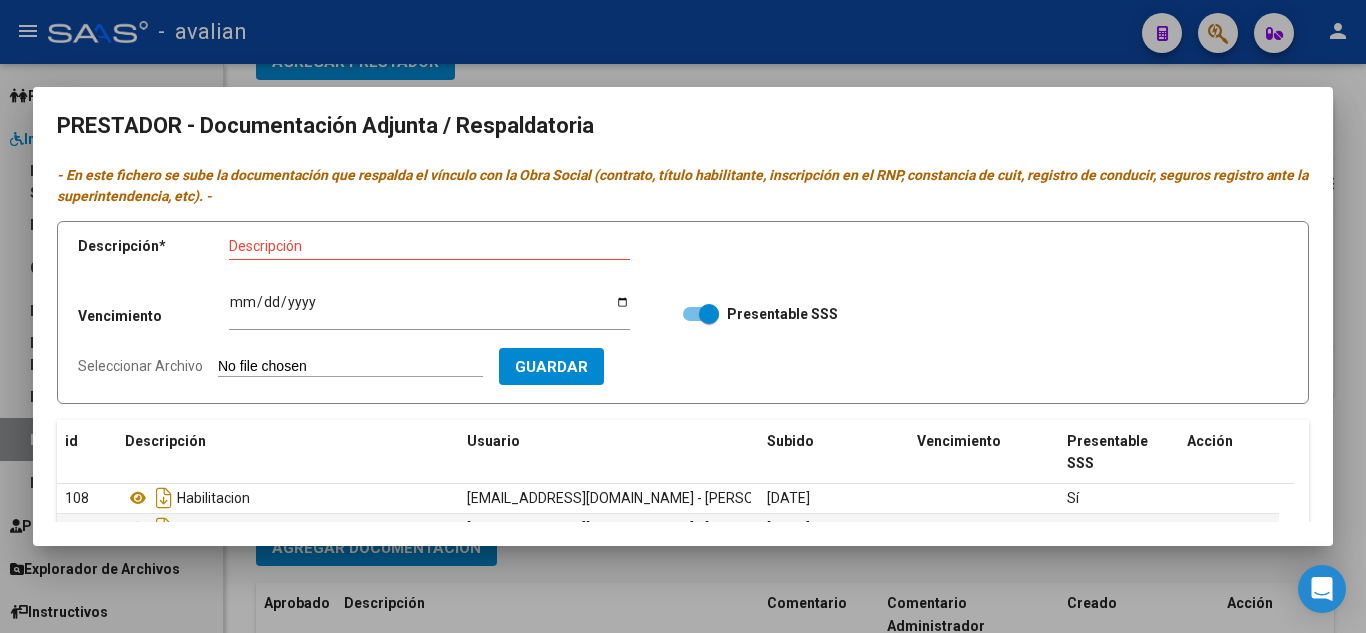 scroll, scrollTop: 0, scrollLeft: 0, axis: both 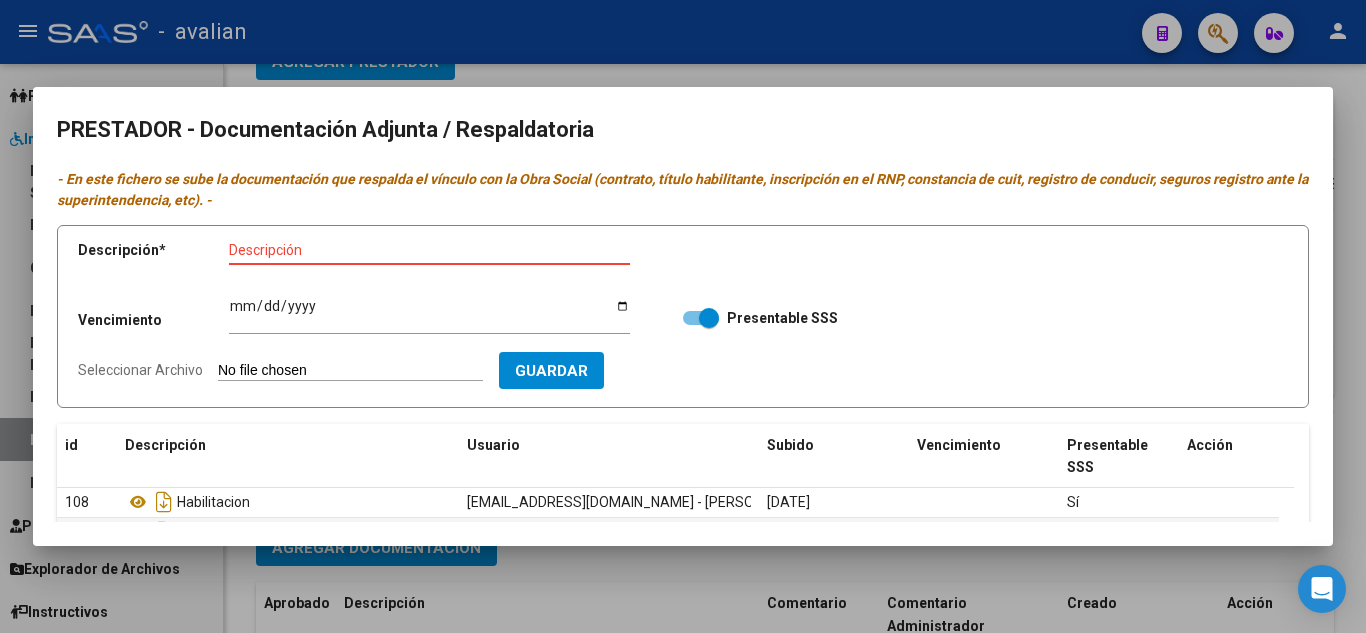 click on "Descripción" at bounding box center (429, 250) 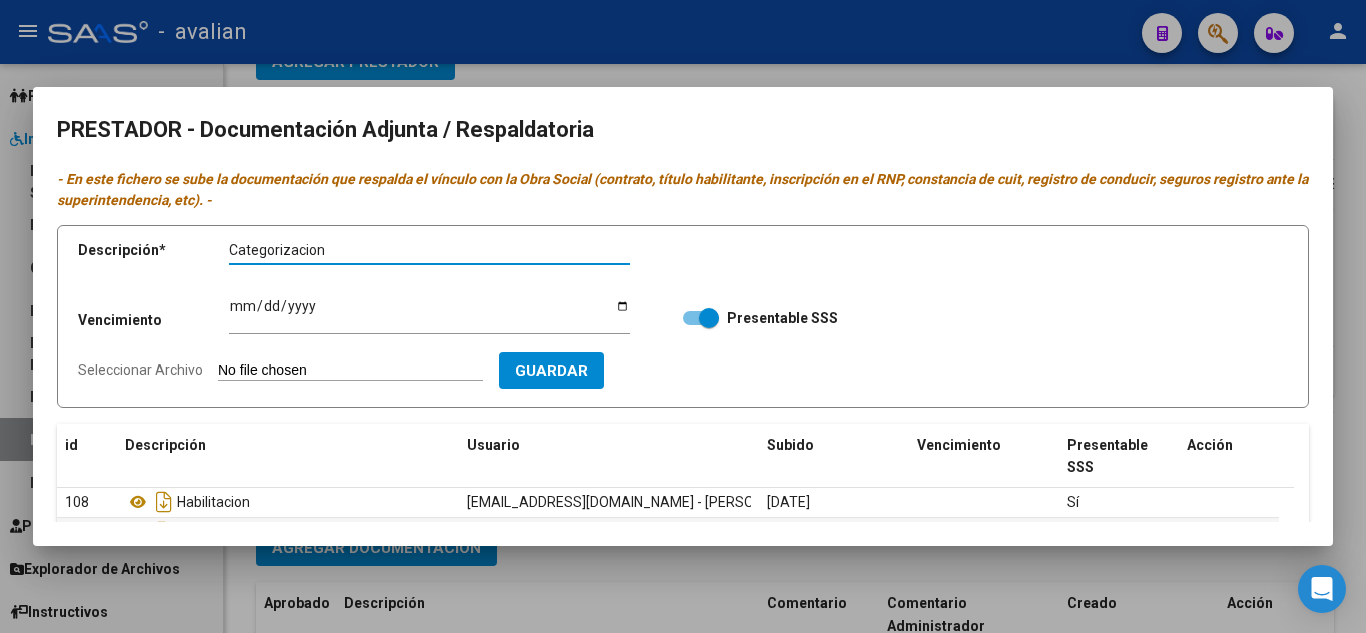 type on "Categorizacion" 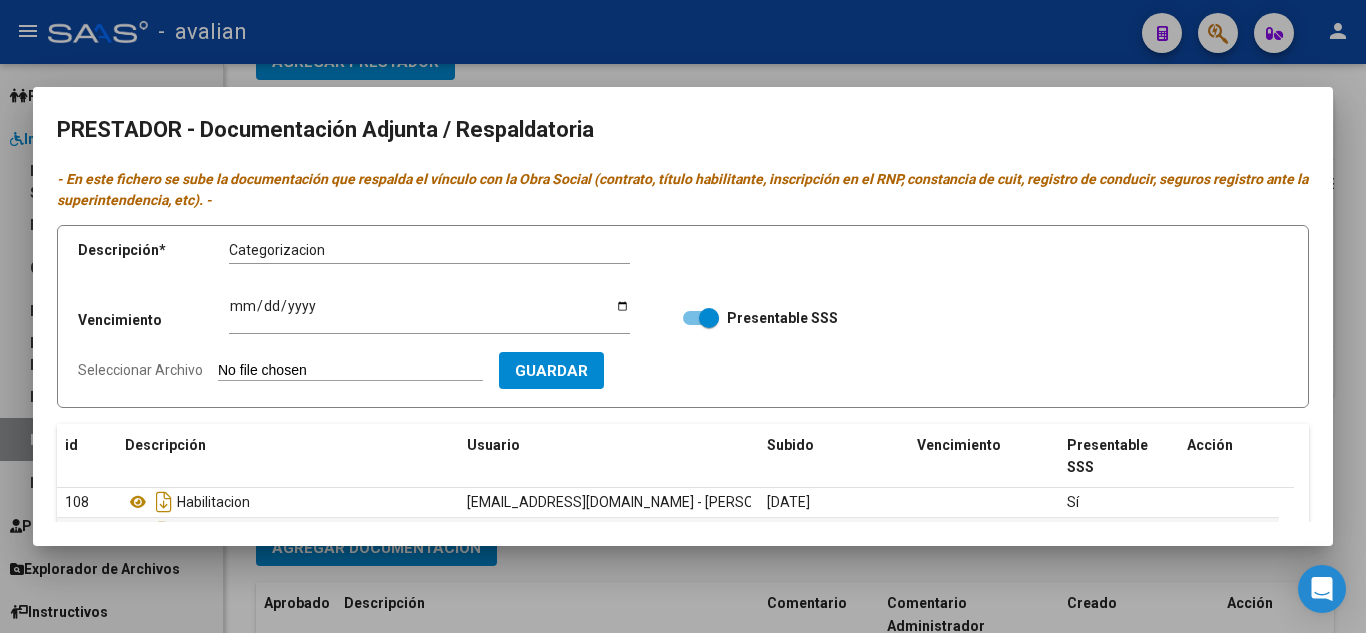 type on "C:\fakepath\AYUN-13-22.pdf" 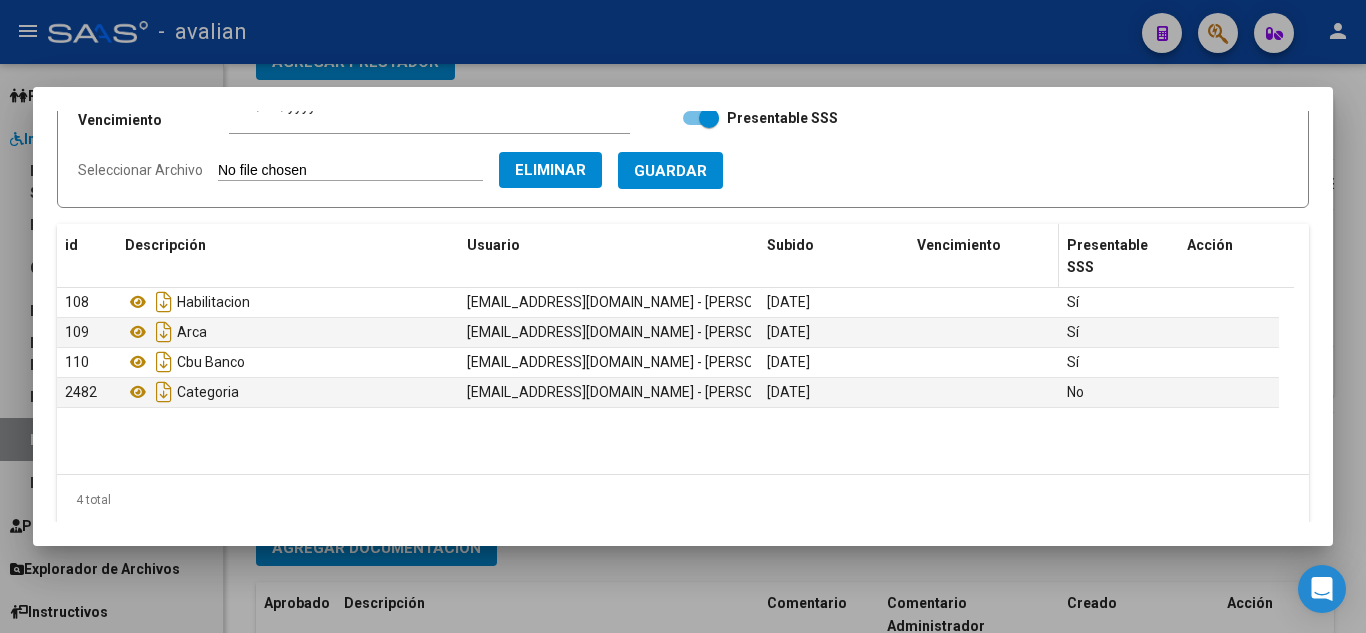 scroll, scrollTop: 100, scrollLeft: 0, axis: vertical 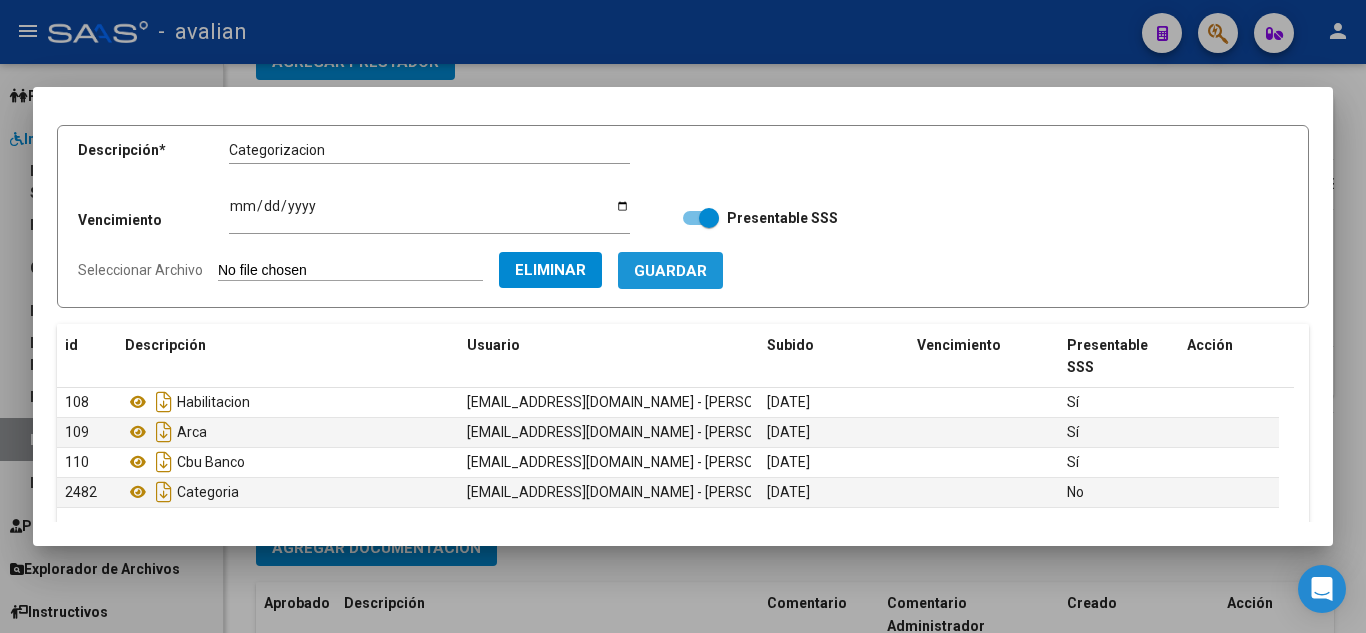 click on "Guardar" at bounding box center (670, 270) 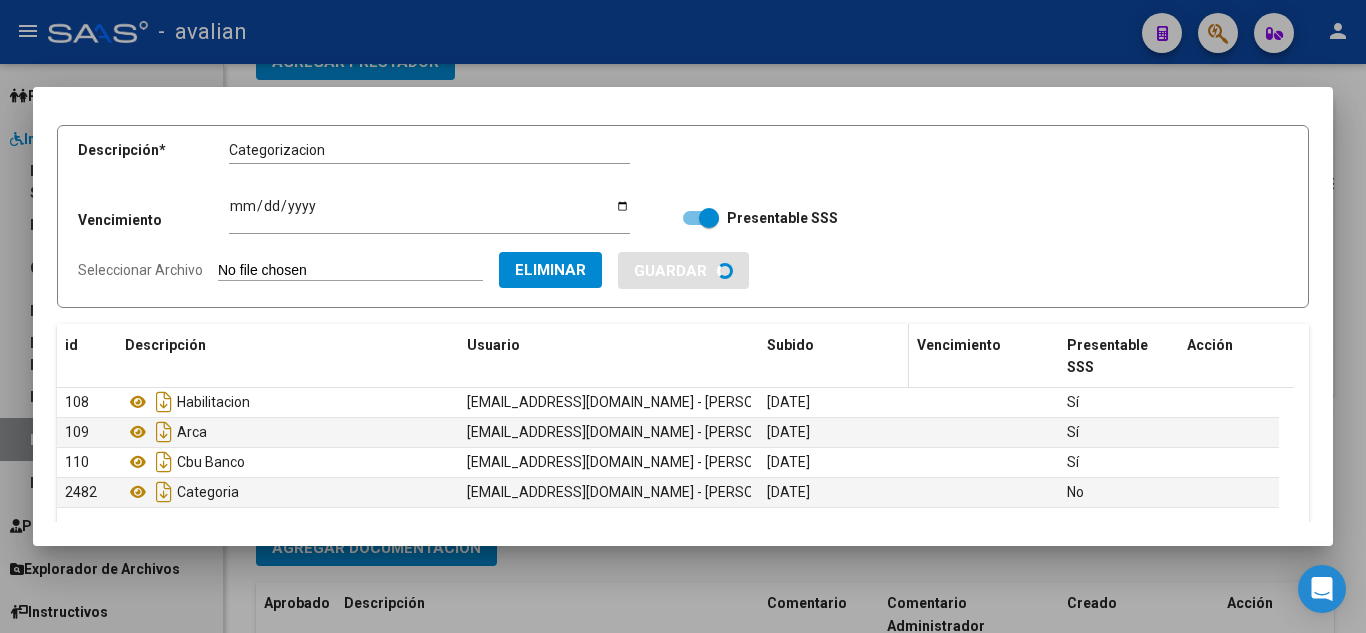 type 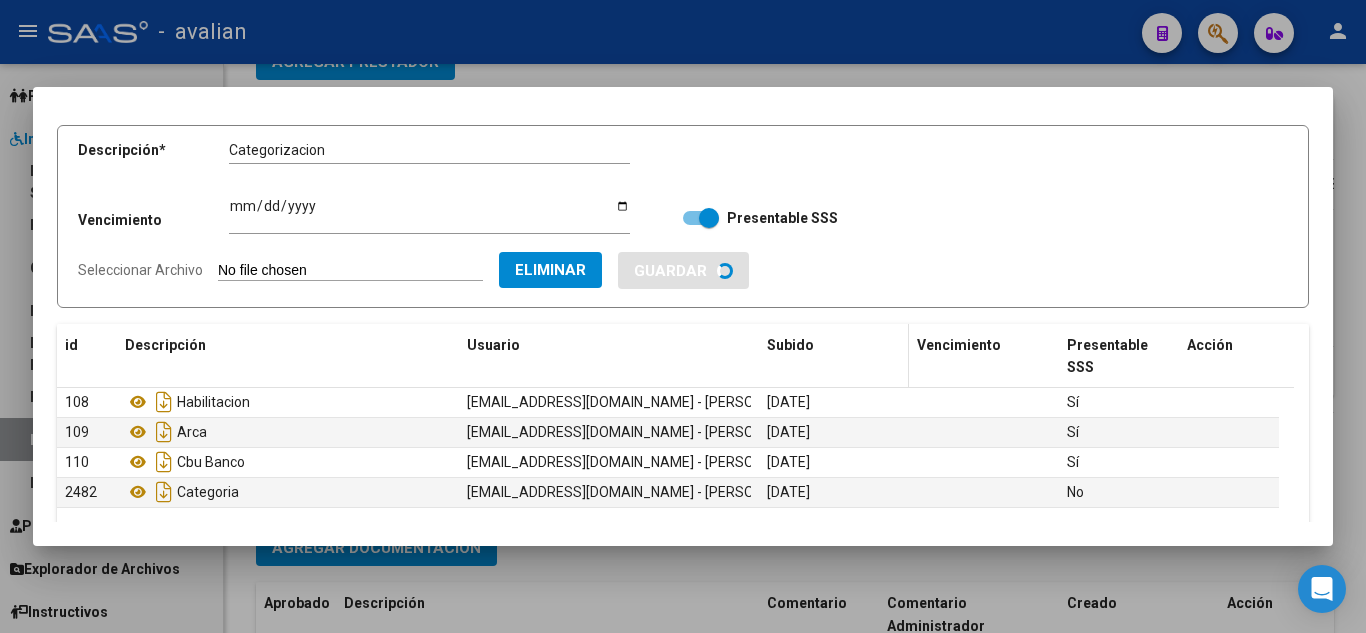 type 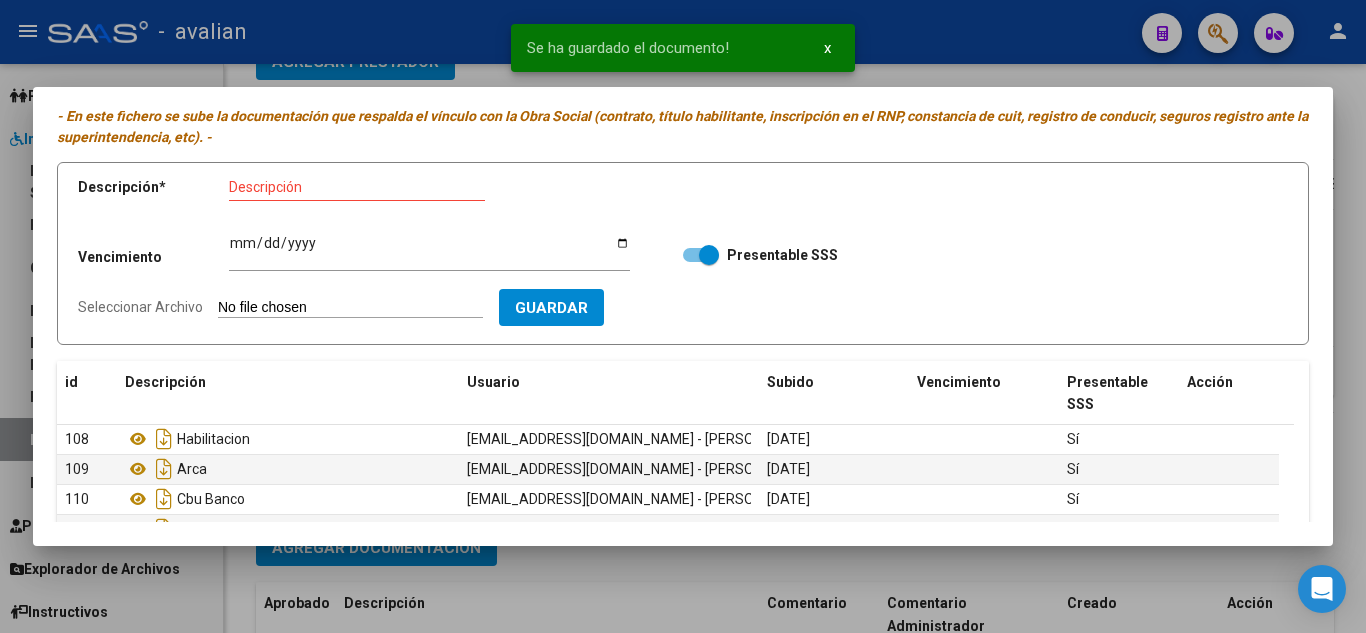 scroll, scrollTop: 0, scrollLeft: 0, axis: both 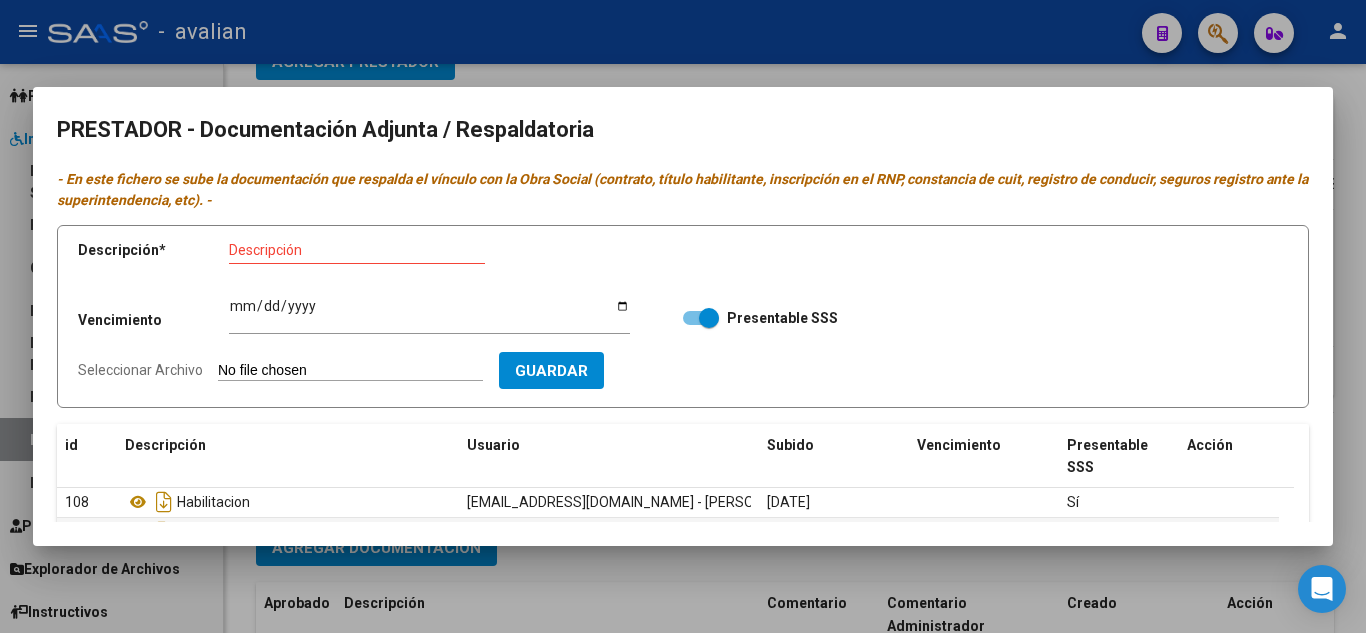 click at bounding box center [683, 316] 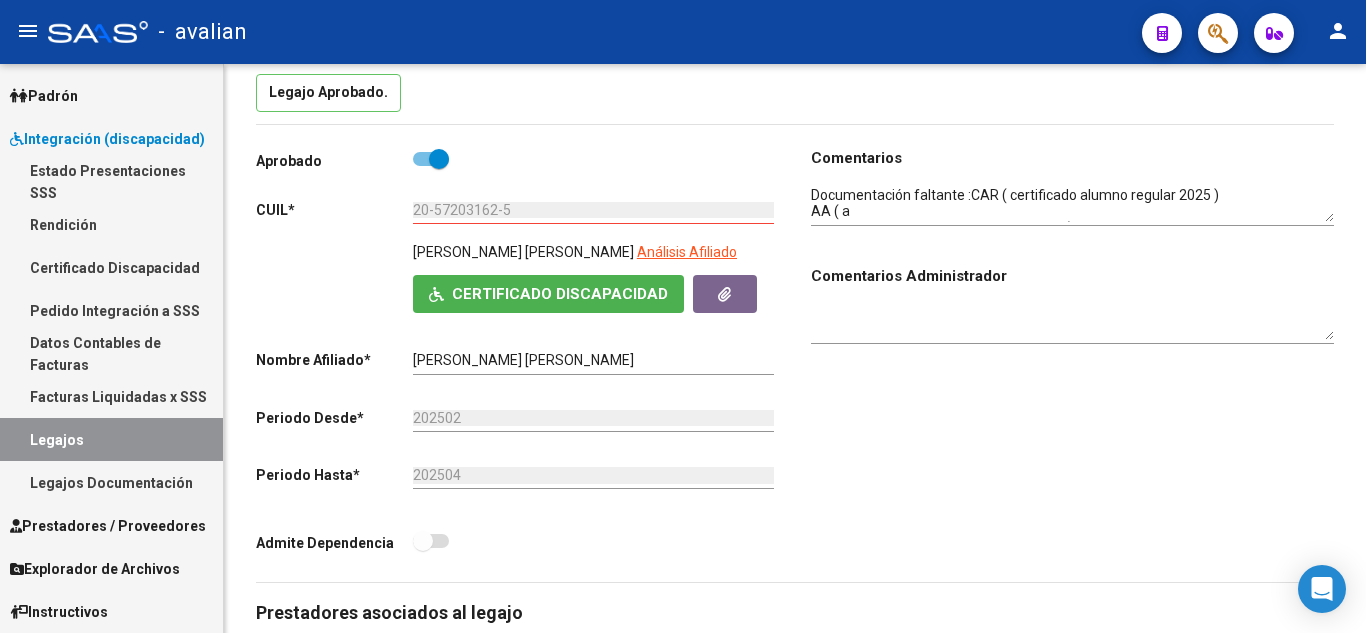 scroll, scrollTop: 0, scrollLeft: 0, axis: both 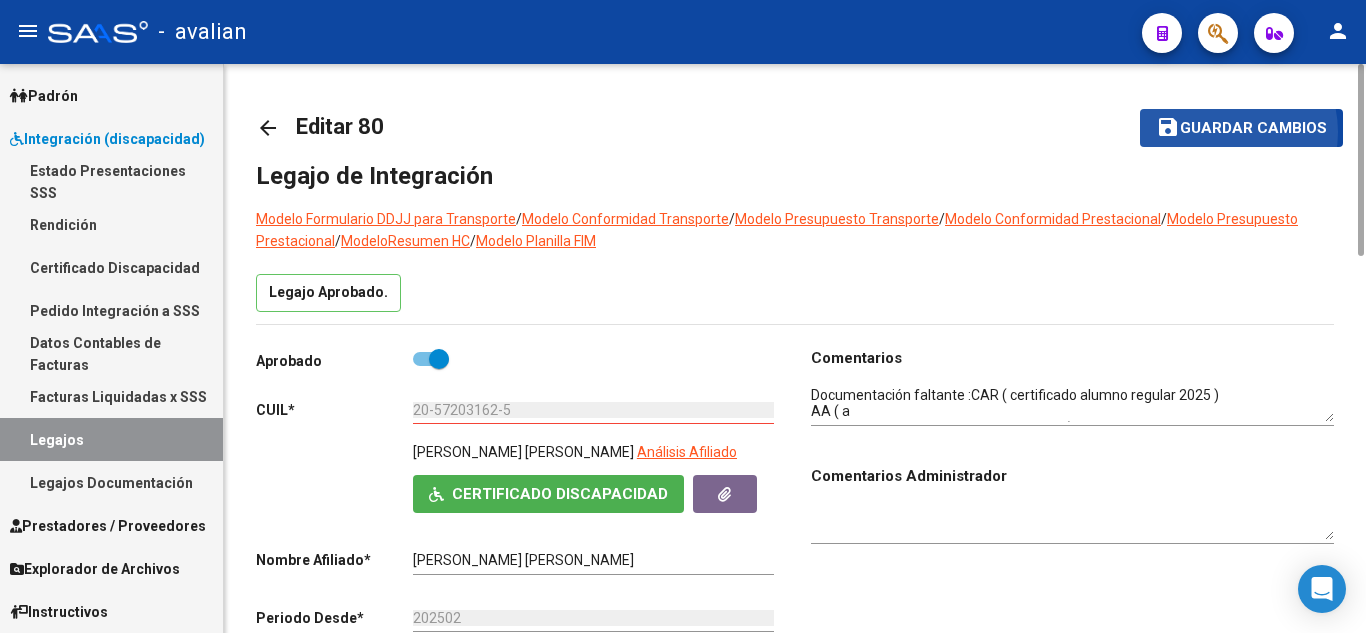 click on "Guardar cambios" 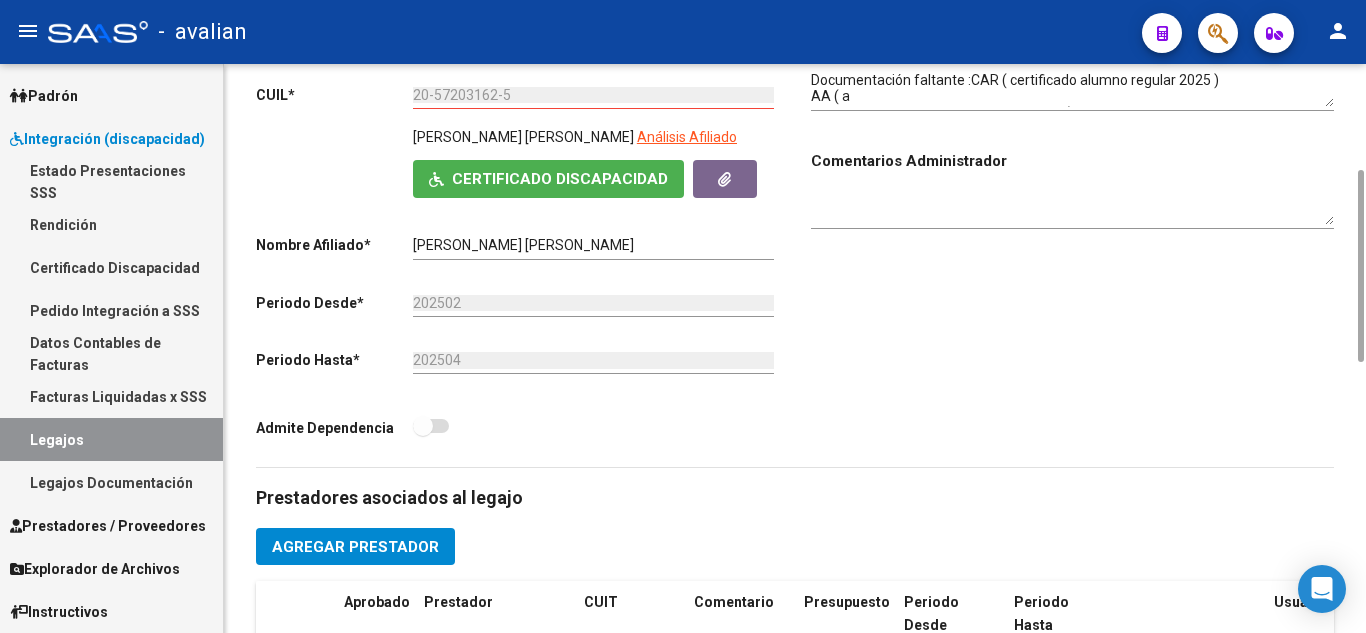 scroll, scrollTop: 0, scrollLeft: 0, axis: both 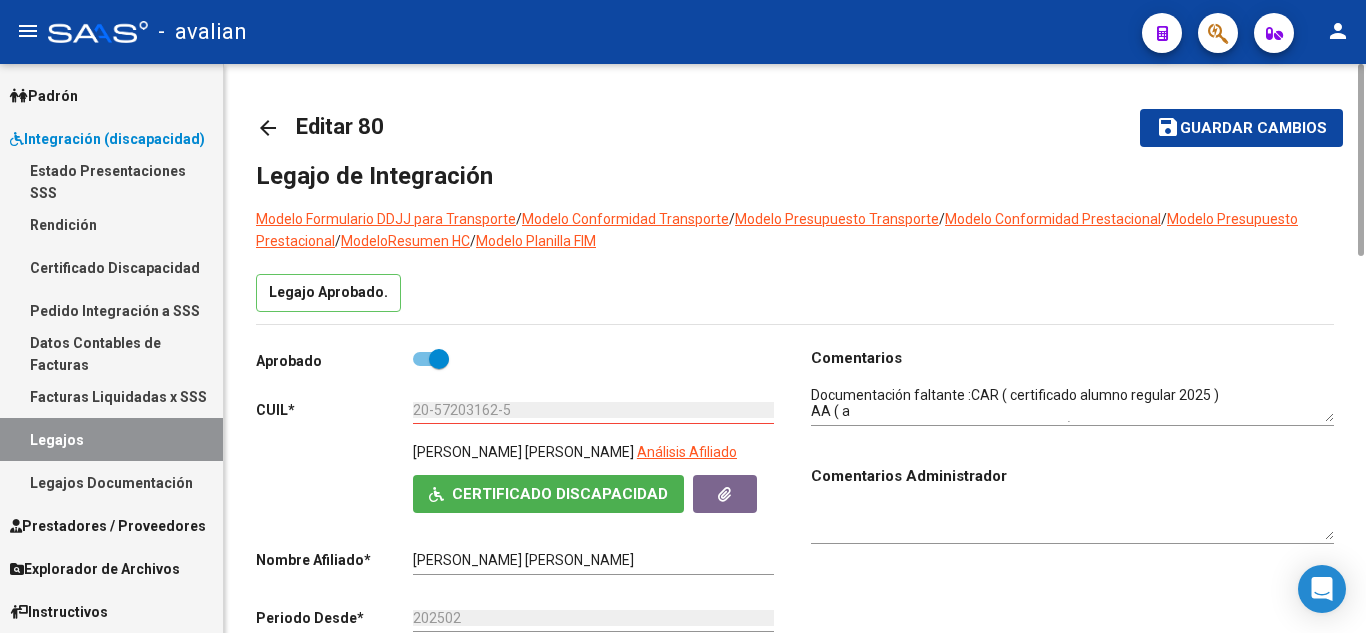 click on "Legajos" at bounding box center (111, 439) 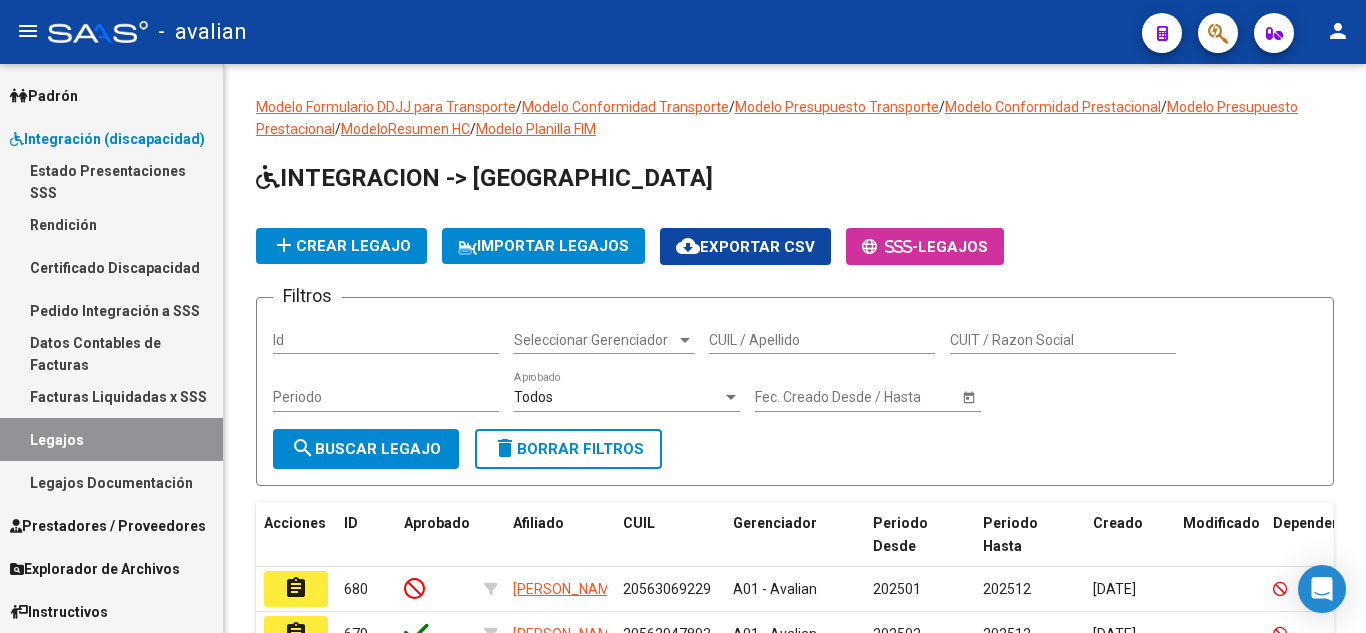 click on "Legajos" at bounding box center (111, 439) 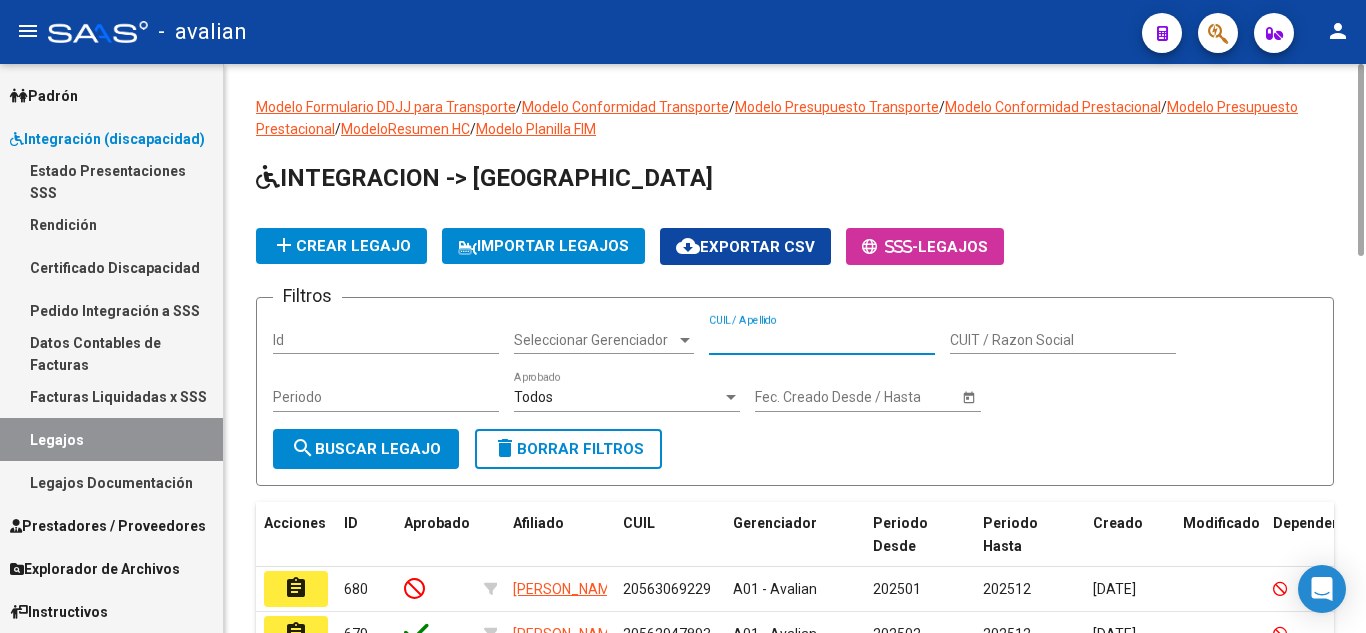 click on "CUIL / Apellido" at bounding box center (822, 340) 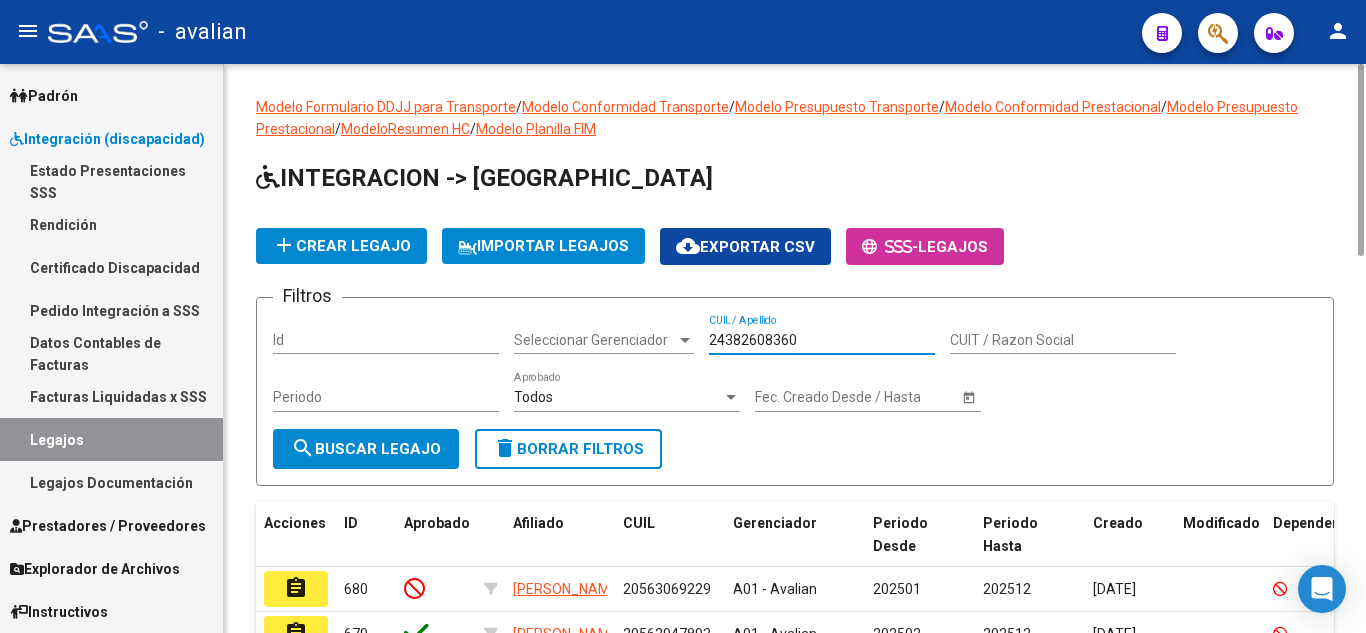 type on "24382608360" 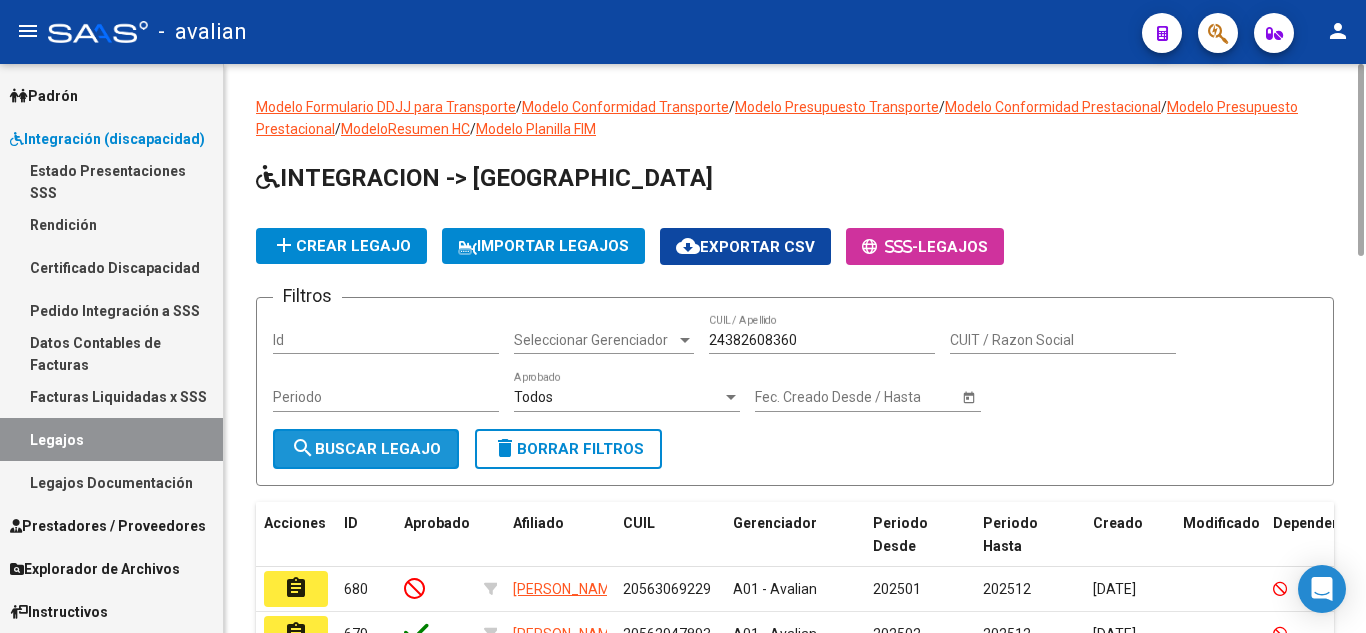 click on "search  Buscar Legajo" 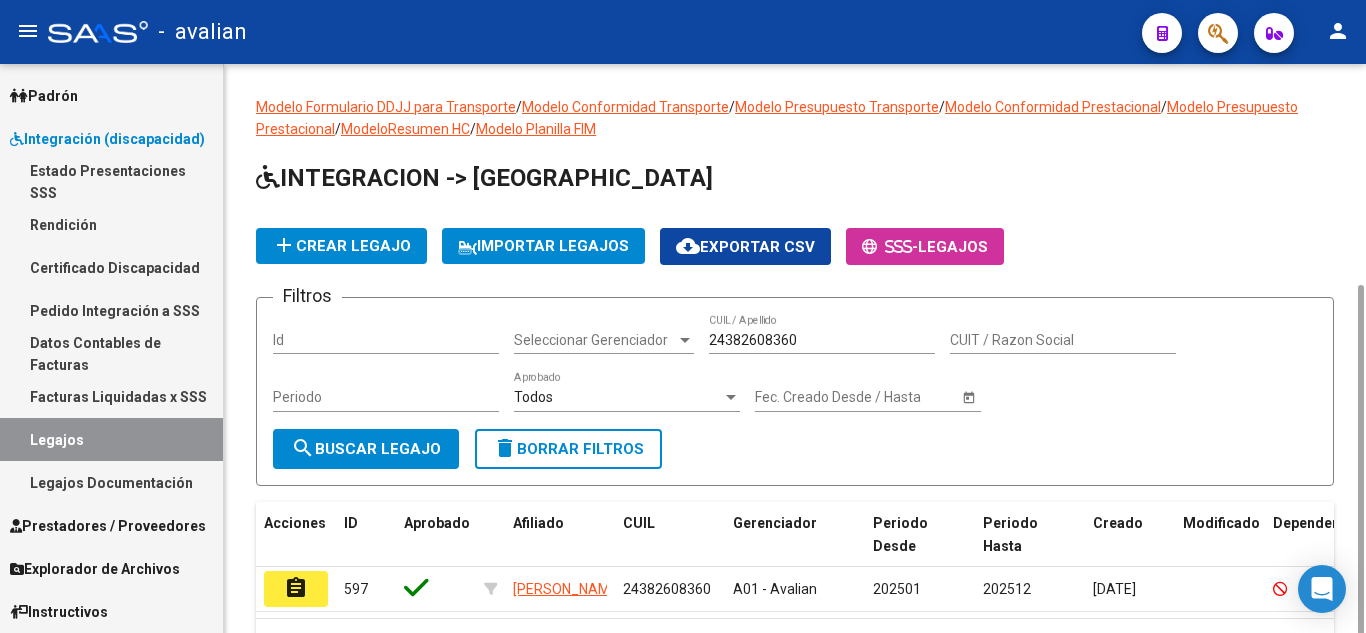 scroll, scrollTop: 121, scrollLeft: 0, axis: vertical 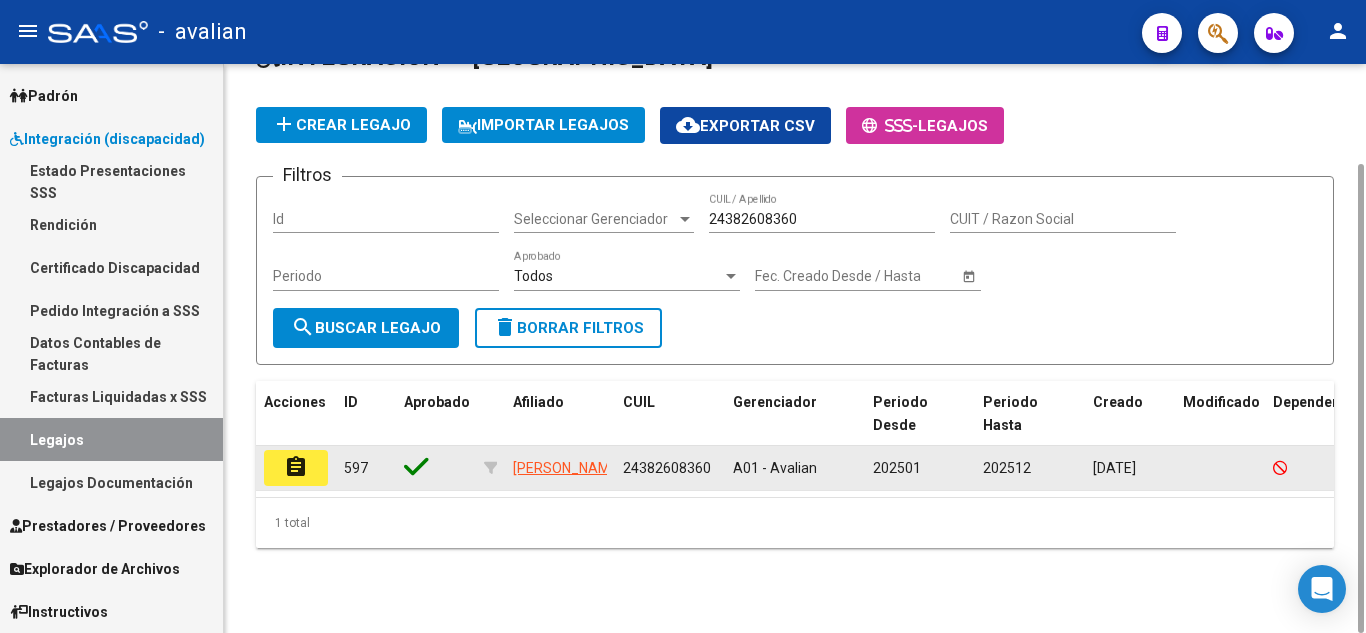 click on "assignment" 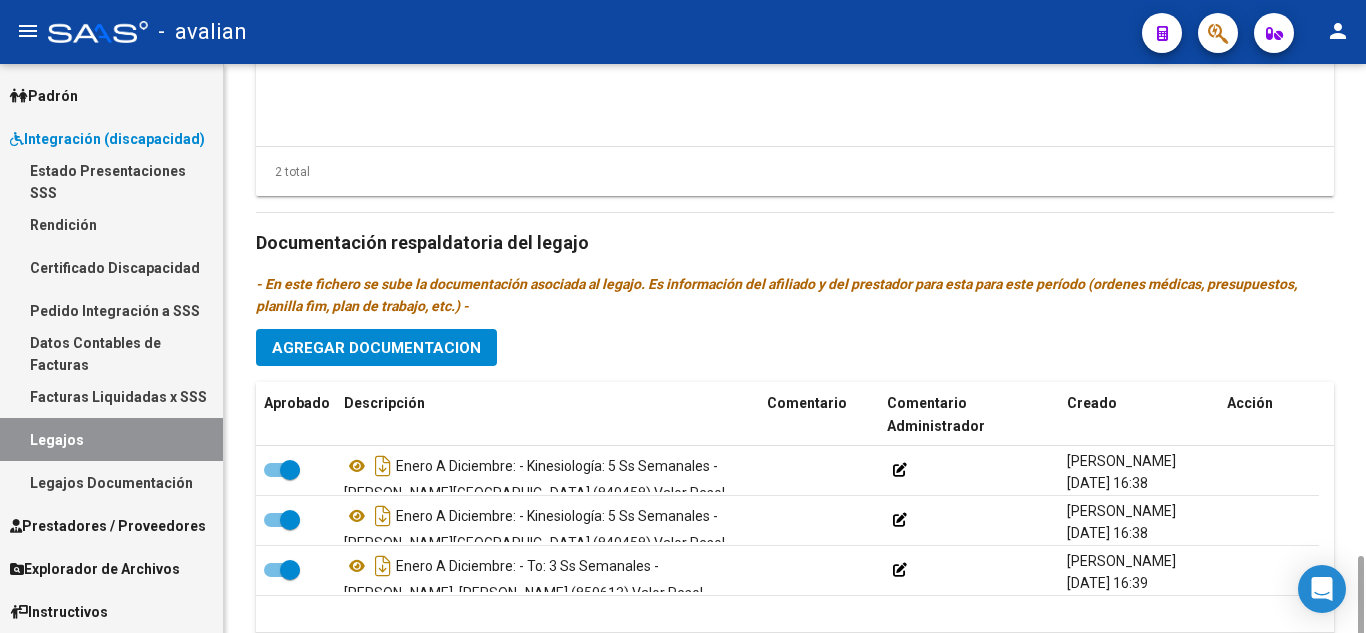 scroll, scrollTop: 1115, scrollLeft: 0, axis: vertical 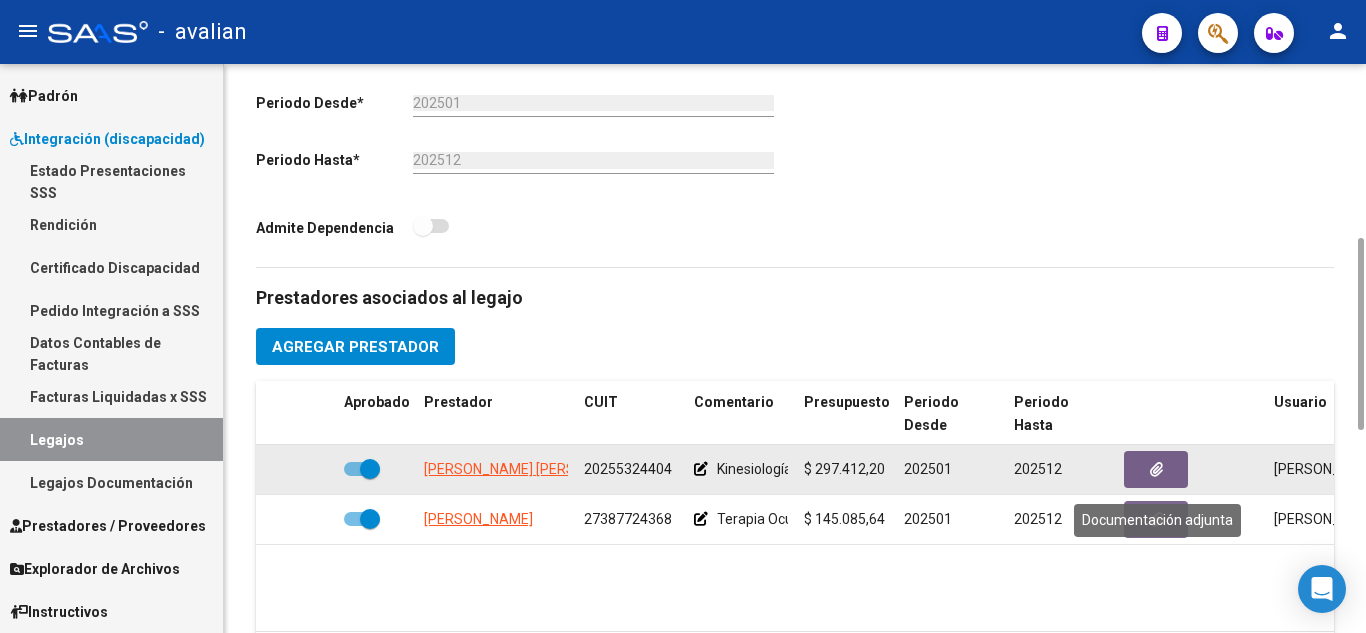 click 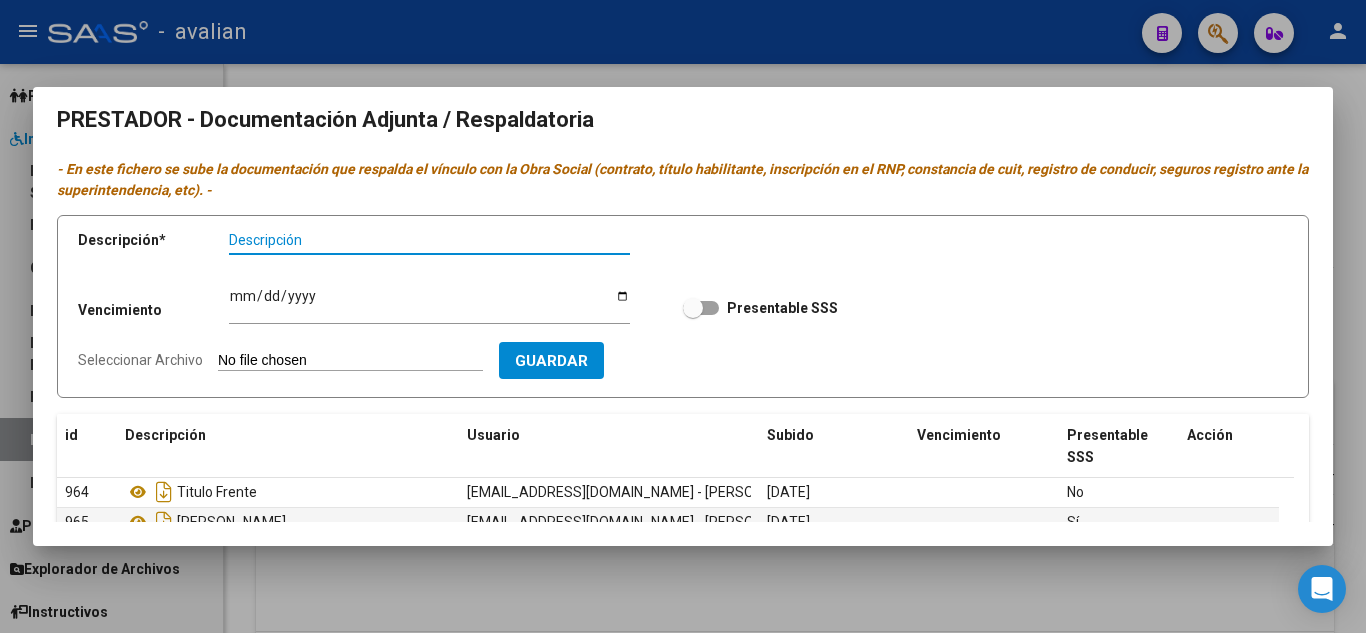 scroll, scrollTop: 0, scrollLeft: 0, axis: both 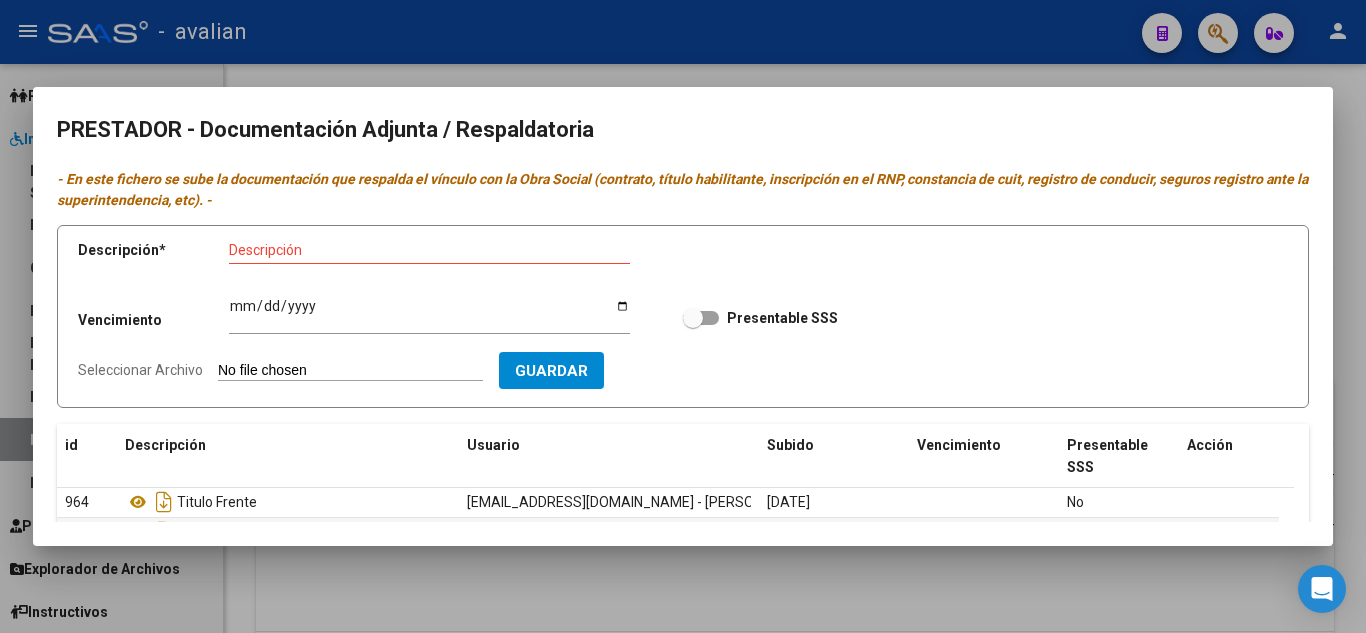 click at bounding box center [683, 316] 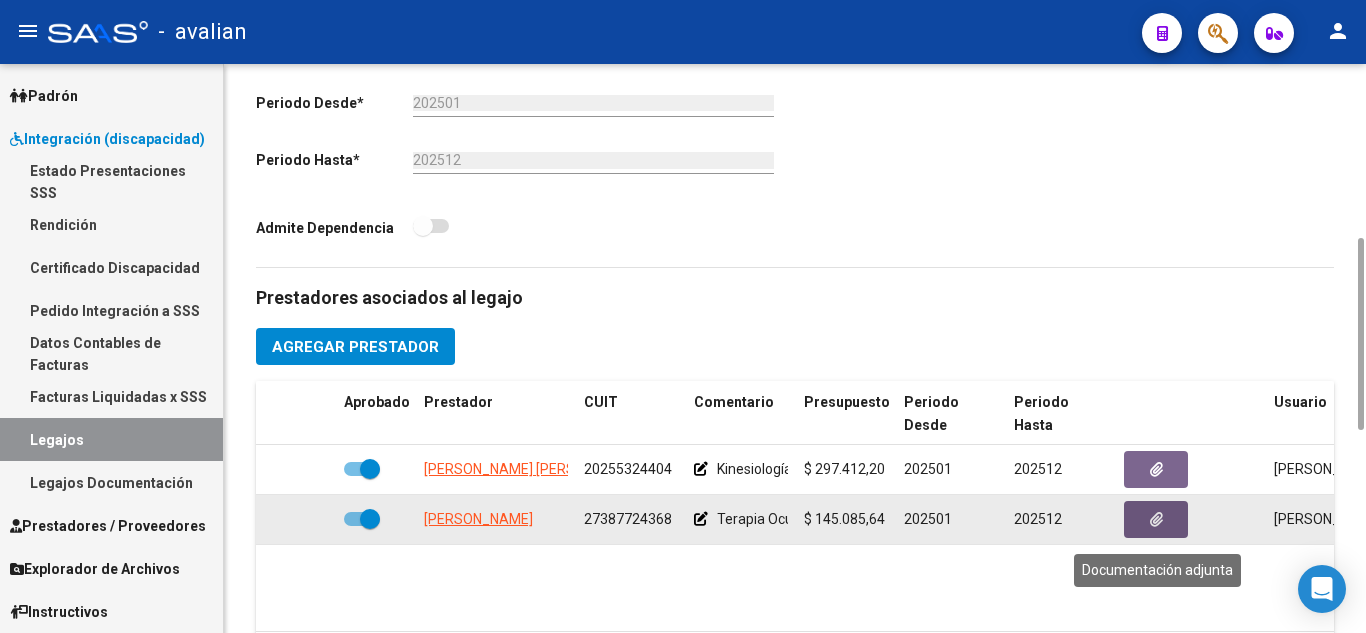 click 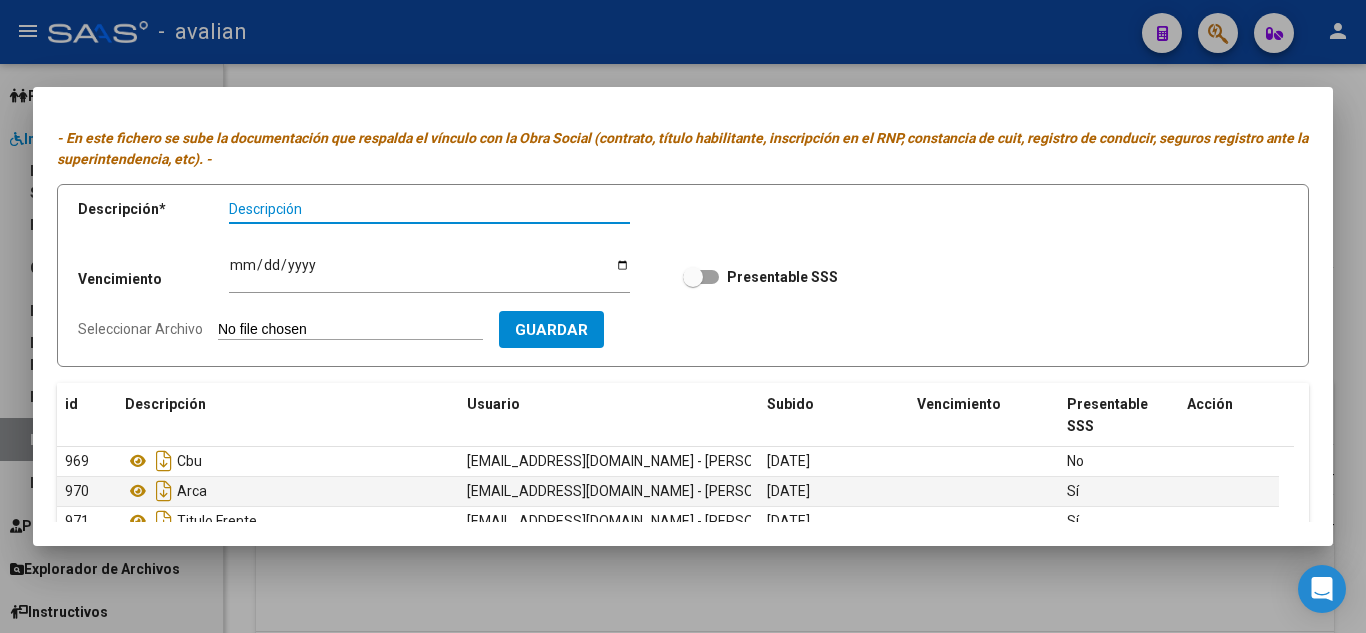 scroll, scrollTop: 0, scrollLeft: 0, axis: both 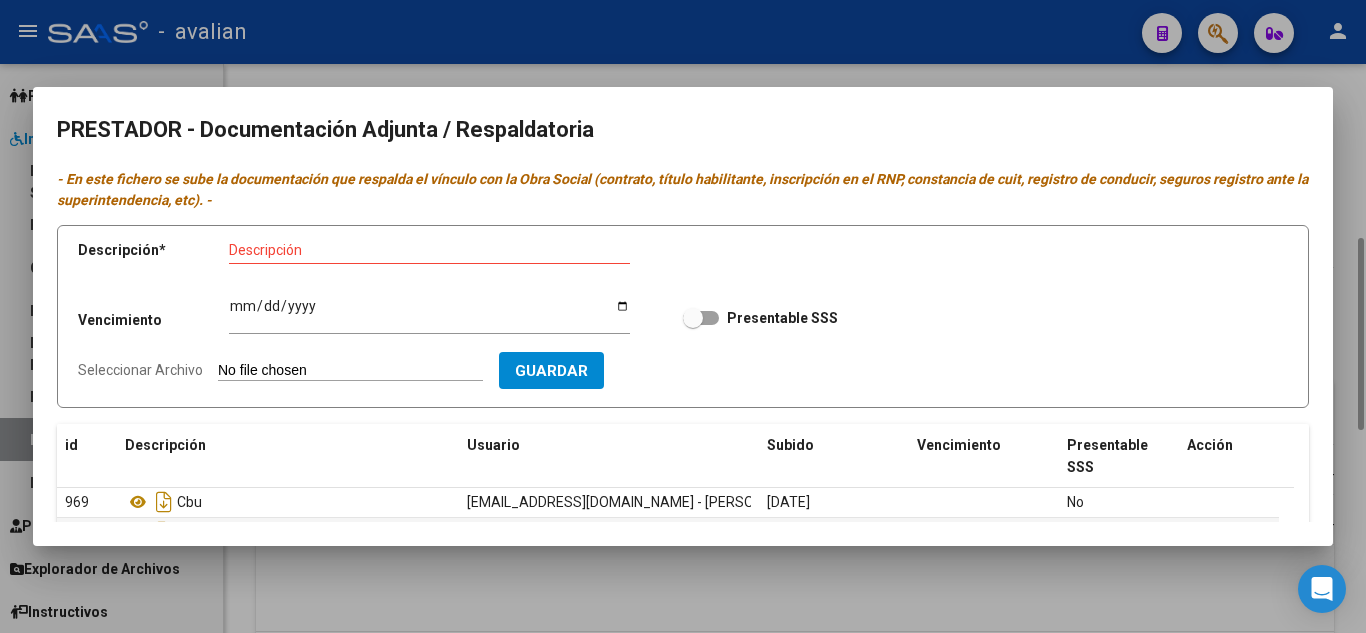 drag, startPoint x: 734, startPoint y: 71, endPoint x: 727, endPoint y: 119, distance: 48.507732 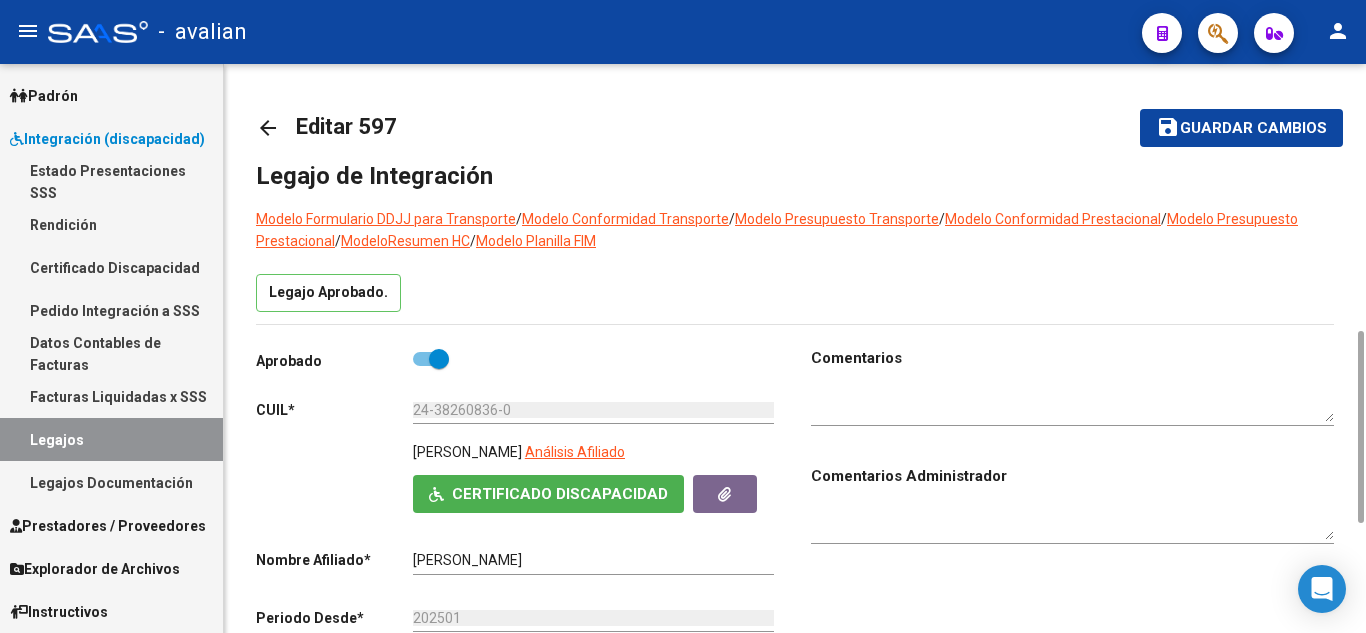 scroll, scrollTop: 400, scrollLeft: 0, axis: vertical 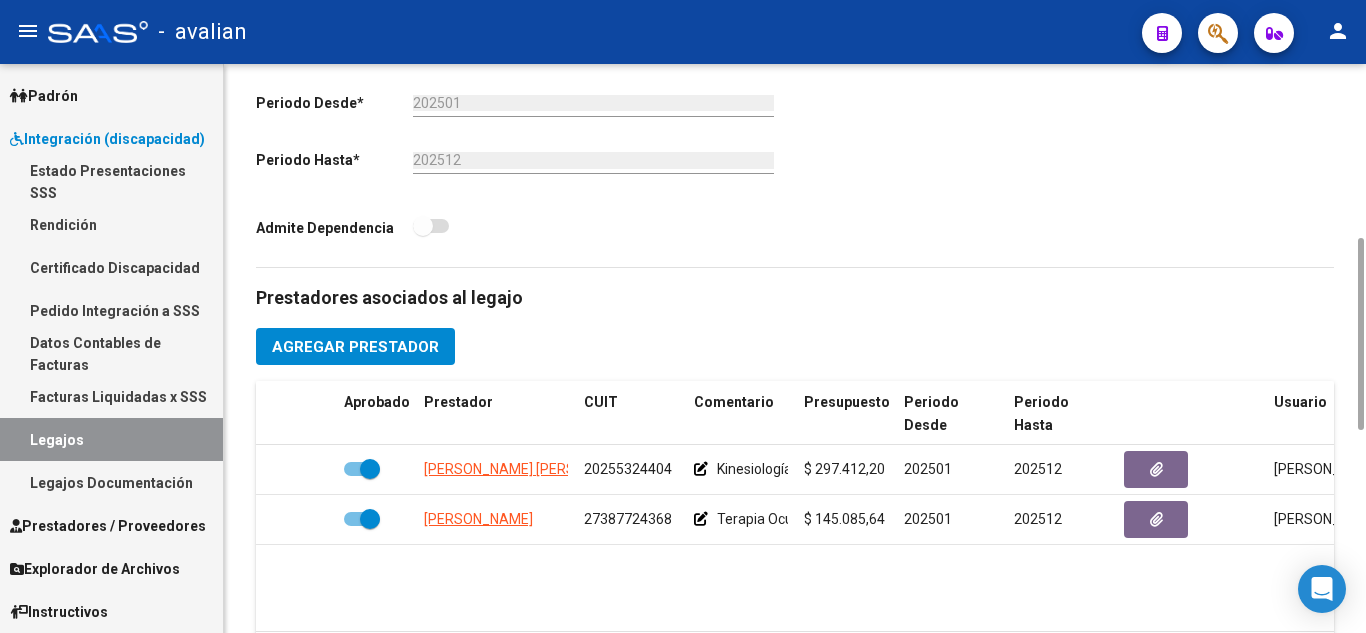 click on "Agregar Prestador" 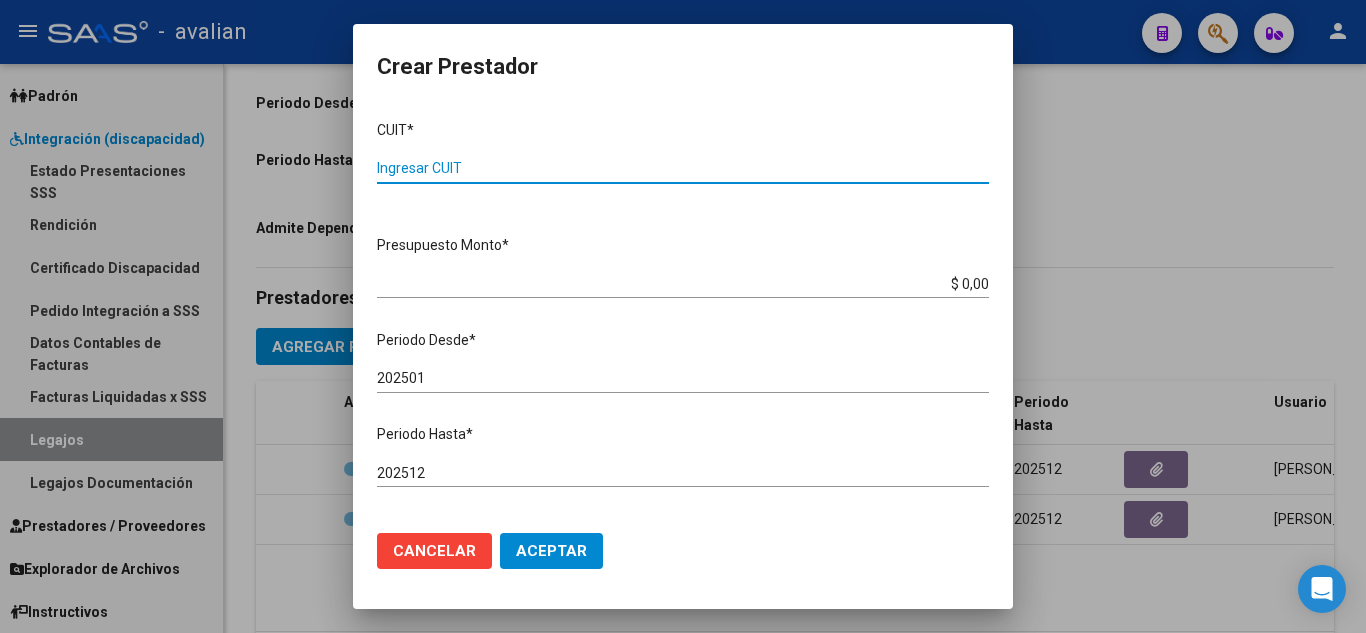 paste on "20-29620837-0" 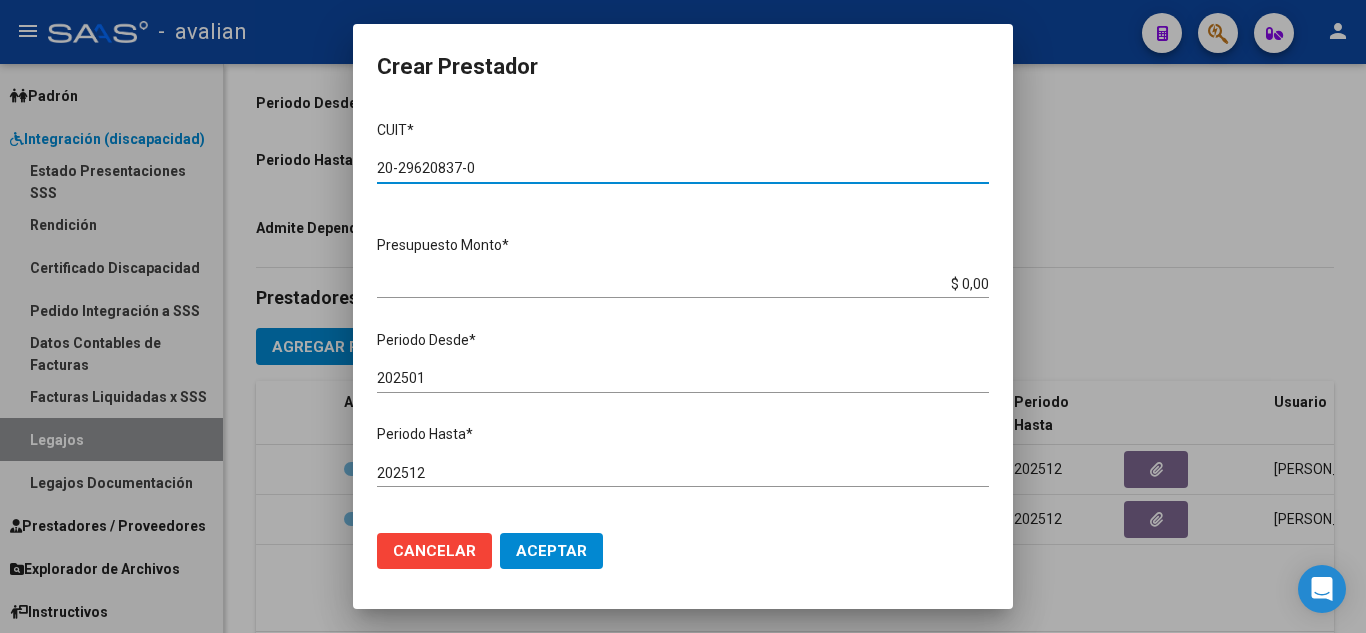 type on "20-29620837-0" 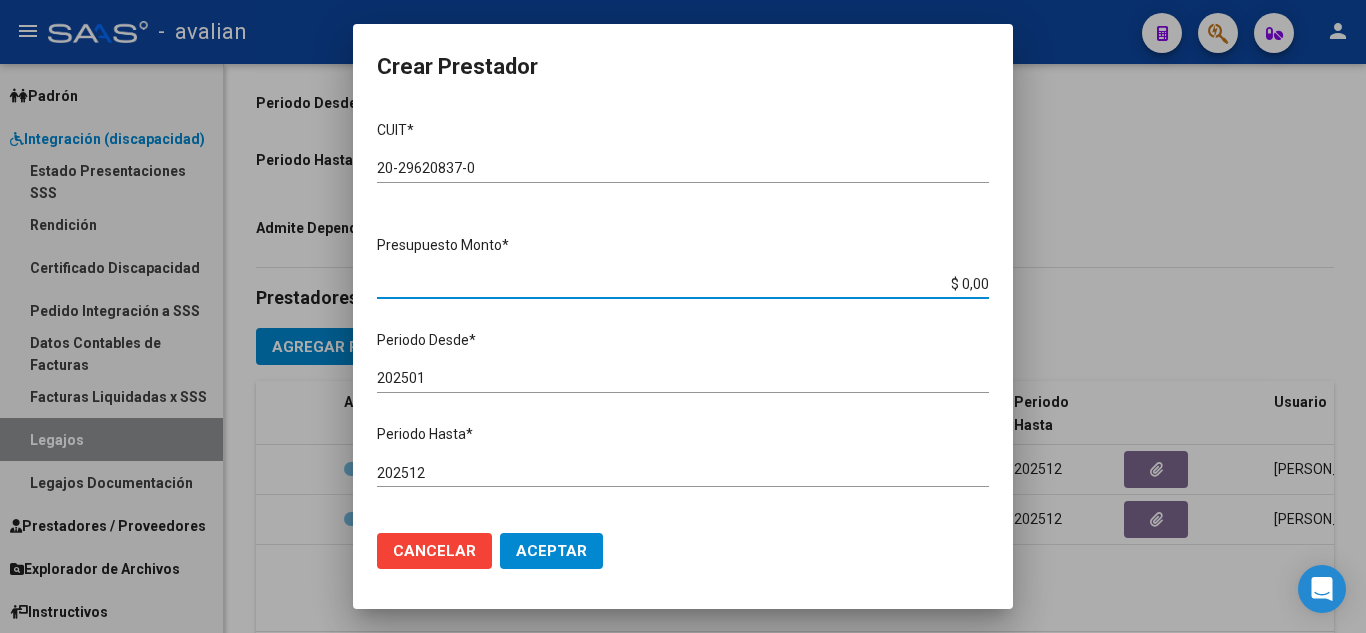 drag, startPoint x: 948, startPoint y: 285, endPoint x: 977, endPoint y: 283, distance: 29.068884 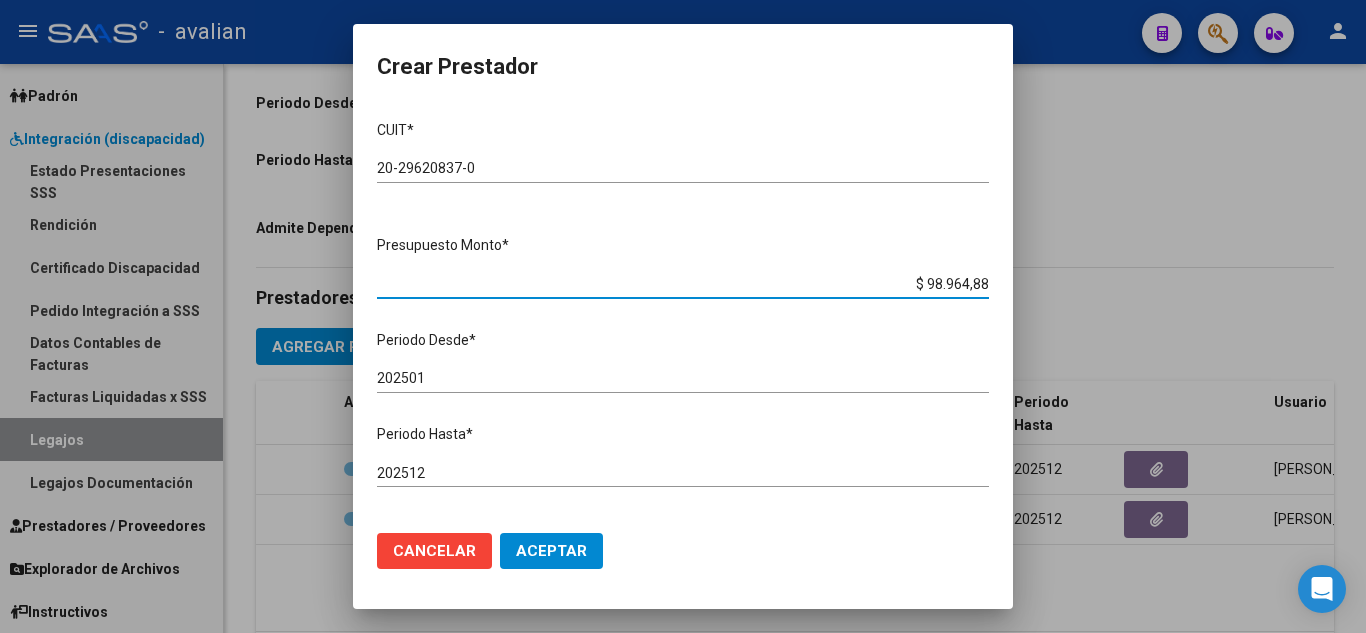 type on "$ 98.964,88" 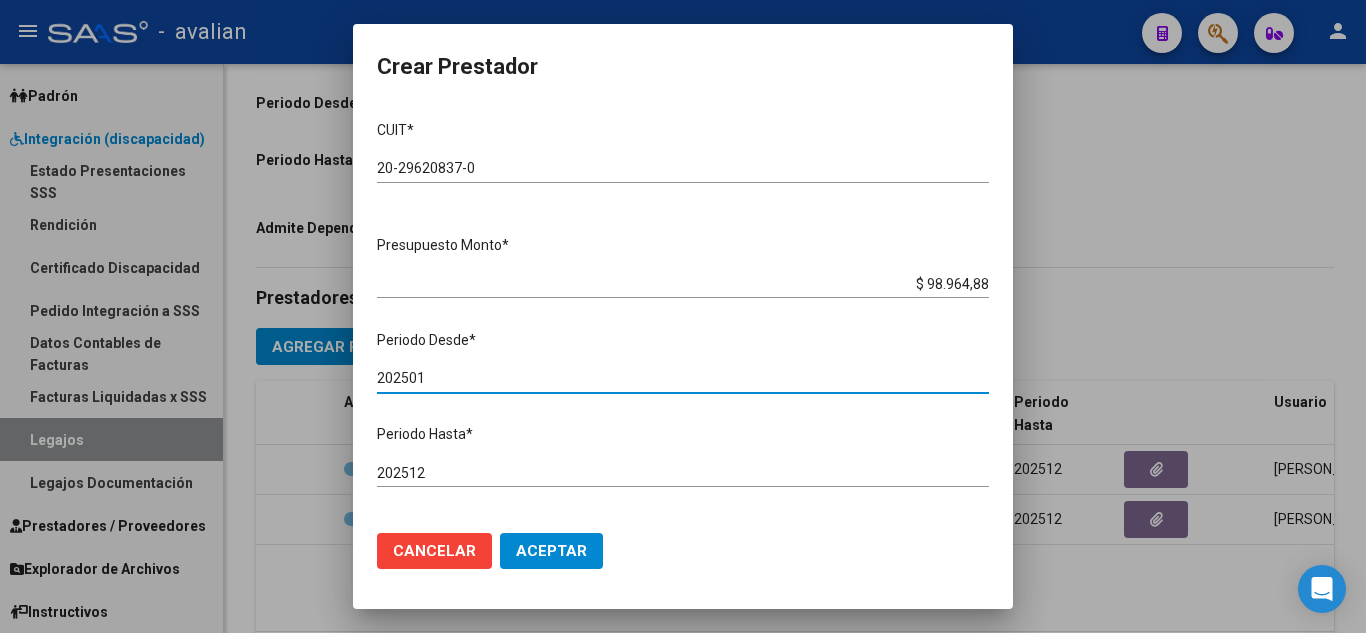 click on "202501" at bounding box center (683, 378) 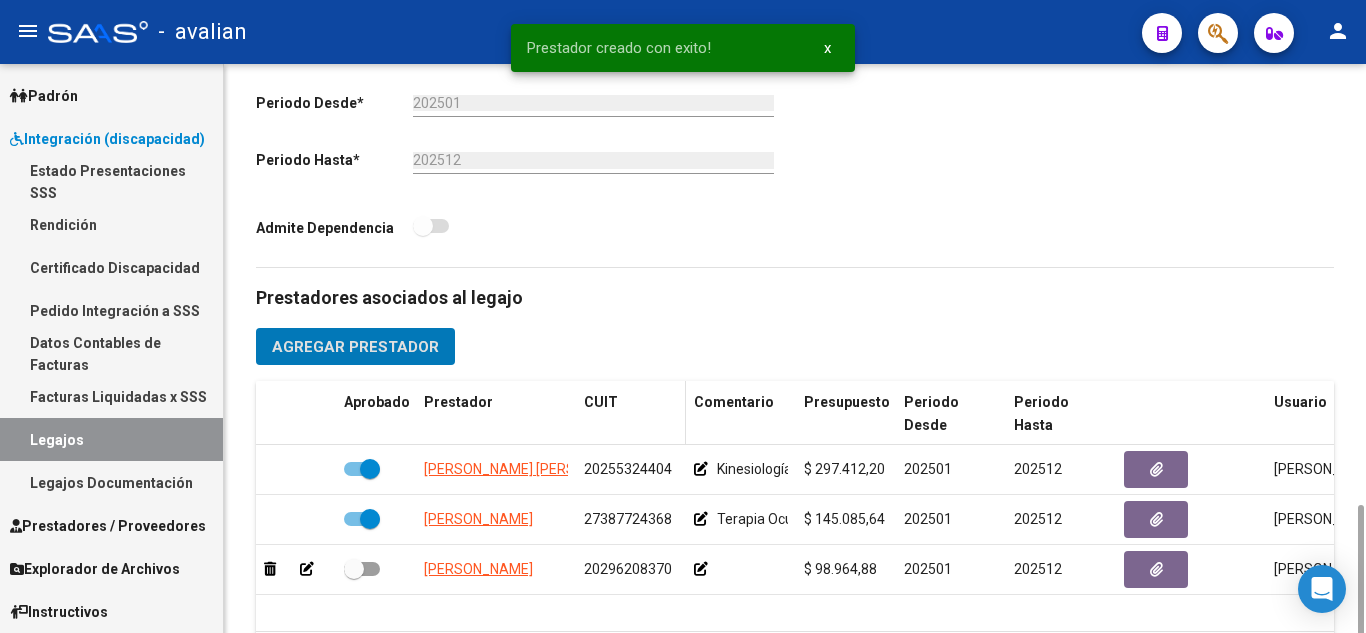 scroll, scrollTop: 715, scrollLeft: 0, axis: vertical 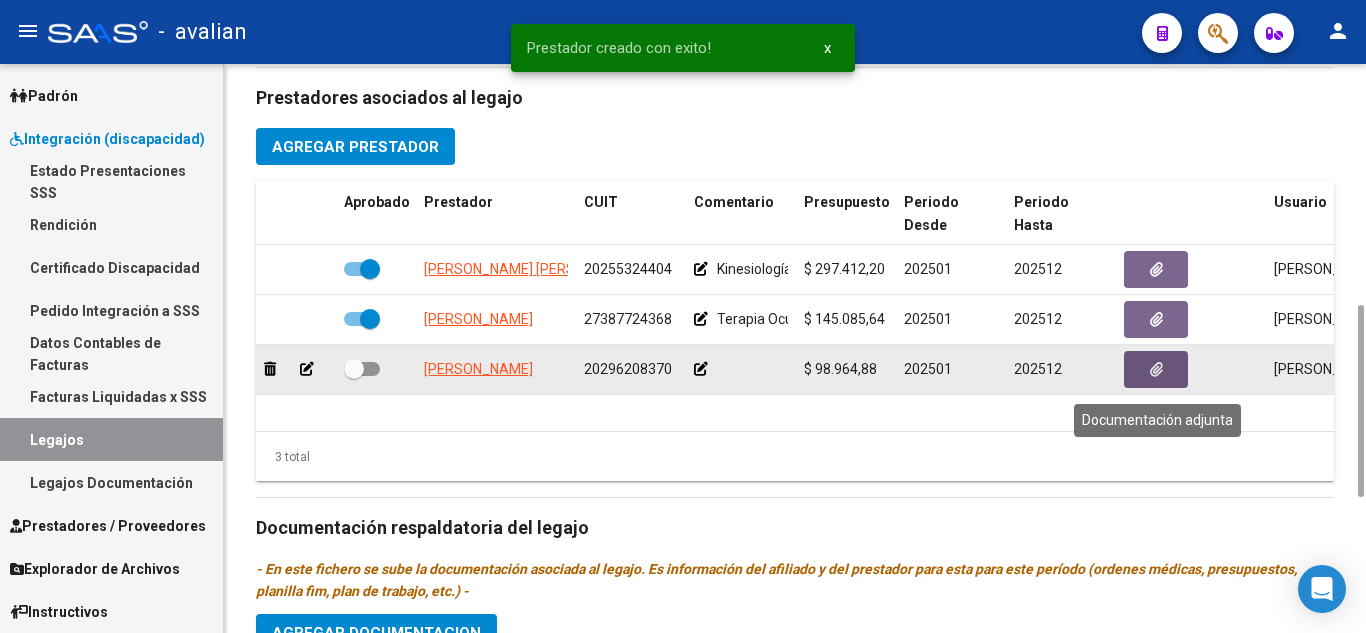 click 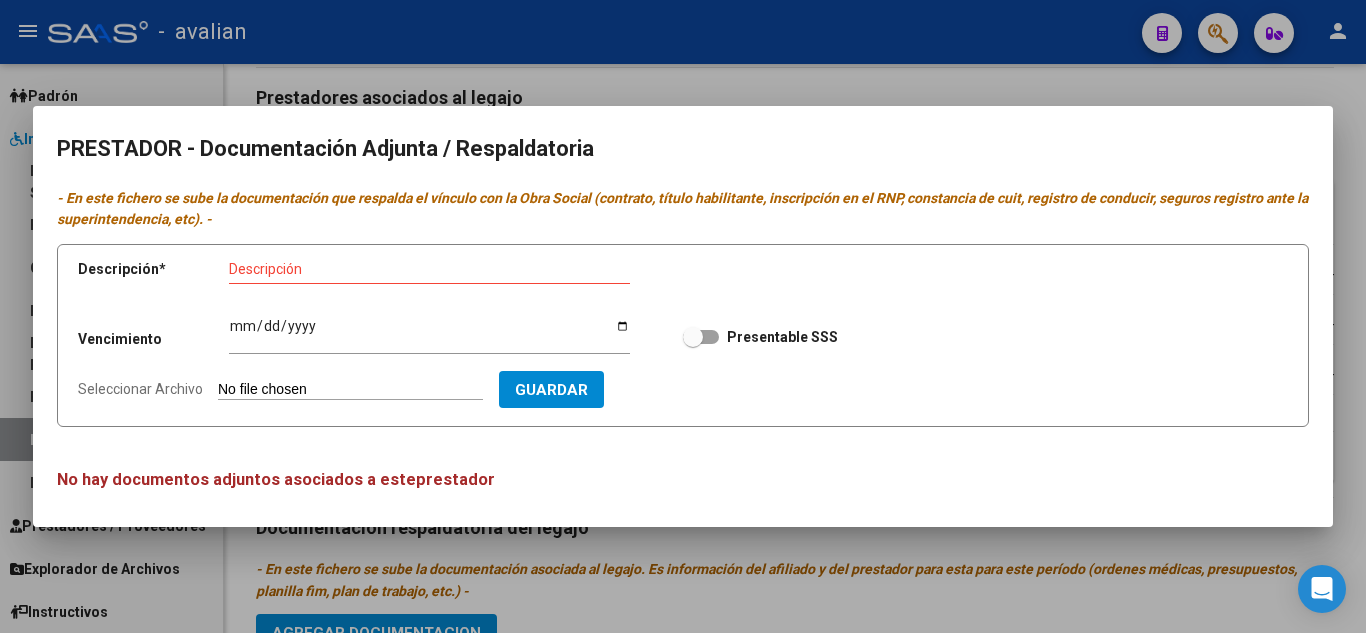 drag, startPoint x: 1045, startPoint y: 128, endPoint x: 1026, endPoint y: 92, distance: 40.706264 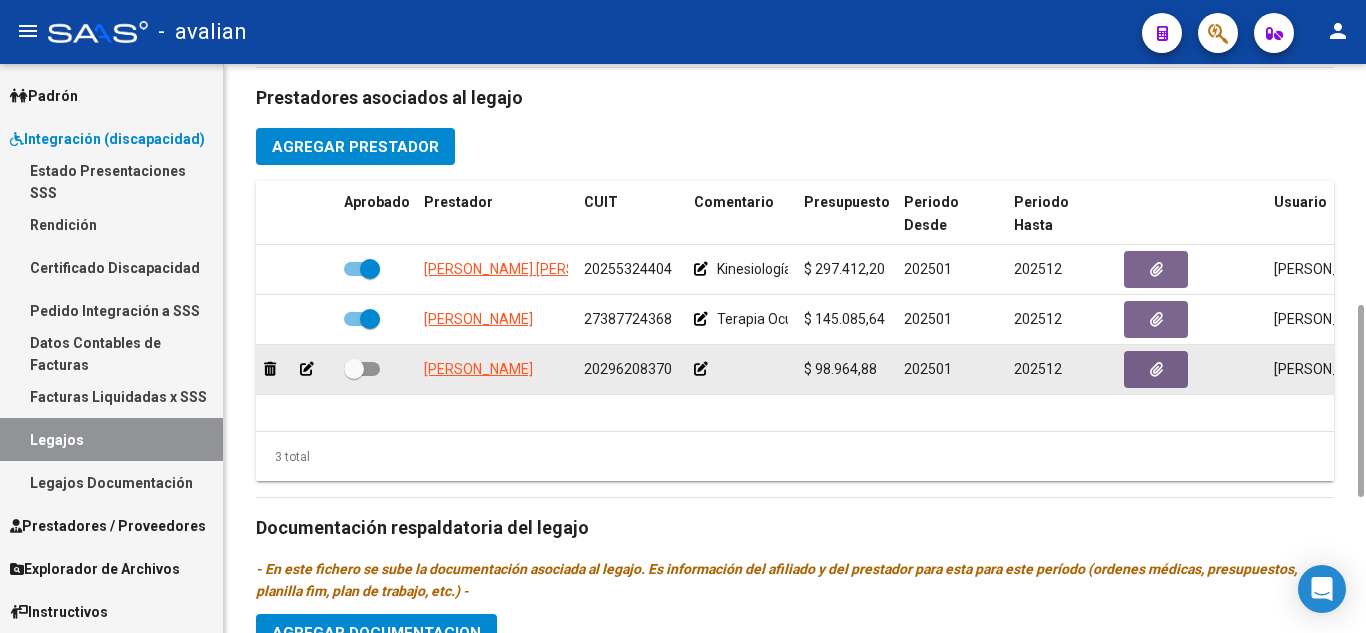 click 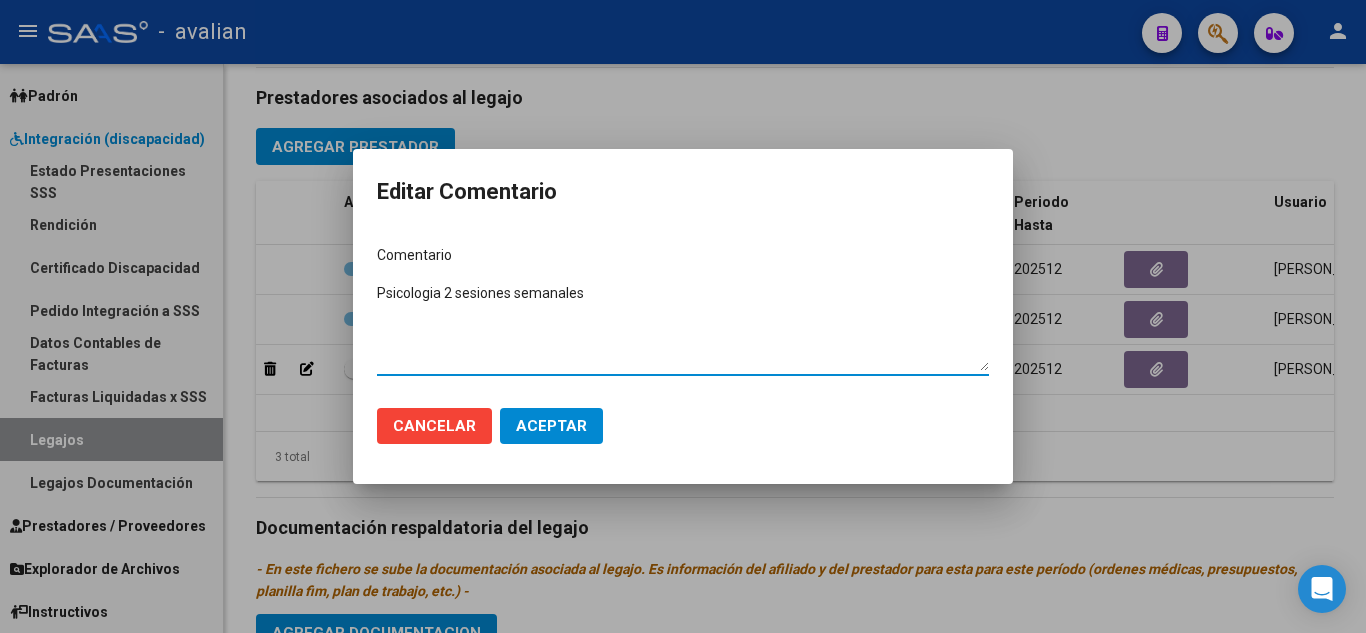 type on "Psicologia 2 sesiones semanales" 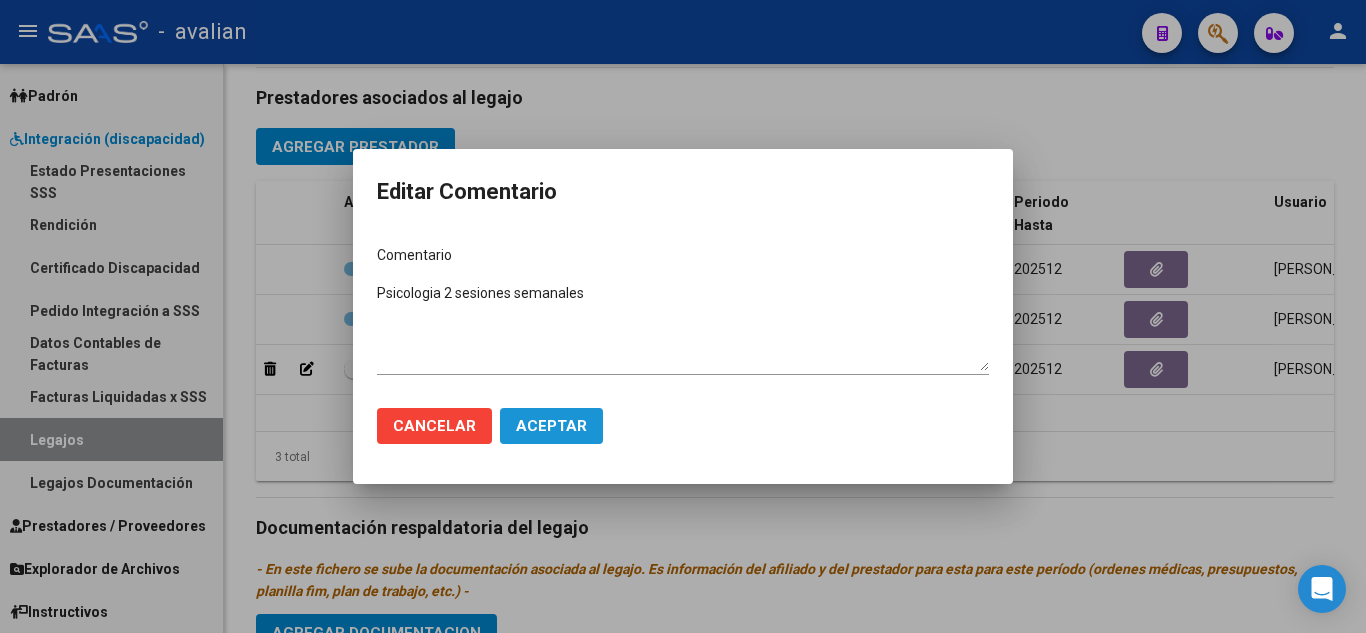 click on "Aceptar" 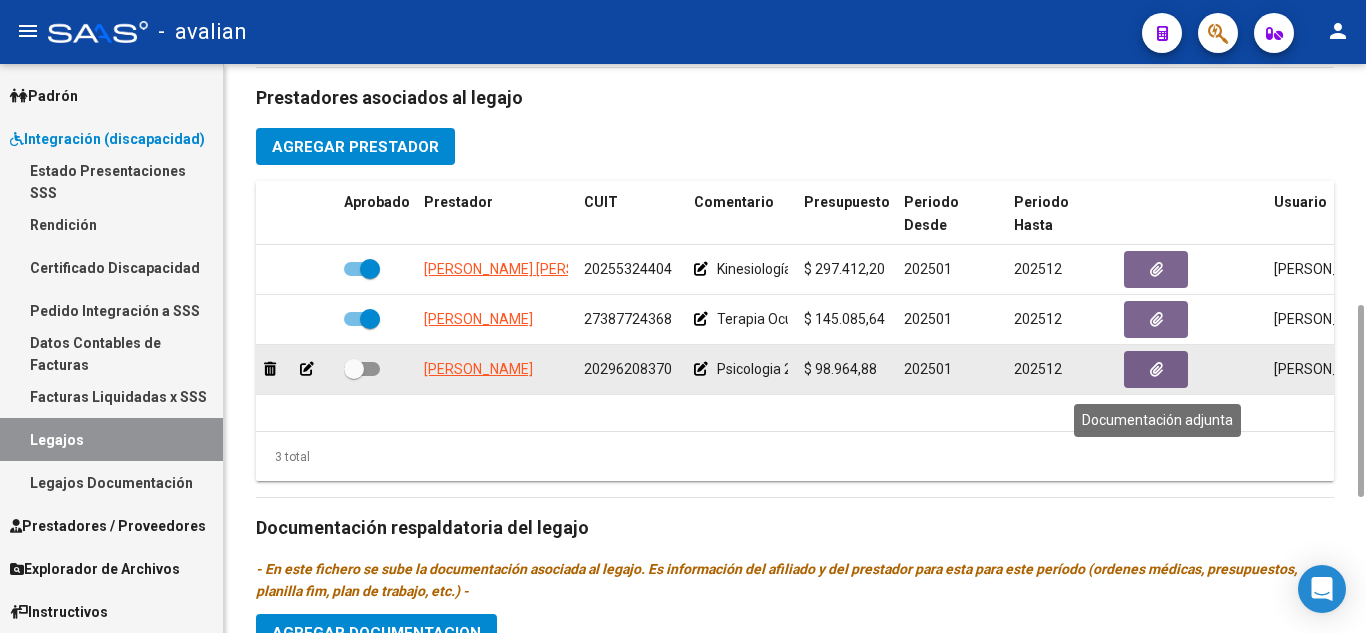 click 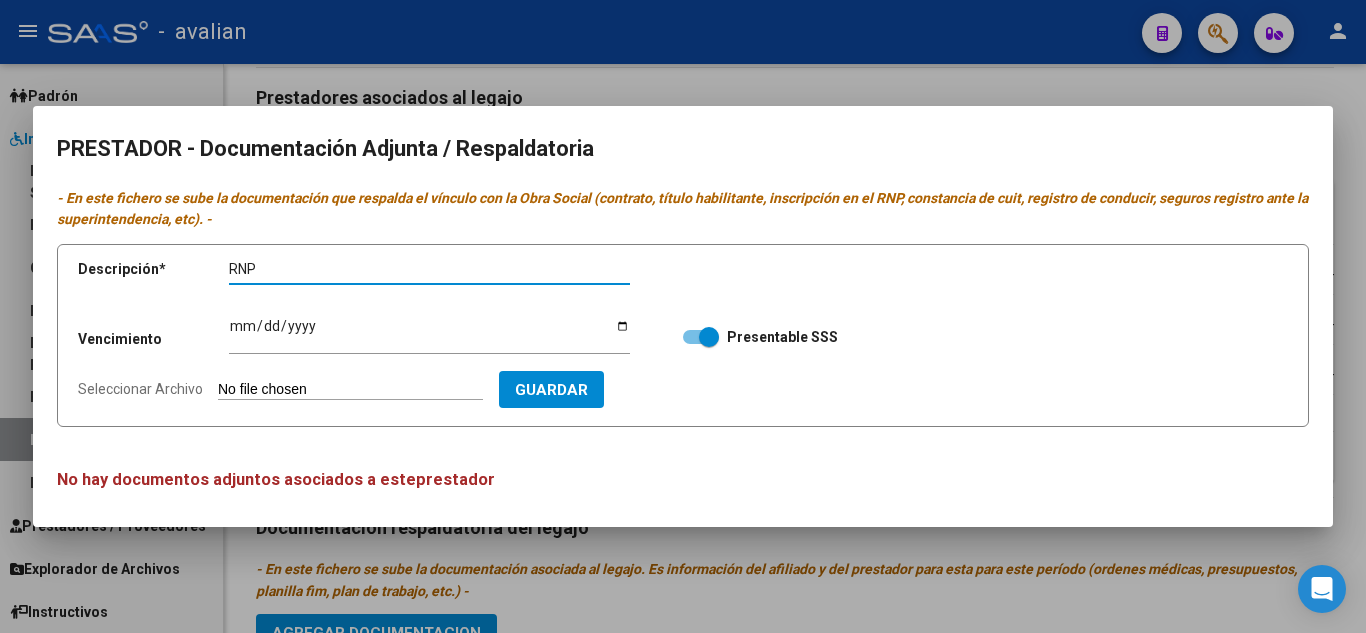 type on "RNP" 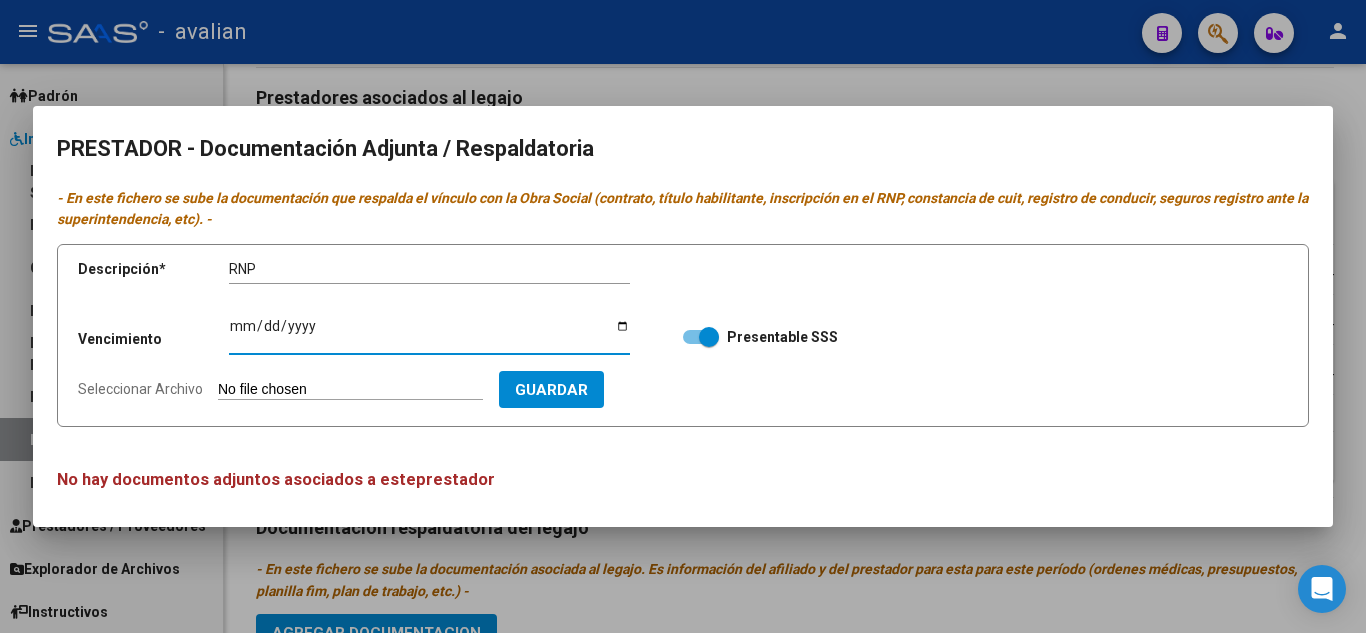 click on "Ingresar vencimiento" at bounding box center (429, 333) 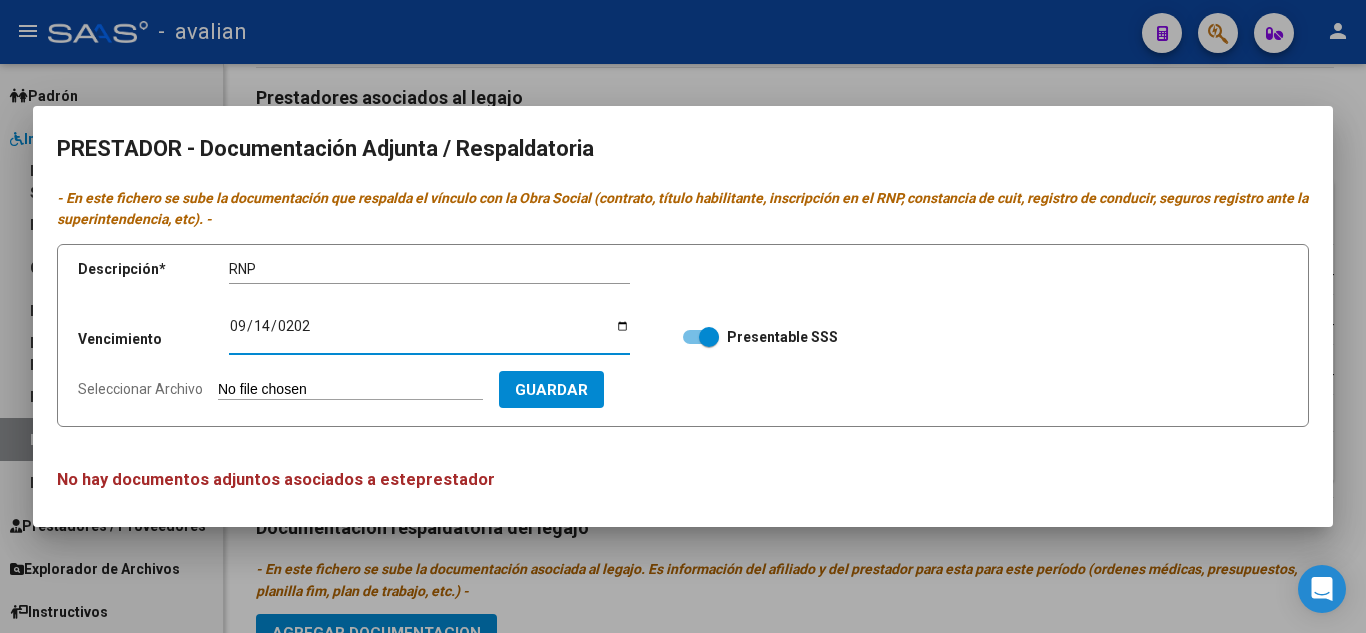 type on "[DATE]" 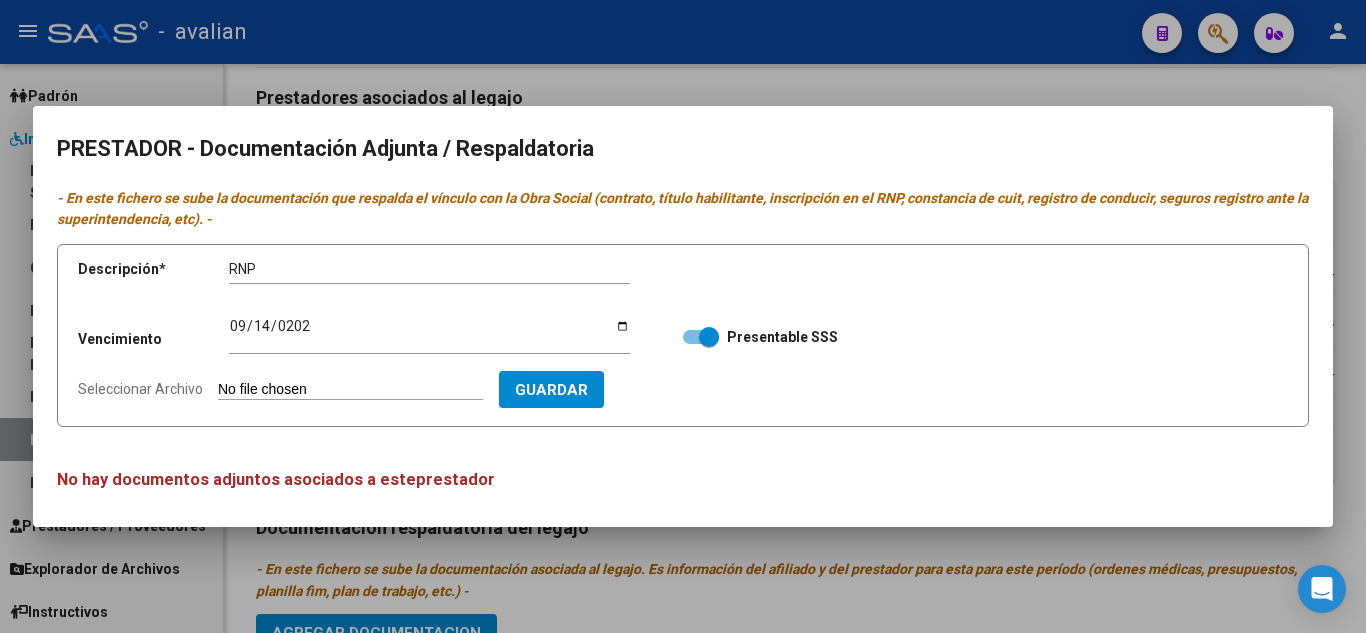 type on "C:\fakepath\RNP.jpg" 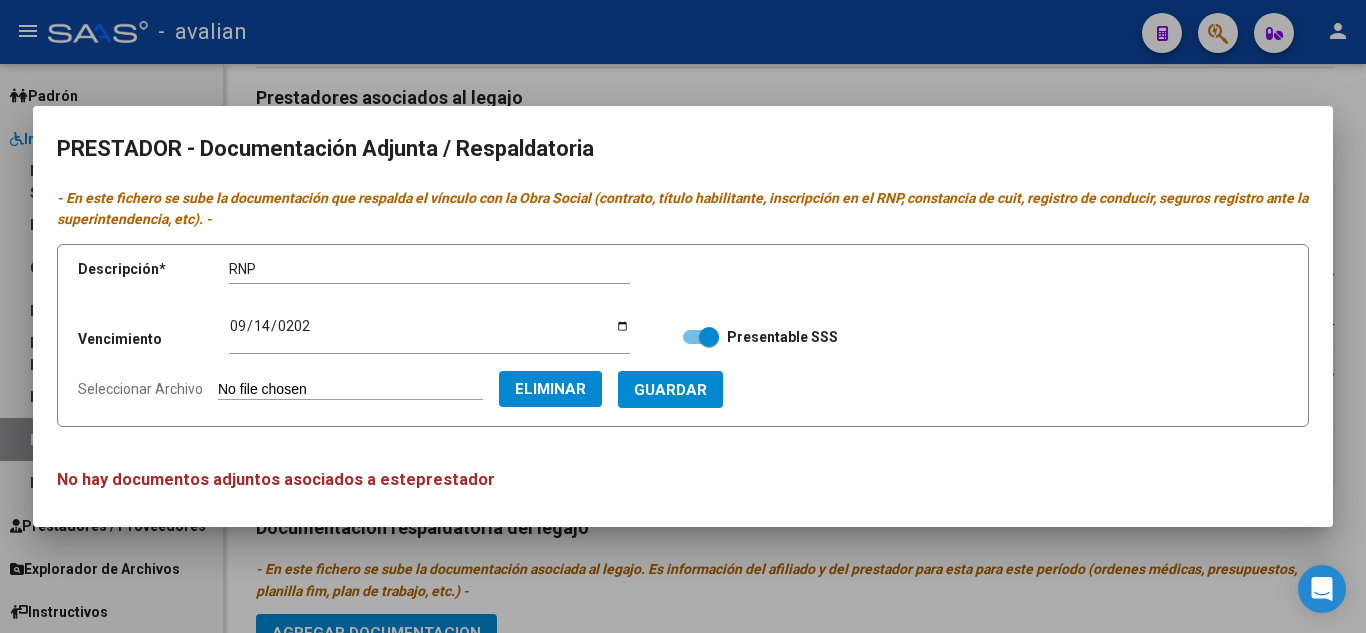 click on "Guardar" at bounding box center [670, 390] 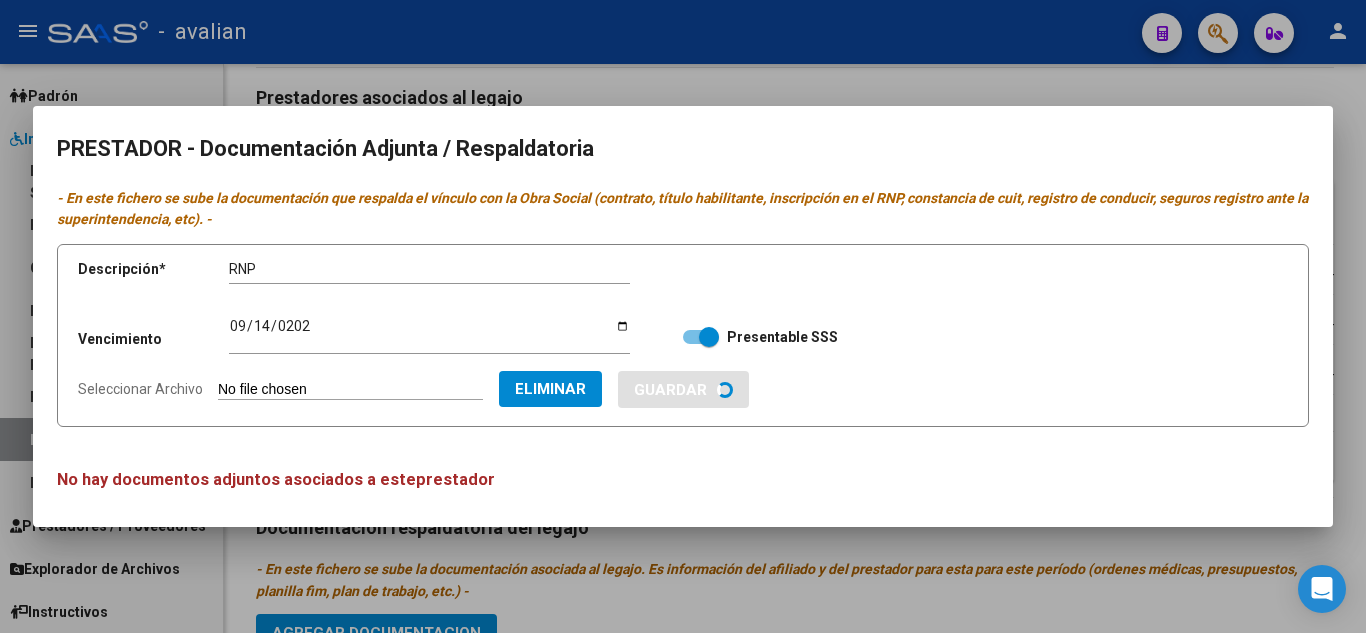 type 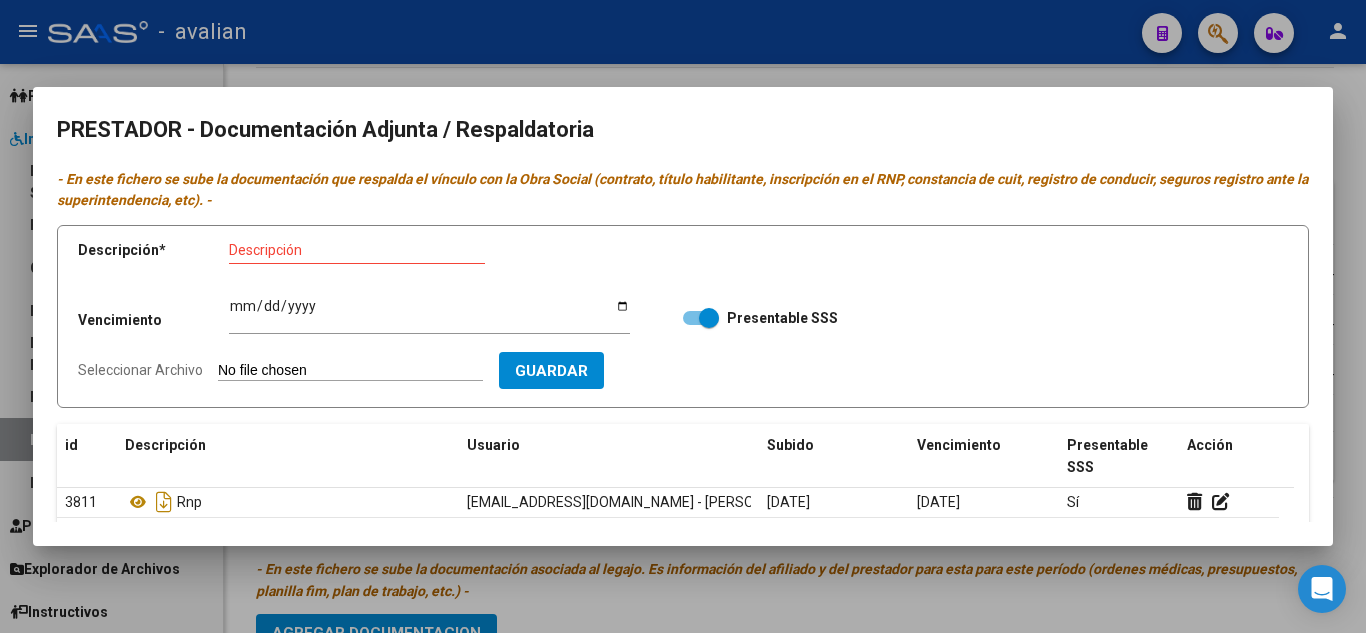 click on "Descripción" at bounding box center [357, 250] 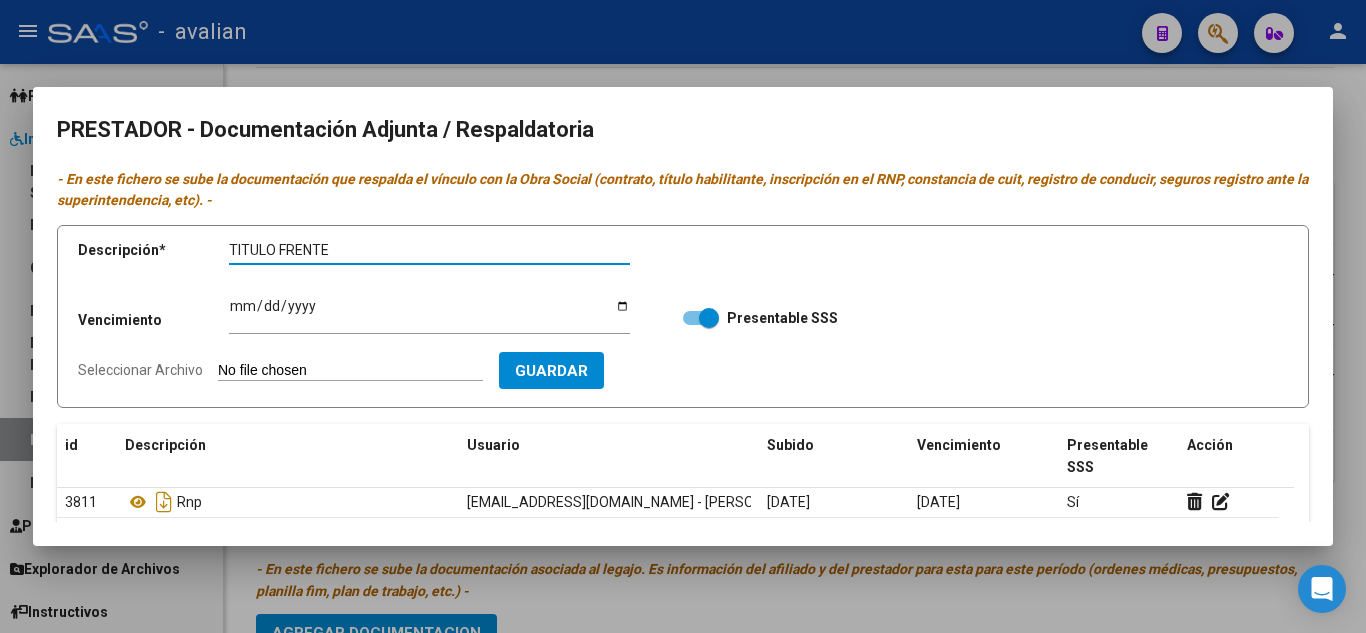 type on "TITULO FRENTE" 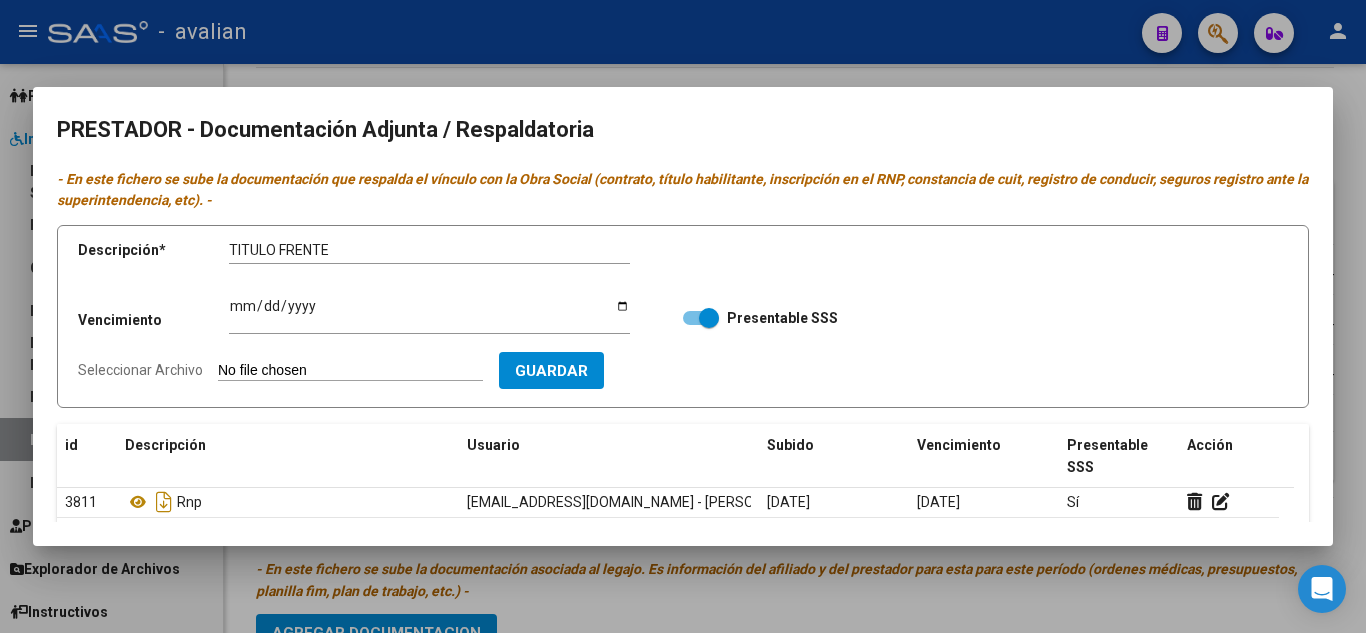 type on "C:\fakepath\TITULO FRENTE.jpg" 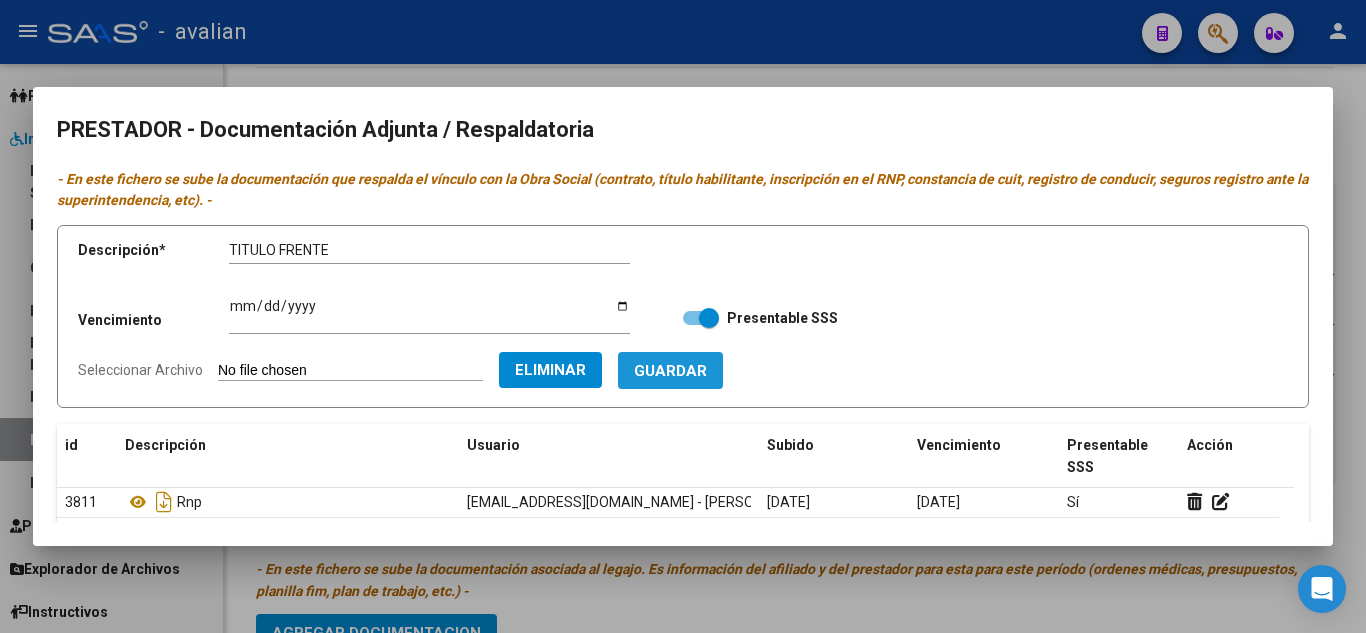 click on "Guardar" at bounding box center [670, 371] 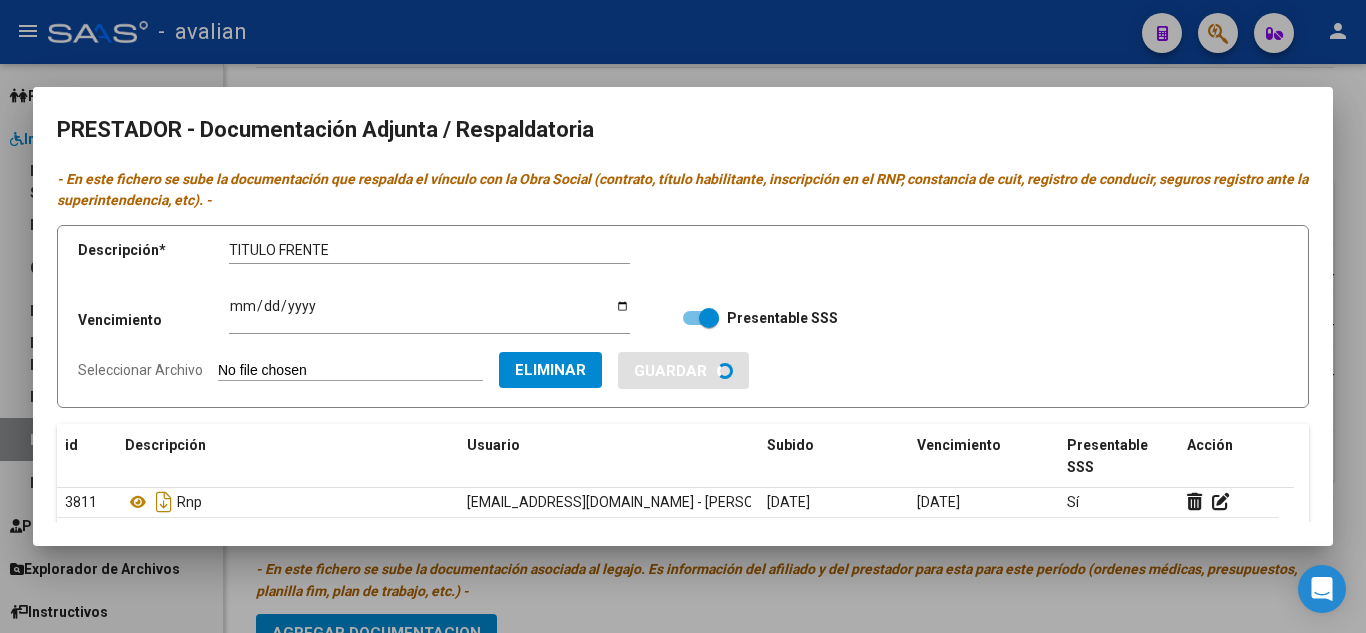 type 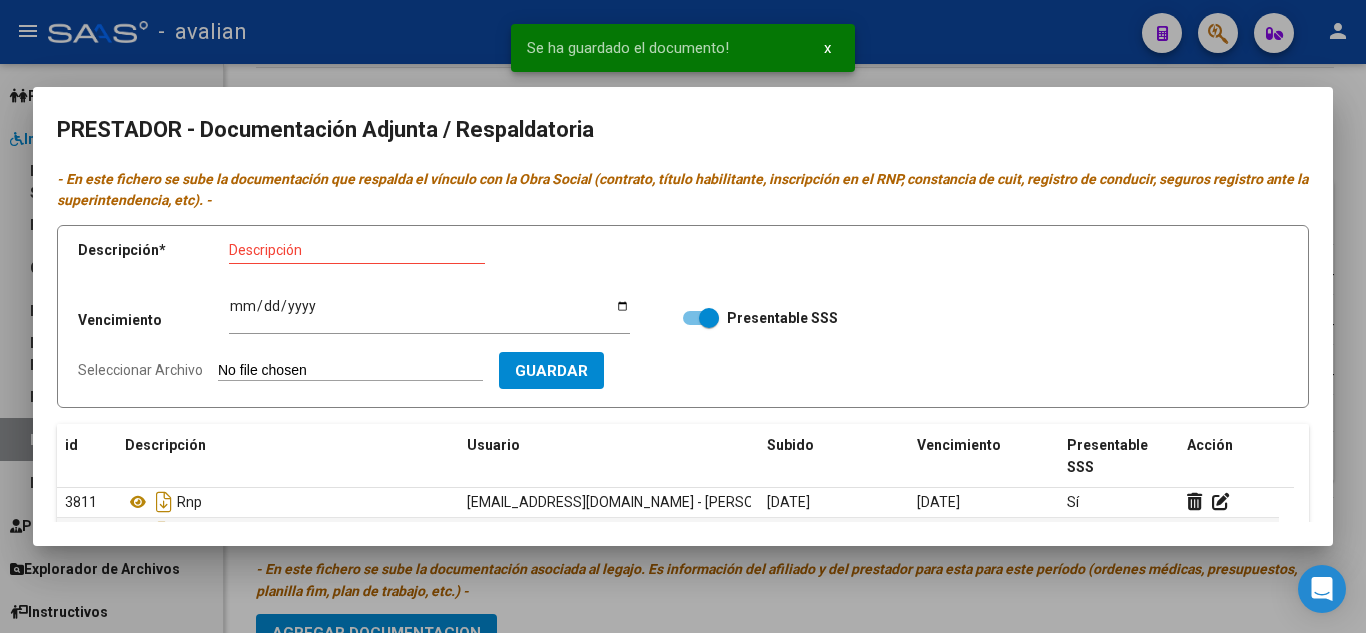 scroll, scrollTop: 100, scrollLeft: 0, axis: vertical 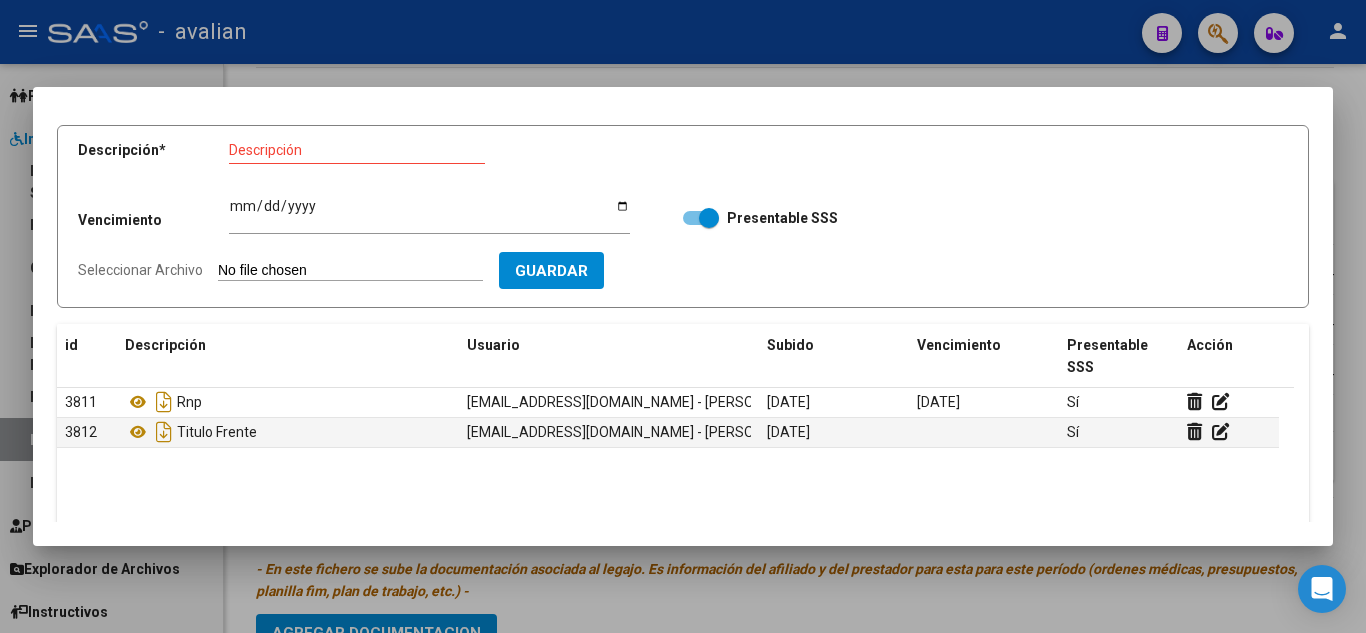 click on "Descripción" at bounding box center (357, 150) 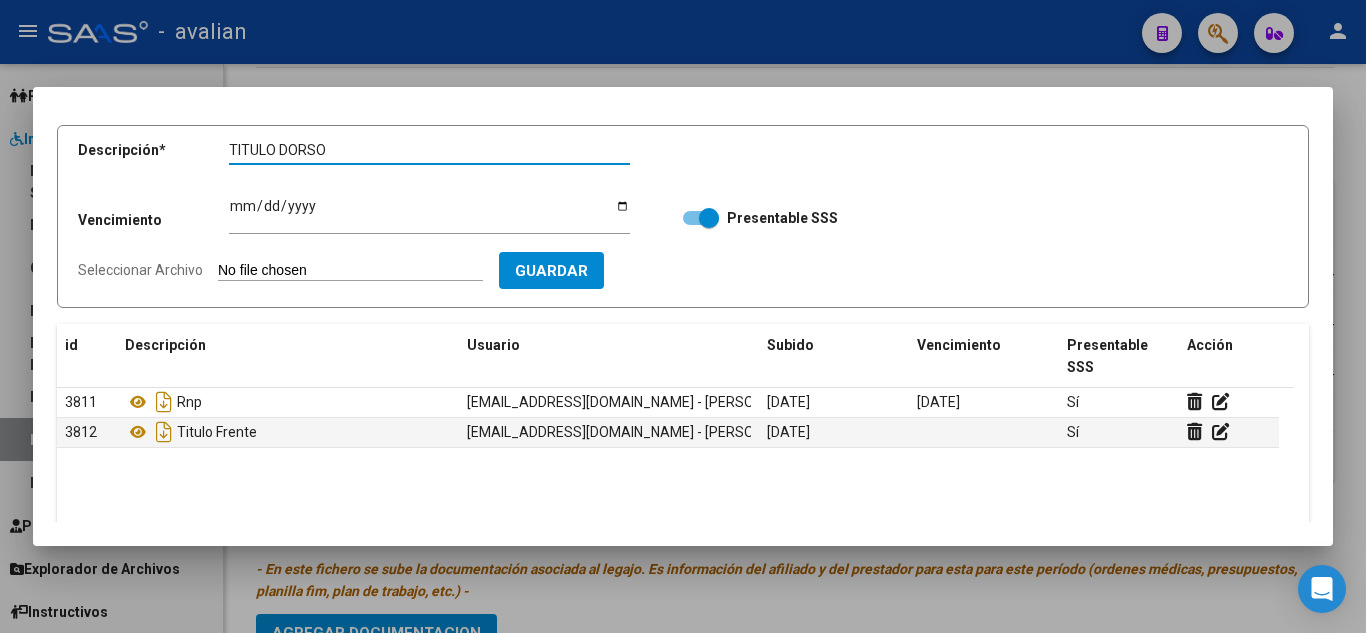 type on "TITULO DORSO" 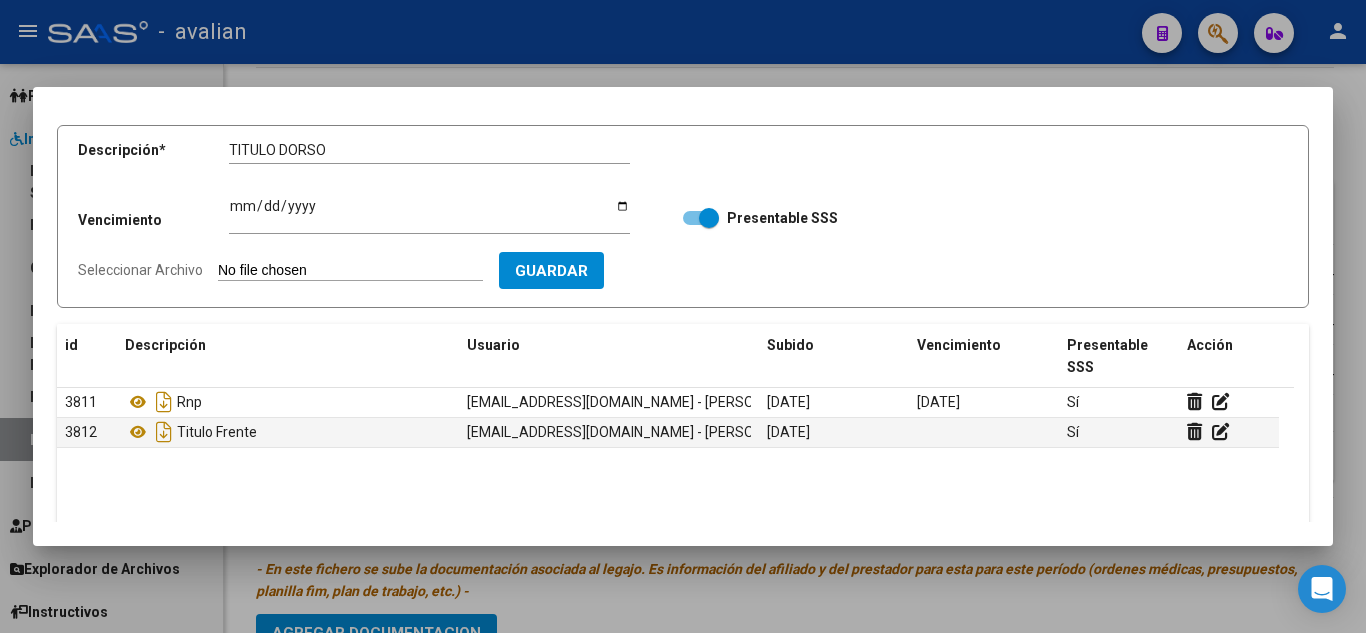 type on "C:\fakepath\TITULO DORSO.jpg" 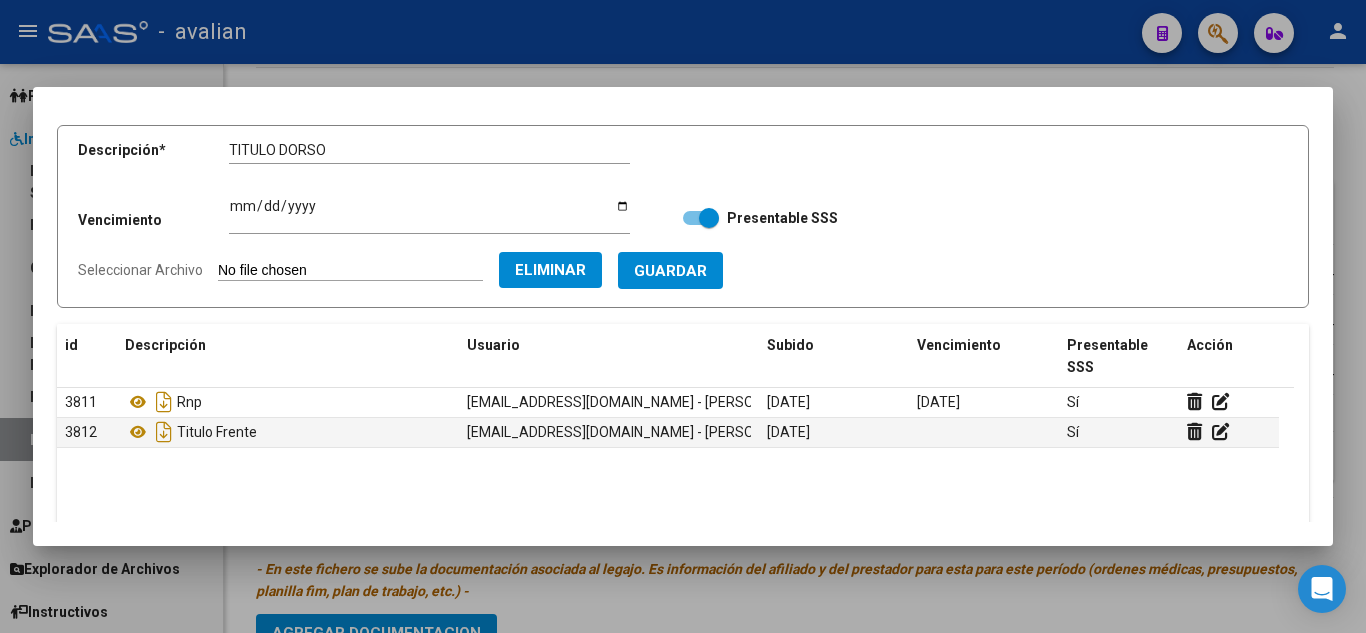 click on "Guardar" at bounding box center [670, 271] 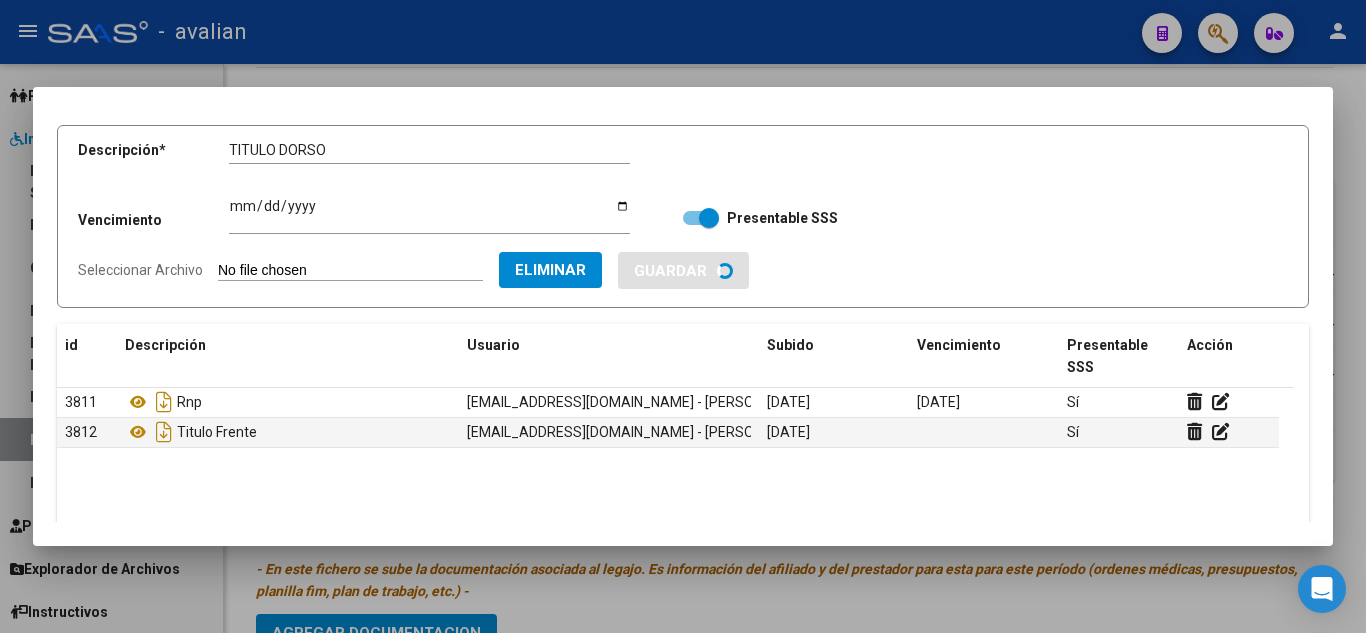 type 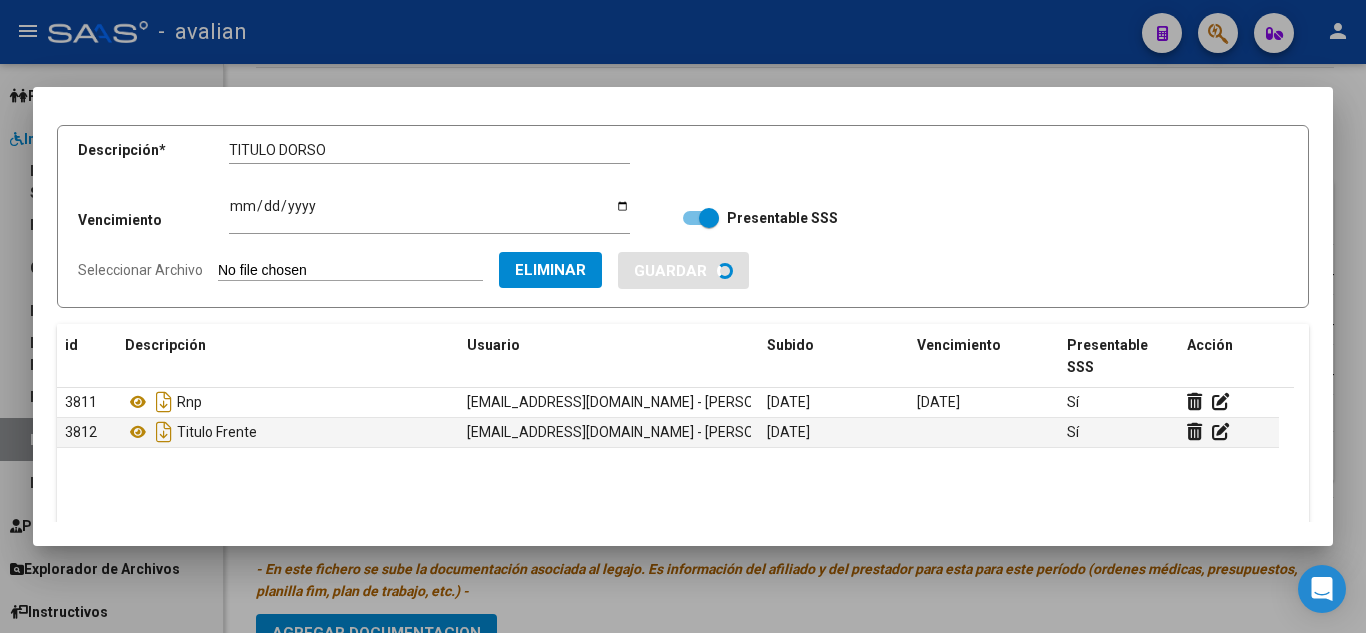 type 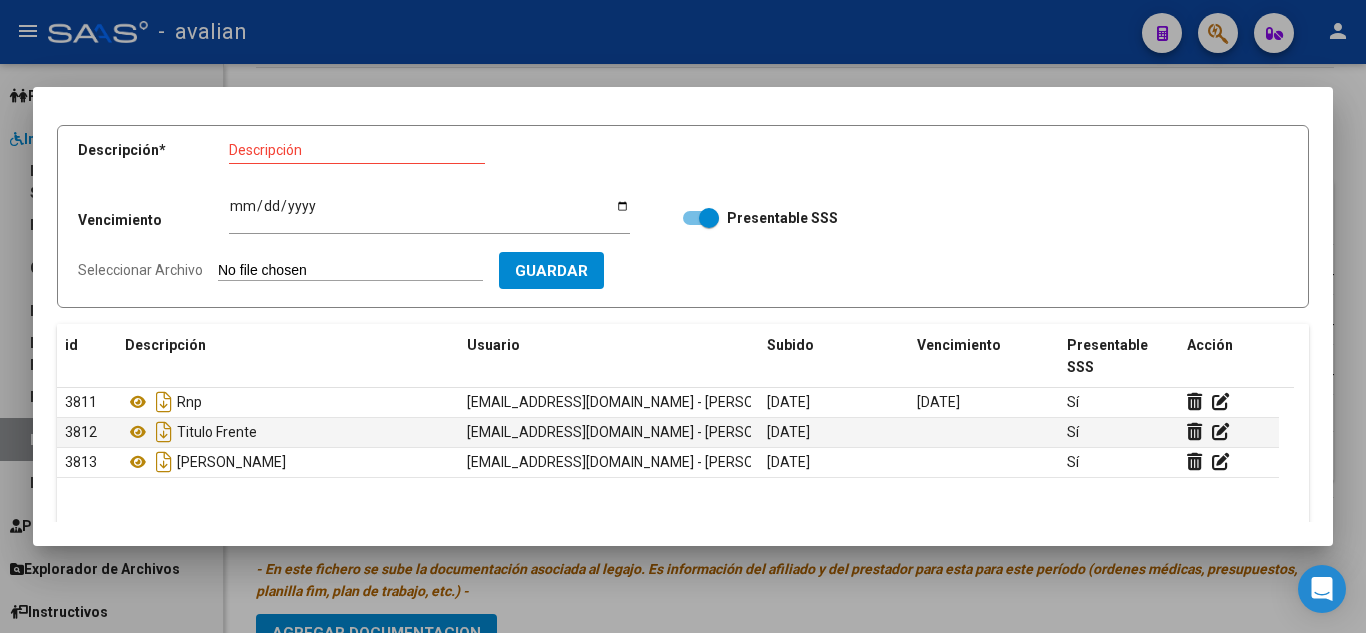 click on "Descripción" at bounding box center [357, 150] 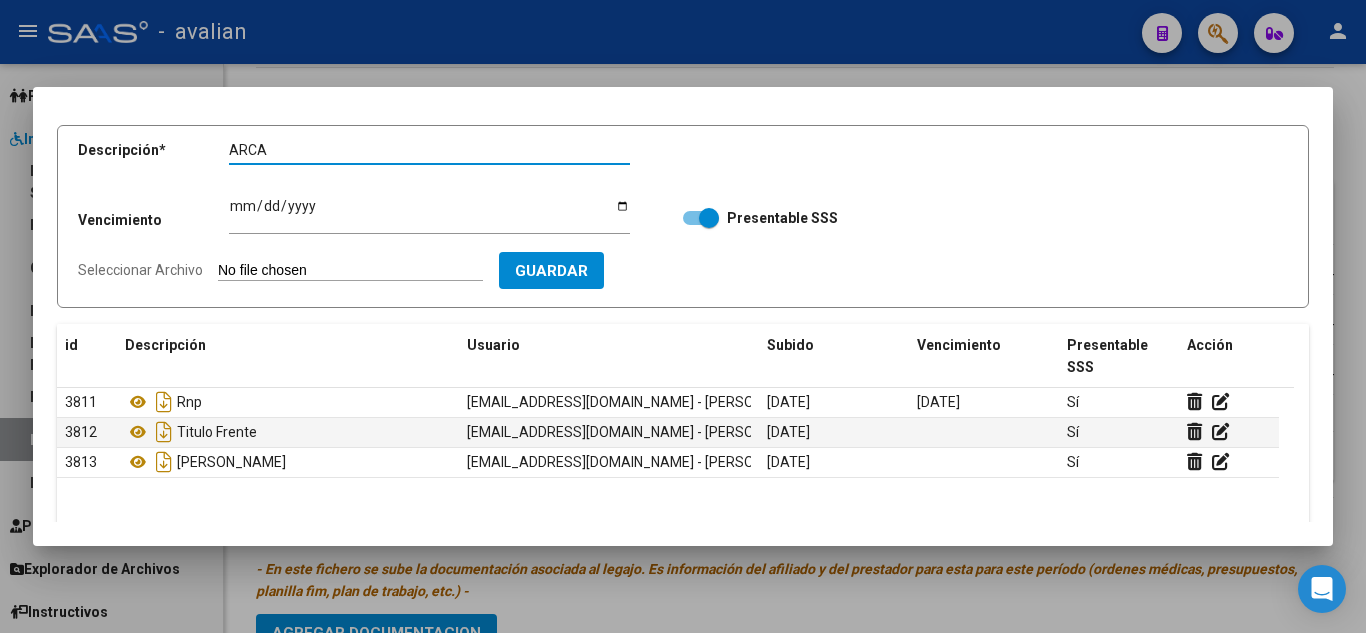type on "ARCA" 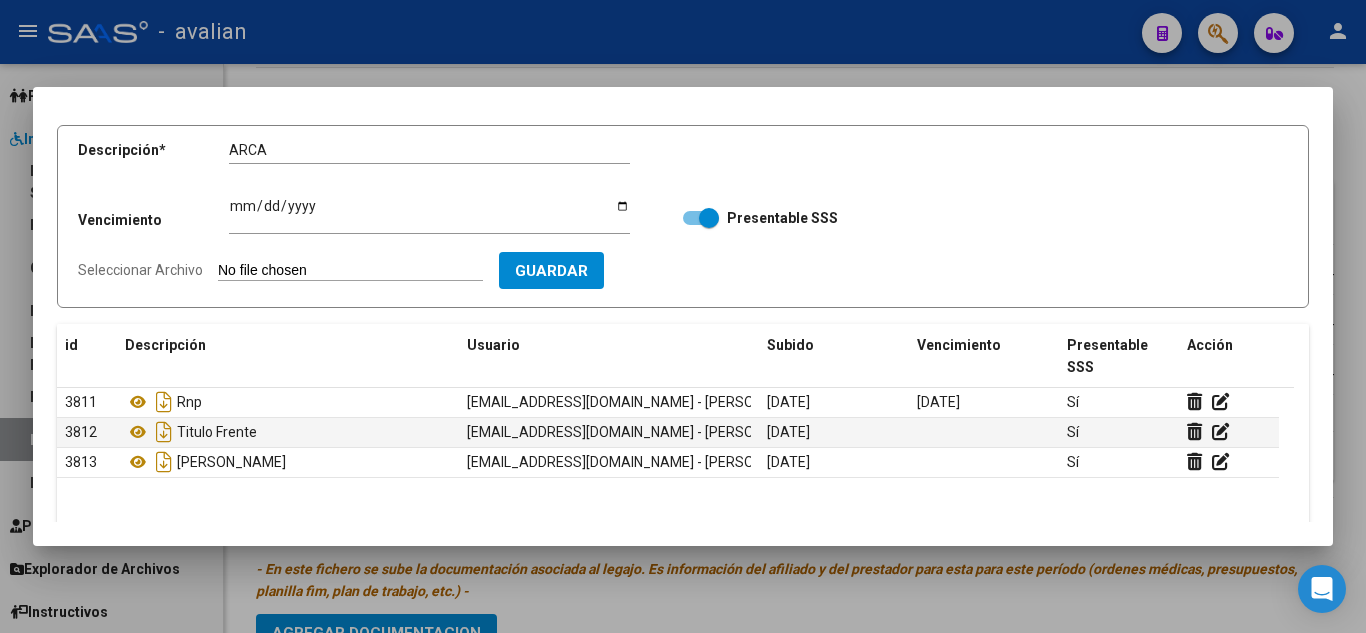 click on "Seleccionar Archivo" at bounding box center [350, 271] 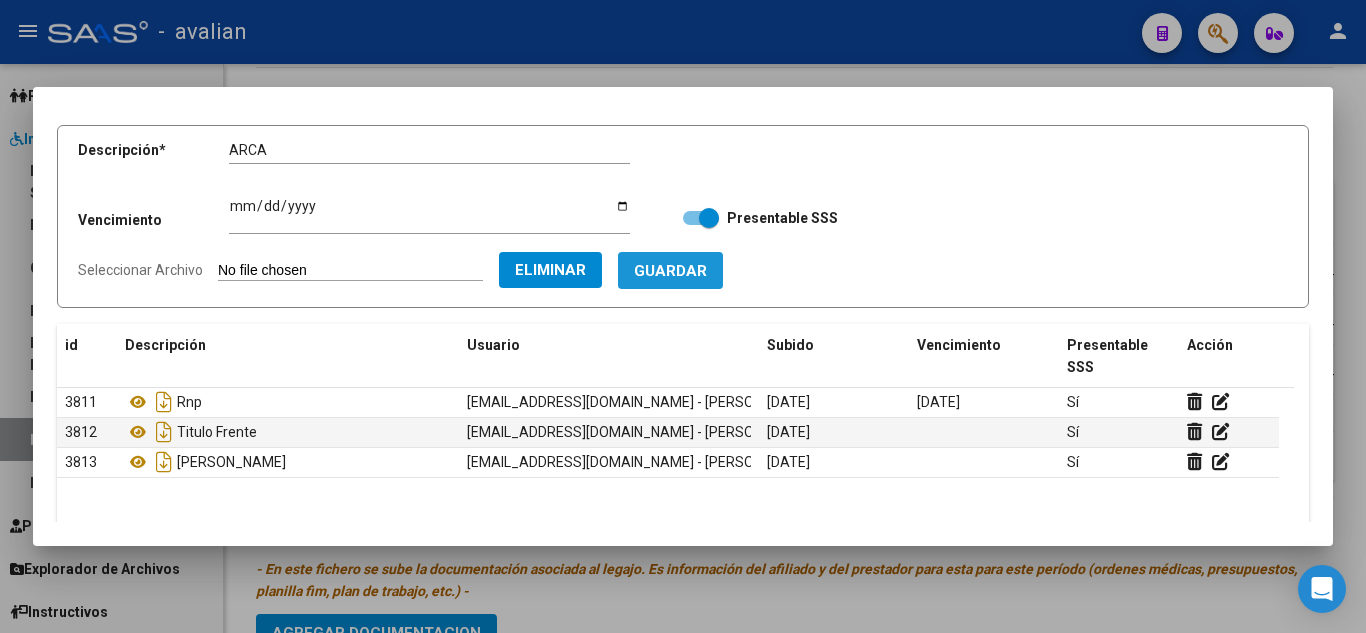 click on "Guardar" at bounding box center [670, 271] 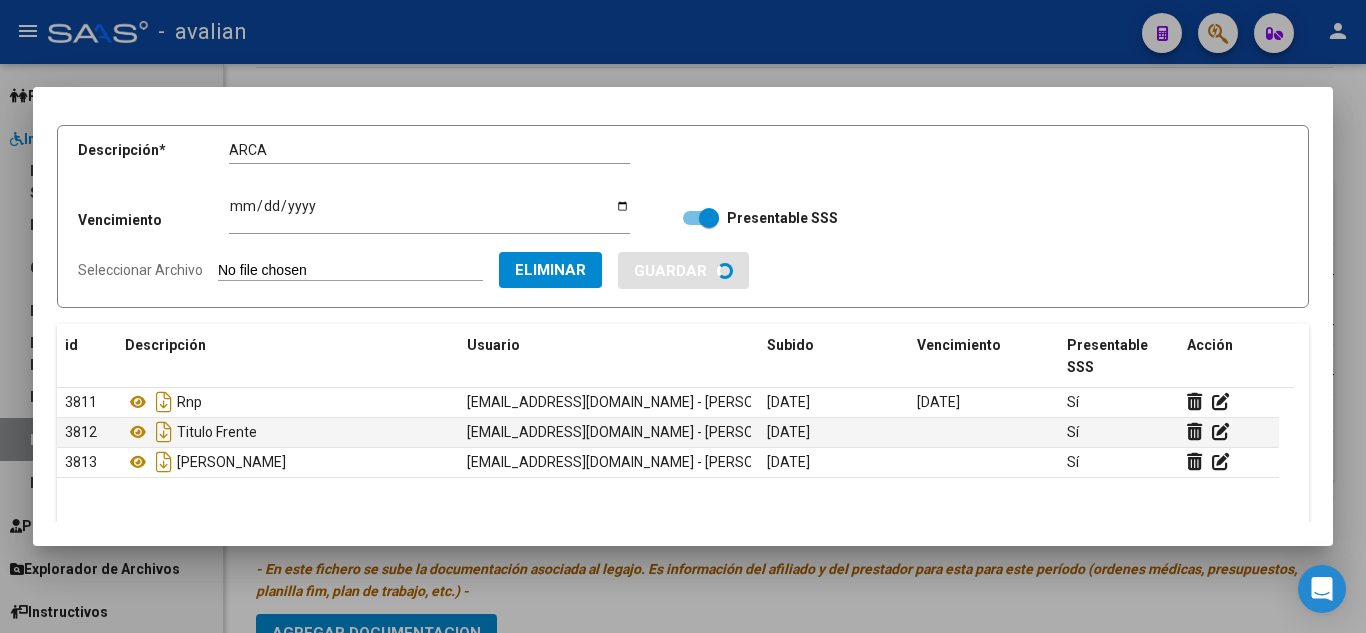 type 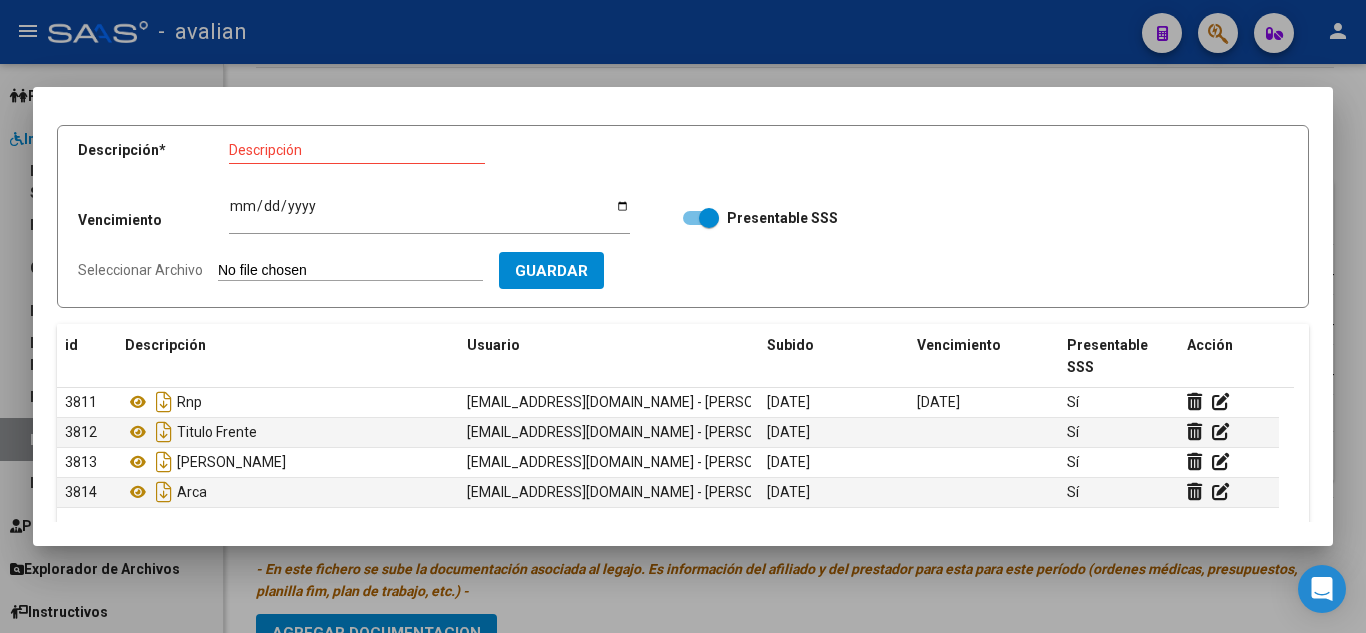 click on "Descripción" at bounding box center [357, 150] 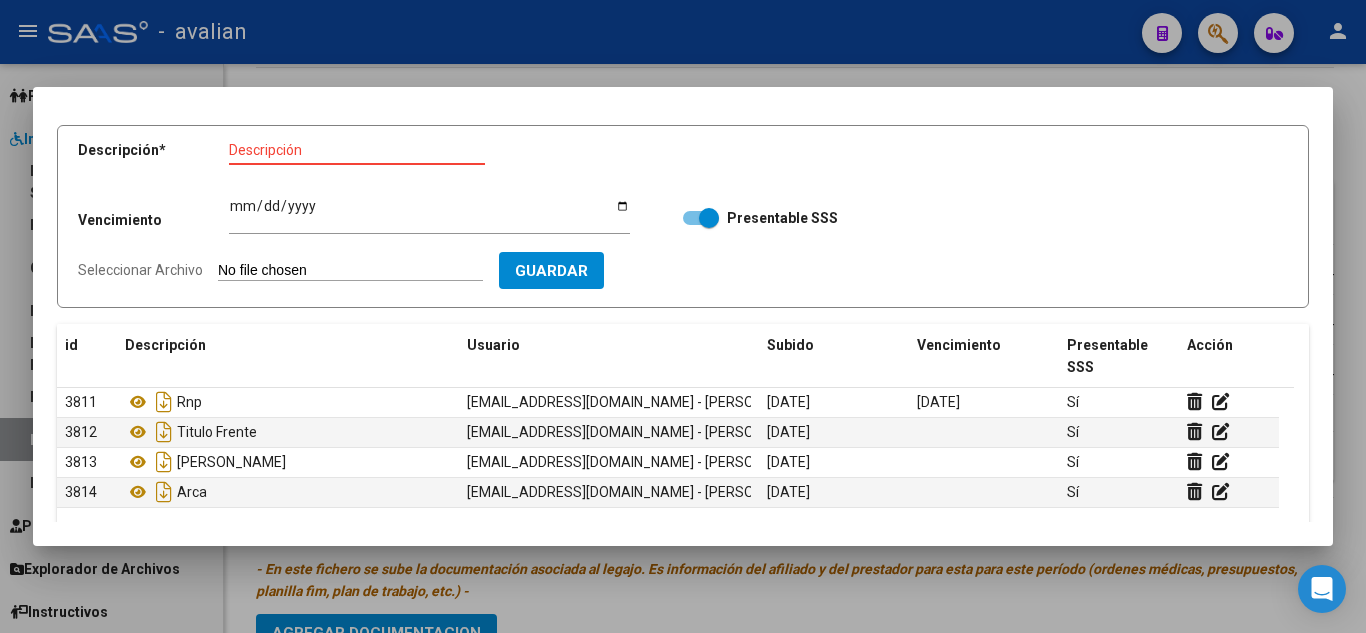 click on "Descripción" at bounding box center [357, 150] 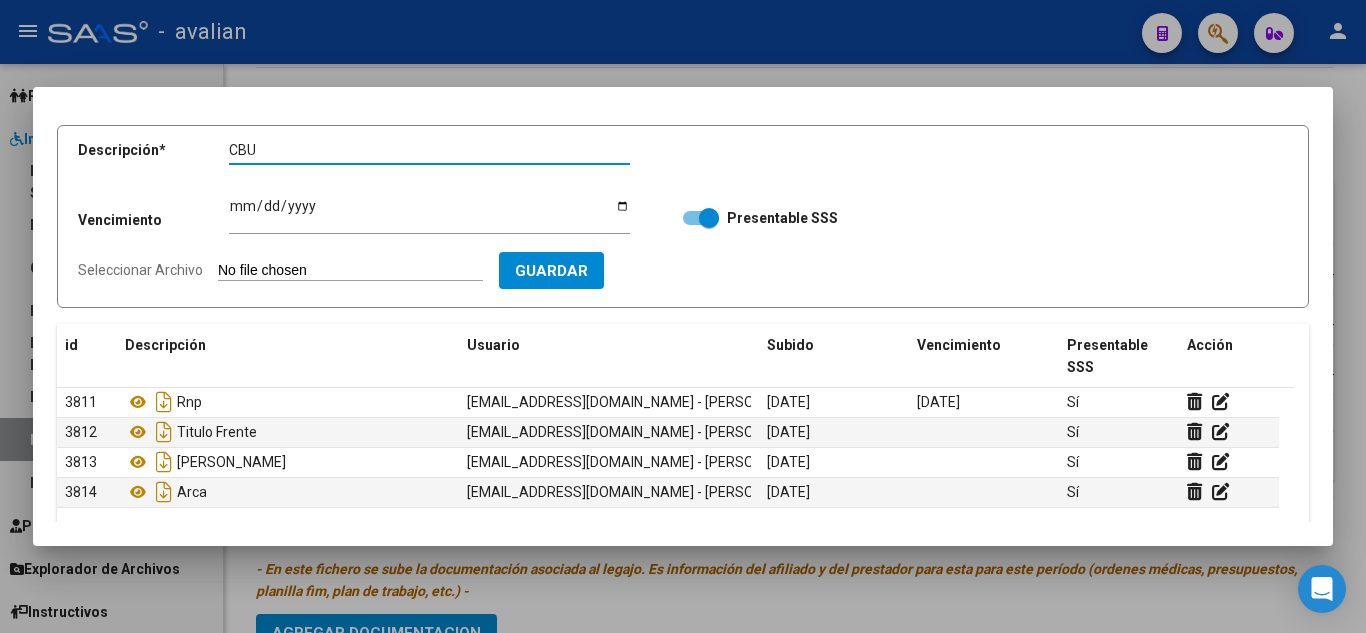 type on "CBU" 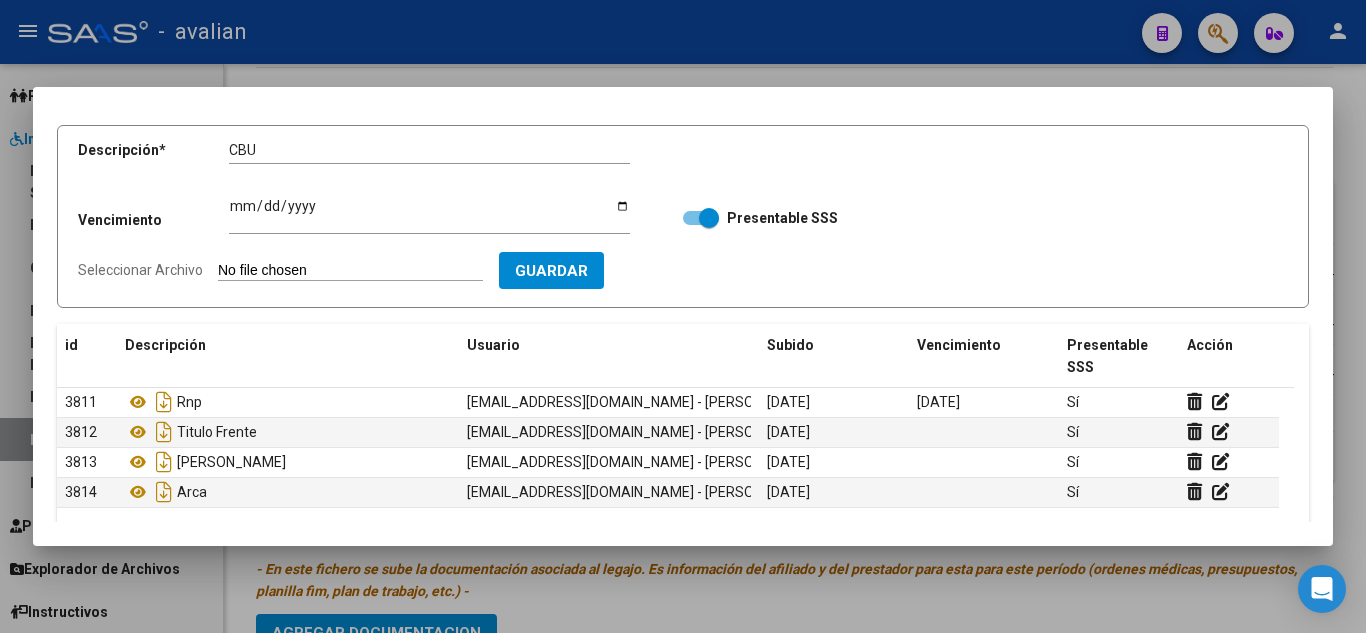 type on "C:\fakepath\CBU.jpg" 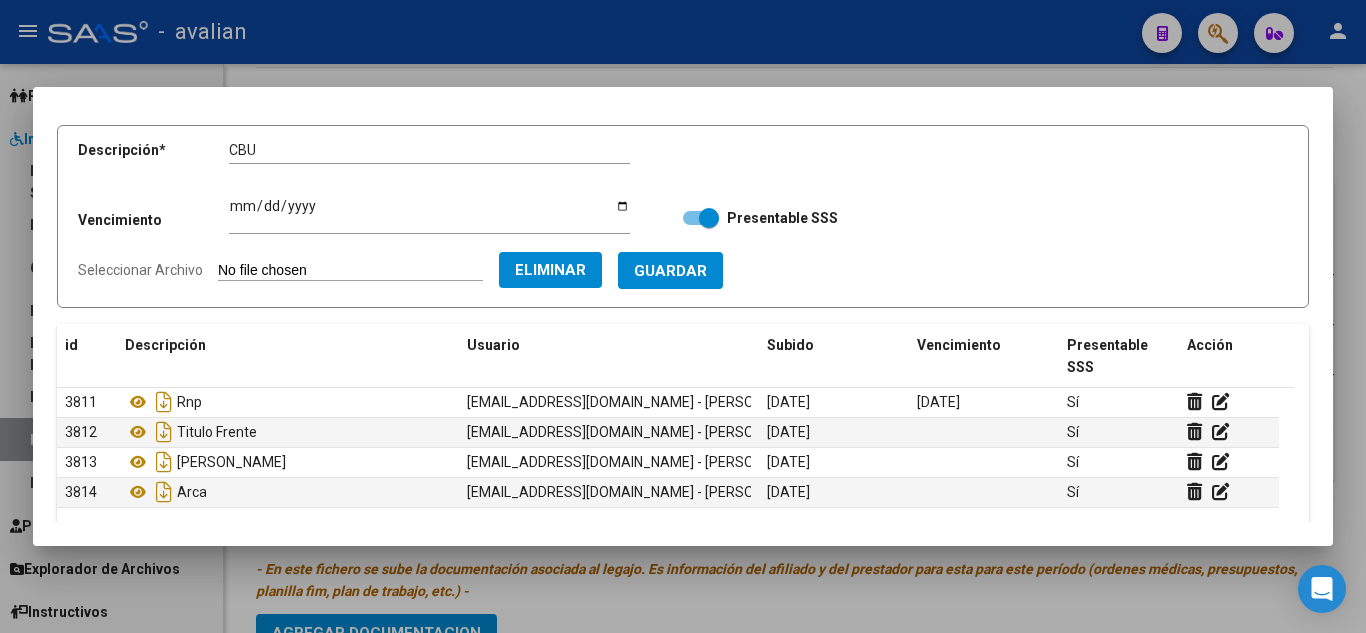 click on "Guardar" at bounding box center [670, 271] 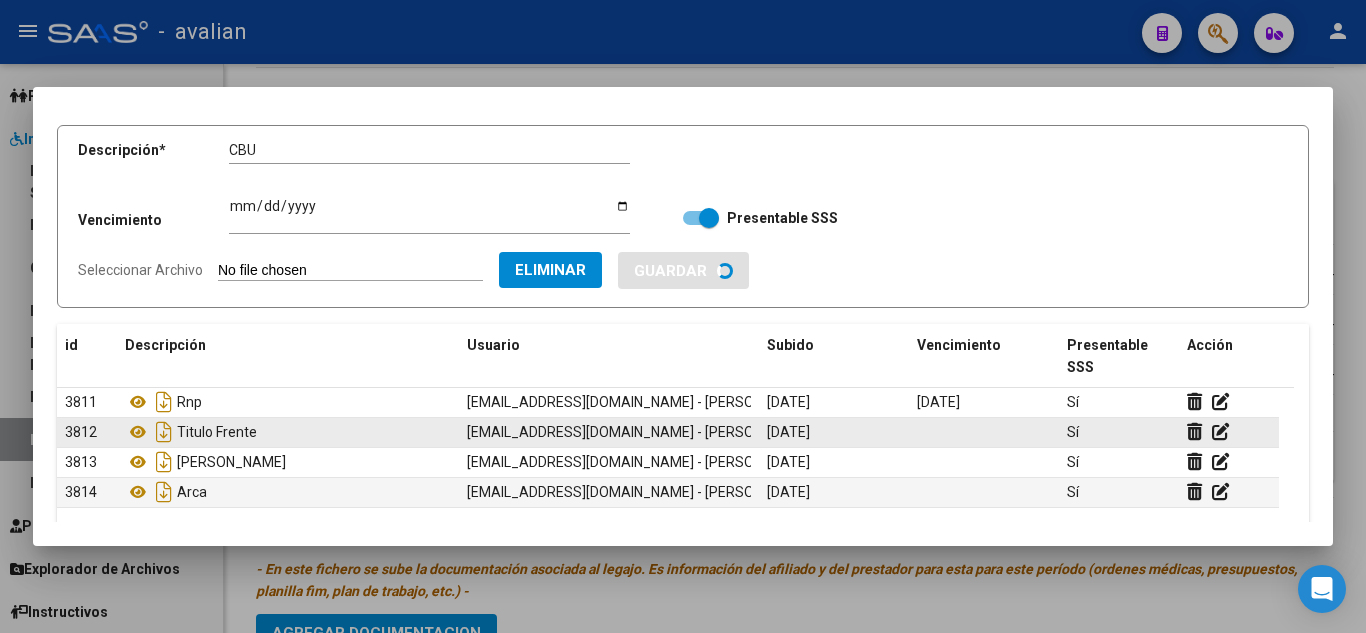 type 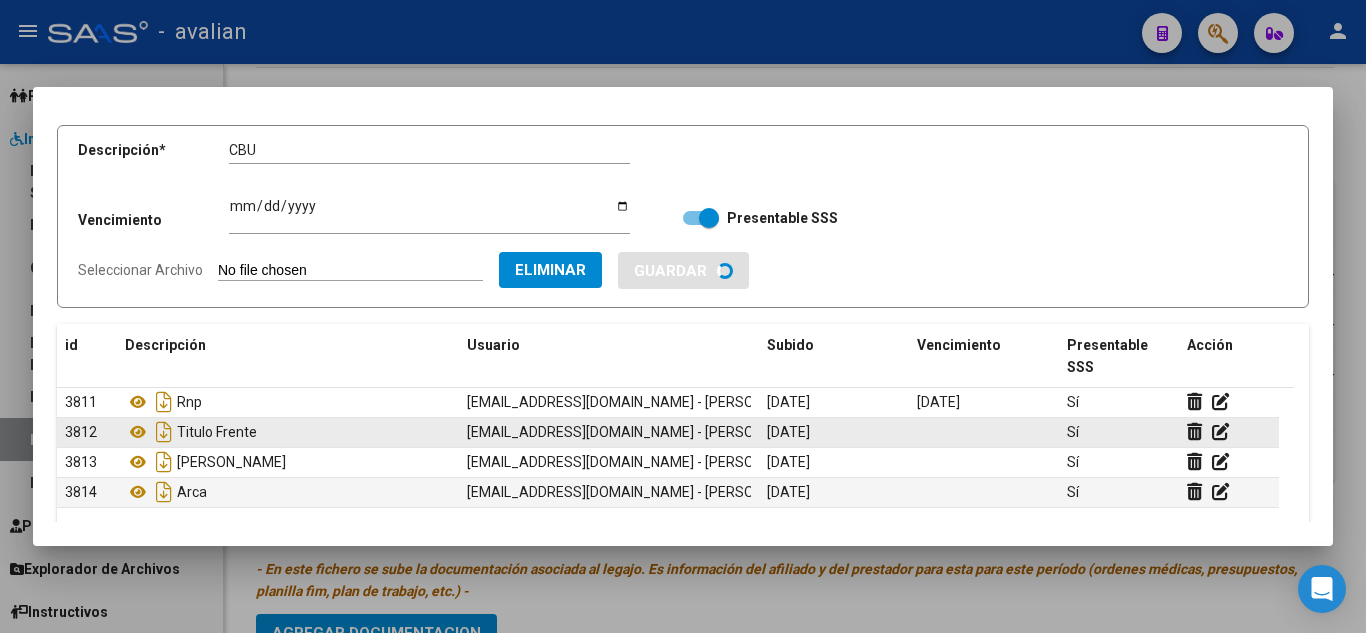 type 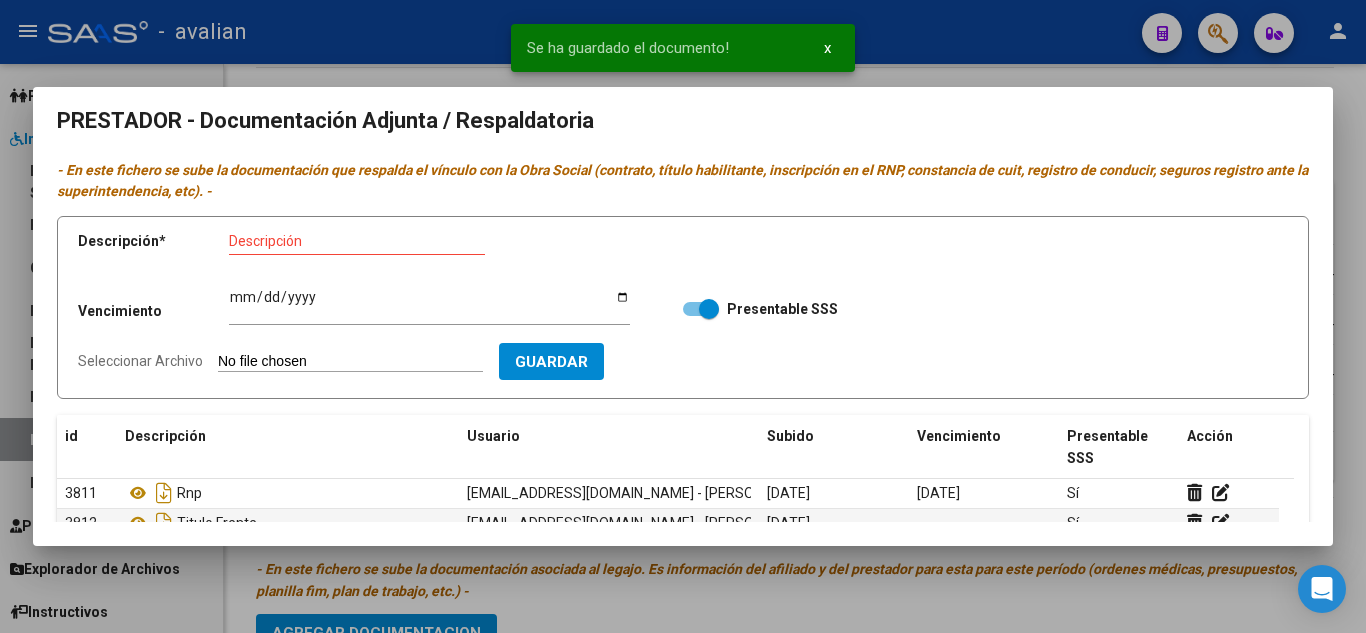scroll, scrollTop: 0, scrollLeft: 0, axis: both 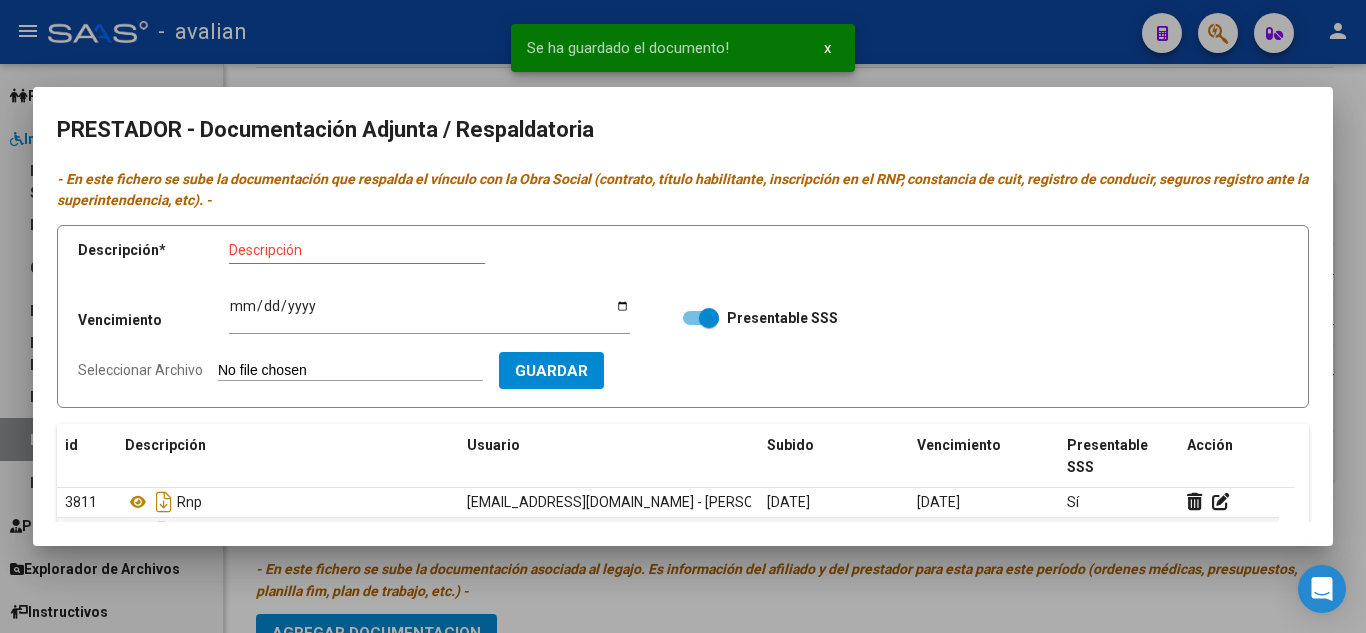 click at bounding box center (683, 316) 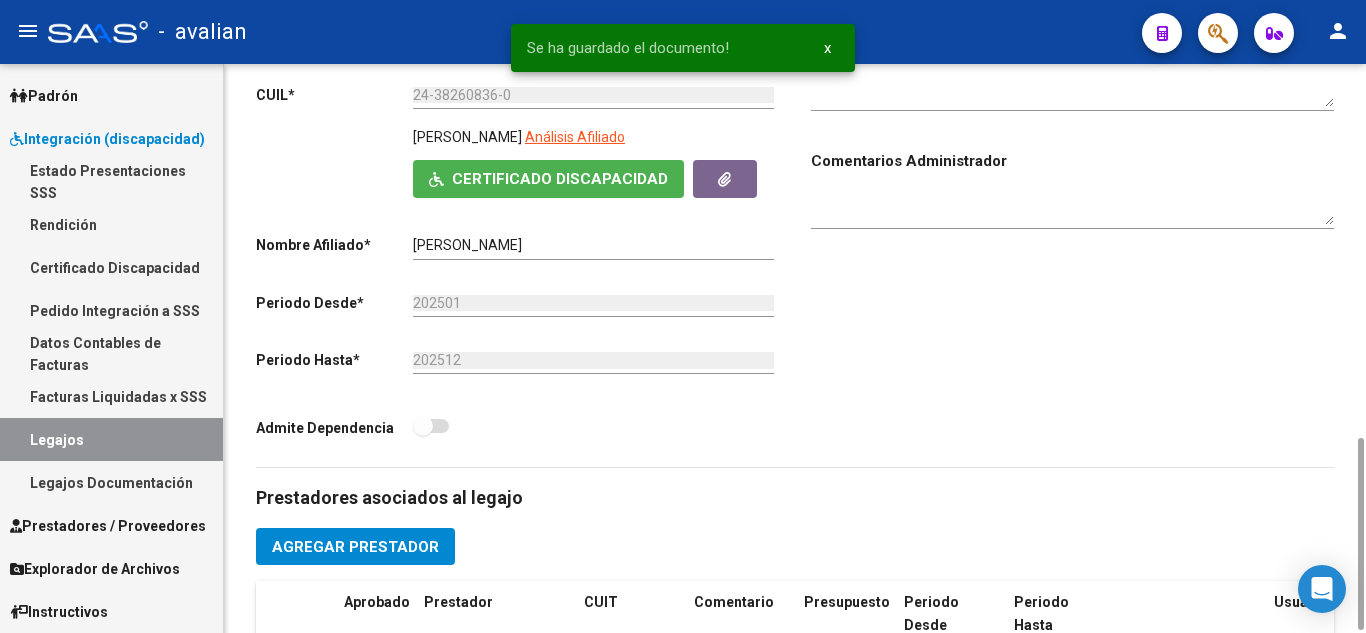 scroll, scrollTop: 0, scrollLeft: 0, axis: both 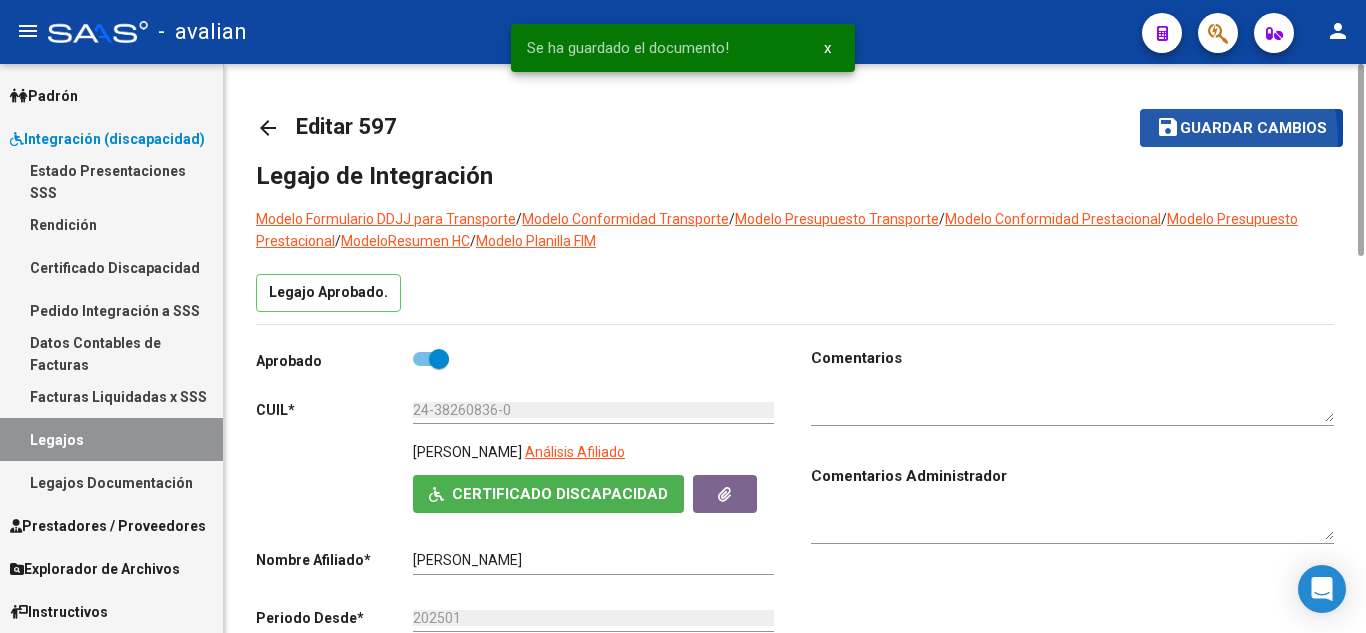 click on "save Guardar cambios" 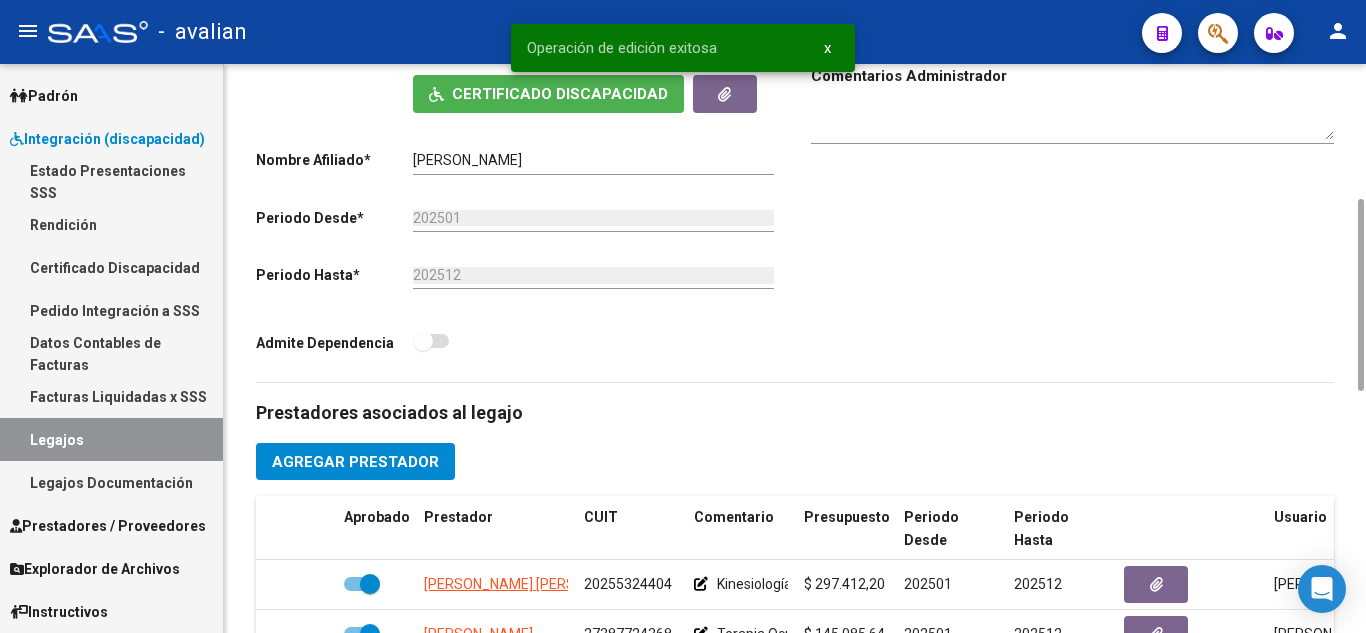 scroll, scrollTop: 800, scrollLeft: 0, axis: vertical 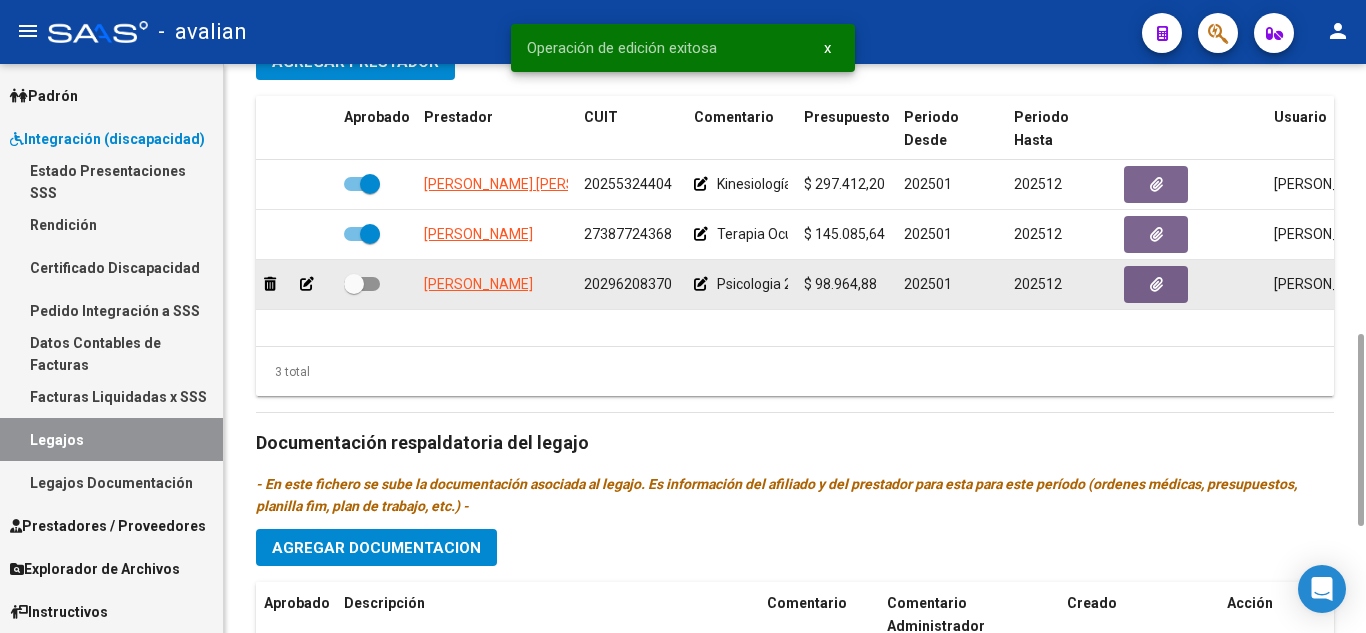 click at bounding box center (362, 284) 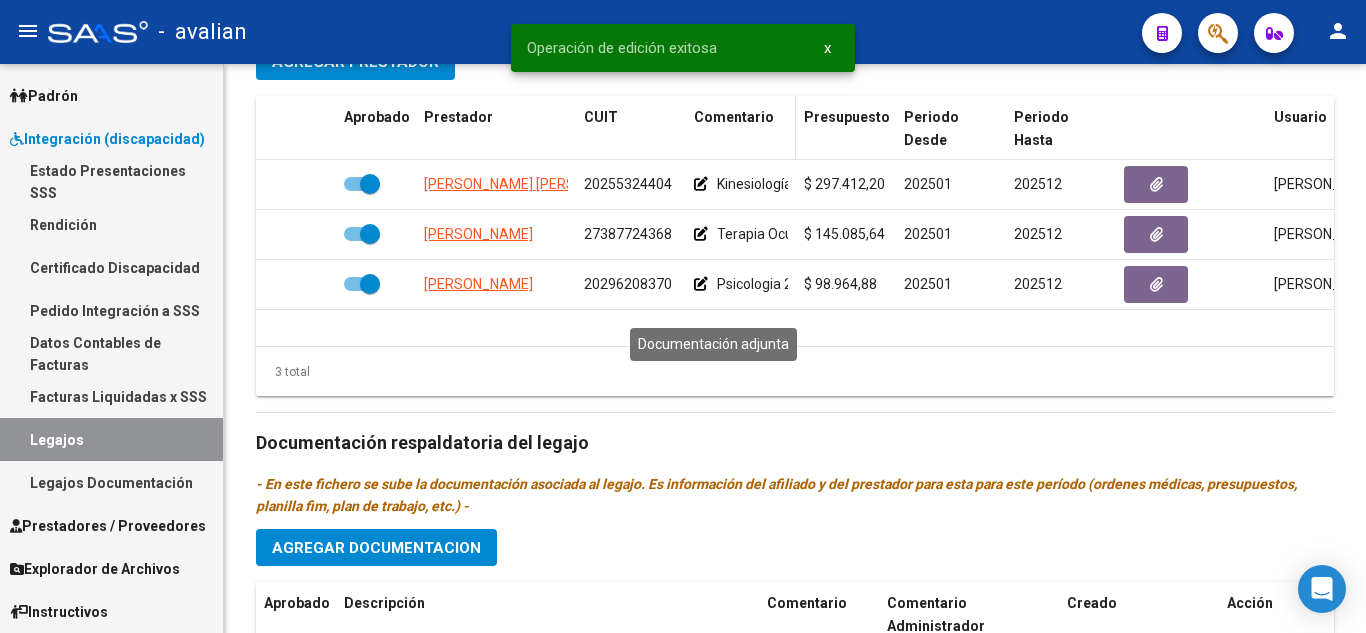 scroll, scrollTop: 0, scrollLeft: 0, axis: both 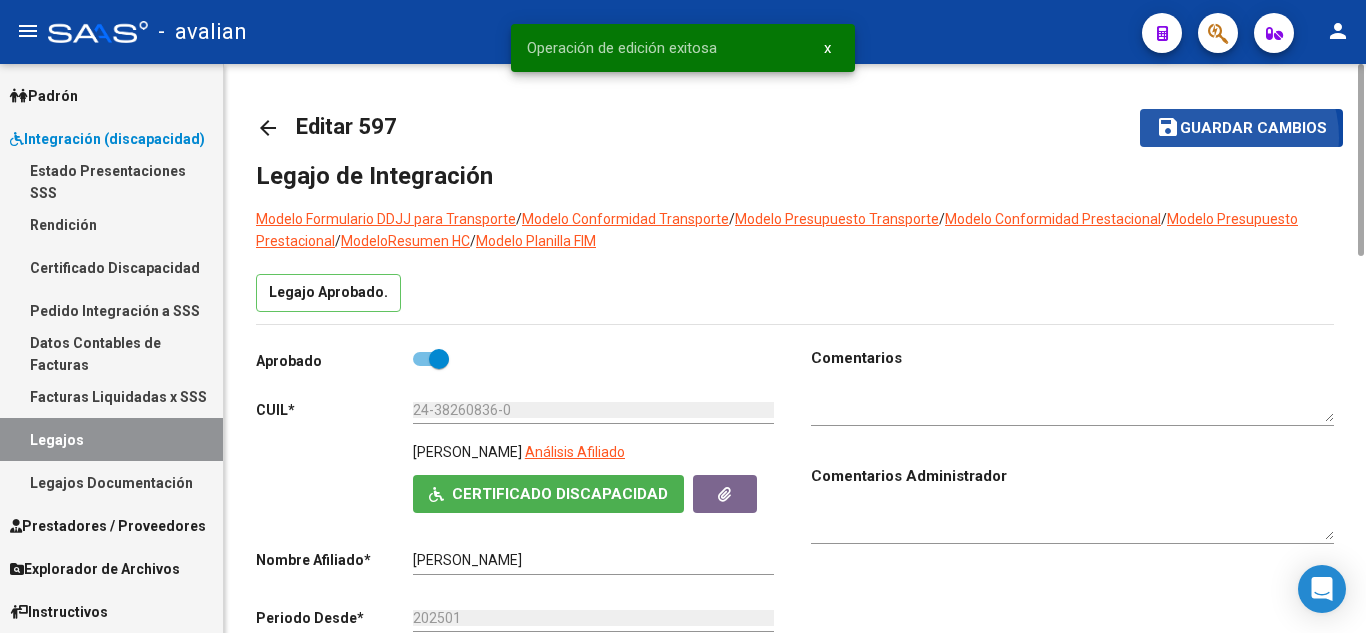 click on "save Guardar cambios" 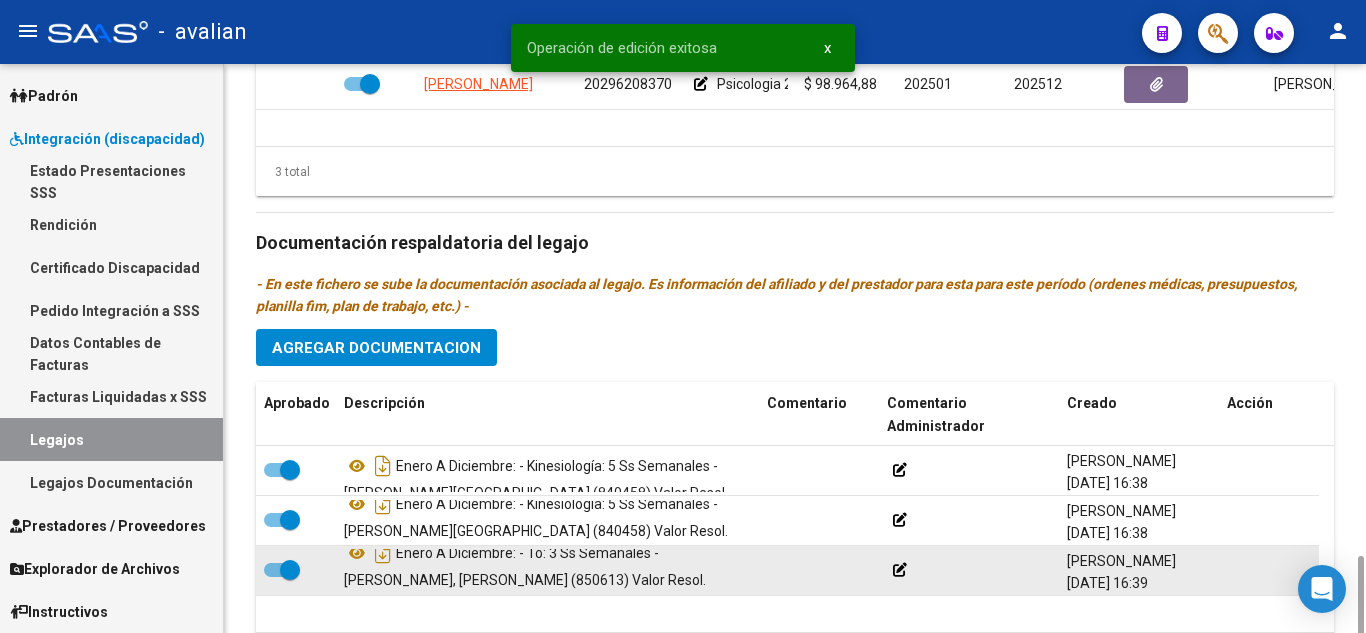 scroll, scrollTop: 1115, scrollLeft: 0, axis: vertical 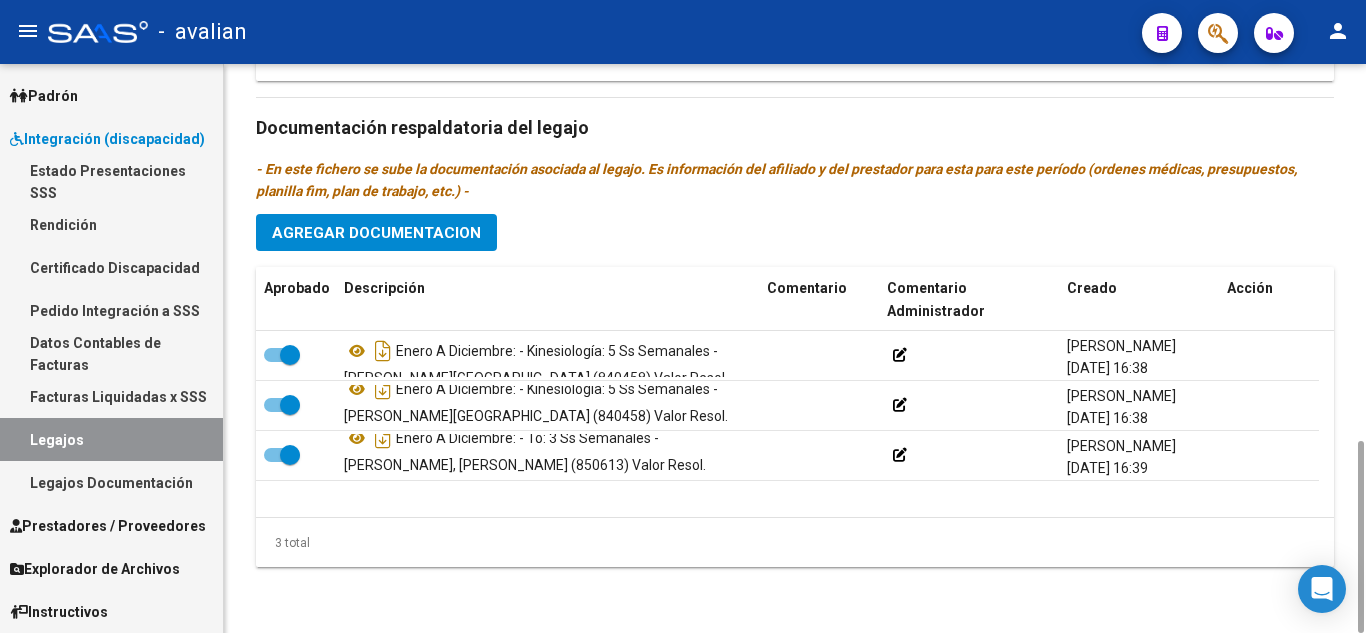 click on "Agregar Documentacion" 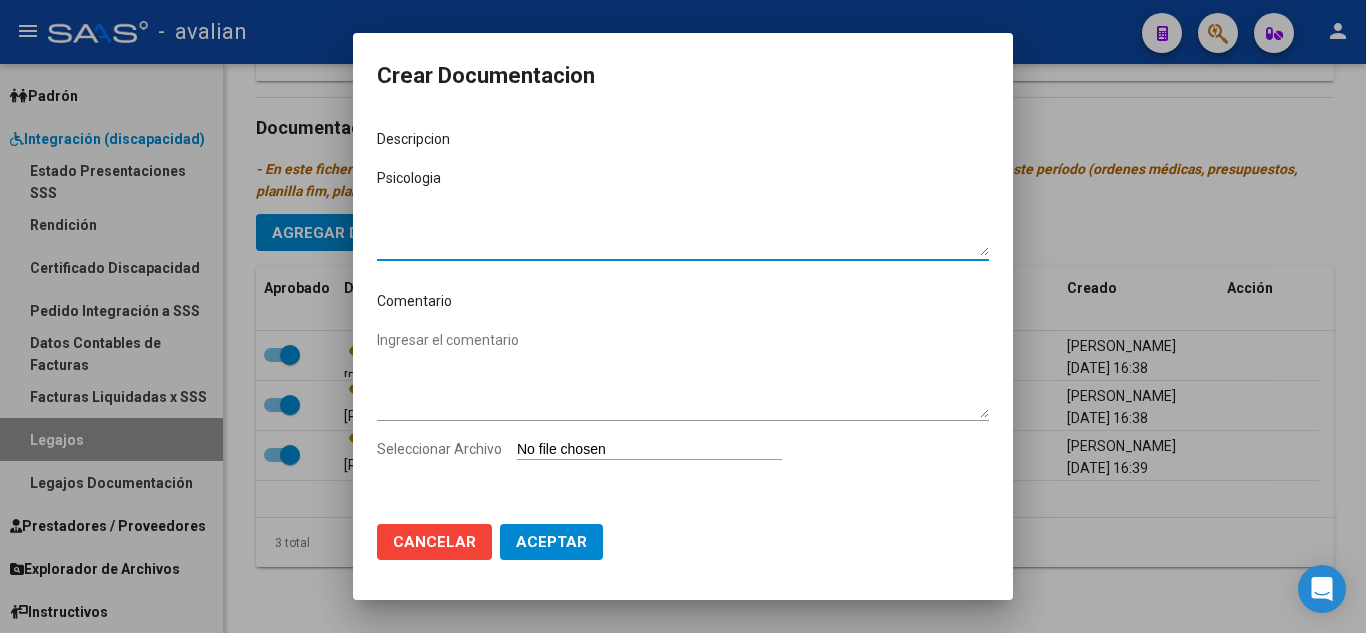 type on "Psicologia" 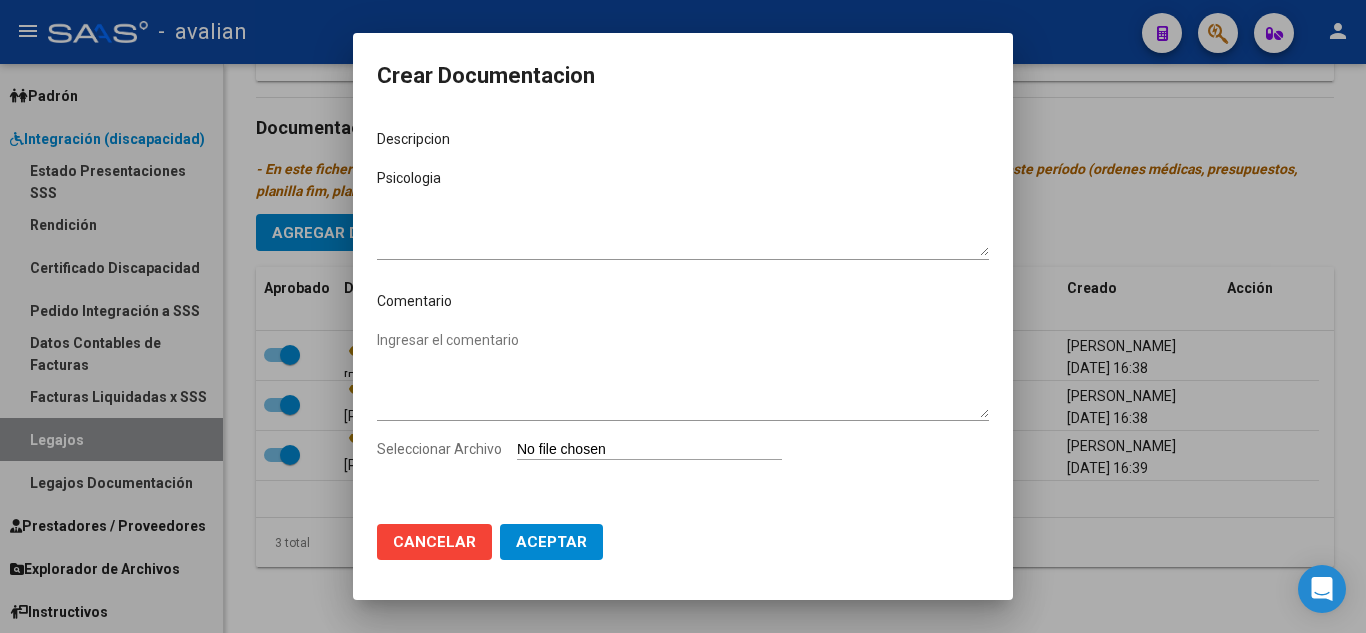 type on "C:\fakepath\[PERSON_NAME] - PSICOLOGIA.pdf" 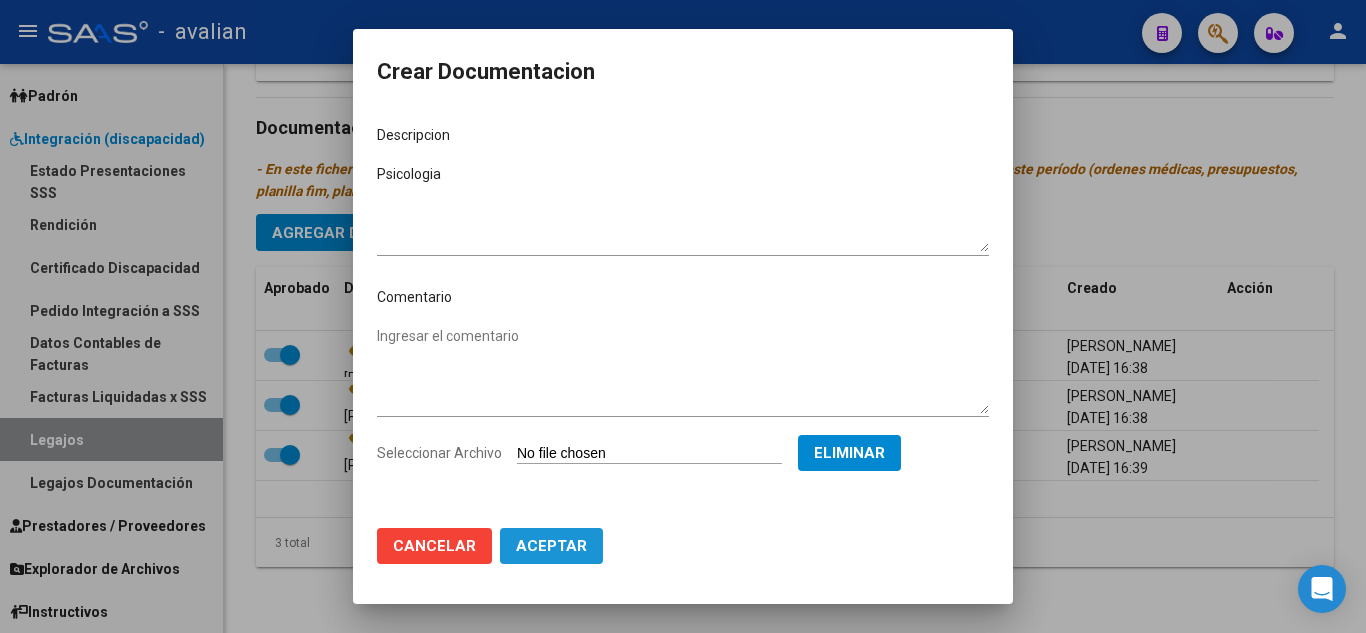 click on "Aceptar" 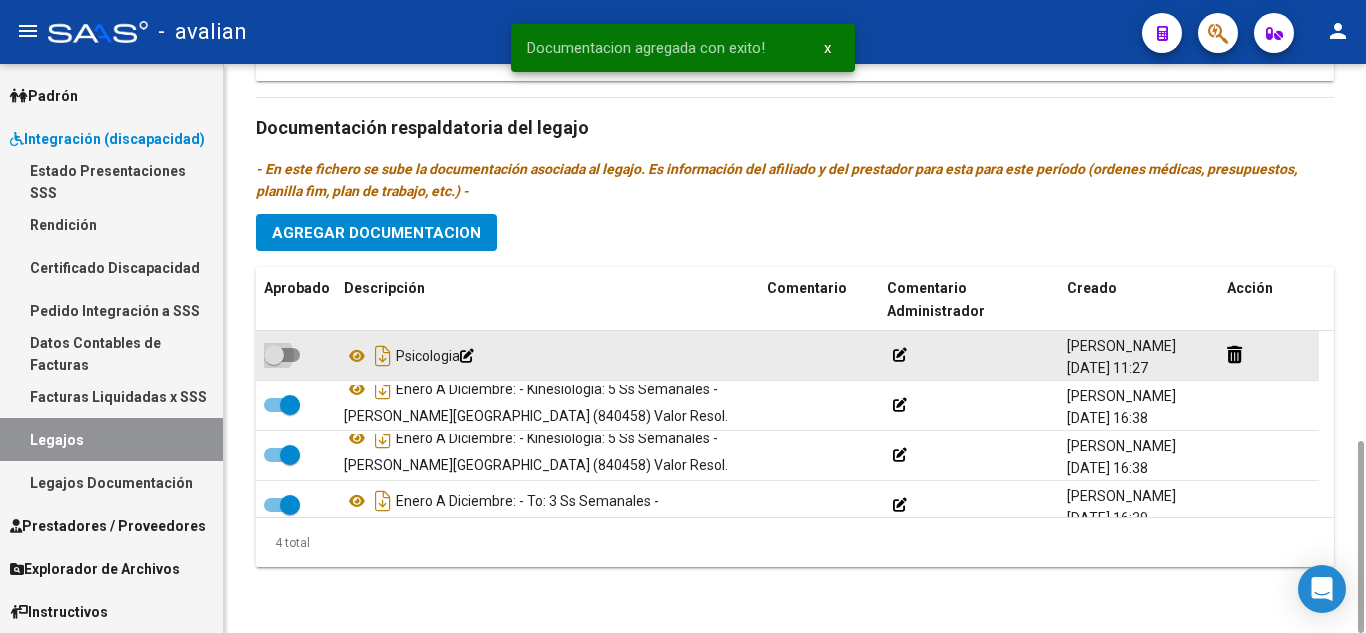 click at bounding box center (282, 355) 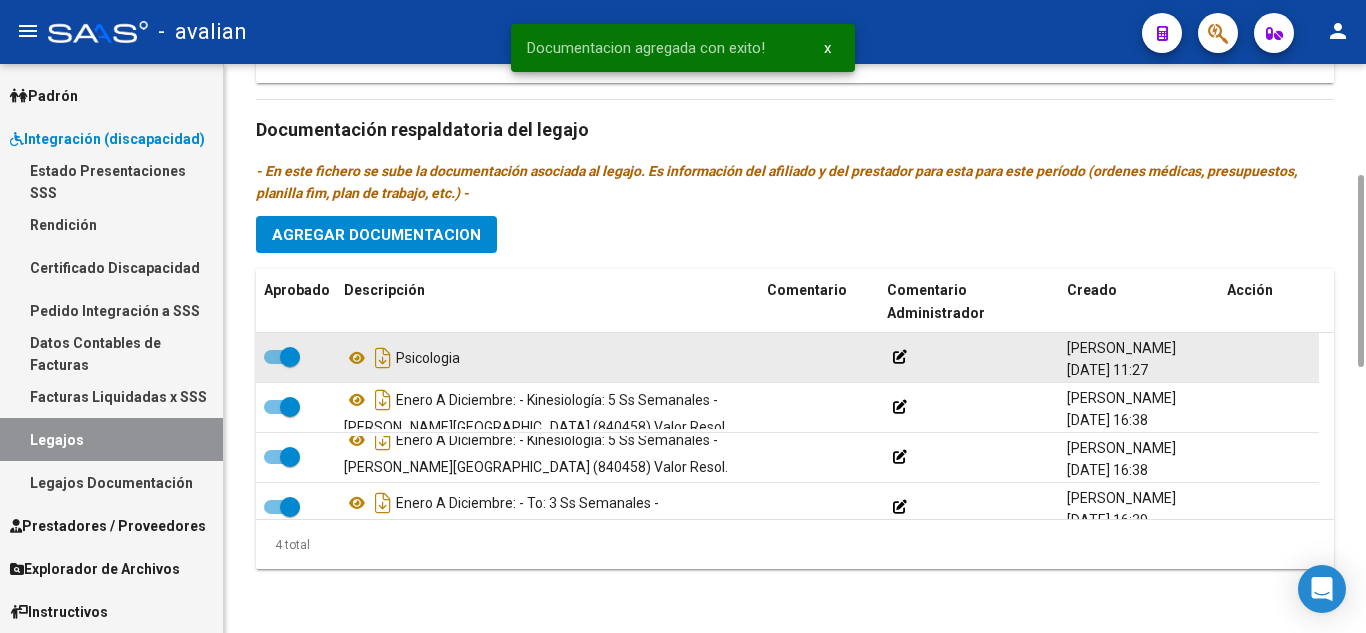 scroll, scrollTop: 0, scrollLeft: 0, axis: both 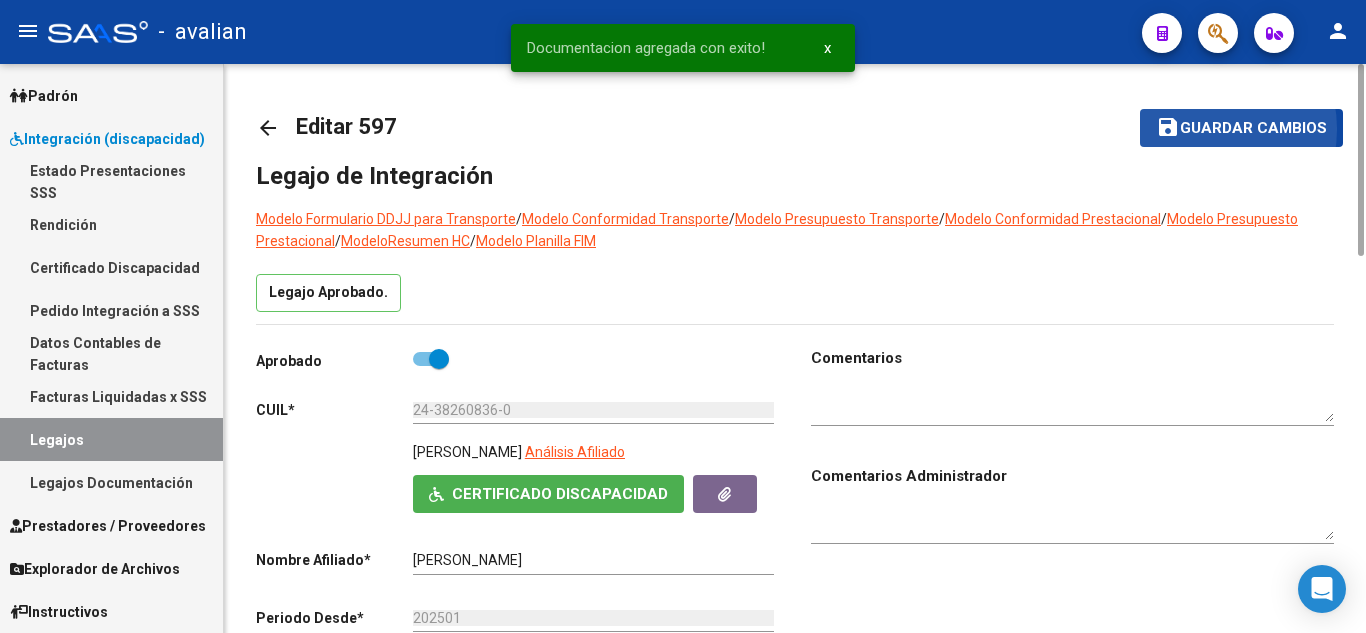 click on "Guardar cambios" 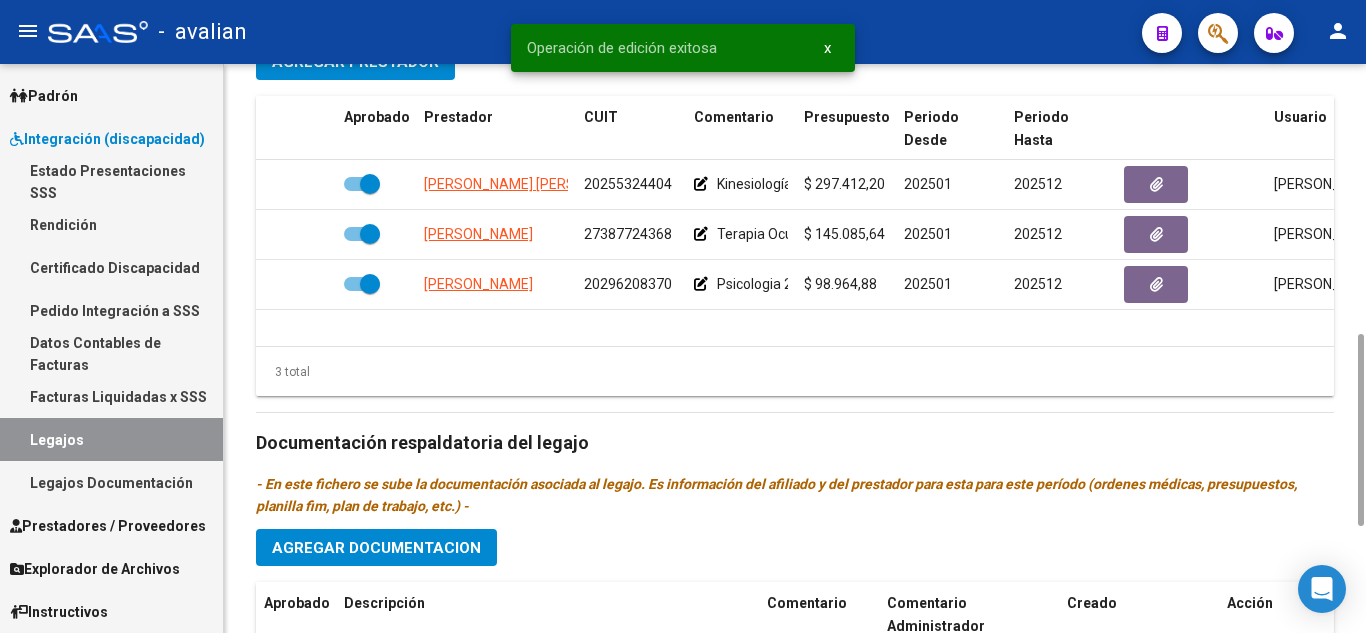 scroll, scrollTop: 1115, scrollLeft: 0, axis: vertical 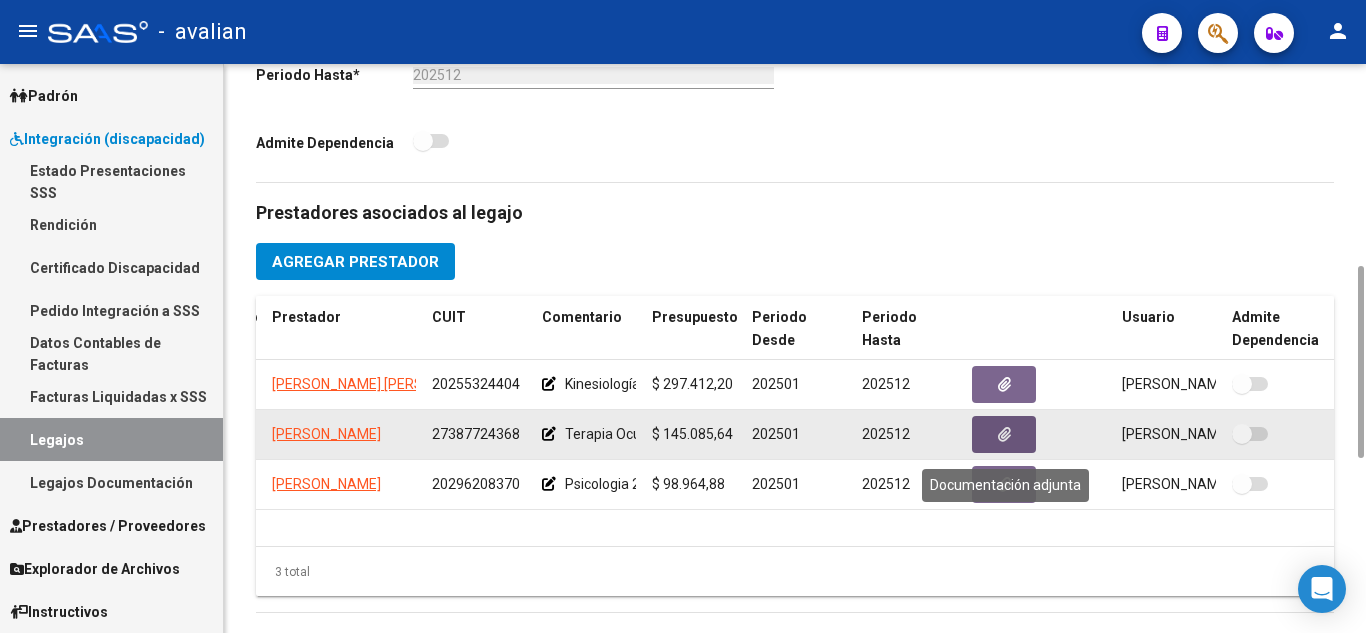 click 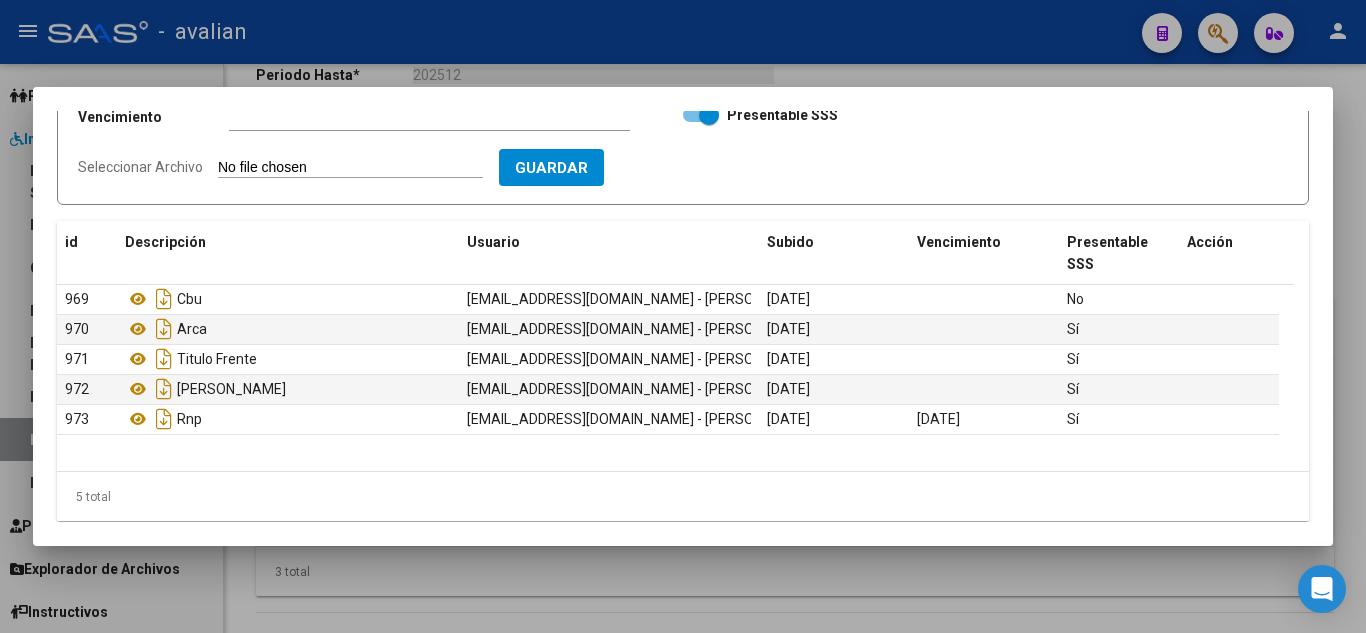 scroll, scrollTop: 220, scrollLeft: 0, axis: vertical 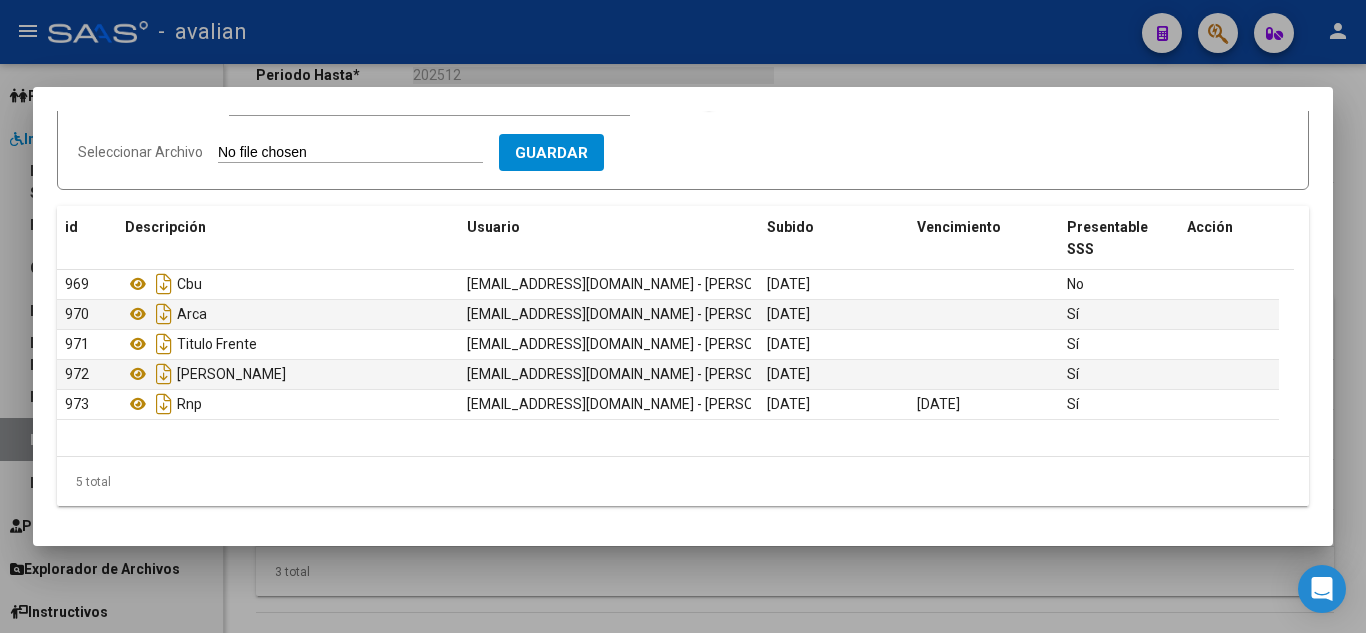 click at bounding box center (683, 316) 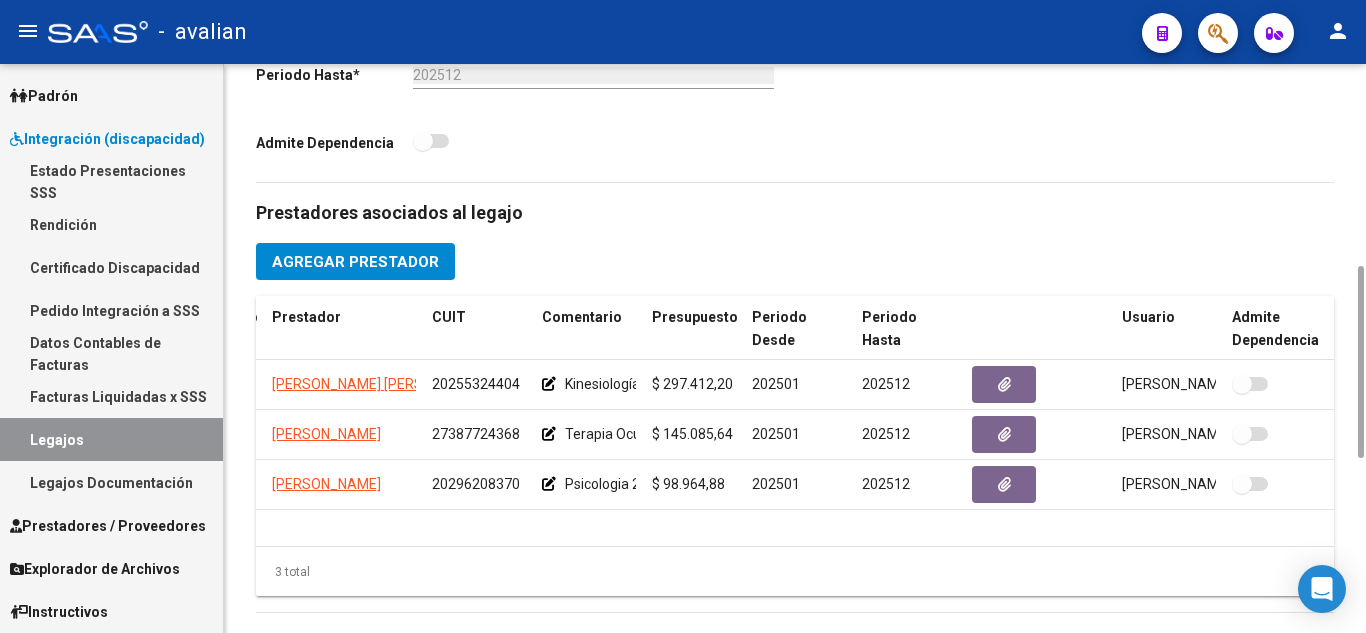 scroll, scrollTop: 1000, scrollLeft: 0, axis: vertical 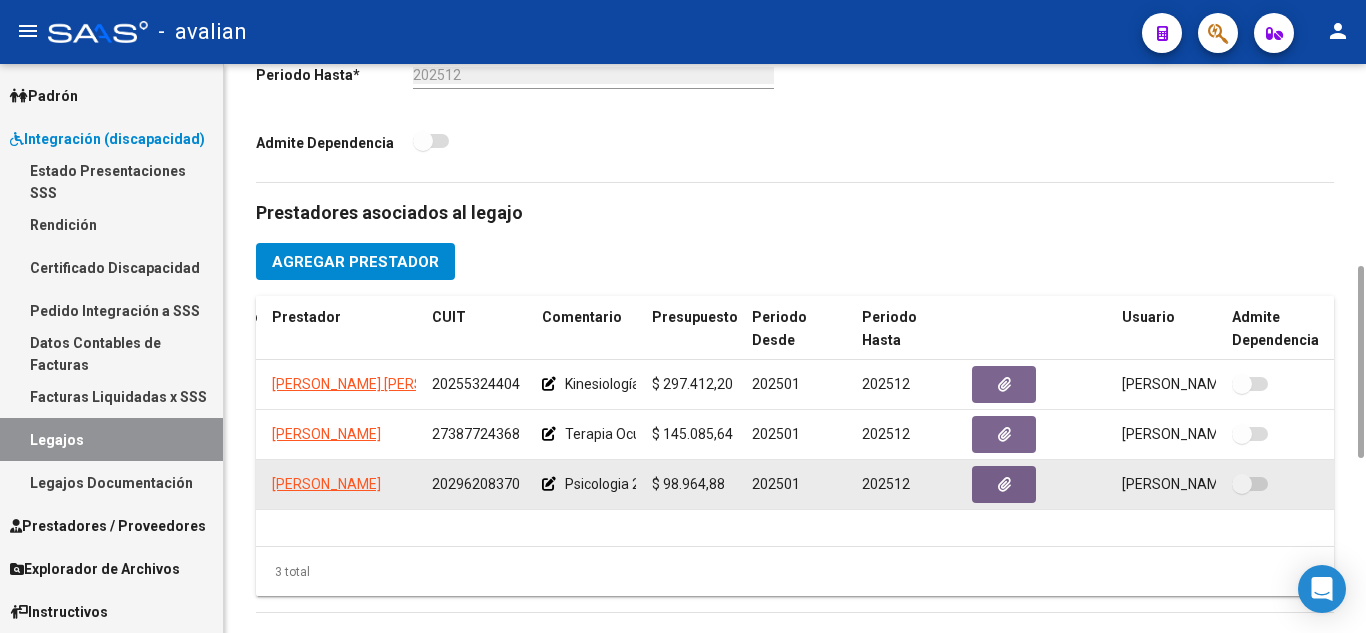 drag, startPoint x: 431, startPoint y: 484, endPoint x: 536, endPoint y: 482, distance: 105.01904 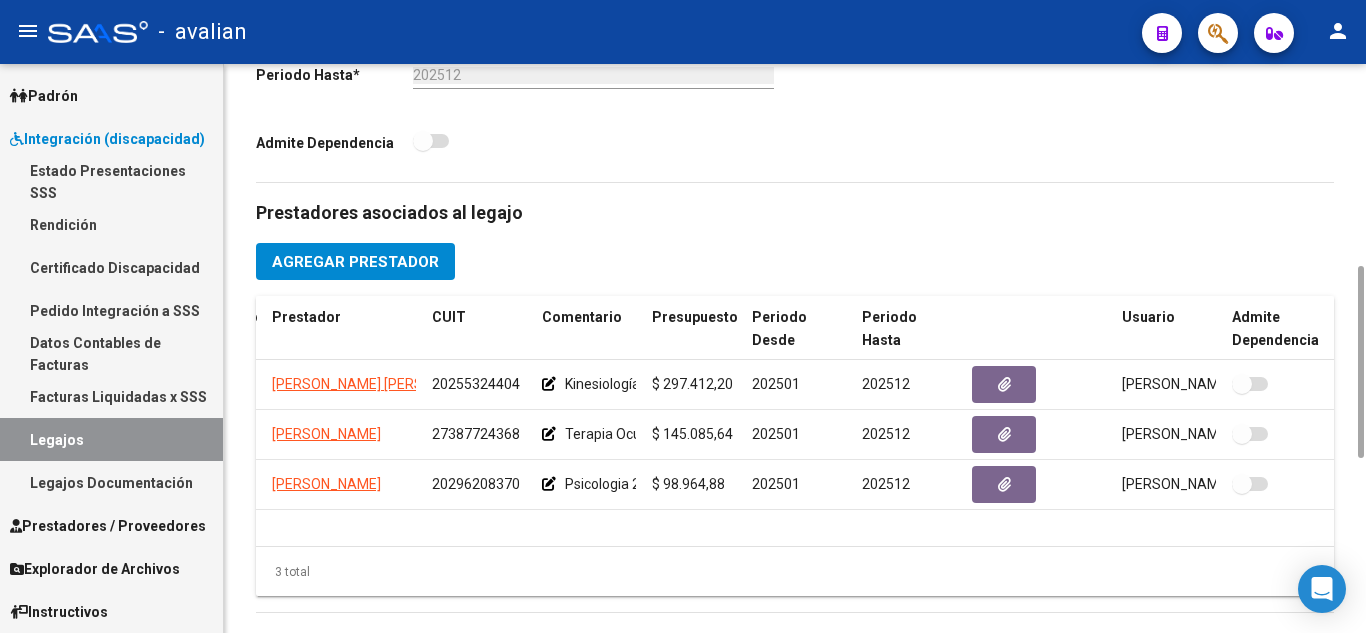 scroll, scrollTop: 0, scrollLeft: 0, axis: both 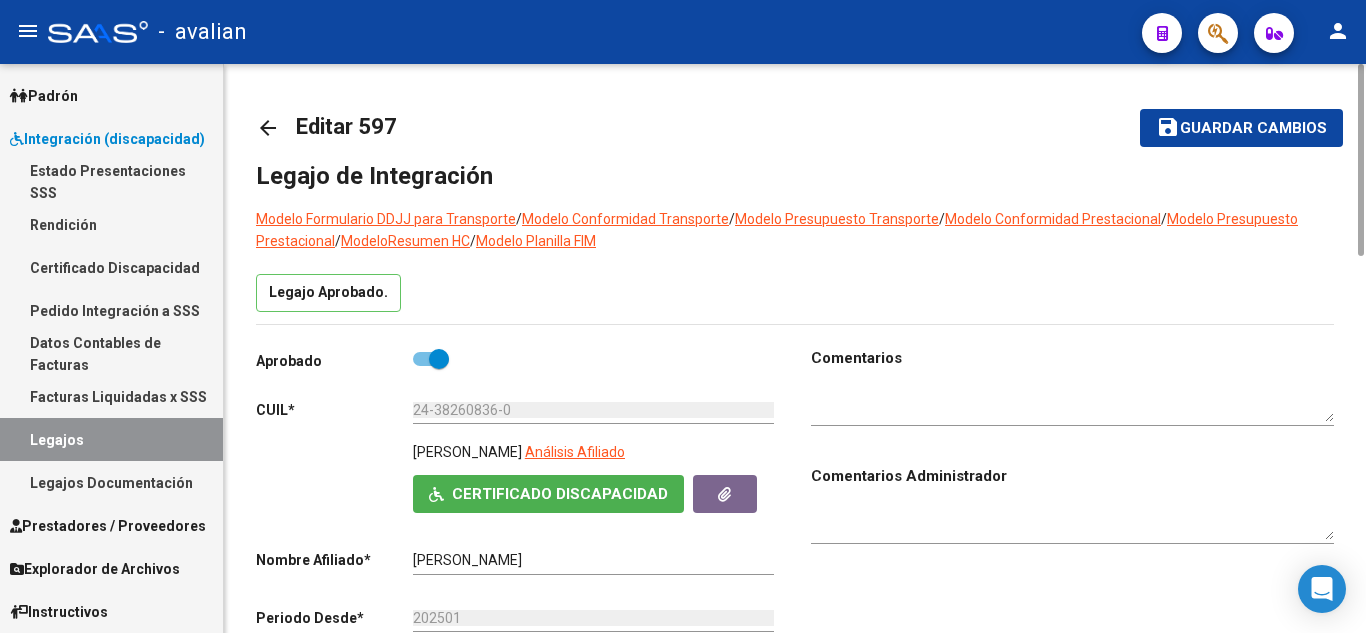 click on "Guardar cambios" 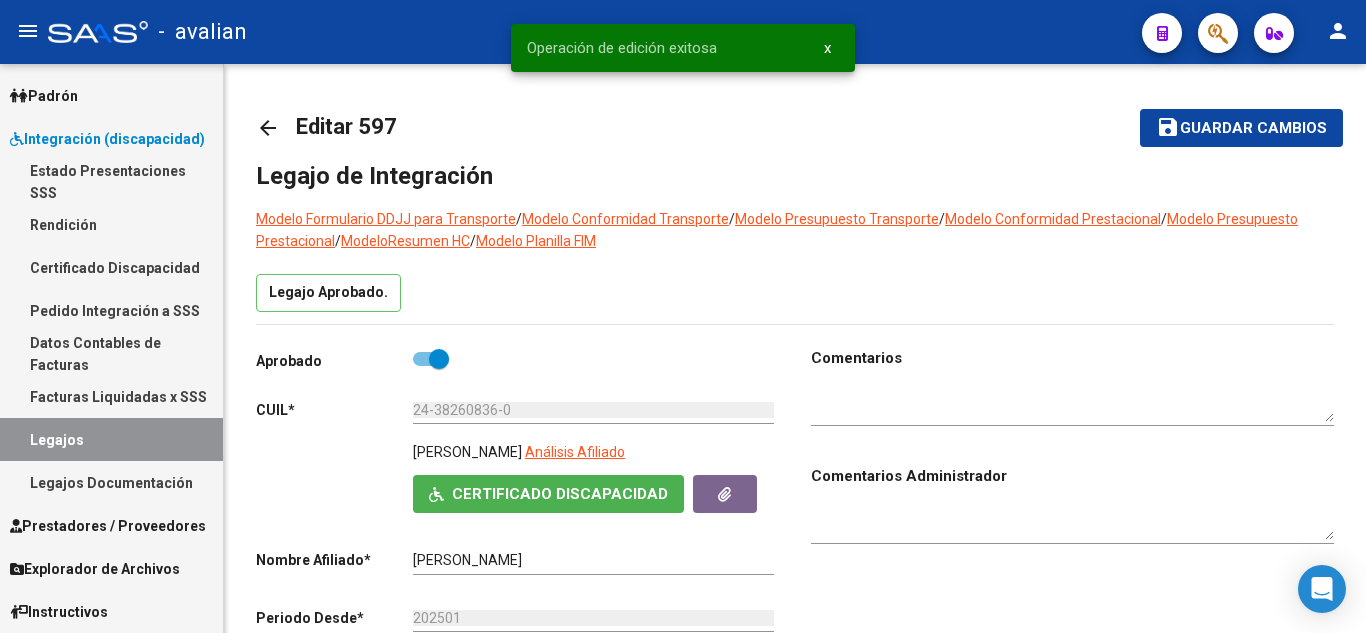 click on "Legajos" at bounding box center (111, 439) 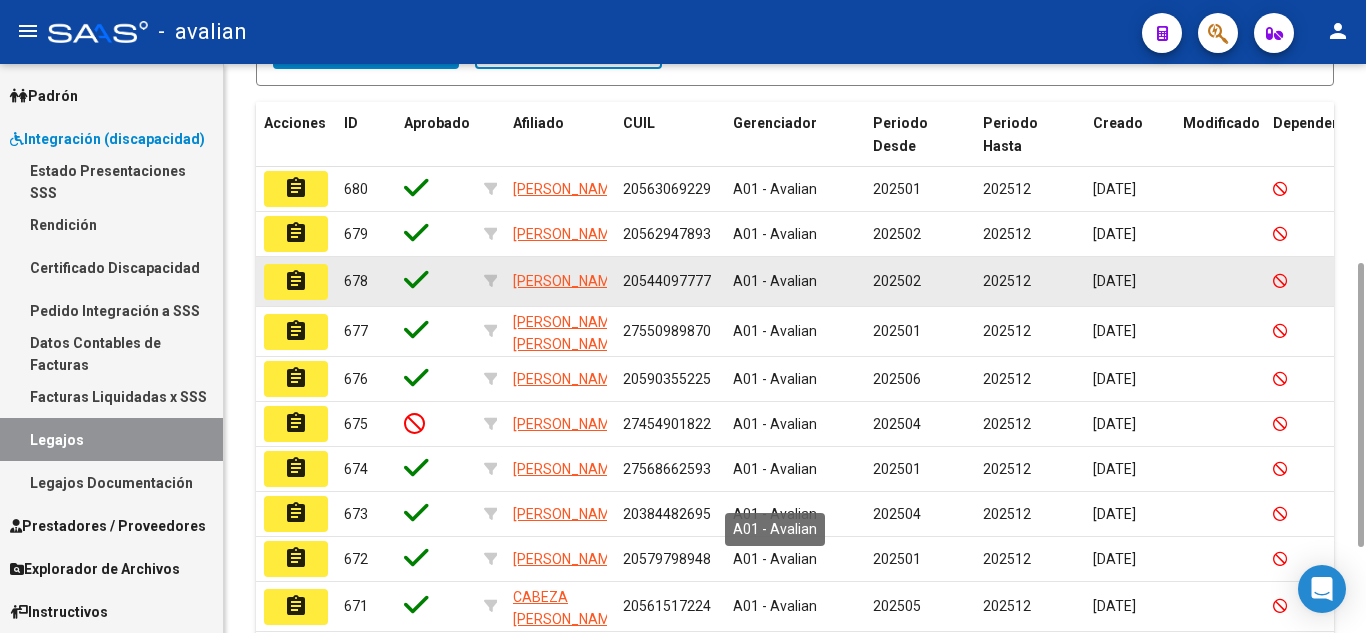 scroll, scrollTop: 0, scrollLeft: 0, axis: both 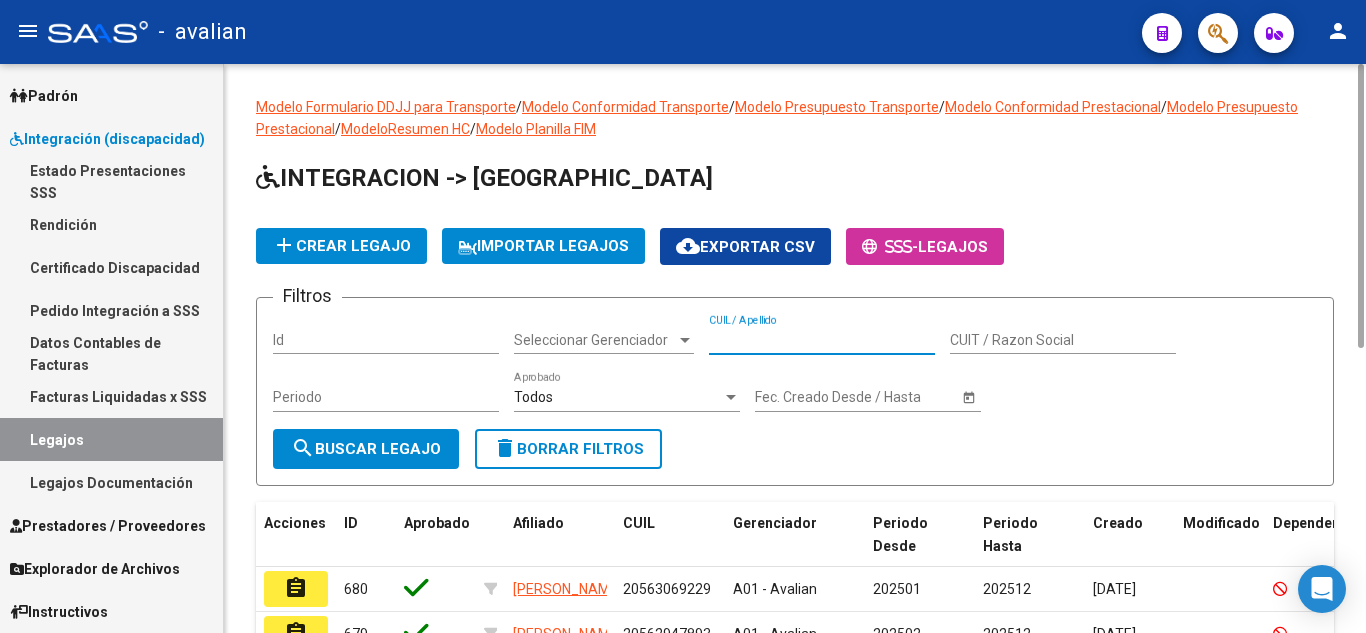 click on "CUIL / Apellido" at bounding box center (822, 340) 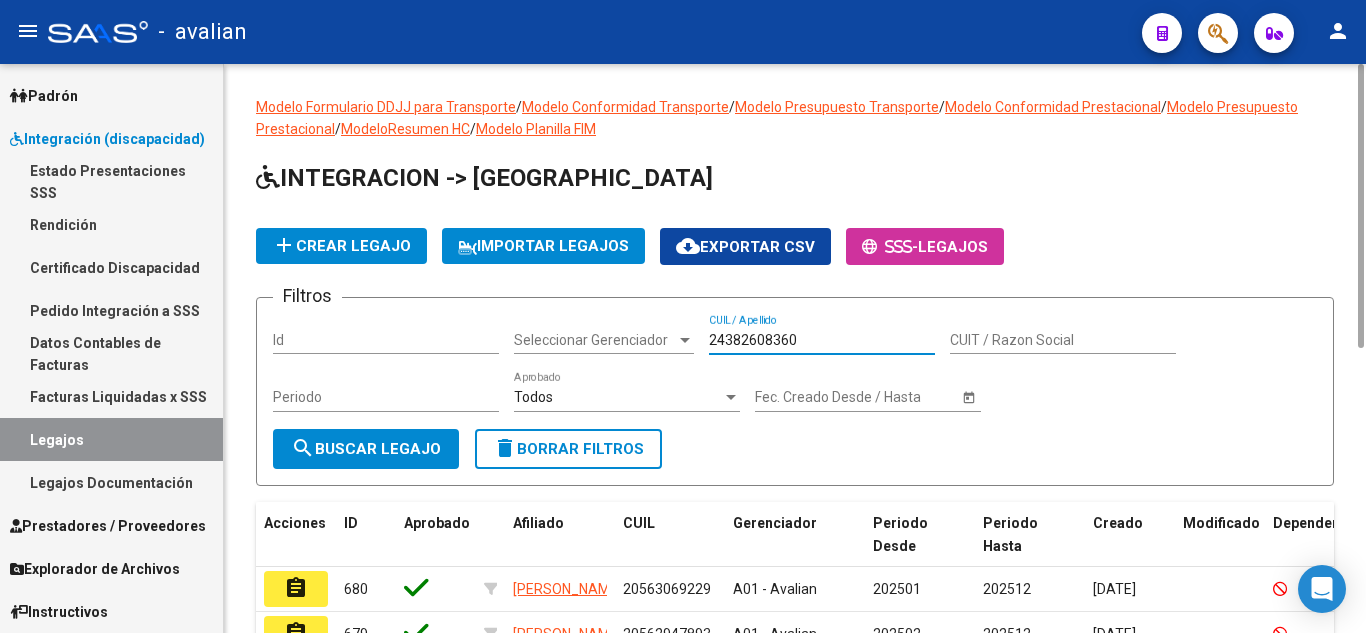 scroll, scrollTop: 200, scrollLeft: 0, axis: vertical 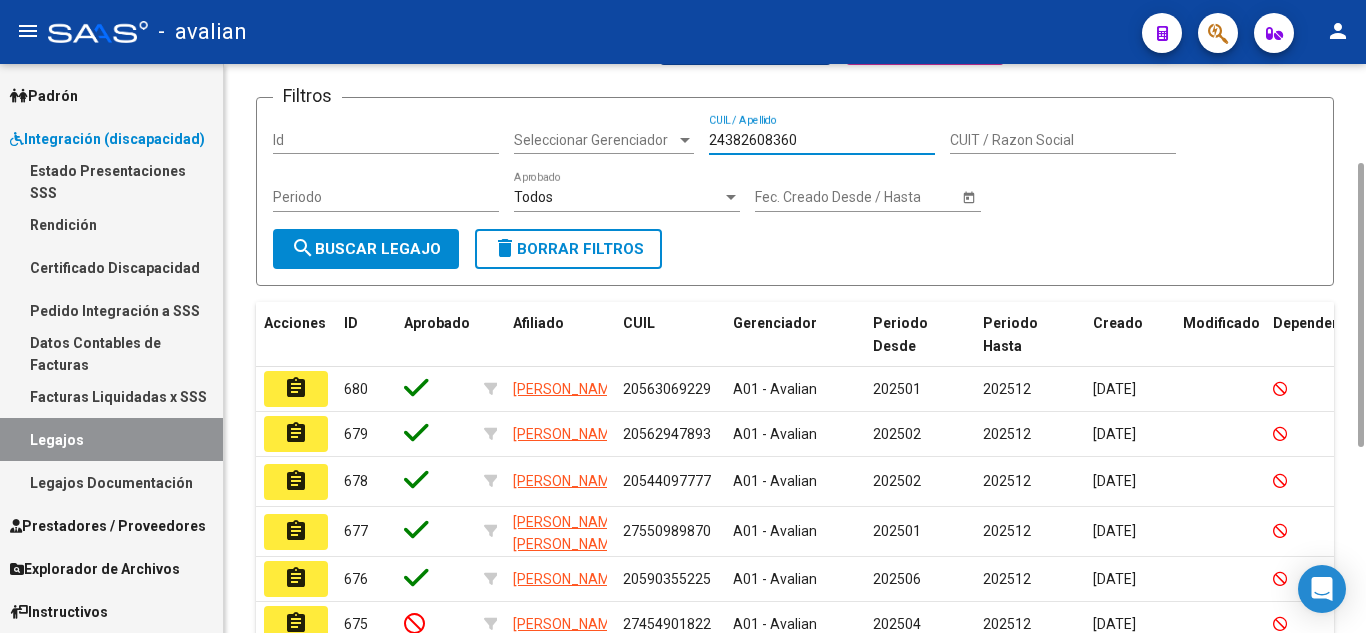 type on "24382608360" 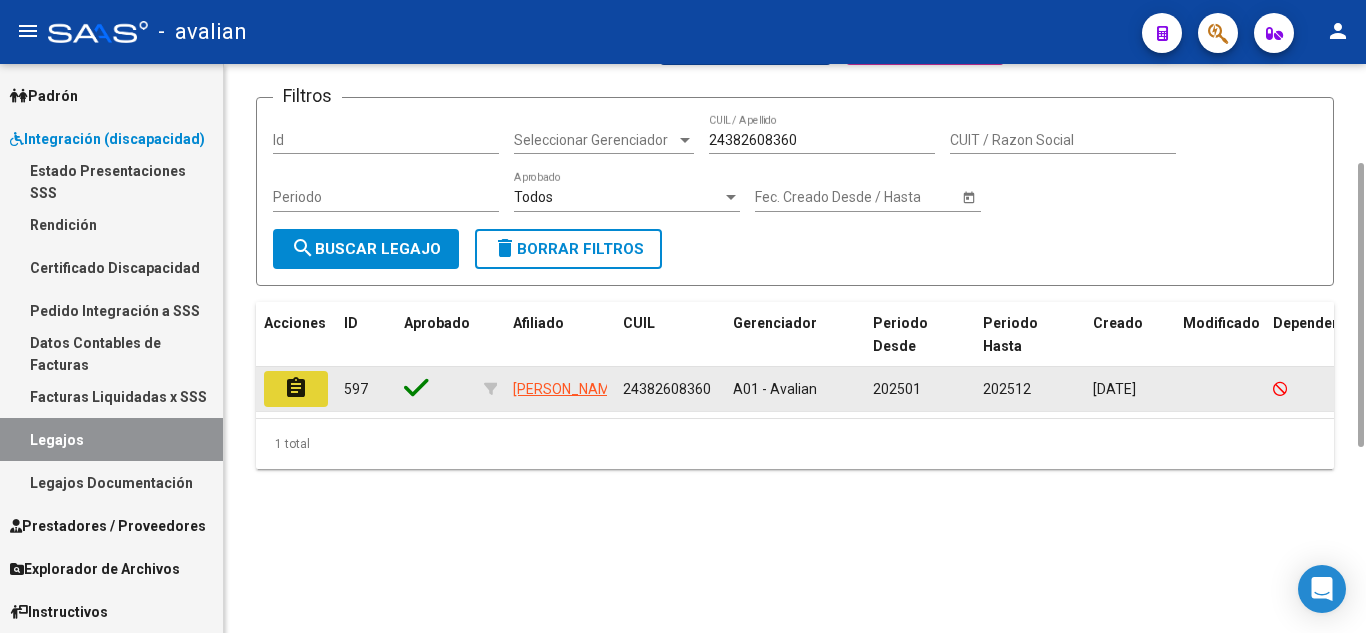 click on "assignment" 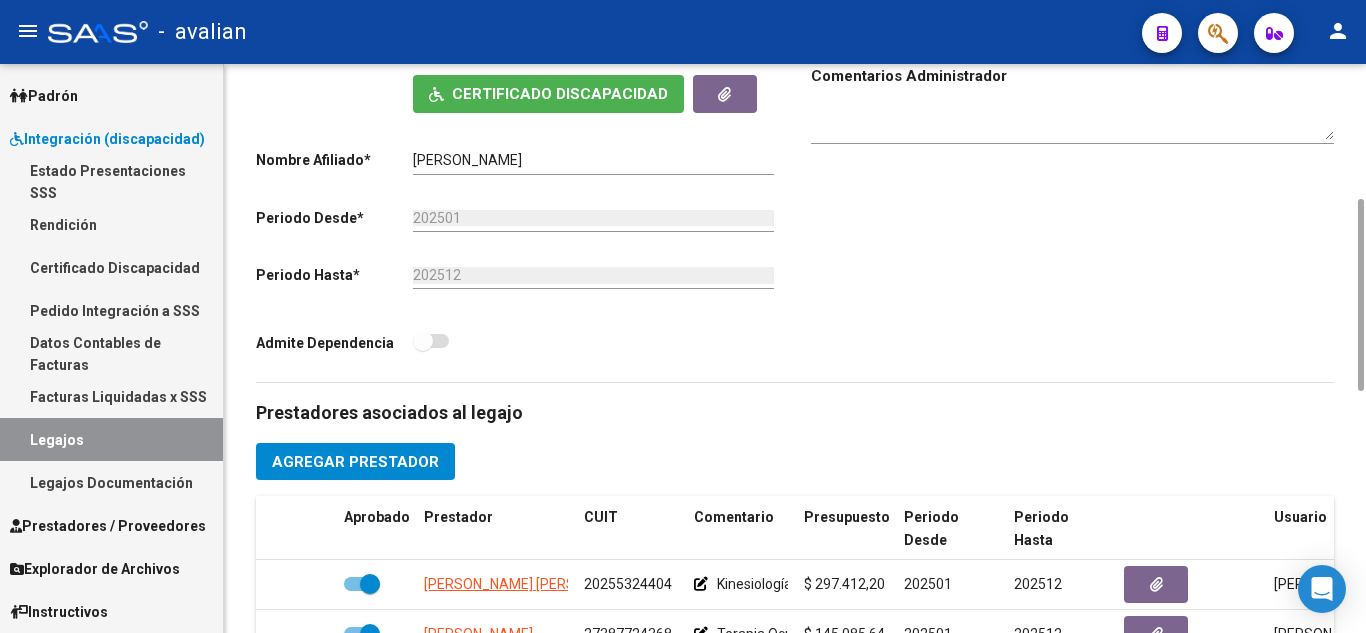 scroll, scrollTop: 600, scrollLeft: 0, axis: vertical 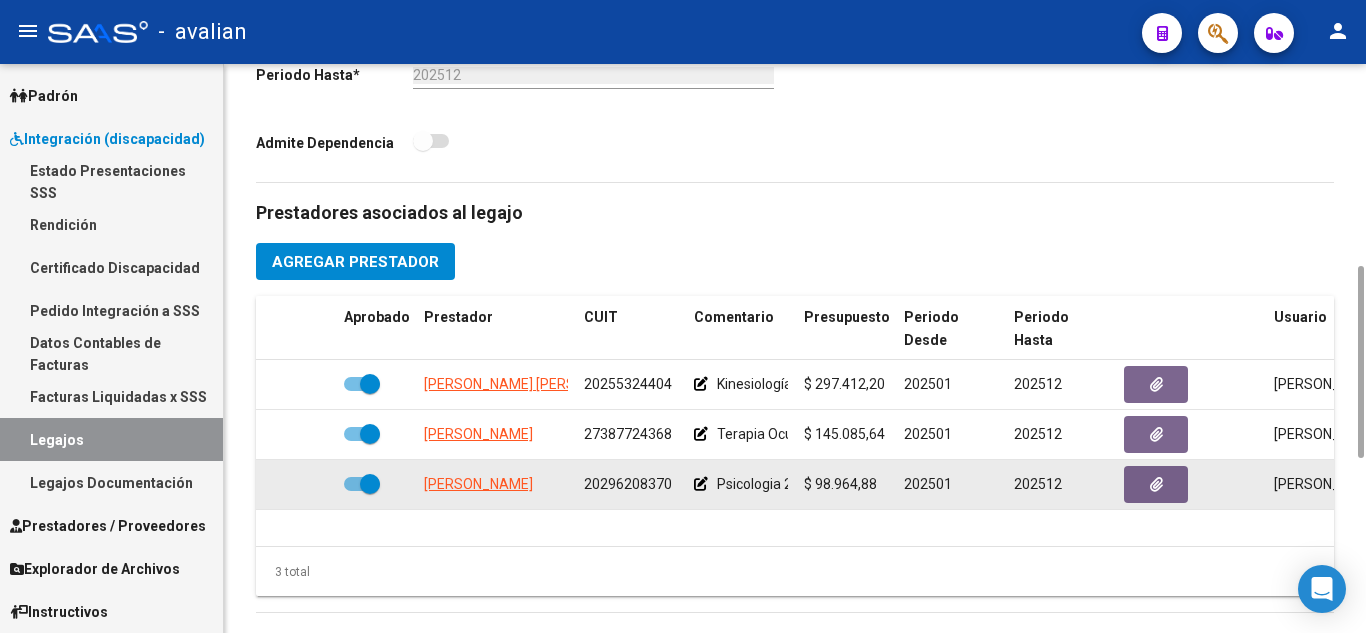 click at bounding box center (362, 484) 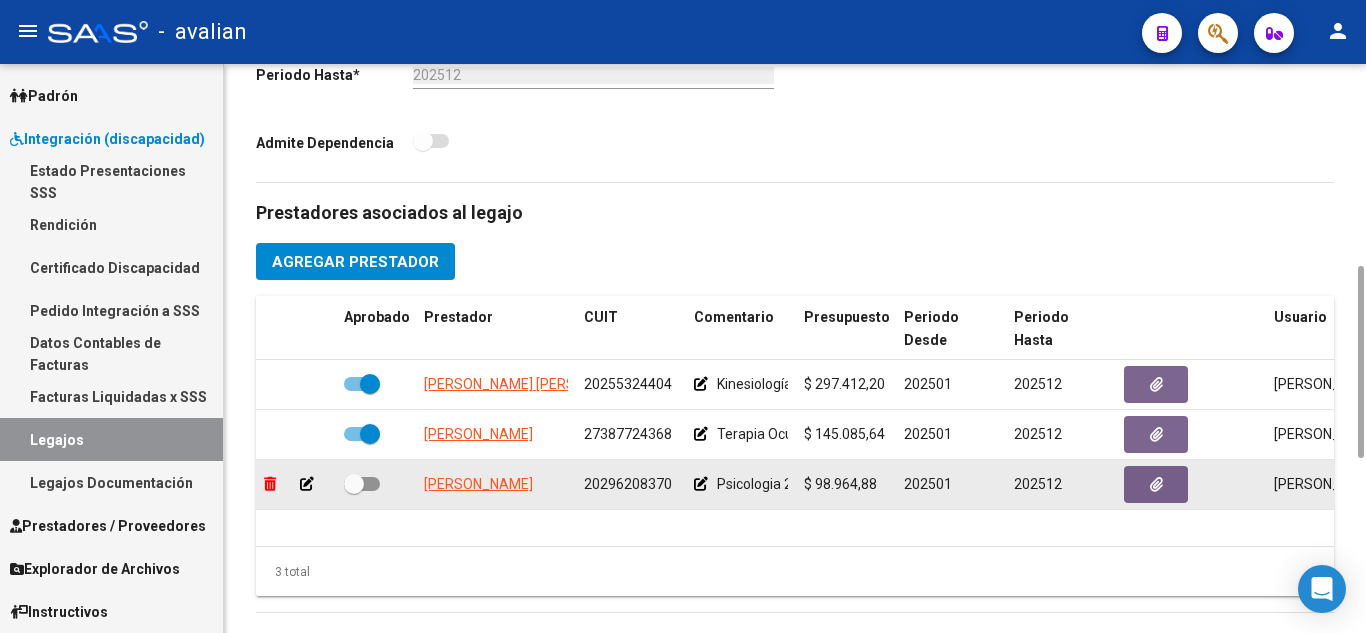 click 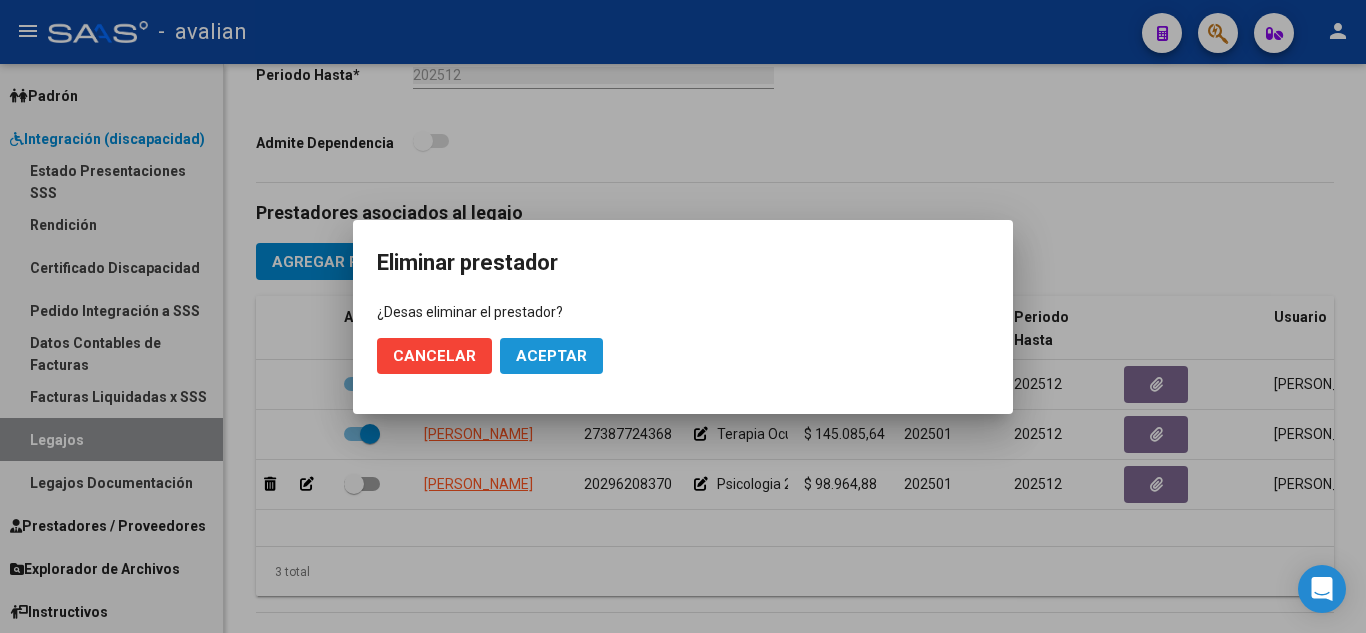 click on "Aceptar" 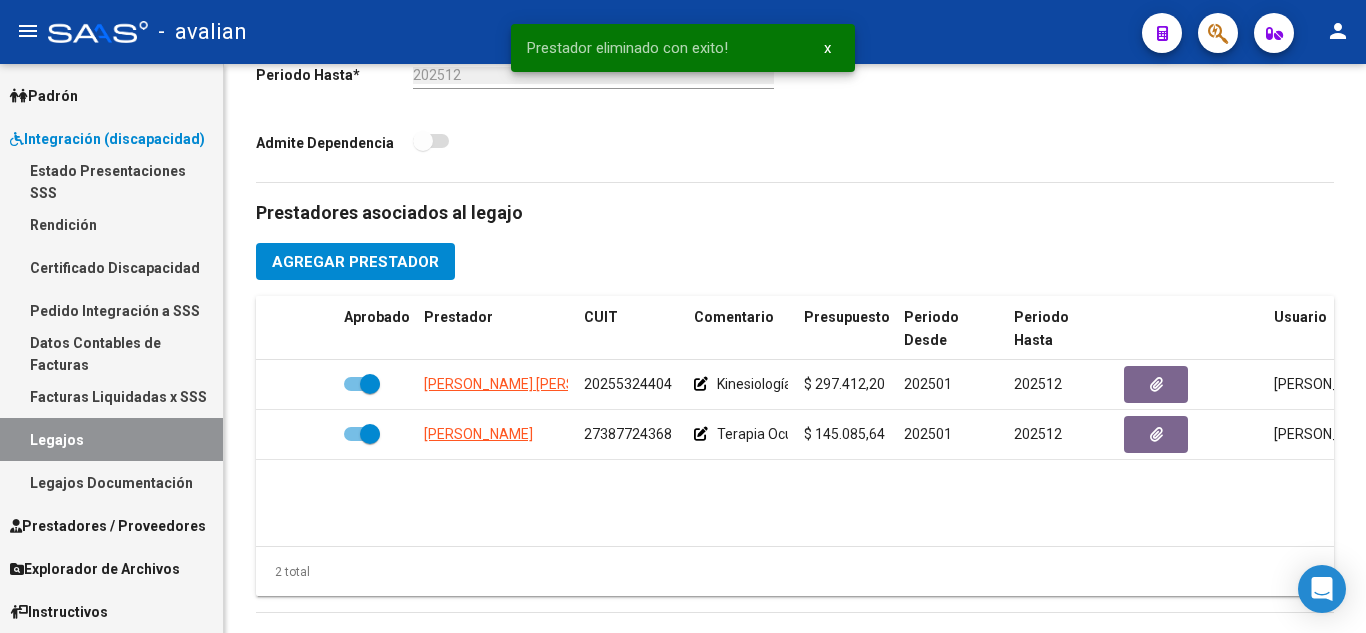 scroll, scrollTop: 0, scrollLeft: 0, axis: both 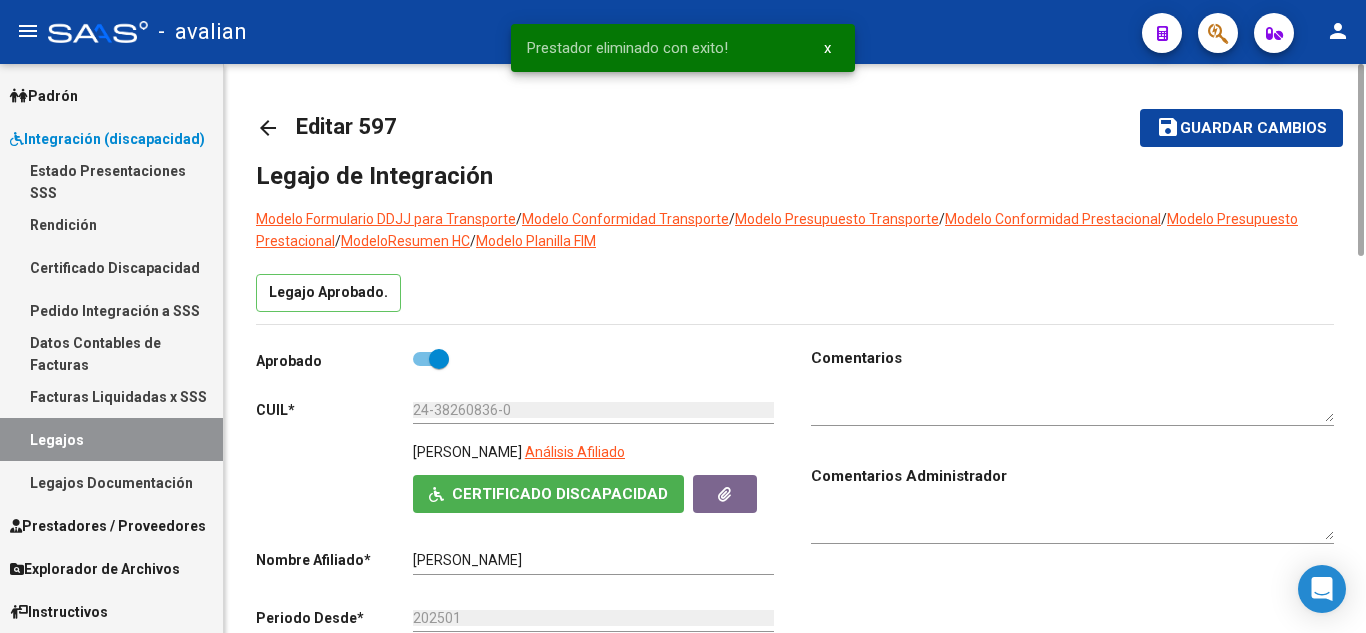 click on "Guardar cambios" 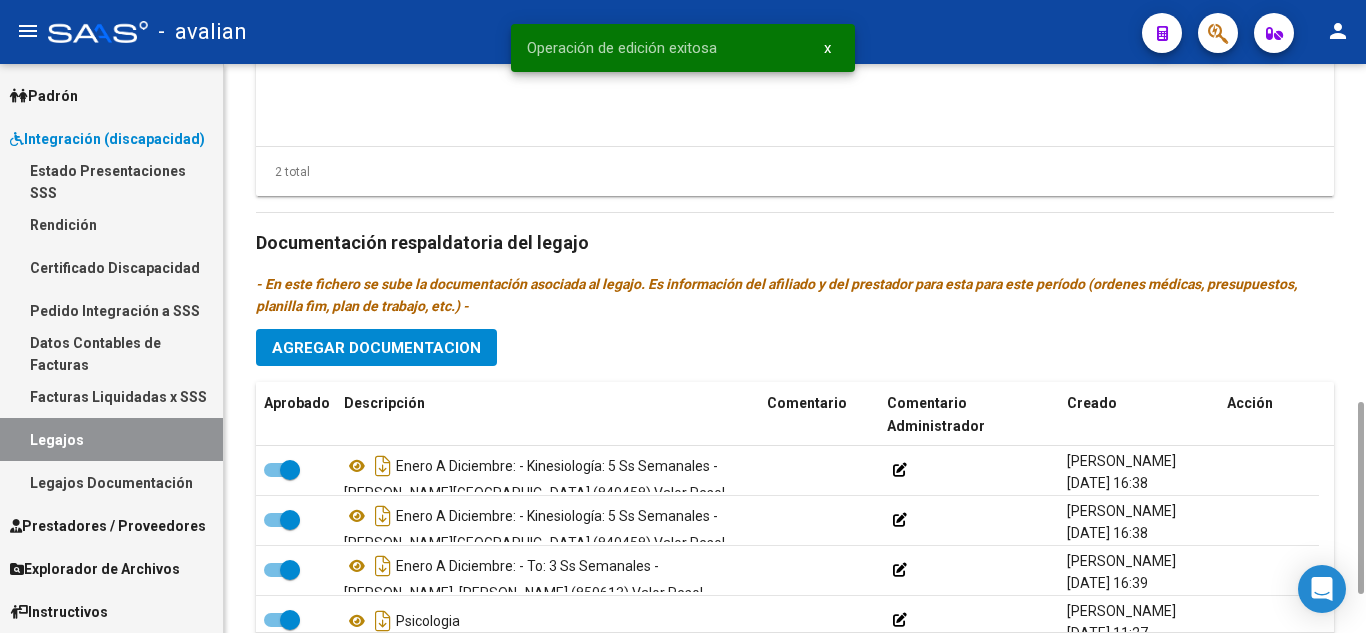 scroll, scrollTop: 1115, scrollLeft: 0, axis: vertical 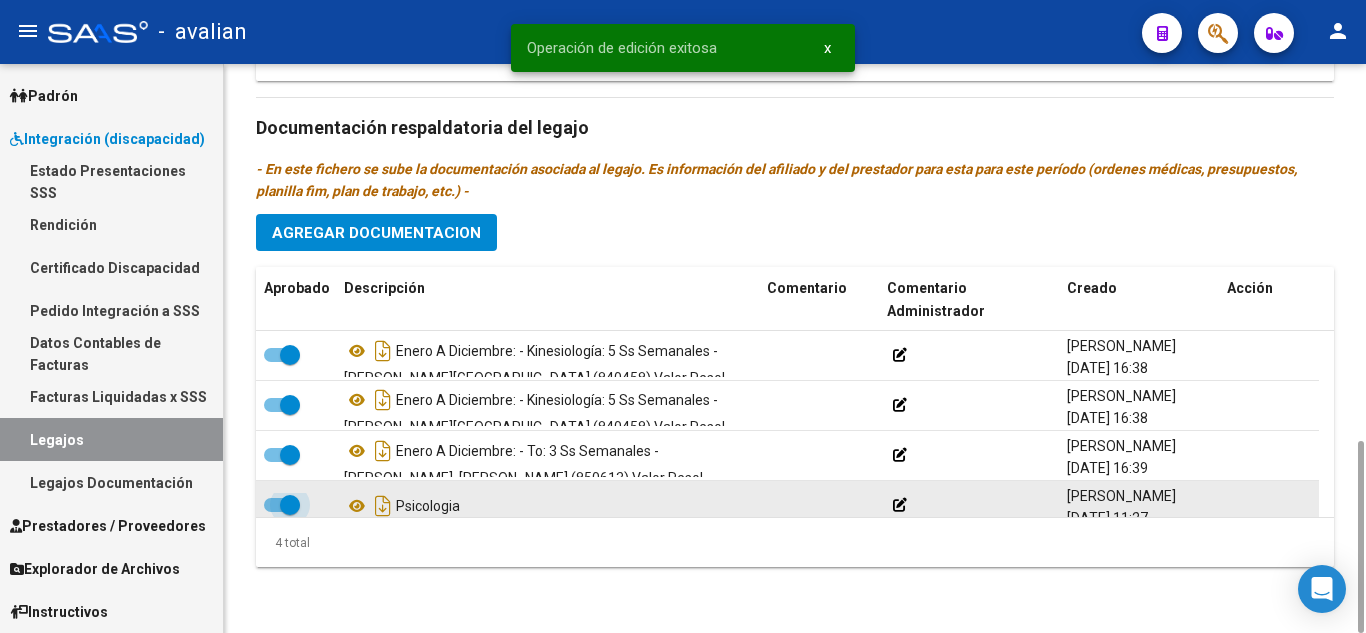 click at bounding box center [282, 505] 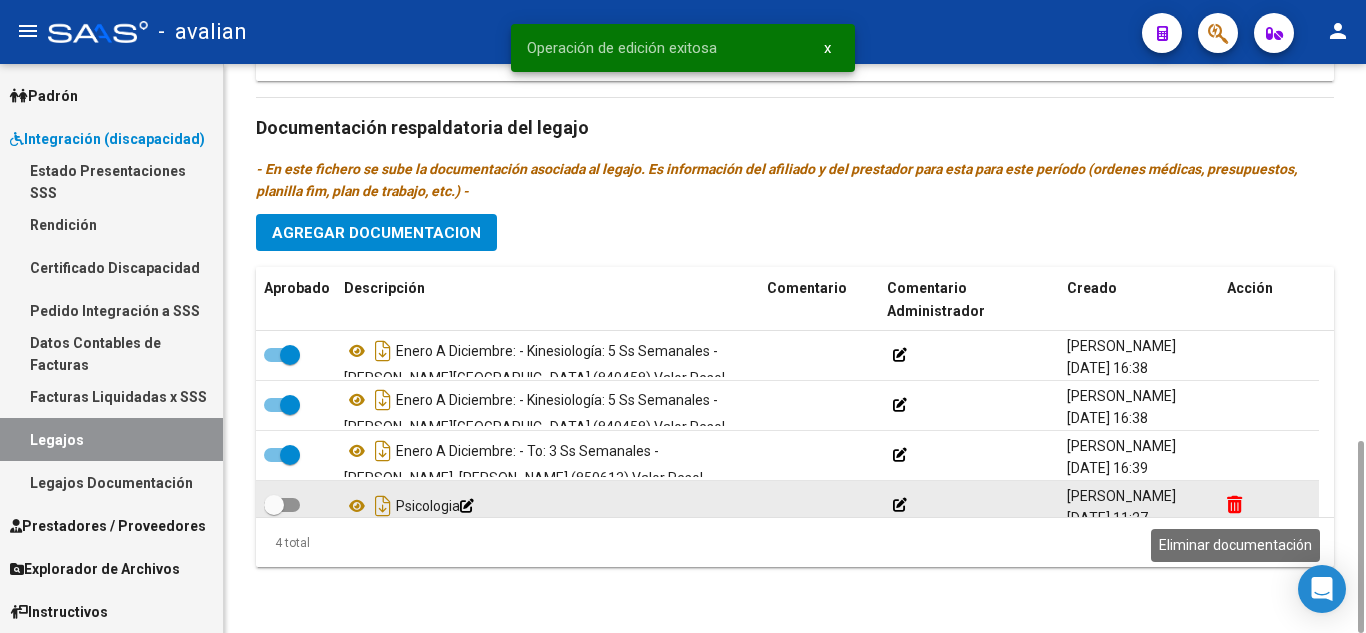 click 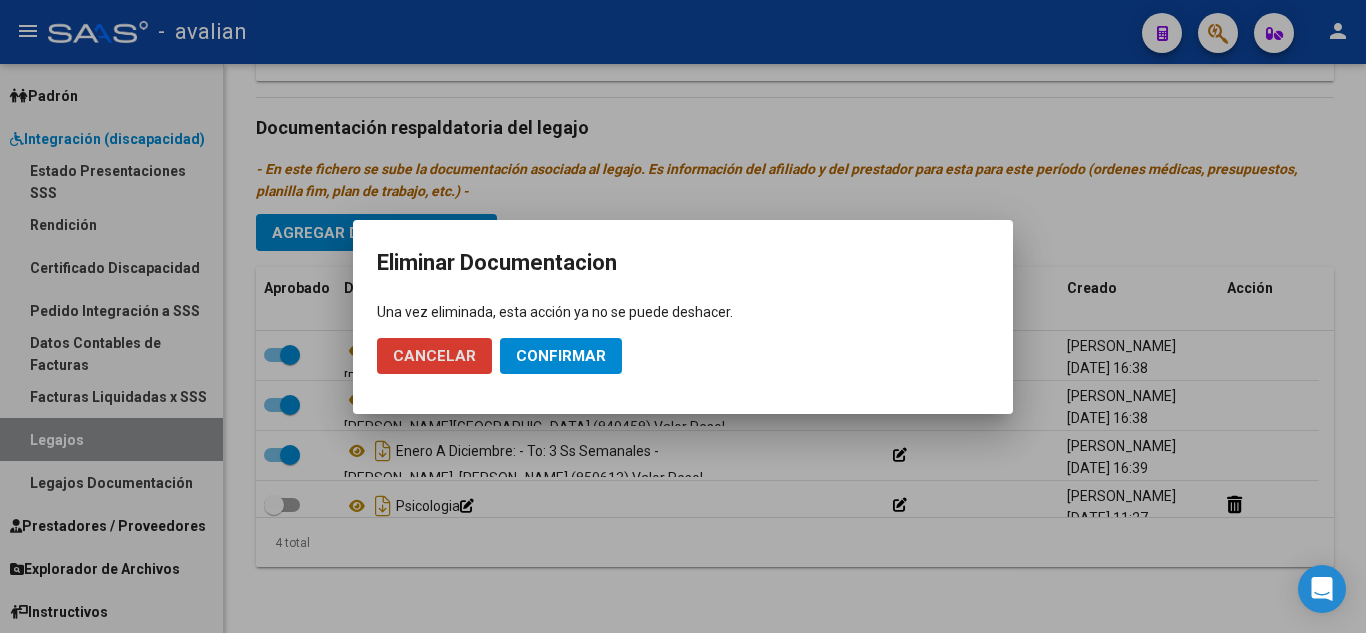 click on "Confirmar" 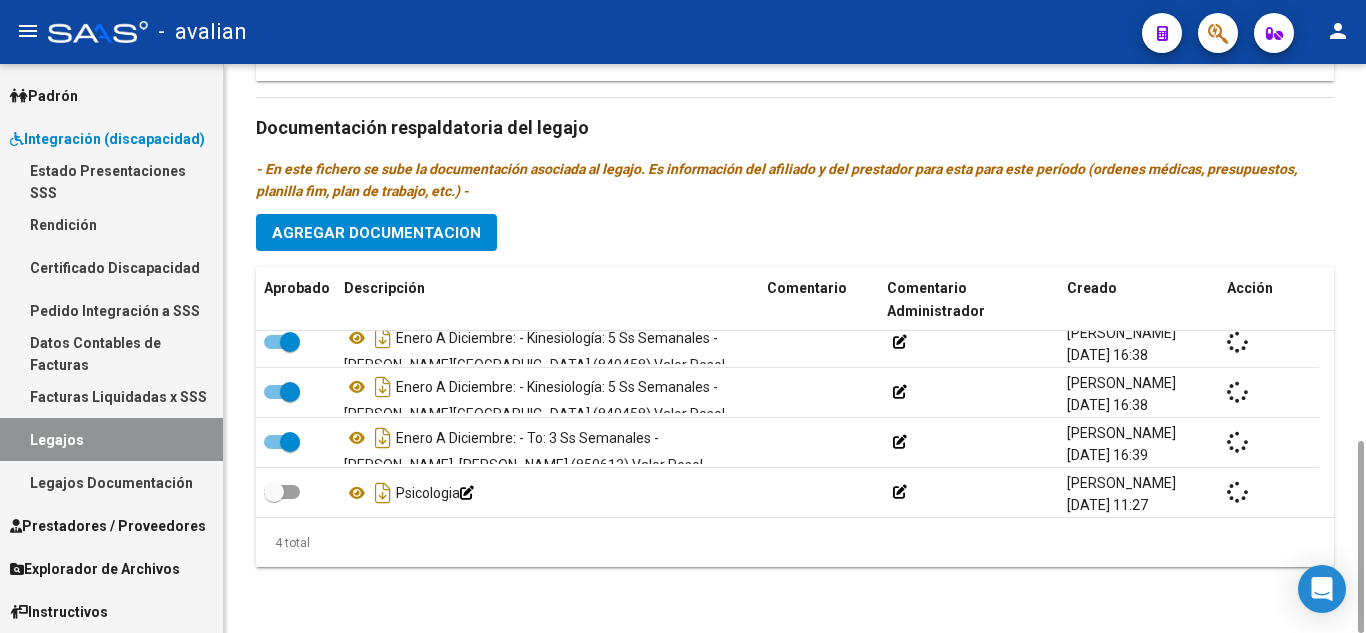 scroll, scrollTop: 0, scrollLeft: 0, axis: both 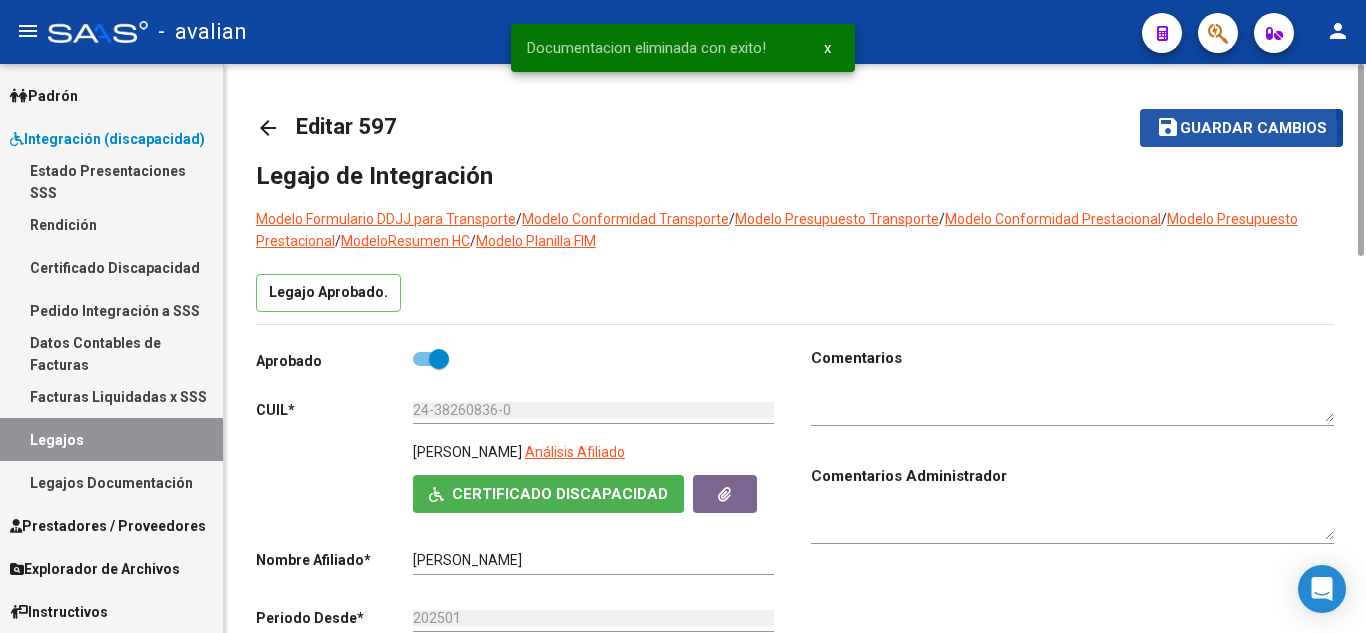 click on "save" 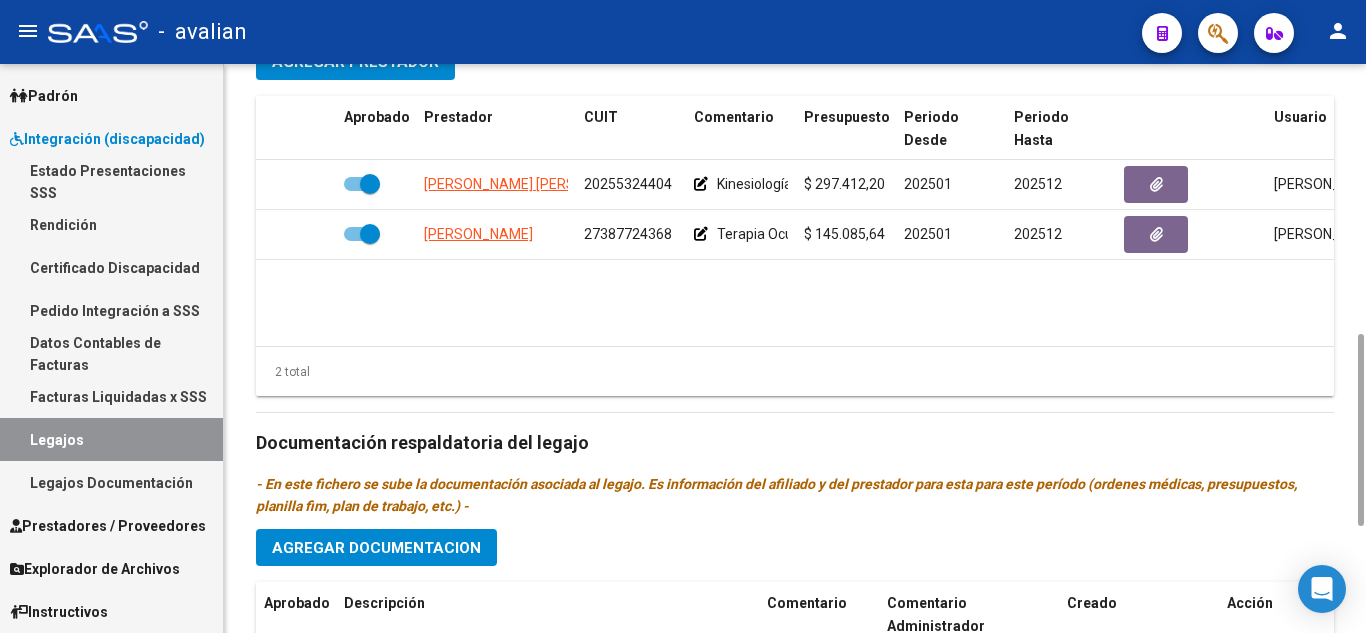 scroll, scrollTop: 1115, scrollLeft: 0, axis: vertical 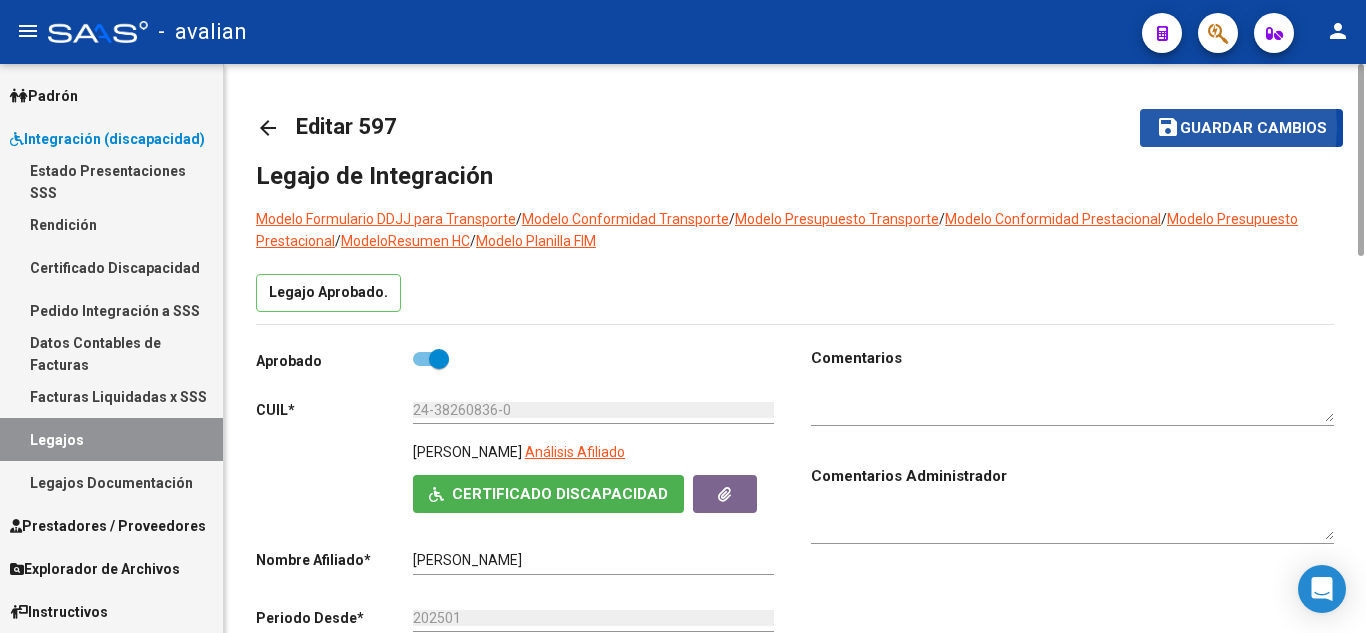 click on "save" 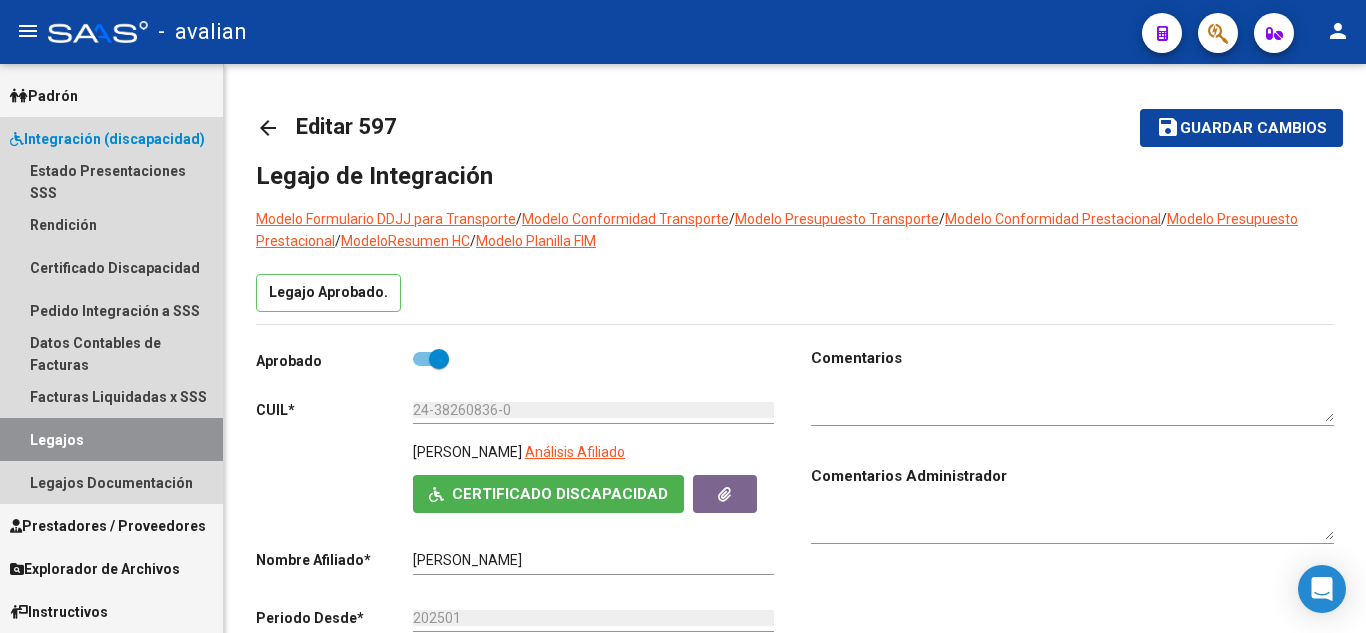 click on "Legajos" at bounding box center [111, 439] 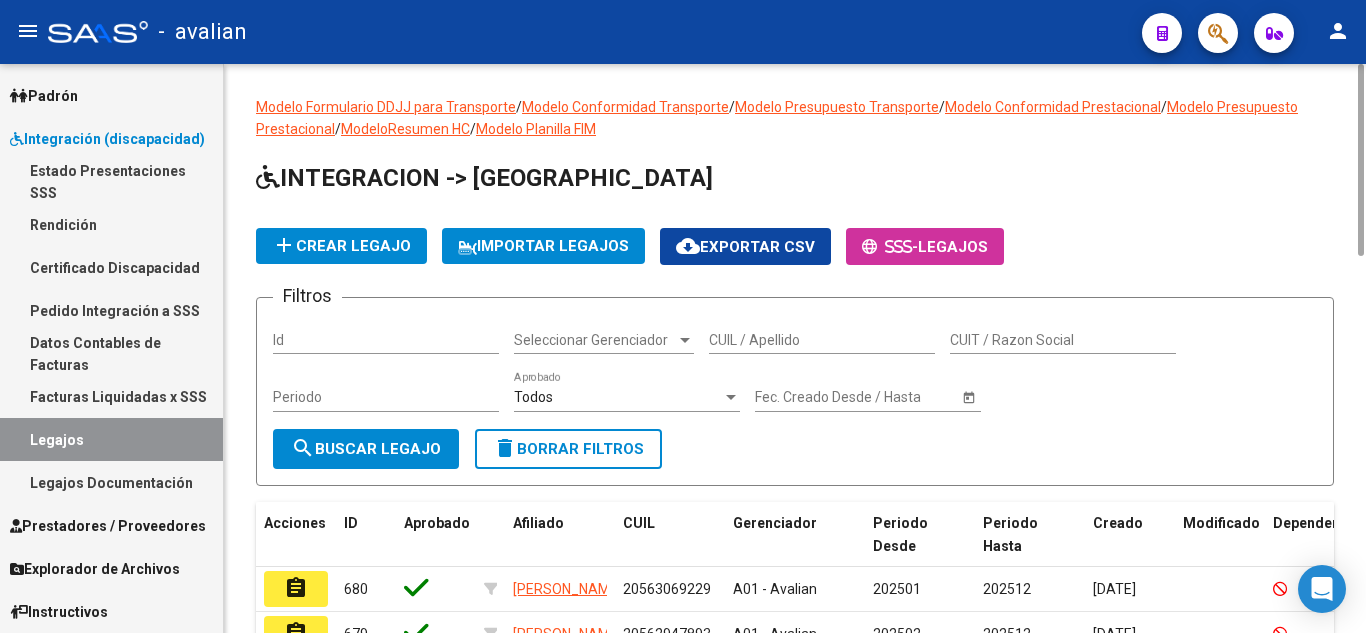 click on "CUIL / Apellido" 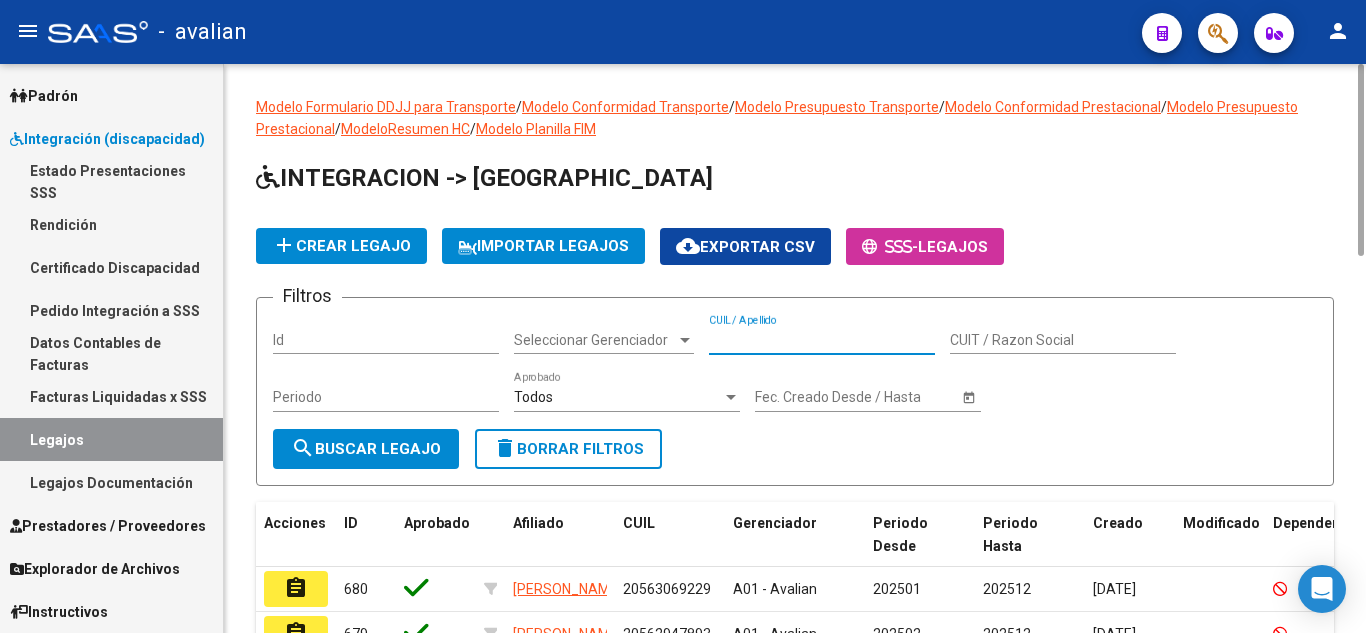paste on "20464664263" 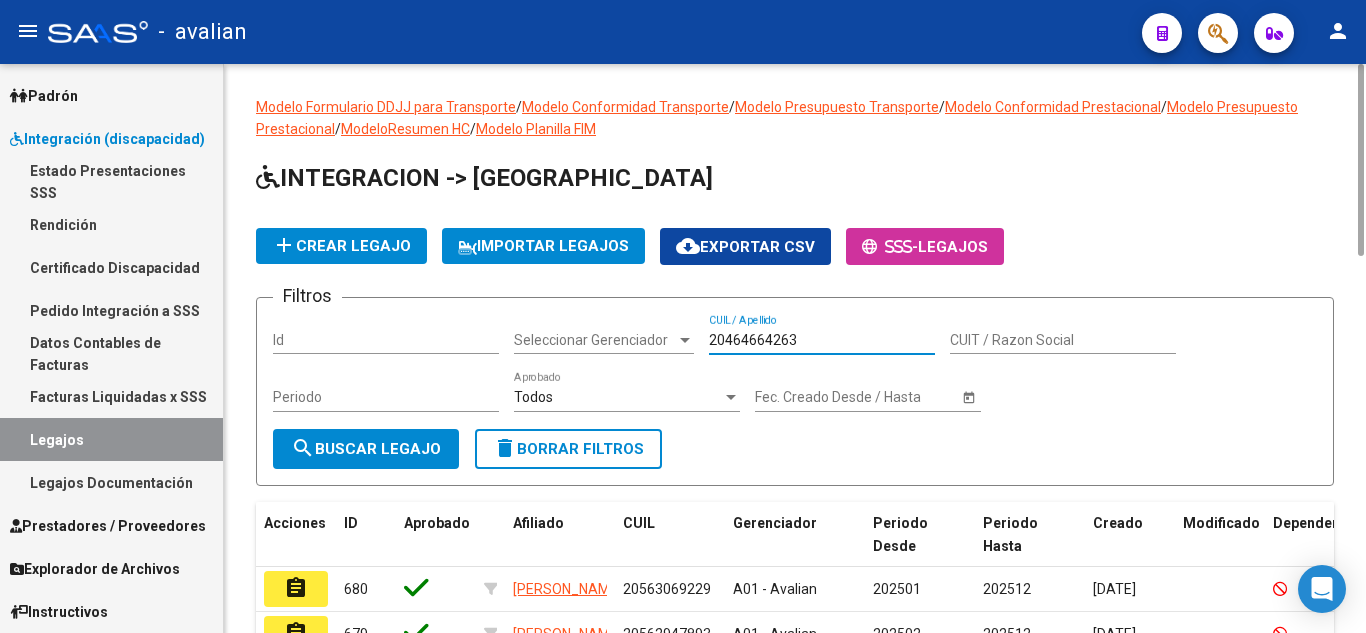 type on "20464664263" 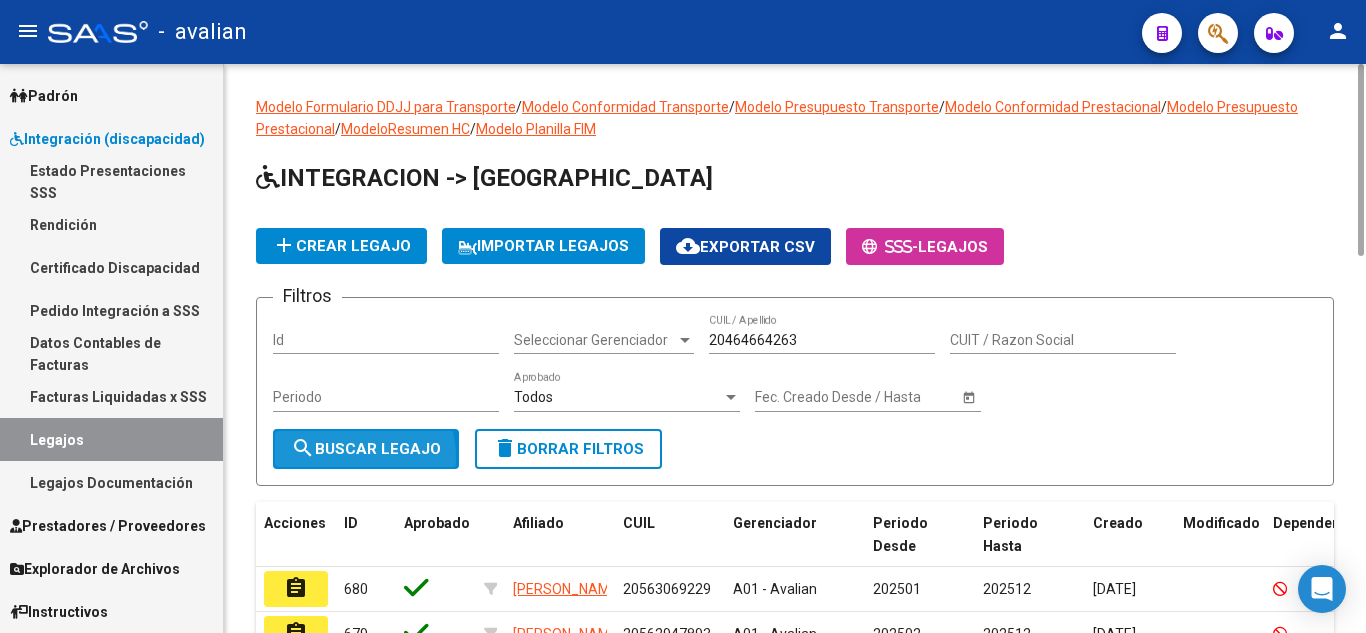 click on "search  Buscar Legajo" 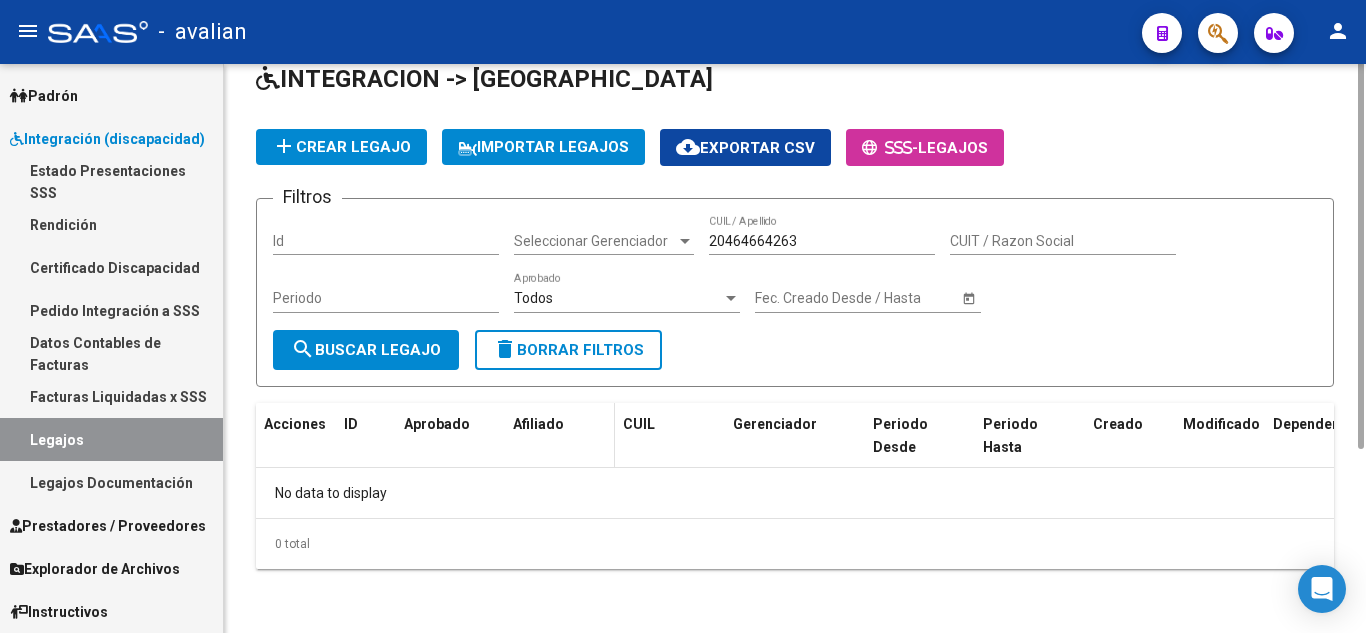 scroll, scrollTop: 0, scrollLeft: 0, axis: both 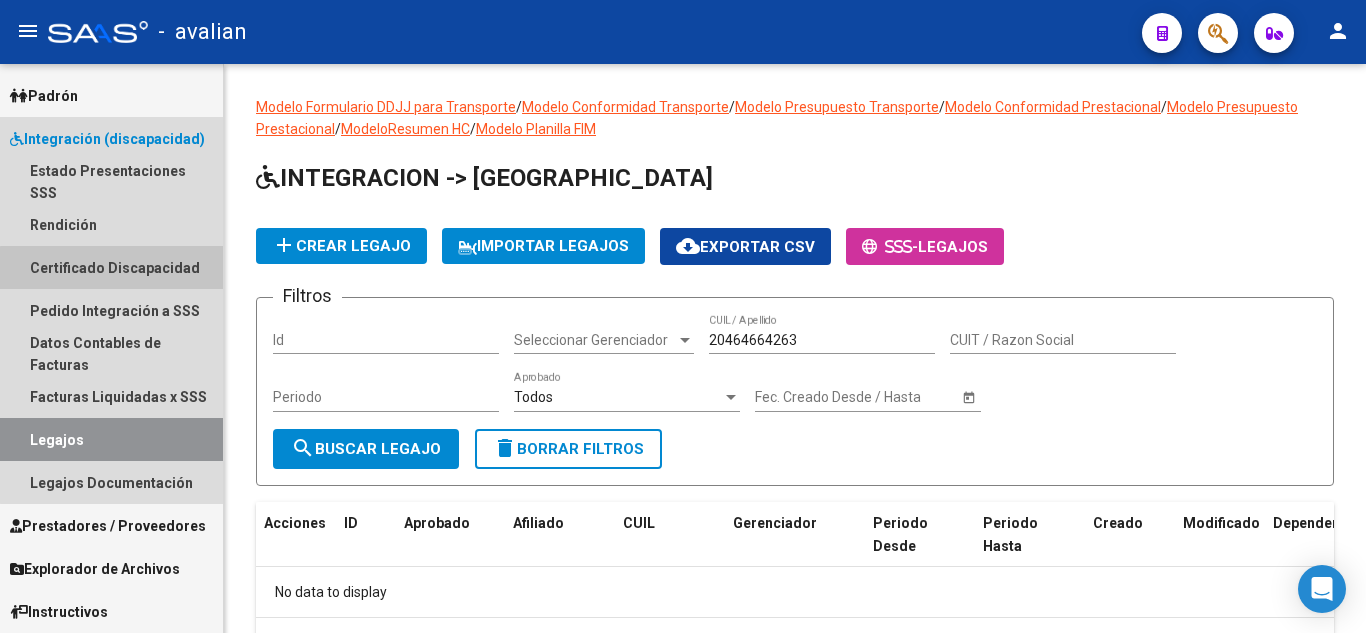 click on "Certificado Discapacidad" at bounding box center (111, 267) 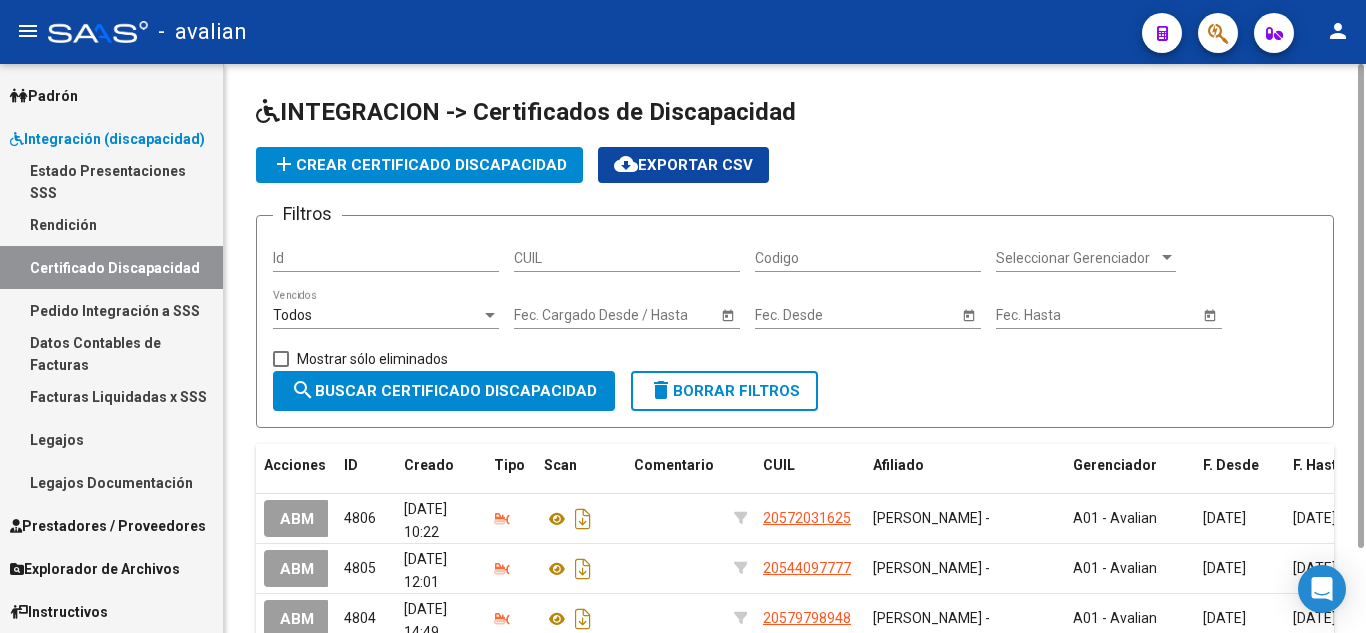 click on "CUIL" 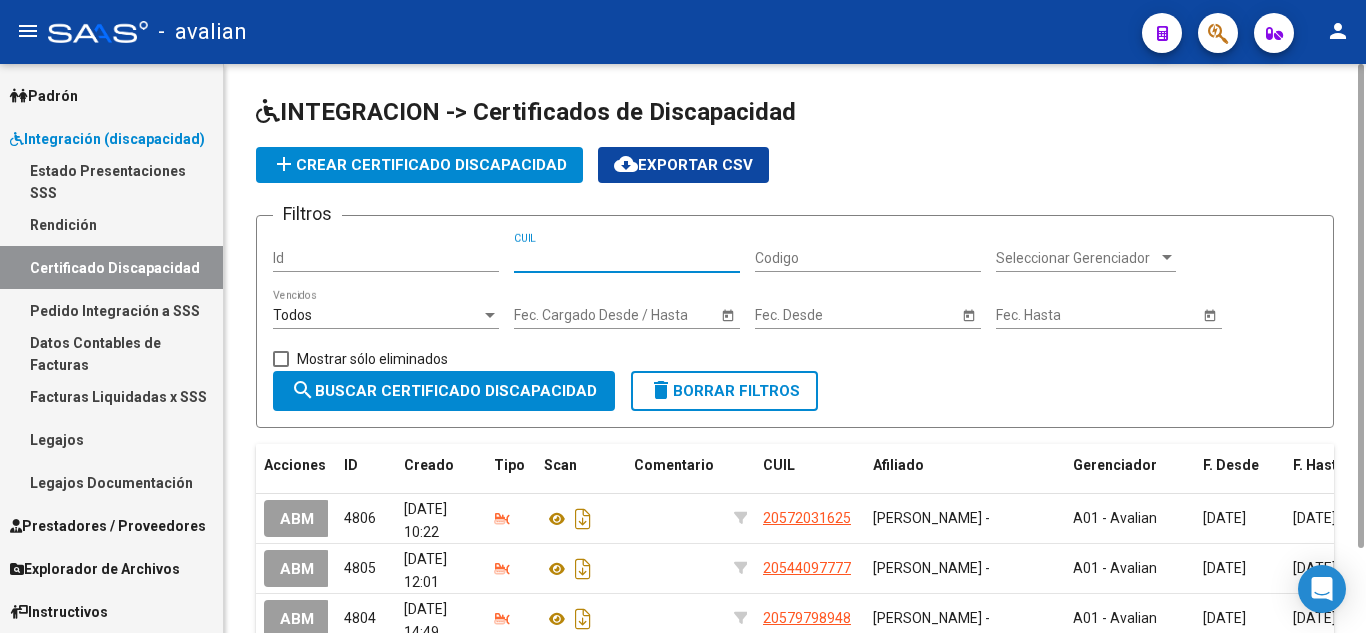 paste on "20-46466426-3" 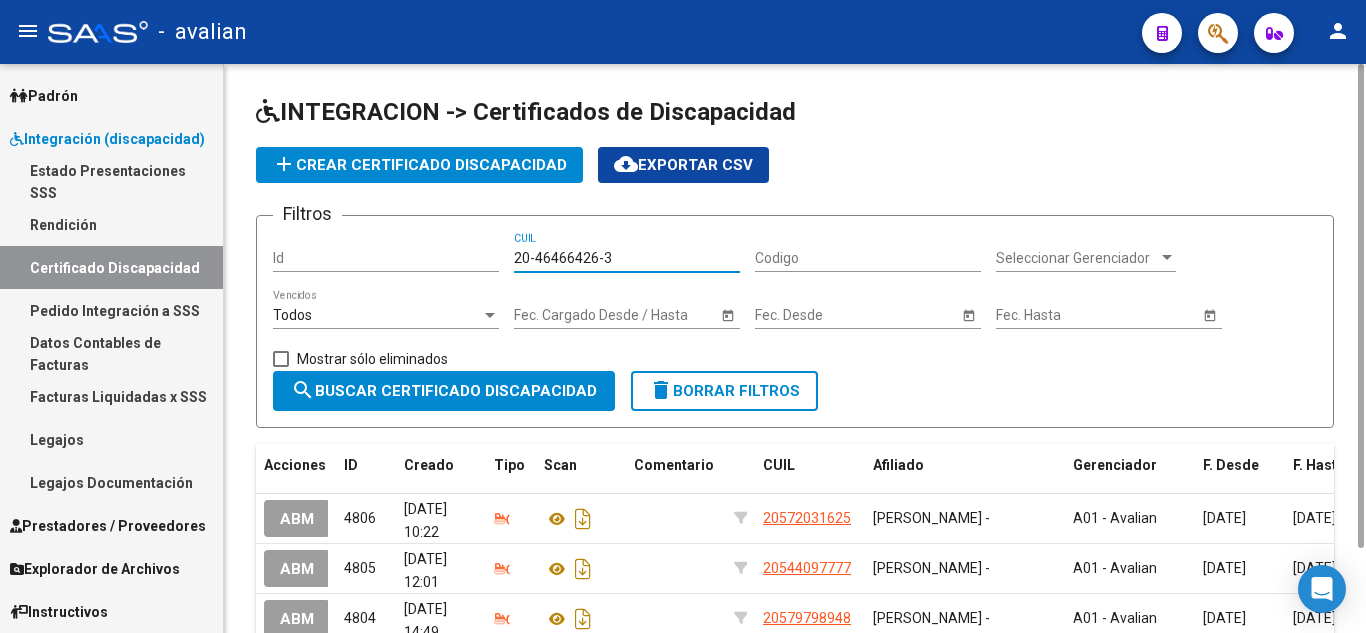 type on "20-46466426-3" 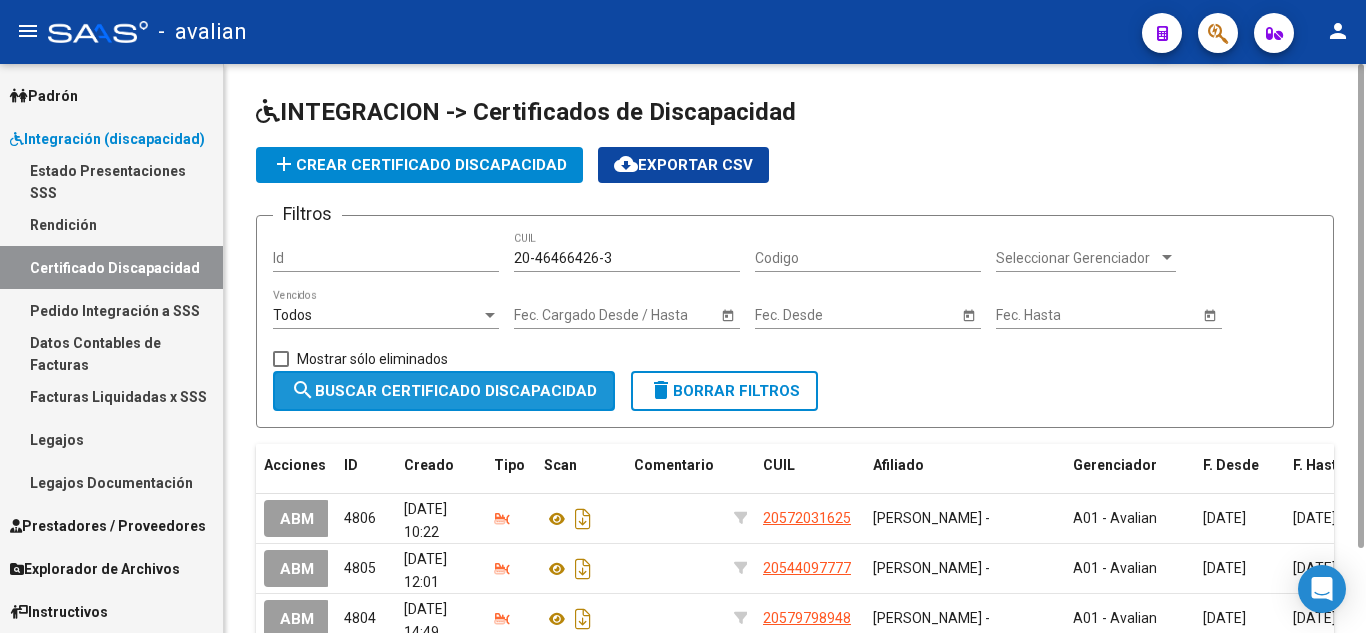 click on "search  Buscar Certificado Discapacidad" 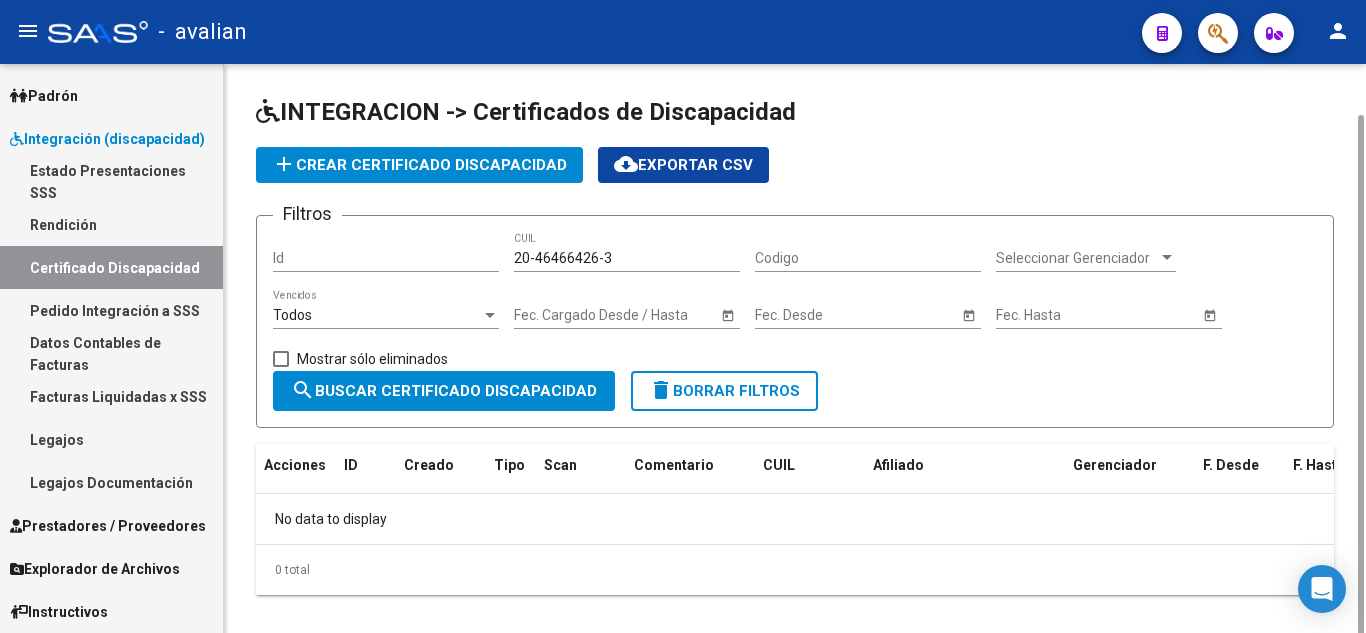 scroll, scrollTop: 26, scrollLeft: 0, axis: vertical 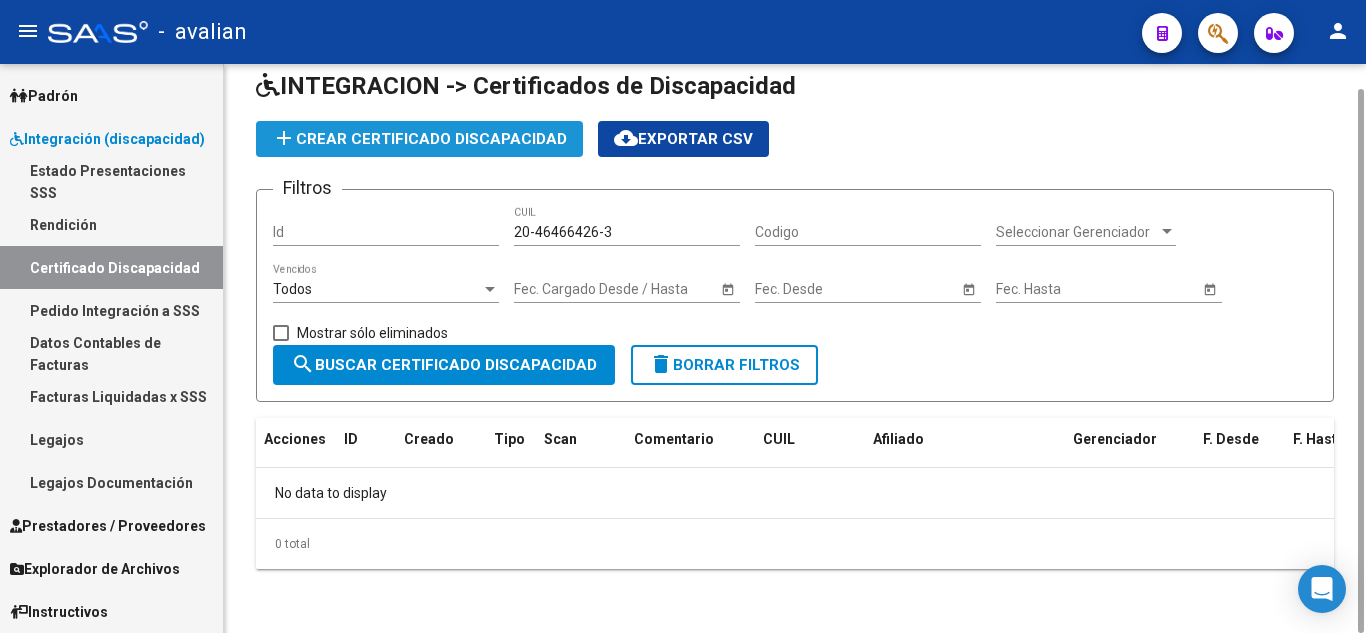 click on "add  Crear Certificado Discapacidad" 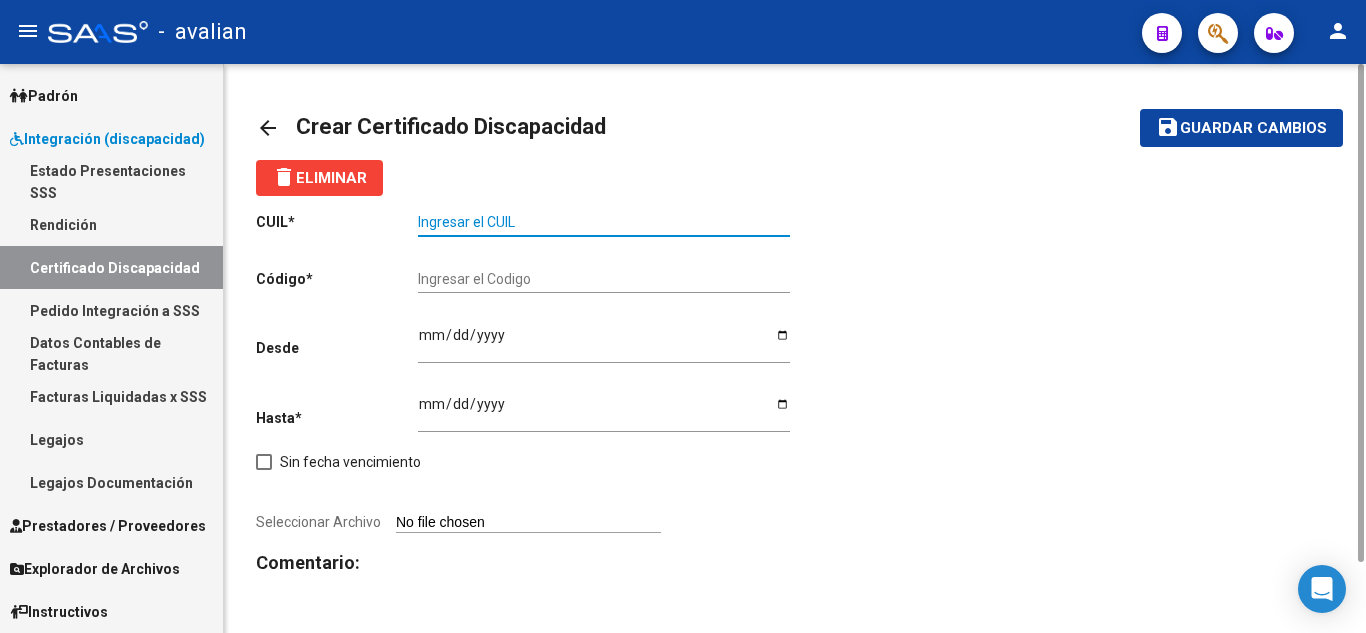 paste on "20-46466426-3" 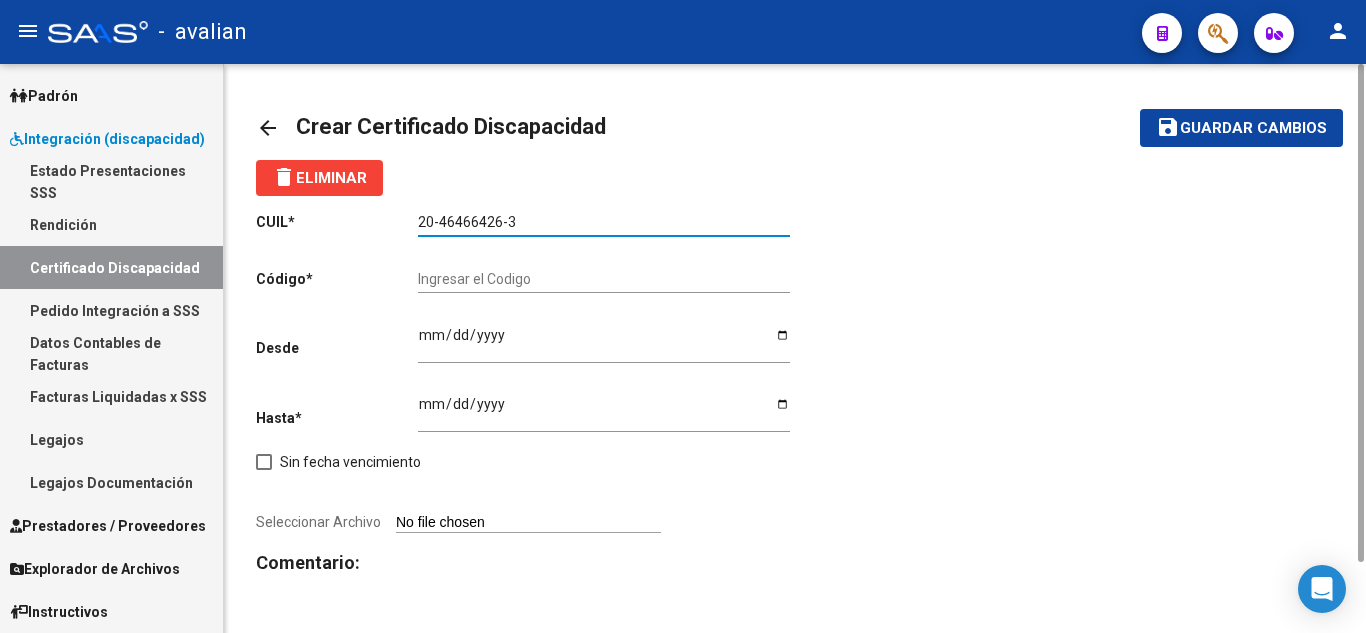 type on "20-46466426-3" 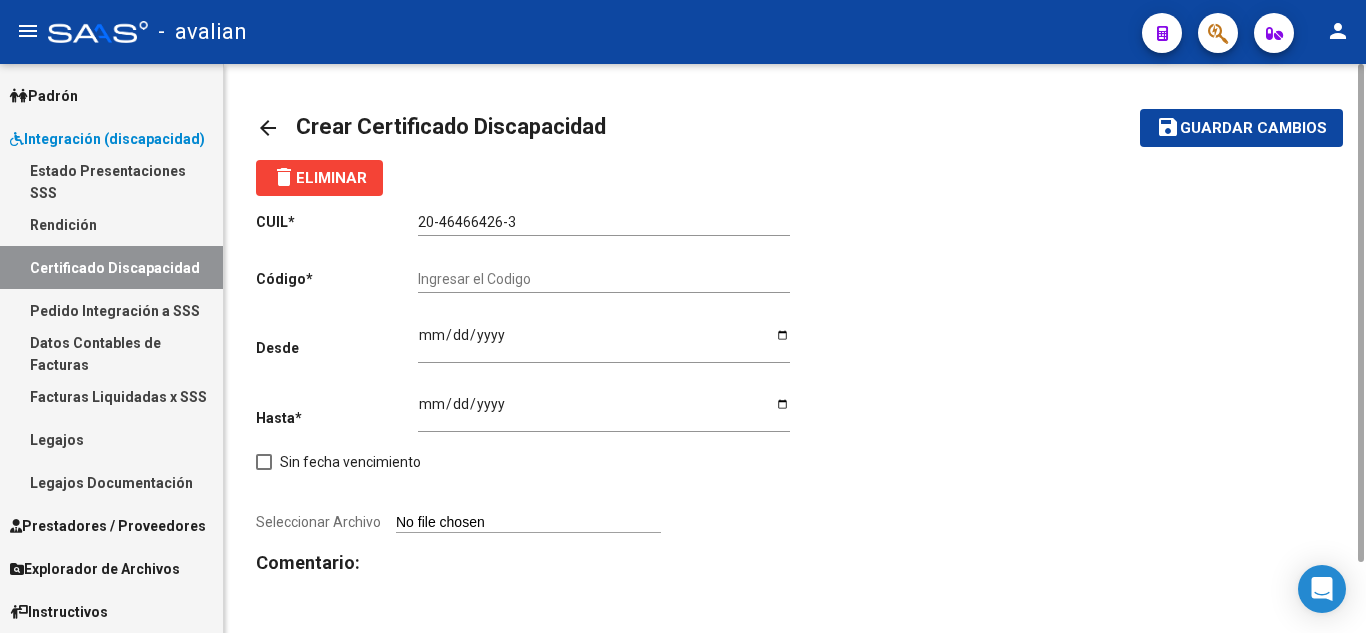 click on "CUIL  *   20-46466426-3 Ingresar el CUIL  Código  *   Ingresar el Codigo  Desde    Ingresar fec. Desde  Hasta  *   Ingresar fec. Hasta     Sin fecha vencimiento        Seleccionar Archivo Comentario:" 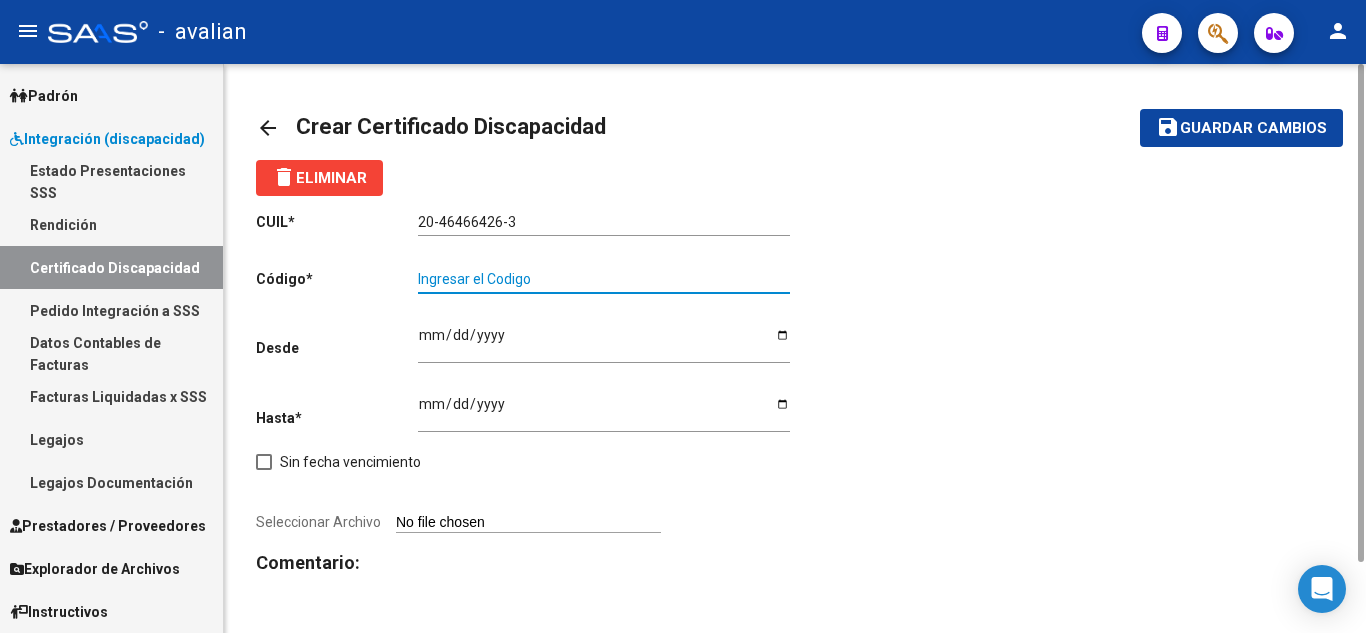 paste on "ARG-02-00046466426-20220422-20320422-ERI-441" 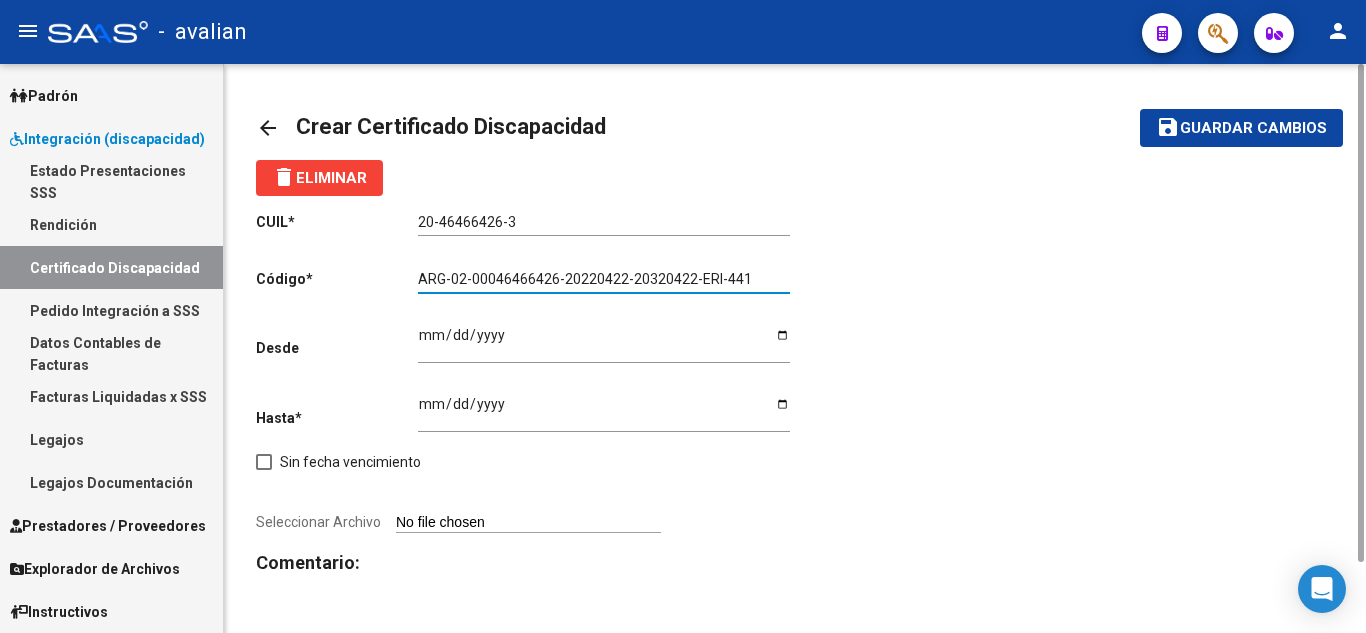 click on "ARG-02-00046466426-20220422-20320422-ERI-441" at bounding box center [604, 279] 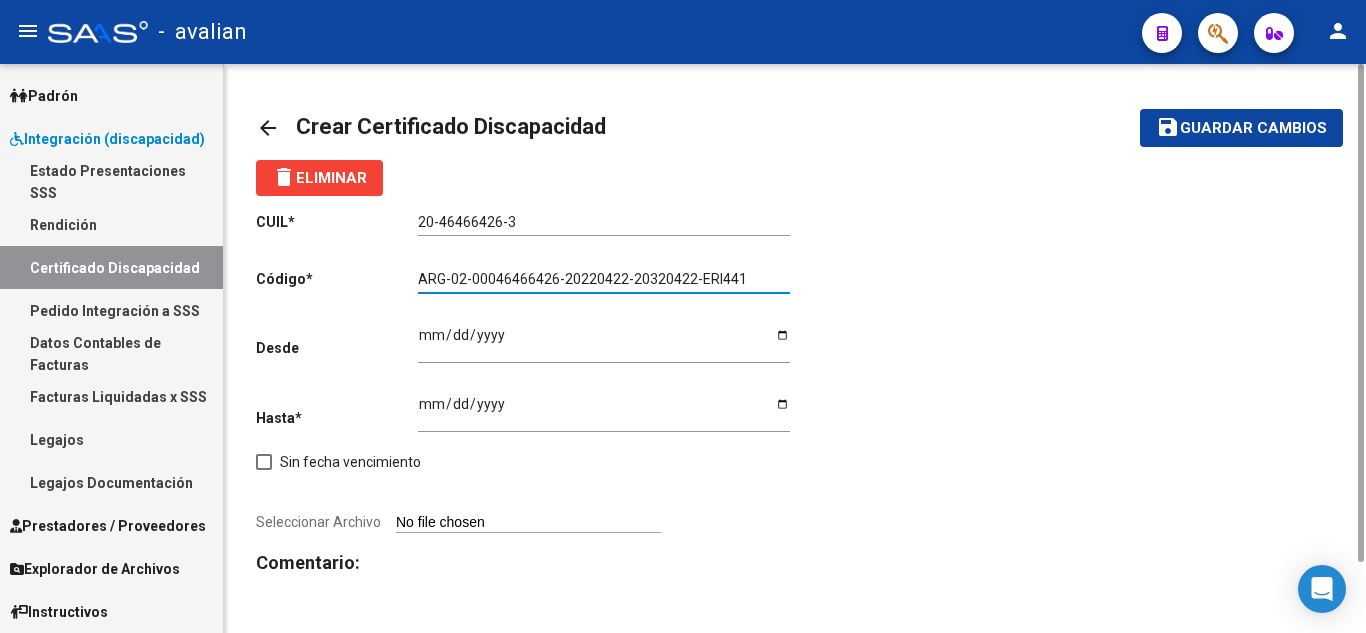 click on "ARG-02-00046466426-20220422-20320422-ERI441" at bounding box center (604, 279) 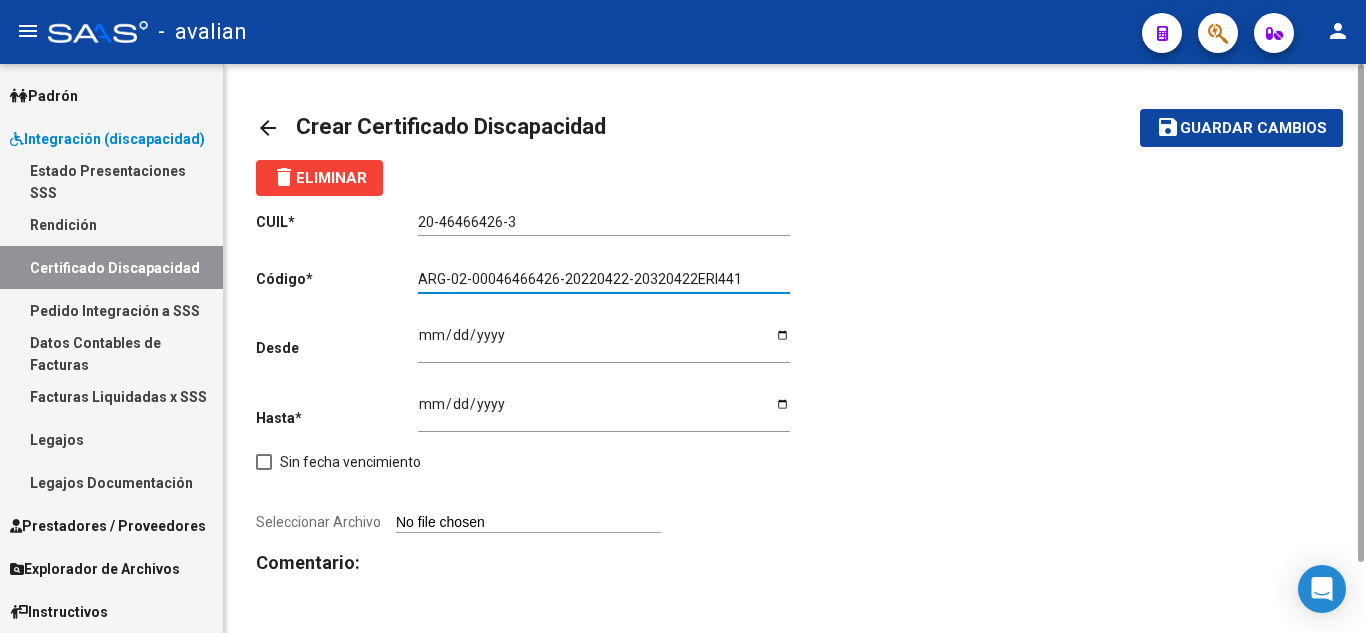 click on "ARG-02-00046466426-20220422-20320422ERI441" at bounding box center (604, 279) 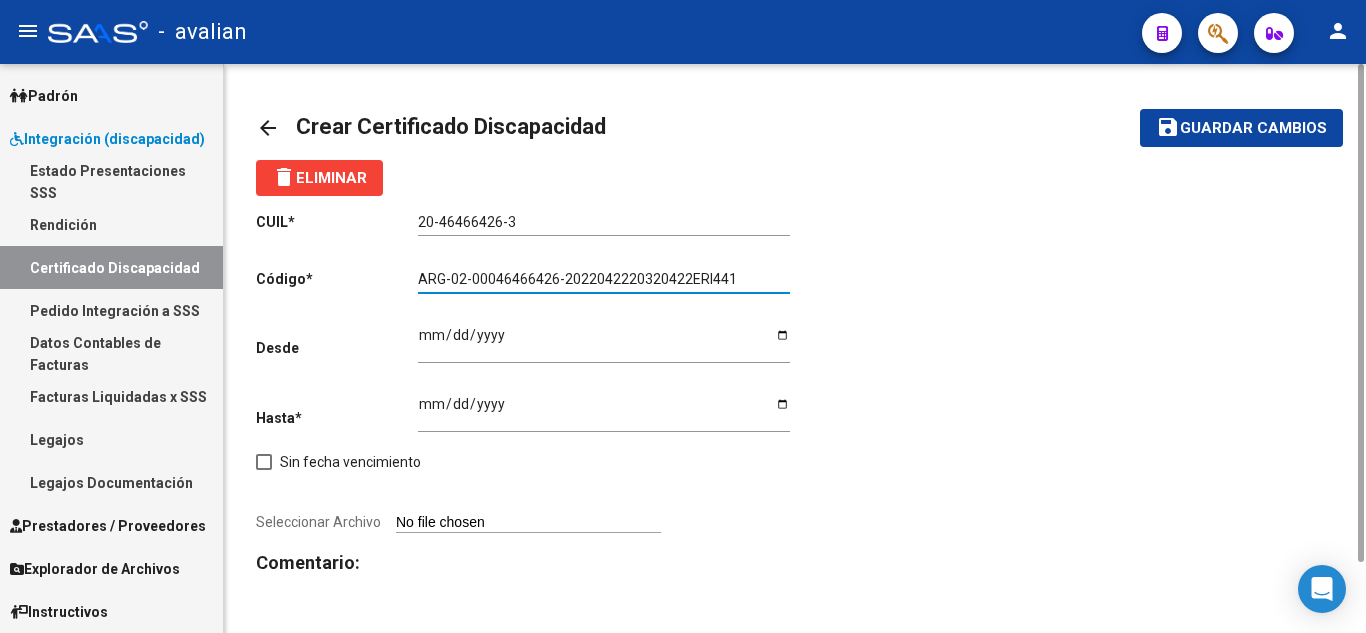click on "ARG-02-00046466426-2022042220320422ERI441" at bounding box center (604, 279) 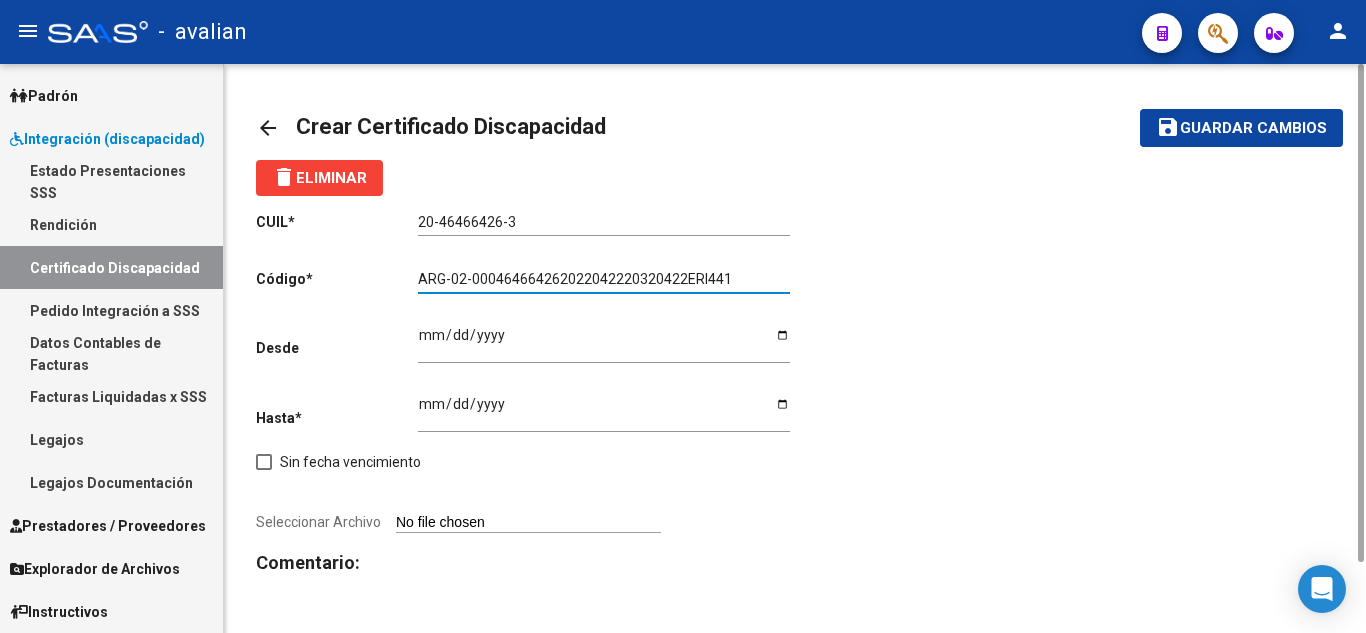 click on "ARG-02-000464664262022042220320422ERI441" at bounding box center [604, 279] 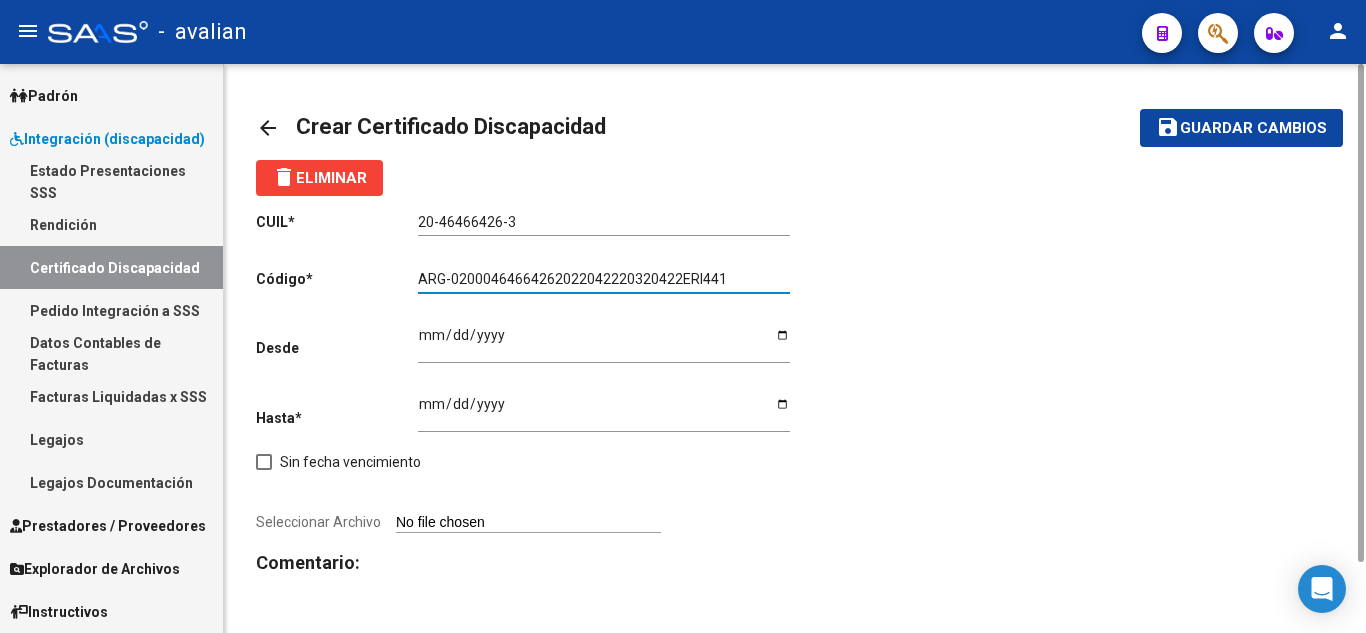 drag, startPoint x: 446, startPoint y: 282, endPoint x: 456, endPoint y: 281, distance: 10.049875 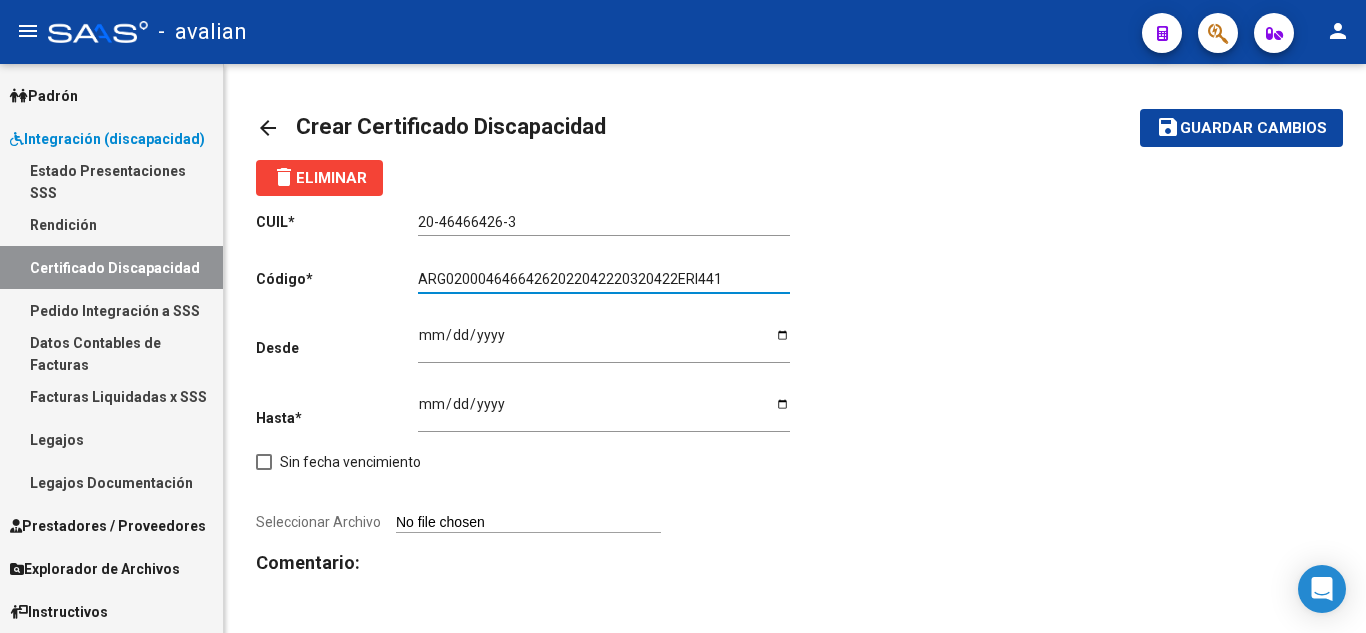 type on "ARG02000464664262022042220320422ERI441" 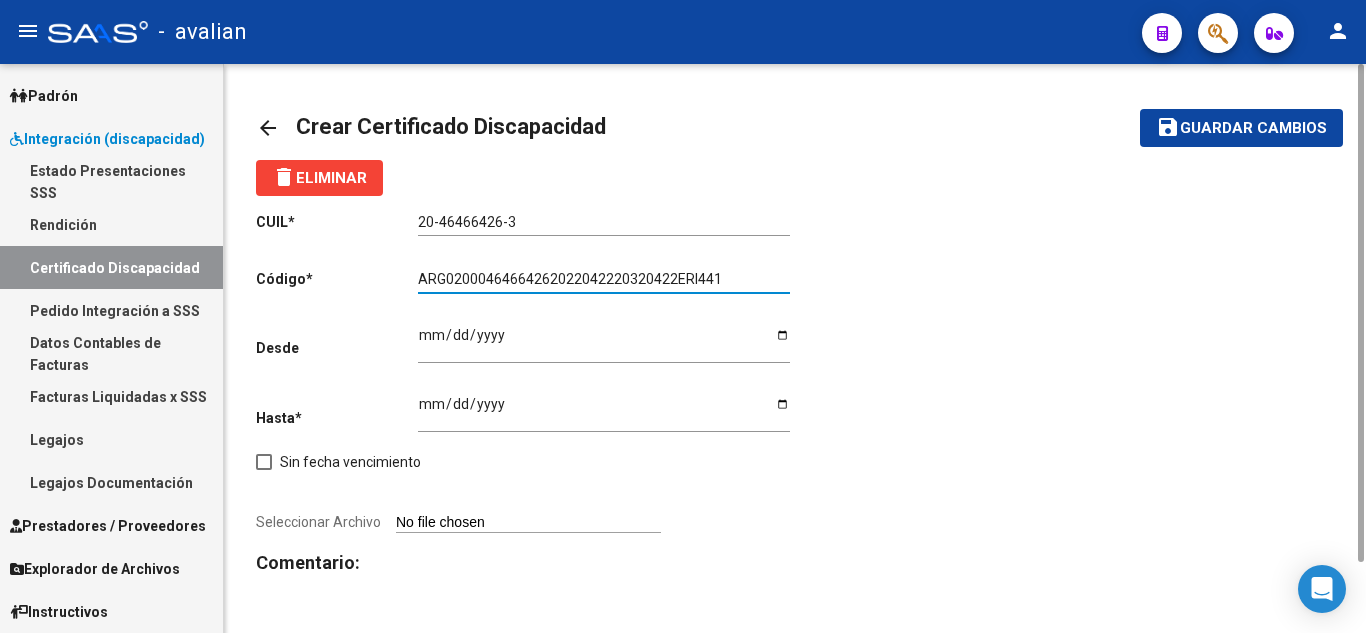 click on "Ingresar fec. Desde" at bounding box center (604, 342) 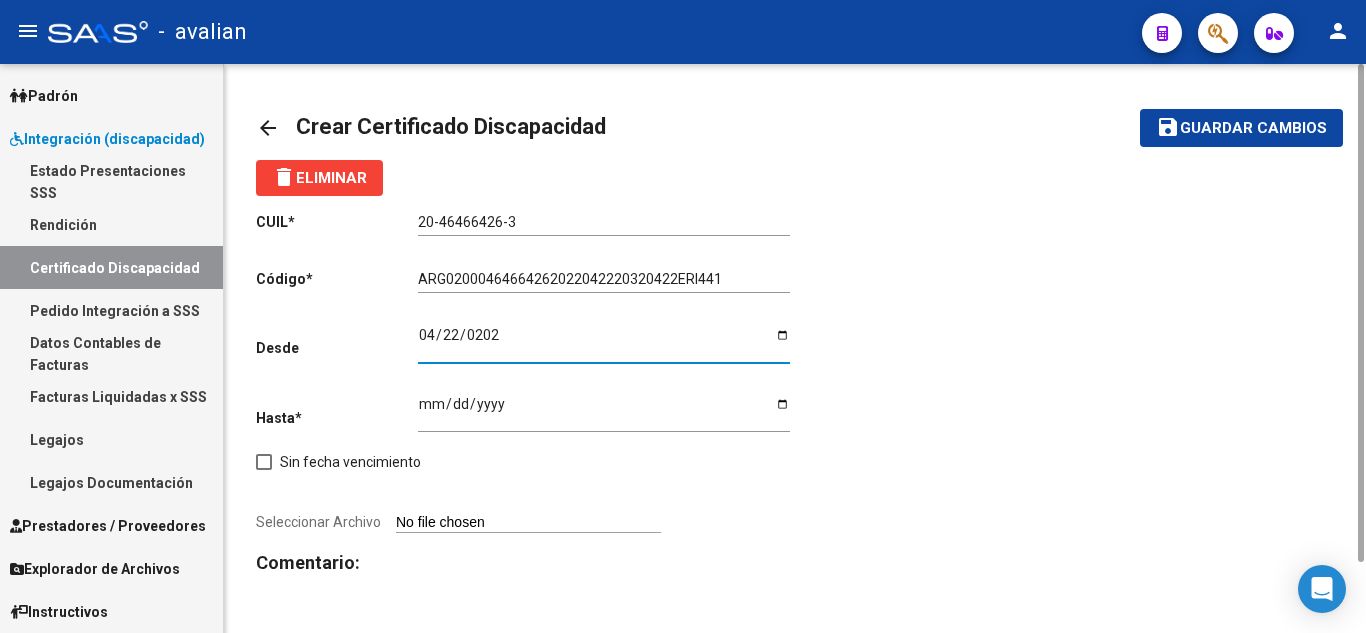 type on "[DATE]" 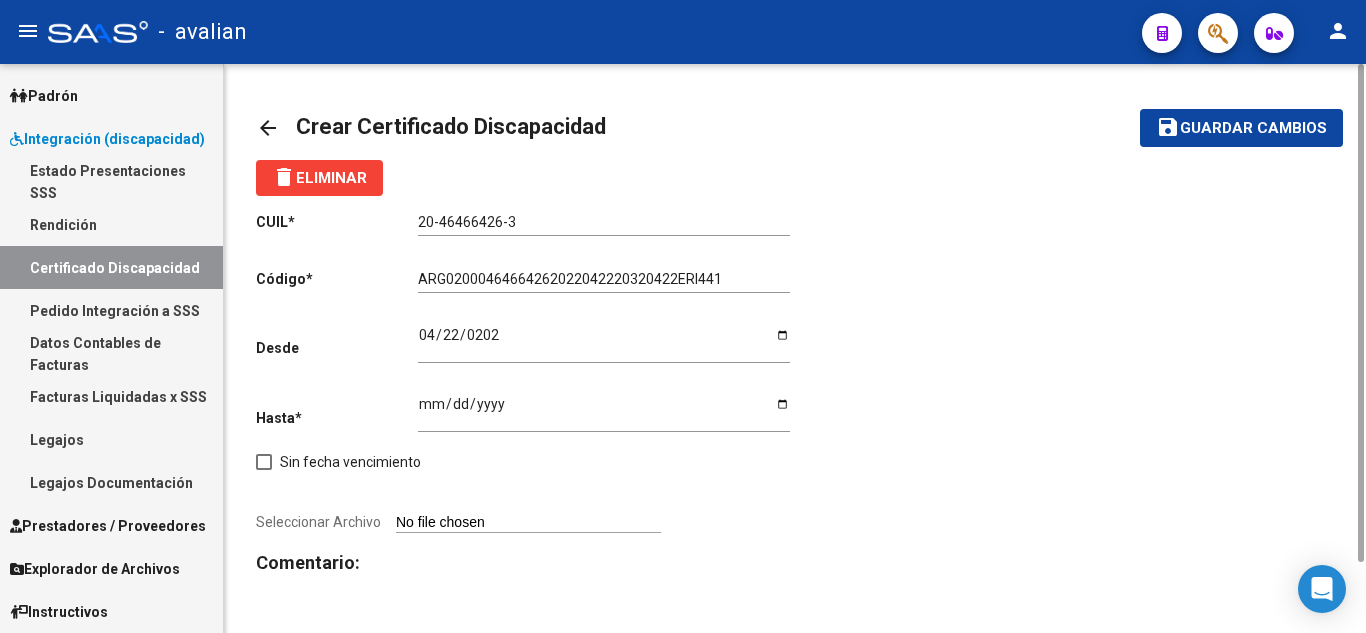click on "Ingresar fec. Hasta" 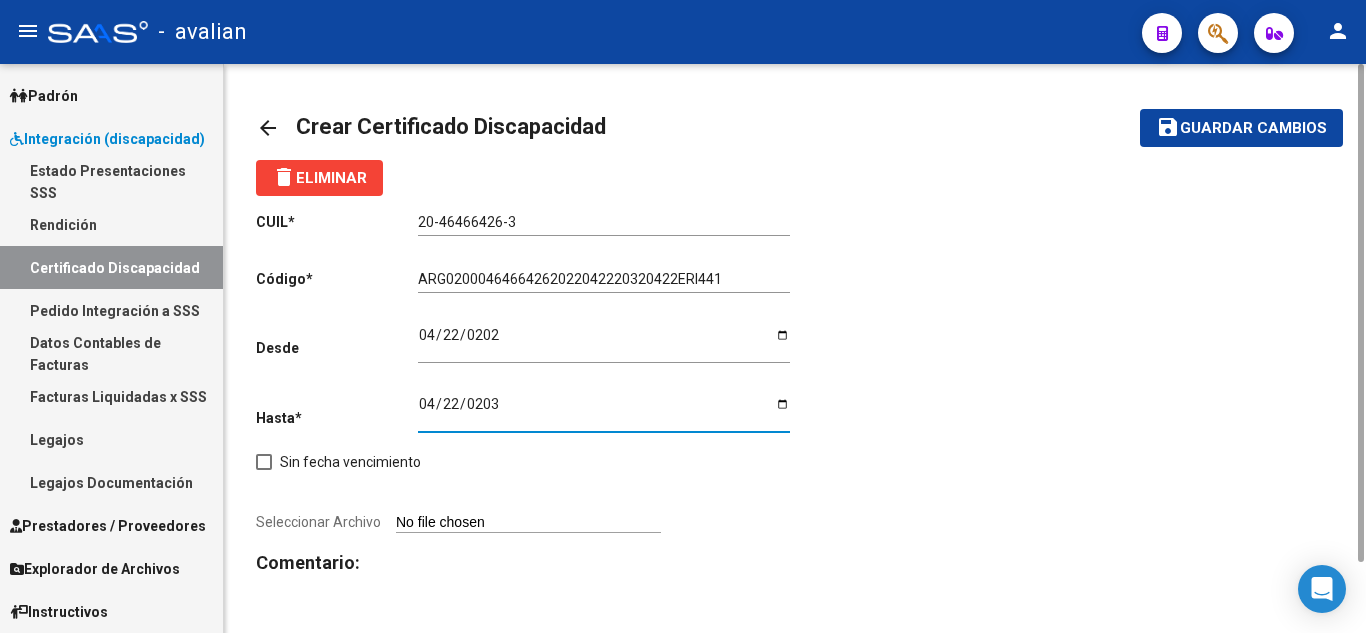 type on "[DATE]" 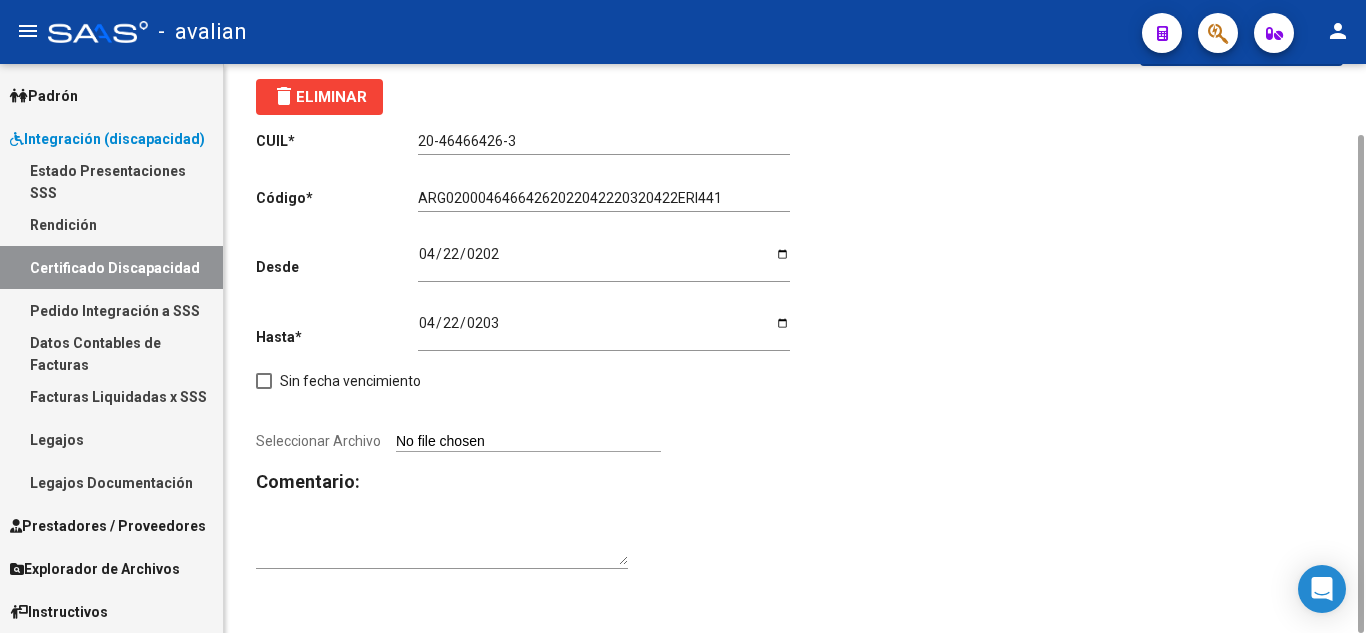 click 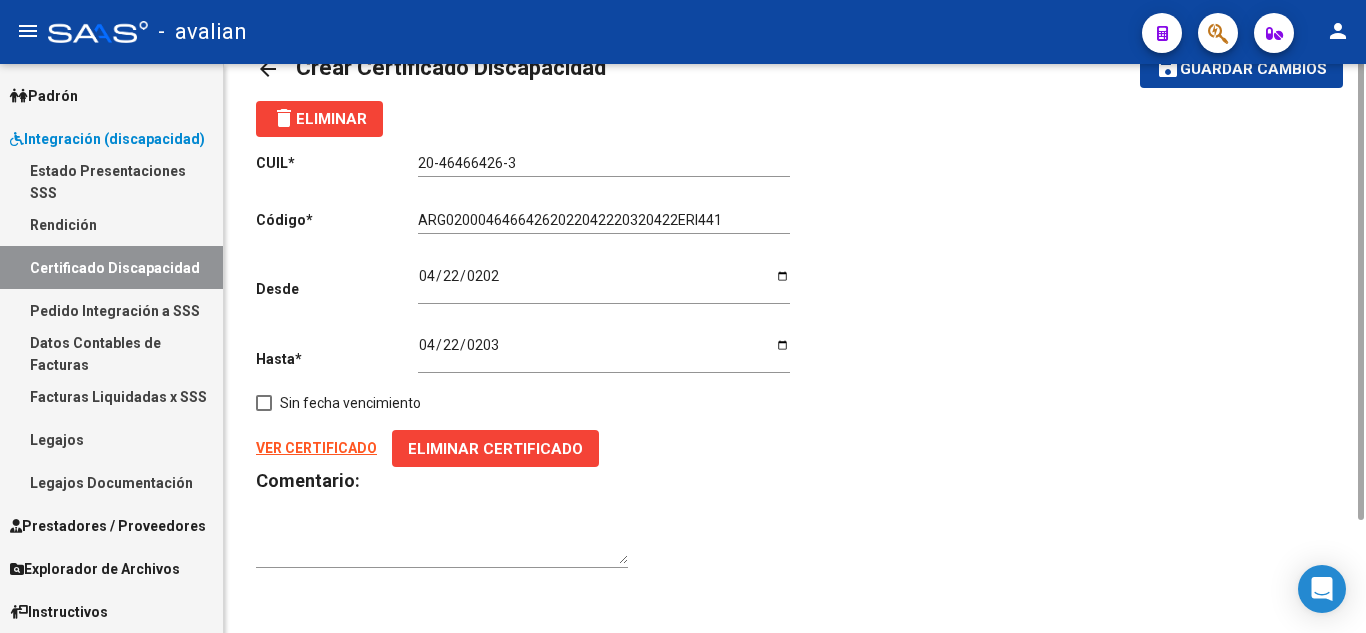 scroll, scrollTop: 0, scrollLeft: 0, axis: both 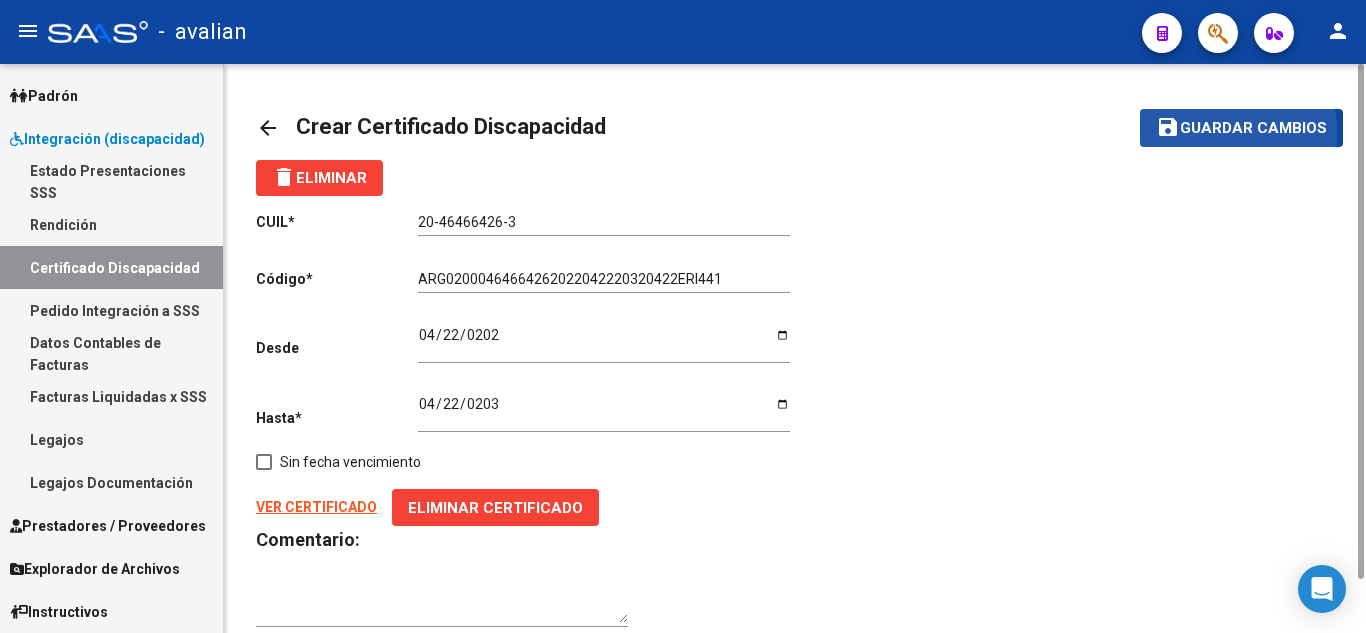 click on "Guardar cambios" 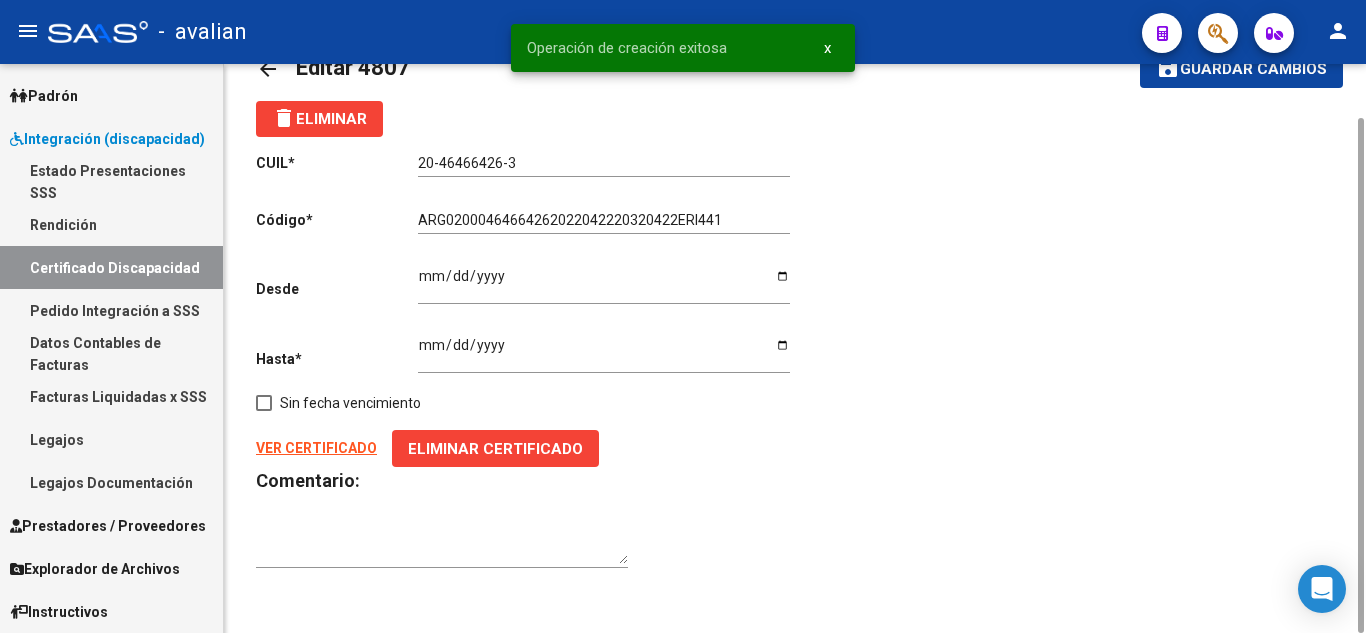 scroll, scrollTop: 0, scrollLeft: 0, axis: both 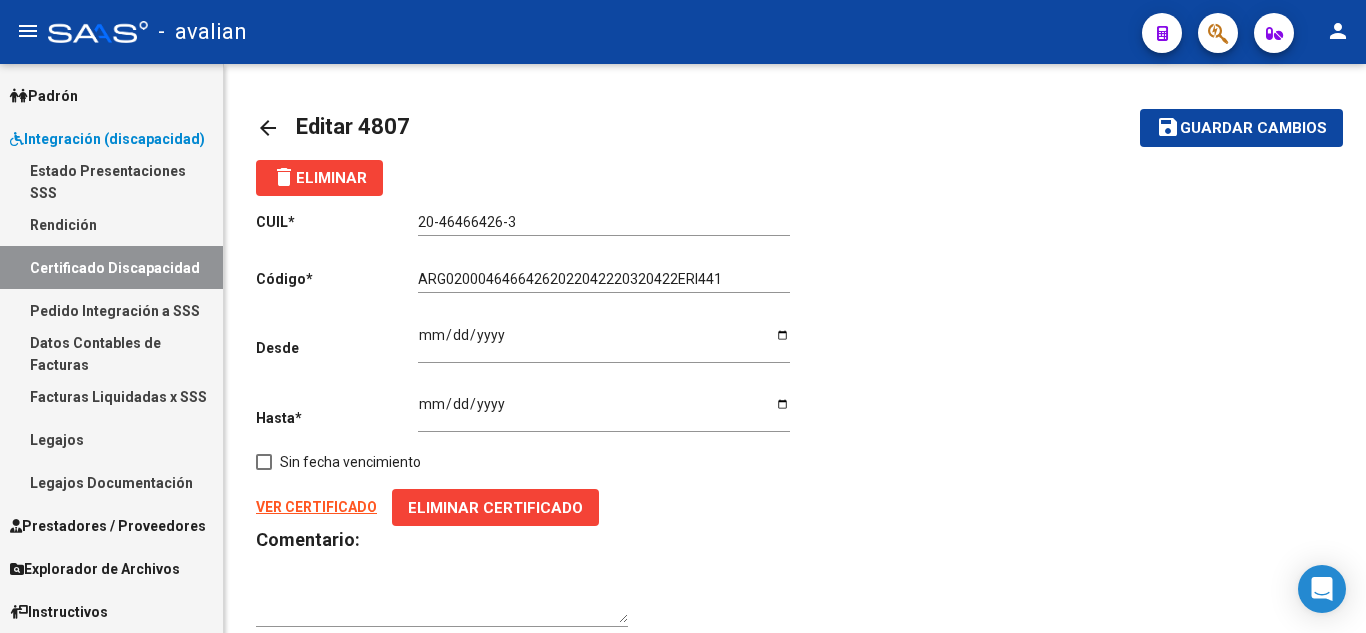 click on "Legajos" at bounding box center [111, 439] 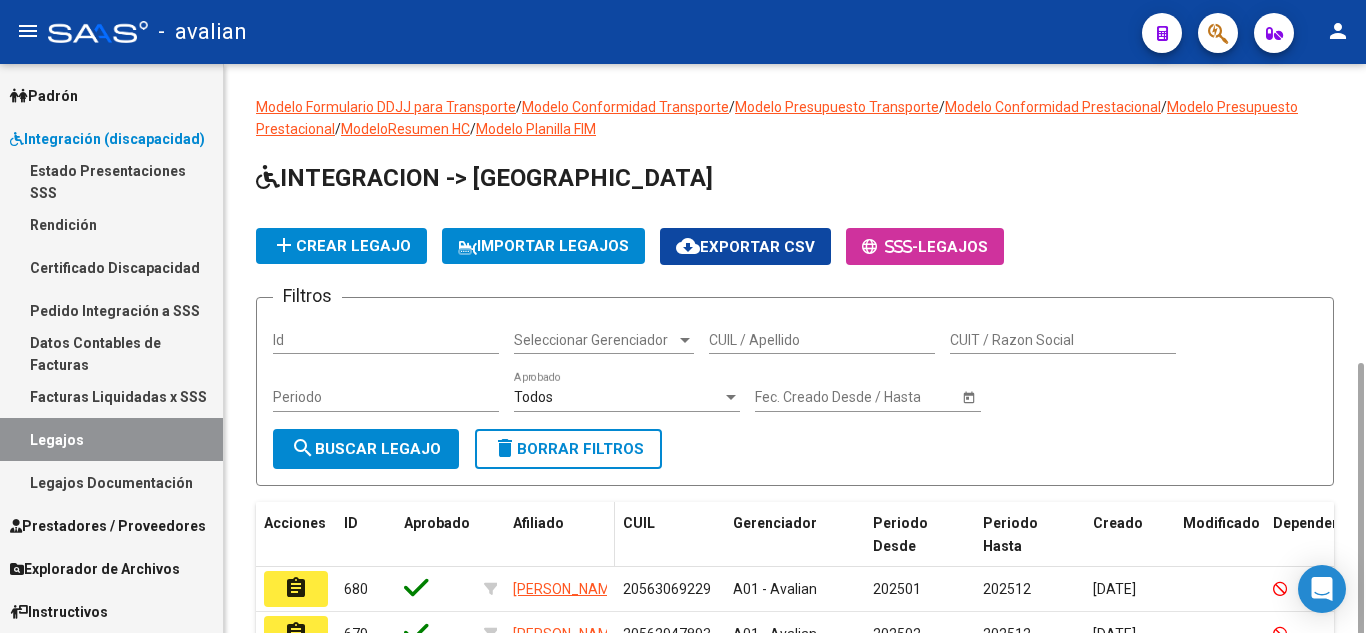scroll, scrollTop: 200, scrollLeft: 0, axis: vertical 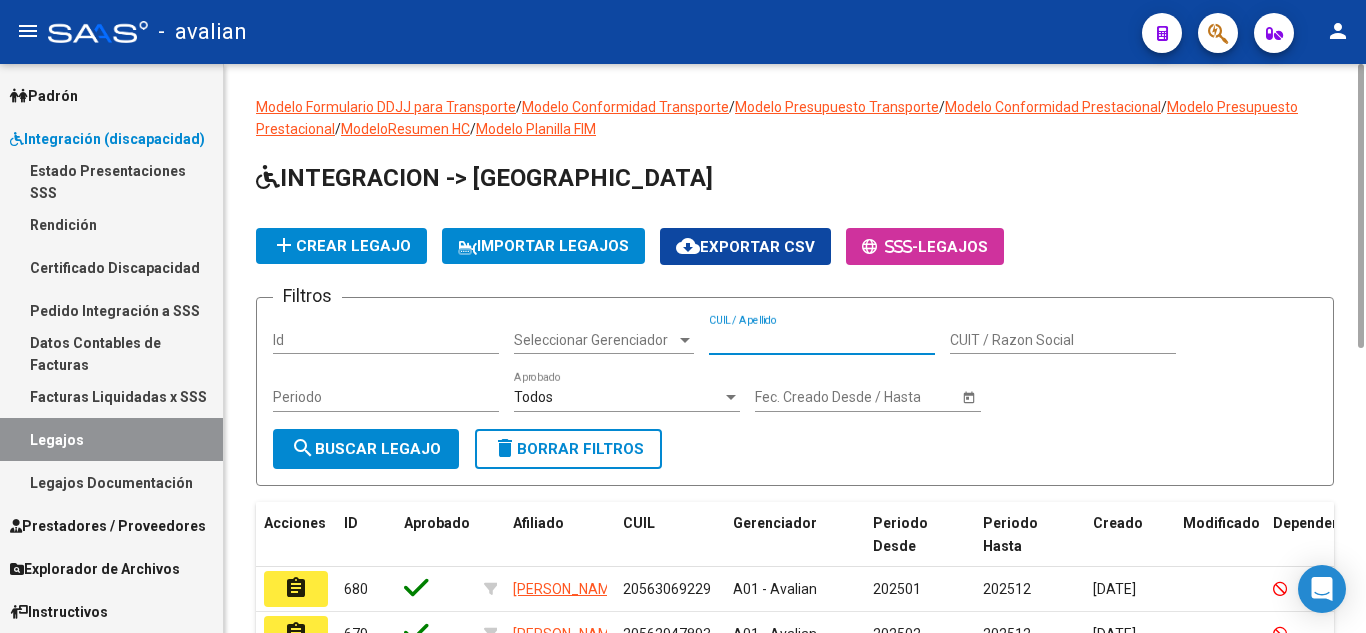paste on "20464664263" 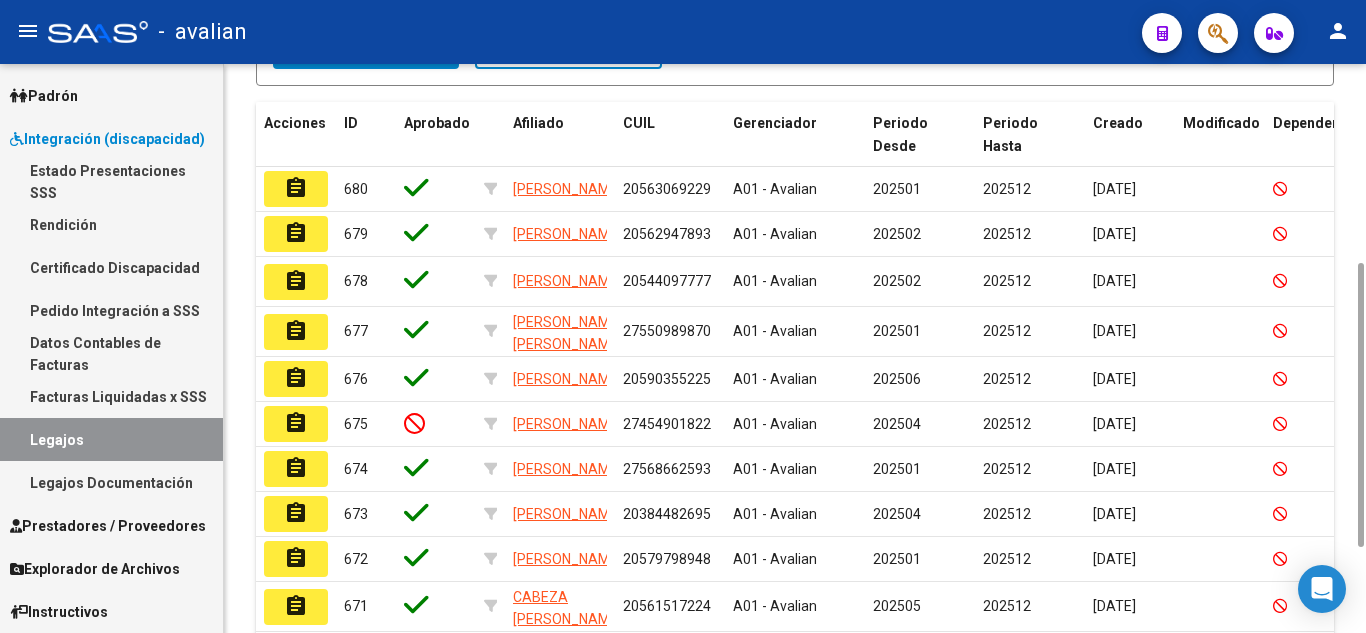 scroll, scrollTop: 0, scrollLeft: 0, axis: both 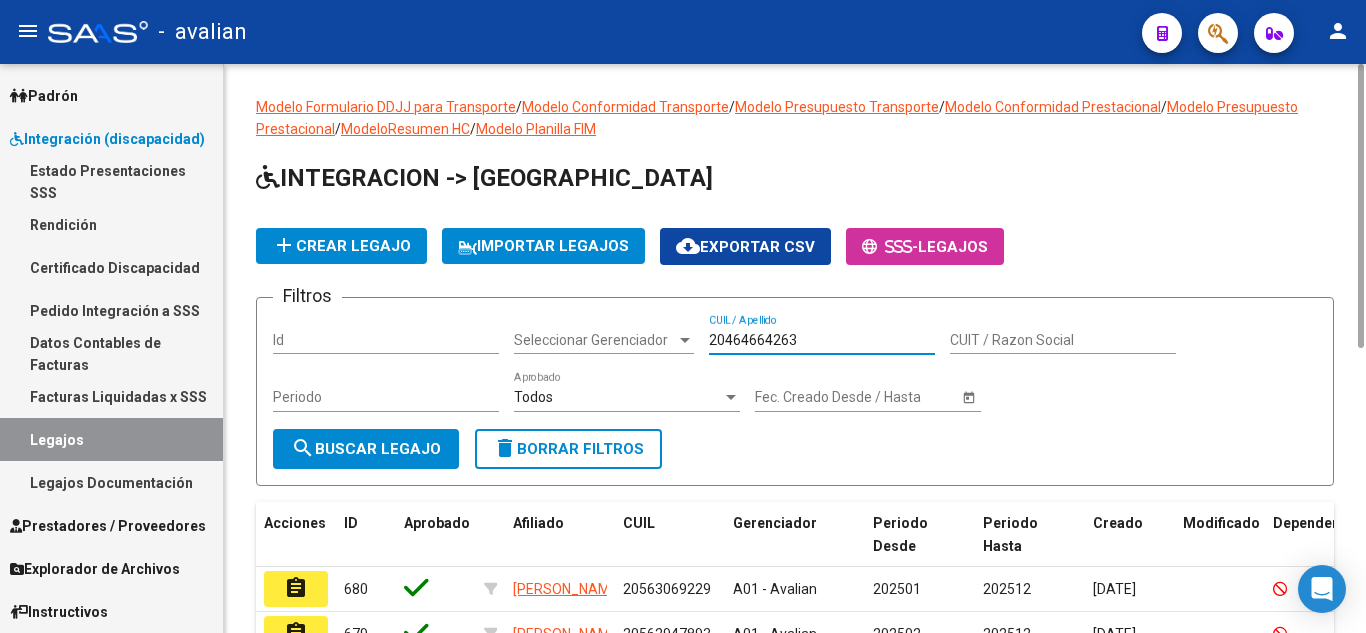 type on "20464664263" 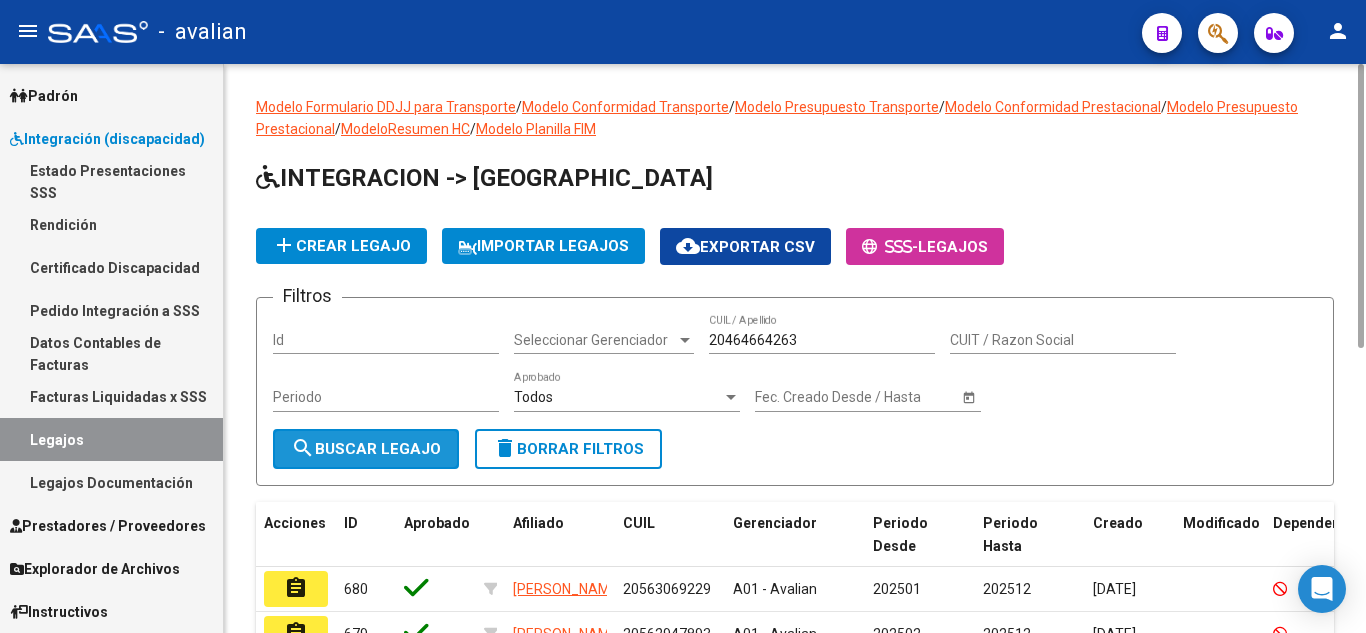 click on "search  Buscar Legajo" 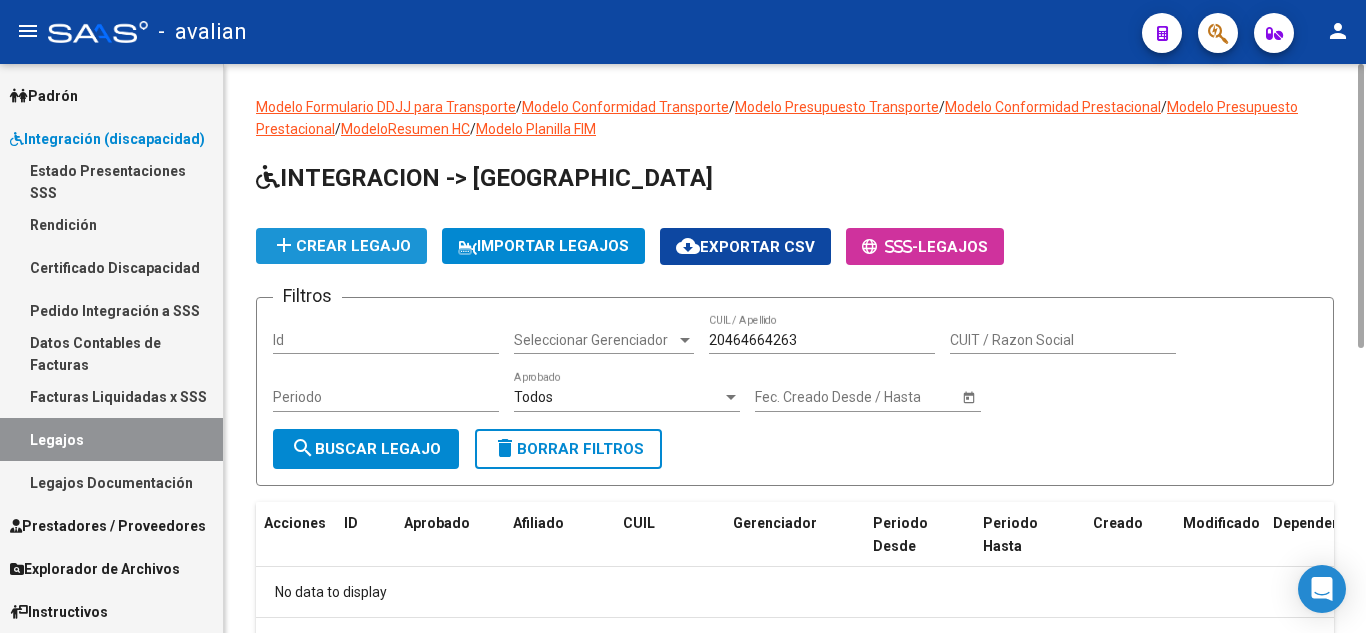click on "add  Crear Legajo" 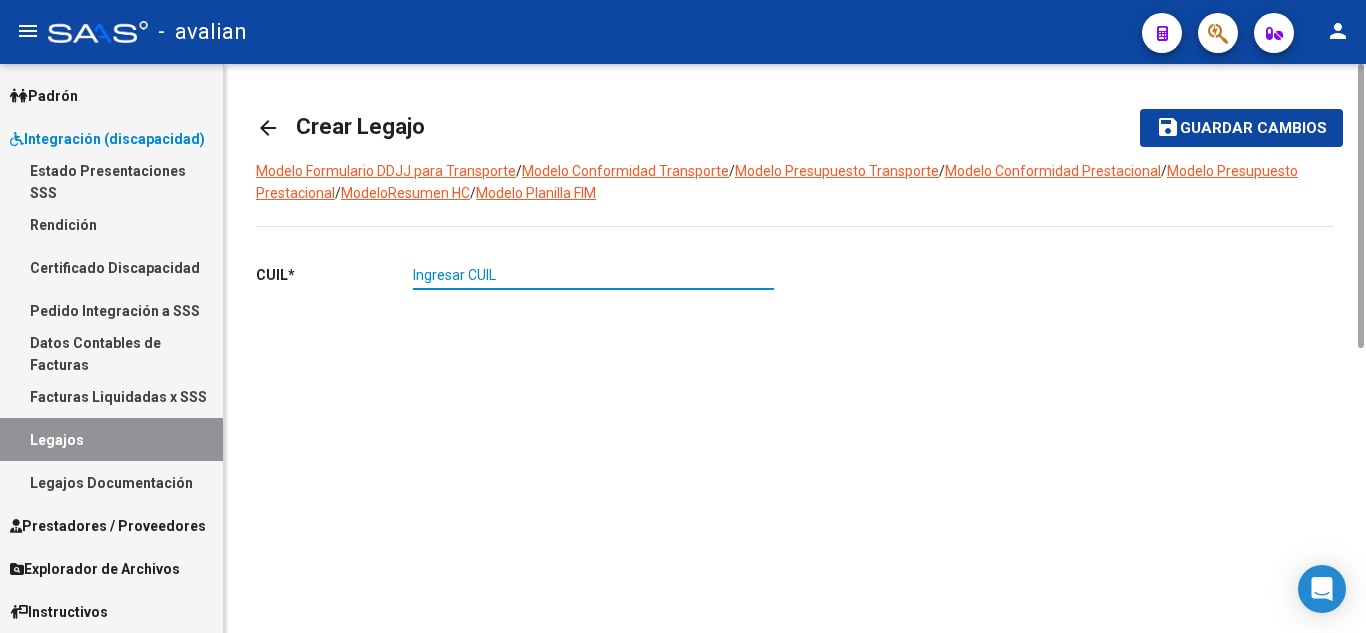 paste on "20-46466426-3" 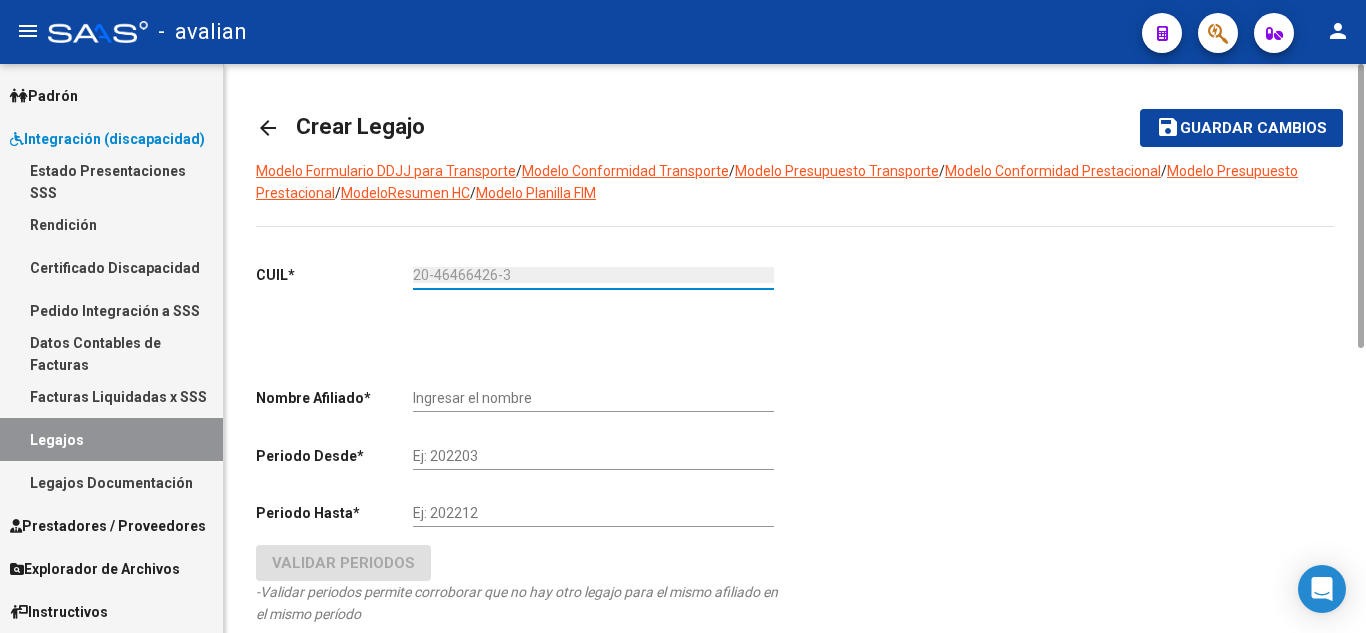 type on "20-46466426-3" 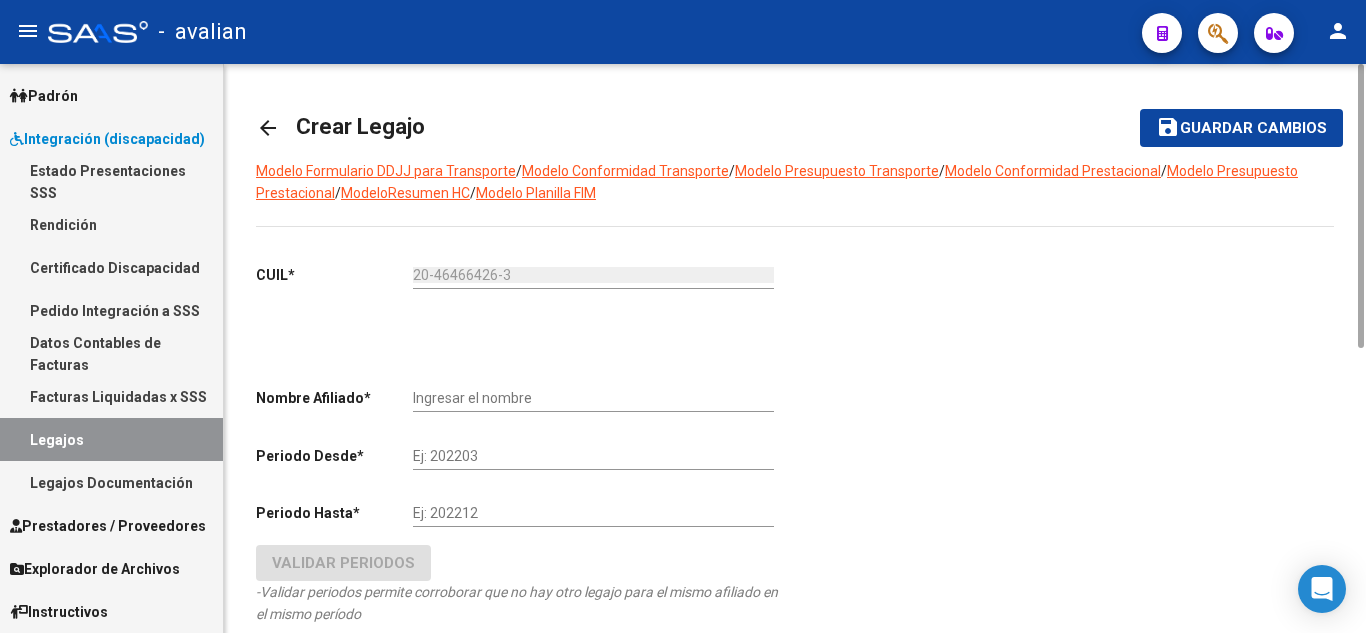 click on "ARCA Padrón" 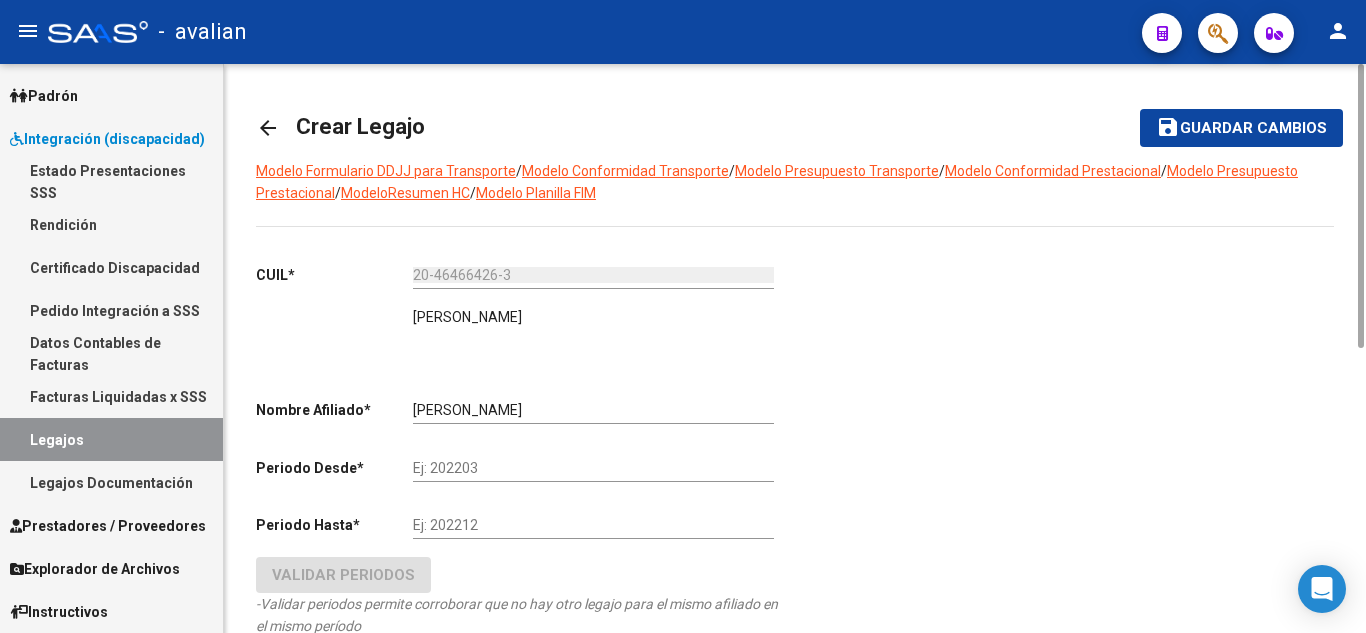 scroll, scrollTop: 124, scrollLeft: 0, axis: vertical 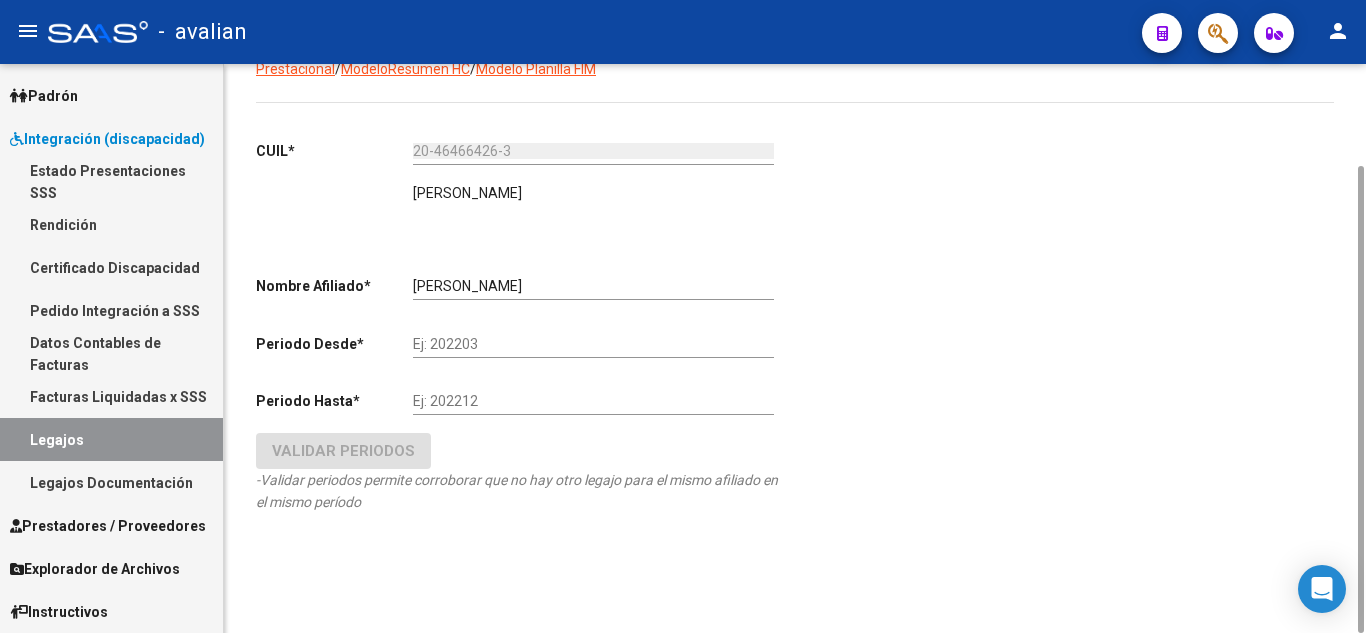 click on "Ej: 202203" at bounding box center [593, 344] 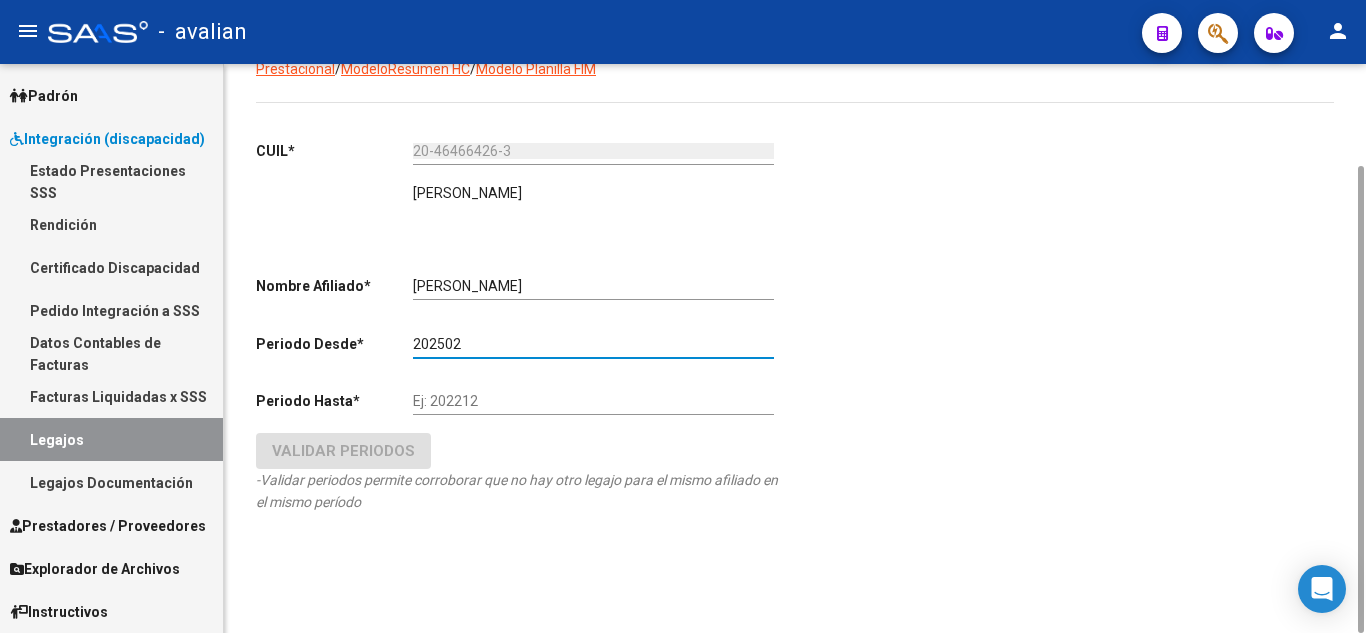 type on "202502" 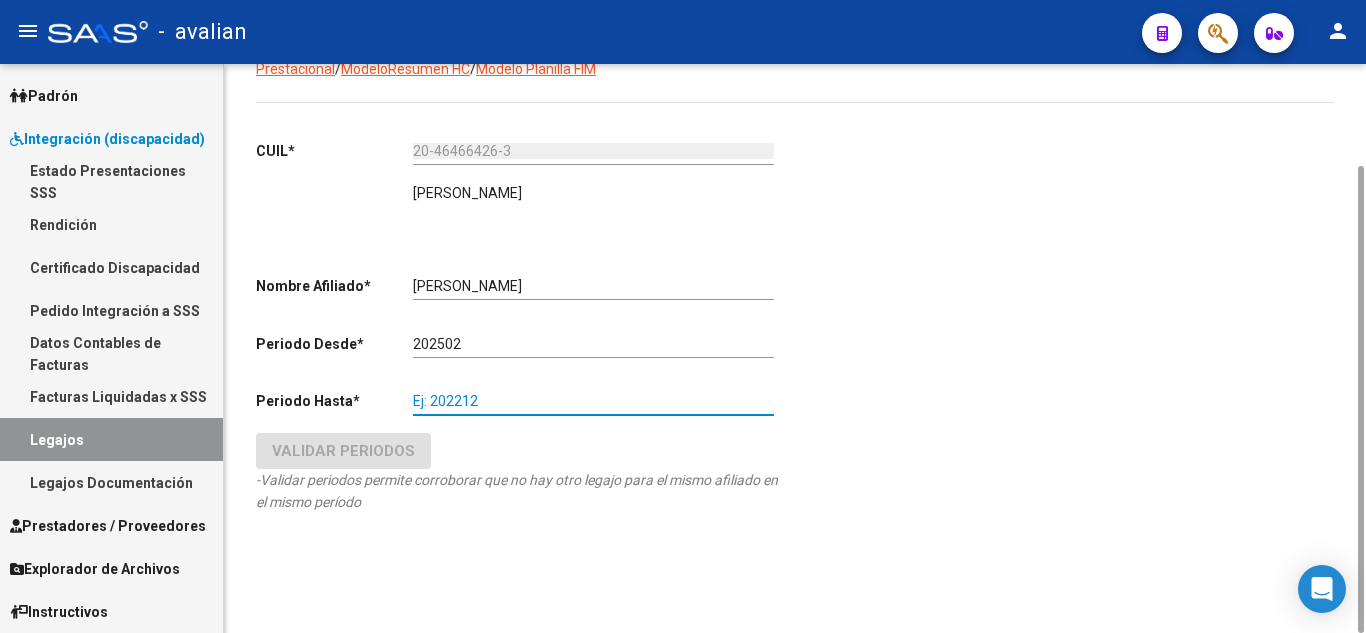 click on "Ej: 202212" at bounding box center (593, 401) 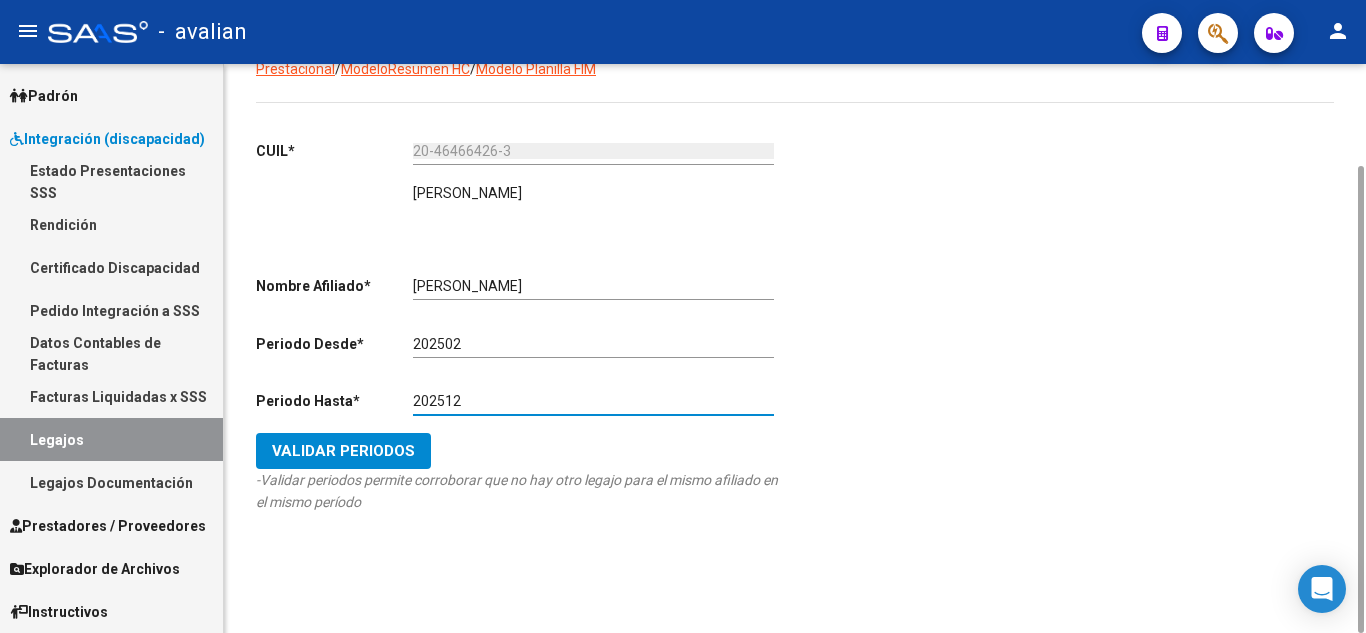 type on "202512" 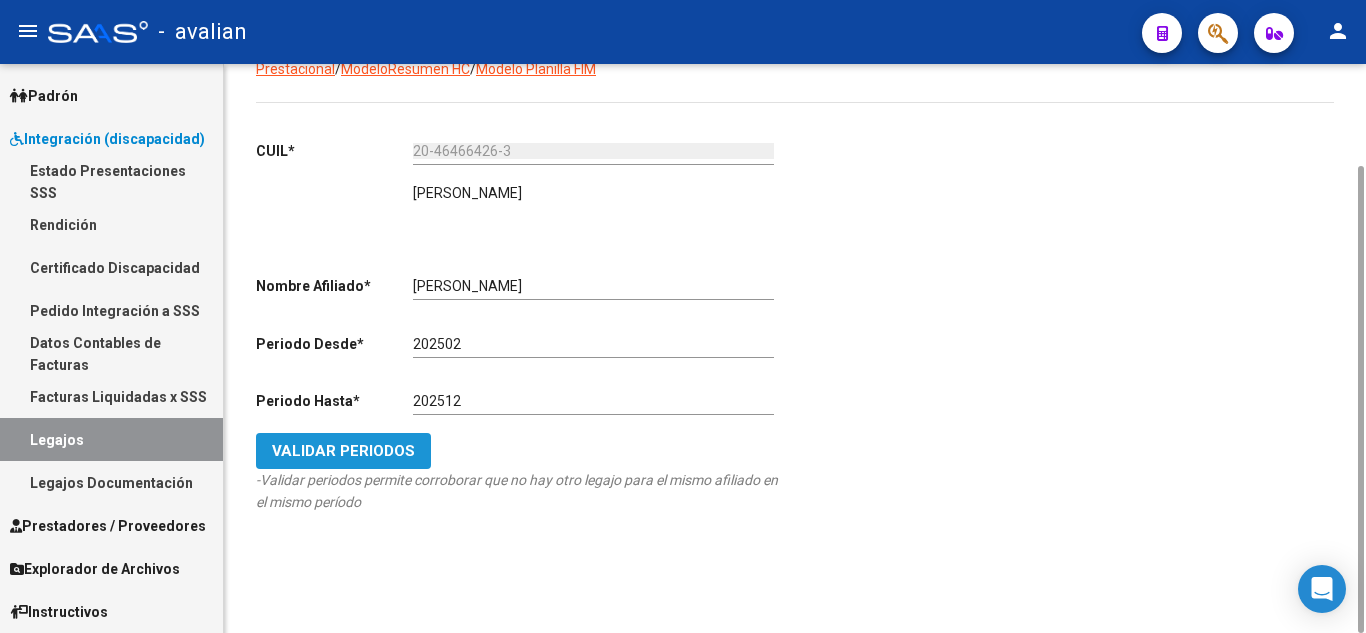 click on "Validar Periodos" 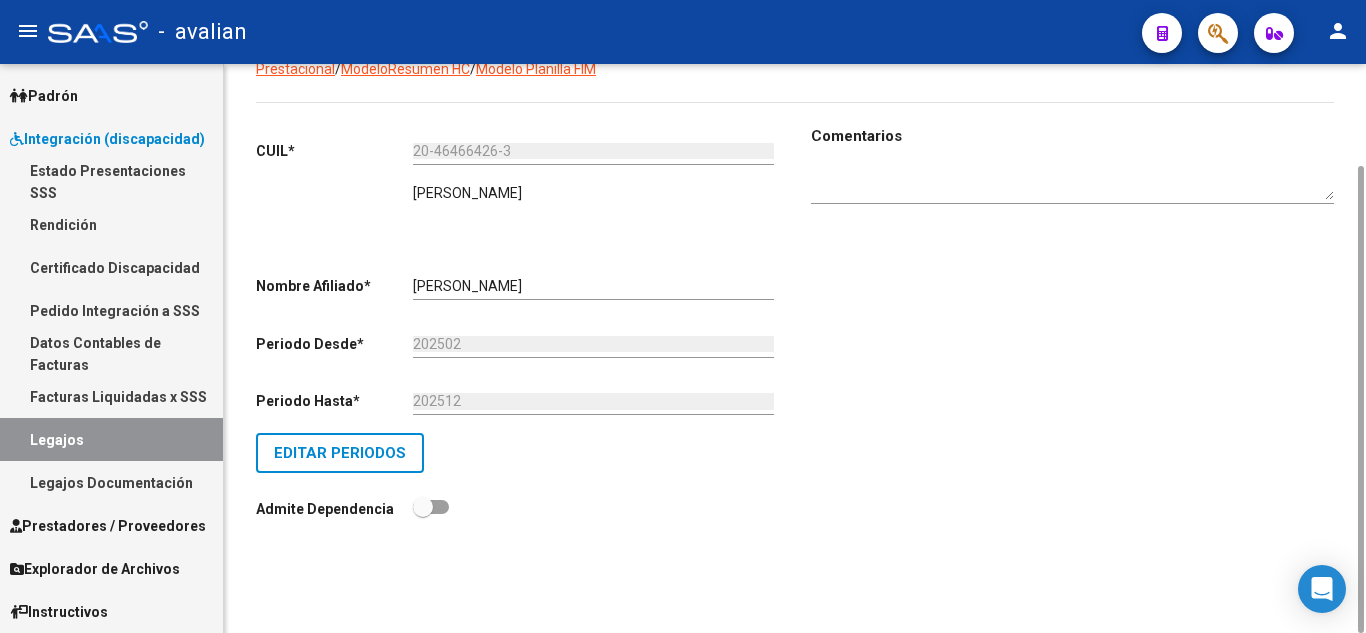scroll, scrollTop: 0, scrollLeft: 0, axis: both 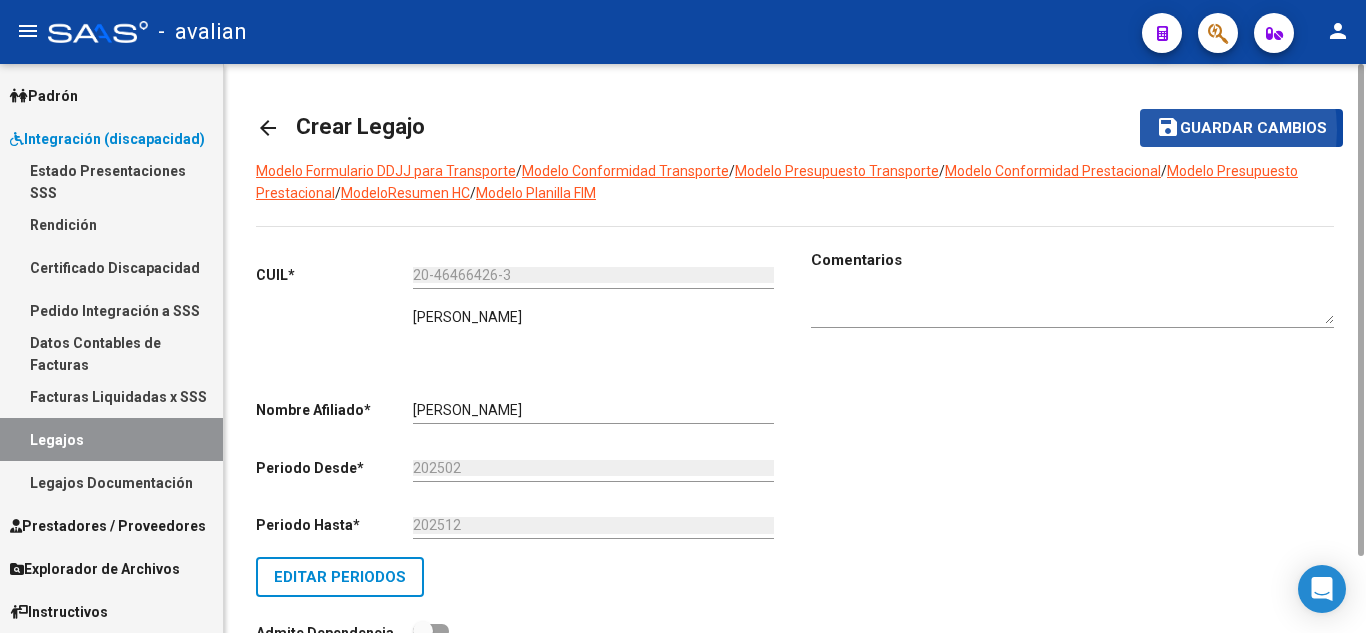 click on "save" 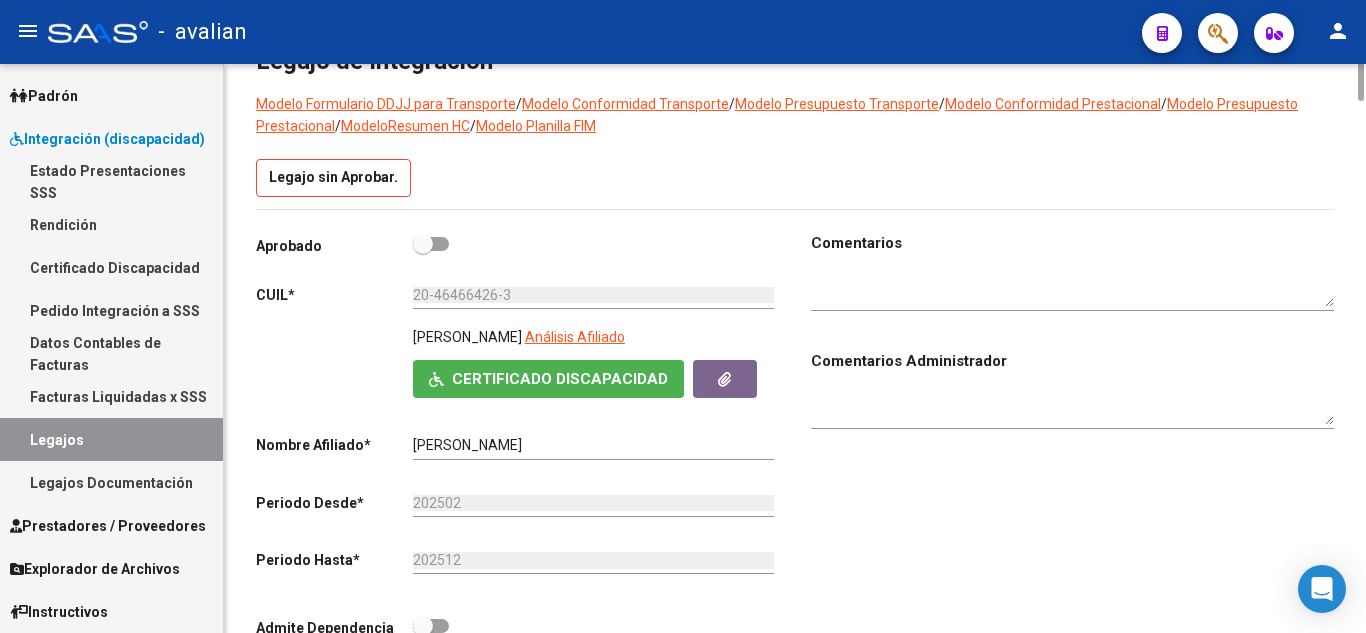scroll, scrollTop: 0, scrollLeft: 0, axis: both 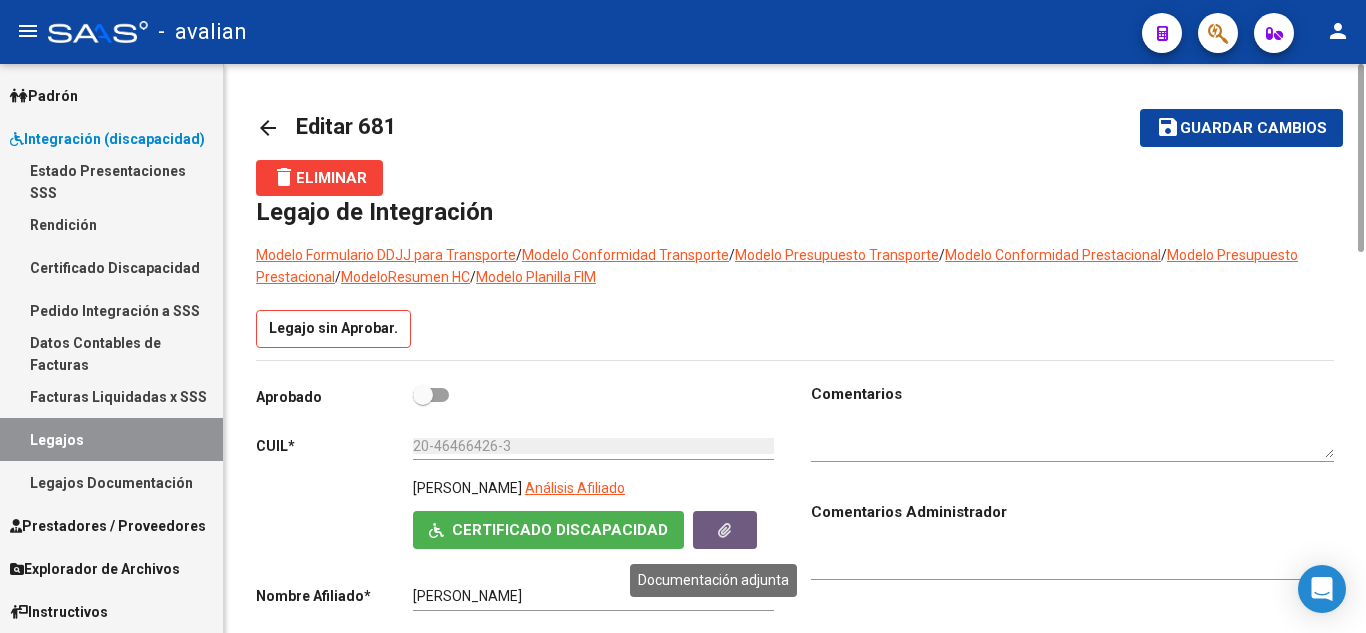 click 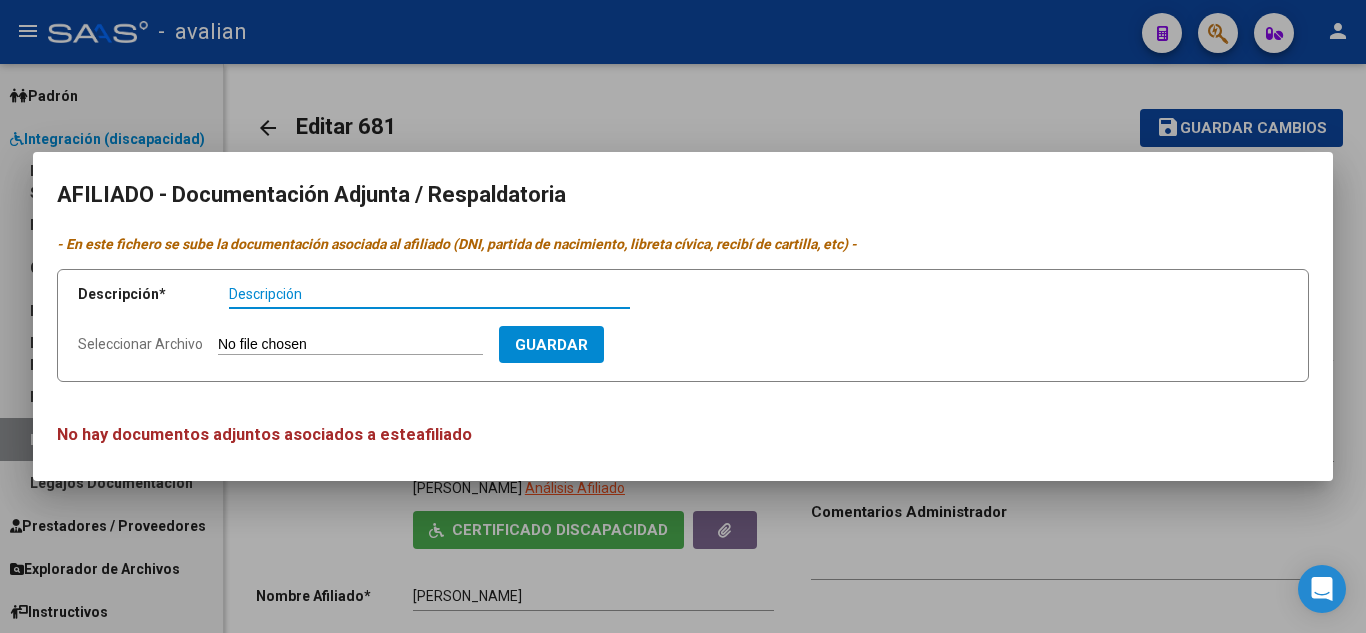 click at bounding box center [683, 316] 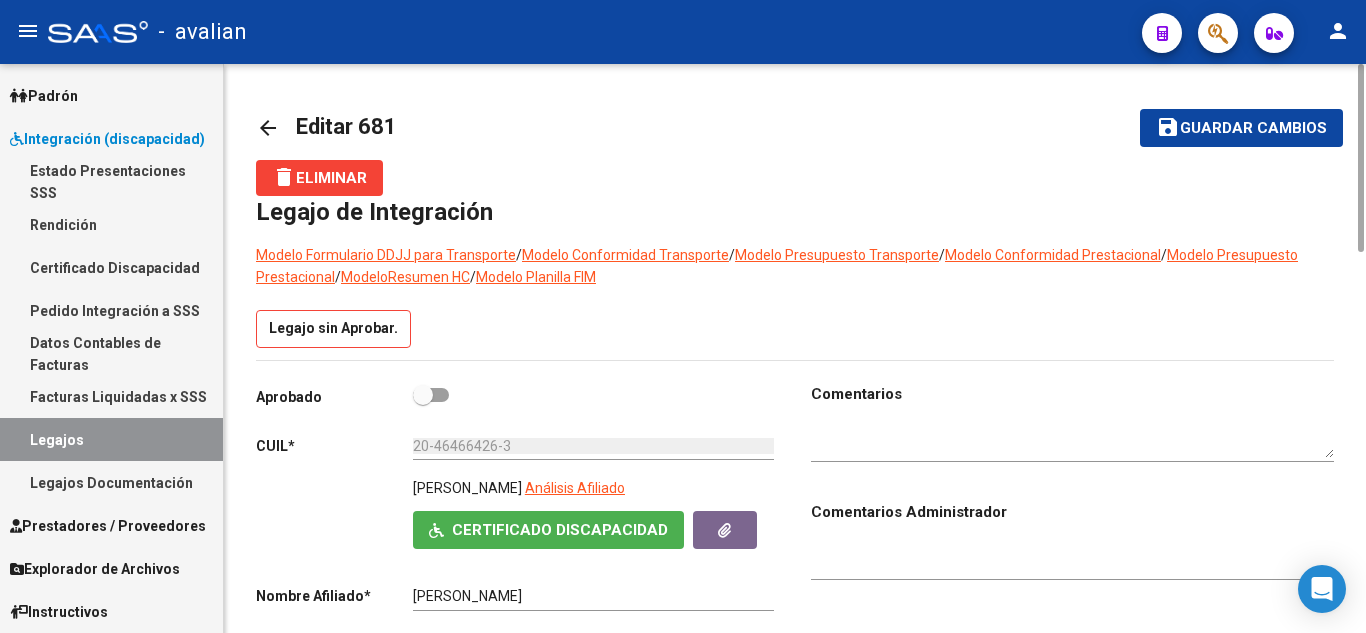 click on "Certificado Discapacidad" 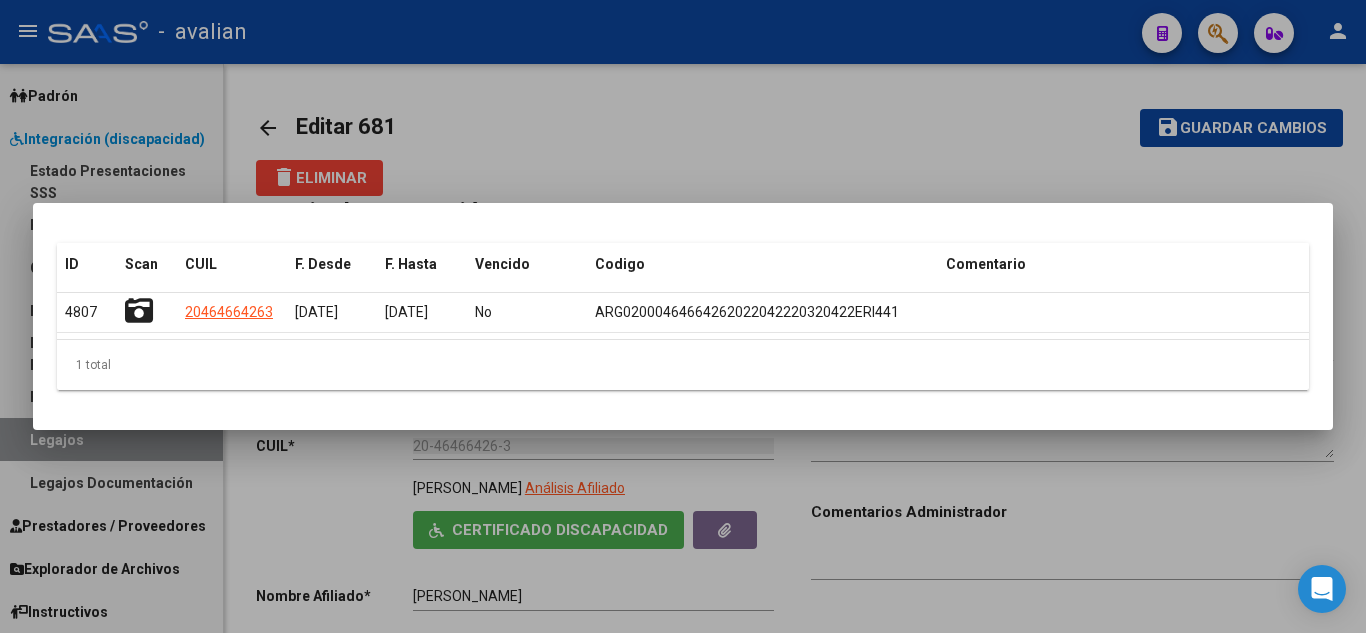 click at bounding box center [683, 316] 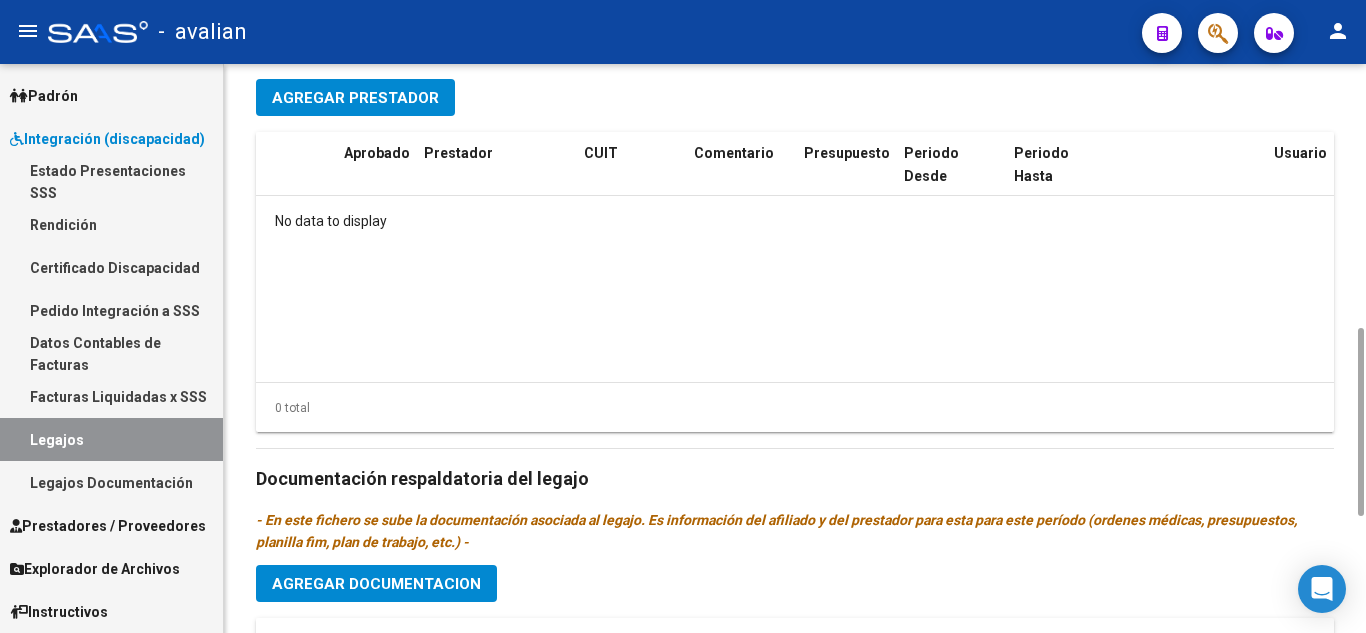 scroll, scrollTop: 600, scrollLeft: 0, axis: vertical 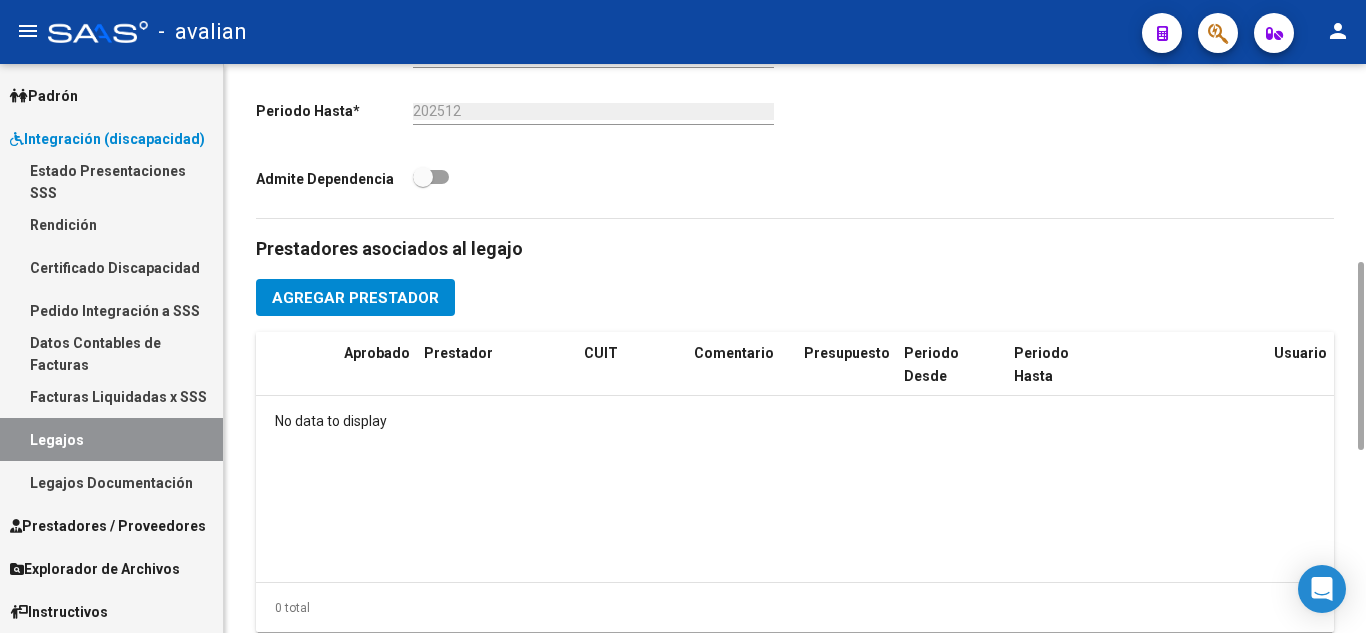 click on "Agregar Prestador" 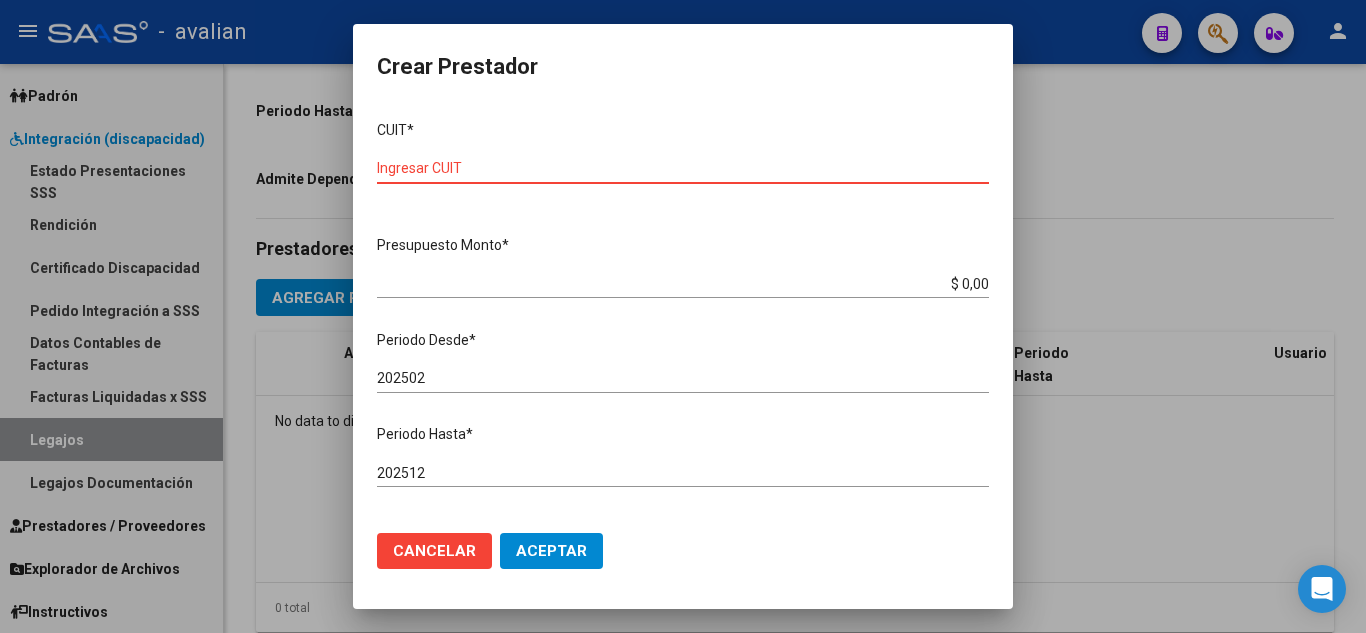 drag, startPoint x: 510, startPoint y: 149, endPoint x: 410, endPoint y: 162, distance: 100.84146 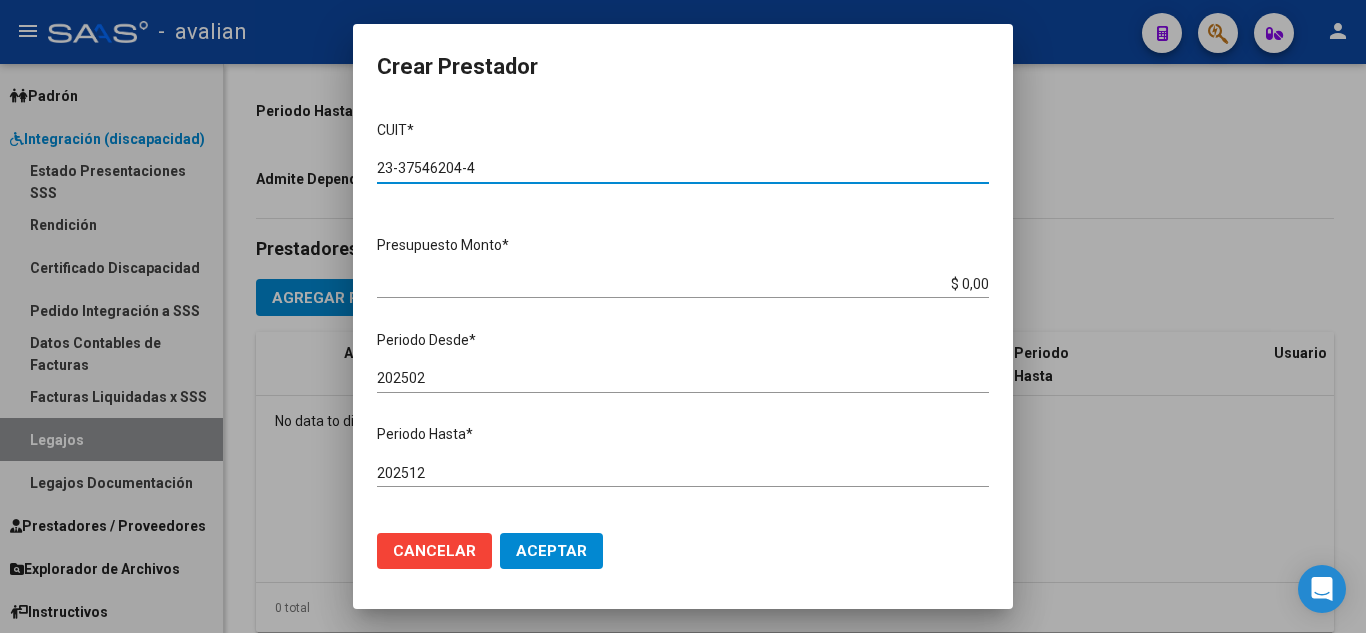 type on "23-37546204-4" 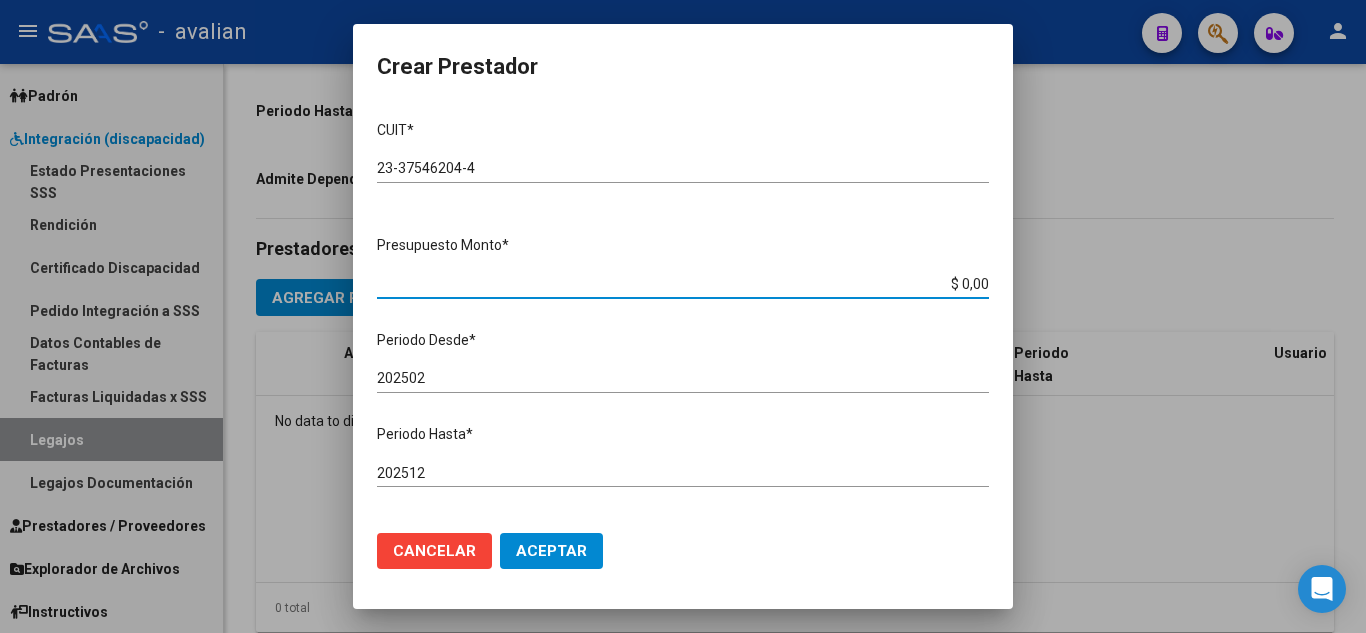 drag, startPoint x: 945, startPoint y: 286, endPoint x: 980, endPoint y: 286, distance: 35 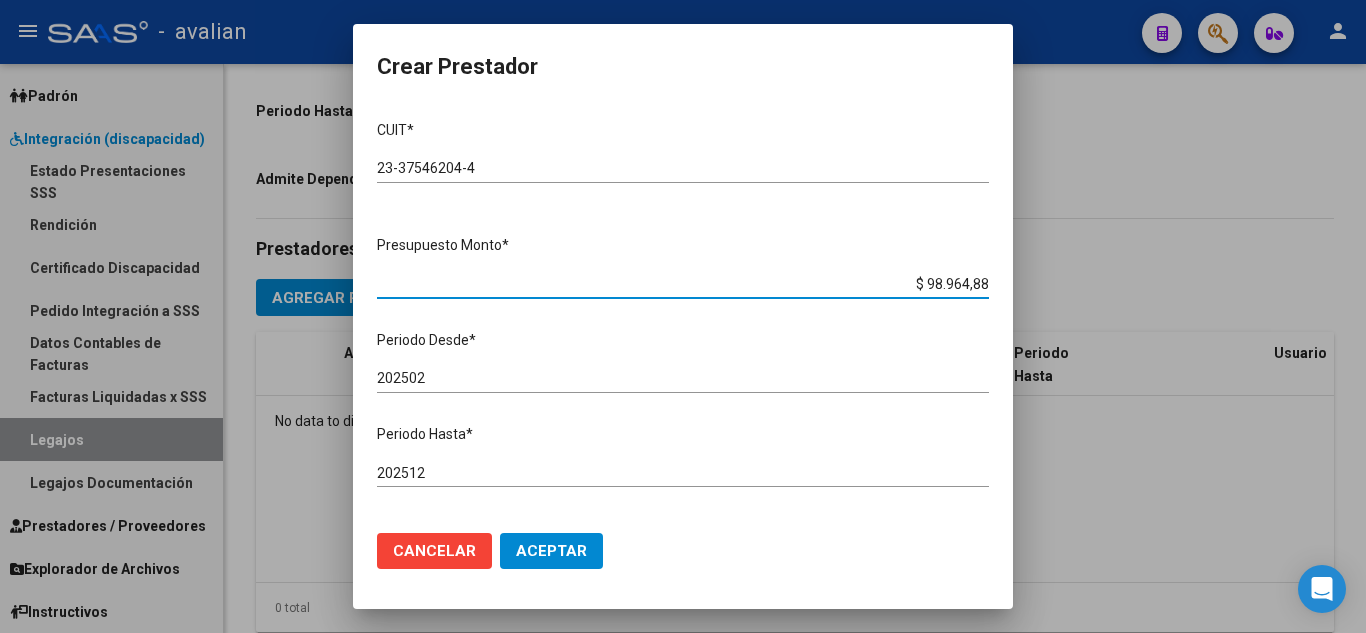 type on "$ 98.964,88" 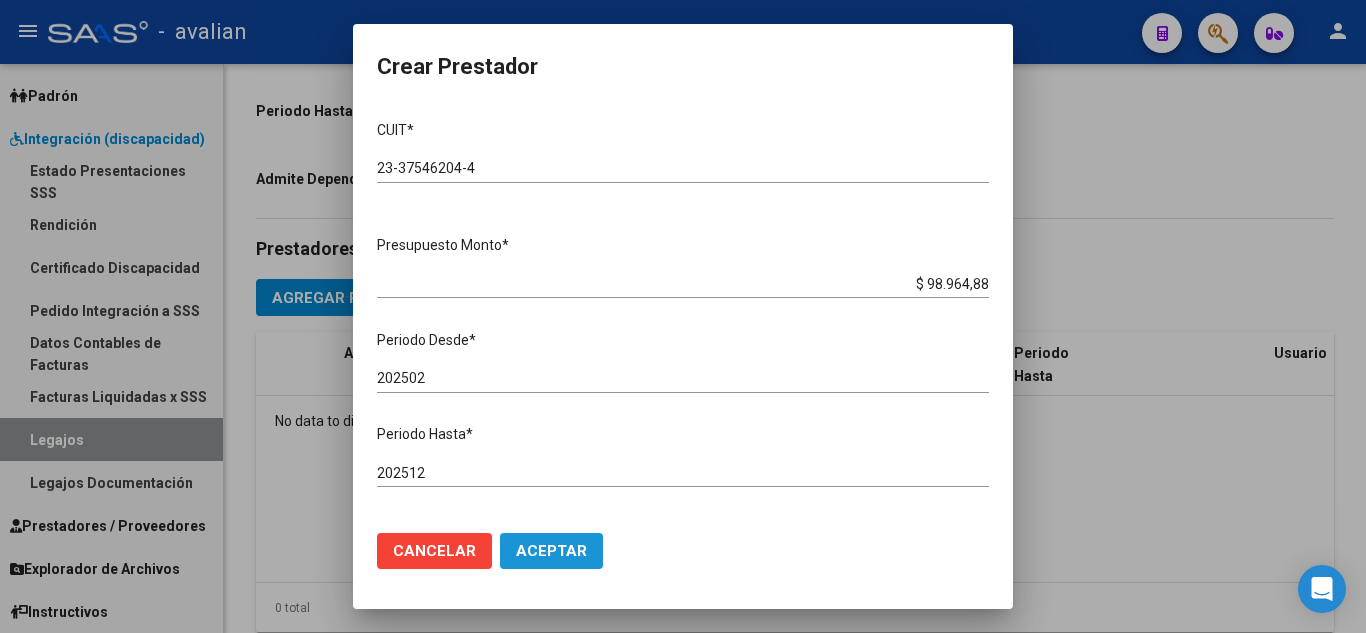 click on "Aceptar" 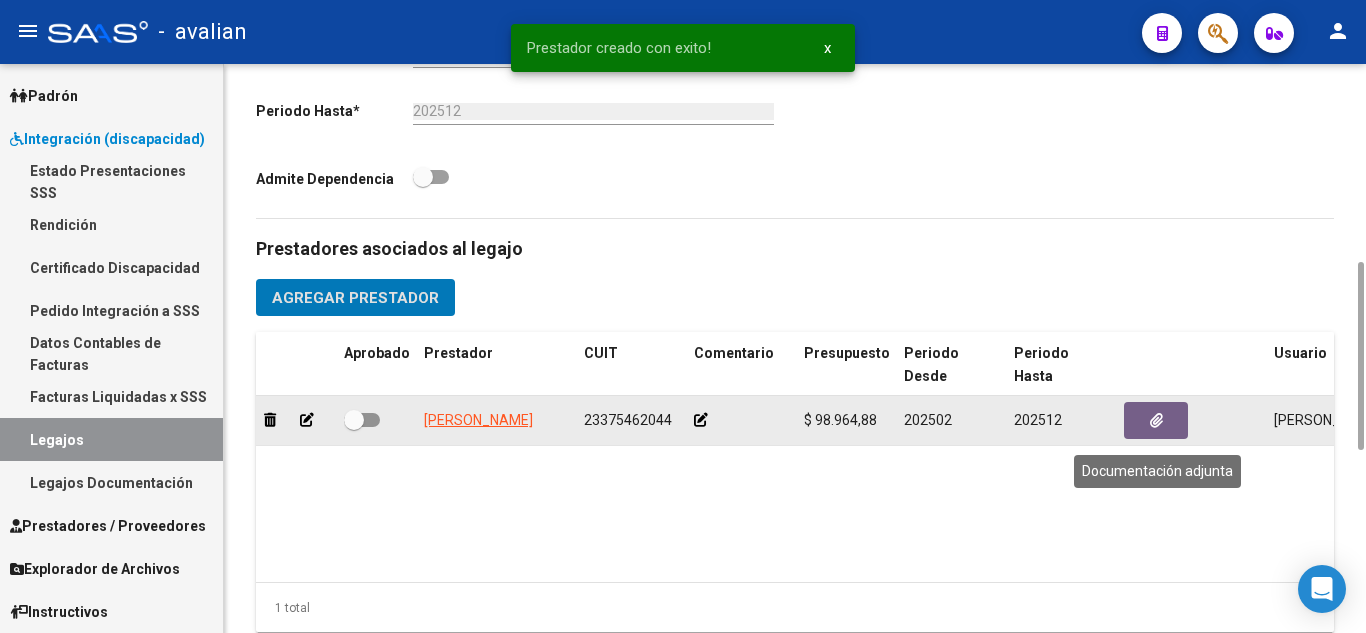click 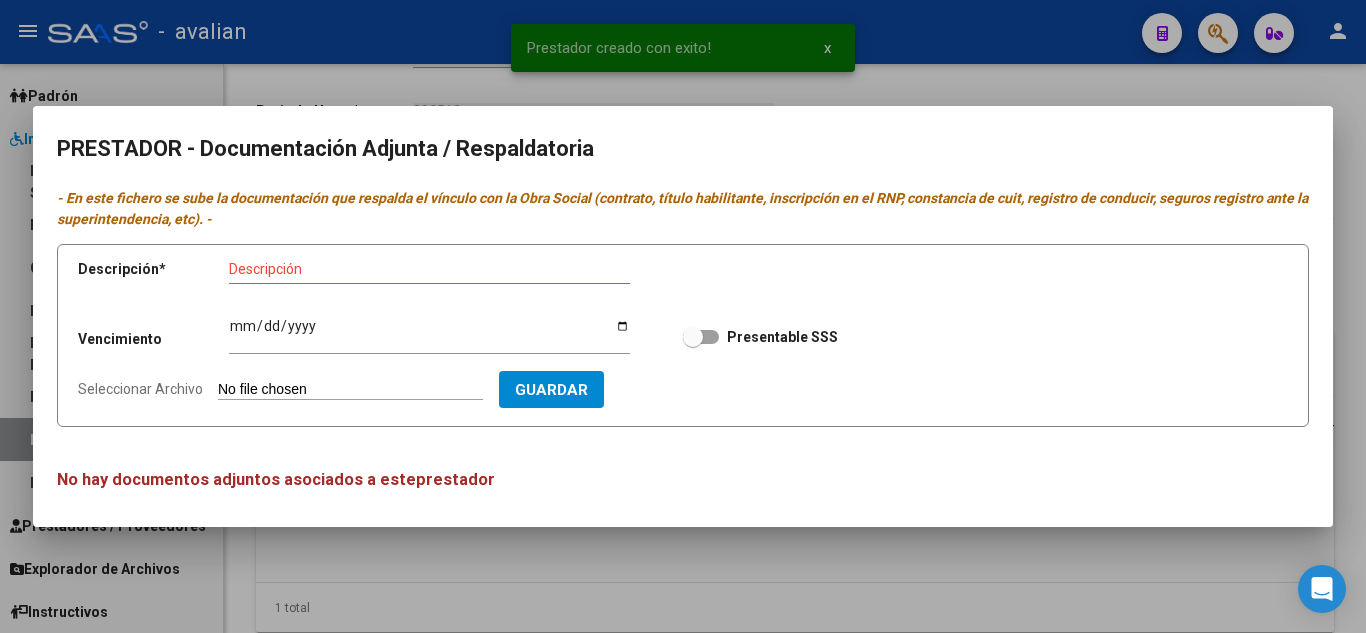 click at bounding box center (683, 316) 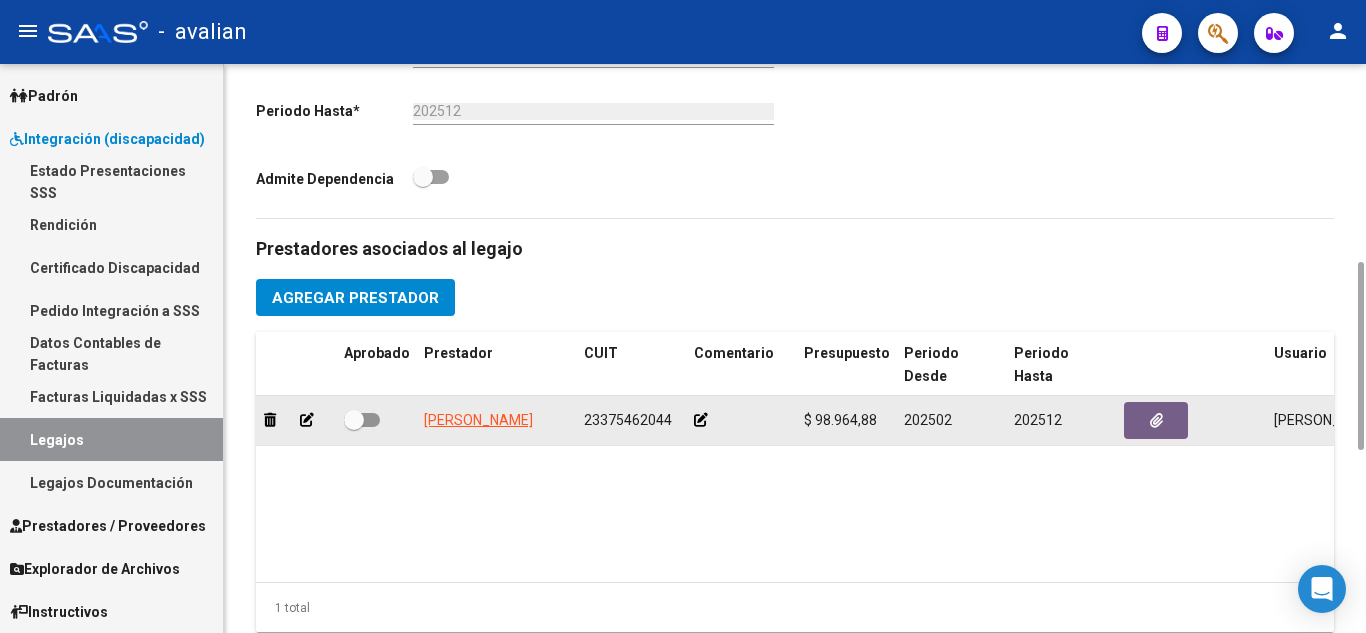 click 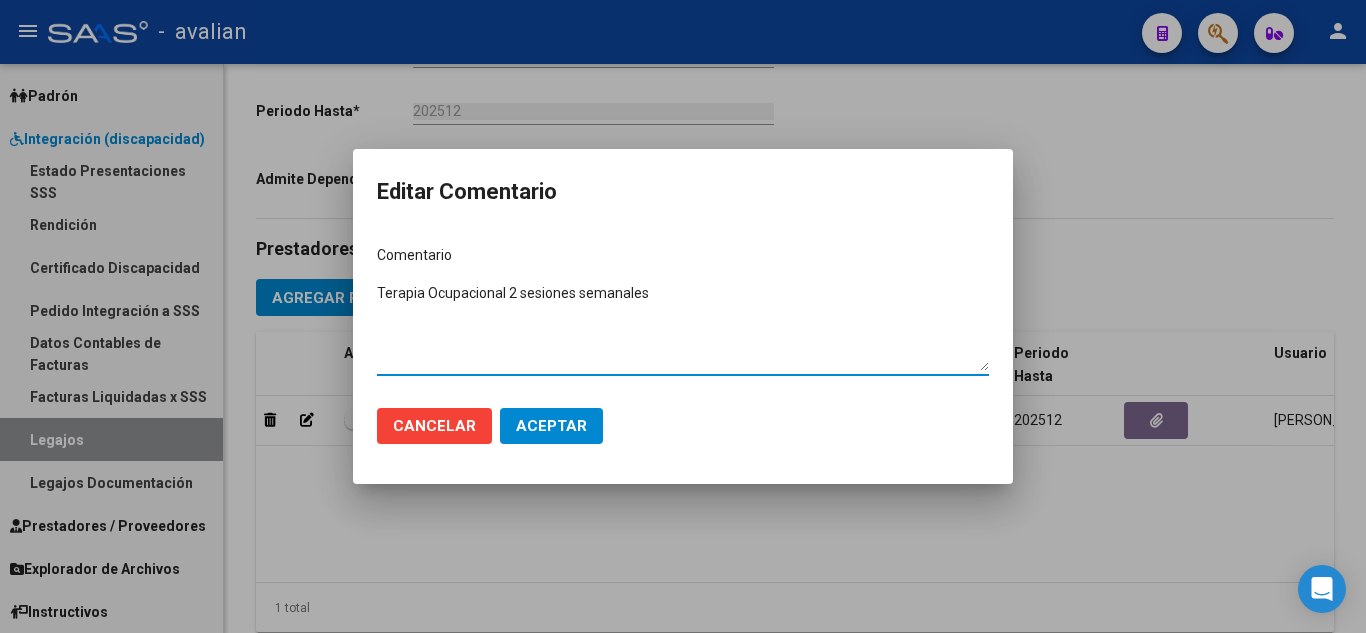 type on "Terapia Ocupacional 2 sesiones semanales" 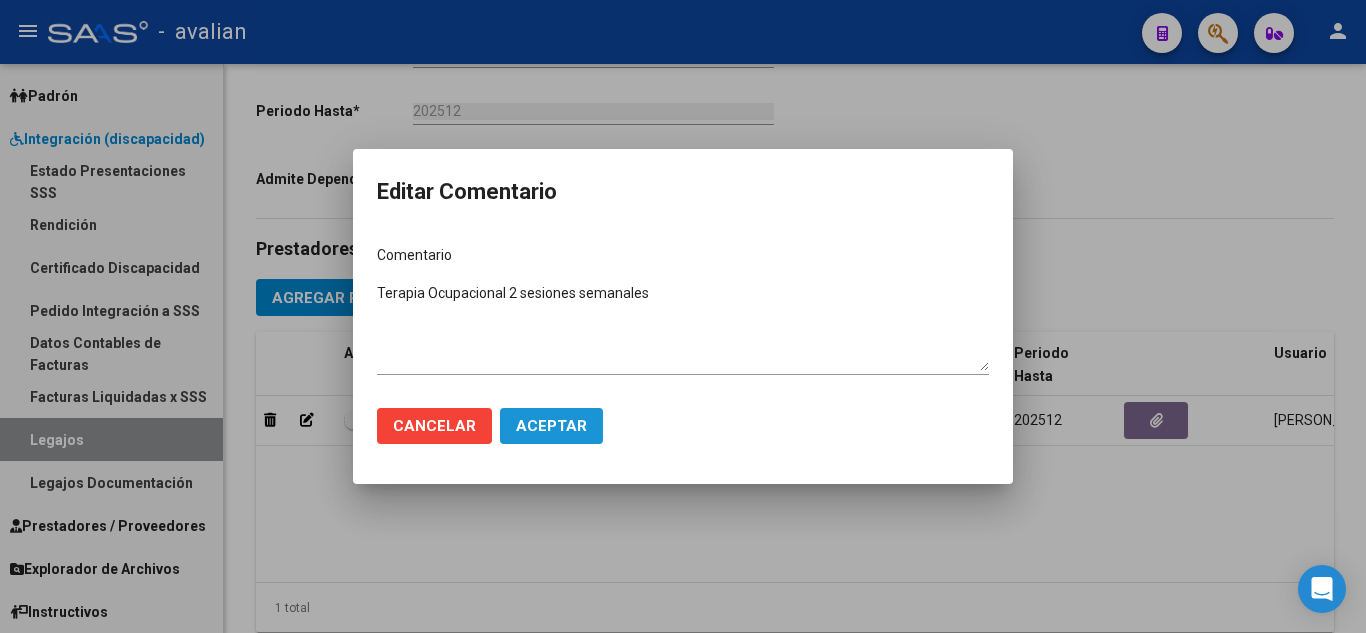 click on "Aceptar" 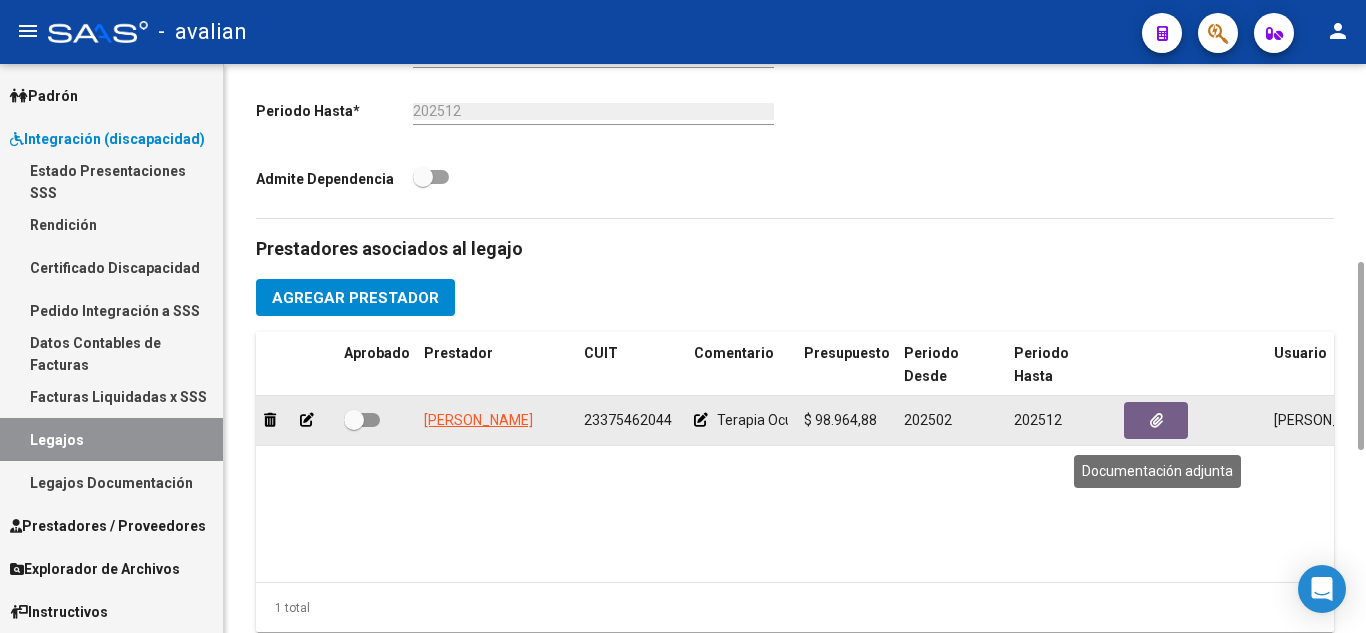 click 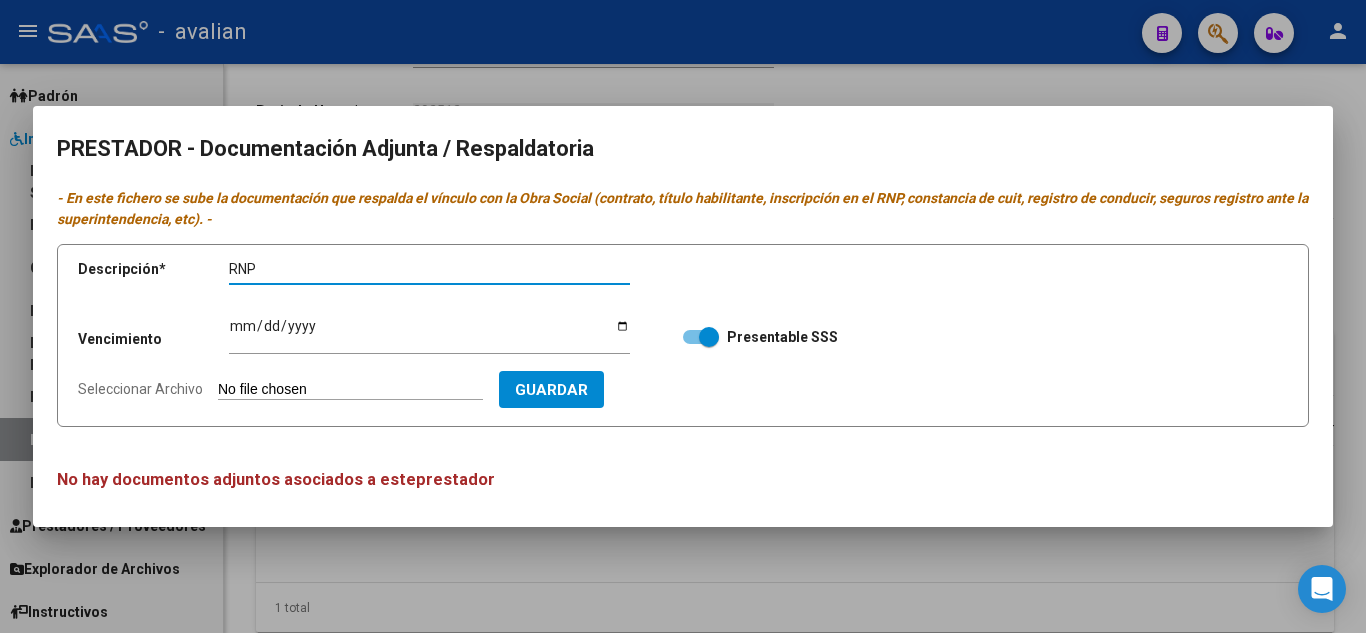 type on "RNP" 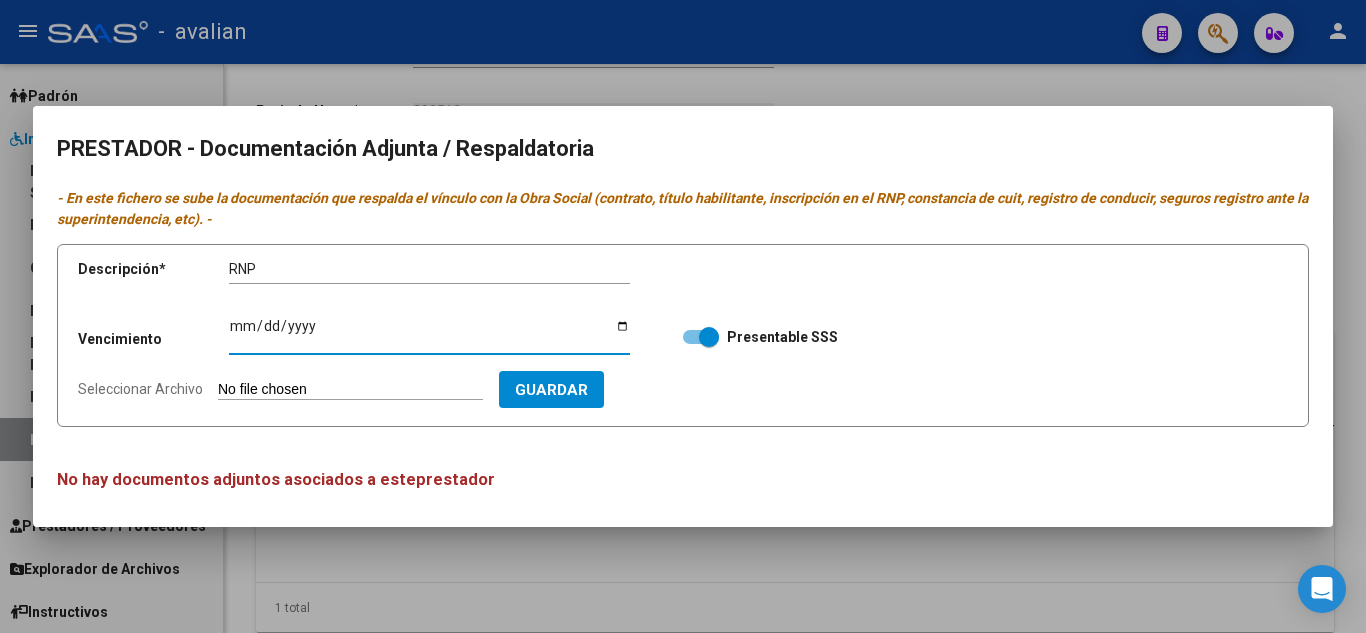 click on "Ingresar vencimiento" at bounding box center (429, 333) 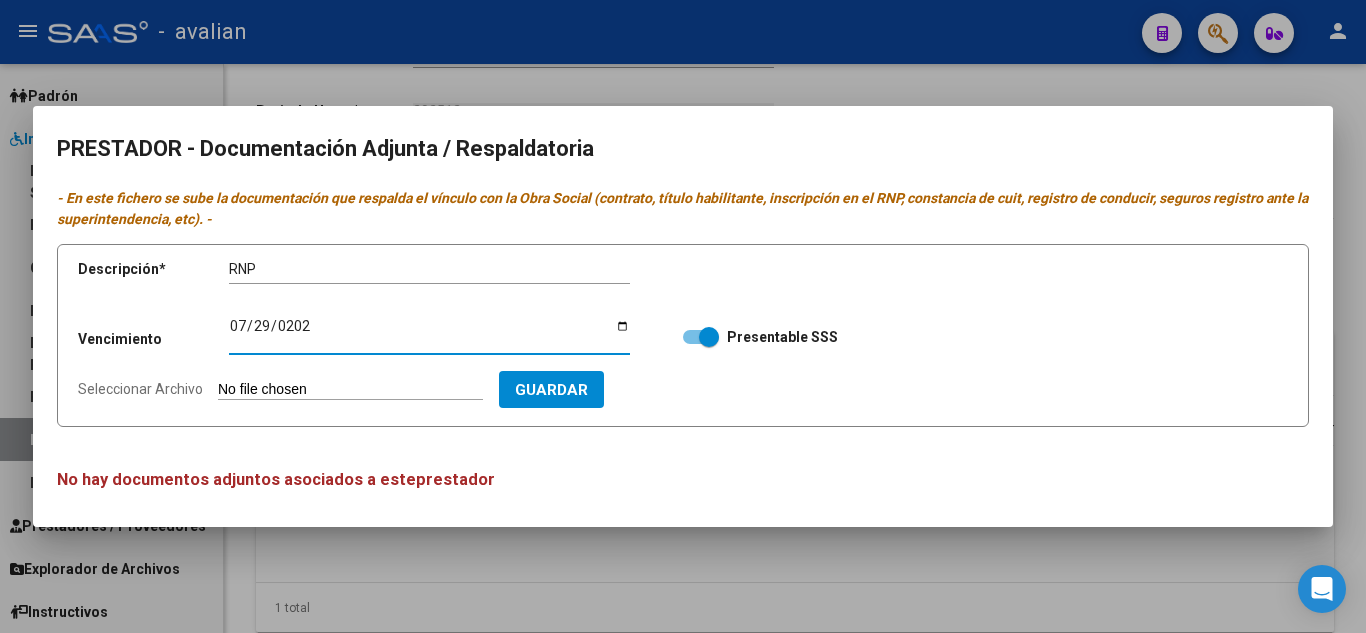 type on "[DATE]" 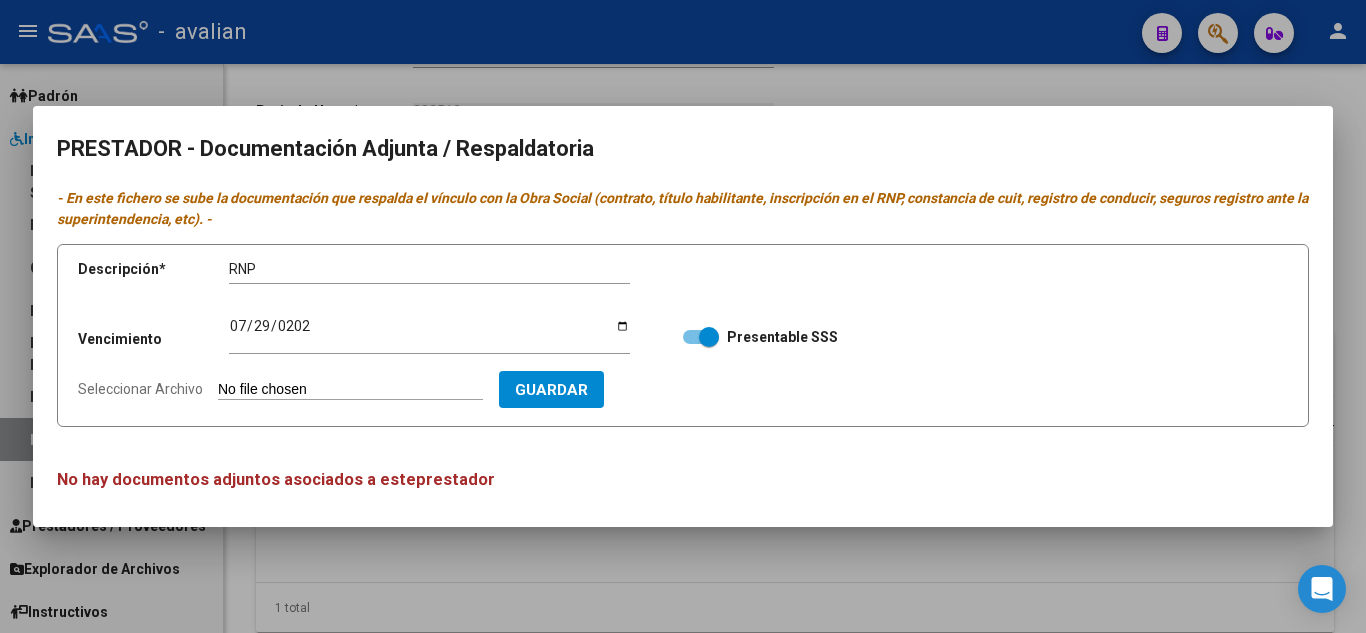 type on "C:\fakepath\RNP.jpg" 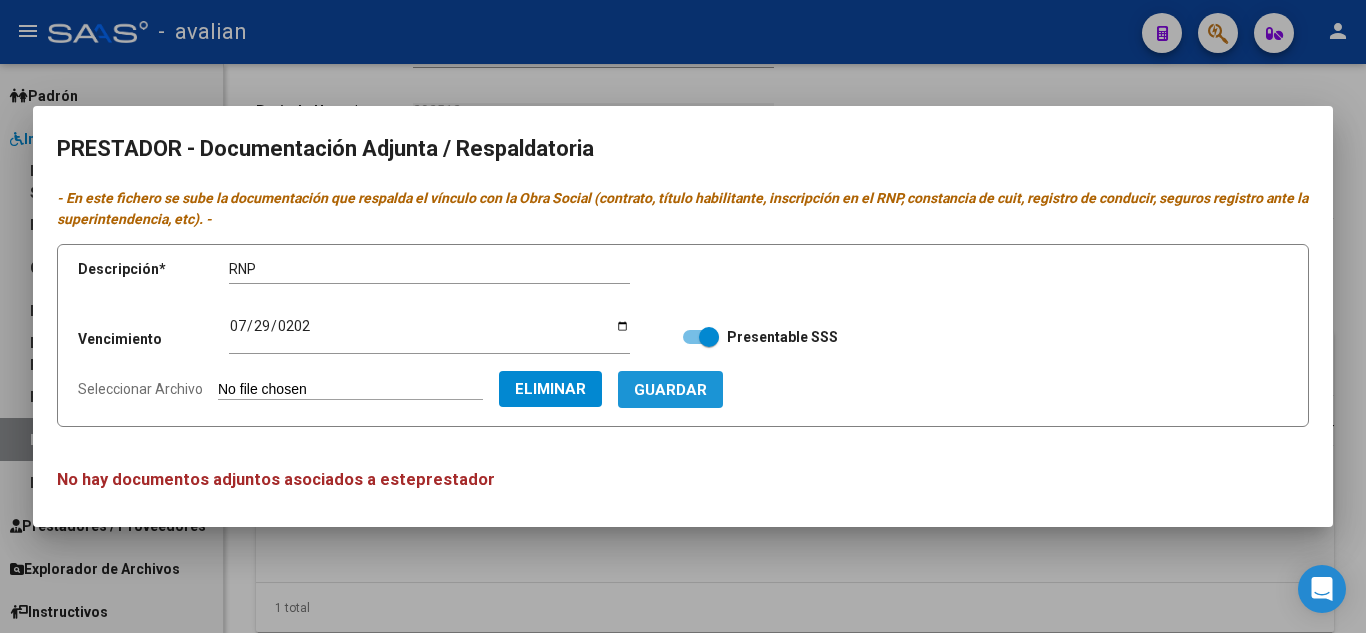 click on "Guardar" at bounding box center (670, 389) 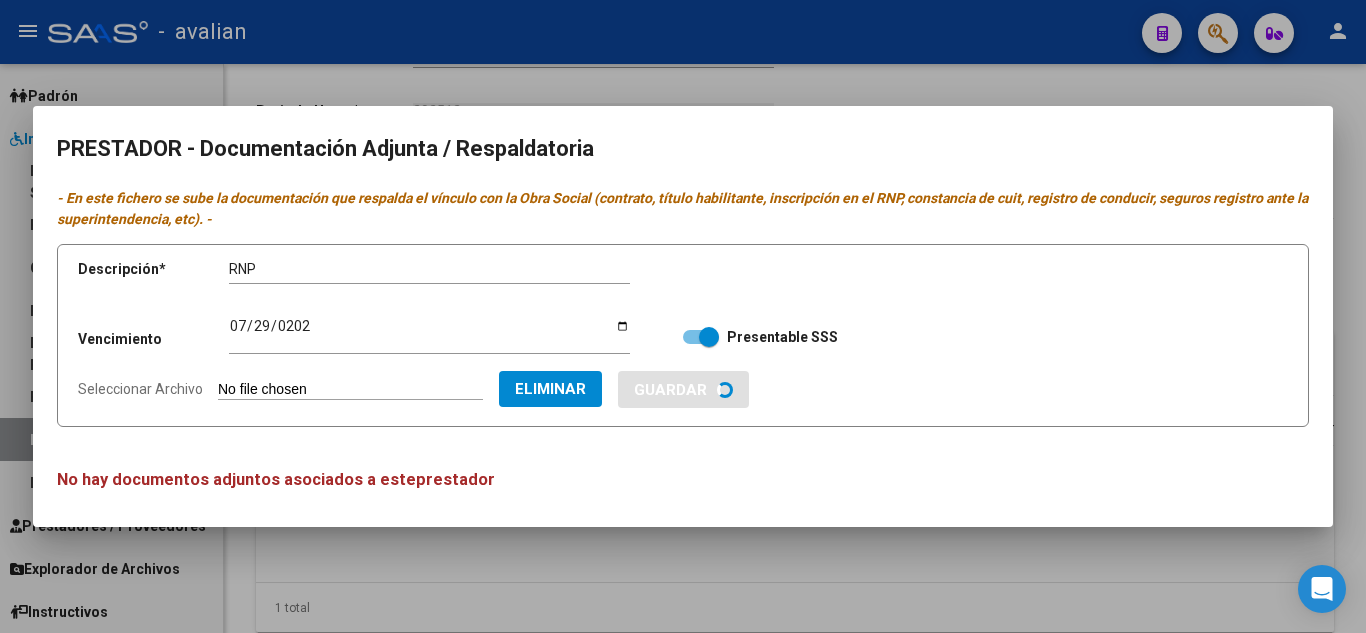 type 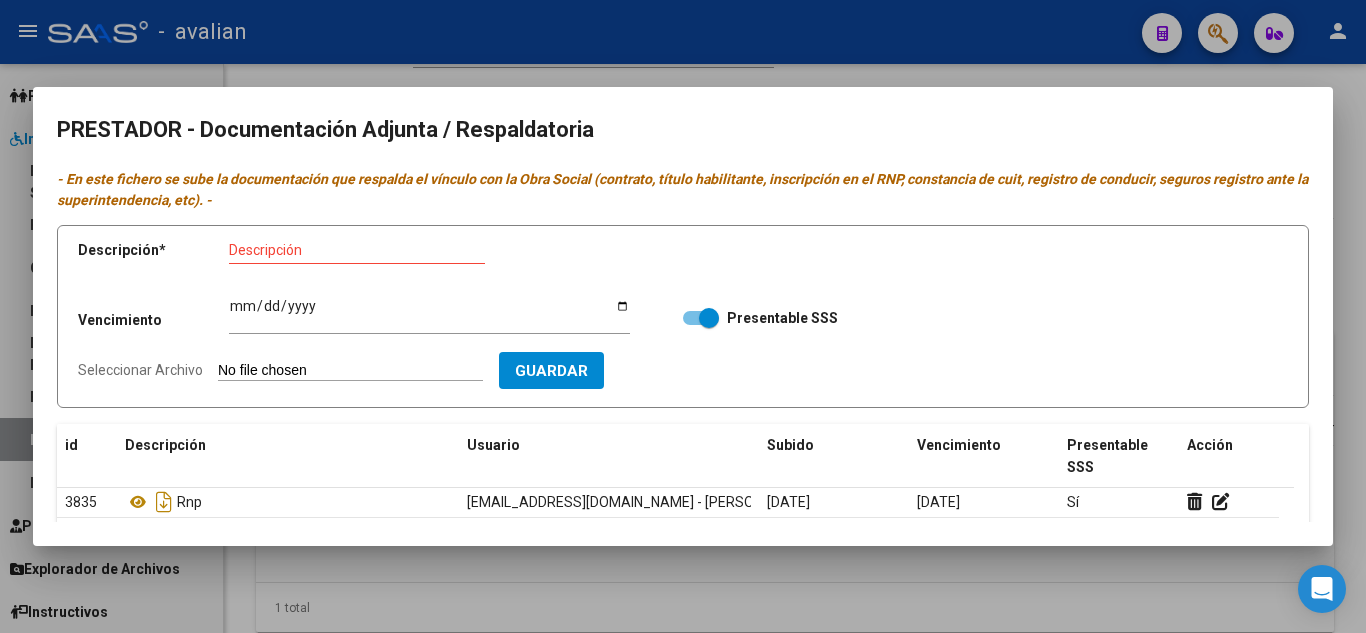 click on "Descripción" at bounding box center (357, 250) 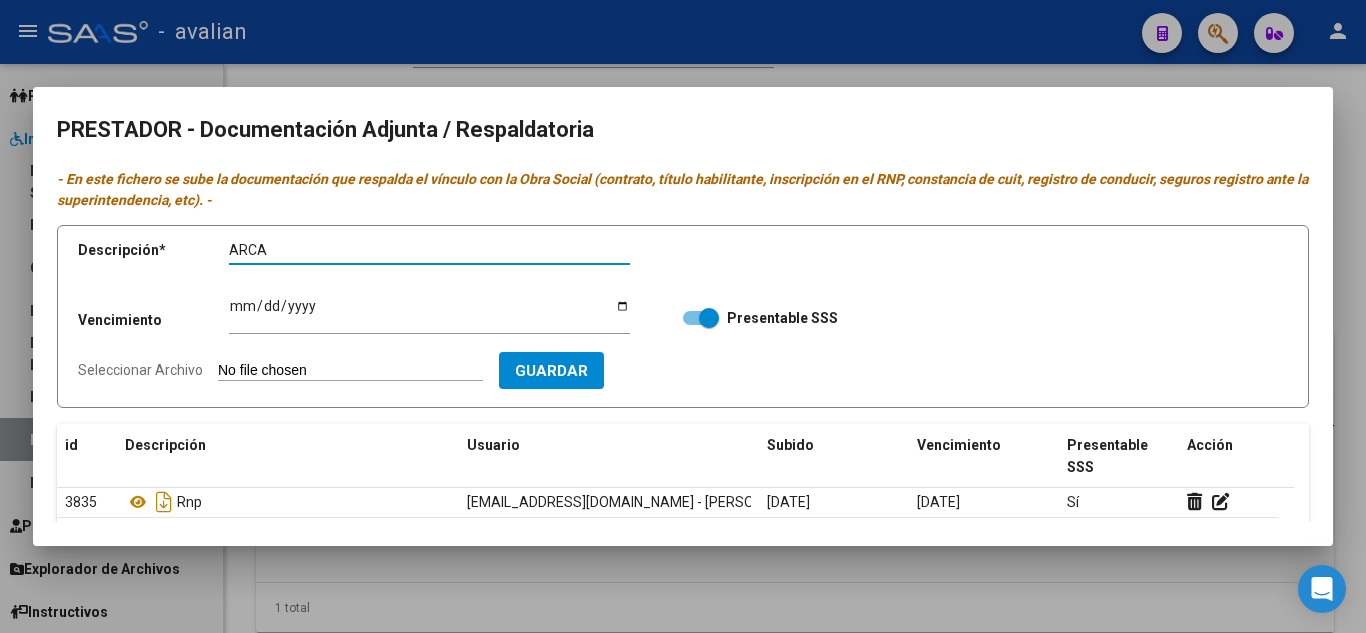 type on "ARCA" 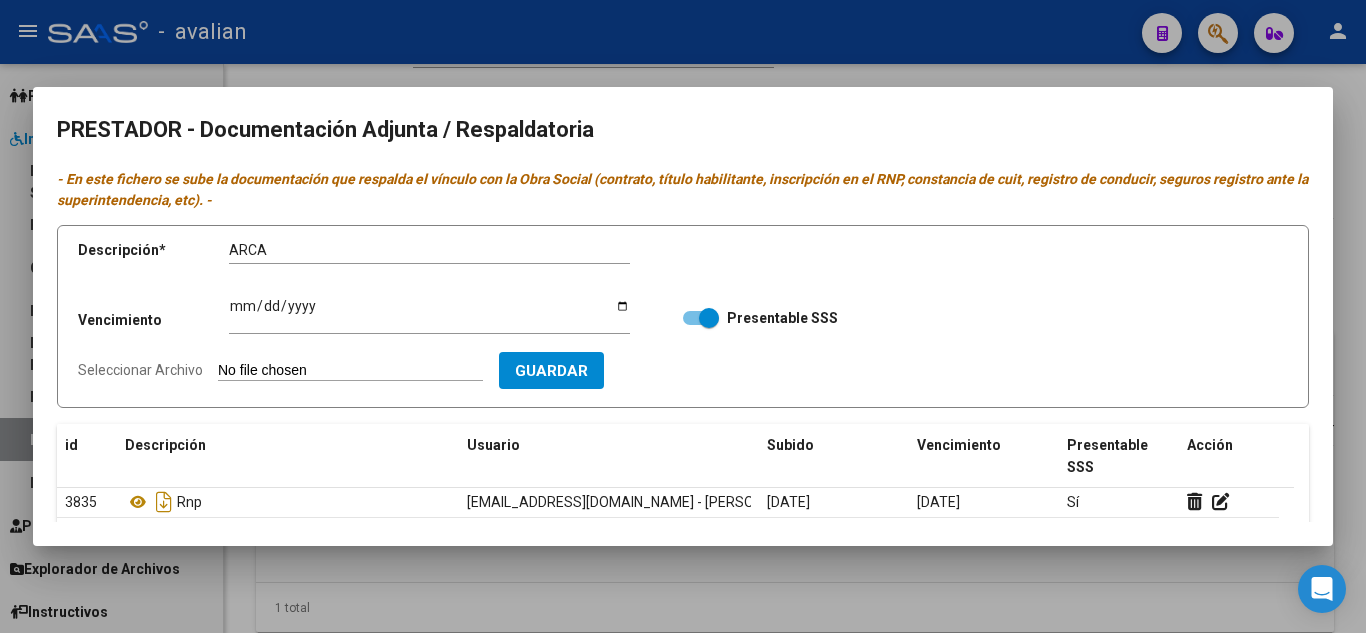 type on "C:\fakepath\ARCA.jpg" 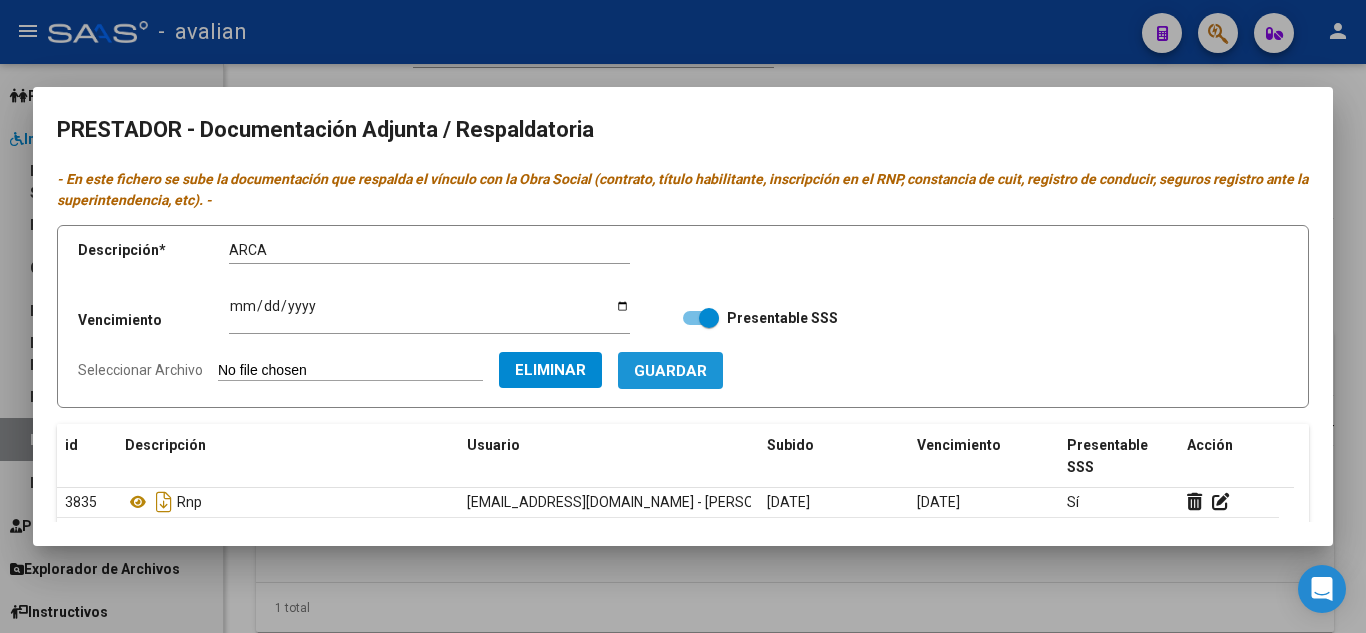 click on "Guardar" at bounding box center [670, 370] 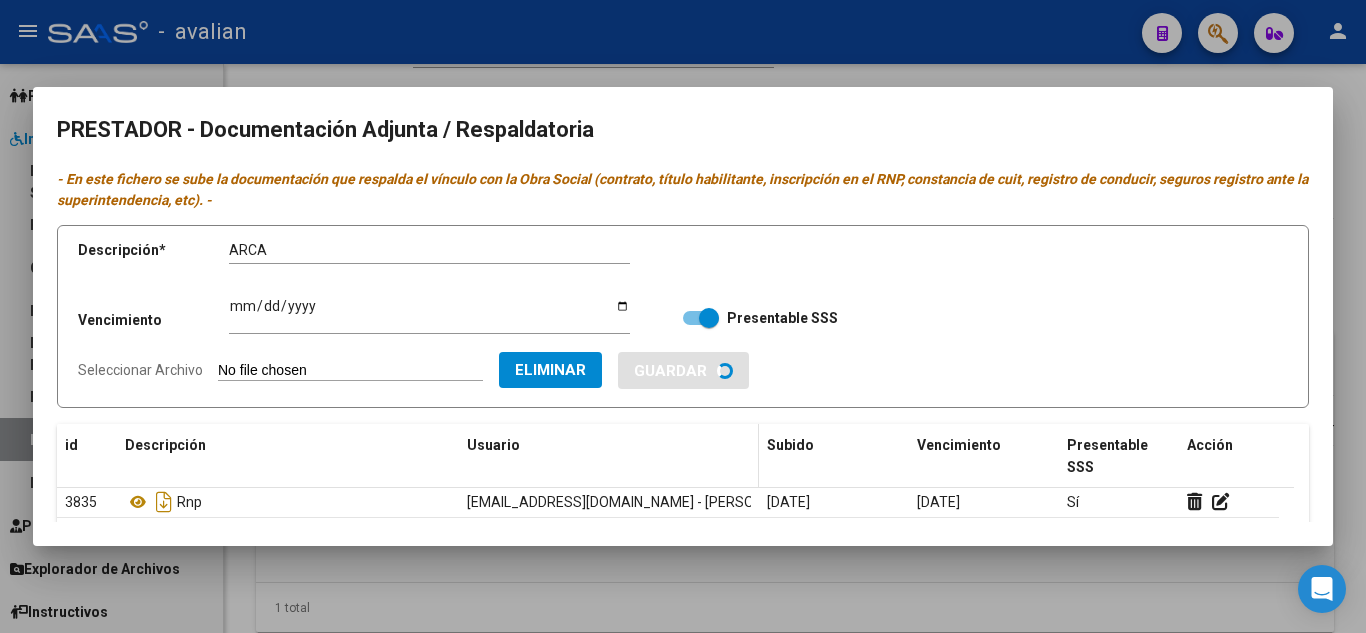 type 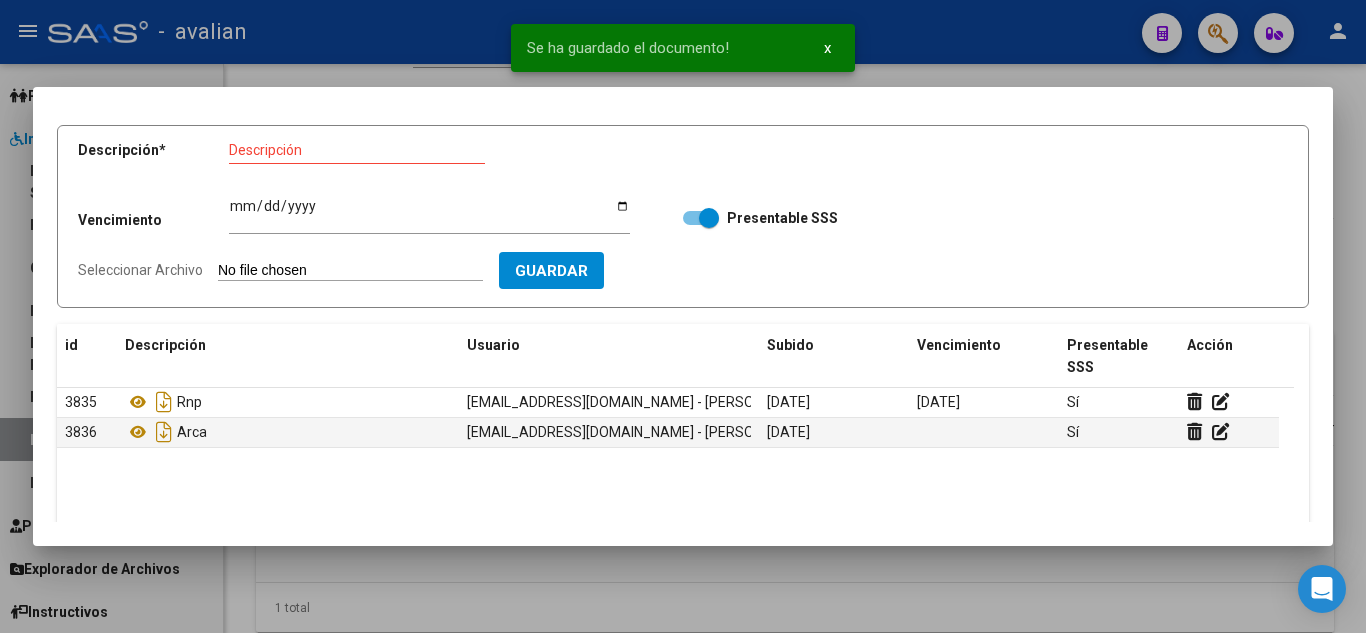 scroll, scrollTop: 0, scrollLeft: 0, axis: both 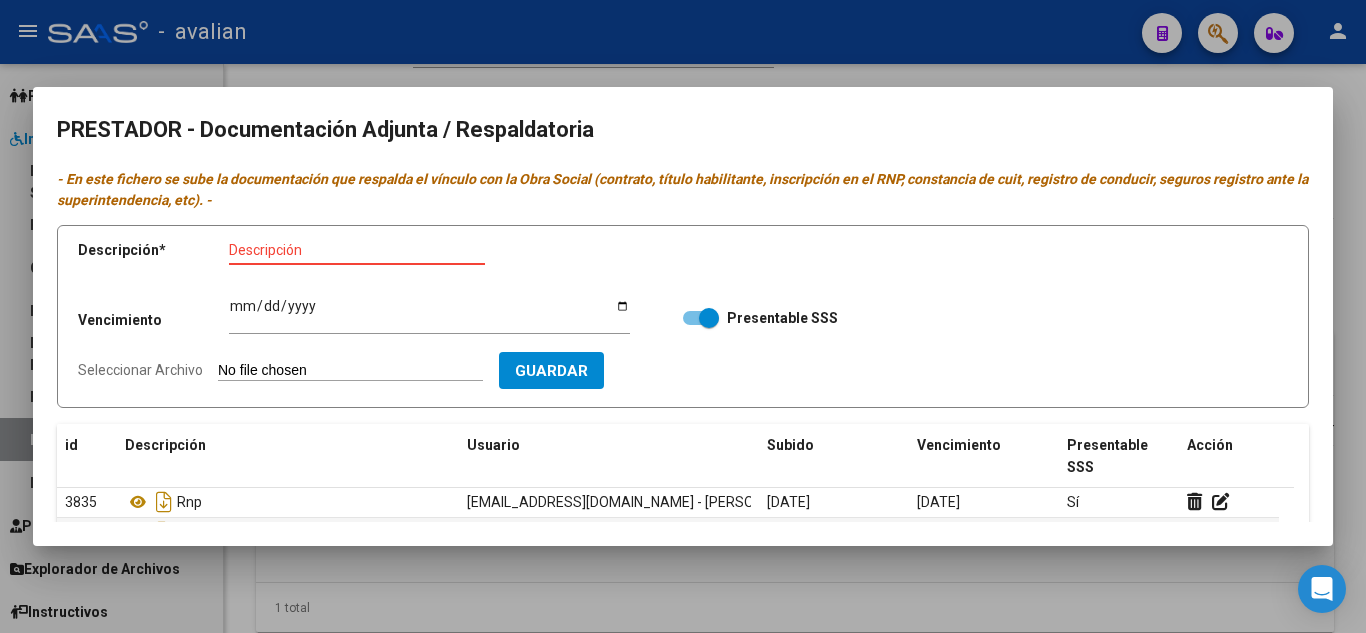 click on "Descripción" at bounding box center (357, 250) 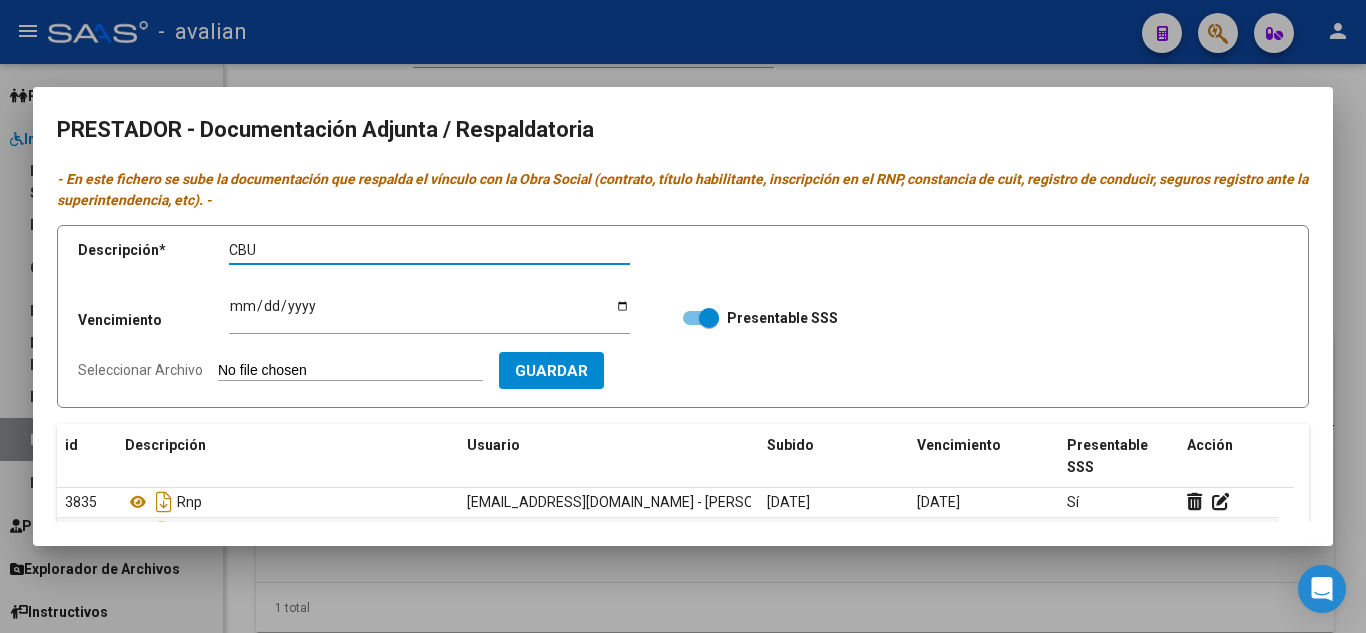 type on "CBU" 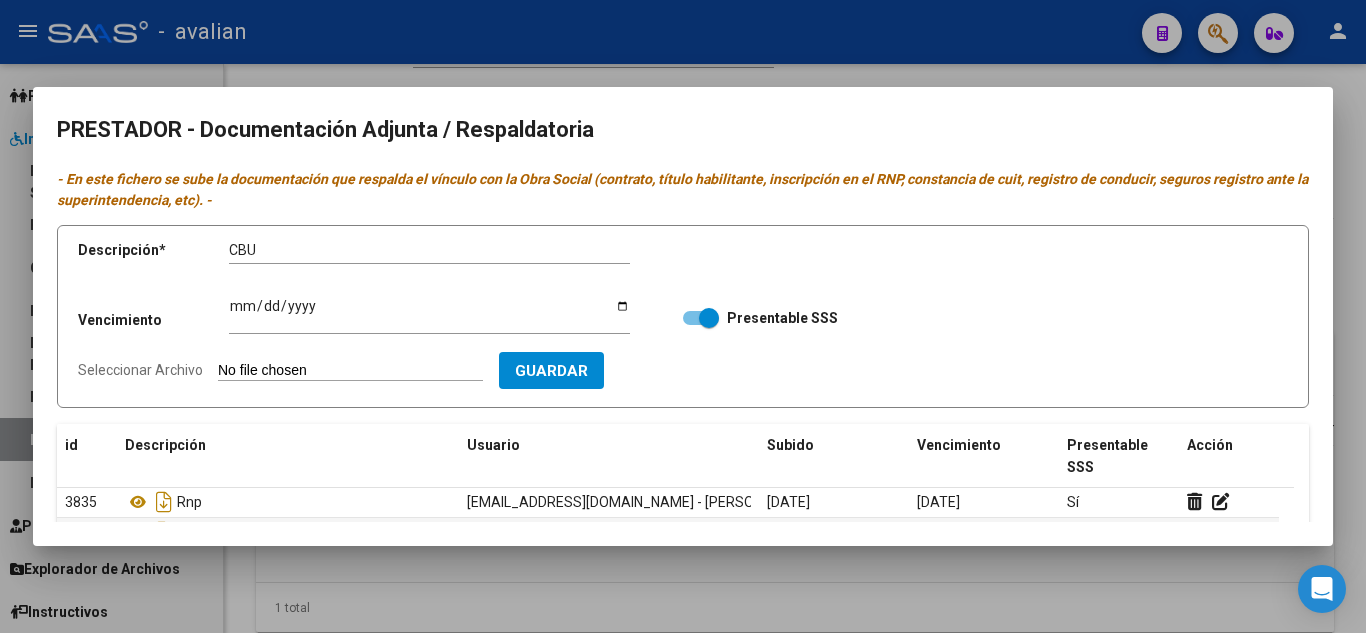 click on "Seleccionar Archivo" at bounding box center [350, 371] 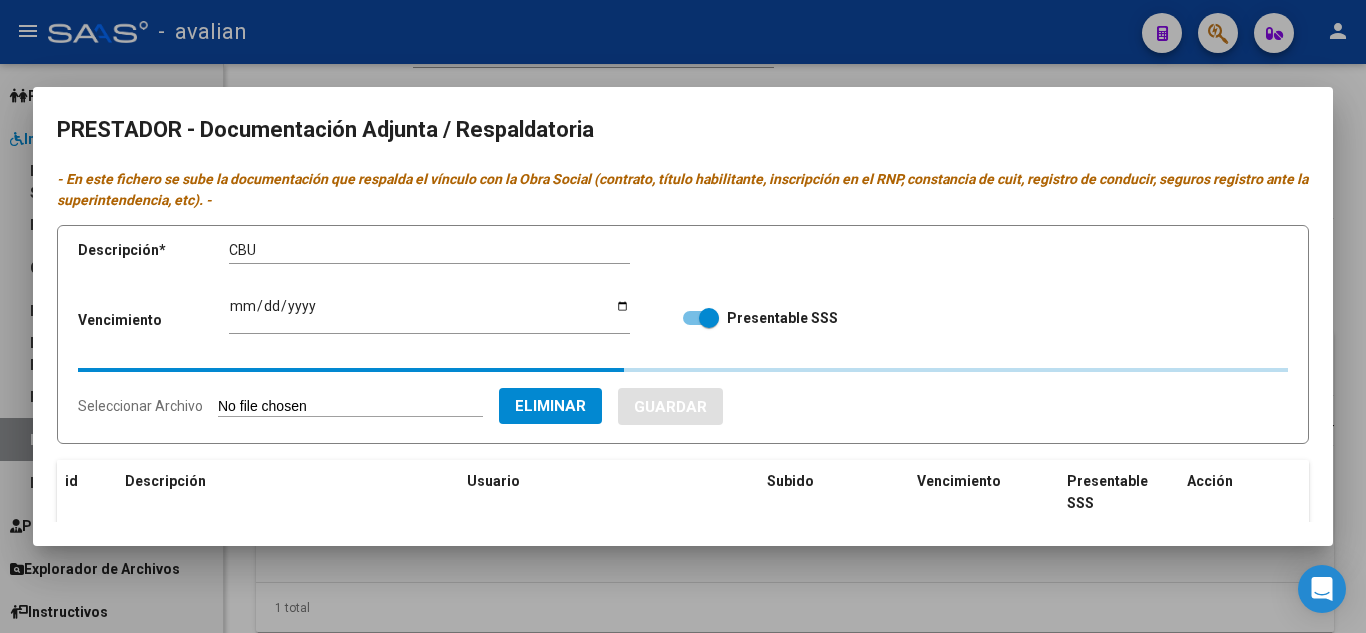 scroll, scrollTop: 200, scrollLeft: 0, axis: vertical 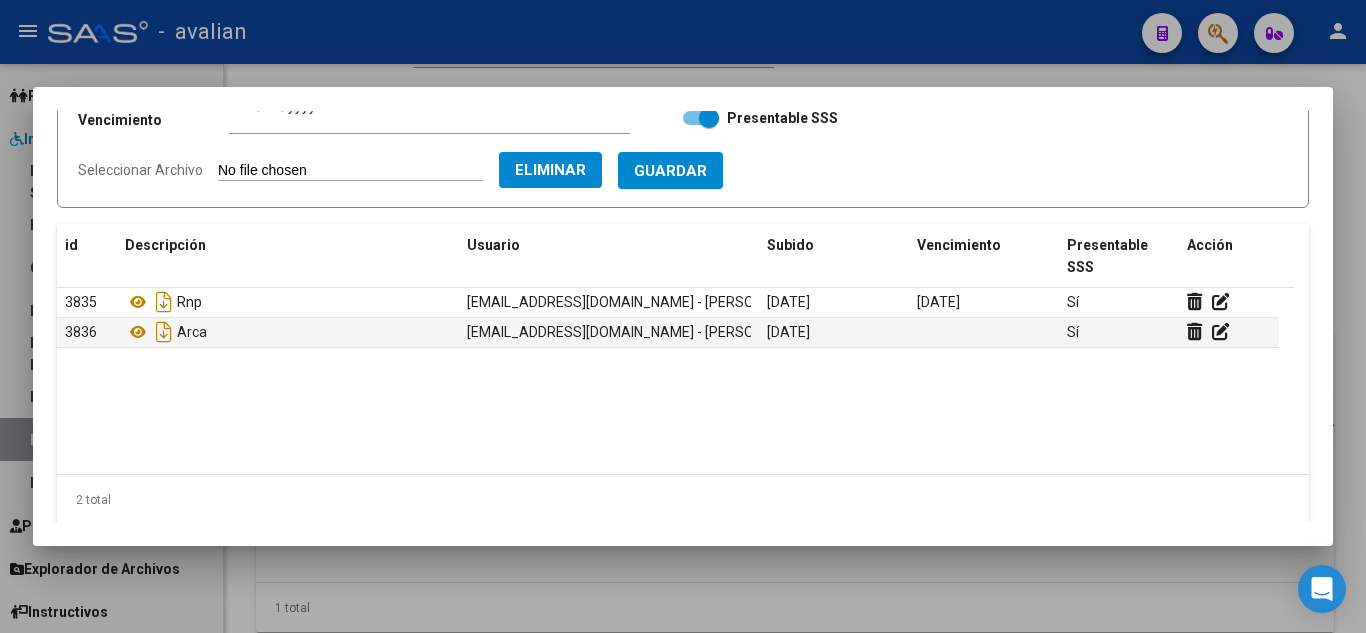 click on "Guardar" at bounding box center (670, 170) 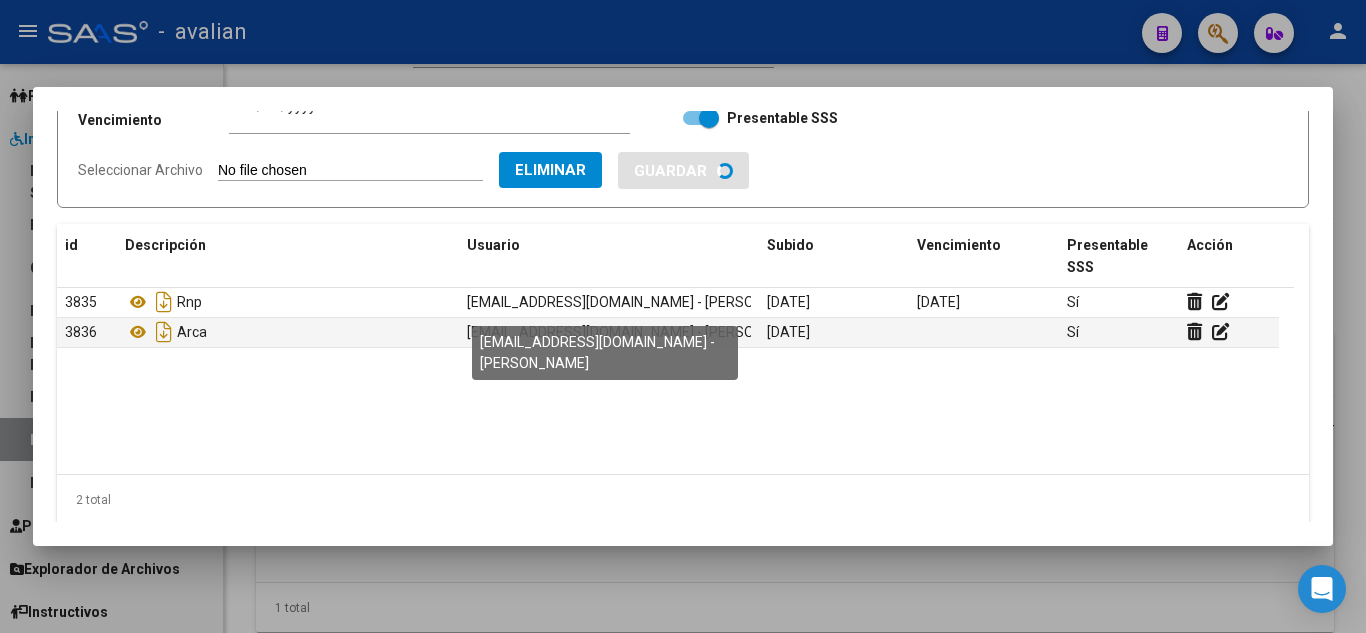 type 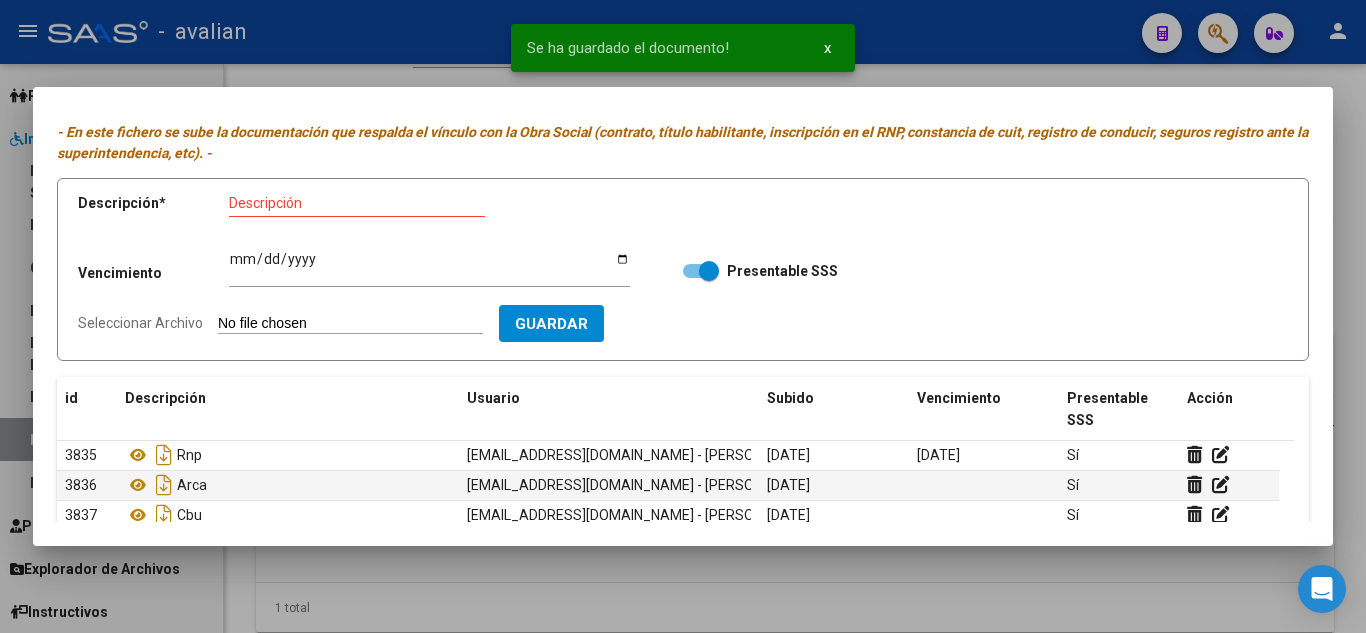 scroll, scrollTop: 0, scrollLeft: 0, axis: both 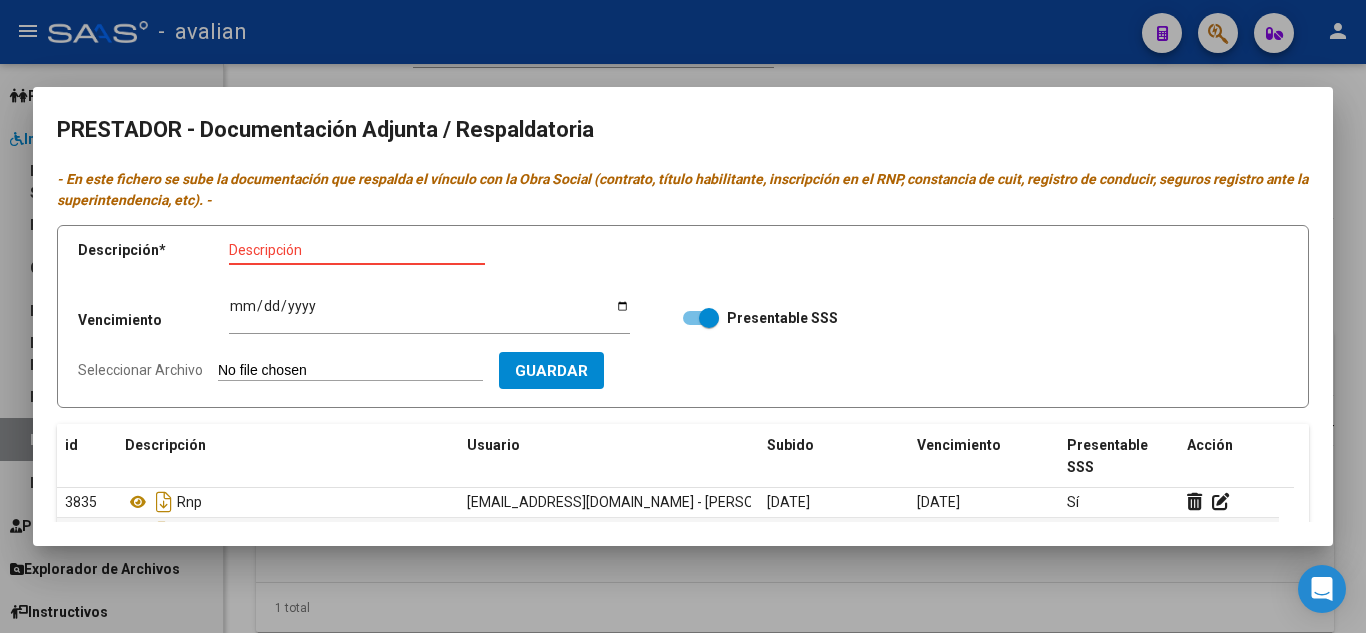 click on "Descripción" at bounding box center [357, 250] 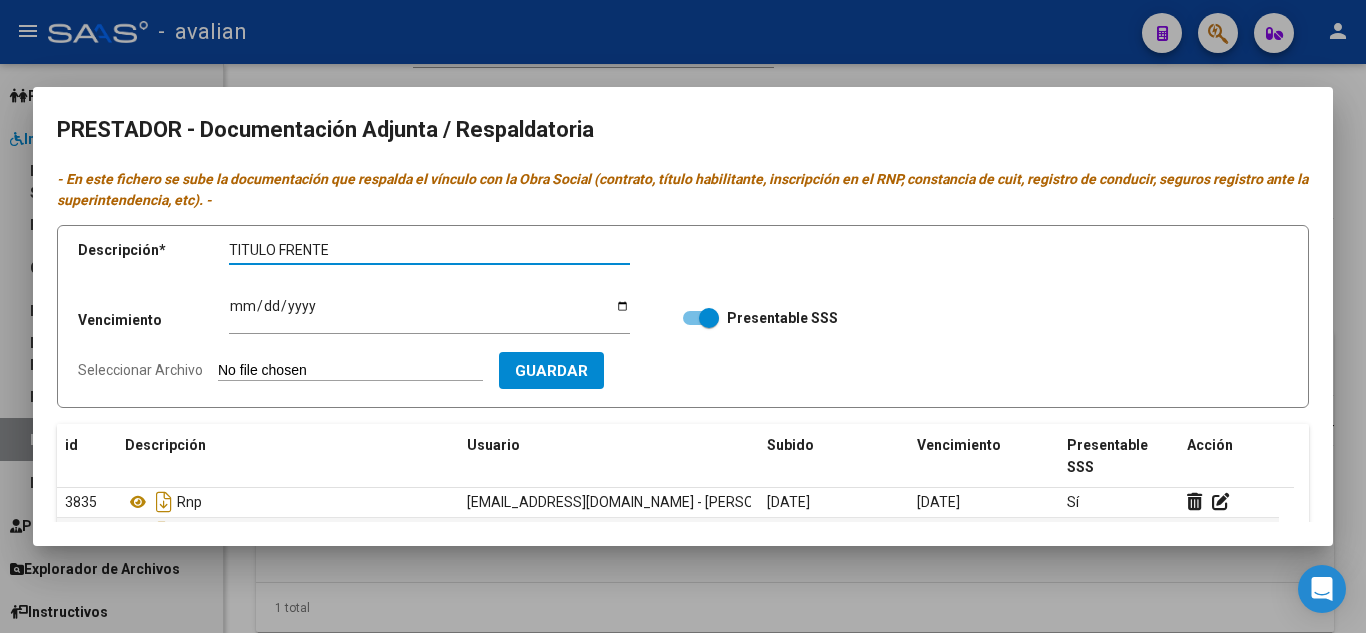 type on "TITULO FRENTE" 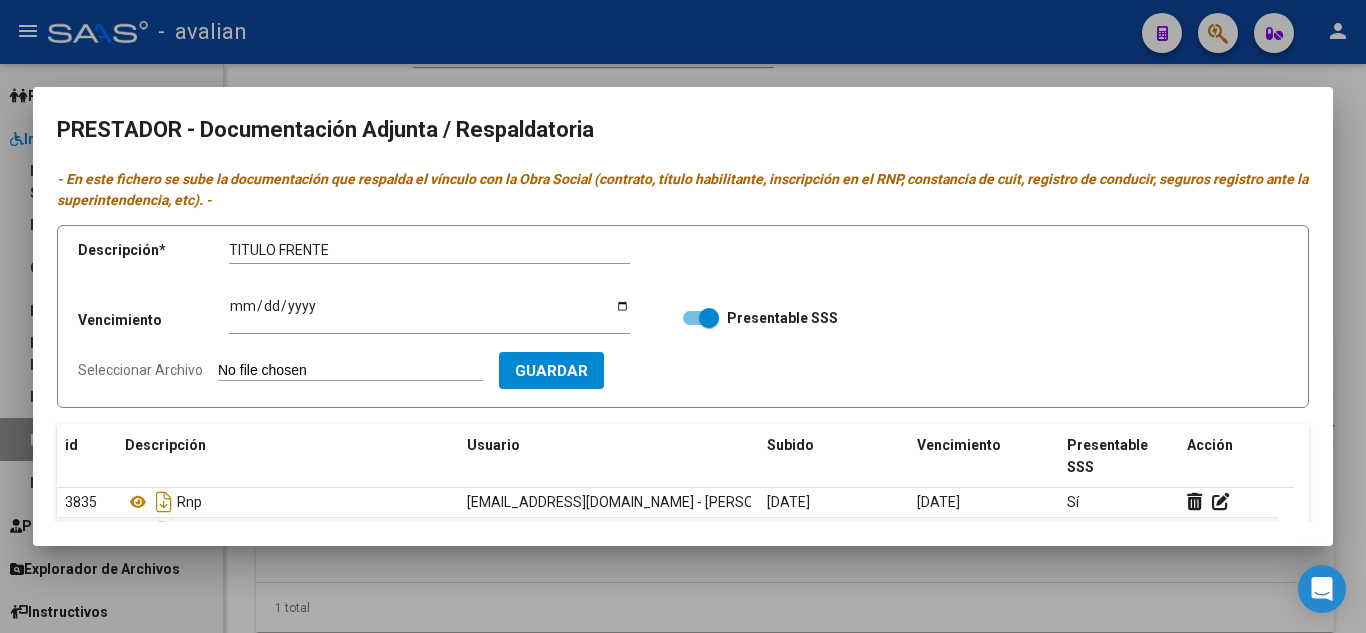 click on "Descripción  *   TITULO FRENTE Descripción  Vencimiento    Ingresar vencimiento    Presentable SSS Seleccionar Archivo Guardar" at bounding box center (683, 316) 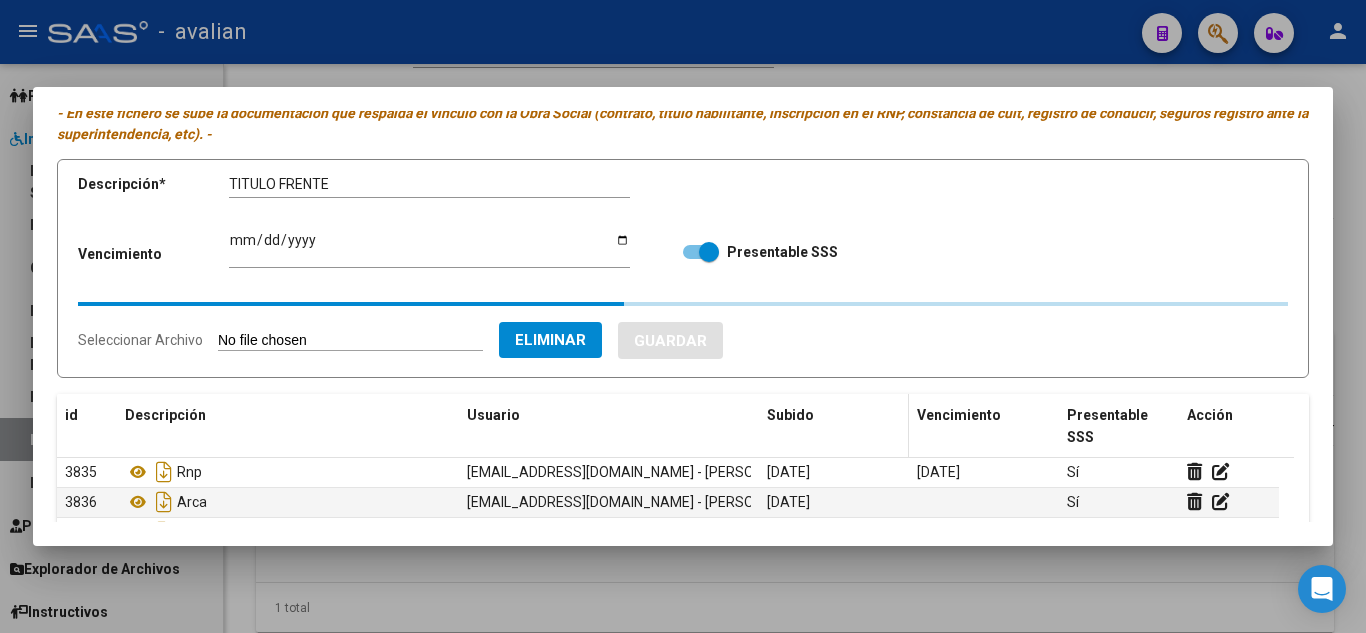 scroll, scrollTop: 100, scrollLeft: 0, axis: vertical 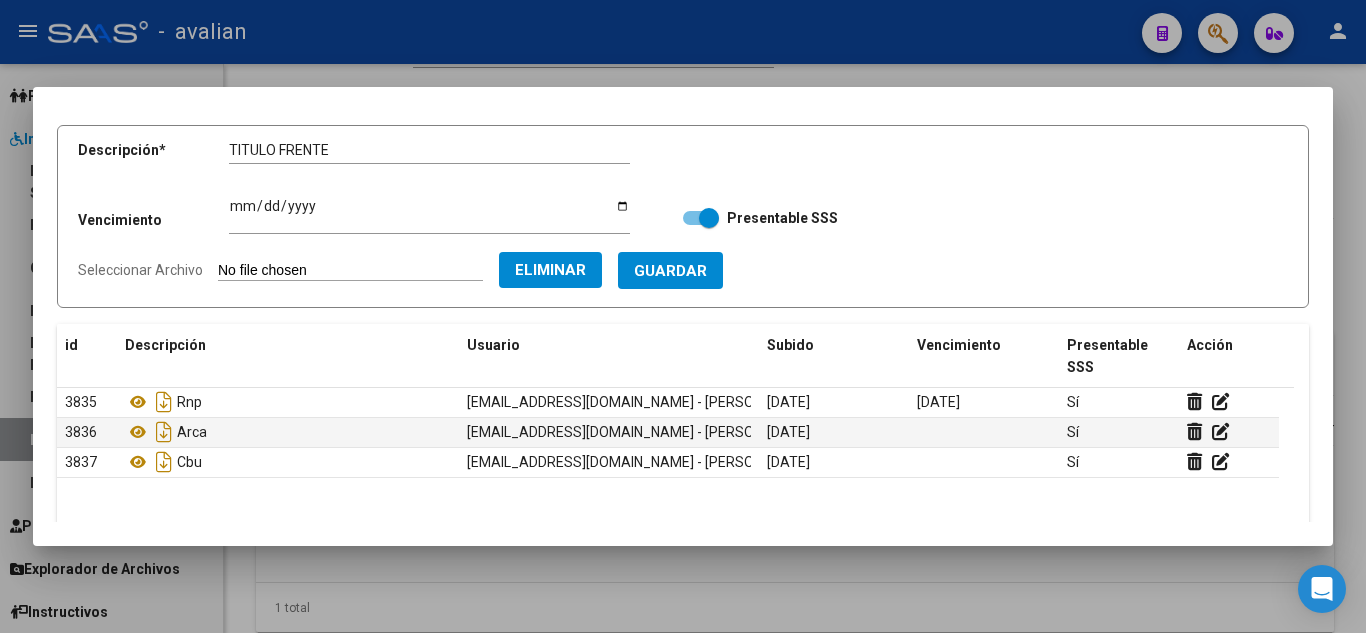 click on "Guardar" at bounding box center (670, 271) 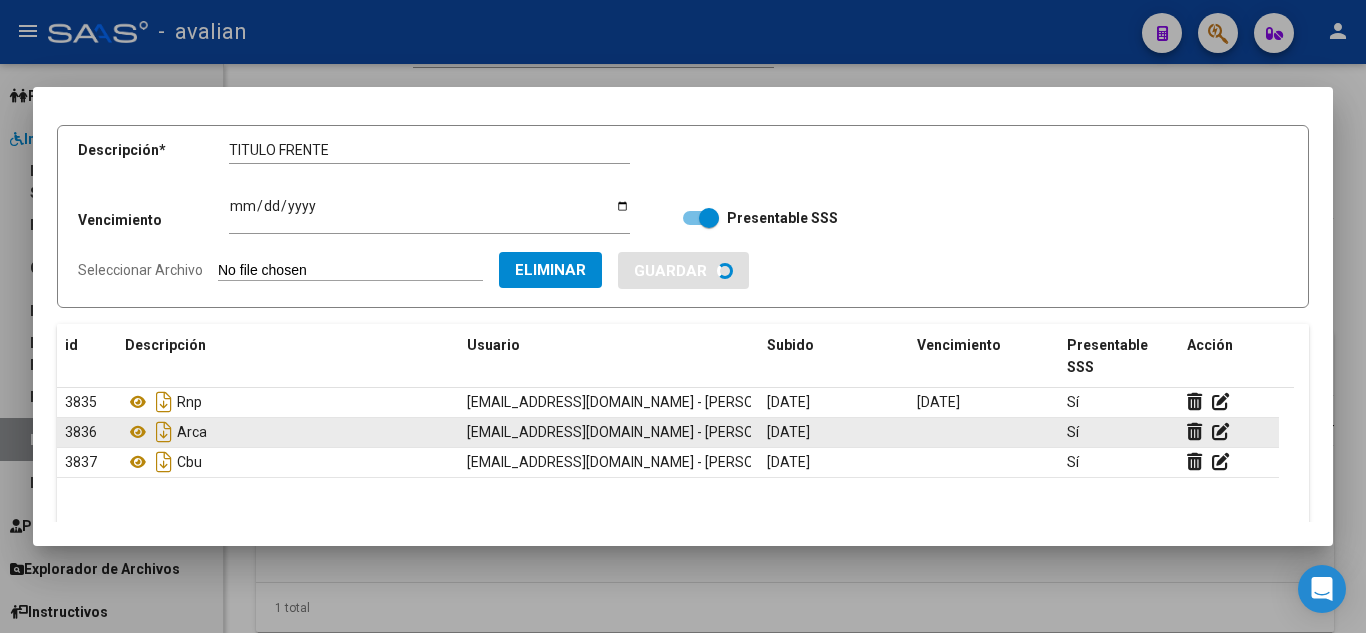 type 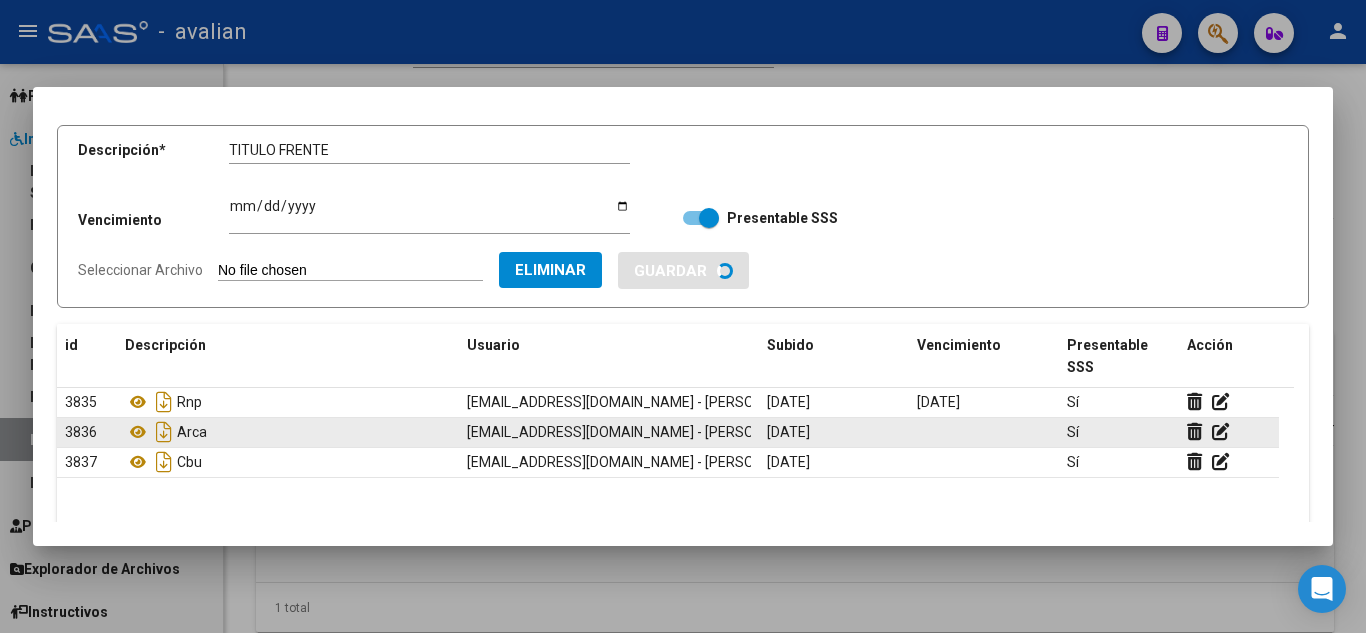 type 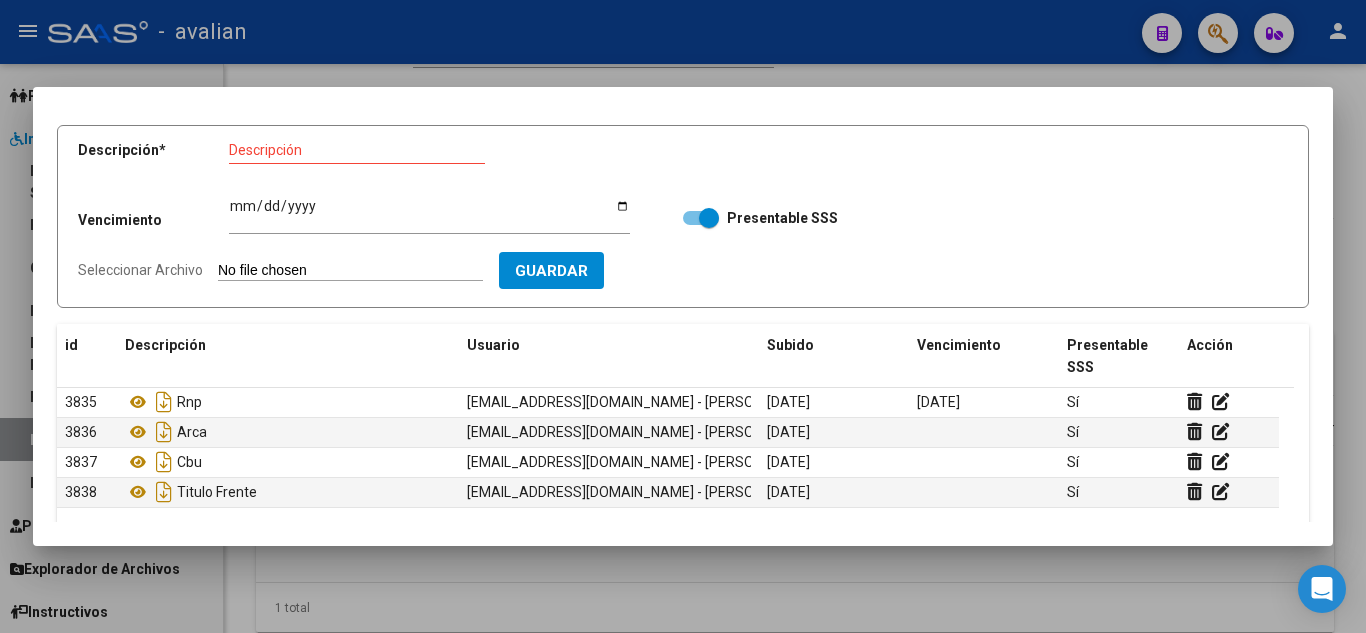 click on "Descripción" at bounding box center (357, 150) 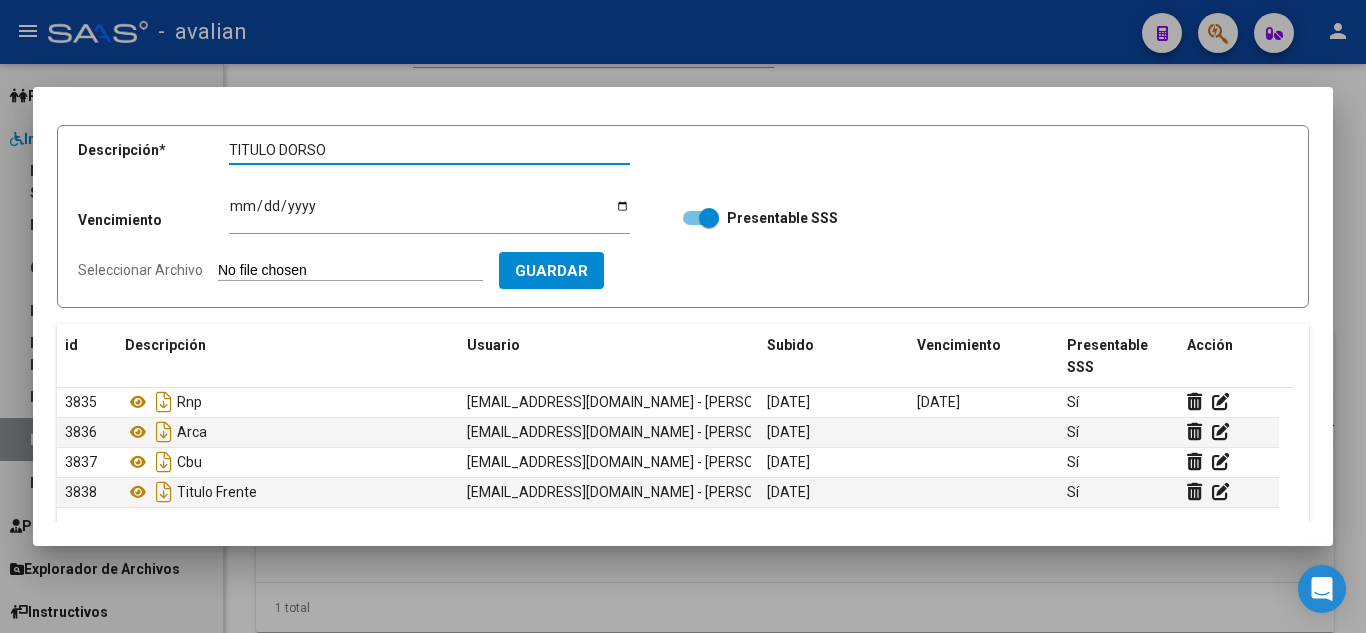 type on "TITULO DORSO" 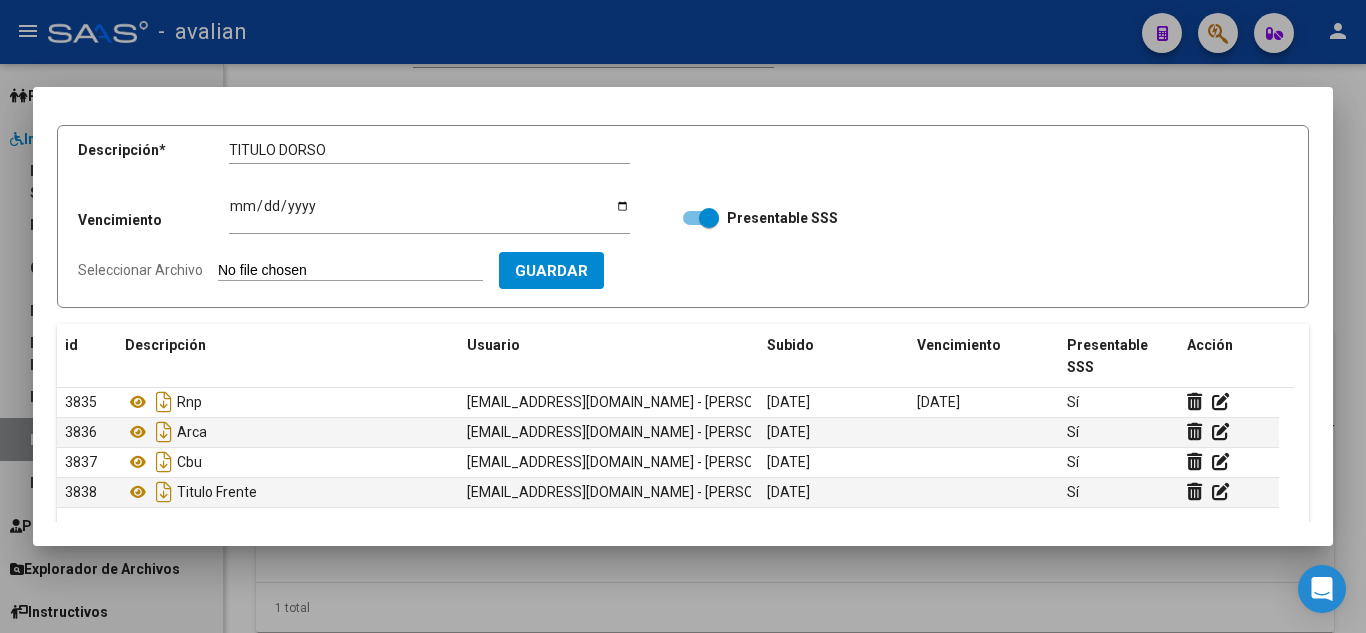 type on "C:\fakepath\T2.jpg" 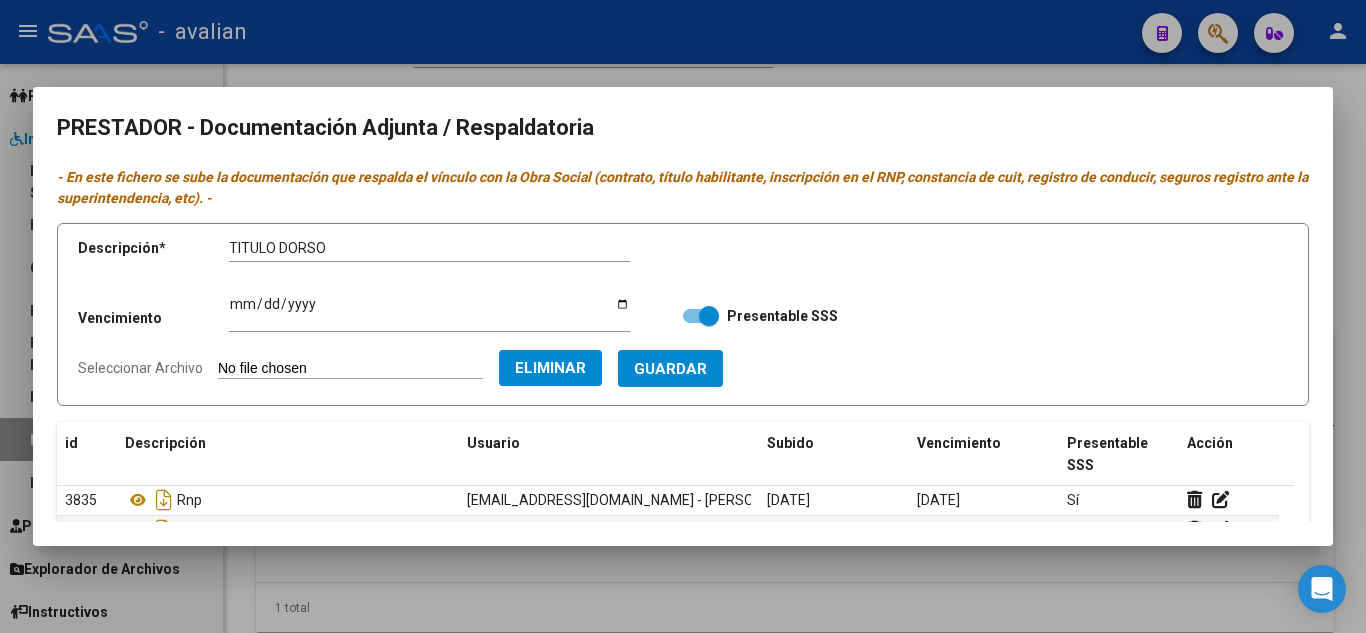 scroll, scrollTop: 0, scrollLeft: 0, axis: both 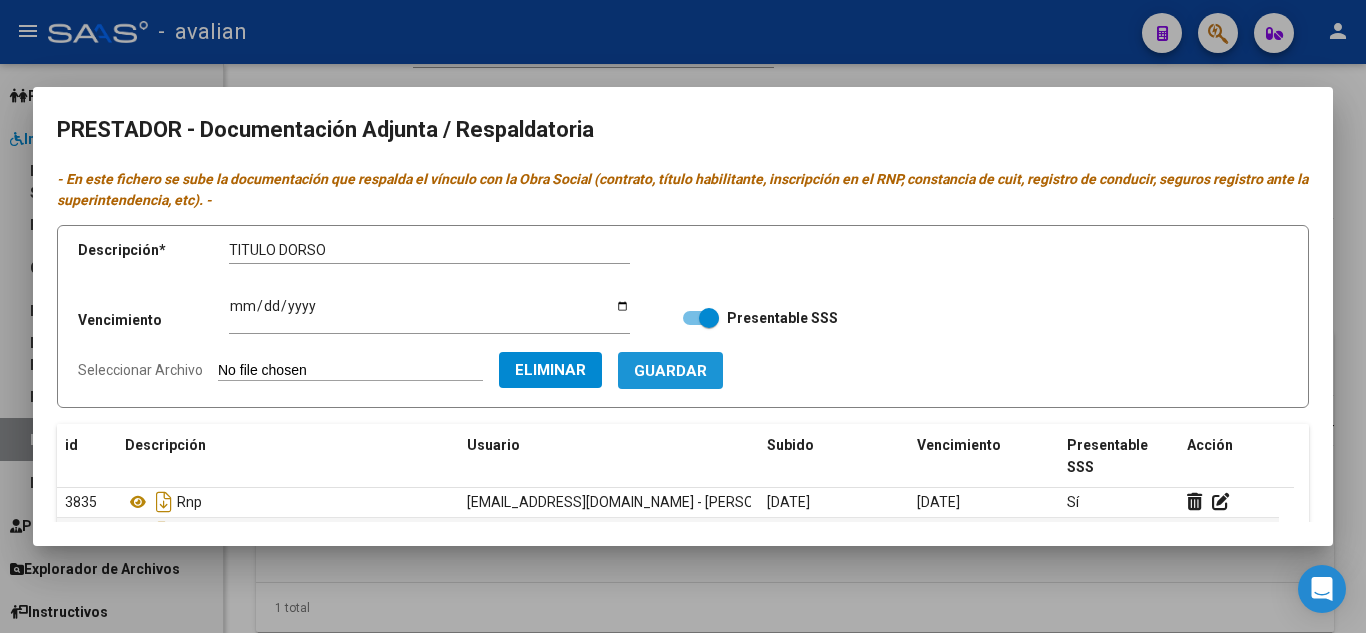 click on "Guardar" at bounding box center [670, 371] 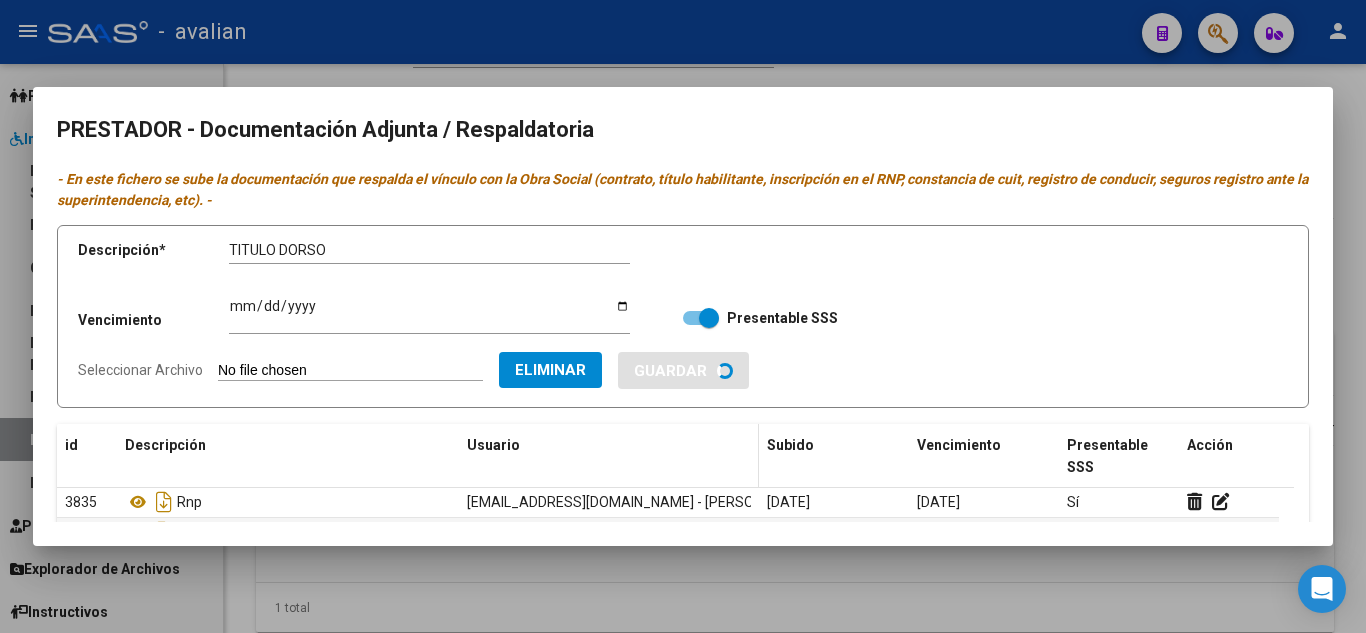 type 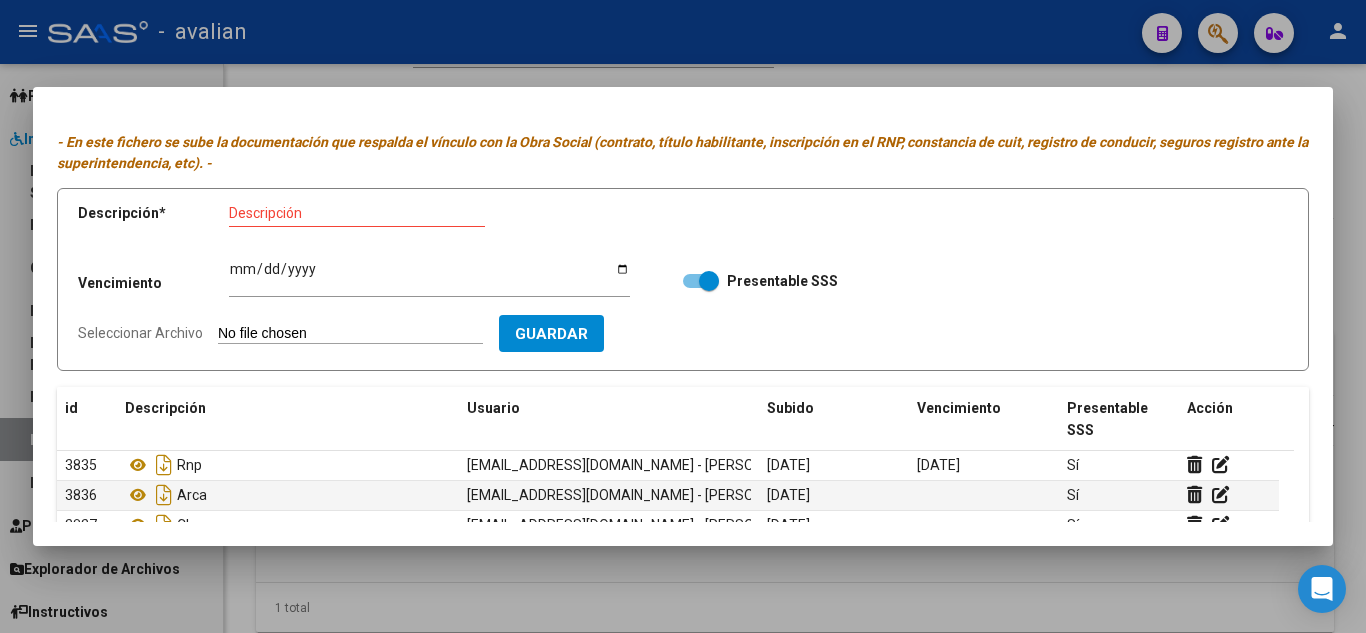 scroll, scrollTop: 0, scrollLeft: 0, axis: both 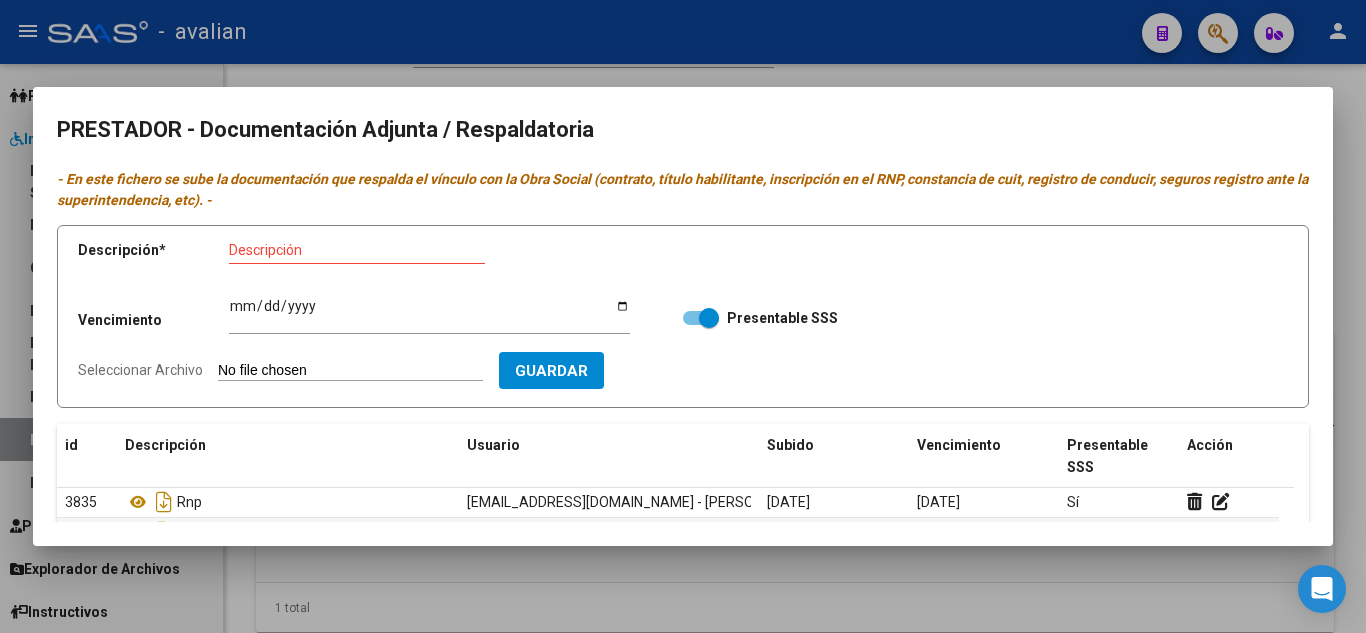 click at bounding box center (683, 316) 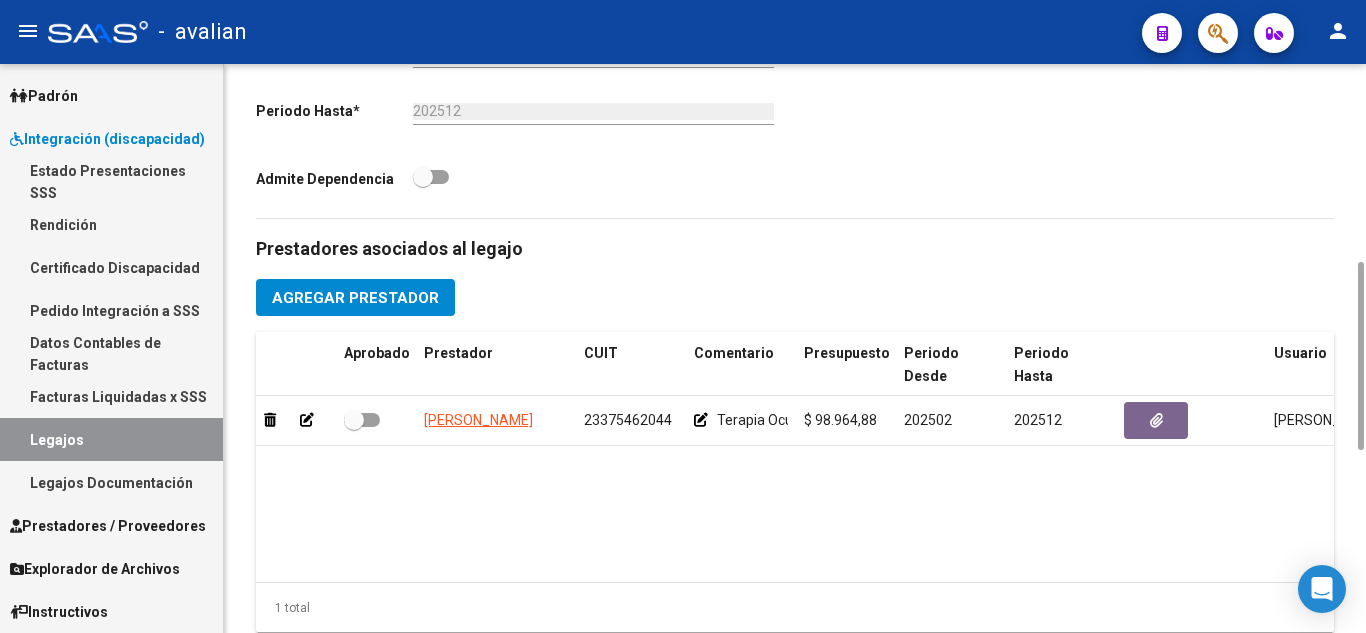 scroll, scrollTop: 0, scrollLeft: 0, axis: both 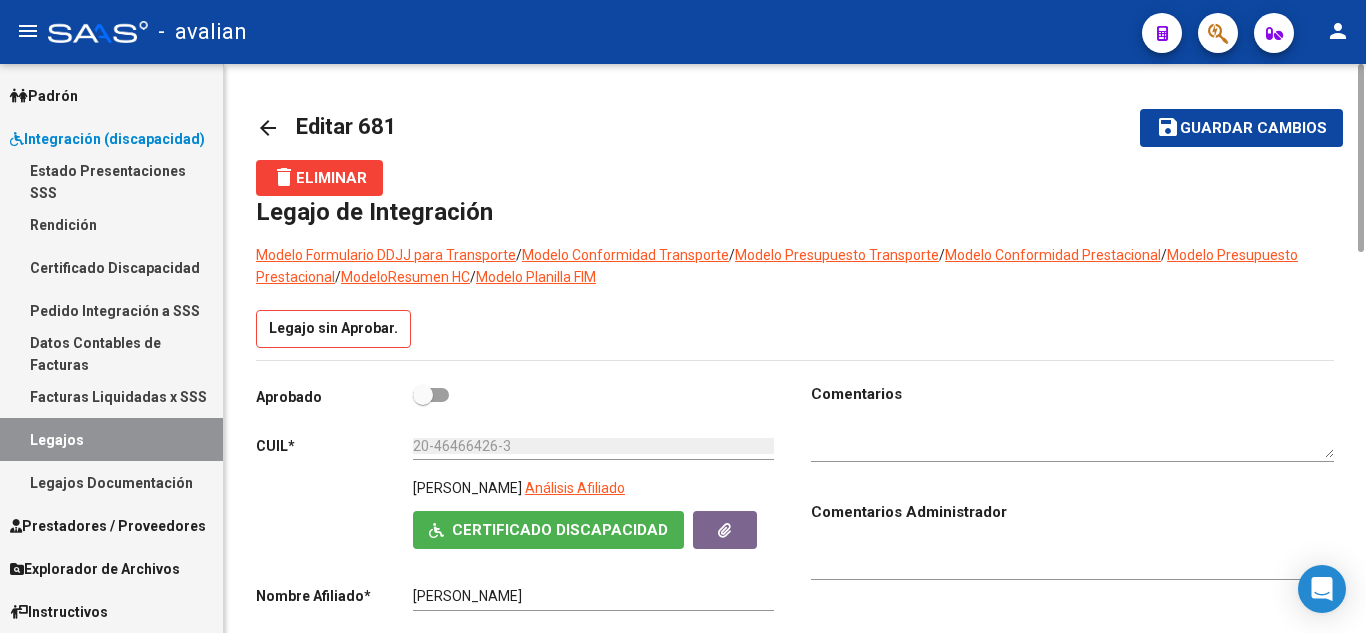 click on "Guardar cambios" 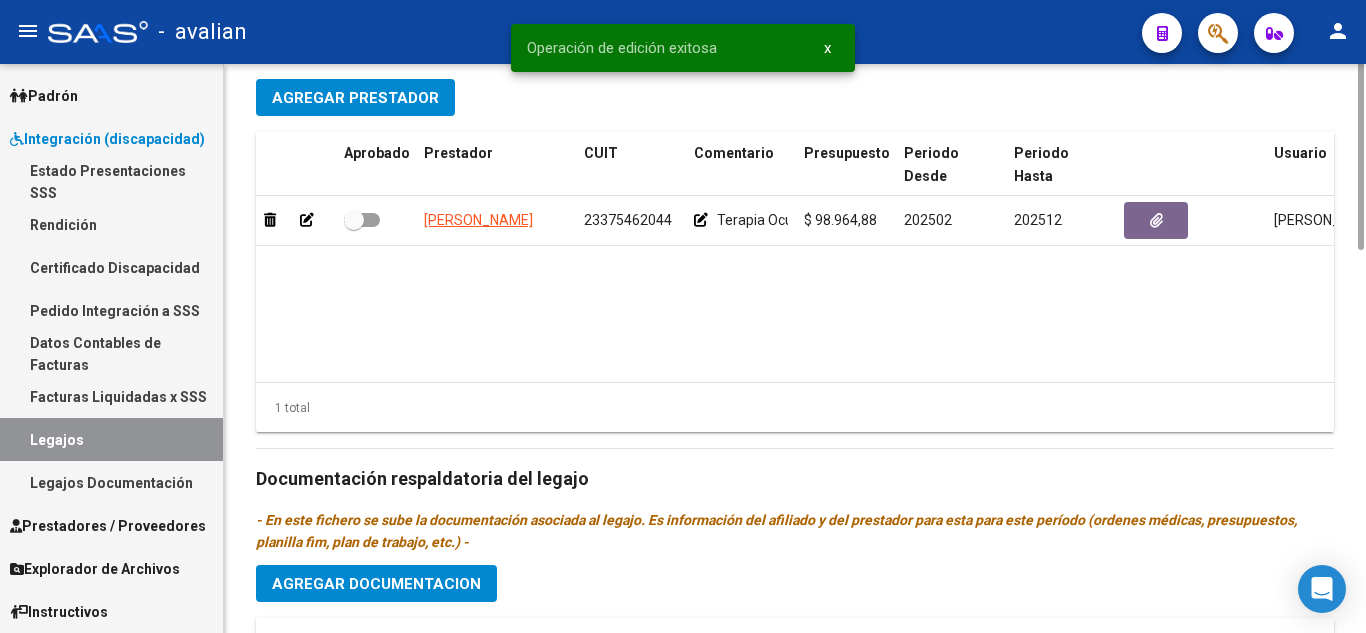 scroll, scrollTop: 600, scrollLeft: 0, axis: vertical 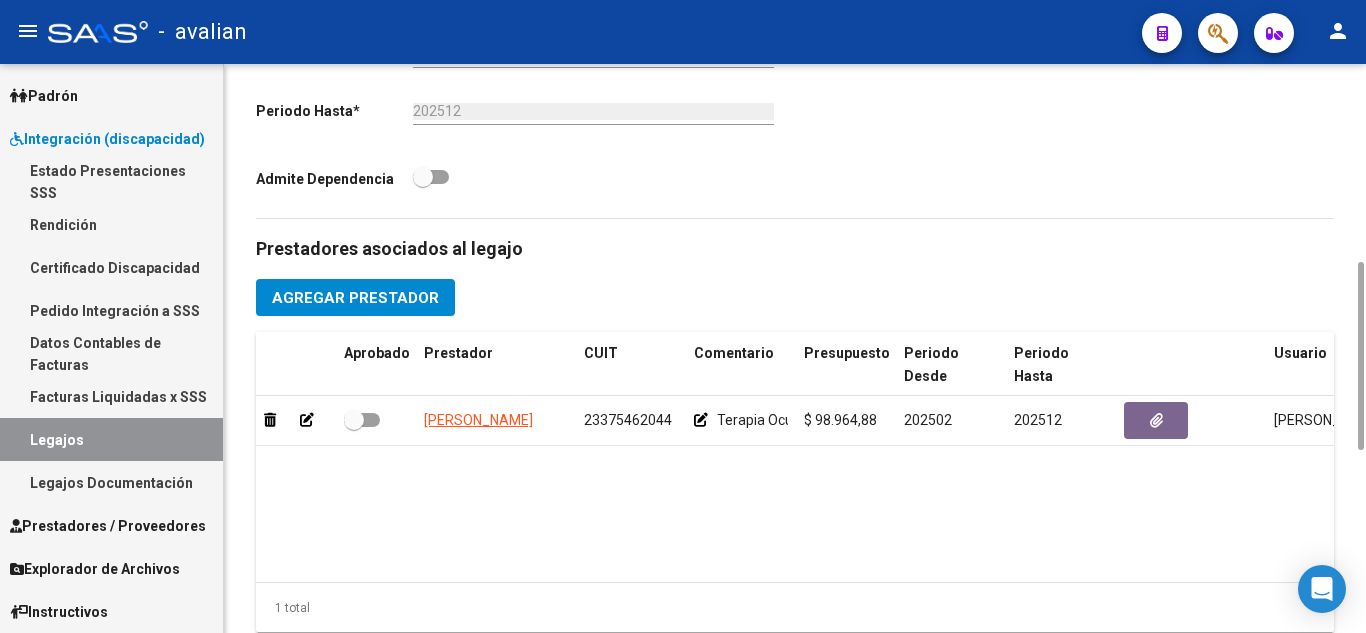 click on "Agregar Prestador" 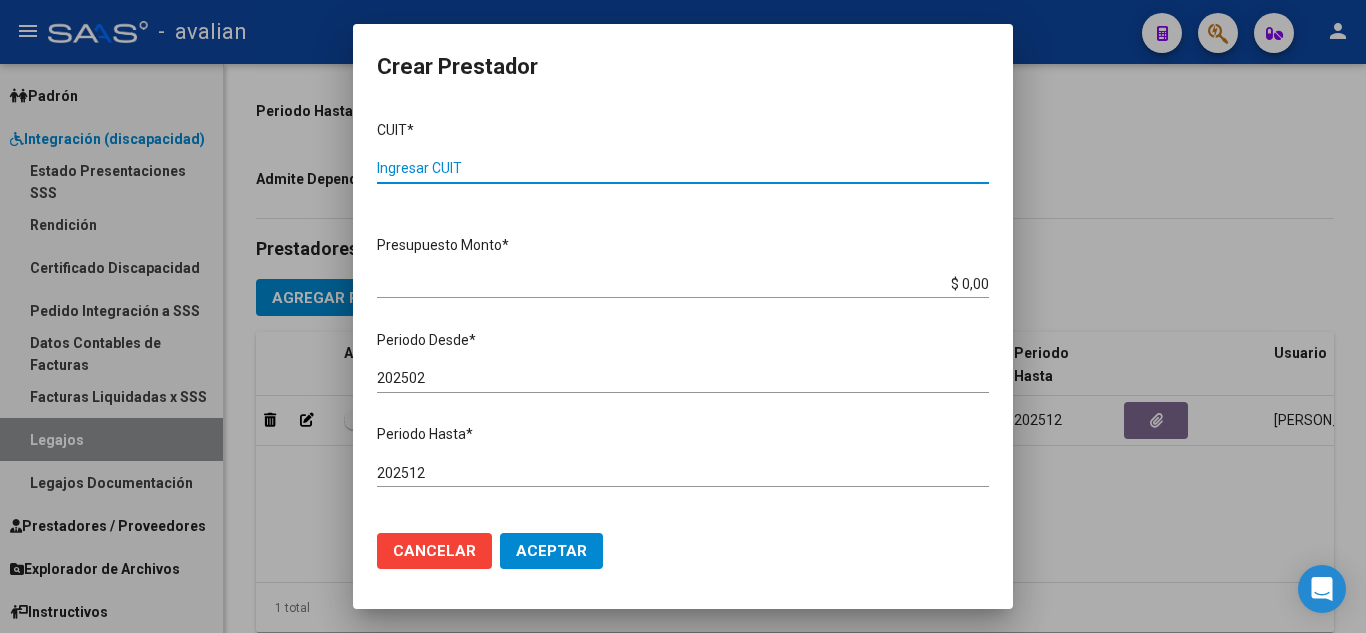 paste on "27-36583548-4" 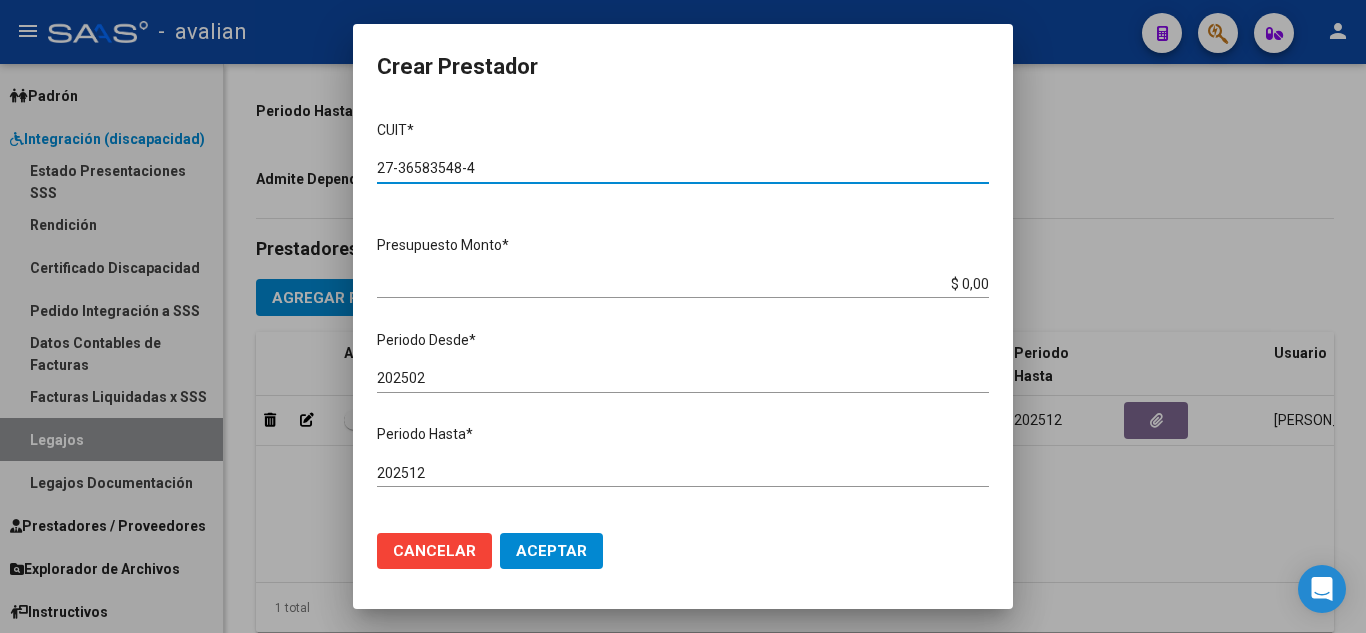 type on "27-36583548-4" 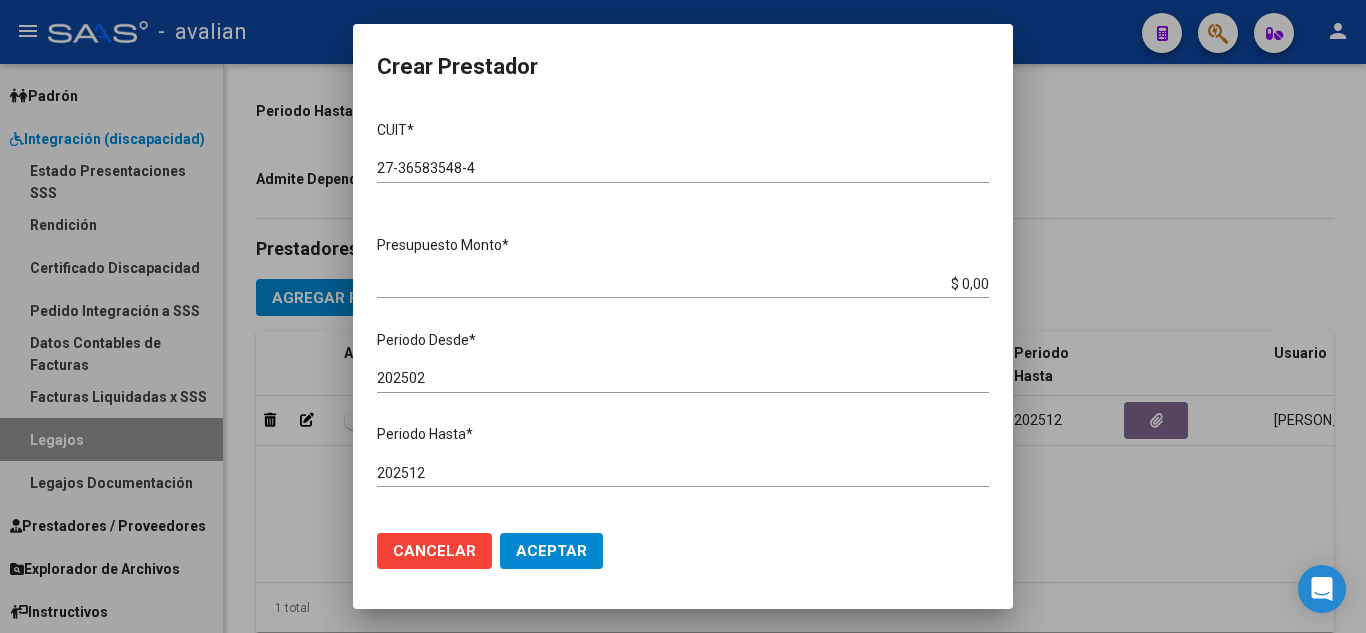 click on "CUIT  *   27-36583548-4 Ingresar CUIT  ARCA Padrón    Presupuesto Monto  *   $ 0,00 Ingresar el monto  Periodo Desde  *   202502 Ingresar el periodo  Periodo Hasta  *   202512 Ingresar el periodo  Comentario    Ingresar el comentario  Admite Dependencia" at bounding box center (683, 311) 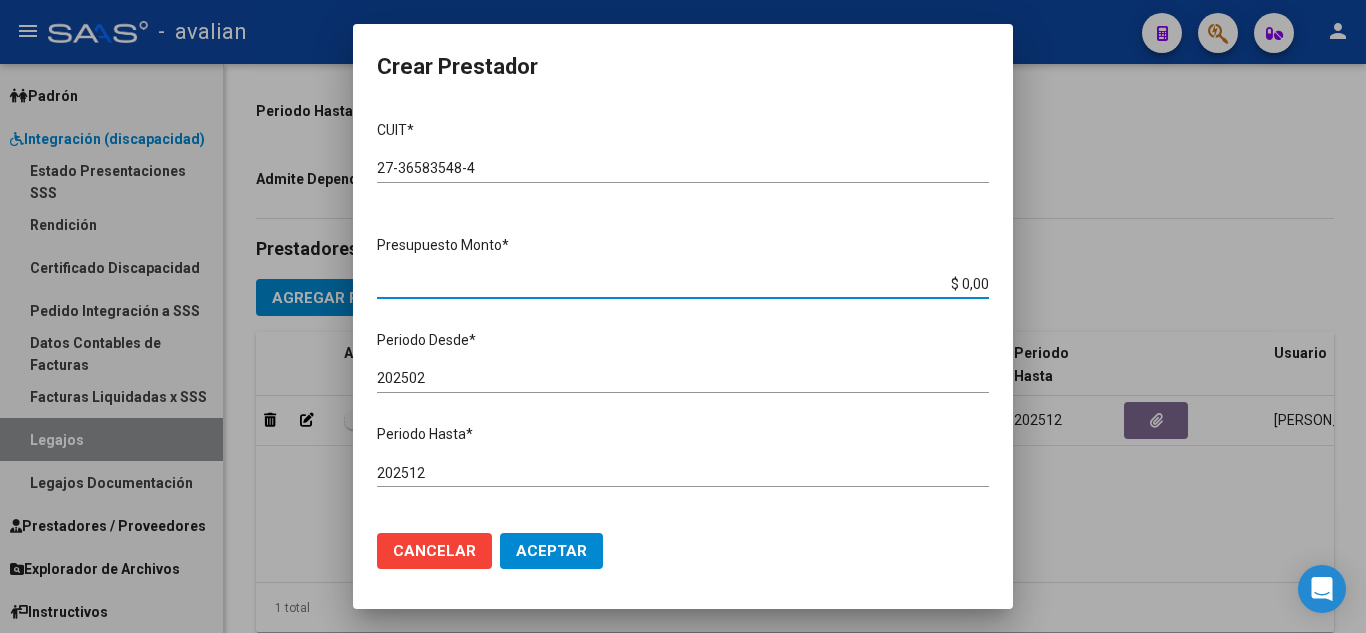 drag, startPoint x: 946, startPoint y: 283, endPoint x: 978, endPoint y: 292, distance: 33.24154 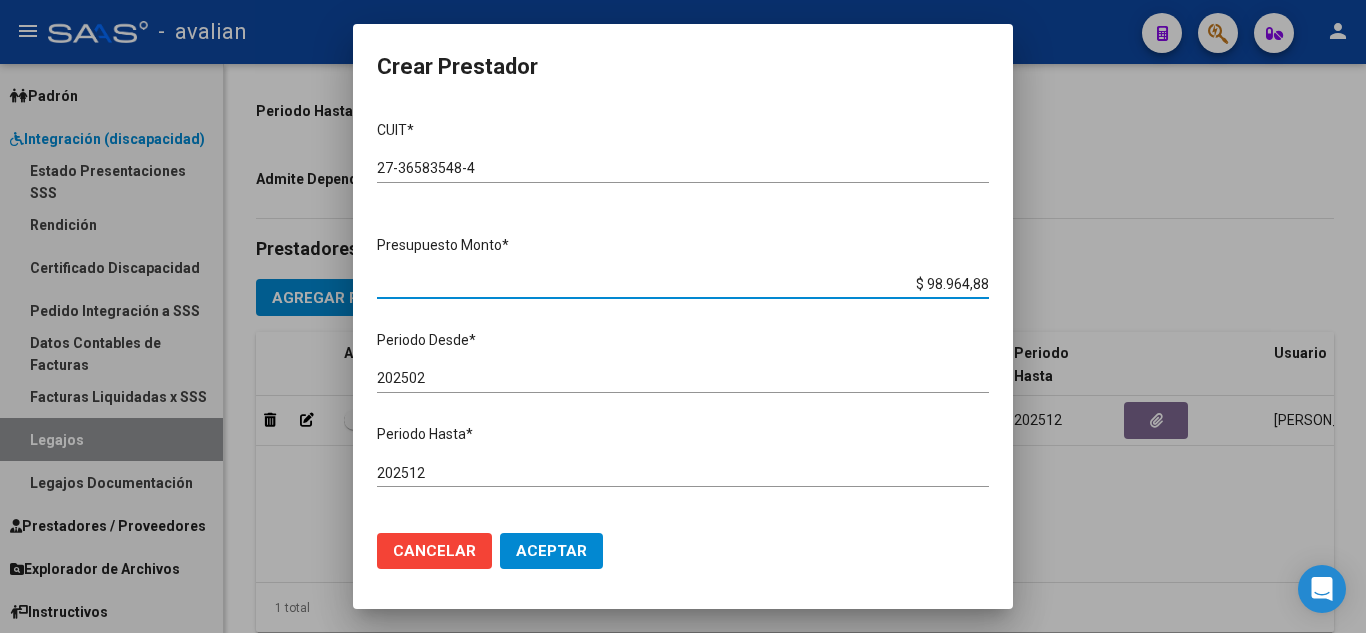 type on "$ 98.964,88" 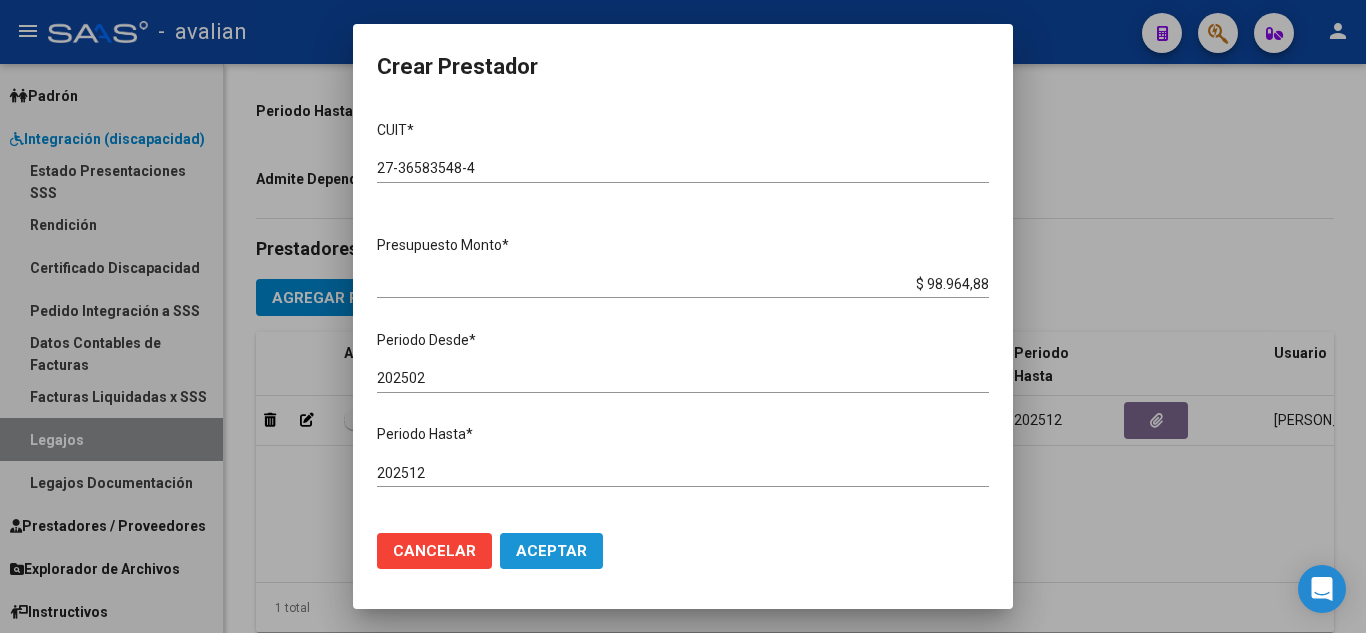 click on "Aceptar" 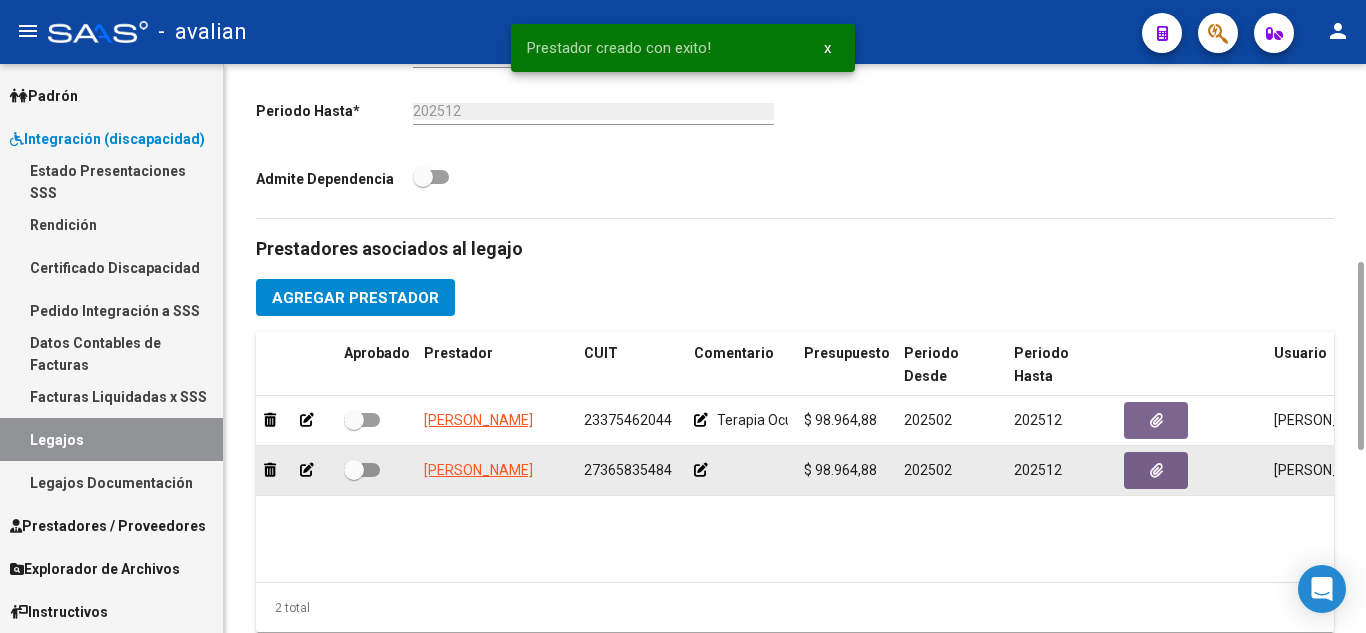 click 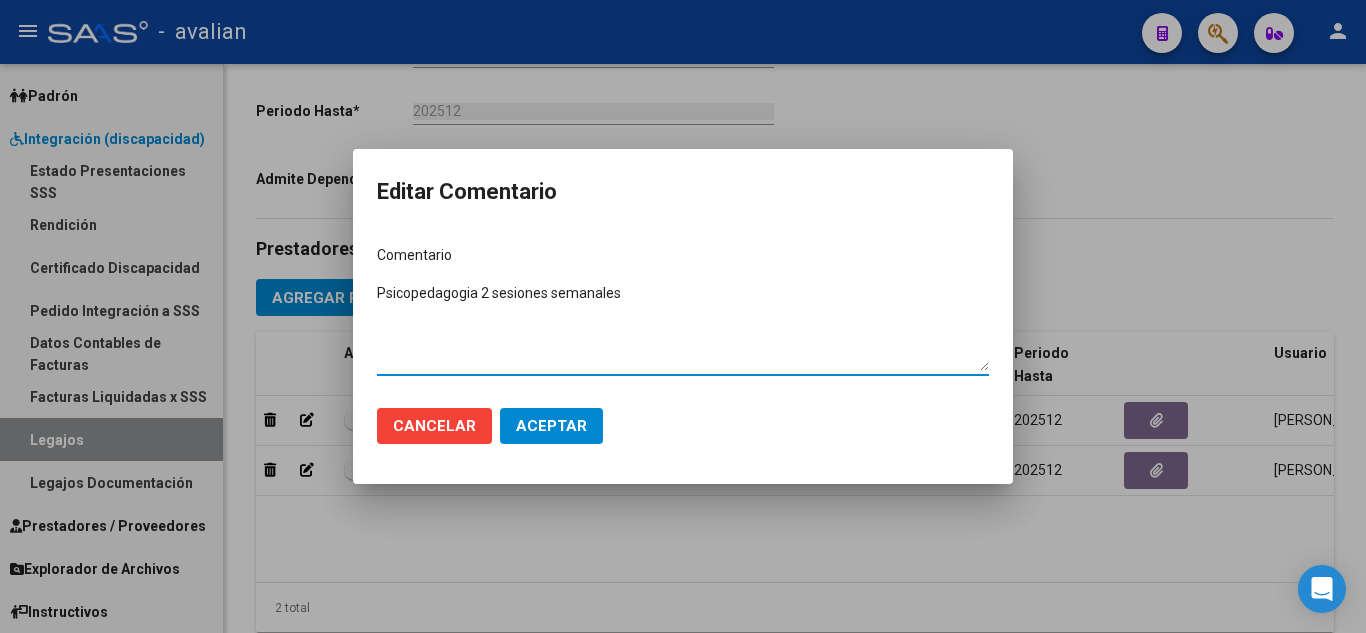 type on "Psicopedagogia 2 sesiones semanales" 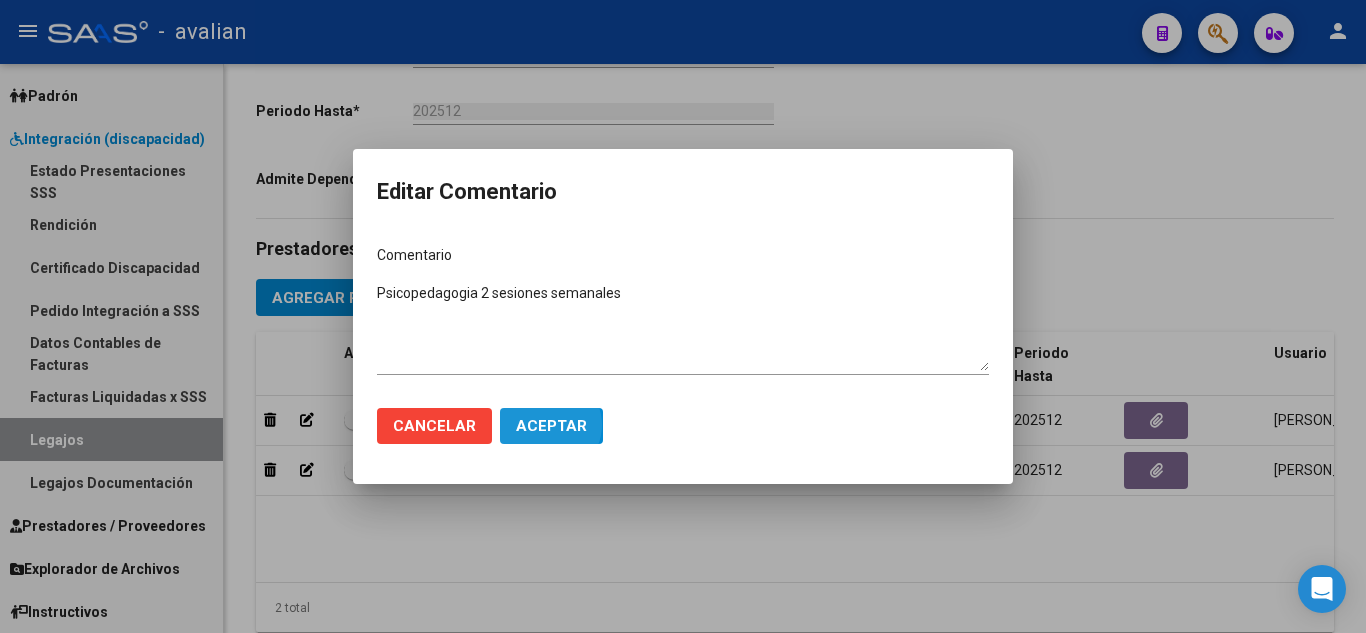 click on "Aceptar" 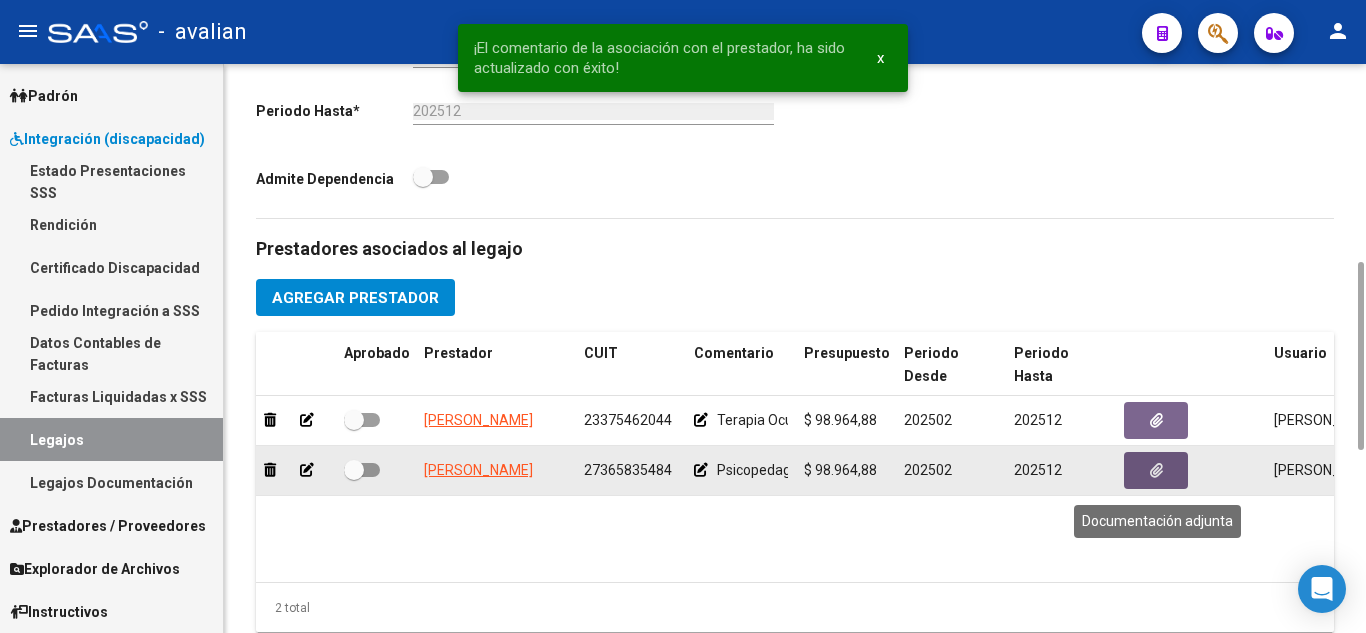 click 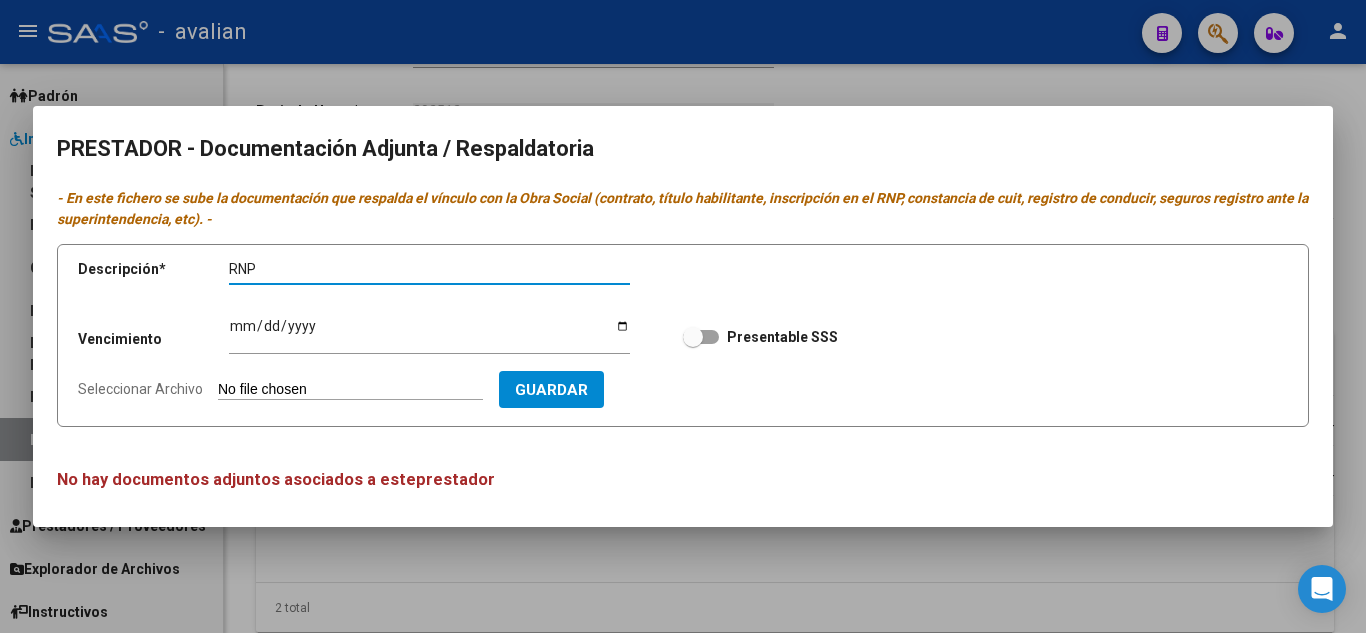 type on "RNP" 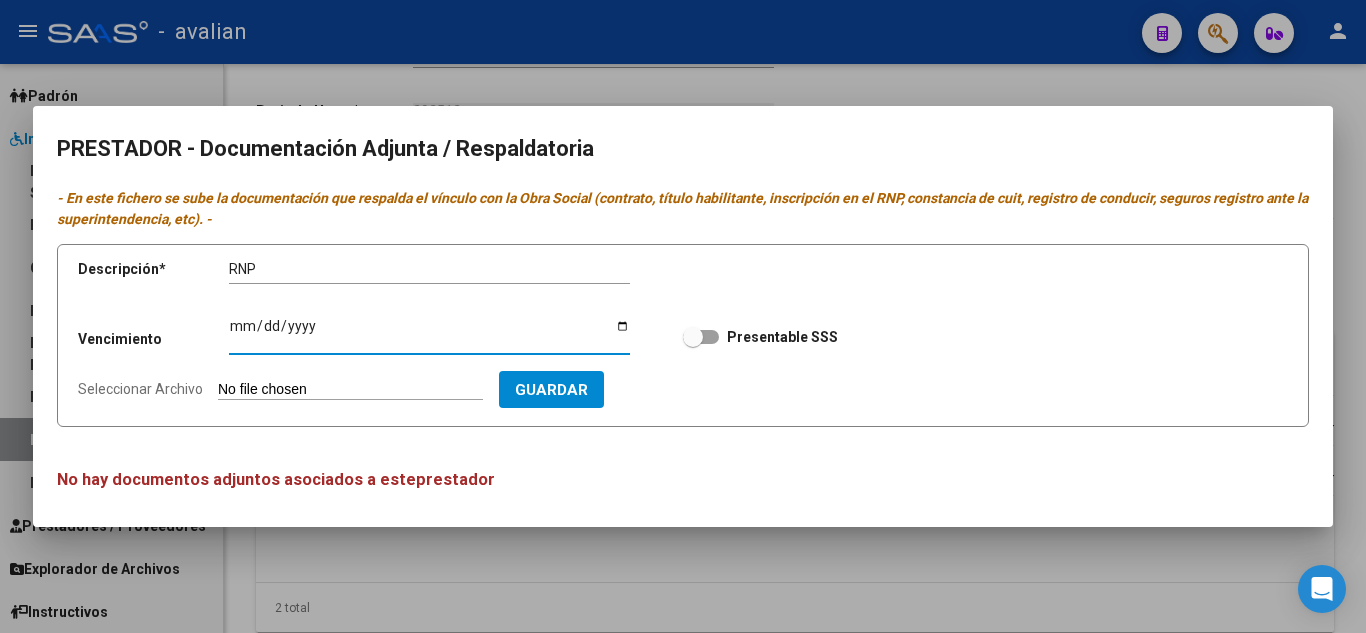 click on "Ingresar vencimiento" at bounding box center (429, 333) 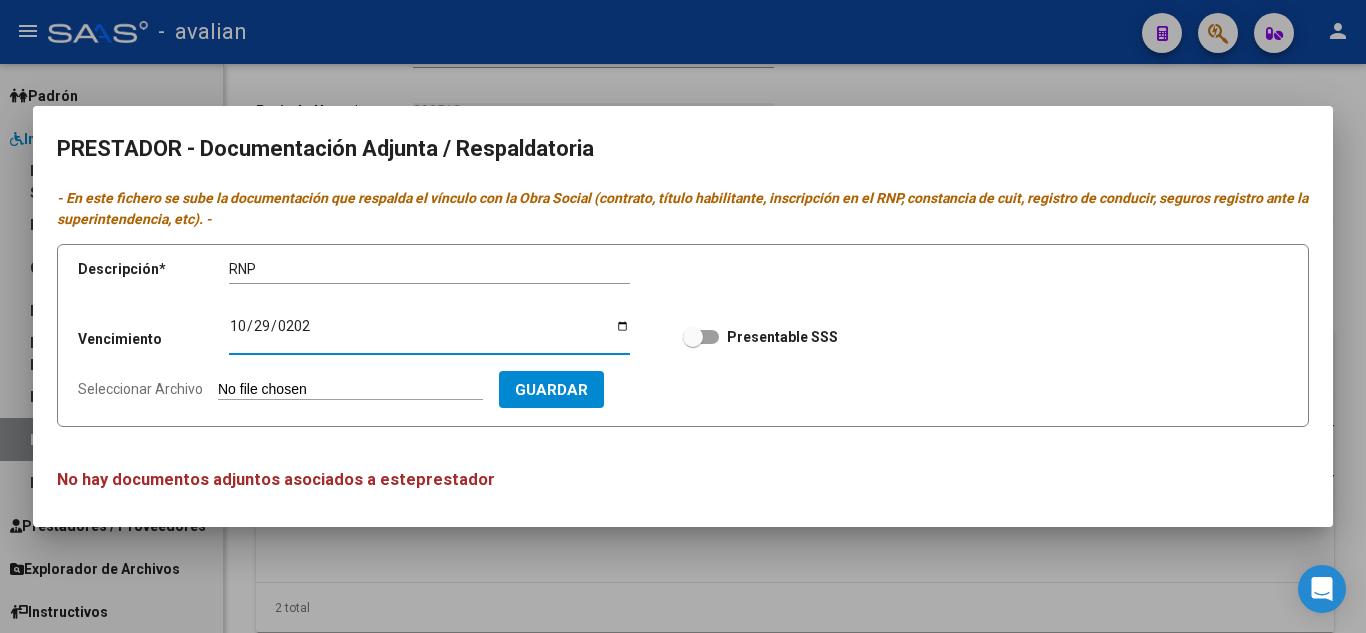 type on "[DATE]" 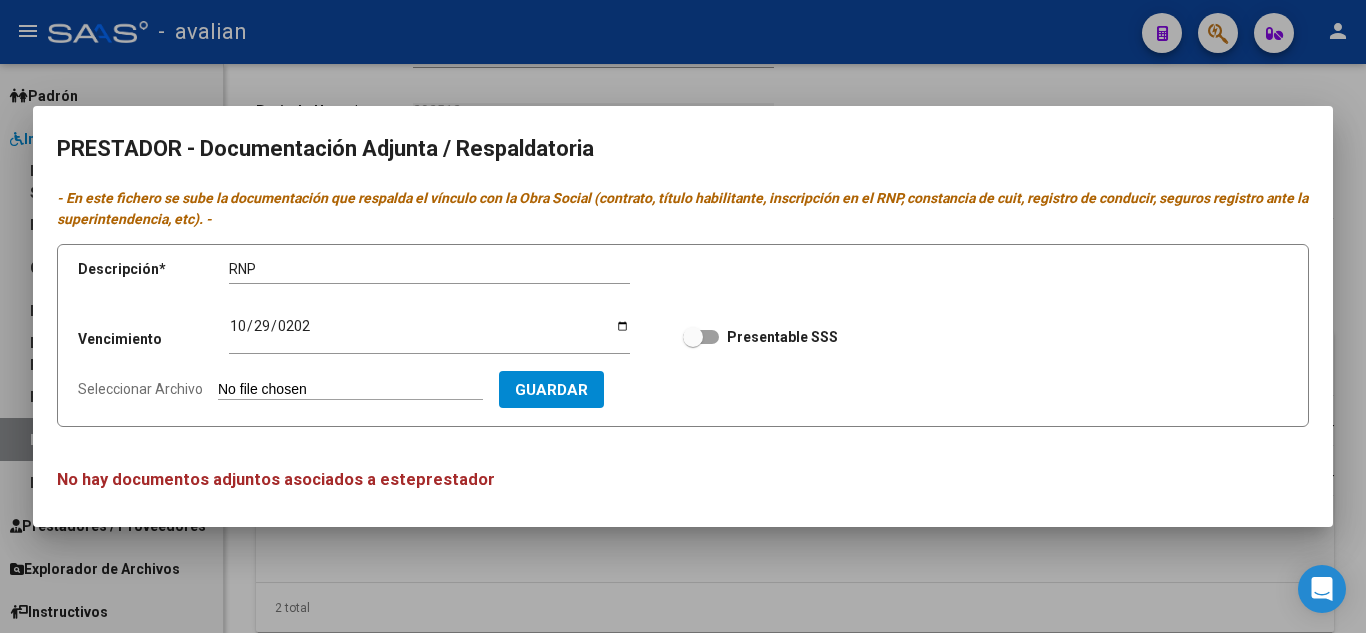 click on "Seleccionar Archivo" at bounding box center [350, 390] 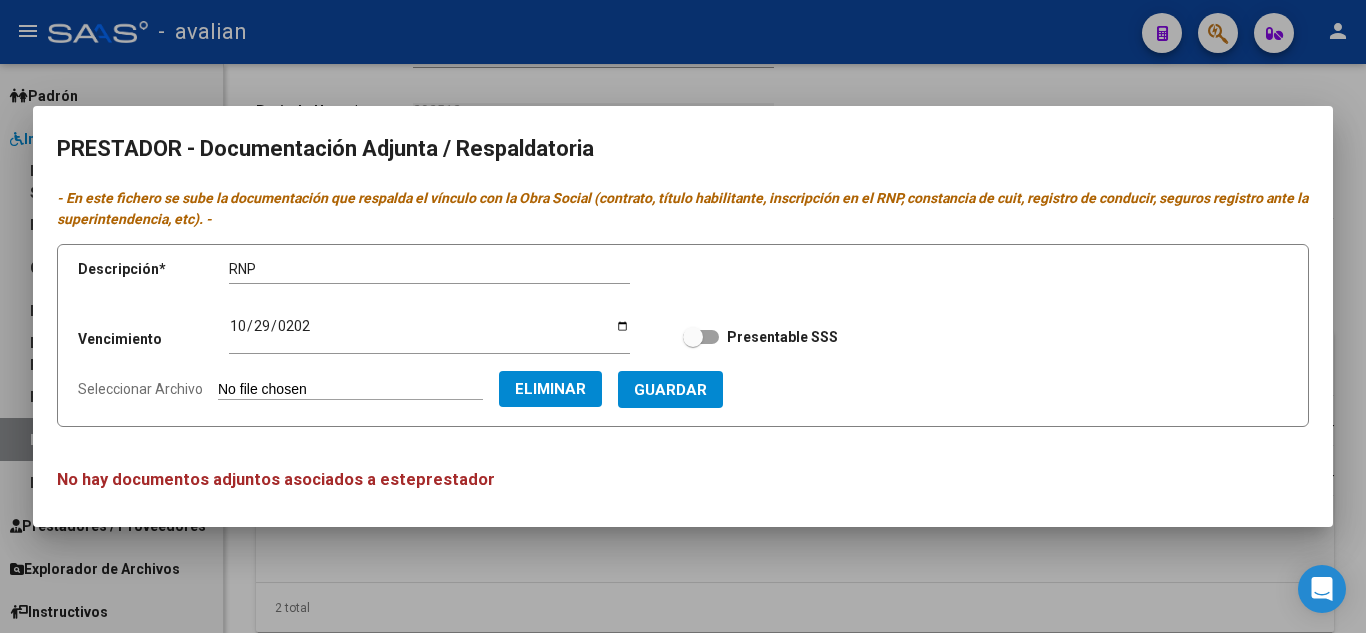 click on "Presentable SSS" at bounding box center (760, 337) 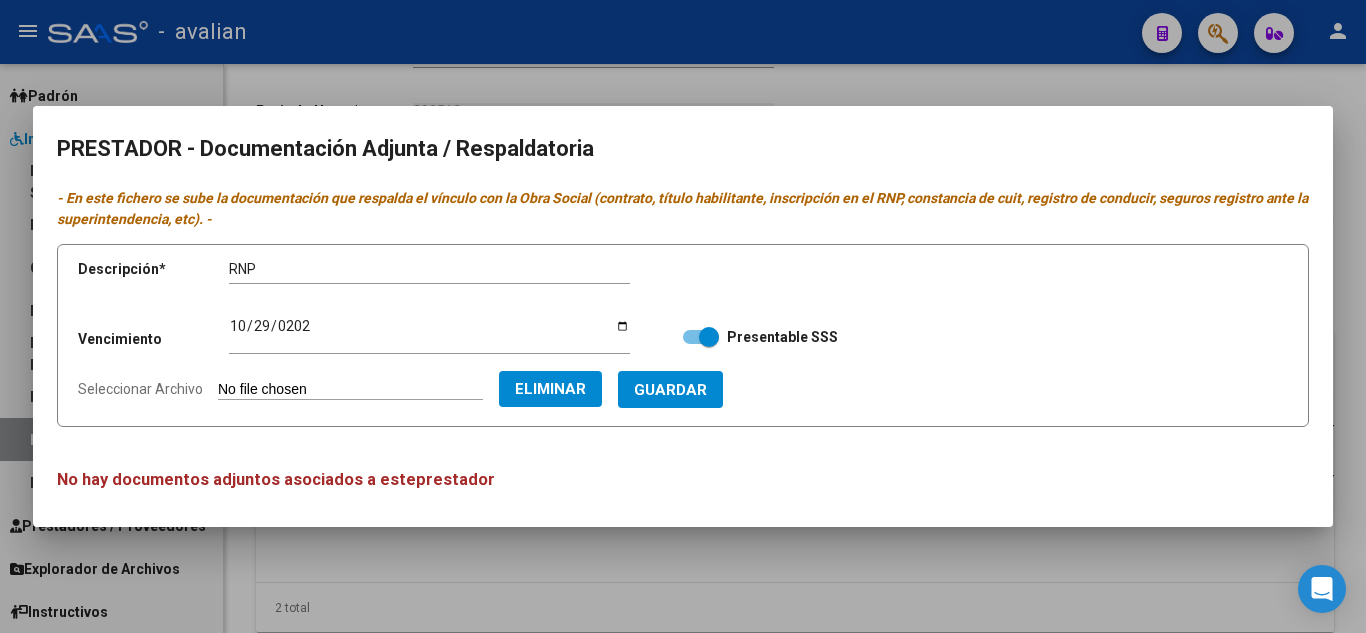 click on "Guardar" at bounding box center (670, 390) 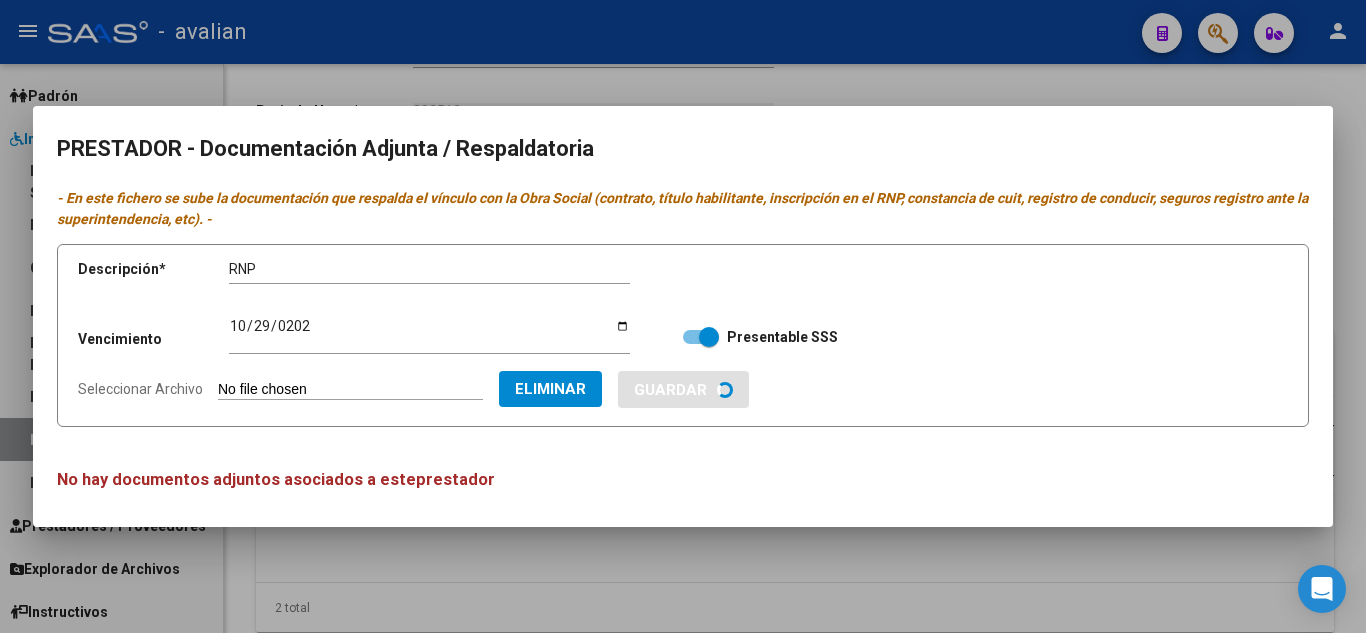 type 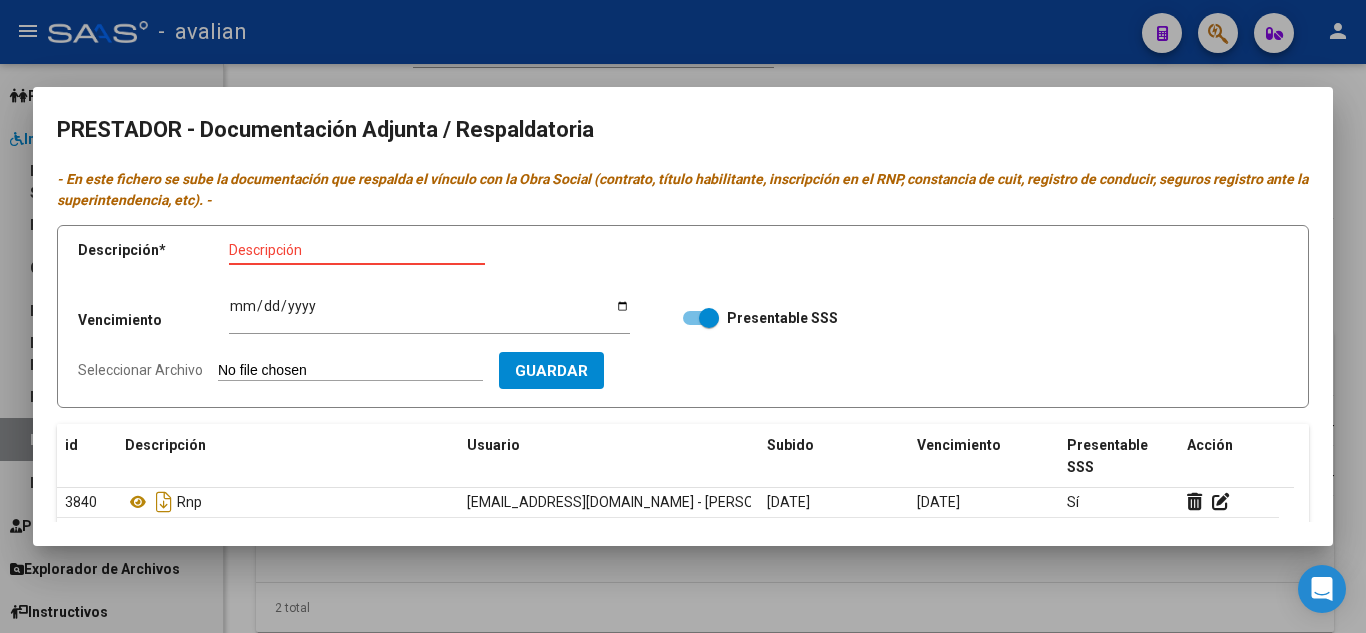 click on "Descripción" at bounding box center [357, 250] 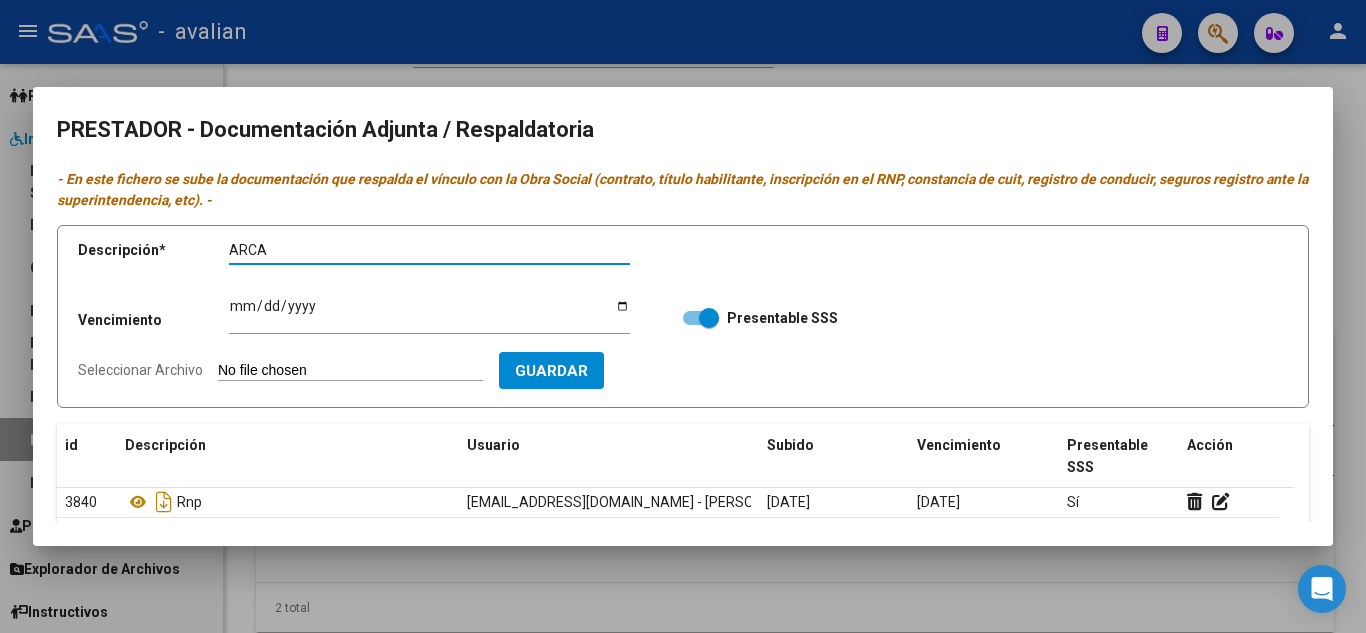 type on "ARCA" 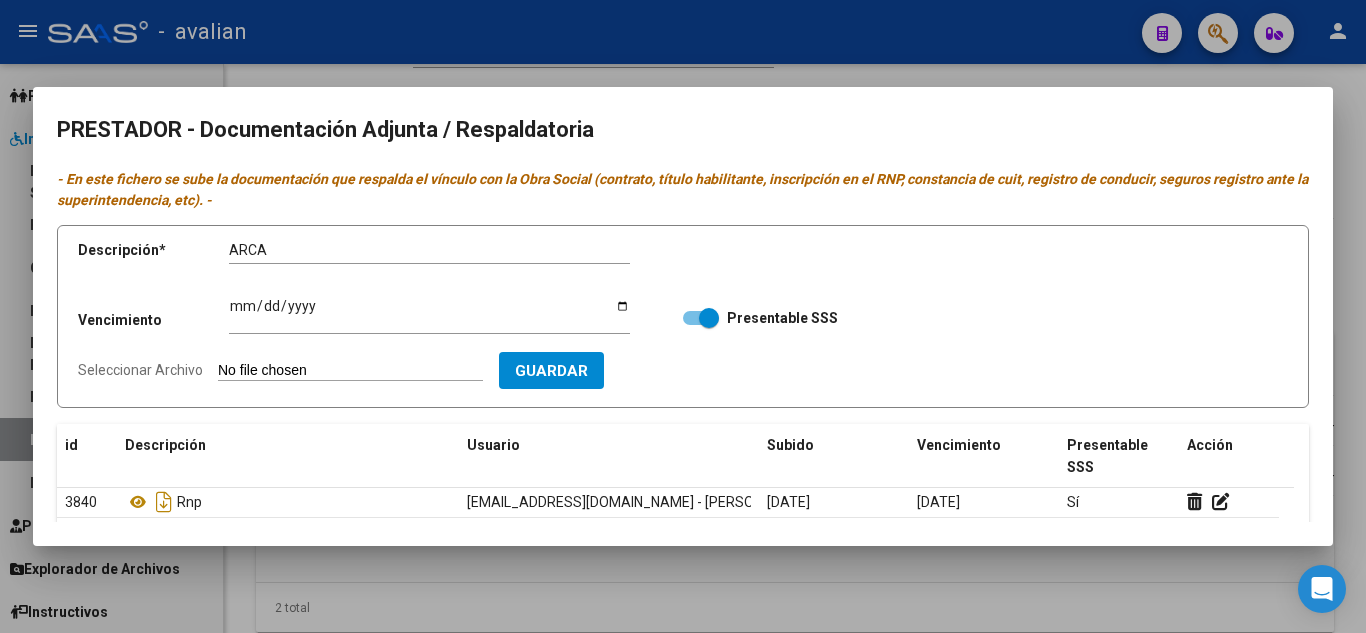 type on "C:\fakepath\ARCA.jpg" 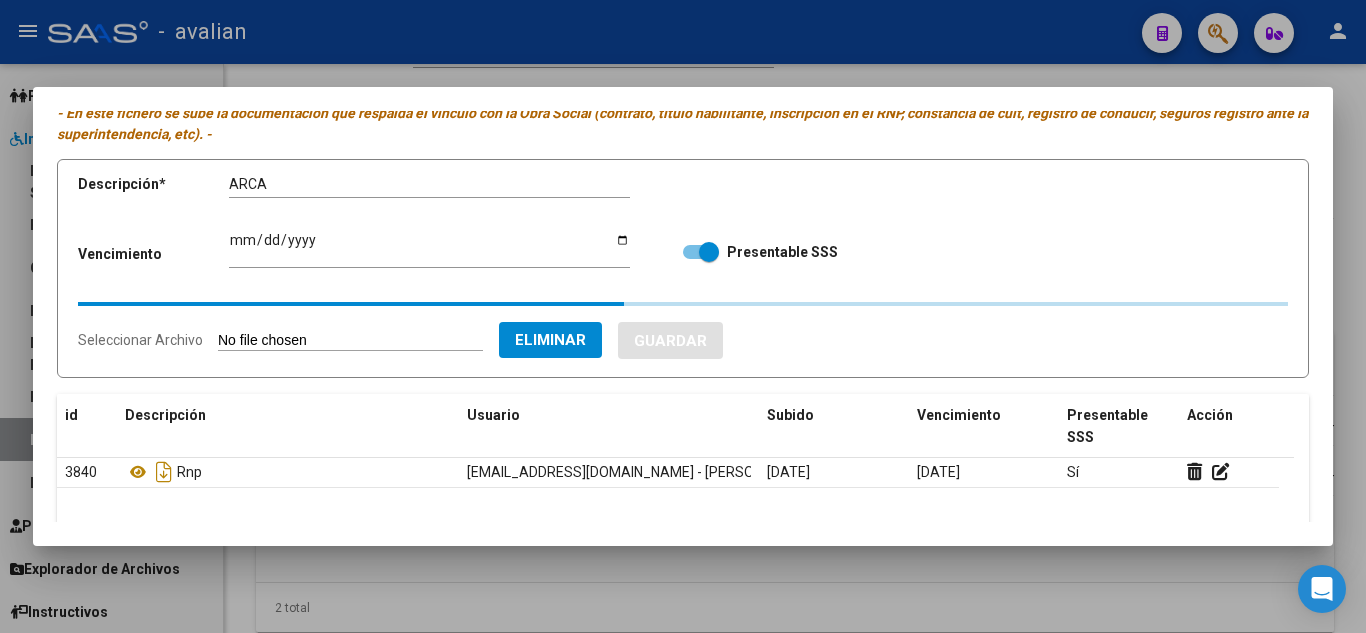 scroll, scrollTop: 100, scrollLeft: 0, axis: vertical 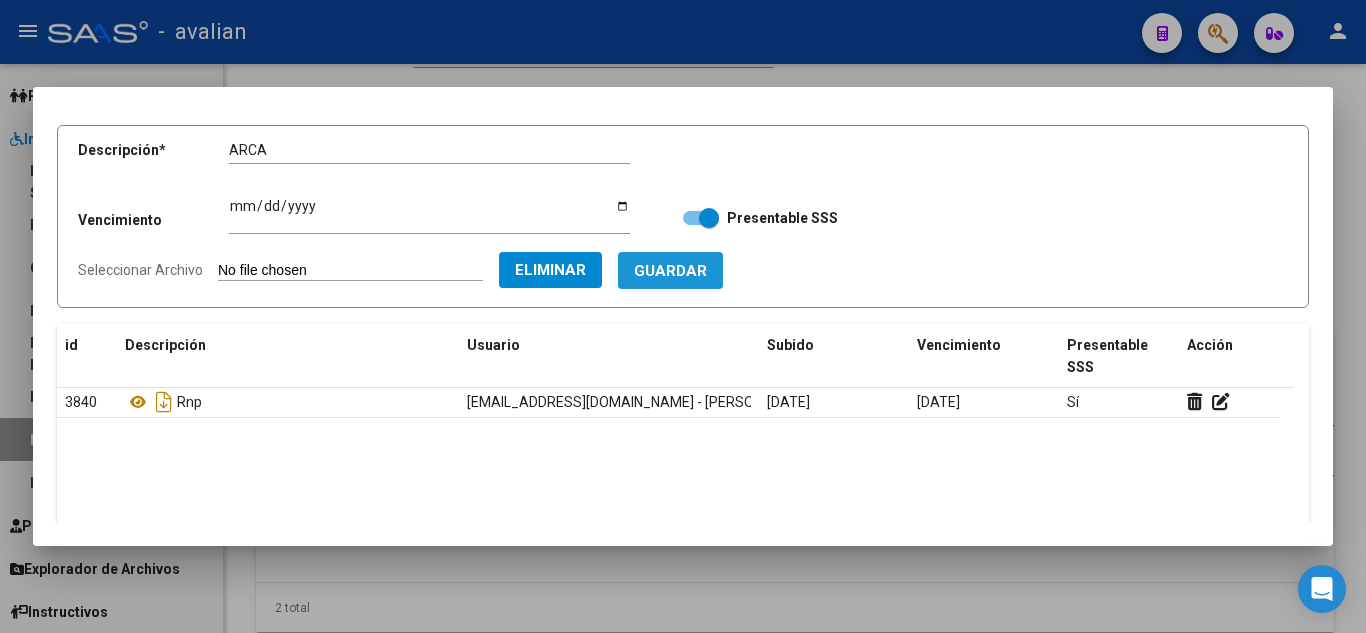 click on "Guardar" at bounding box center (670, 270) 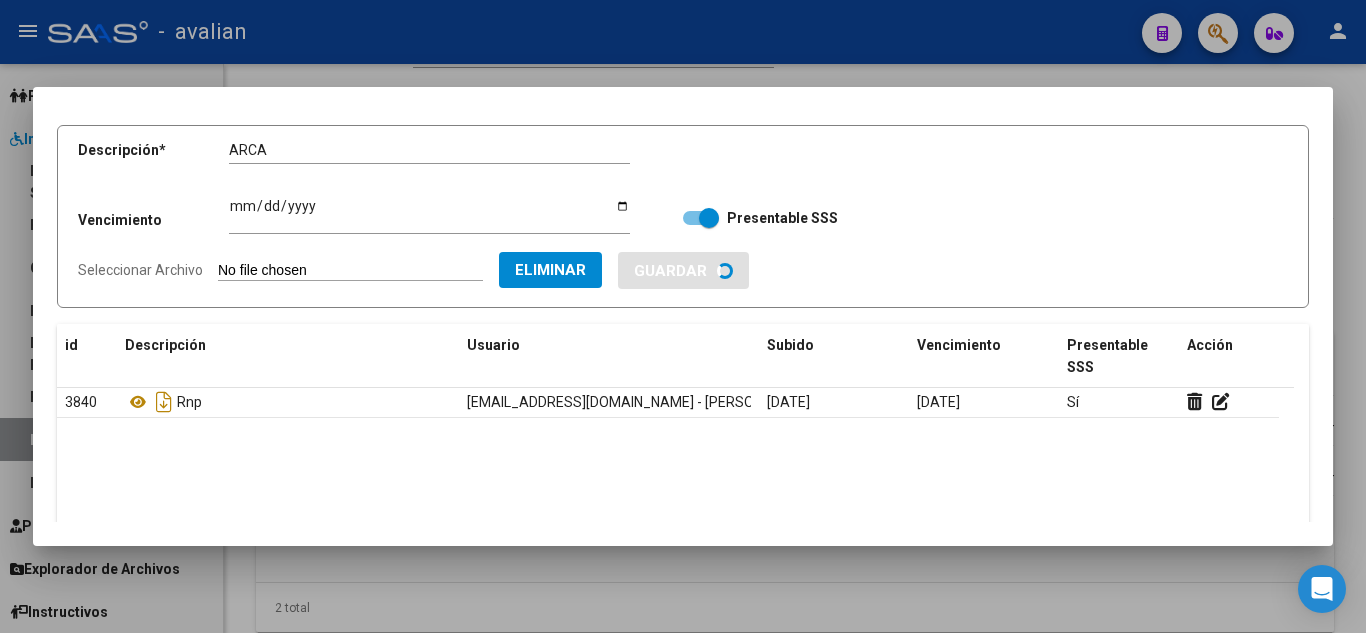 type 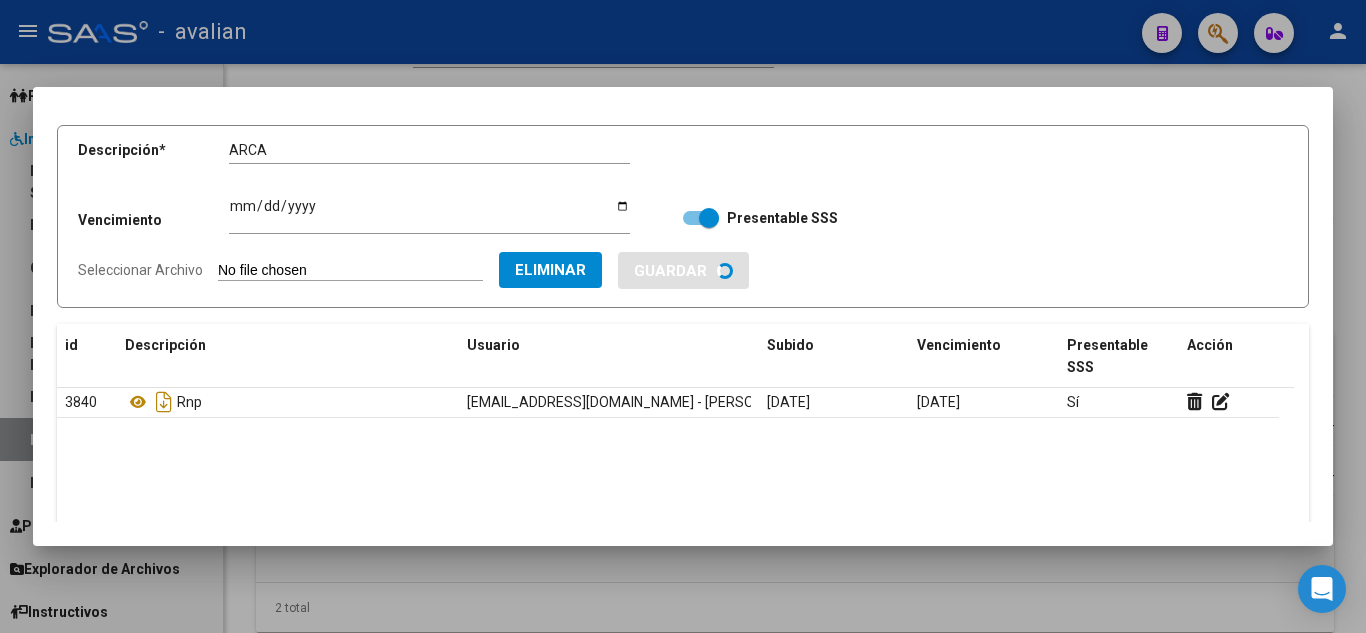 type 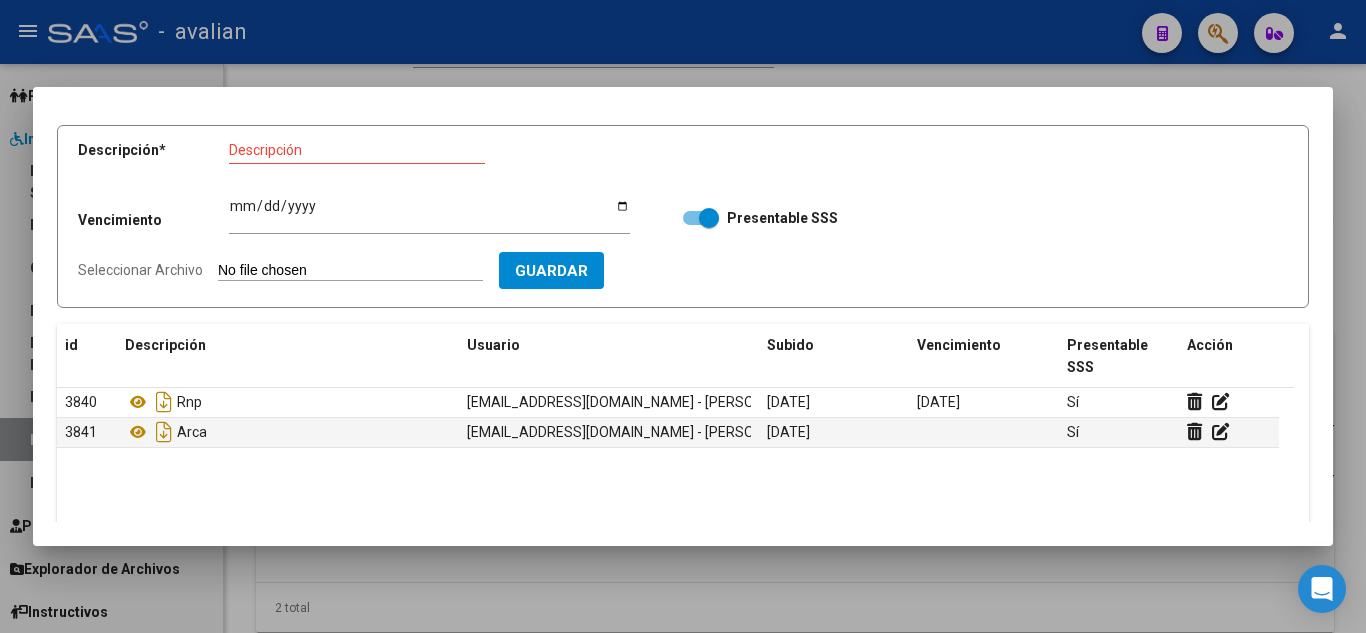 click on "Descripción" at bounding box center [357, 150] 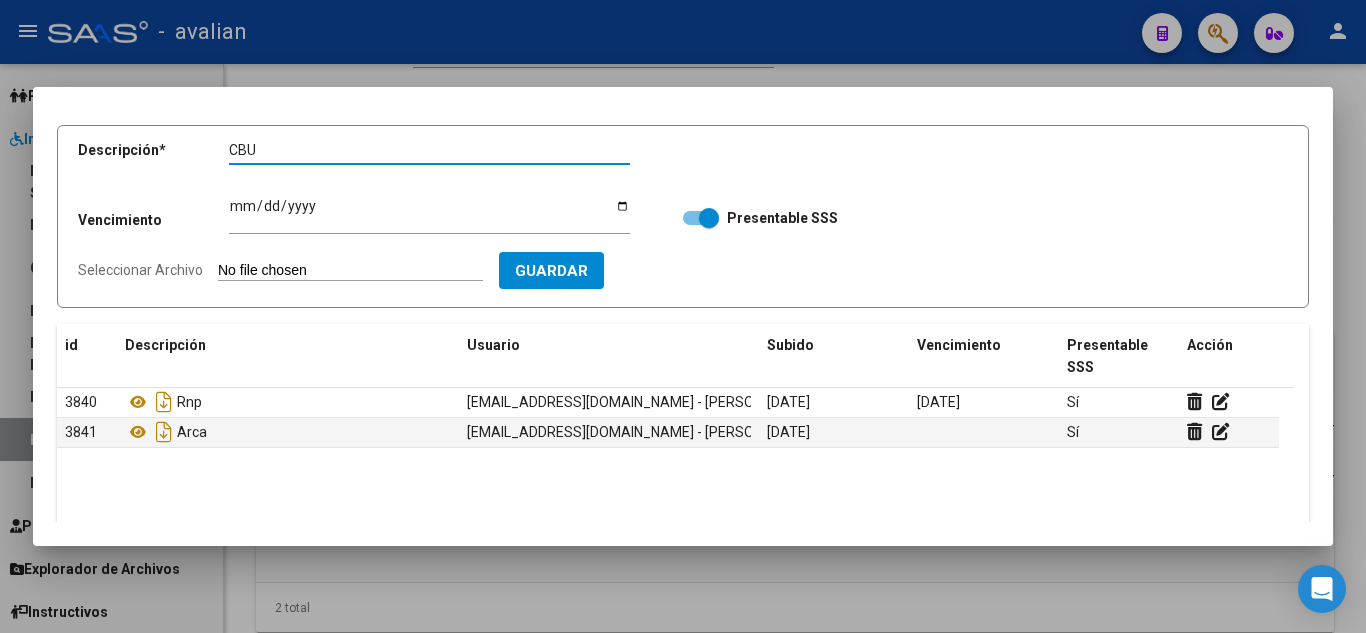 type on "CBU" 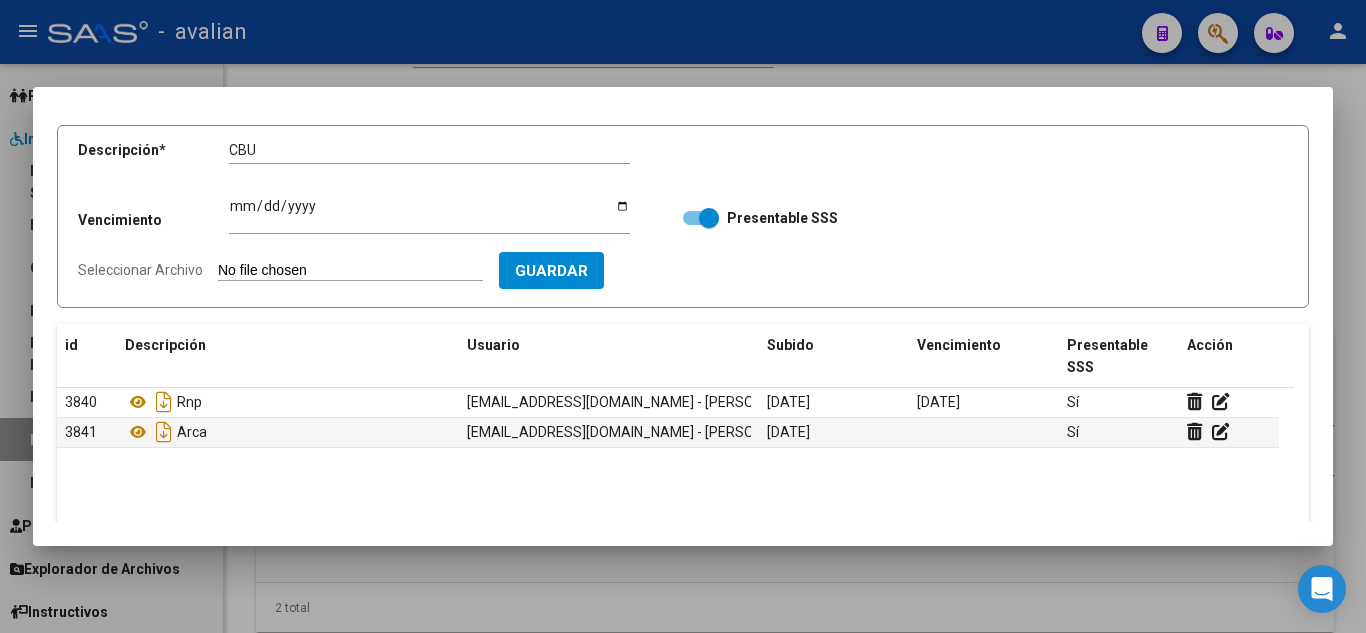 click on "Seleccionar Archivo" at bounding box center [350, 271] 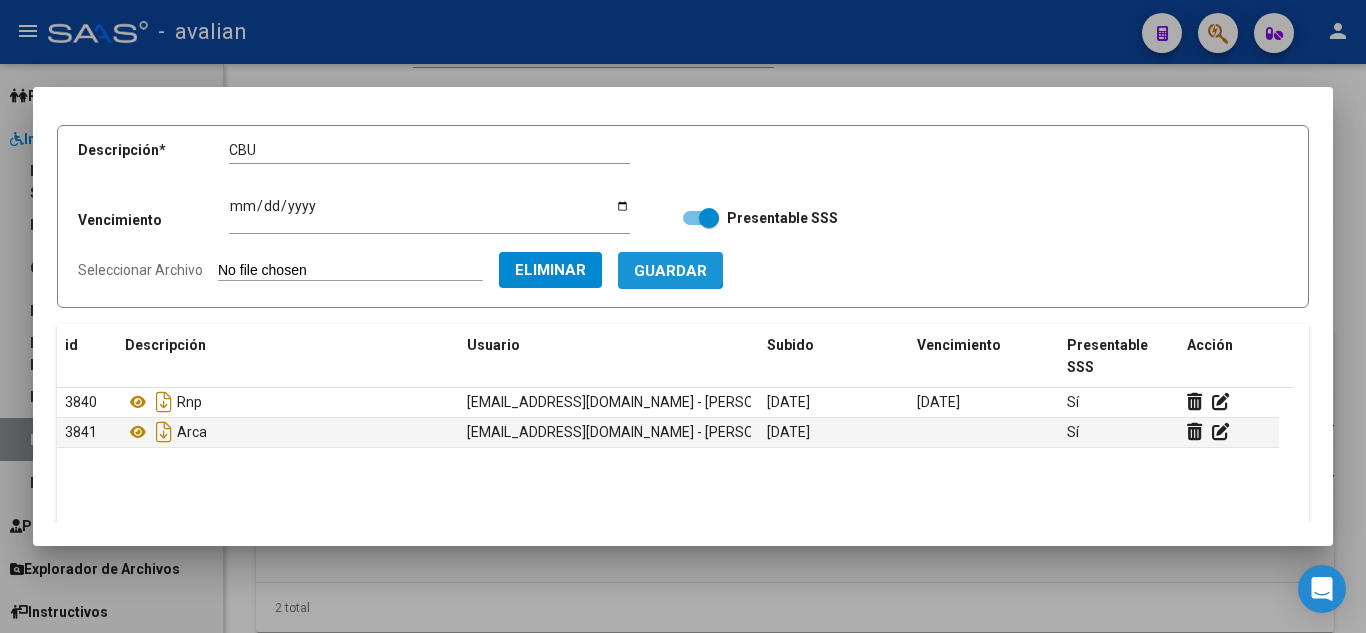 click on "Guardar" at bounding box center [670, 270] 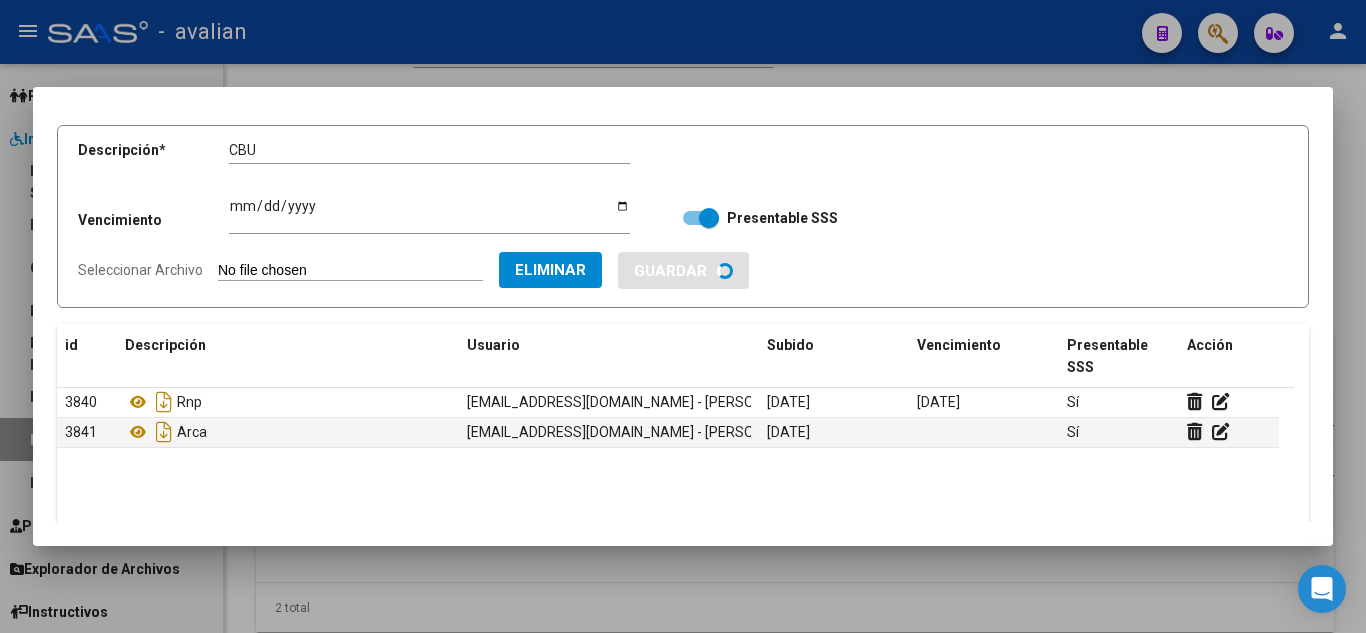 type 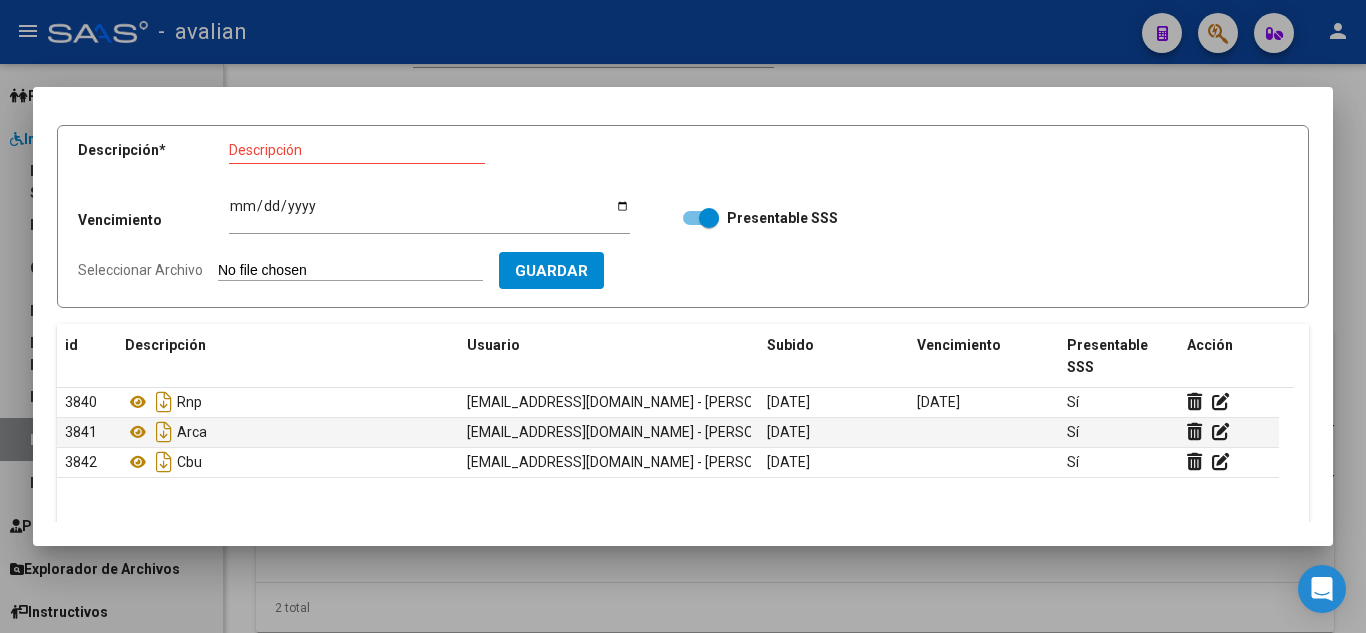 click on "Descripción  *   Descripción" at bounding box center [368, 154] 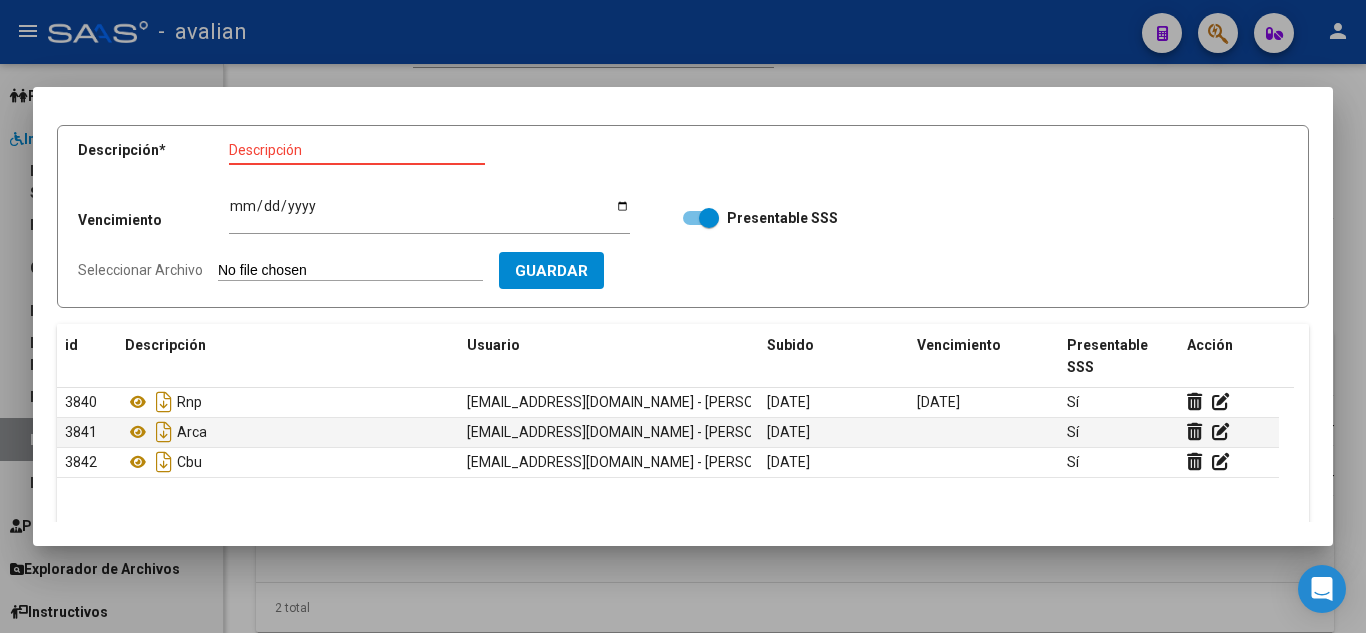 click on "Descripción" at bounding box center (357, 150) 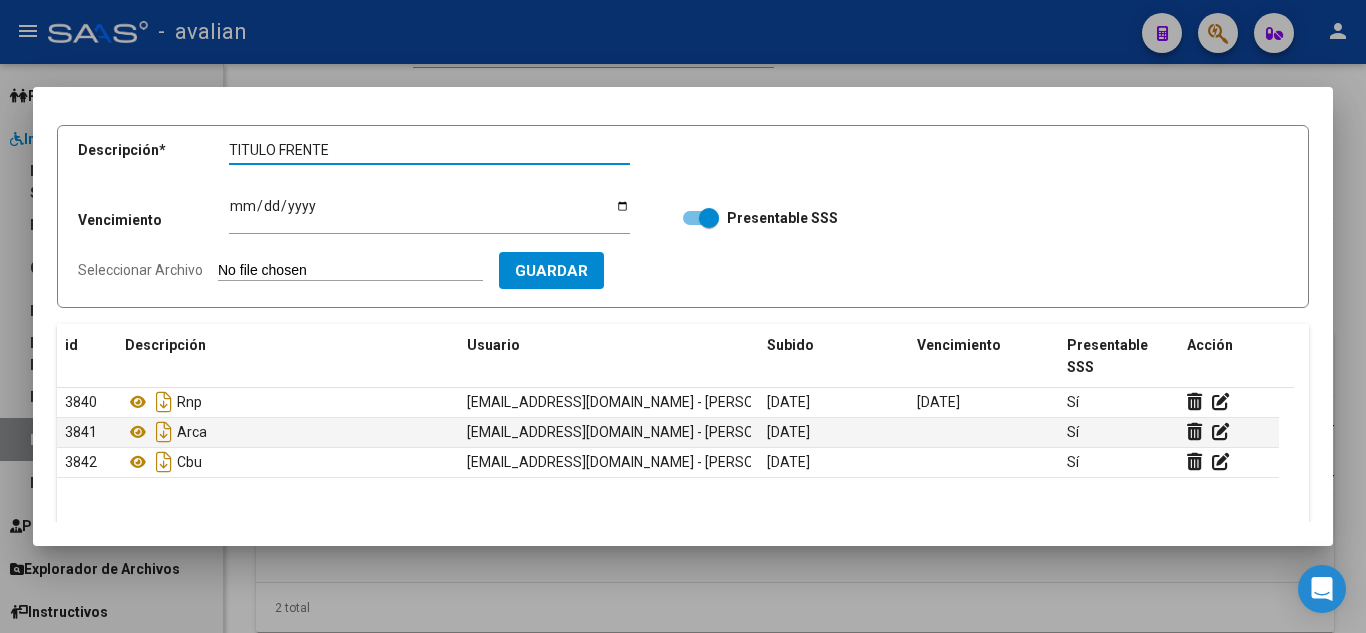 type on "TITULO FRENTE" 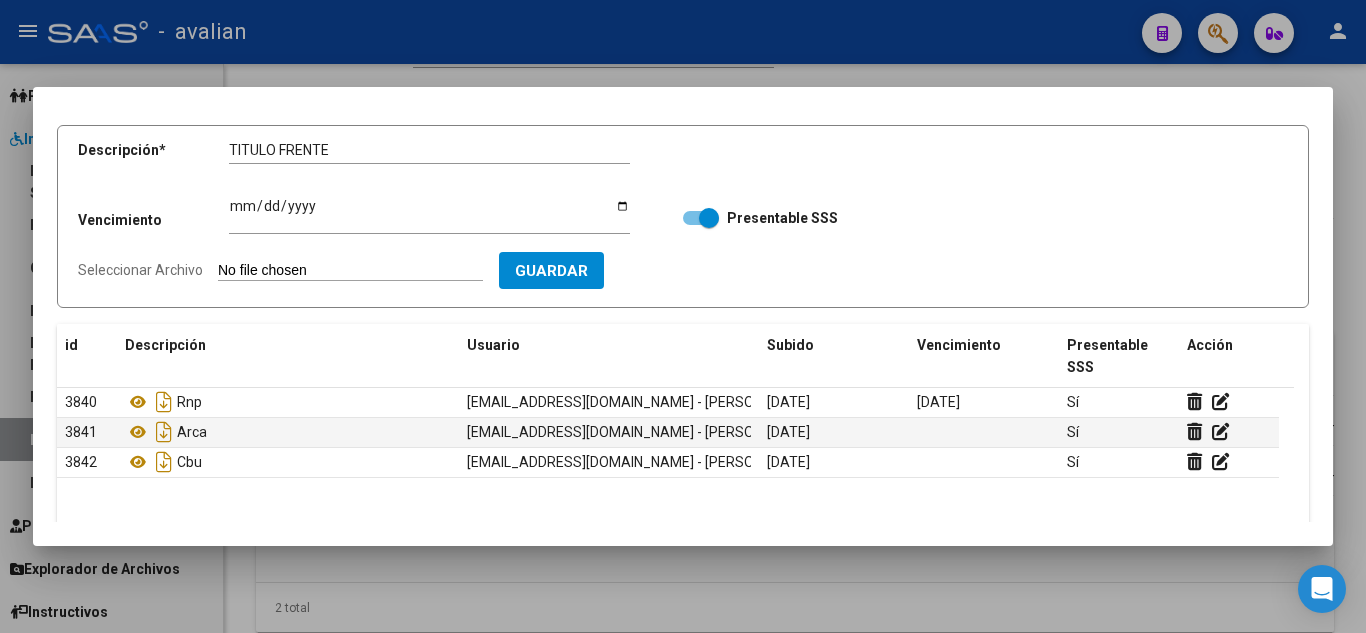 click on "Seleccionar Archivo" at bounding box center [350, 271] 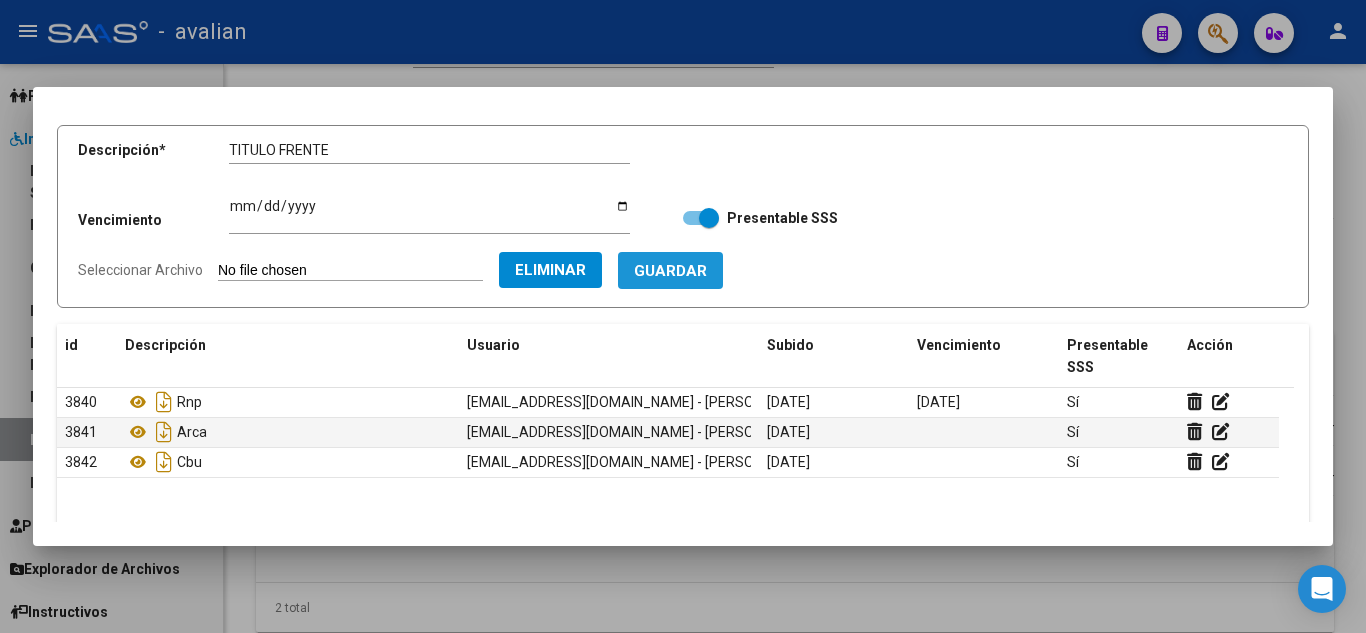 click on "Guardar" at bounding box center (670, 271) 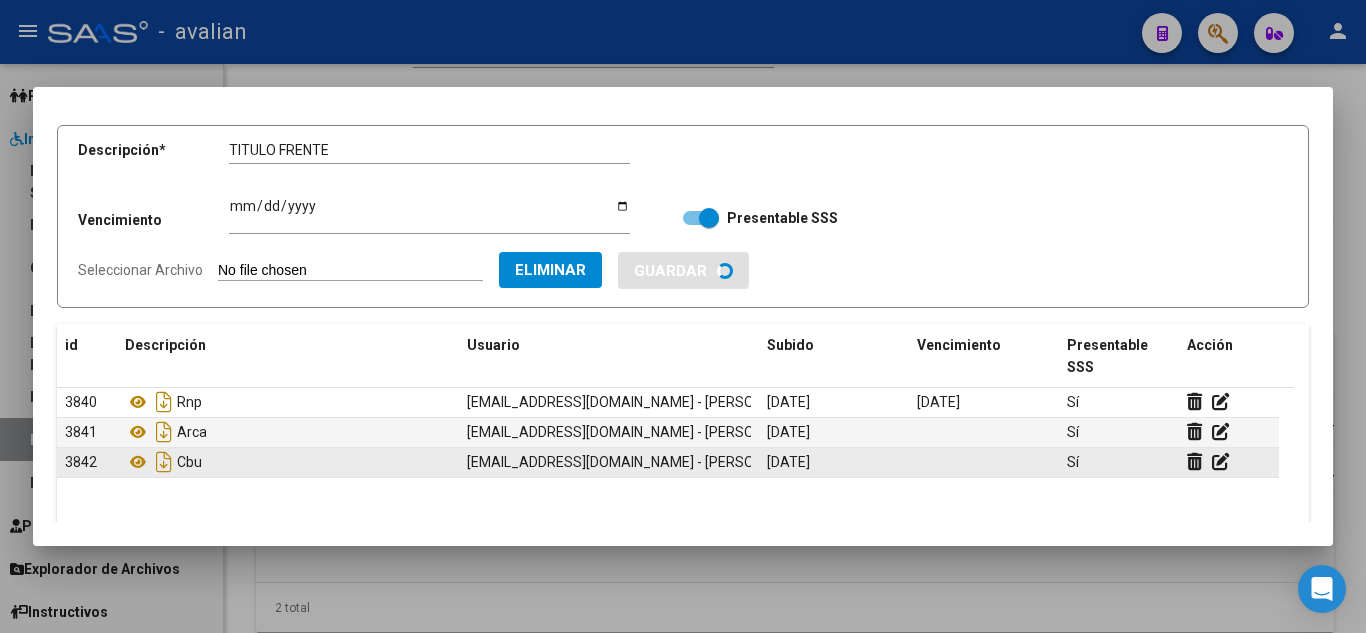 type 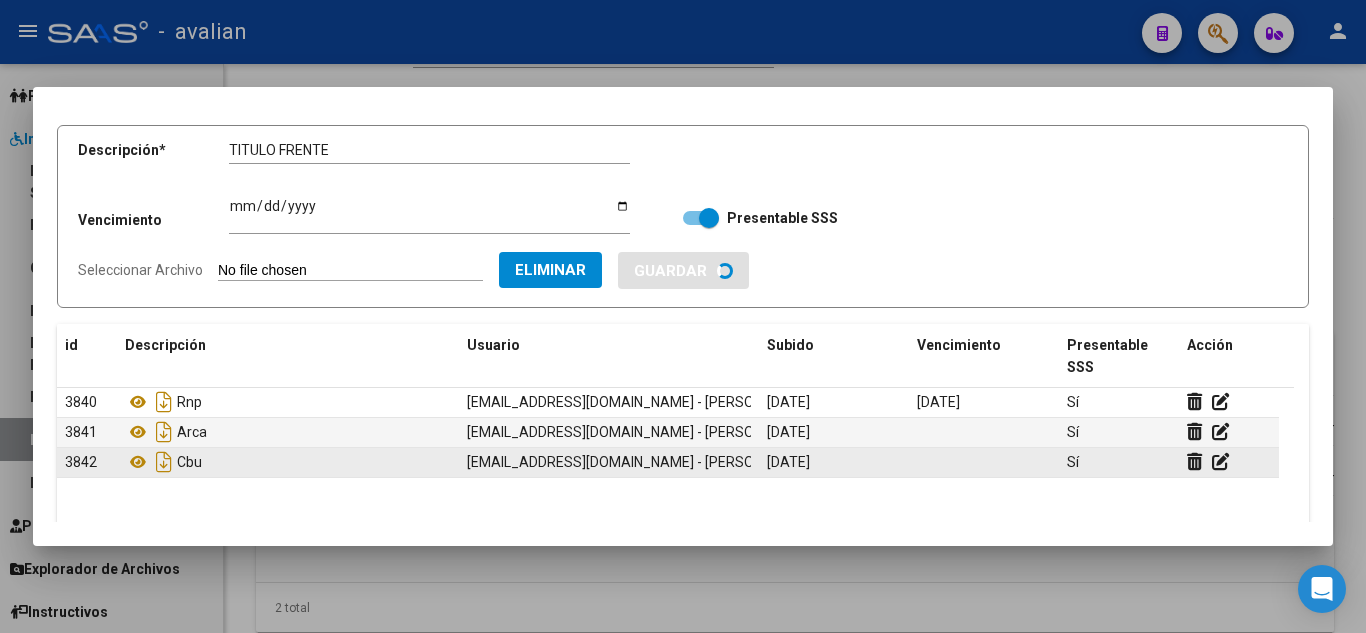 type 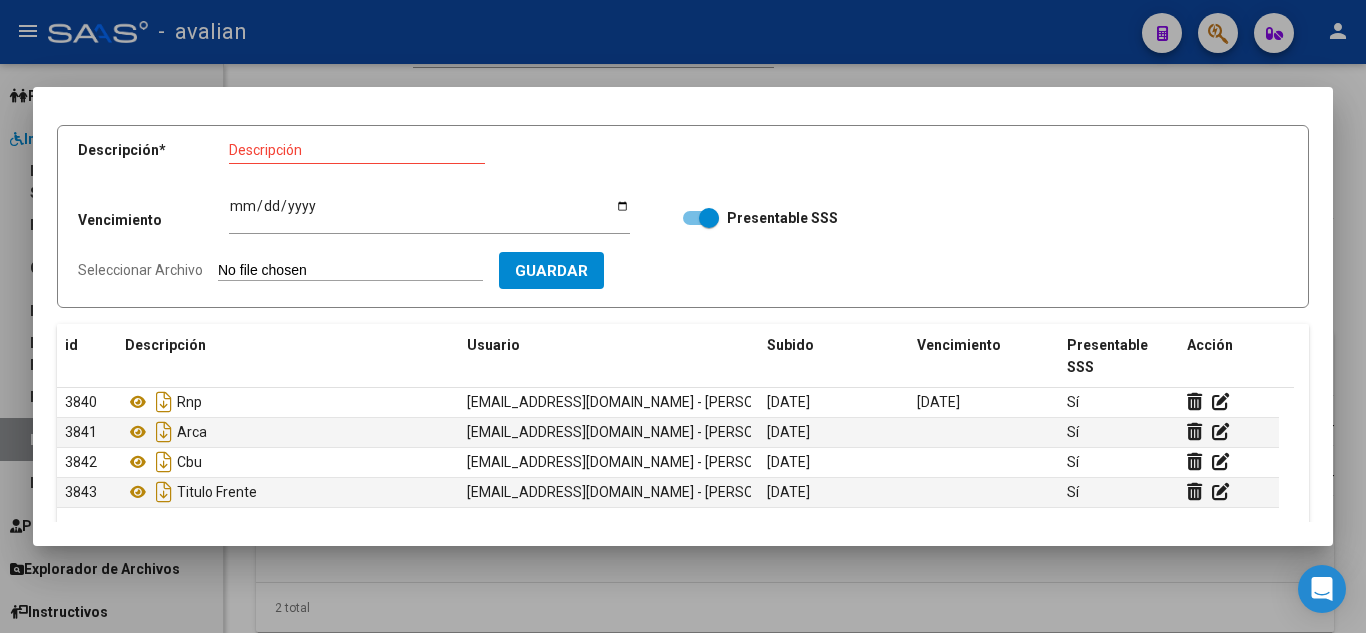 drag, startPoint x: 254, startPoint y: 160, endPoint x: 248, endPoint y: 147, distance: 14.3178215 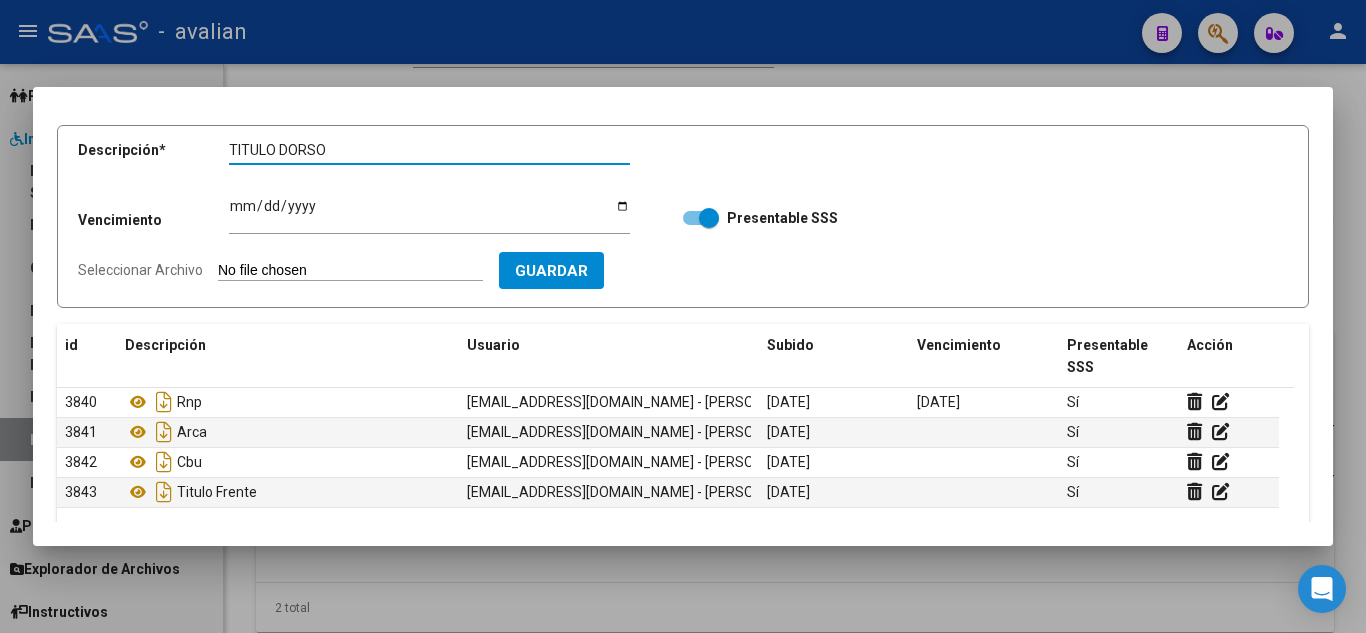 type on "TITULO DORSO" 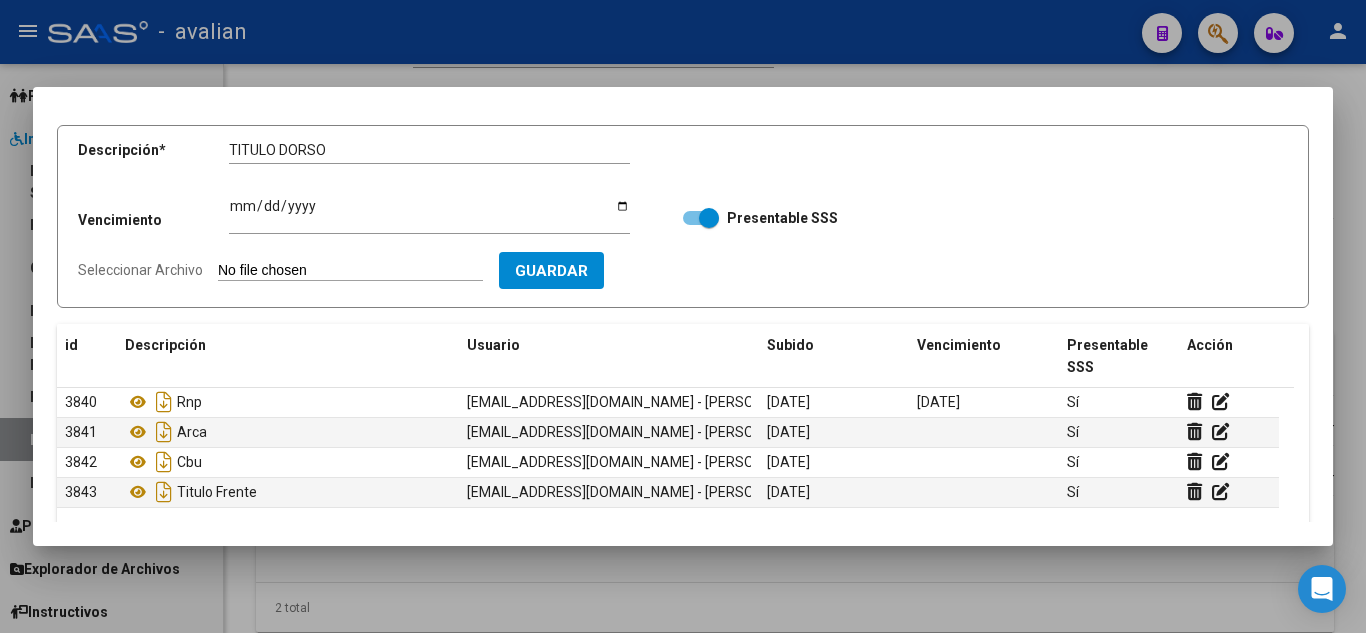 click on "Seleccionar Archivo" at bounding box center [350, 271] 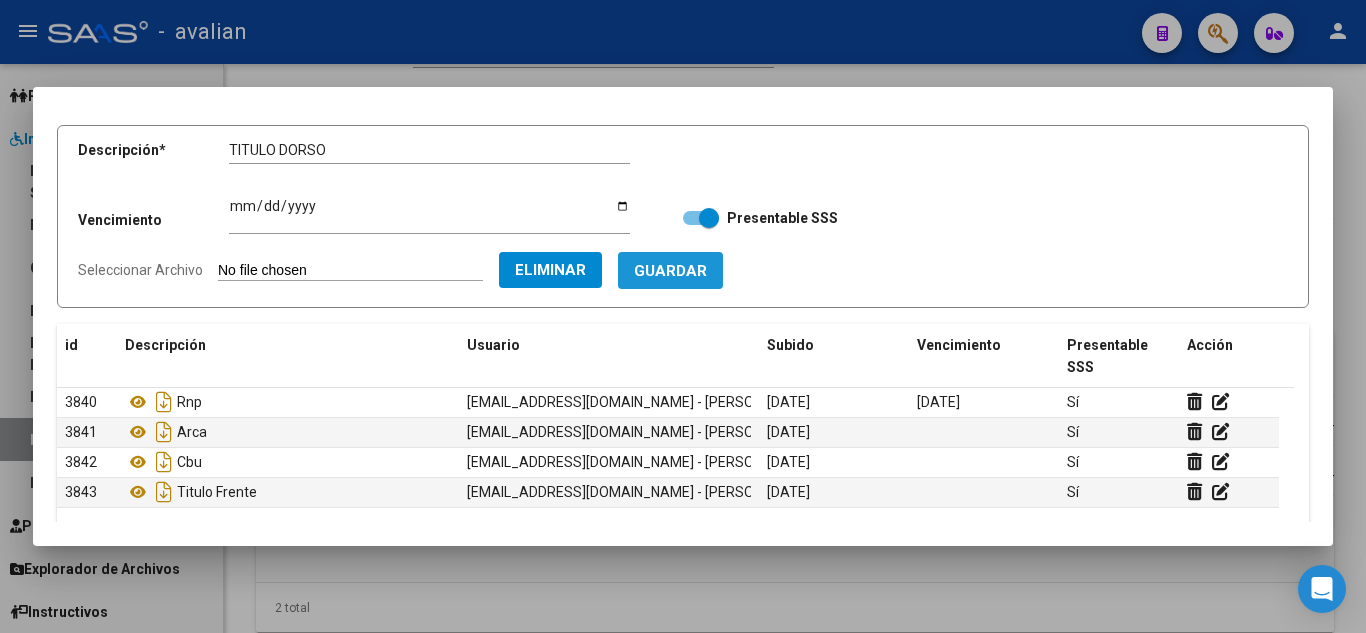 click on "Guardar" at bounding box center [670, 271] 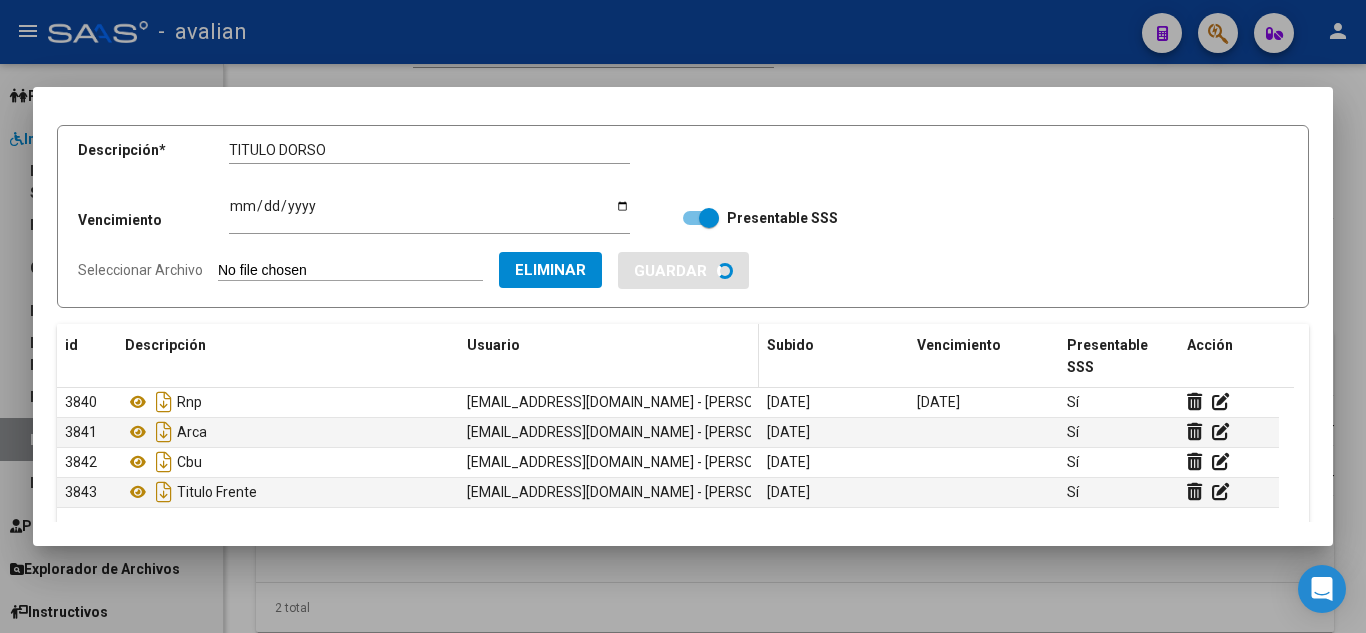 type 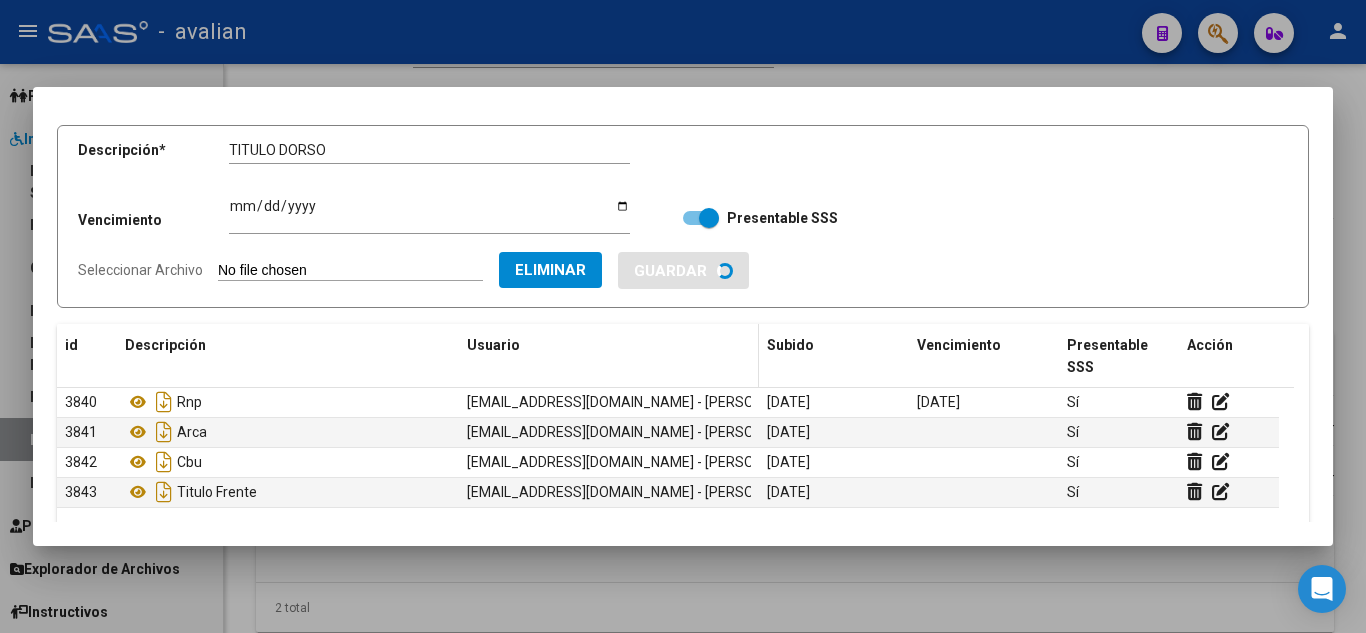 type 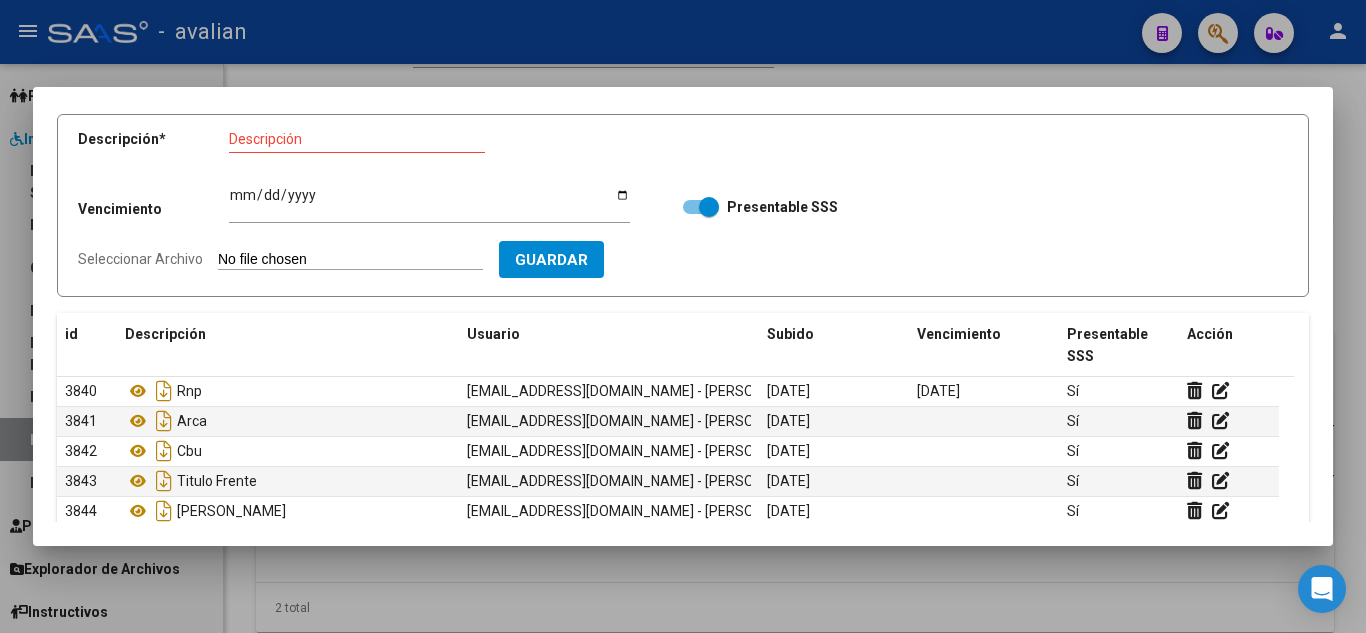 scroll, scrollTop: 0, scrollLeft: 0, axis: both 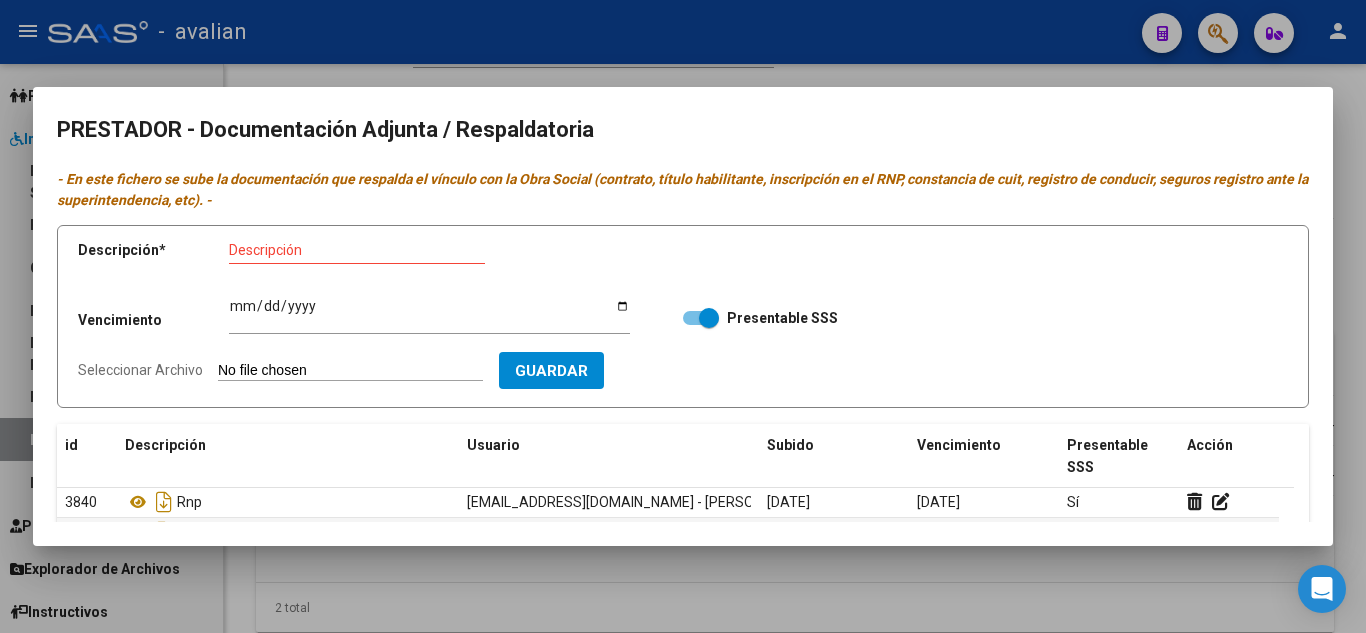 click at bounding box center (683, 316) 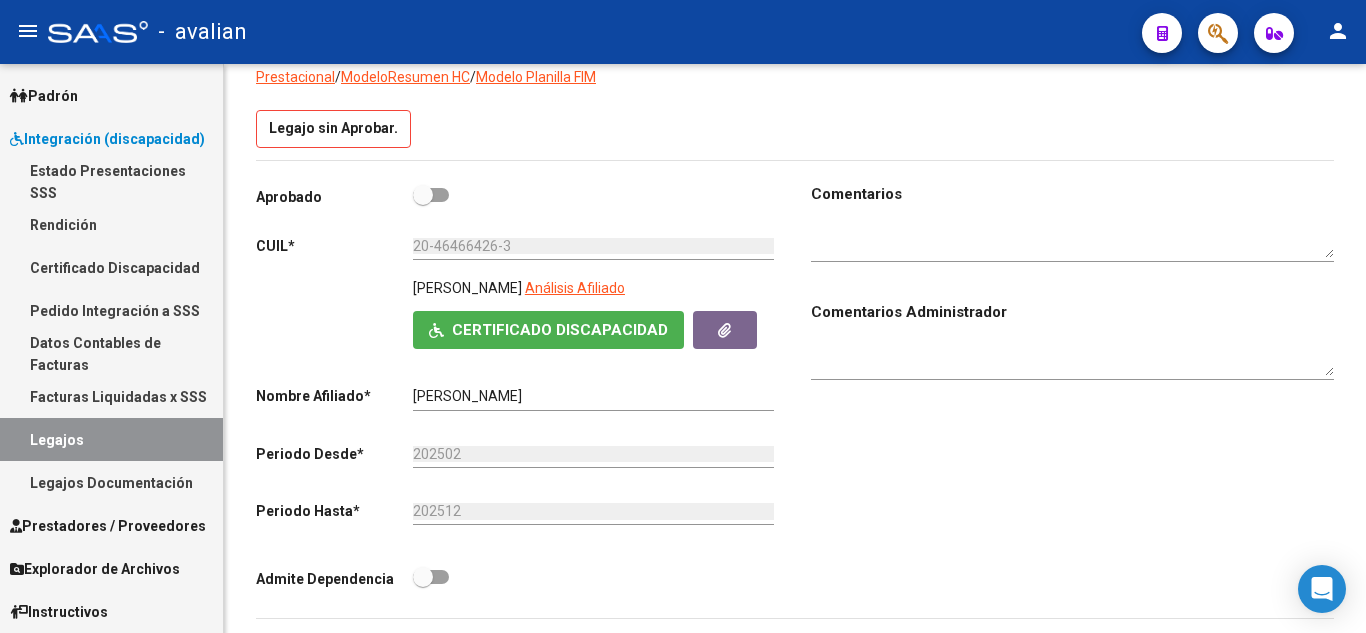 scroll, scrollTop: 0, scrollLeft: 0, axis: both 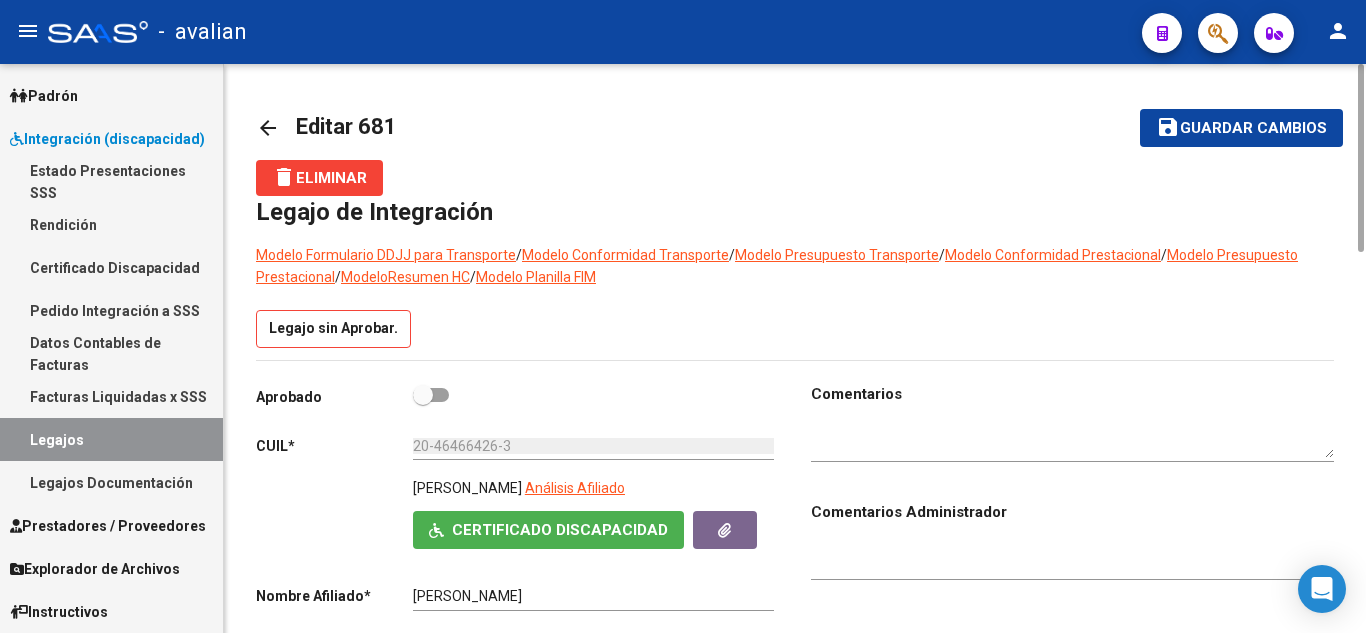 click on "save" 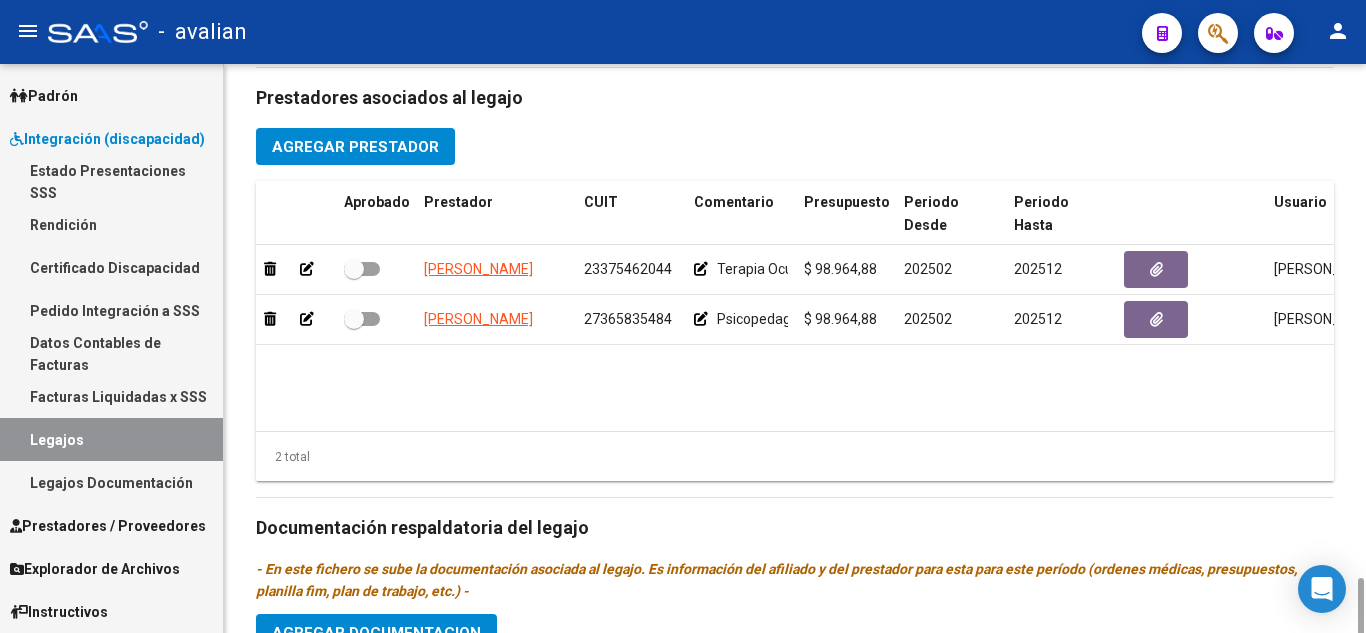 scroll, scrollTop: 551, scrollLeft: 0, axis: vertical 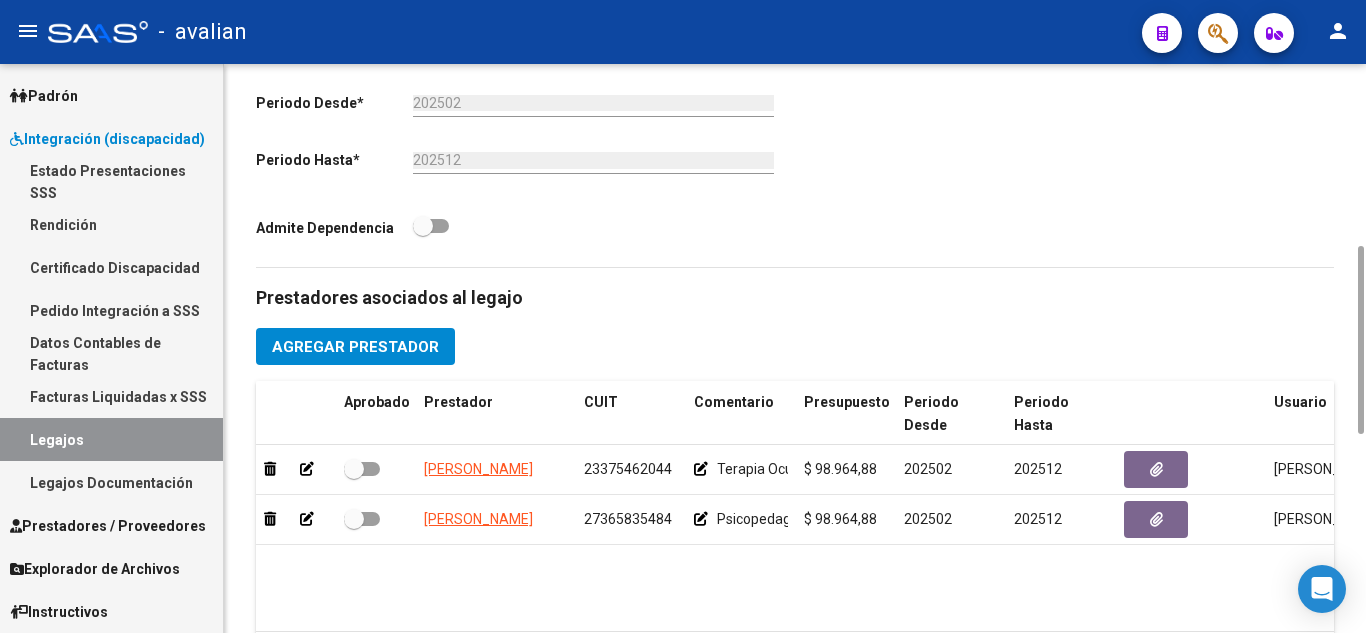 click on "Agregar Prestador" 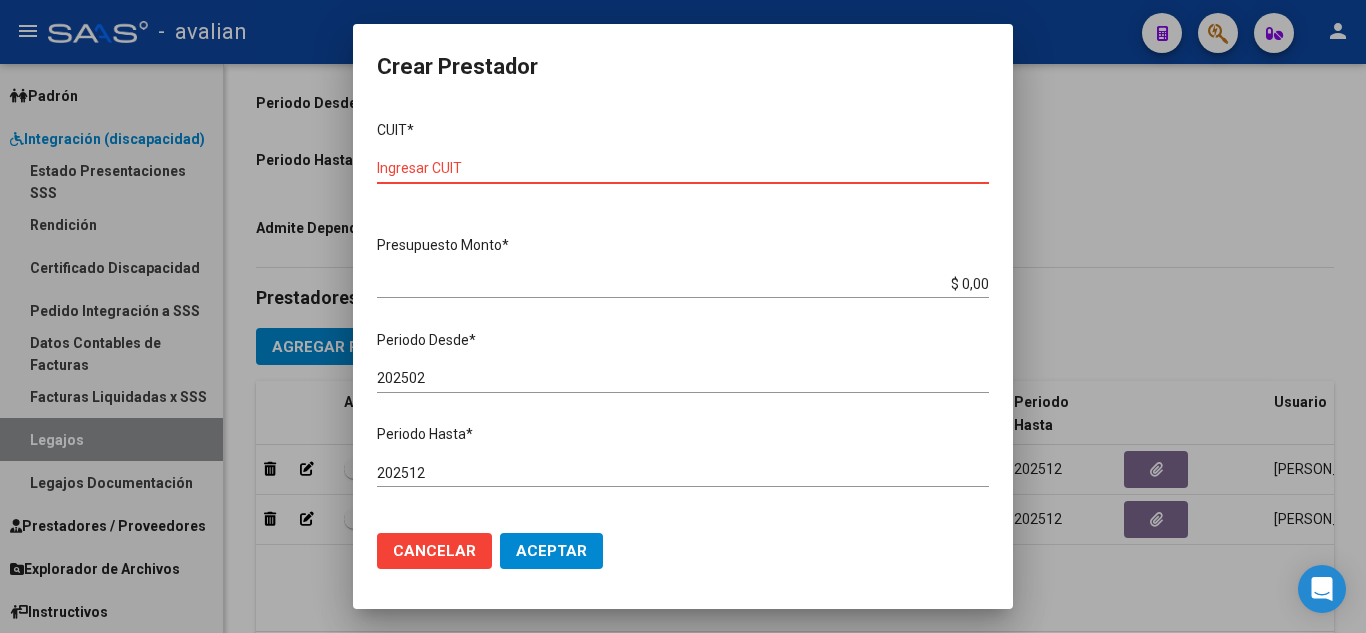 paste on "27-42876764-6" 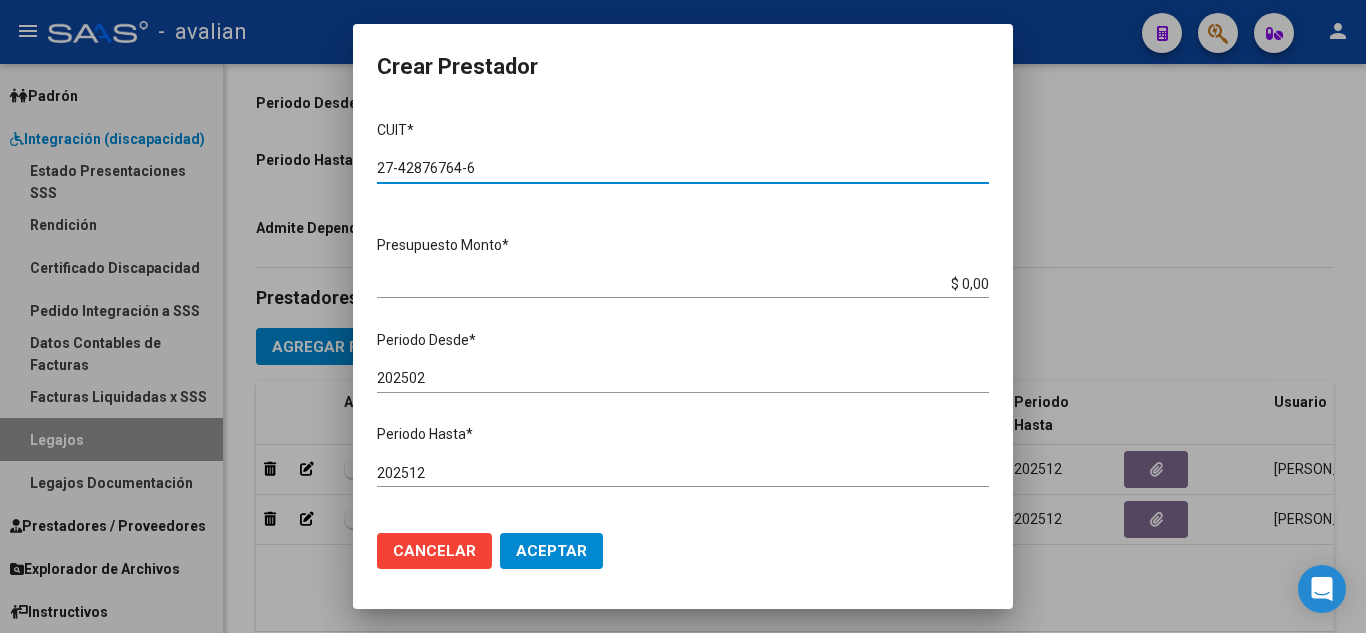 type on "27-42876764-6" 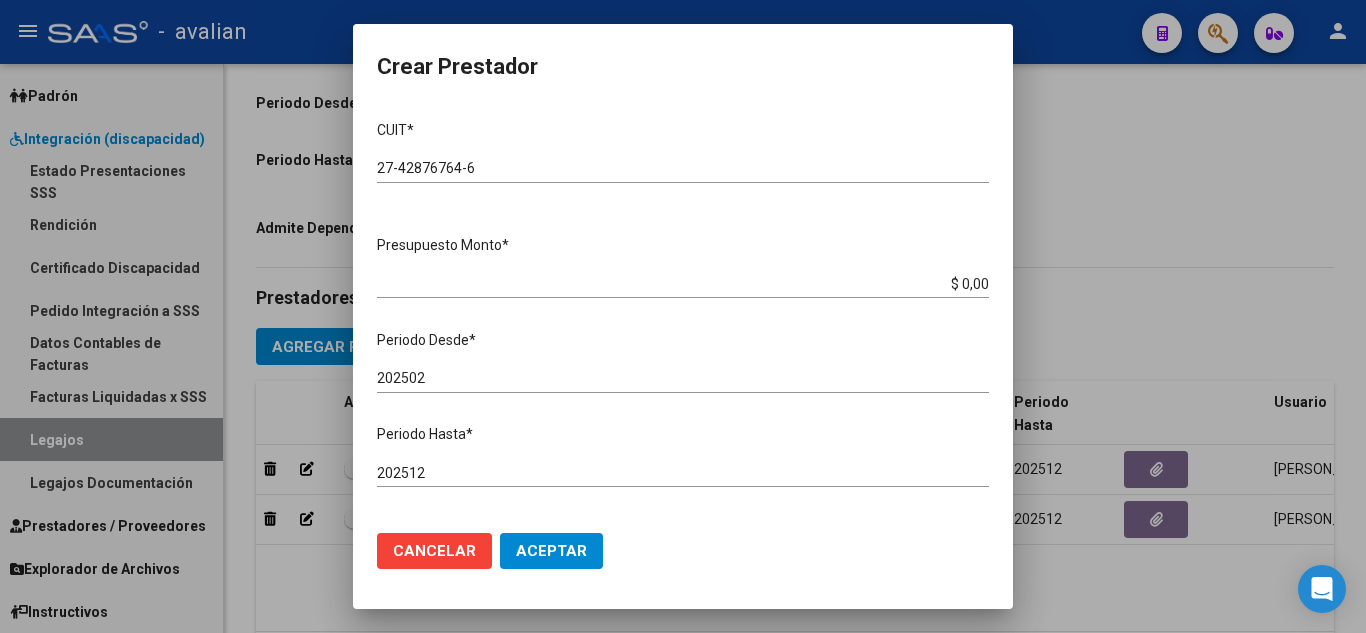 click on "Presupuesto Monto  *" at bounding box center [683, 245] 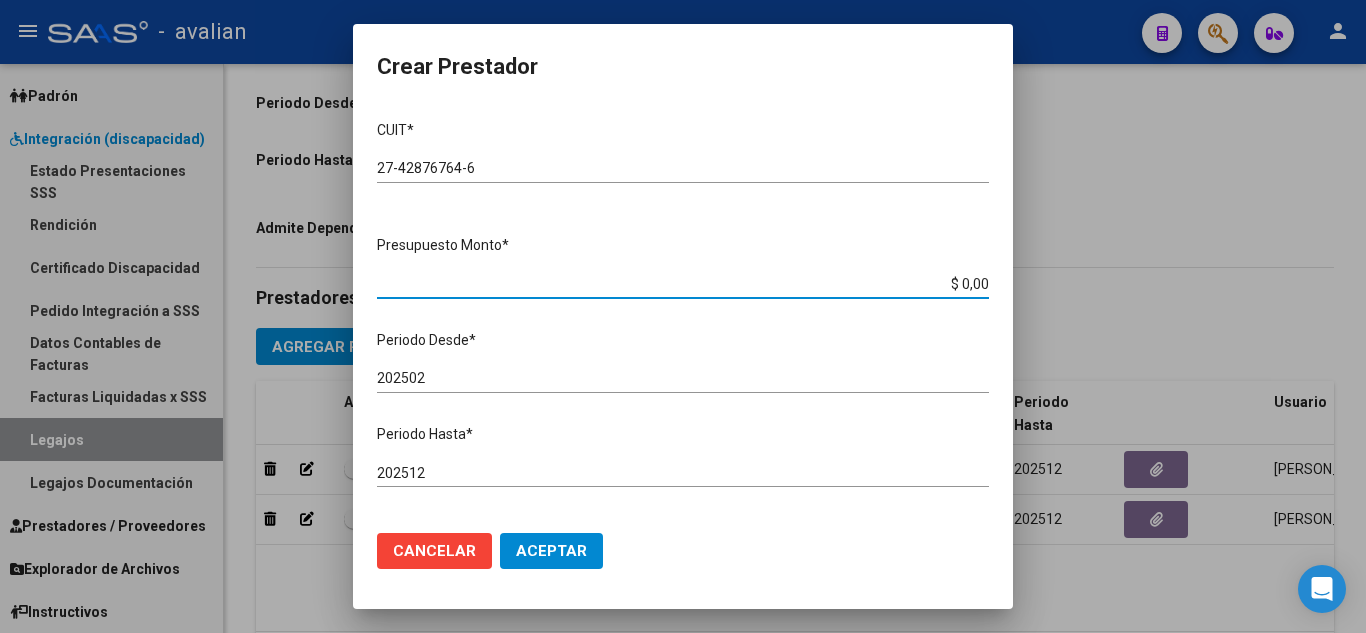 drag, startPoint x: 942, startPoint y: 278, endPoint x: 978, endPoint y: 284, distance: 36.496574 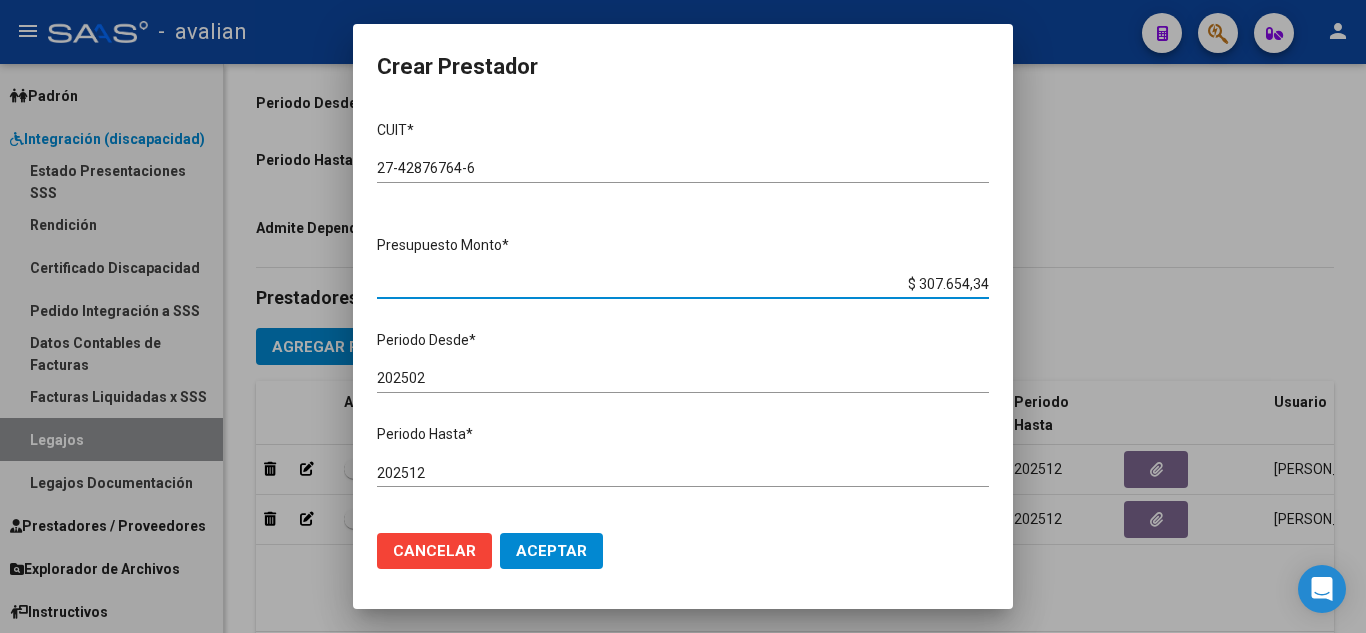 type on "$ 307.654,34" 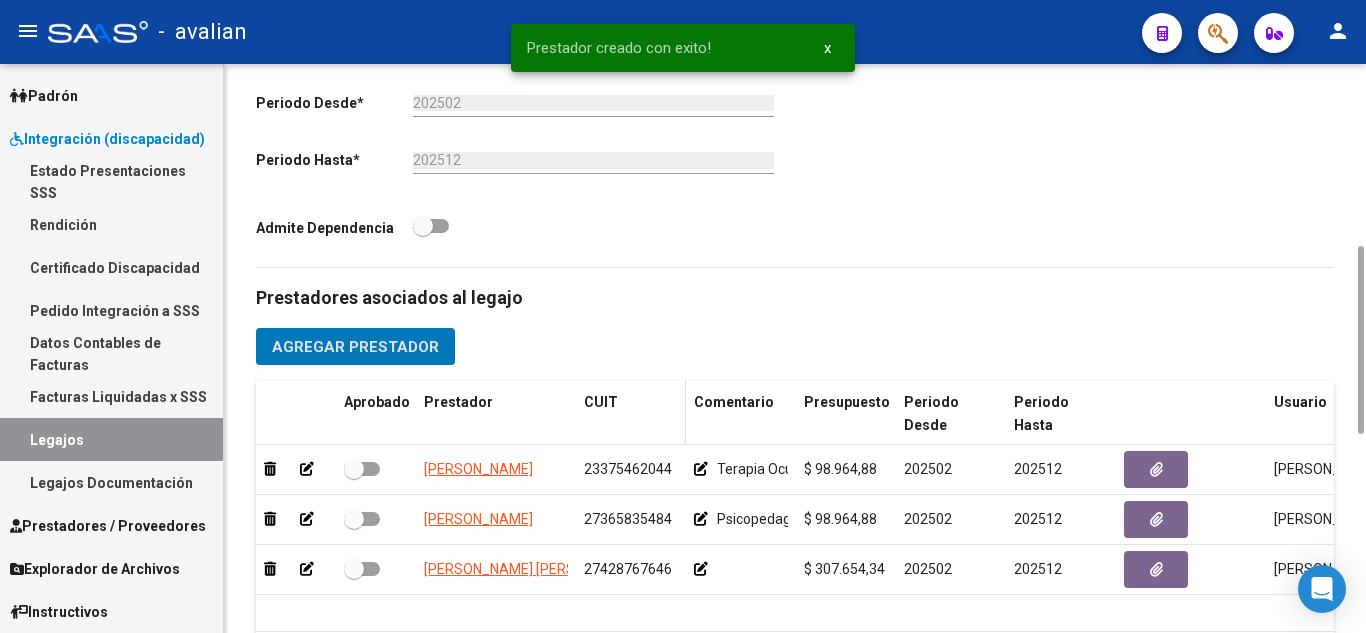 scroll, scrollTop: 751, scrollLeft: 0, axis: vertical 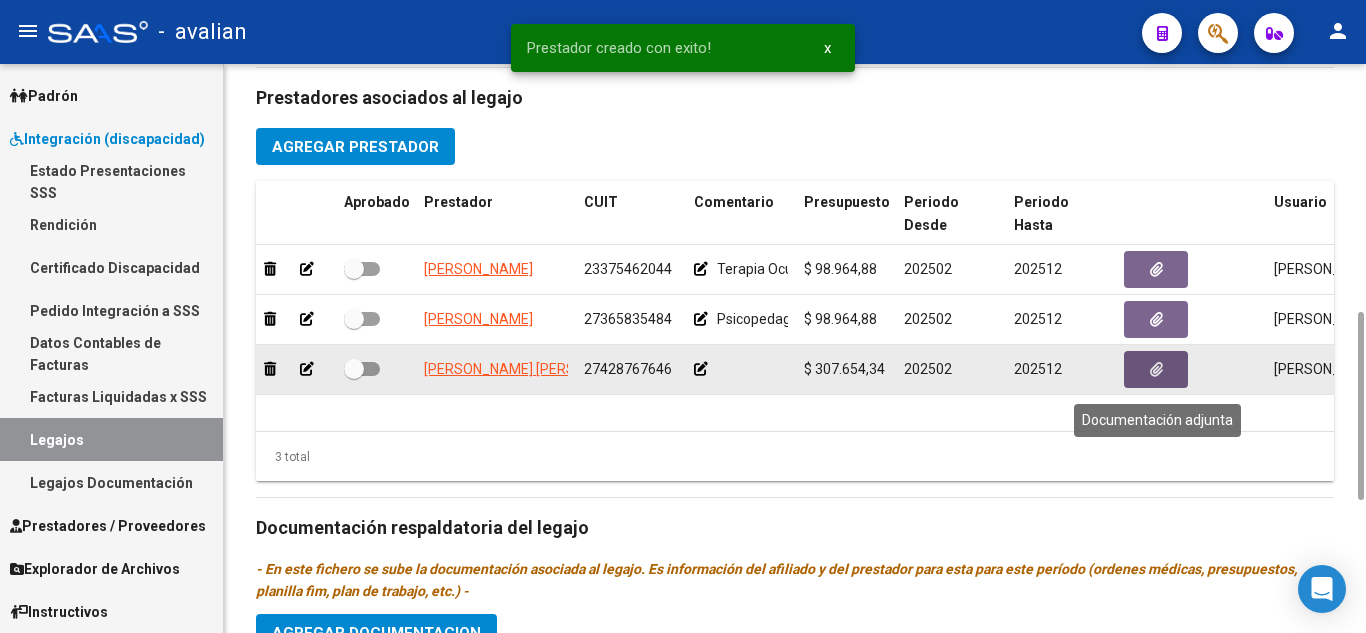 click 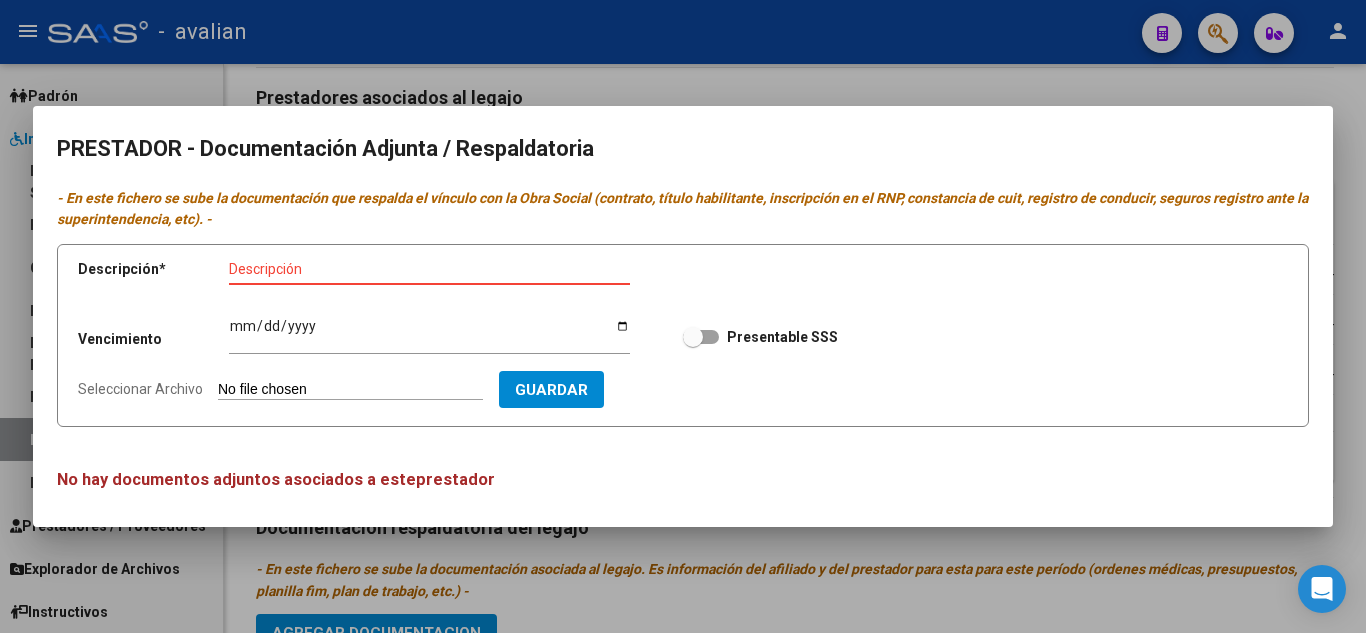 click at bounding box center (683, 316) 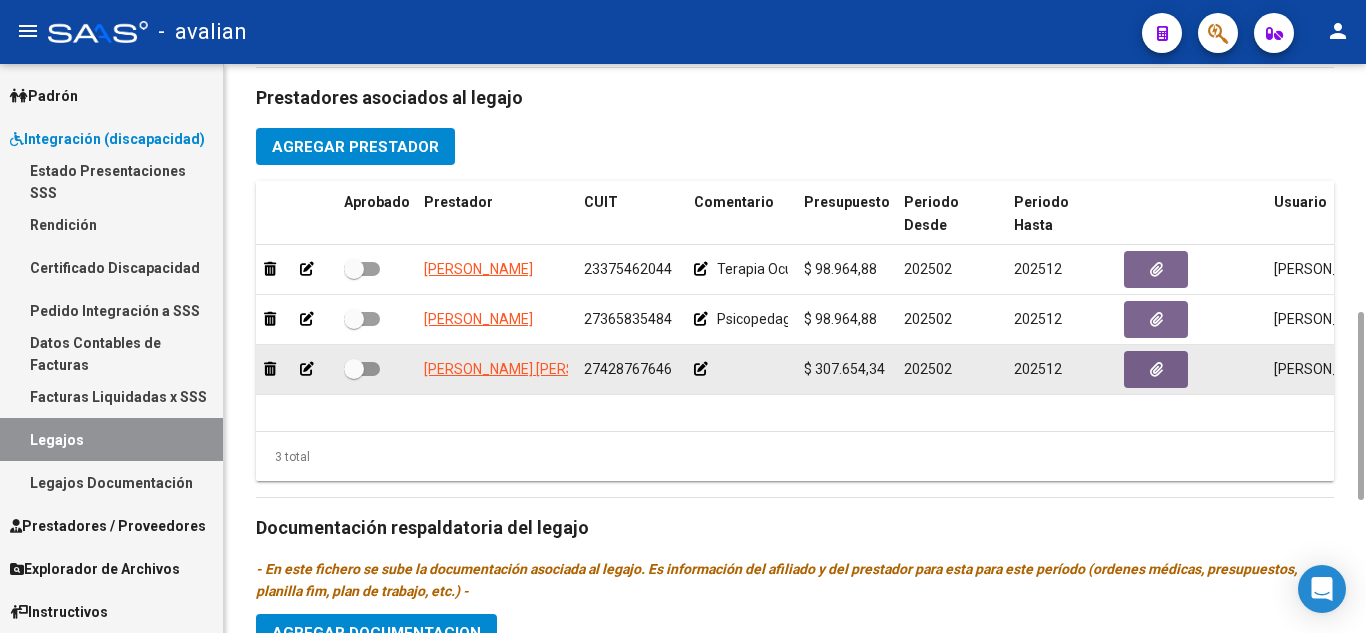 click 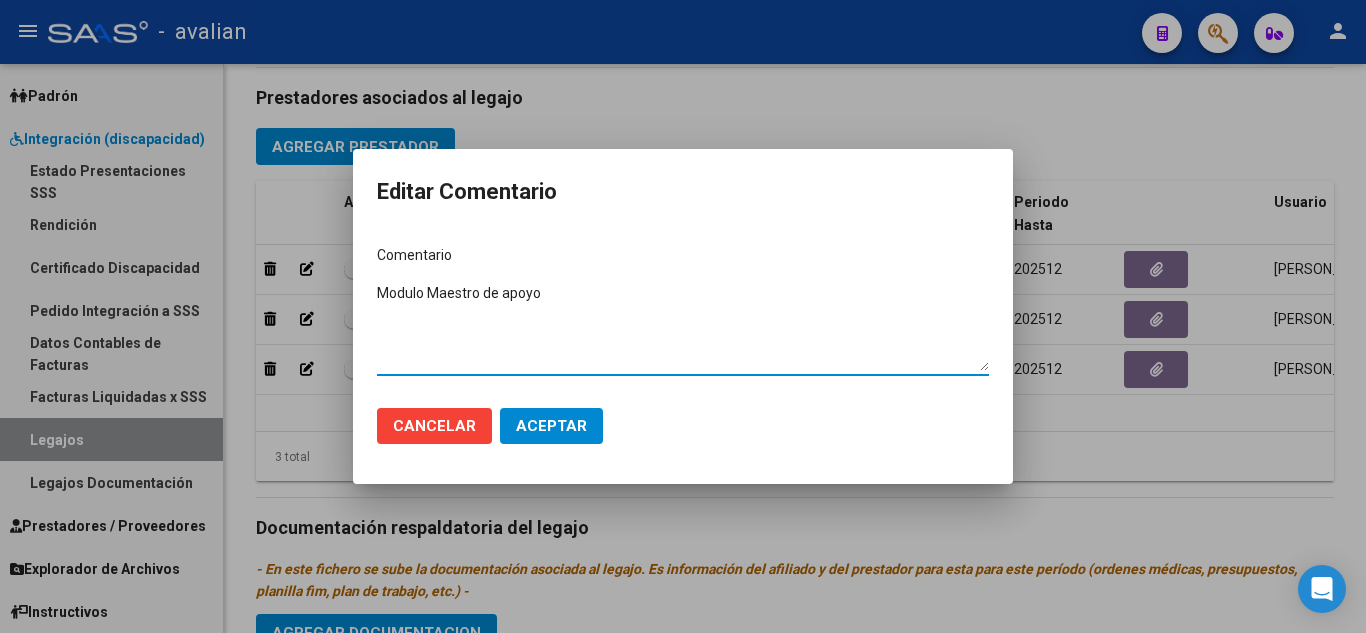 type on "Modulo Maestro de apoyo" 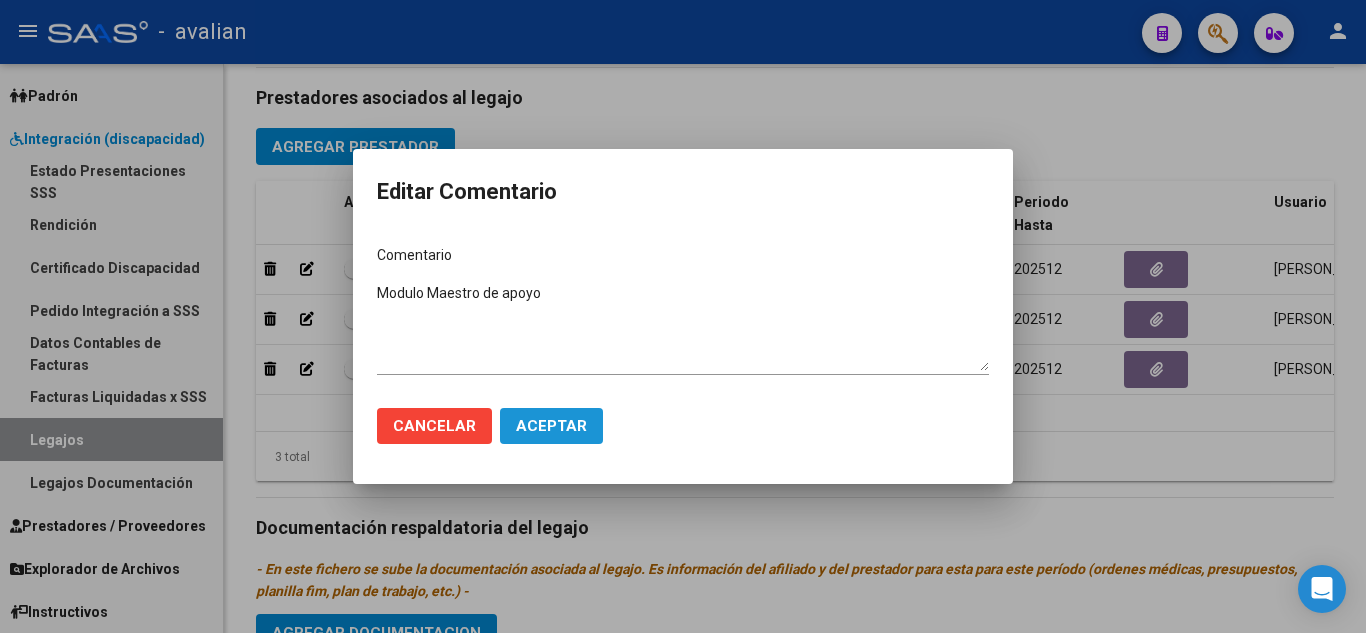 click on "Aceptar" 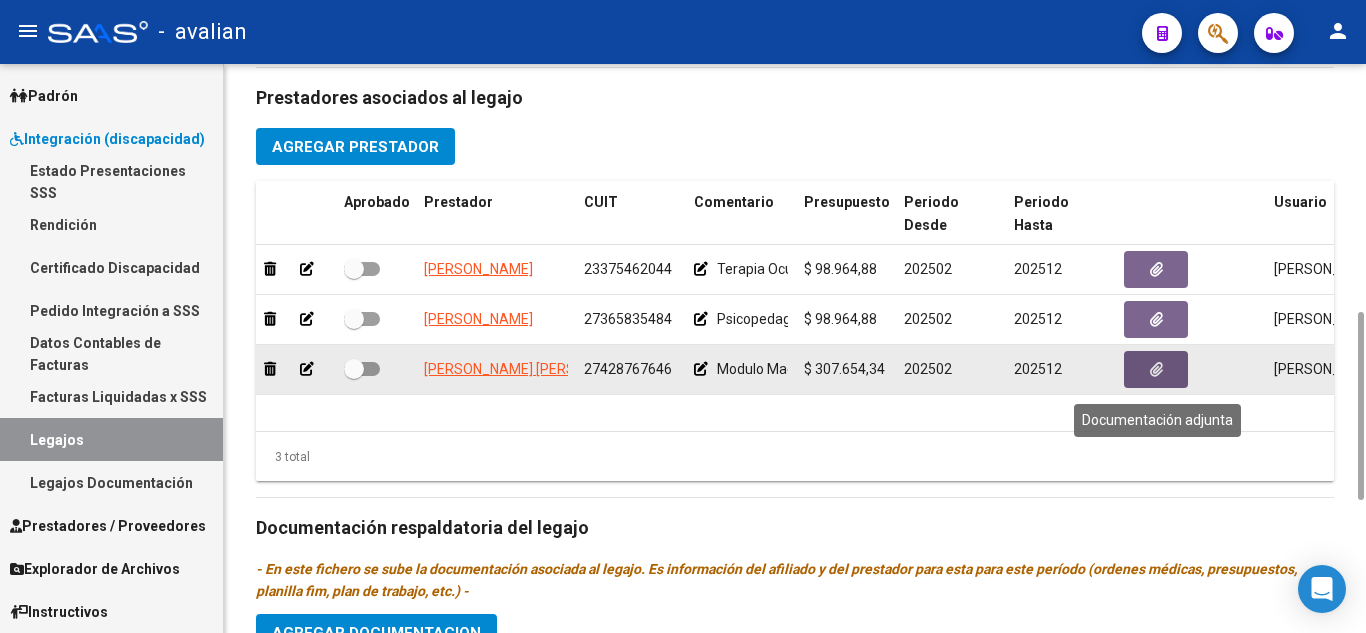 click 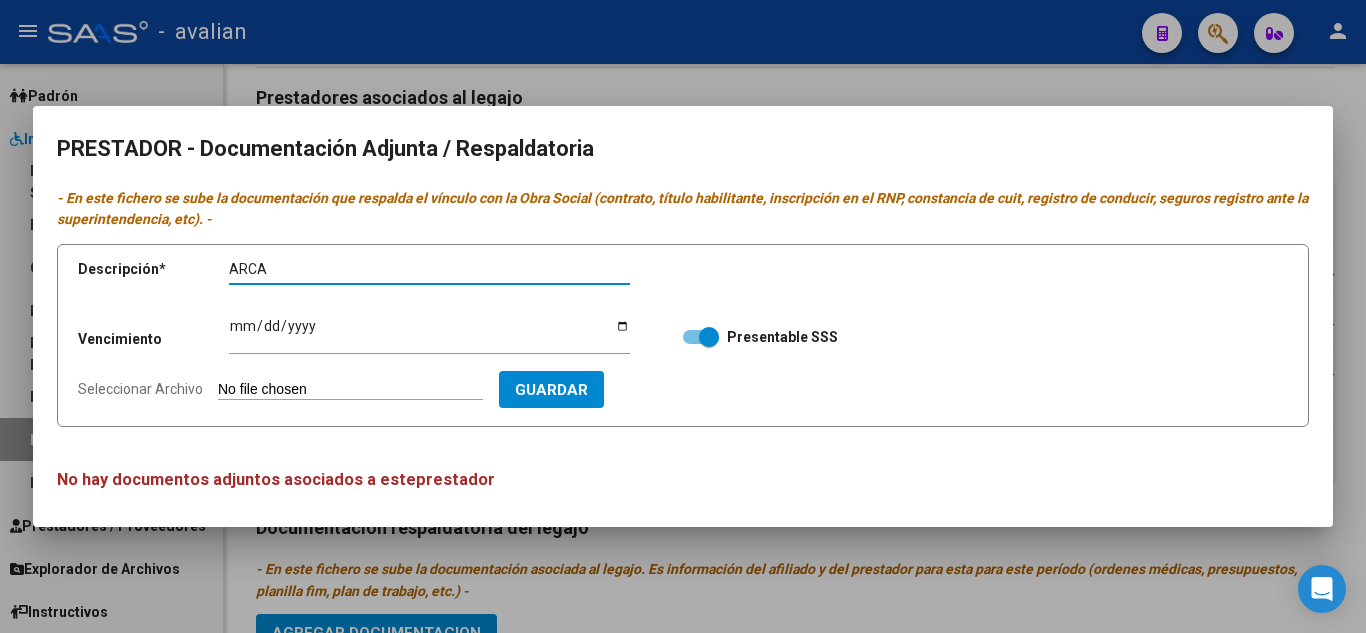 type on "ARCA" 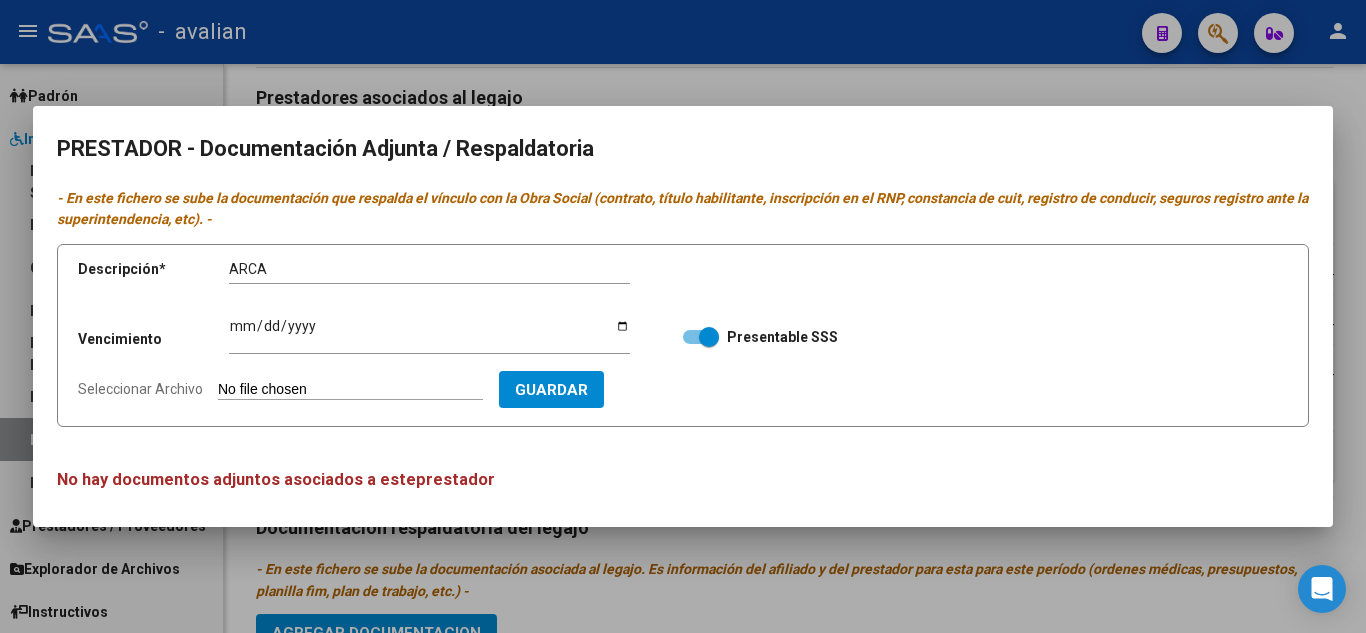 click on "Seleccionar Archivo" at bounding box center [350, 390] 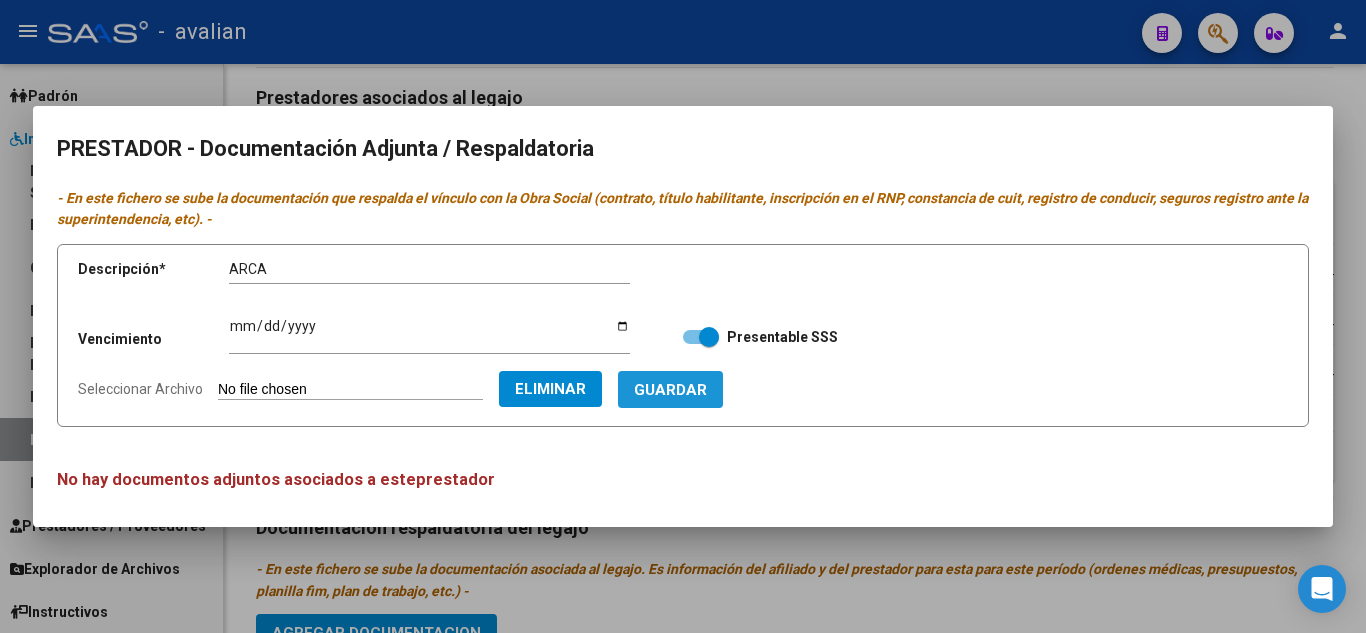 click on "Guardar" at bounding box center [670, 390] 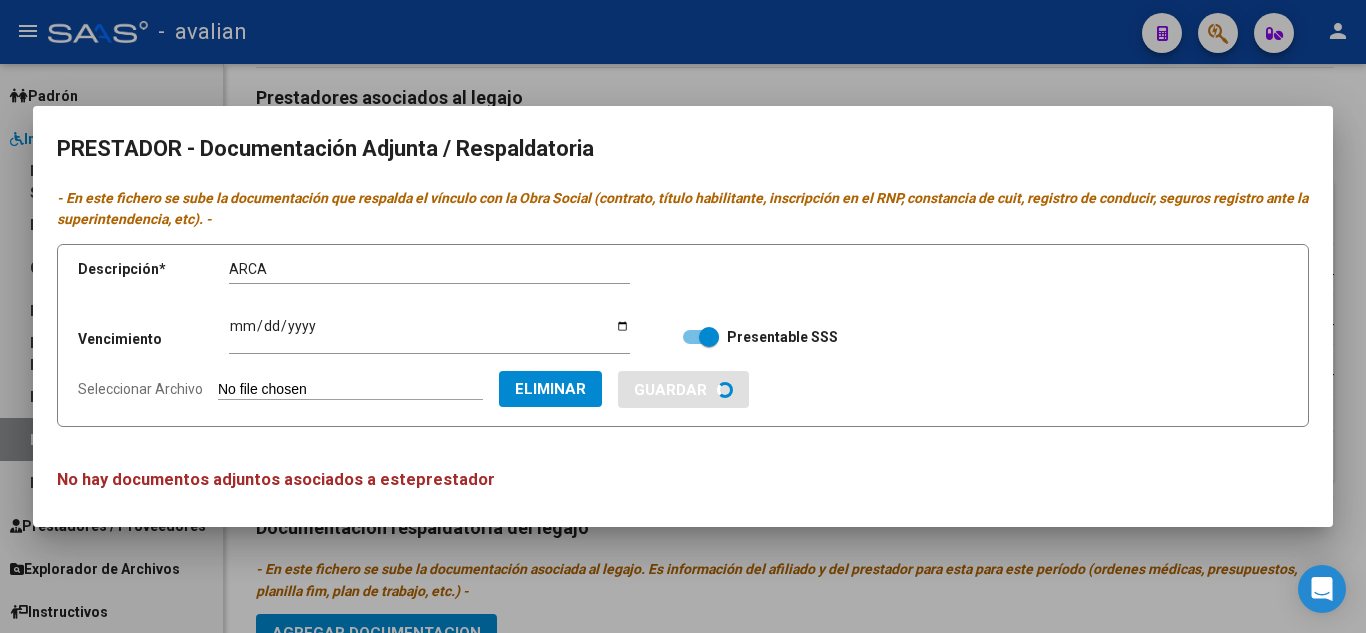 type 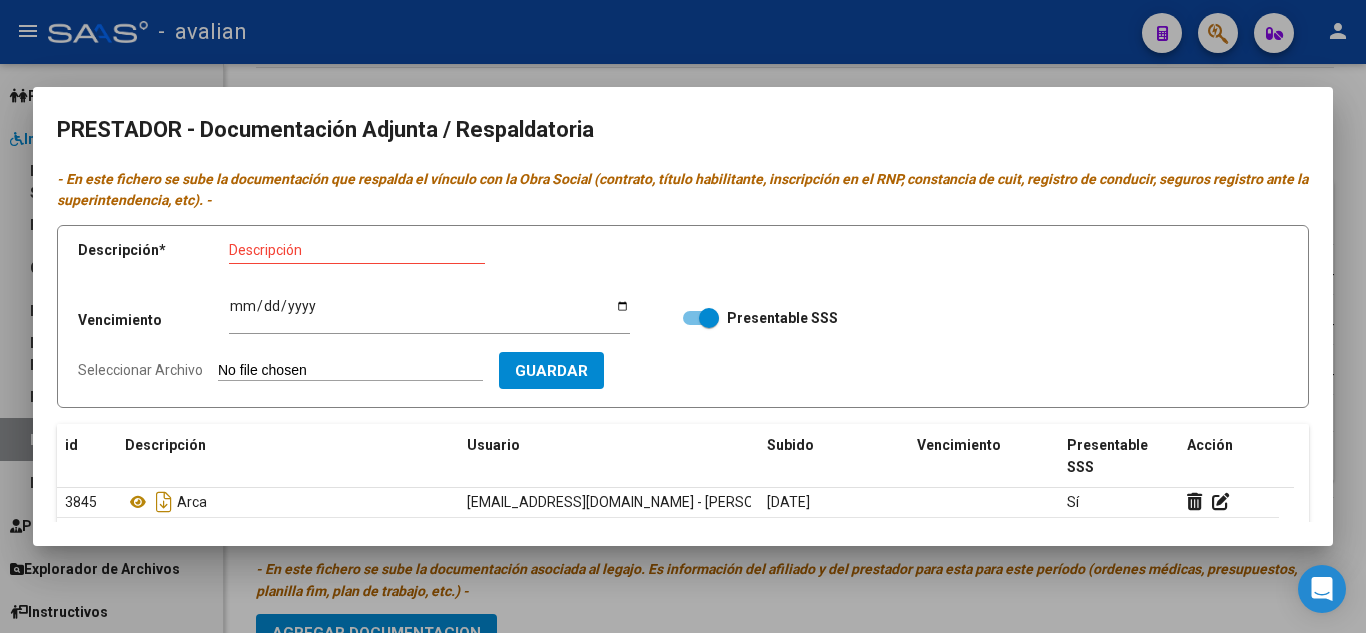 click on "Descripción  *   Descripción" at bounding box center [368, 254] 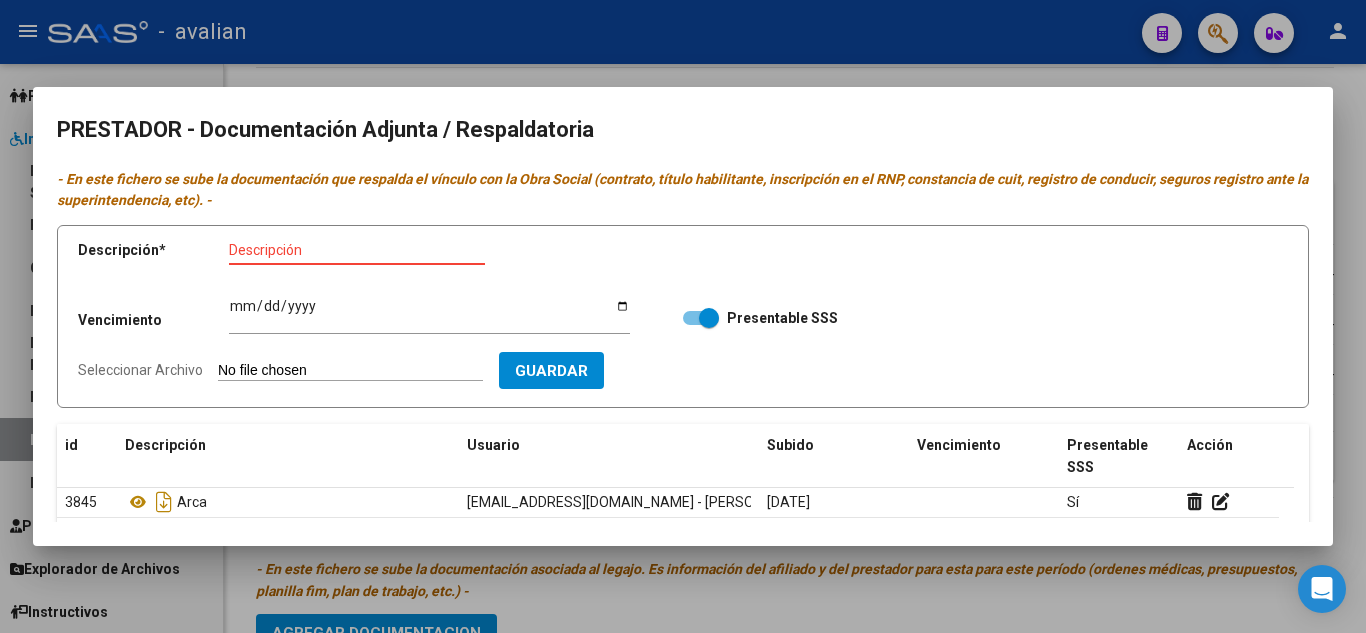click on "Descripción" at bounding box center [357, 250] 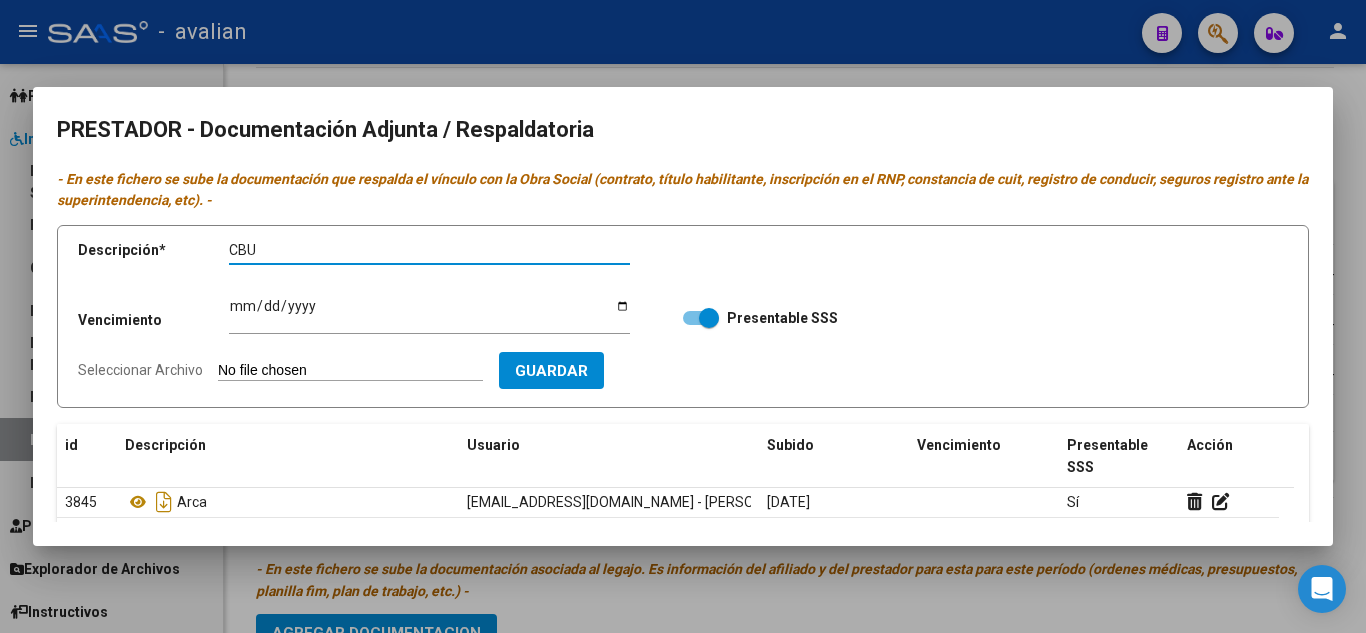 type on "CBU" 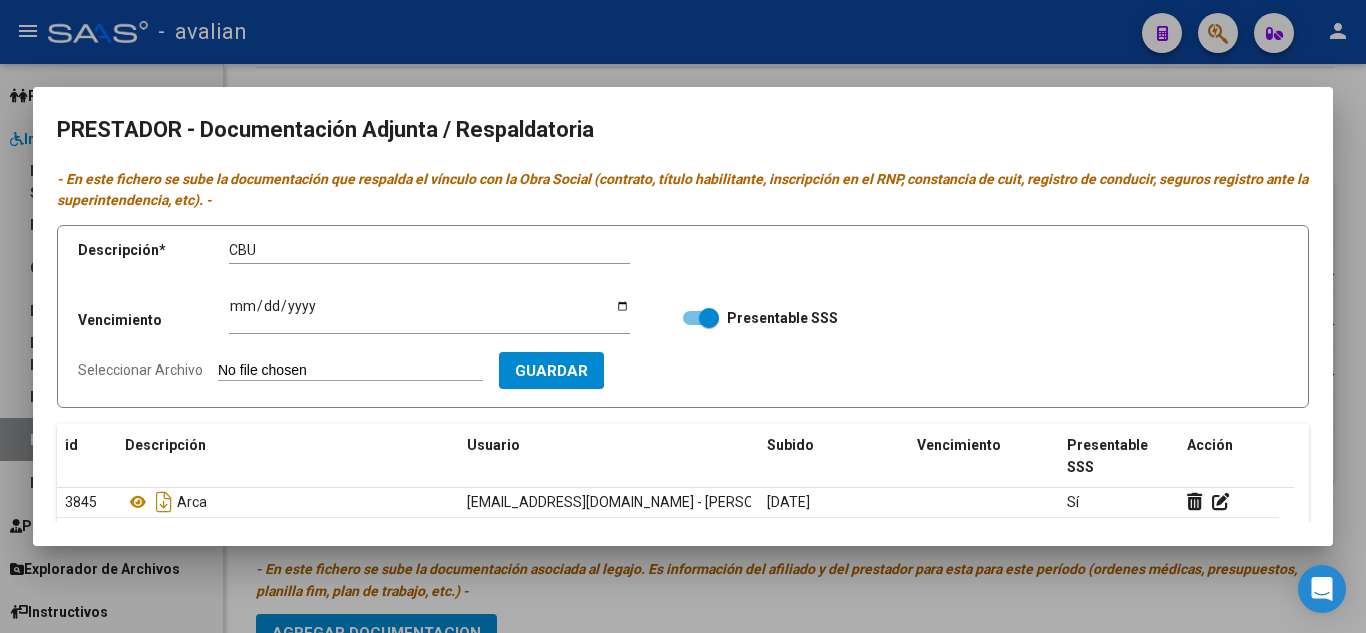 click on "Seleccionar Archivo" at bounding box center [350, 371] 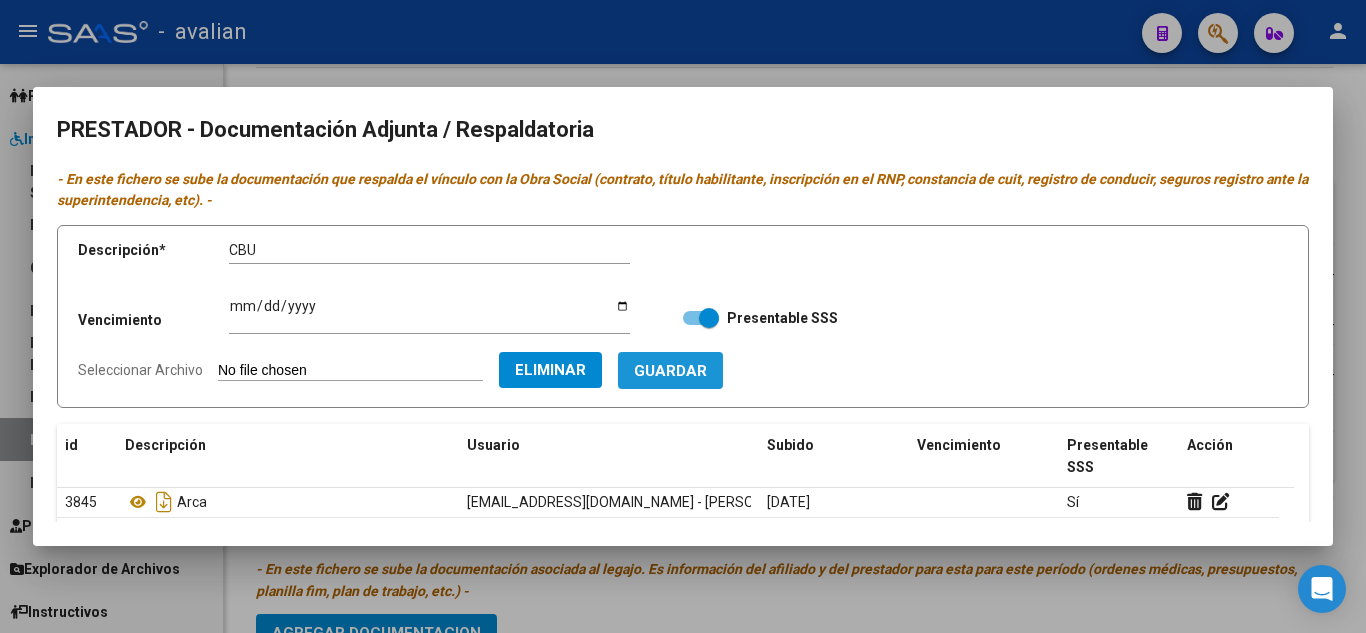click on "Guardar" at bounding box center (670, 371) 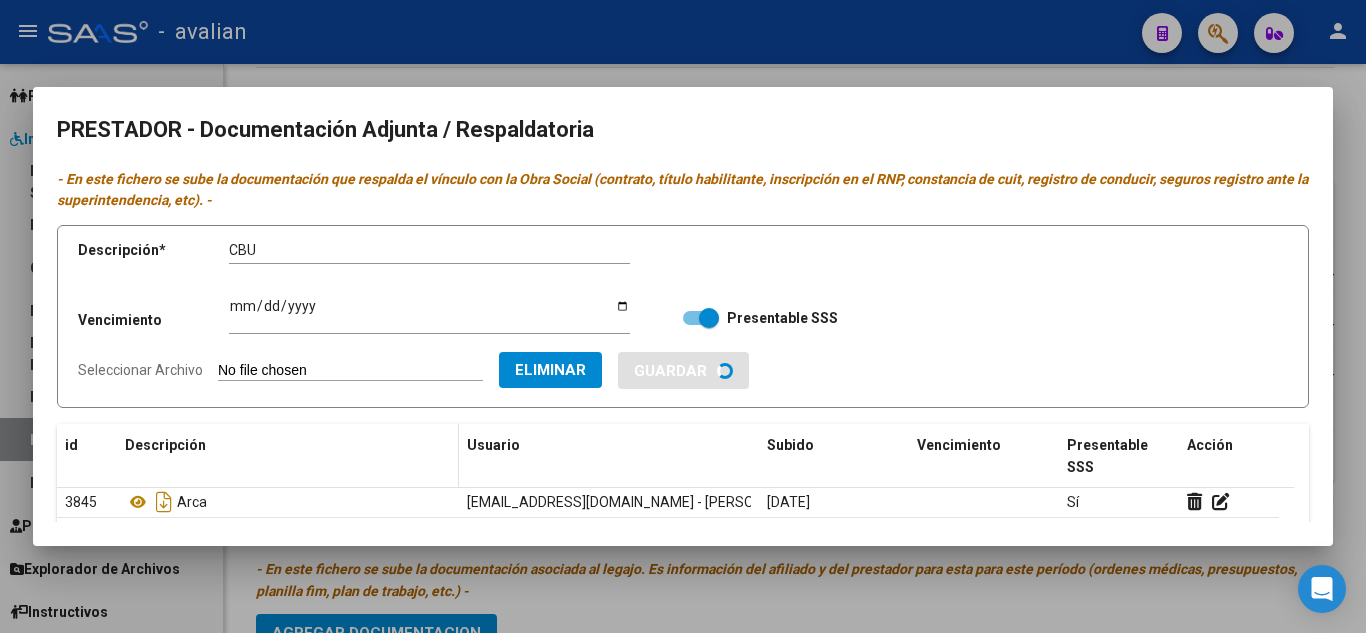type 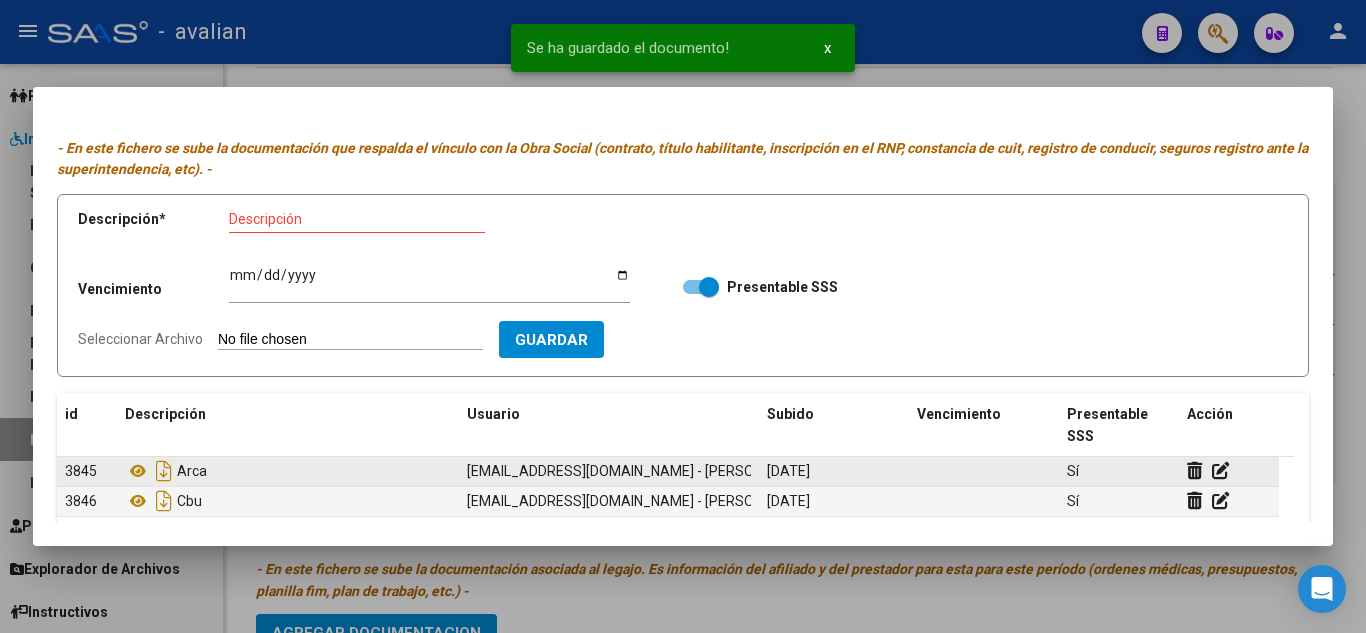 scroll, scrollTop: 0, scrollLeft: 0, axis: both 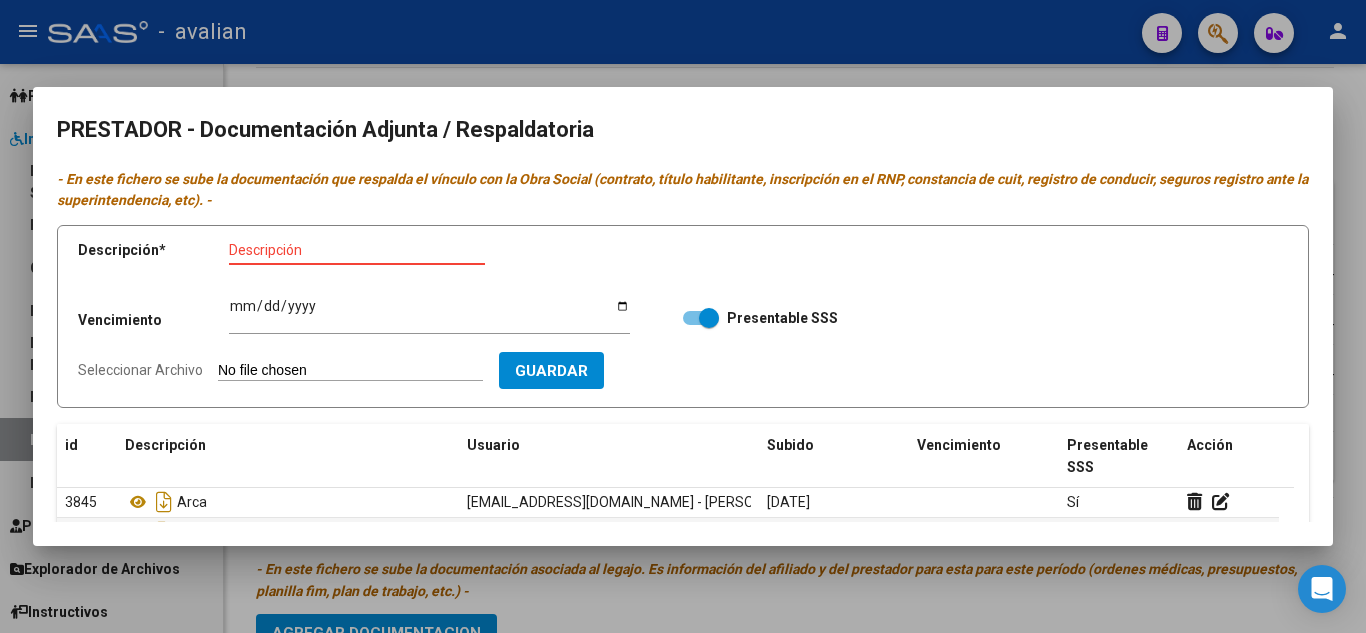 click on "Descripción" at bounding box center (357, 250) 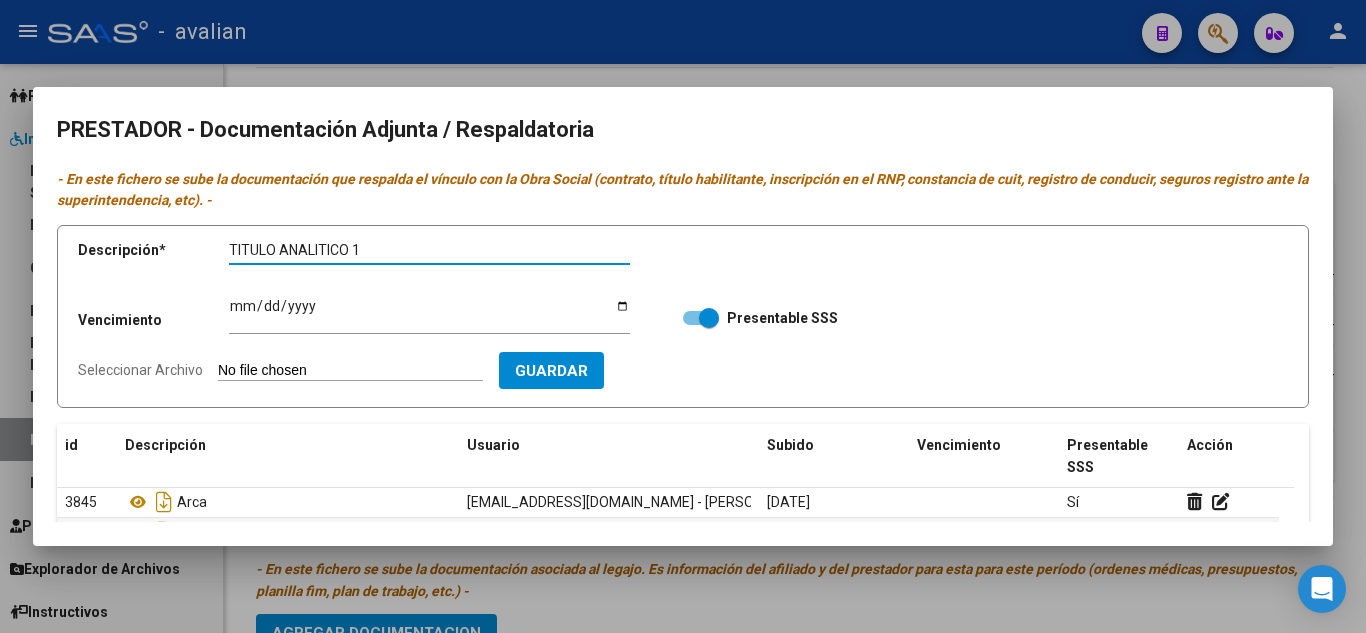 type on "TITULO ANALITICO 1" 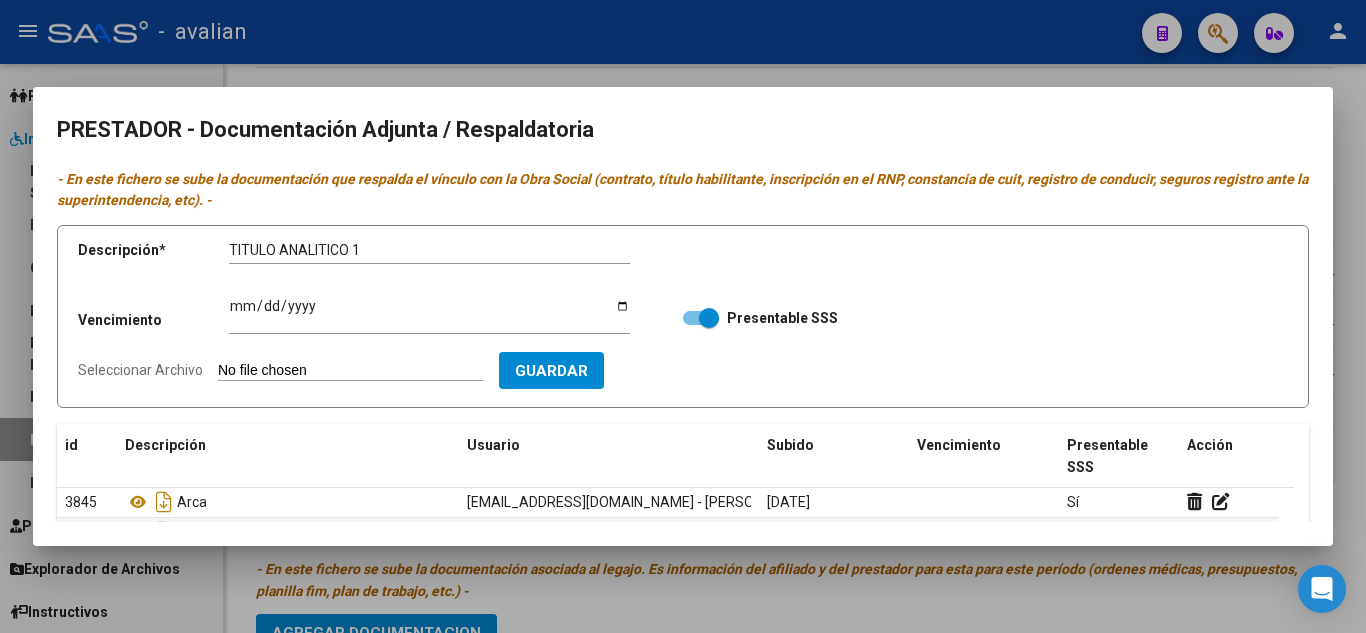 click on "Seleccionar Archivo" at bounding box center [350, 371] 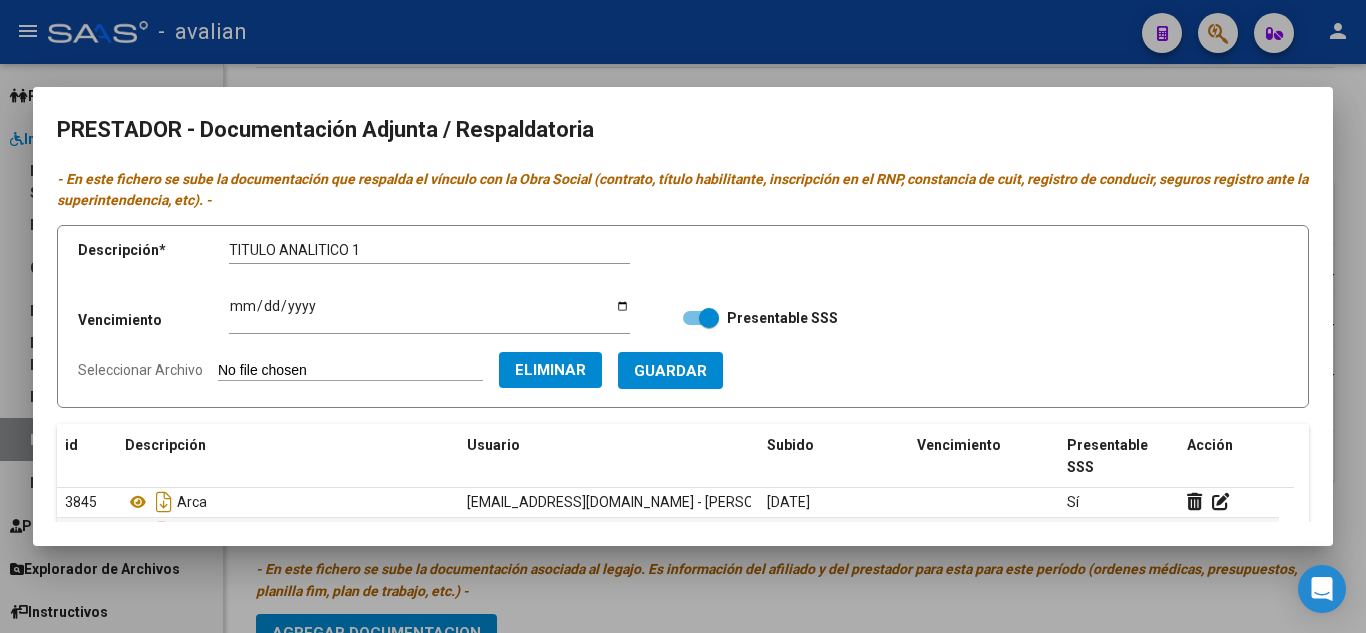 click on "Guardar" at bounding box center [670, 371] 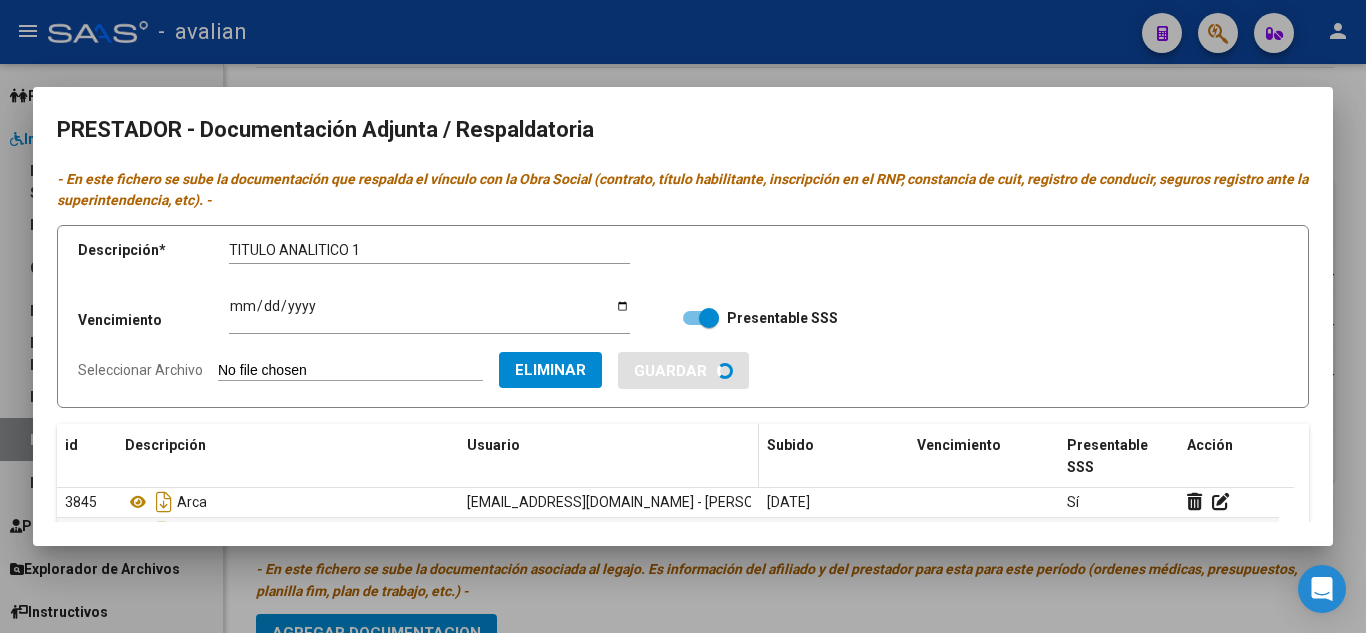 type 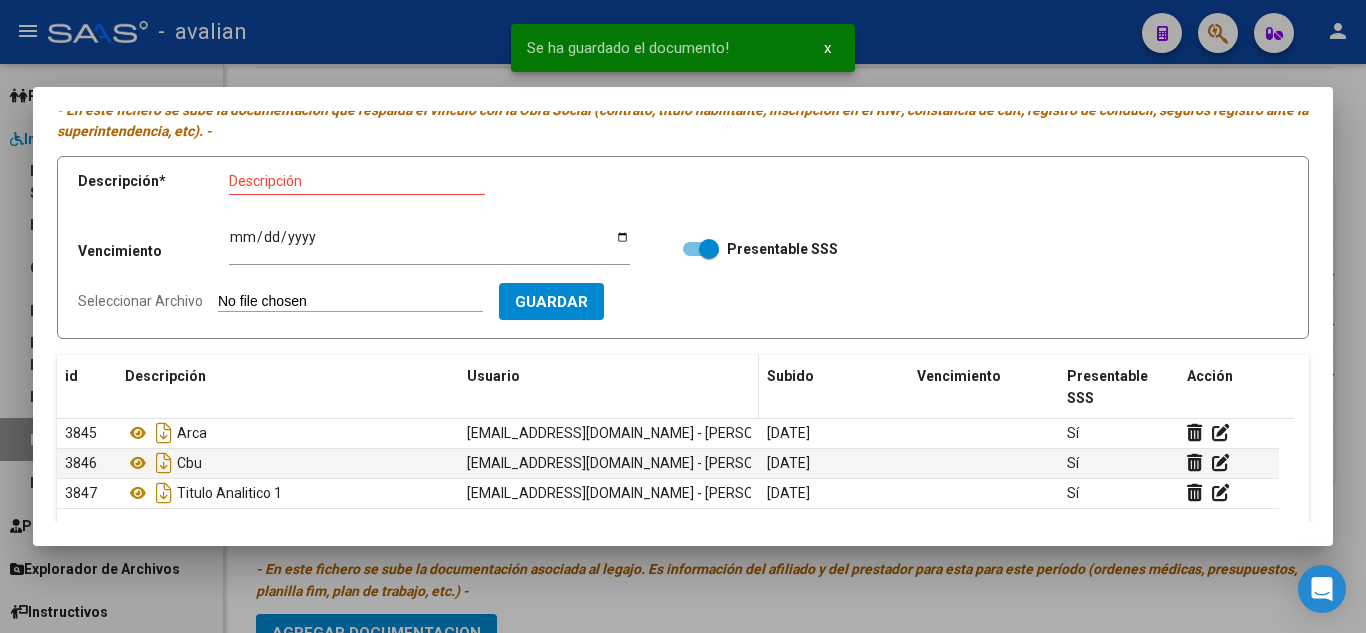 scroll, scrollTop: 100, scrollLeft: 0, axis: vertical 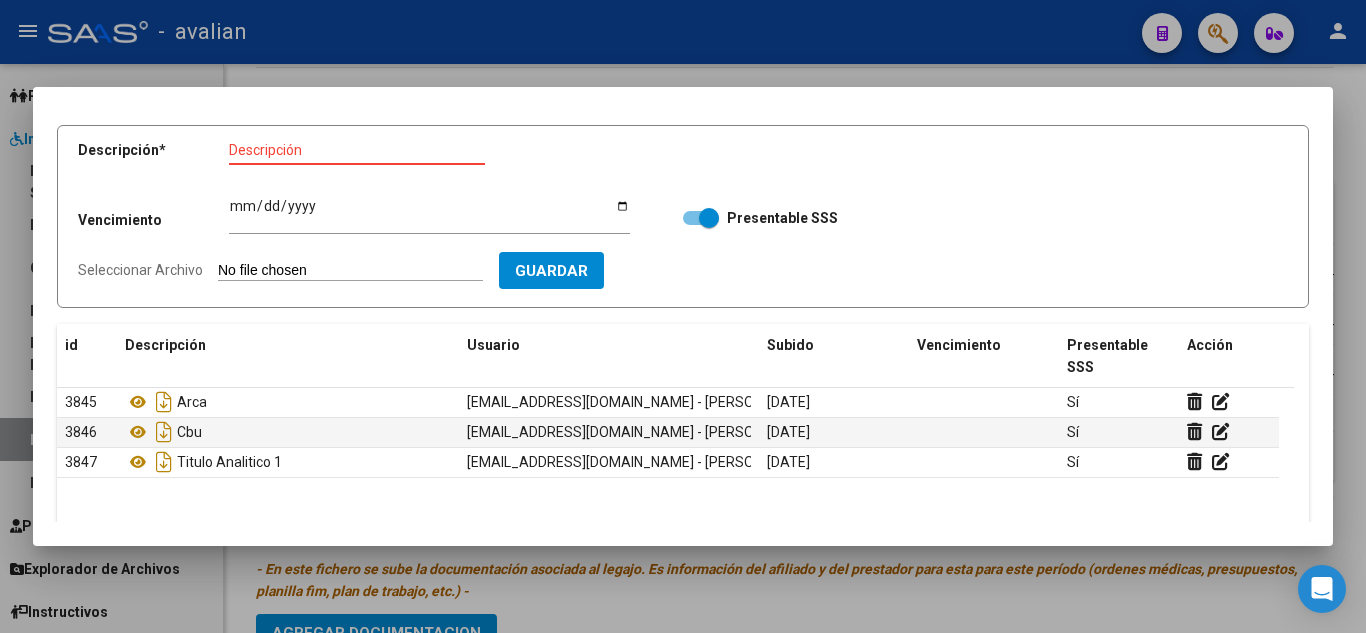 click on "Descripción" at bounding box center (357, 150) 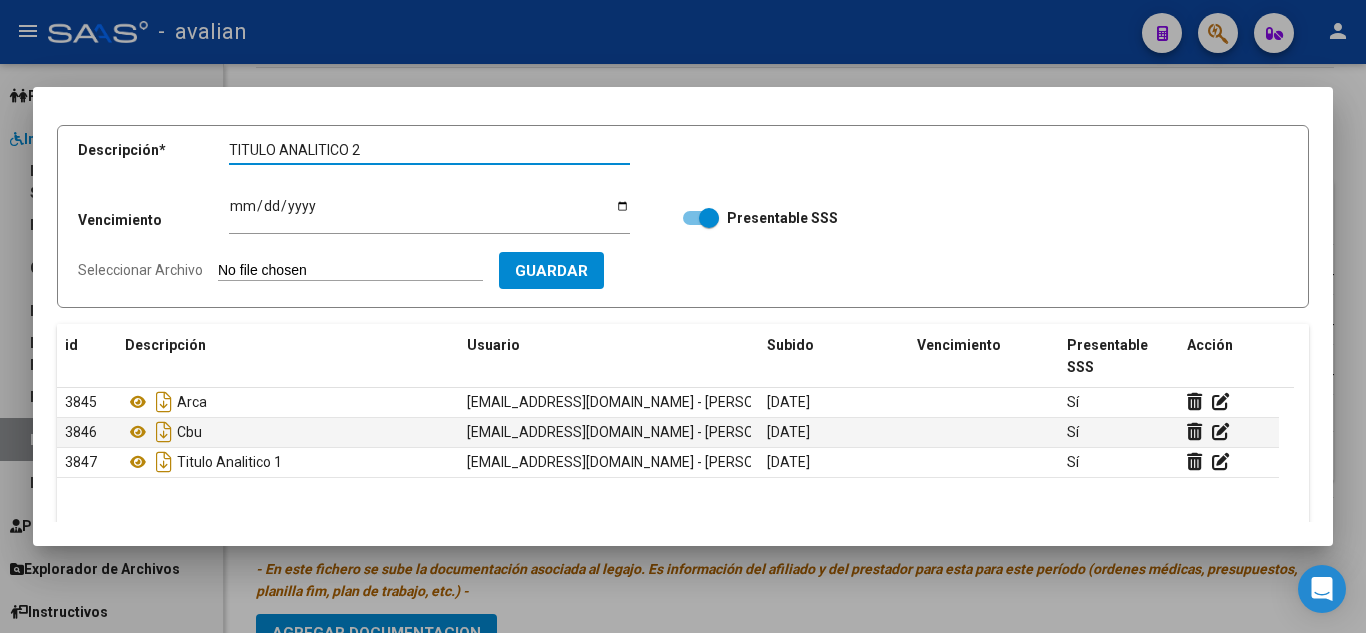 type on "TITULO ANALITICO 2" 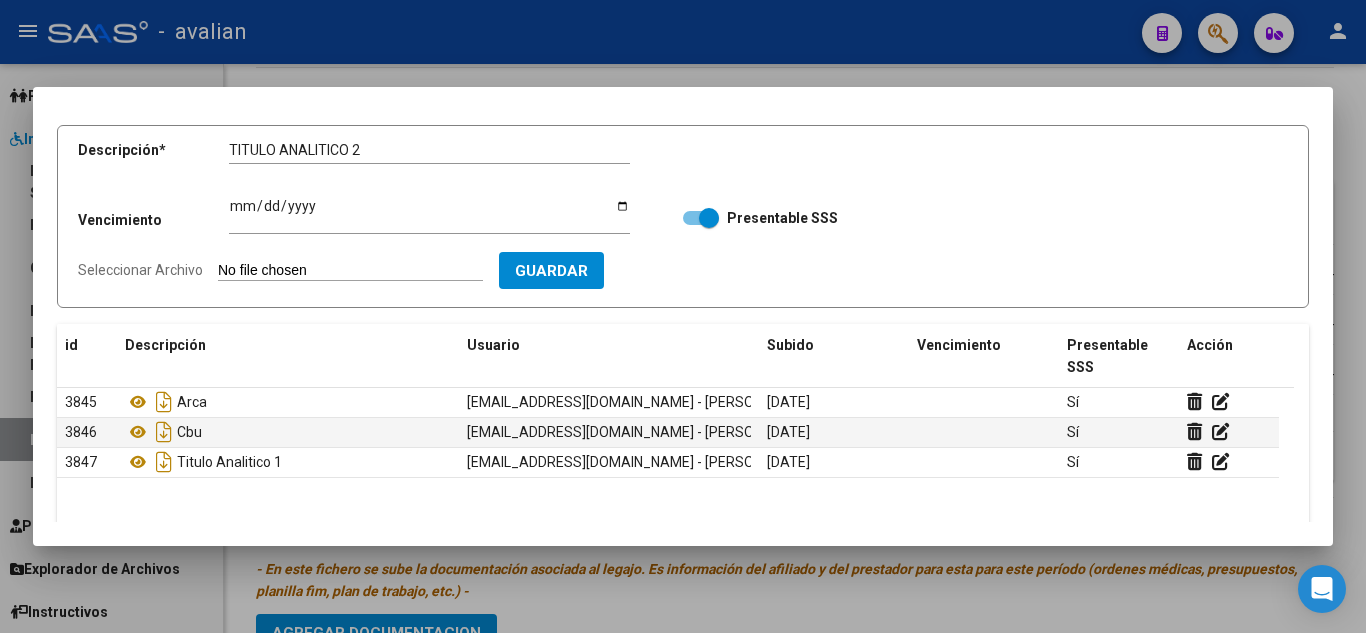 type on "C:\fakepath\TITULO ANALITICO2.jpg" 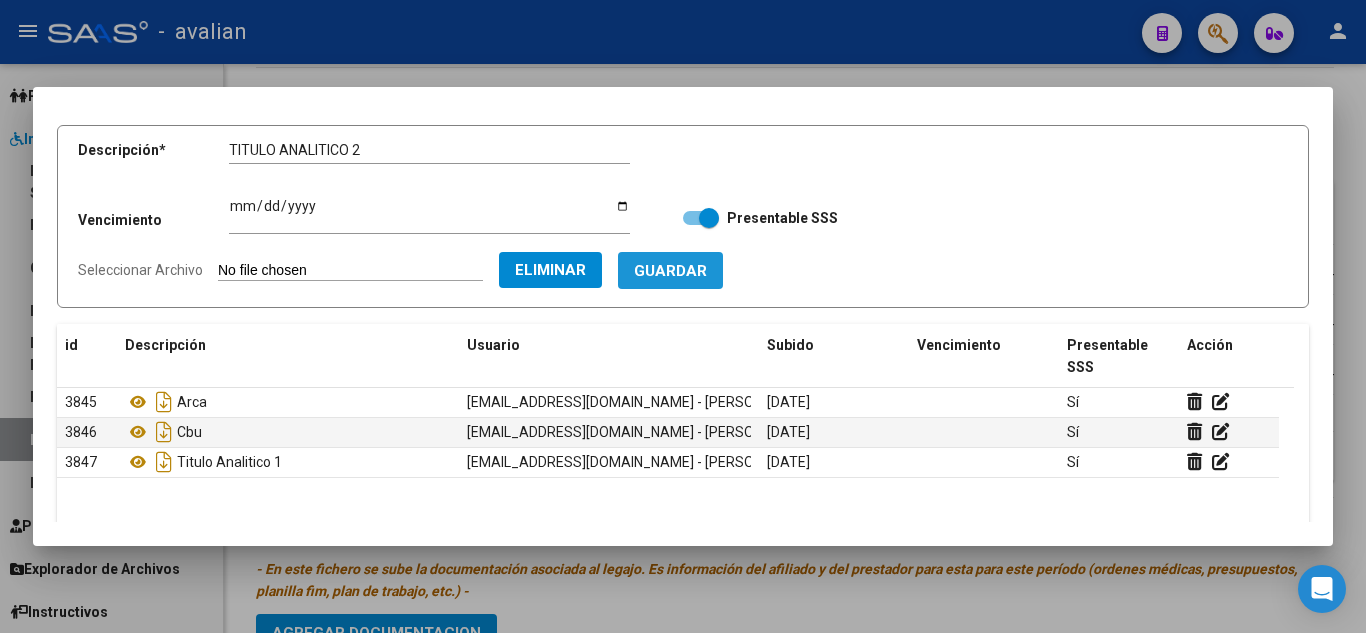 click on "Guardar" at bounding box center [670, 270] 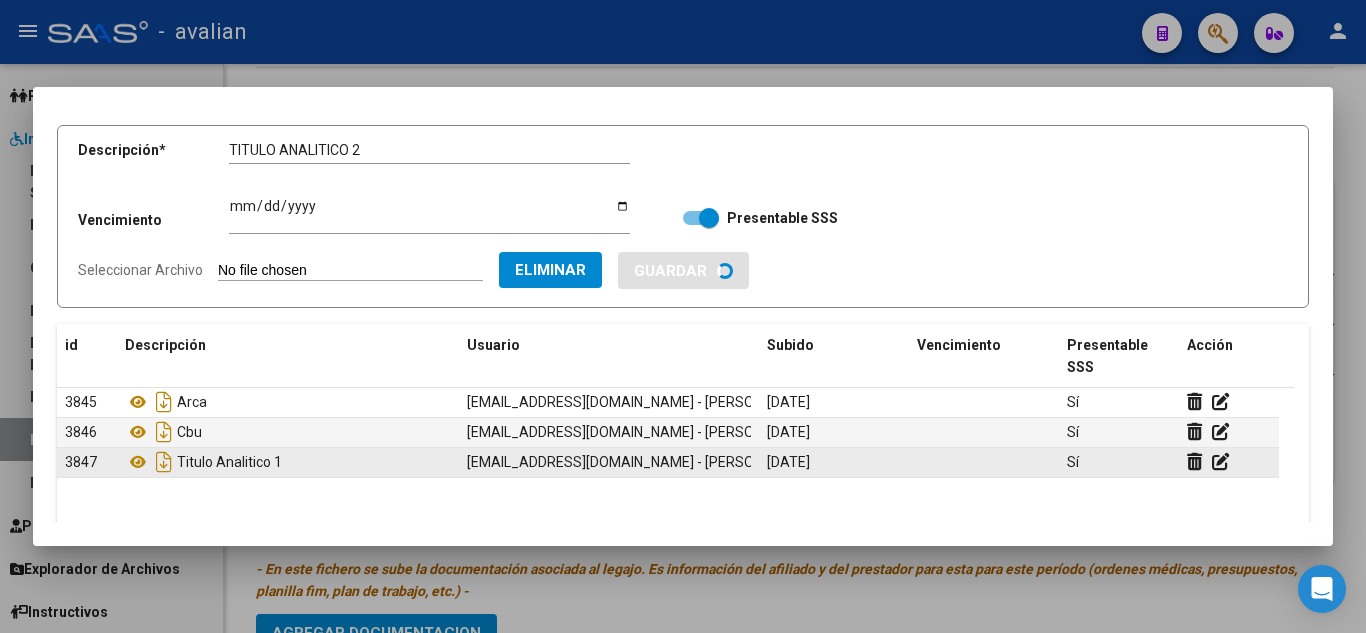 type 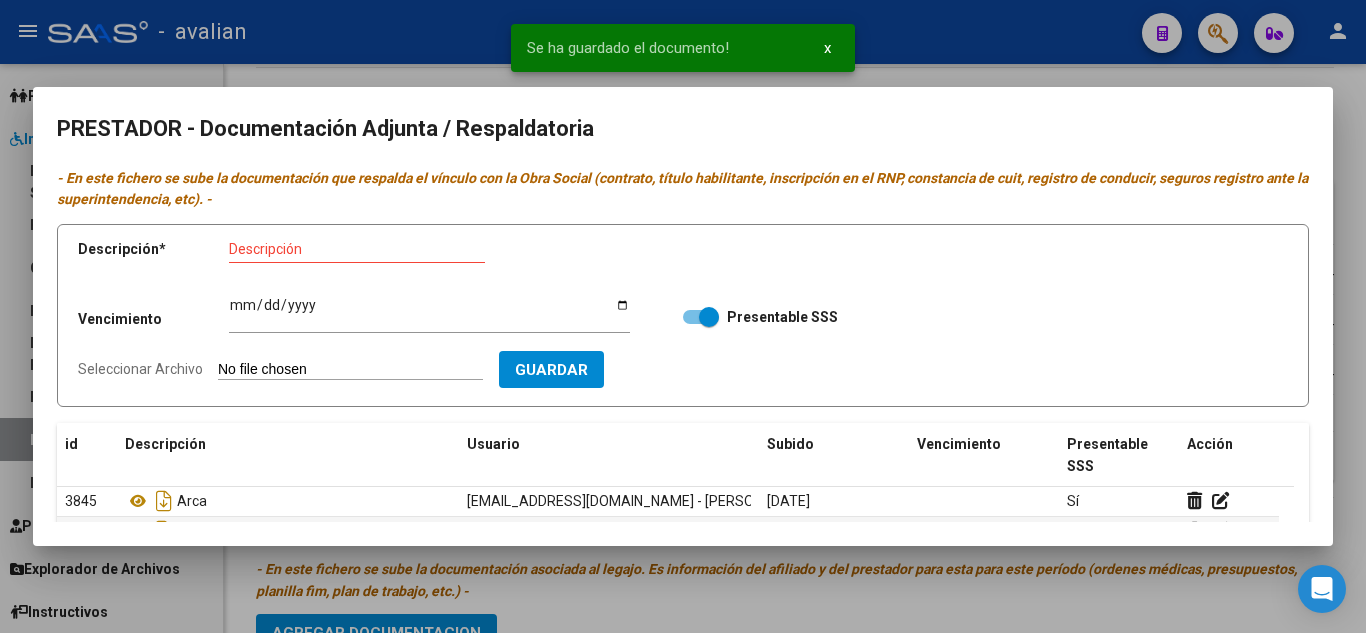 scroll, scrollTop: 0, scrollLeft: 0, axis: both 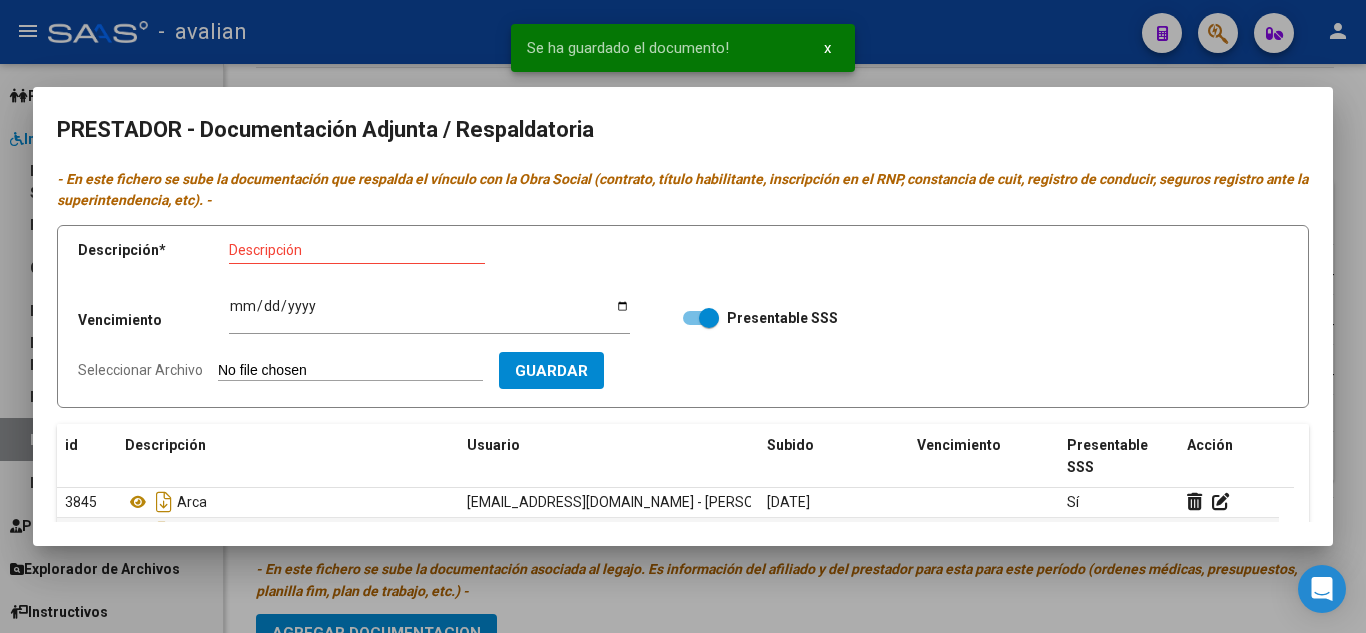 drag, startPoint x: 919, startPoint y: 69, endPoint x: 930, endPoint y: 78, distance: 14.21267 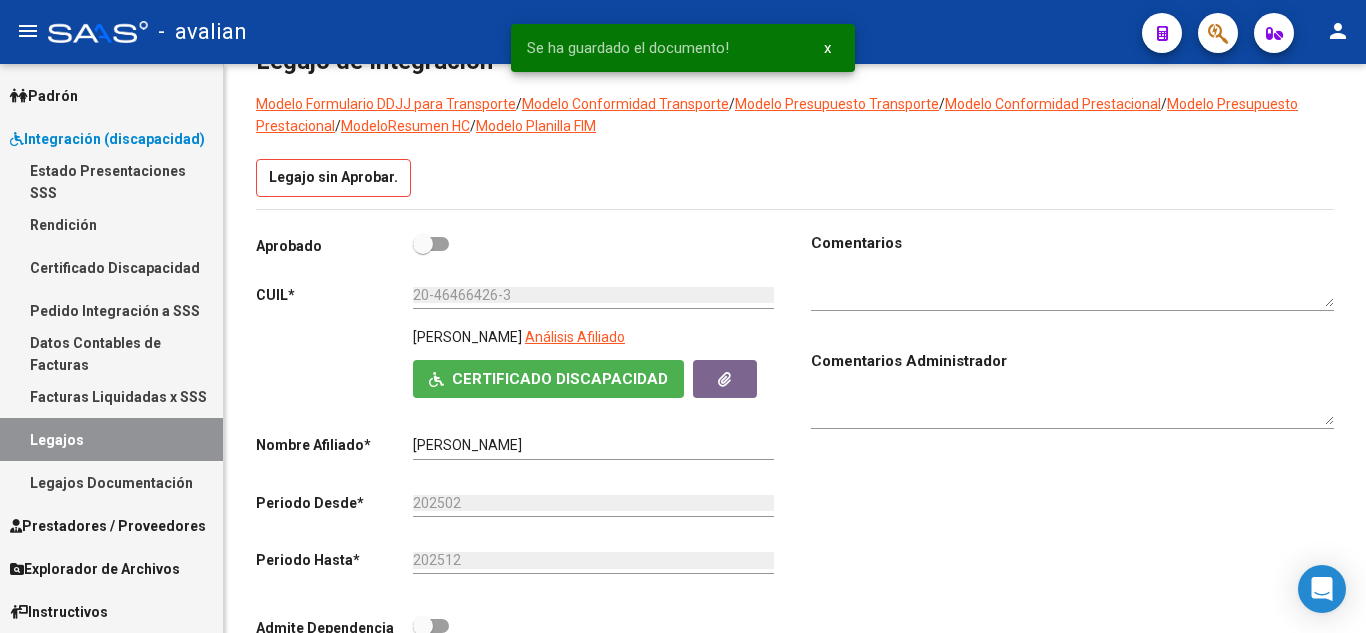 scroll, scrollTop: 0, scrollLeft: 0, axis: both 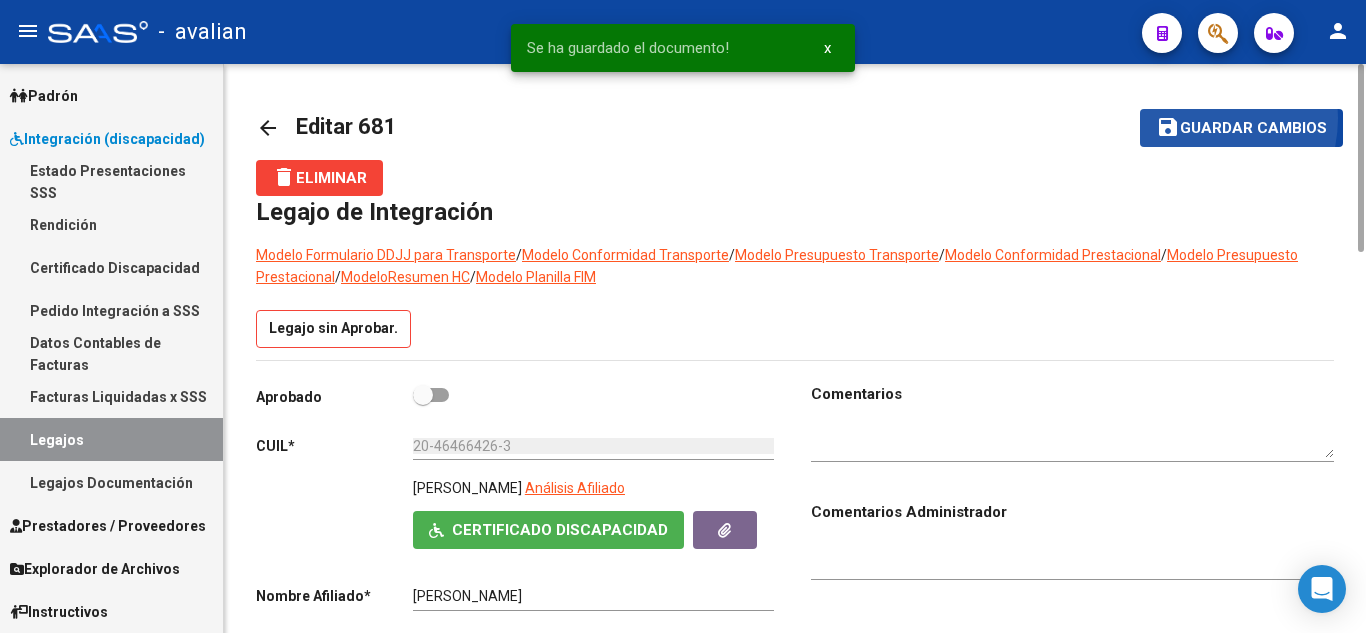 click on "save Guardar cambios" 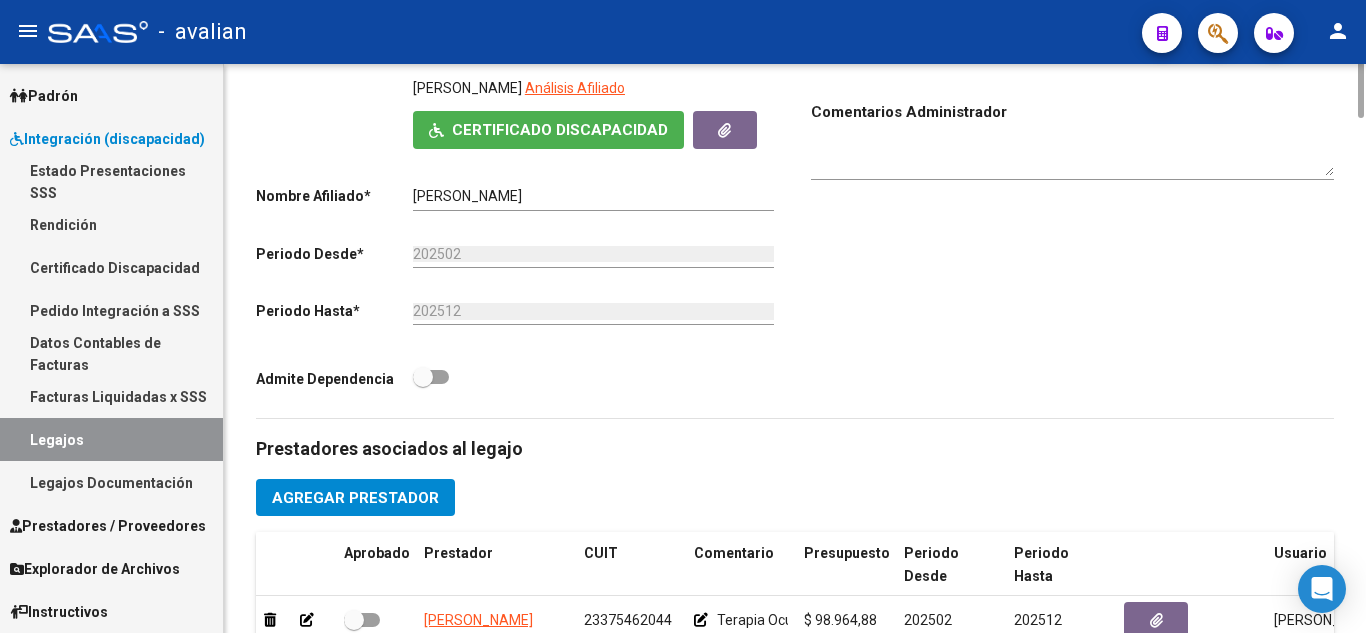 scroll, scrollTop: 0, scrollLeft: 0, axis: both 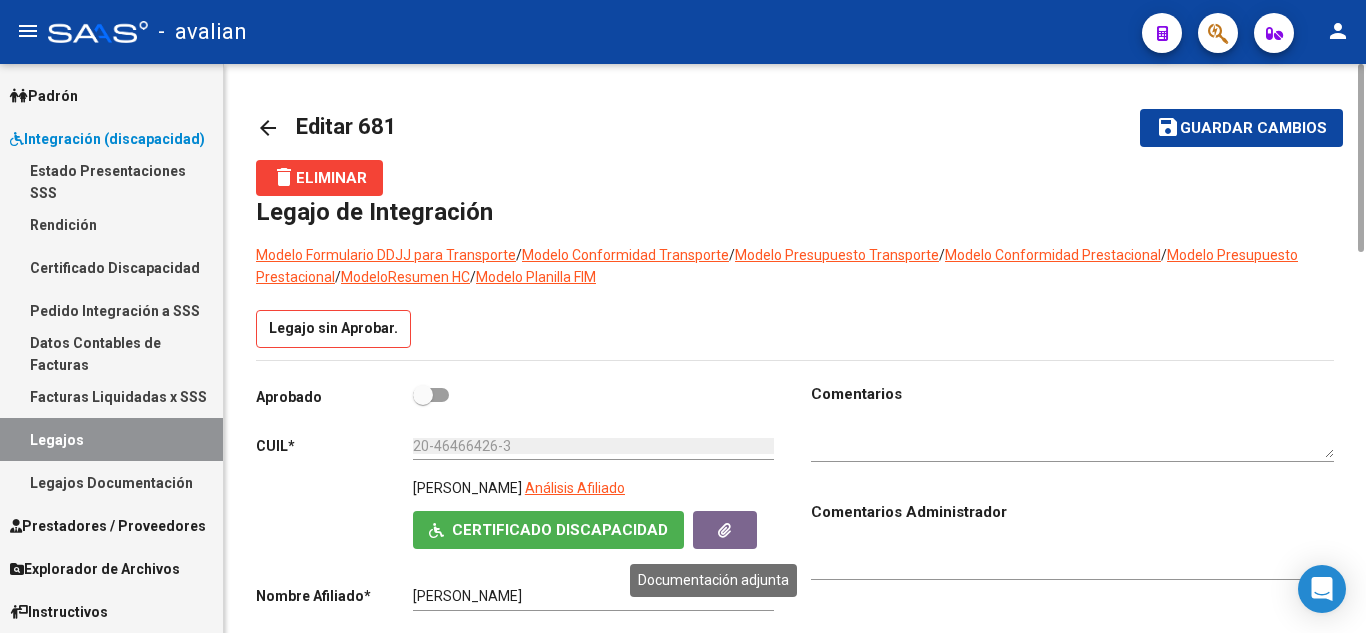 click 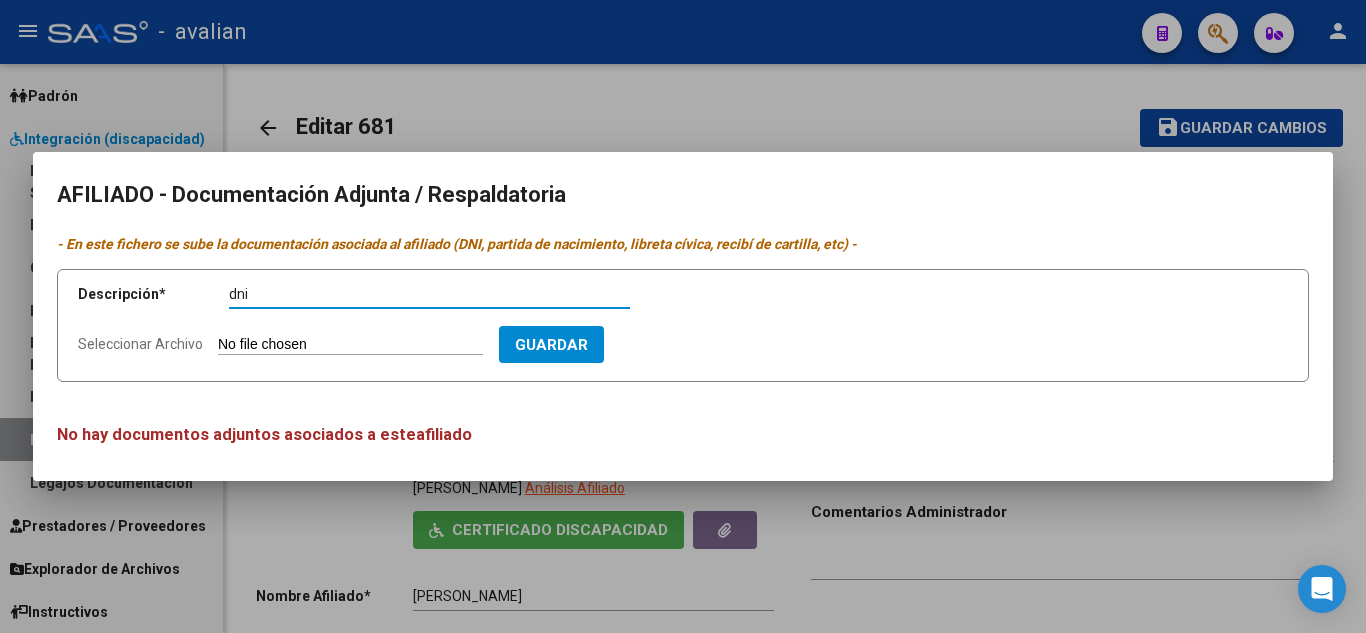 type on "dni" 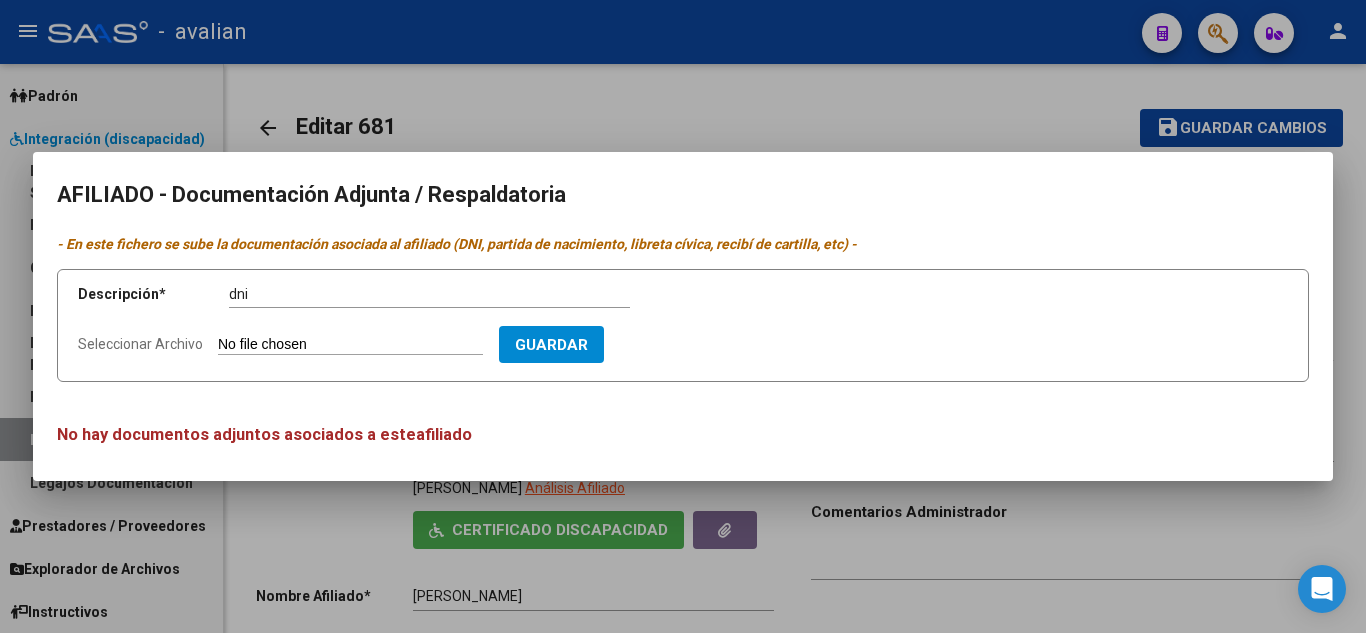 type on "C:\fakepath\dni.jpg" 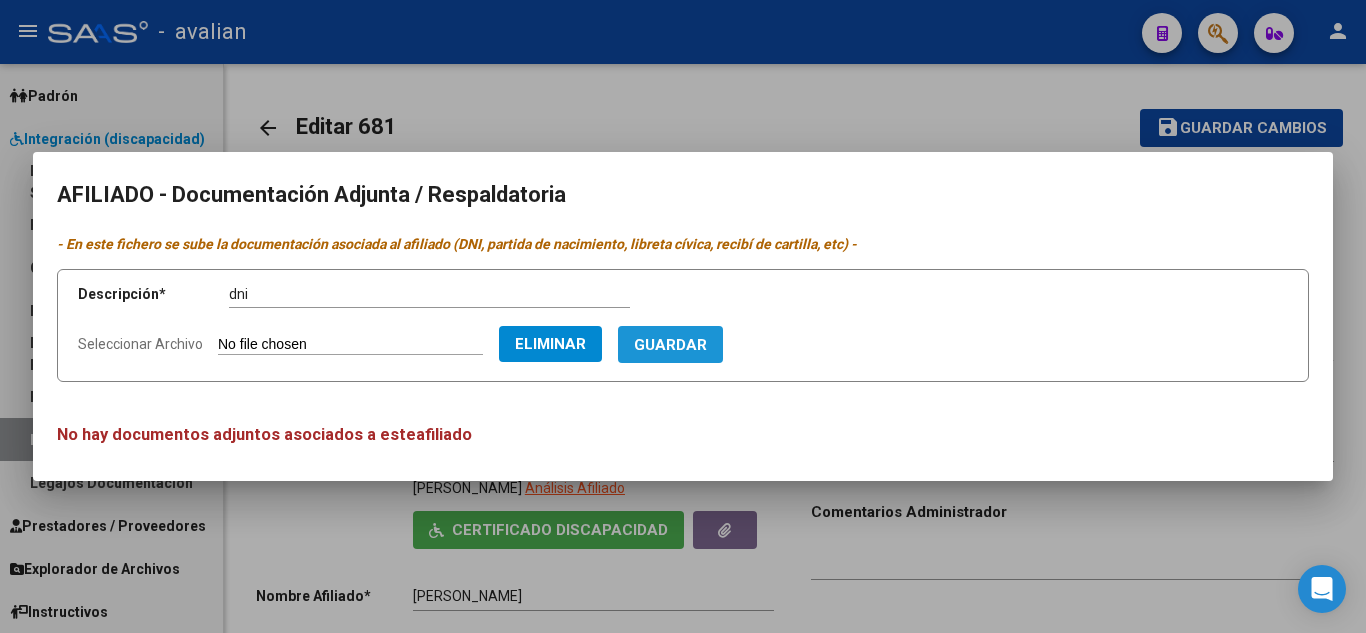 click on "Guardar" at bounding box center (670, 345) 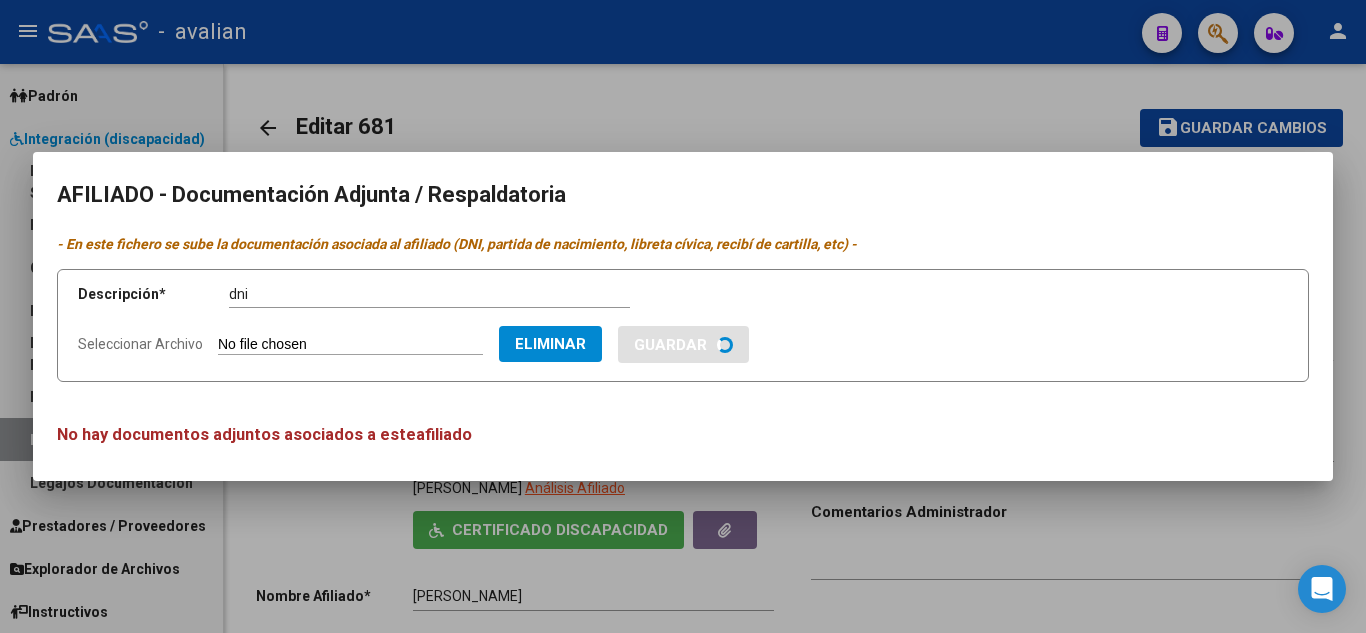 type 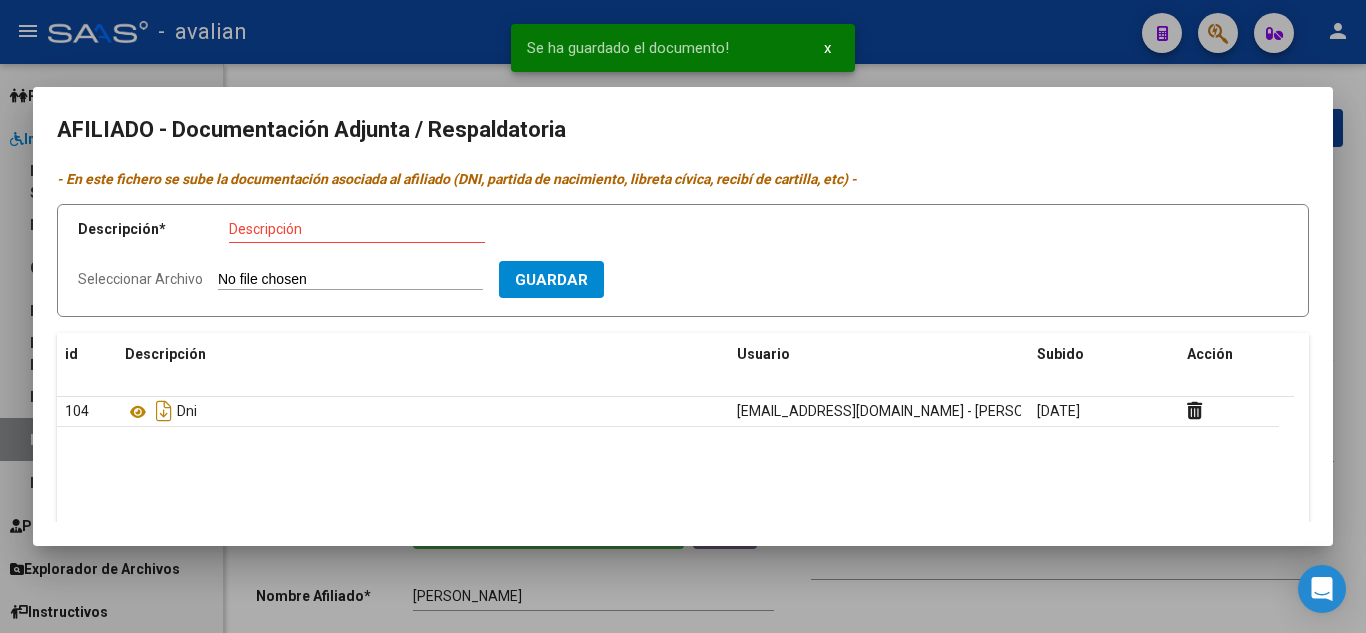 click at bounding box center (683, 316) 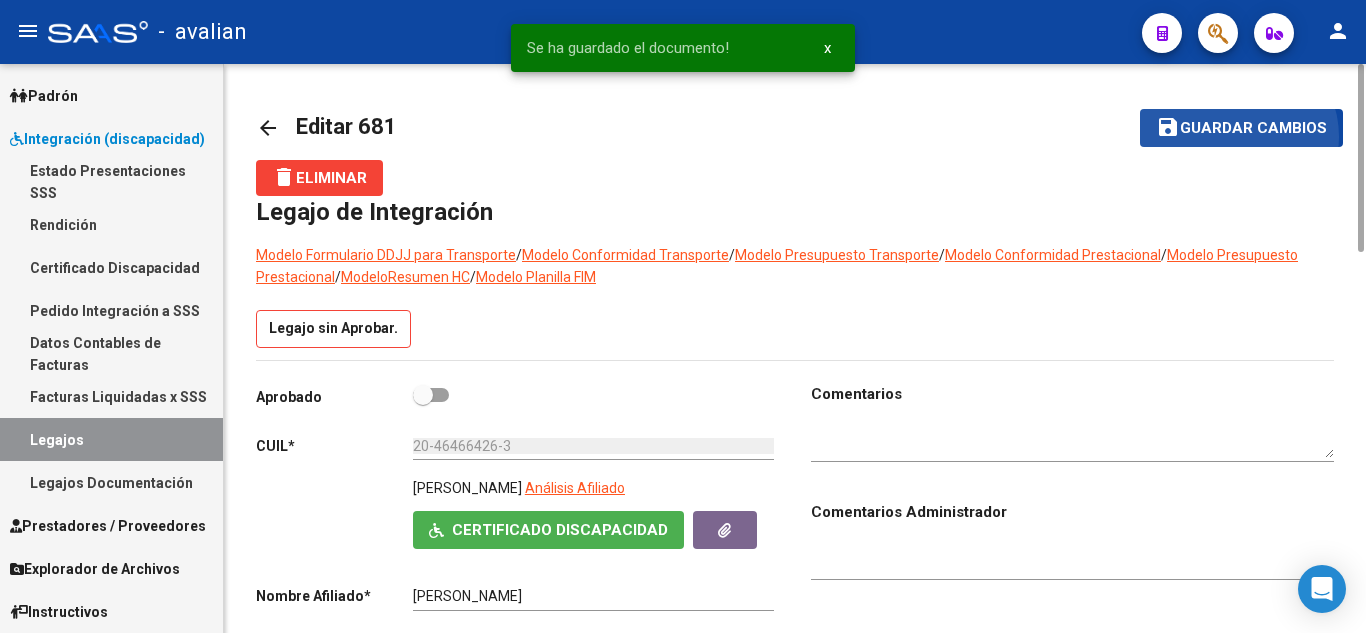 click on "Guardar cambios" 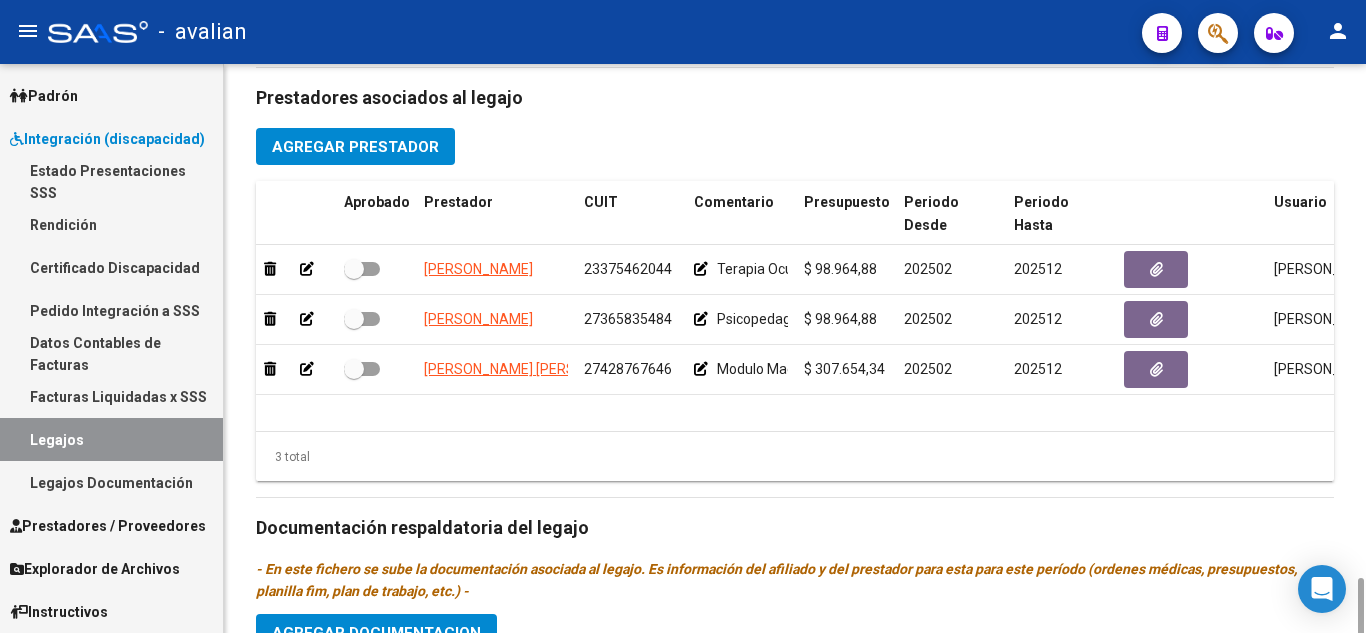 scroll, scrollTop: 1151, scrollLeft: 0, axis: vertical 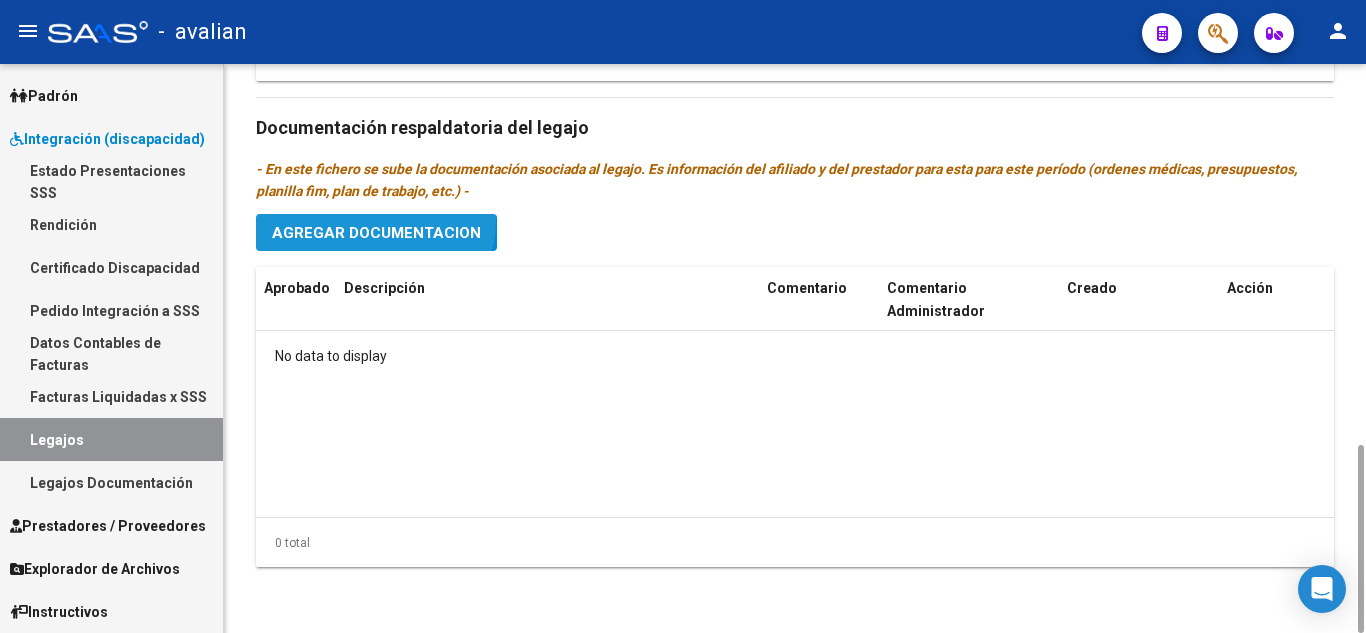 click on "Agregar Documentacion" 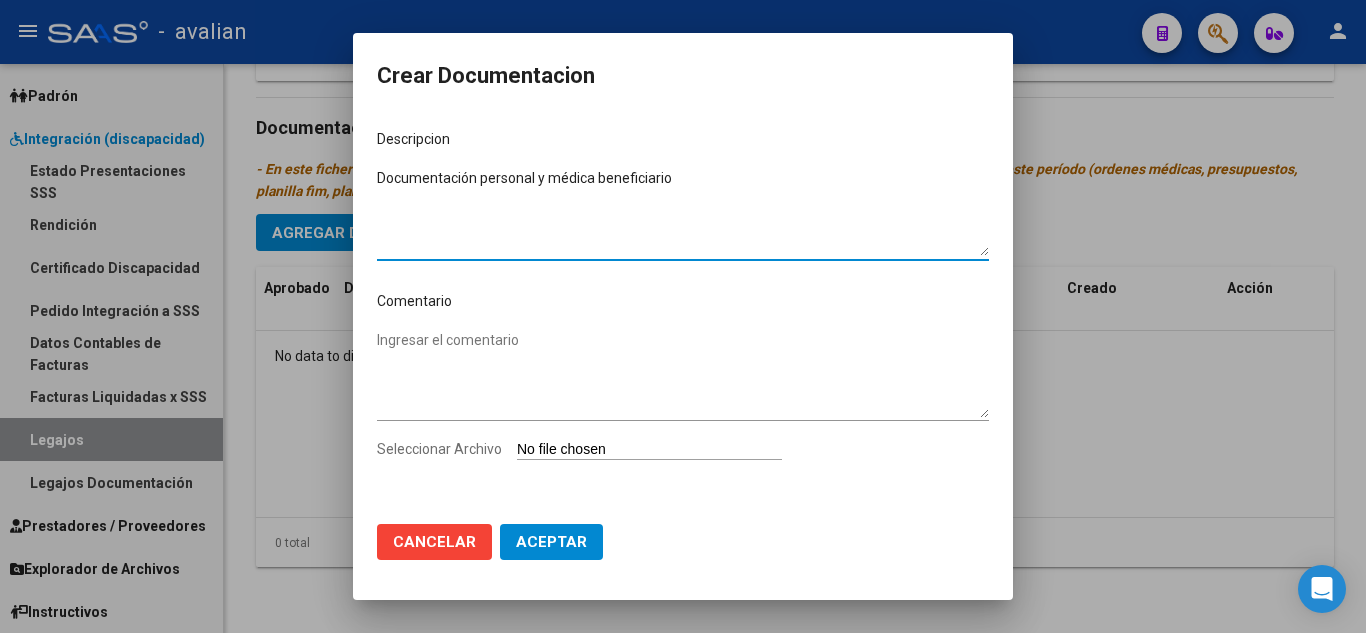 type on "Documentación personal y médica beneficiario" 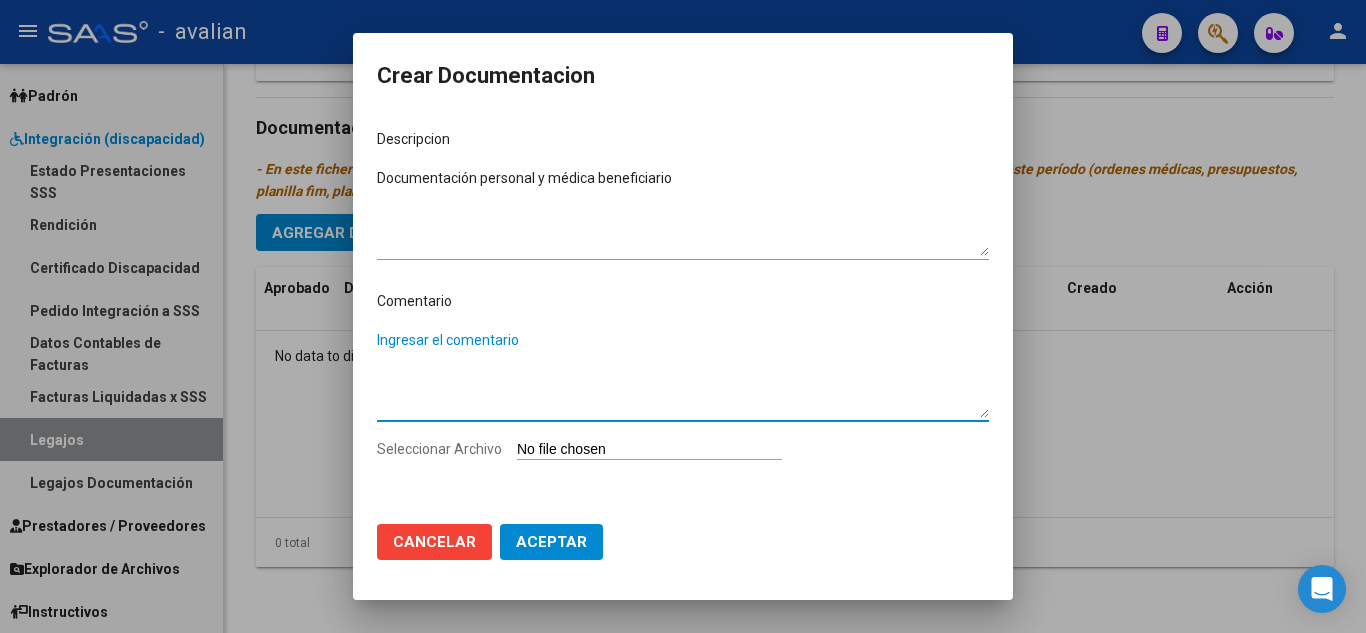 click on "Ingresar el comentario" at bounding box center (683, 374) 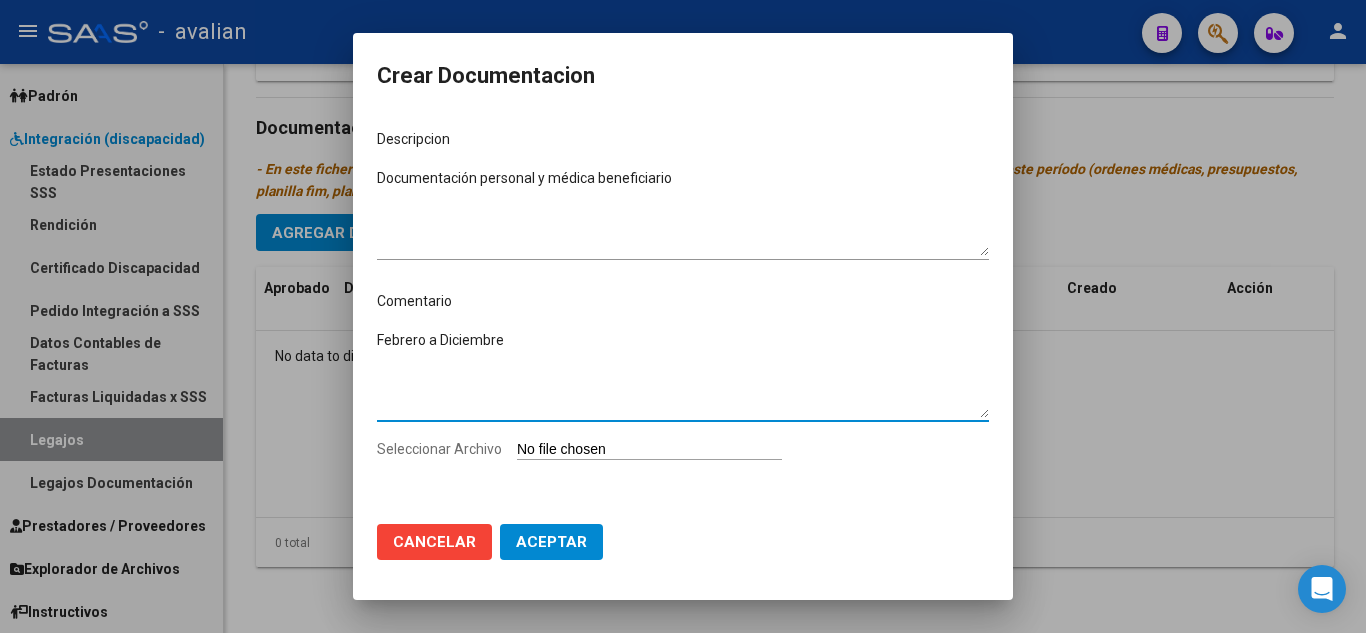 paste on "- To 2 ss [PERSON_NAME] 838865   23375462044
- Psicopedagogía 2 ss [PERSON_NAME] 27365835484
- Módulo maestra de apoyo [PERSON_NAME] [PERSON_NAME] 874826 27428767646" 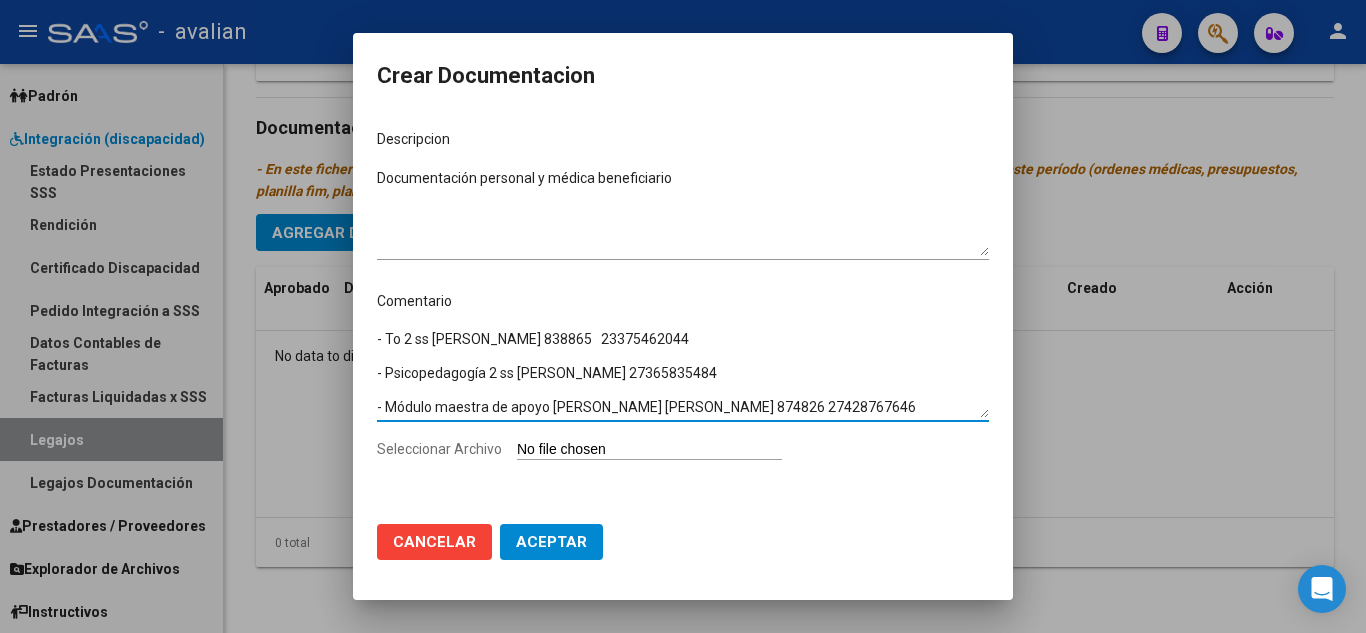 scroll, scrollTop: 0, scrollLeft: 0, axis: both 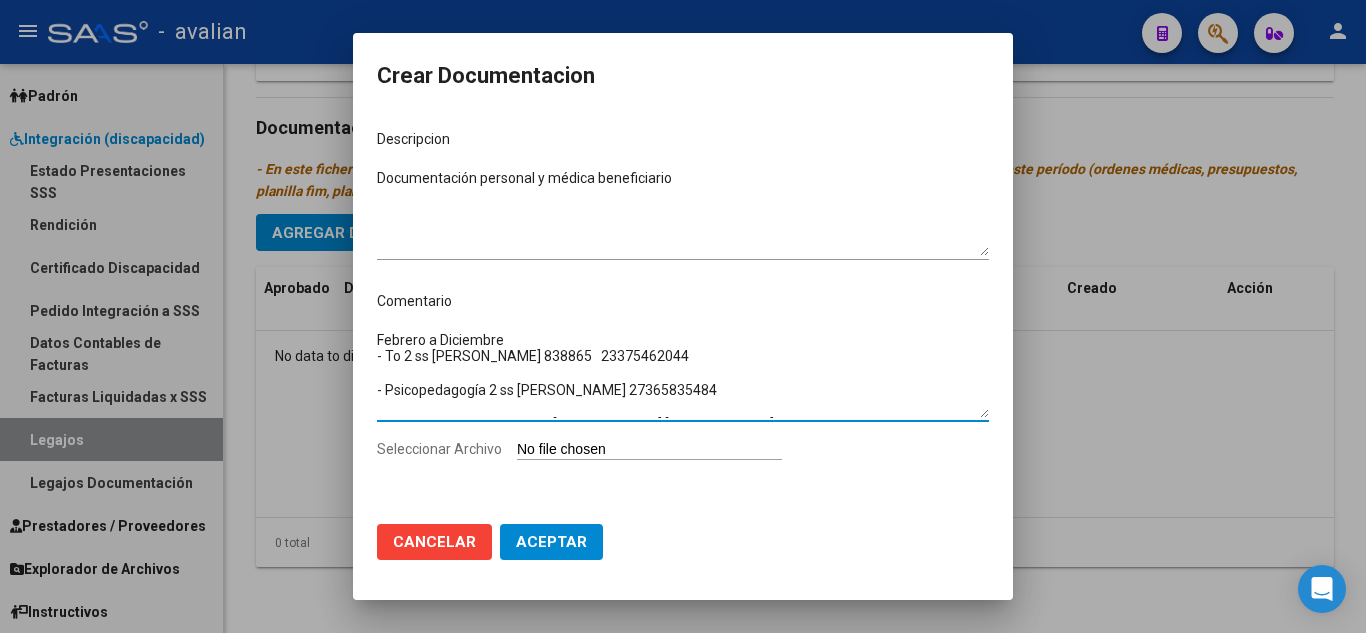 click on "Febrero a Diciembre
- To 2 ss [PERSON_NAME] 838865   23375462044
- Psicopedagogía 2 ss [PERSON_NAME] 27365835484
- Módulo maestra de apoyo [PERSON_NAME] [PERSON_NAME] 874826 27428767646" at bounding box center (683, 374) 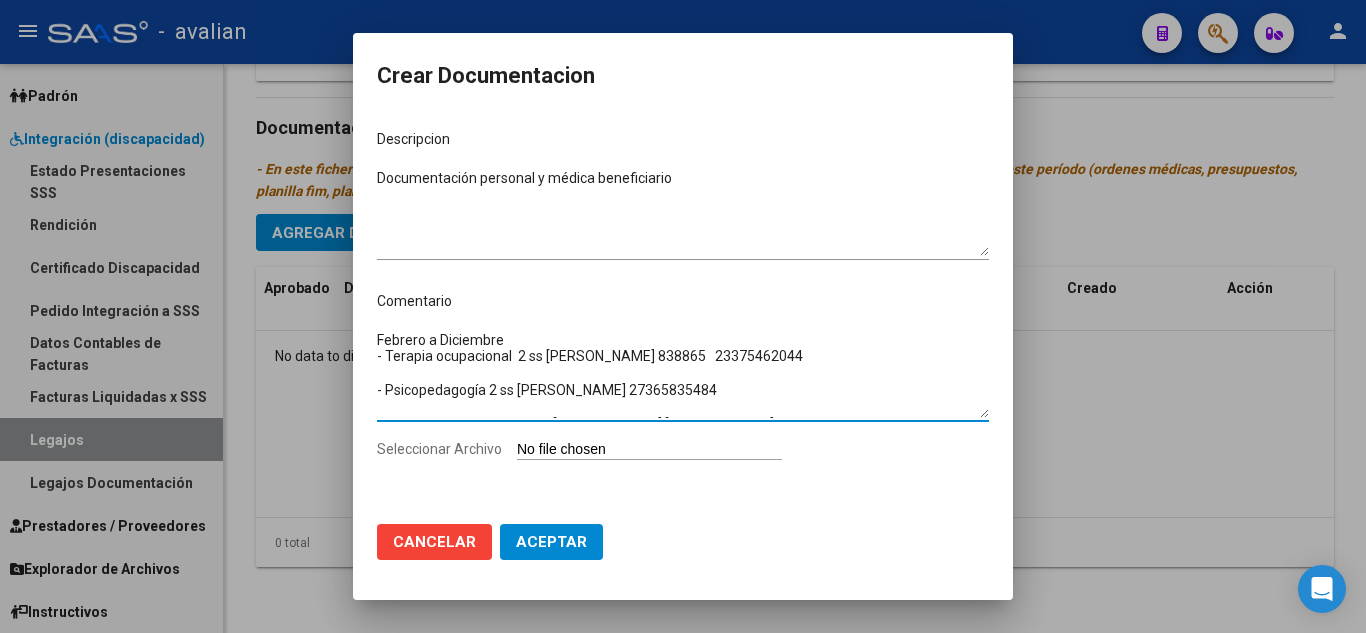 click on "Febrero a Diciembre
- Terapia ocupacional  2 ss [PERSON_NAME] 838865   23375462044
- Psicopedagogía 2 ss [PERSON_NAME] 27365835484
- Módulo maestra de apoyo [PERSON_NAME] [PERSON_NAME] 874826 27428767646" at bounding box center (683, 374) 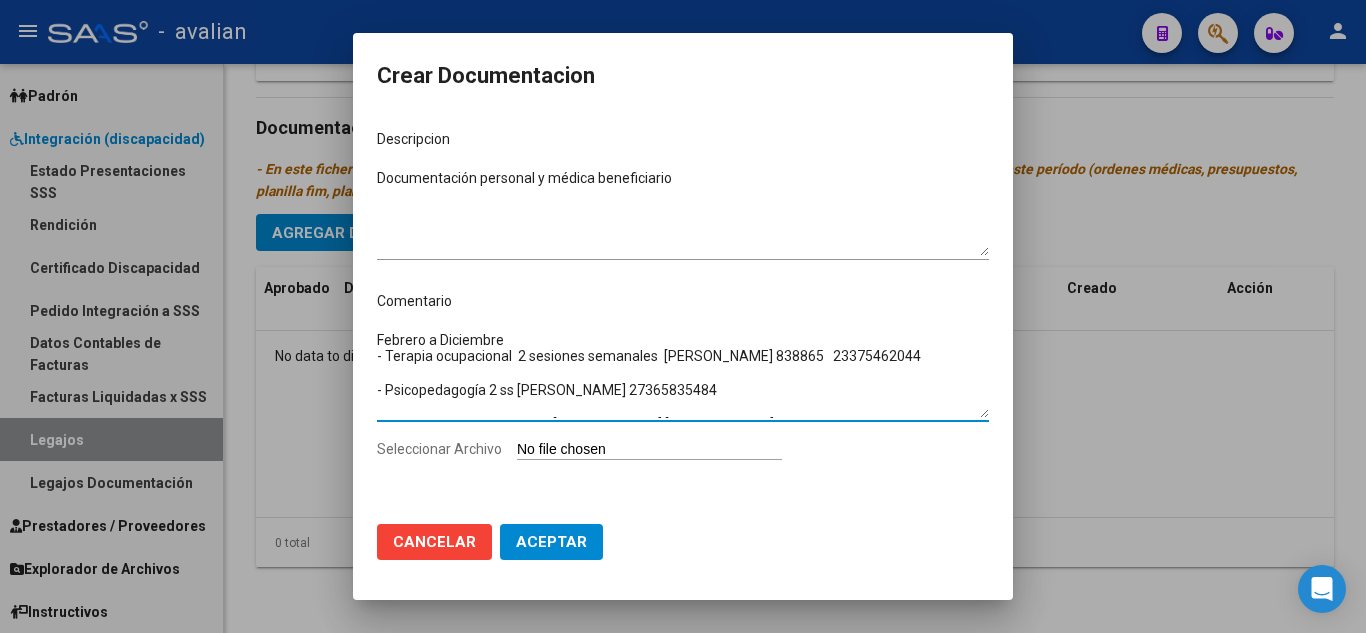 drag, startPoint x: 803, startPoint y: 349, endPoint x: 845, endPoint y: 351, distance: 42.047592 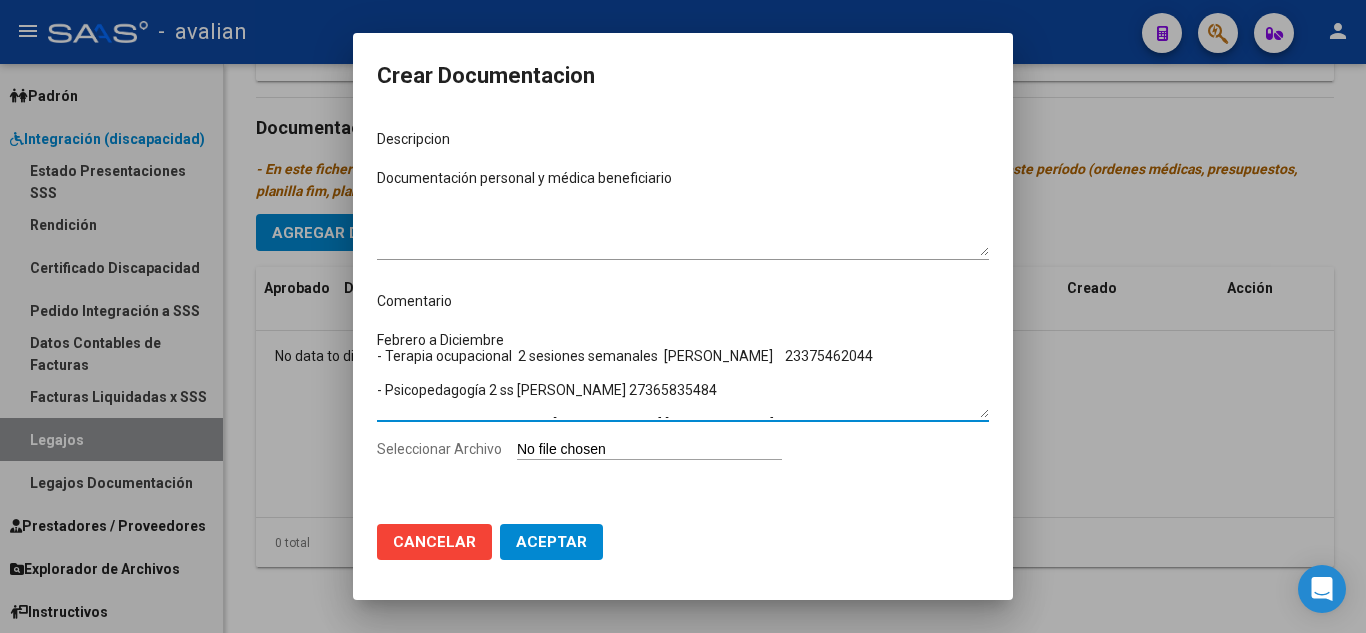 click on "Febrero a Diciembre
- Terapia ocupacional  2 sesiones semanales  [PERSON_NAME]    23375462044
- Psicopedagogía 2 ss [PERSON_NAME] 27365835484
- Módulo maestra de apoyo [PERSON_NAME] [PERSON_NAME] 874826 27428767646" at bounding box center (683, 374) 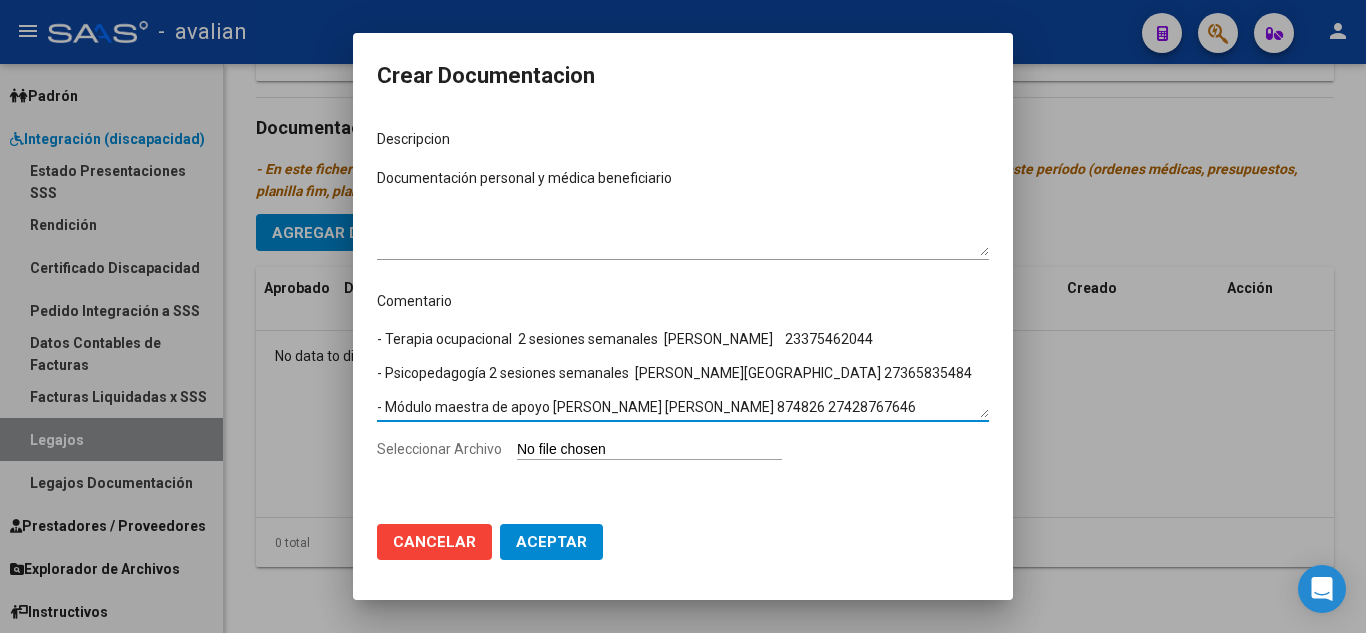 scroll, scrollTop: 33, scrollLeft: 0, axis: vertical 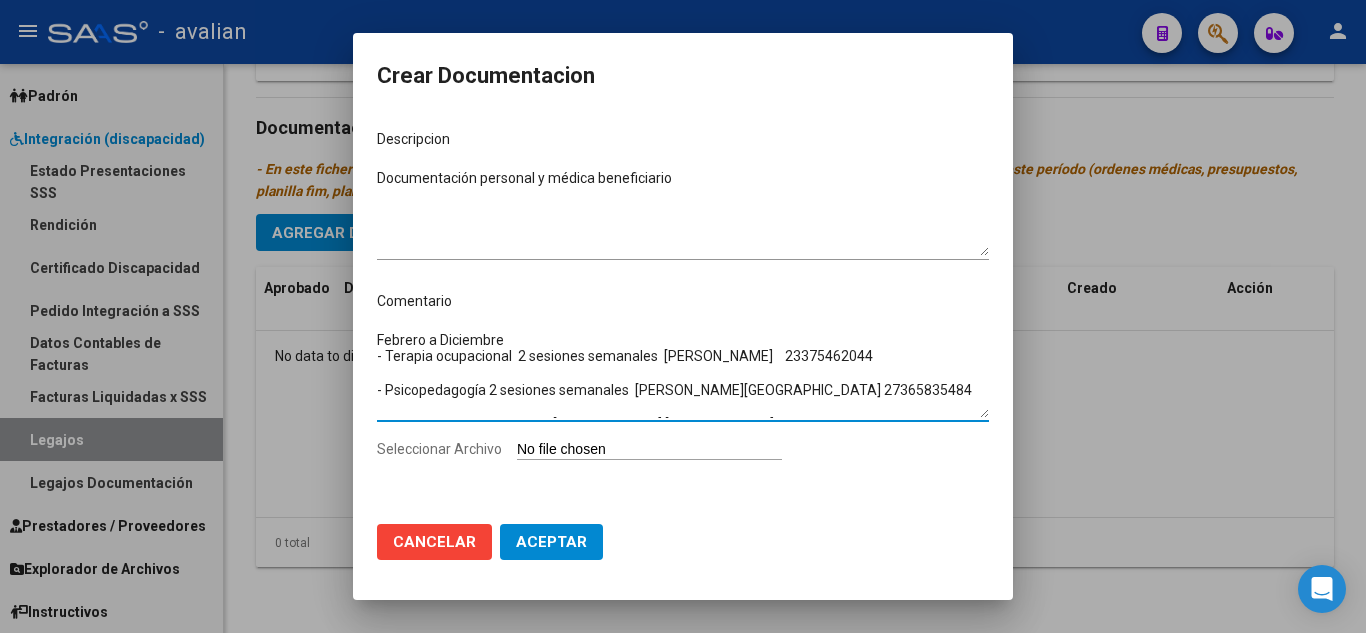click on "Febrero a Diciembre
- Terapia ocupacional  2 sesiones semanales  [PERSON_NAME]    23375462044
- Psicopedagogía 2 sesiones semanales  [PERSON_NAME][GEOGRAPHIC_DATA] 27365835484
- Módulo maestra de apoyo [PERSON_NAME] [PERSON_NAME]  27428767646" at bounding box center (683, 374) 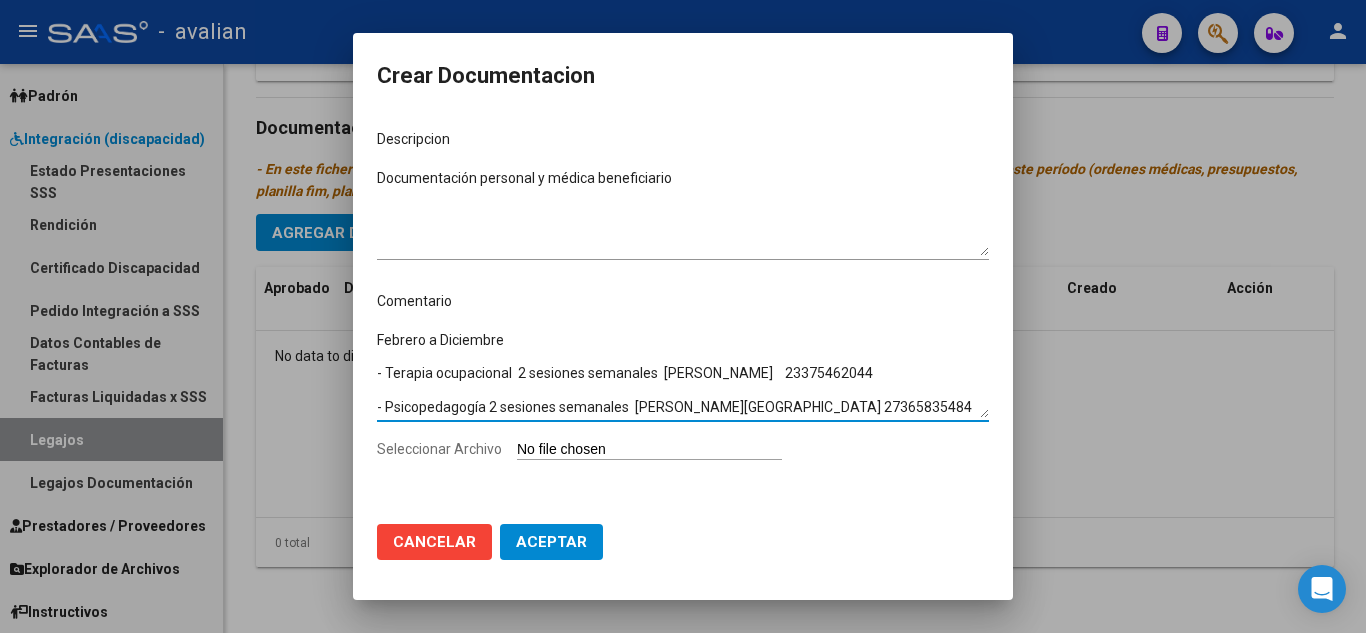 type on "Febrero a Diciembre
- Terapia ocupacional  2 sesiones semanales  [PERSON_NAME]    23375462044
- Psicopedagogía 2 sesiones semanales  [PERSON_NAME][GEOGRAPHIC_DATA] 27365835484
- Módulo maestra de apoyo [PERSON_NAME] [PERSON_NAME]  27428767646" 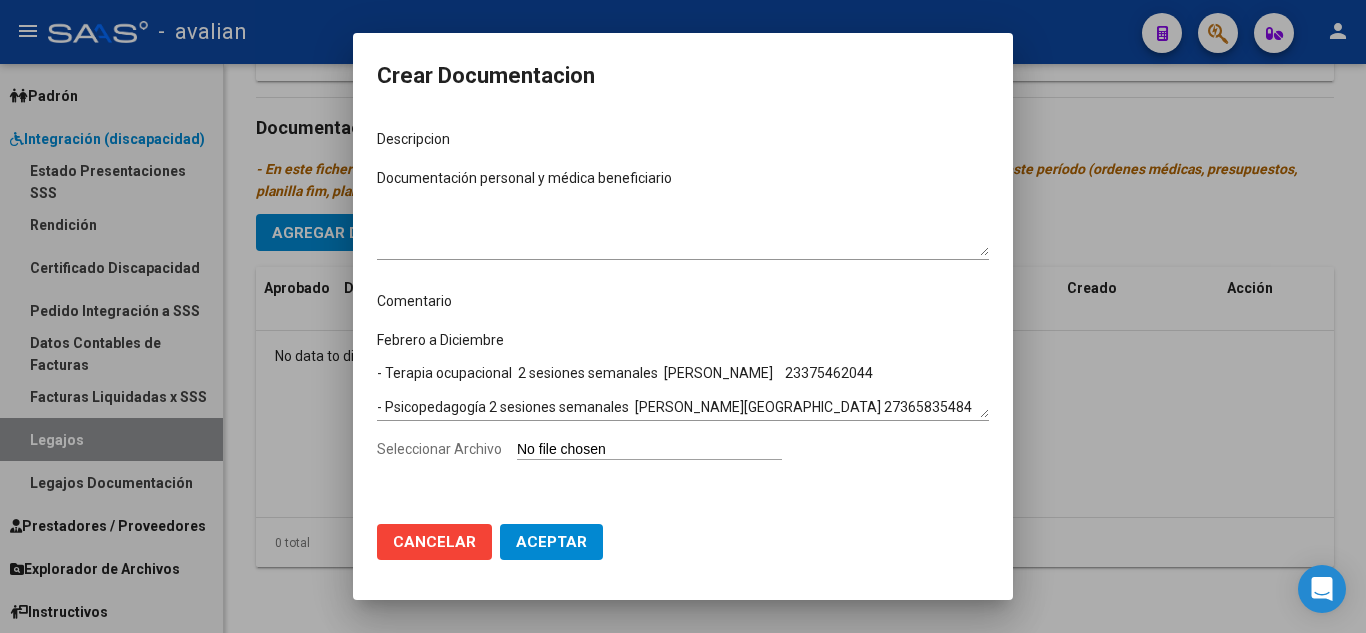 click on "Seleccionar Archivo" at bounding box center (649, 450) 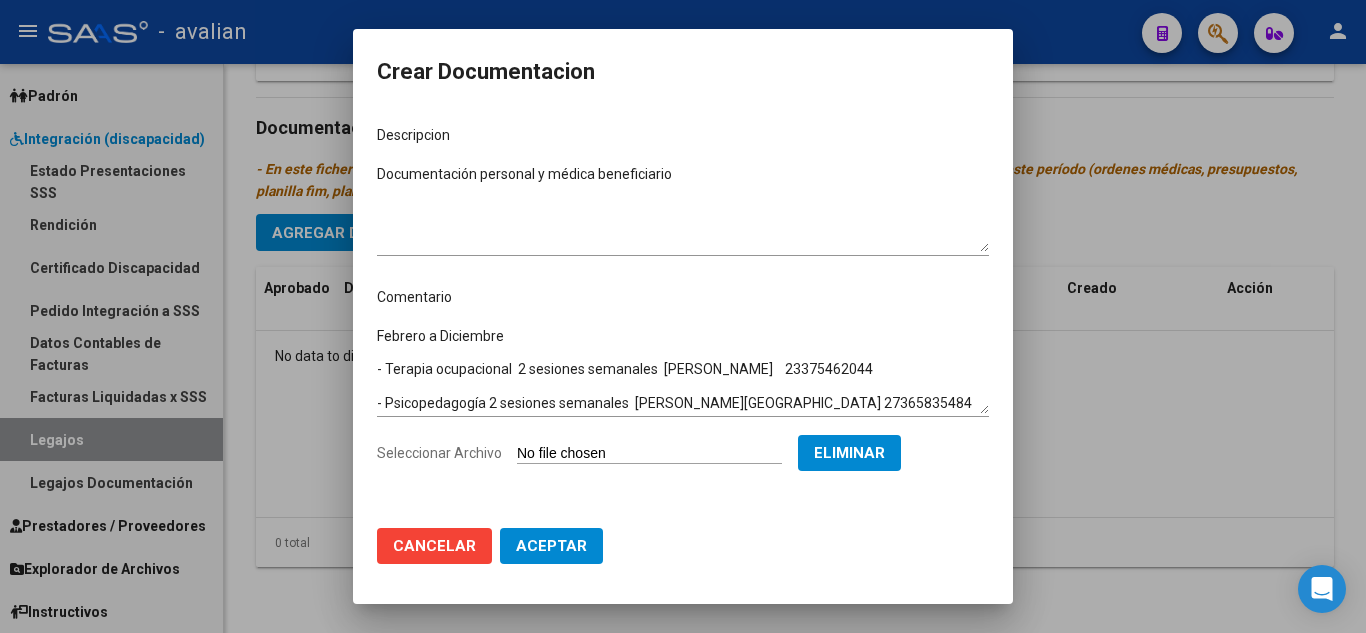click on "Aceptar" 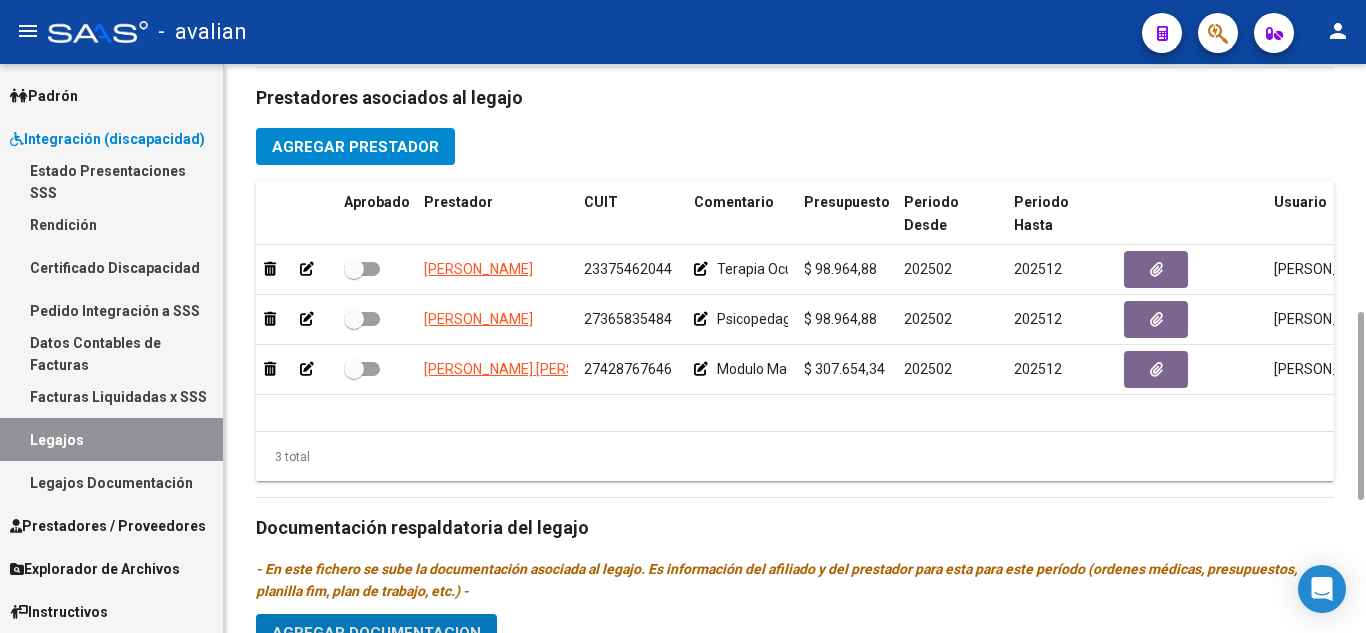 scroll, scrollTop: 1151, scrollLeft: 0, axis: vertical 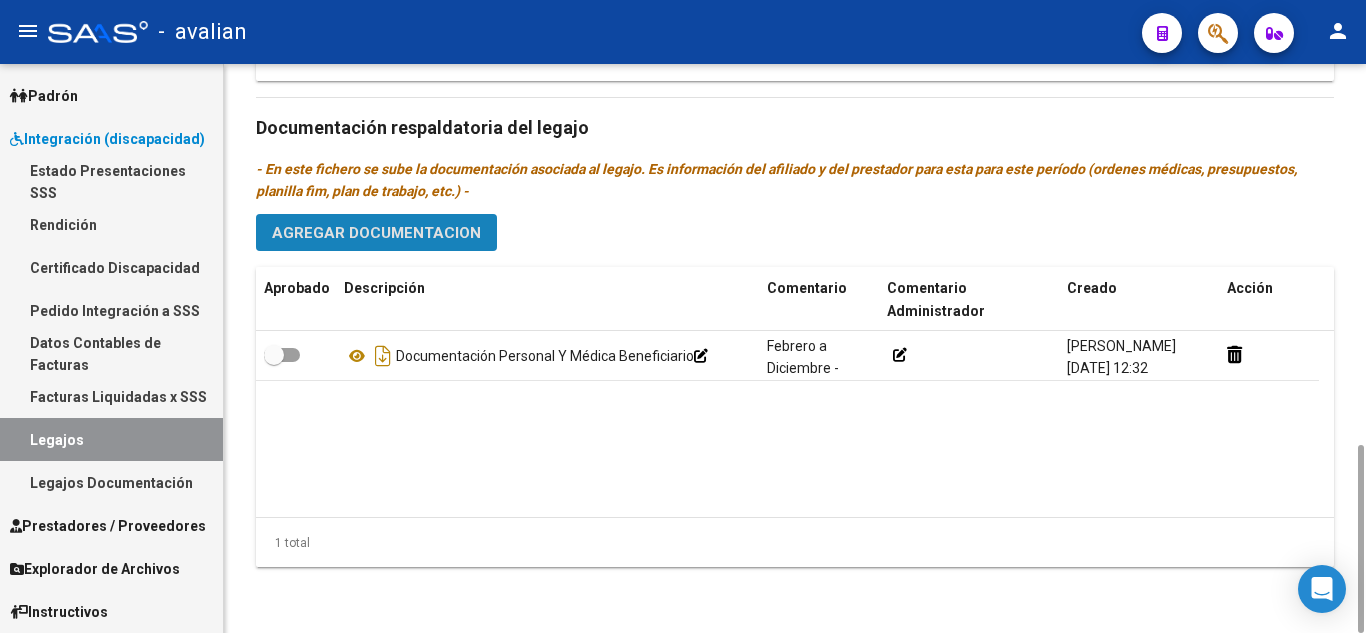 click on "Agregar Documentacion" 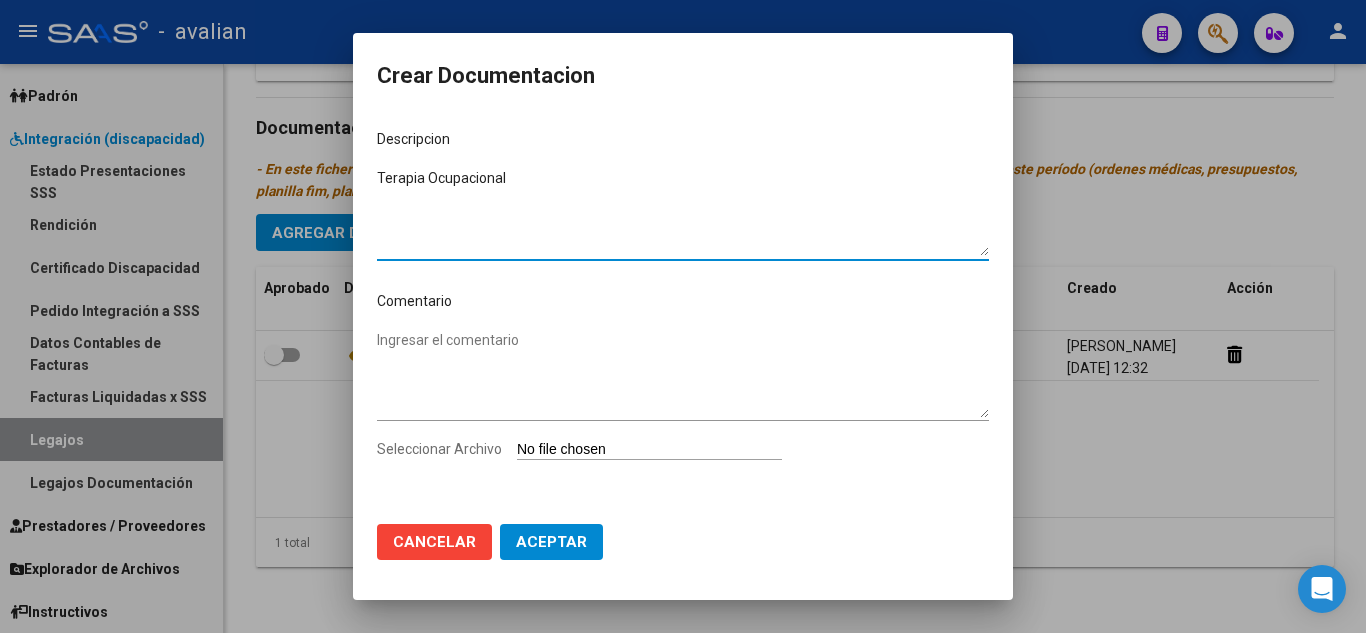 type on "Terapia Ocupacional" 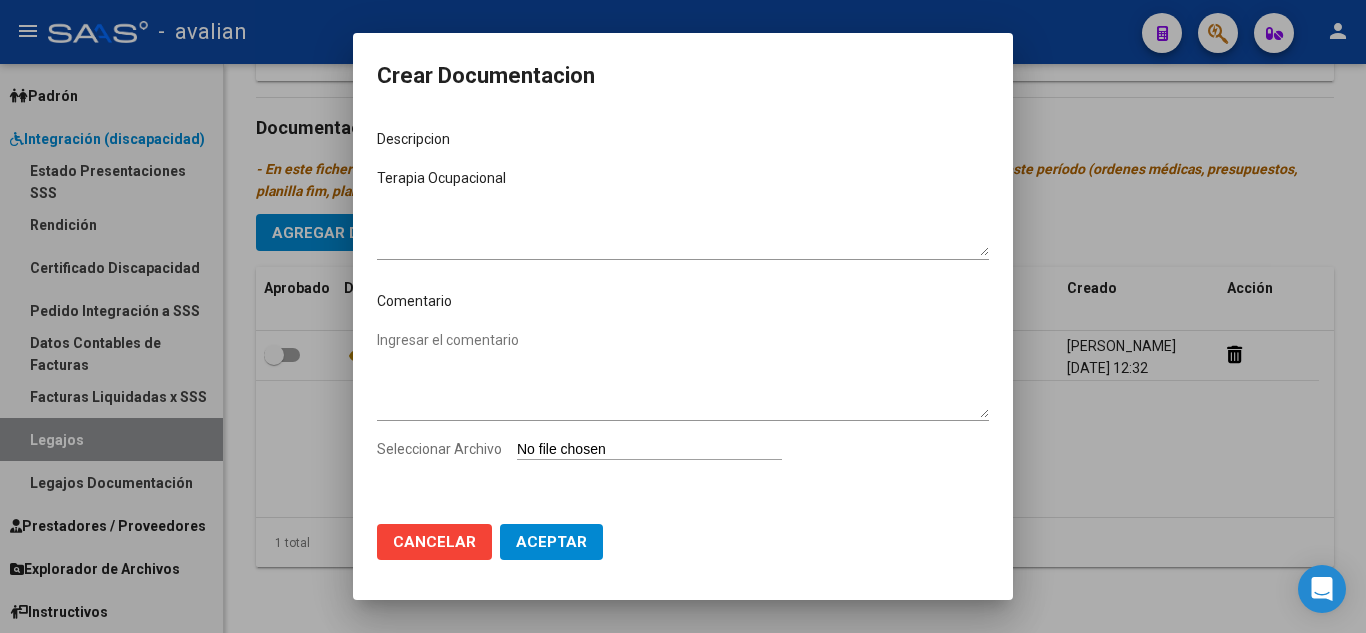 click on "Seleccionar Archivo" at bounding box center [649, 450] 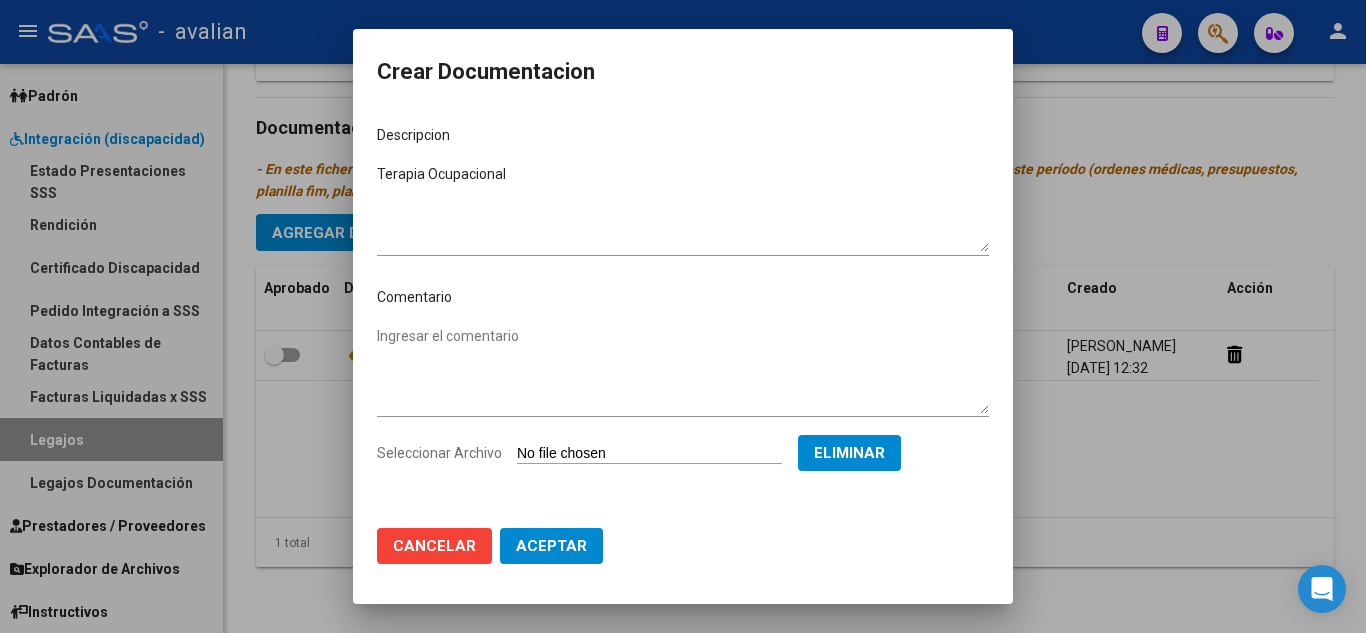click on "Aceptar" 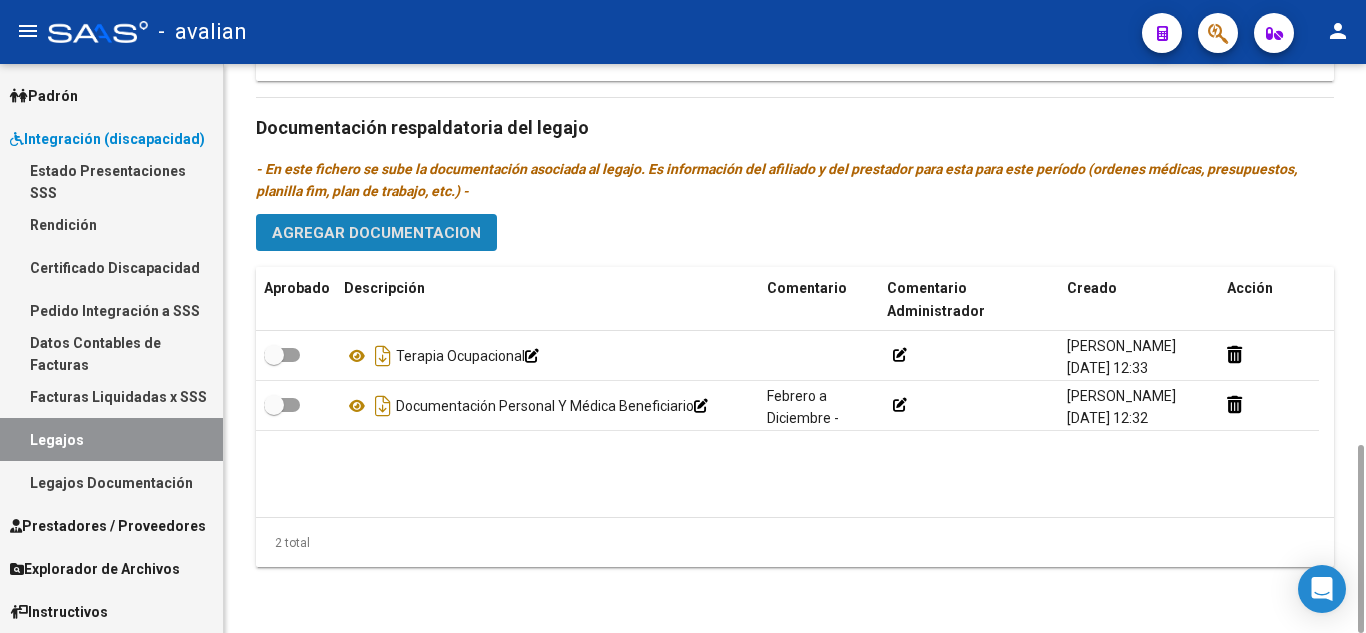 click on "Agregar Documentacion" 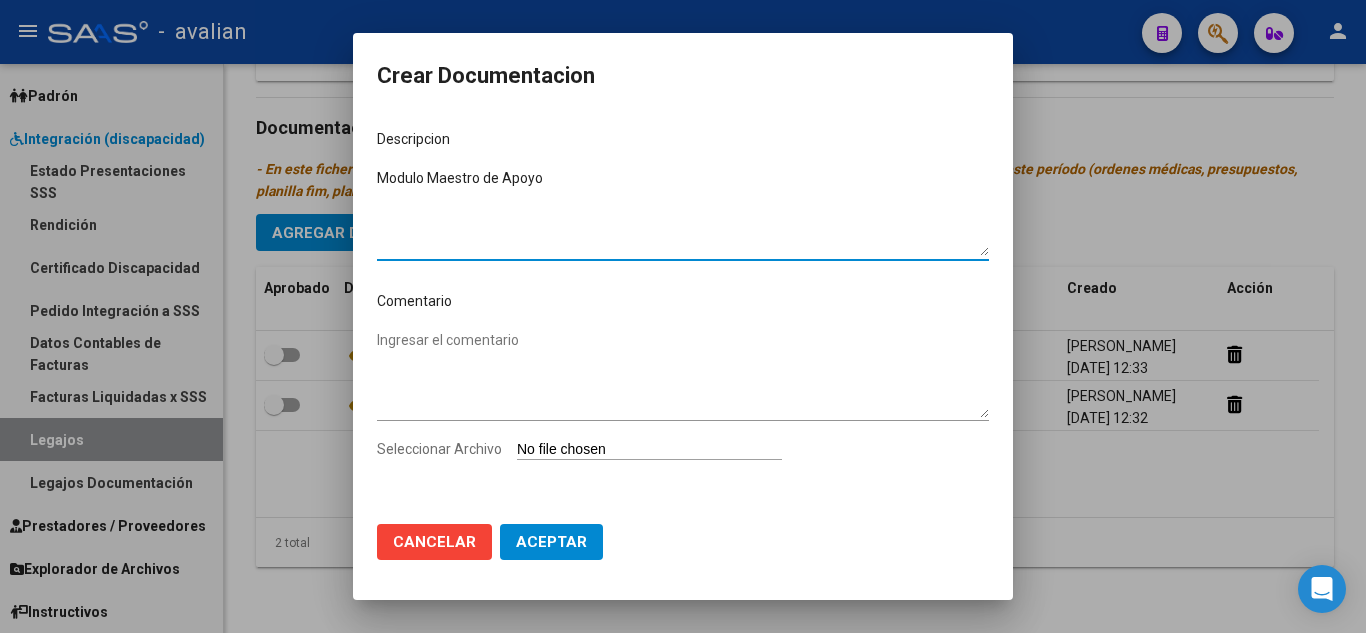 type on "Modulo Maestro de Apoyo" 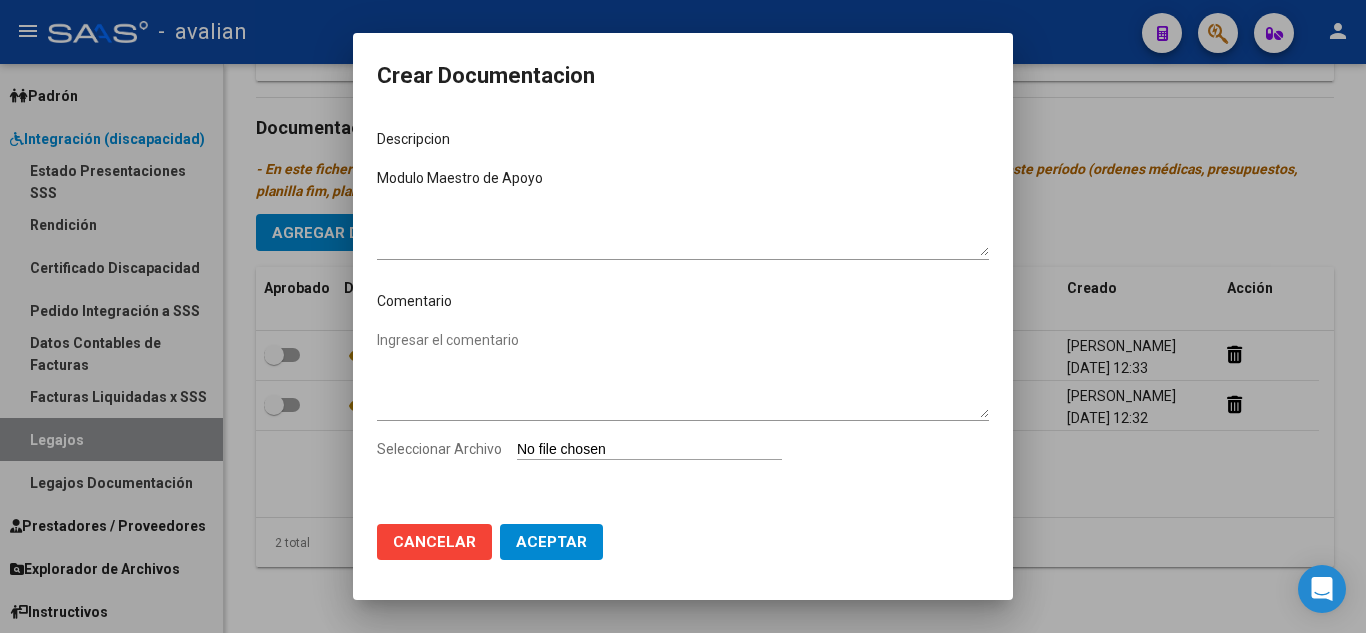 click on "Seleccionar Archivo" at bounding box center (649, 450) 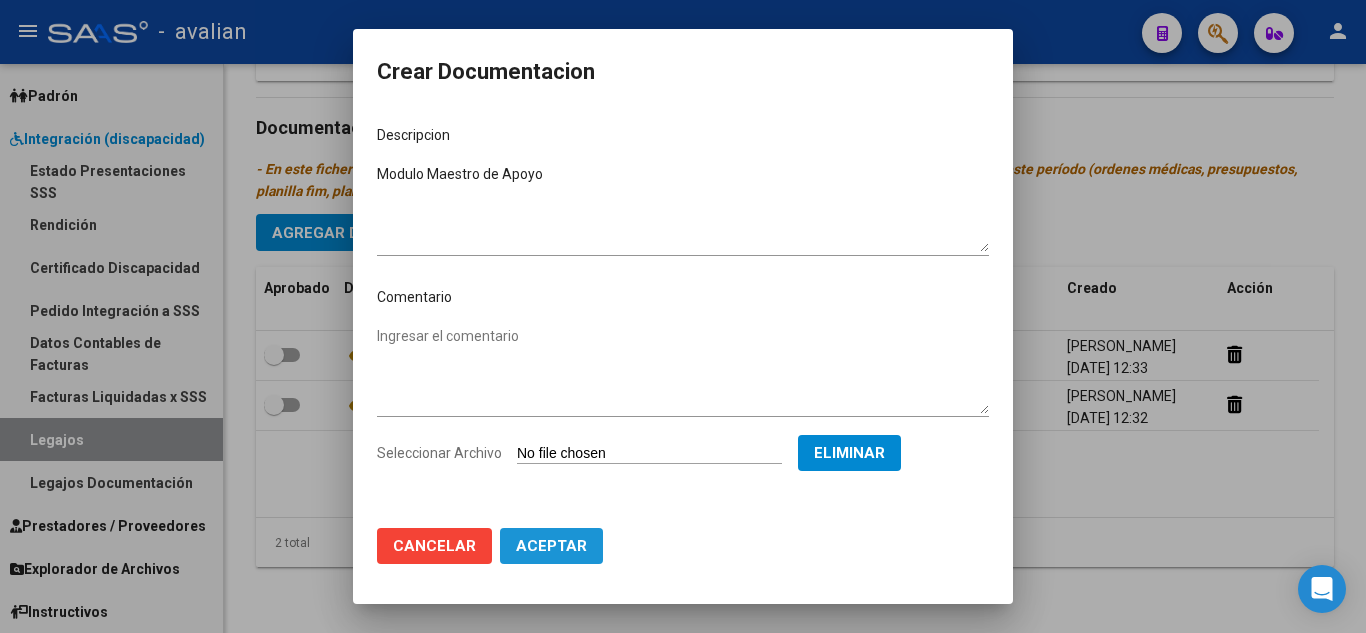 click on "Aceptar" 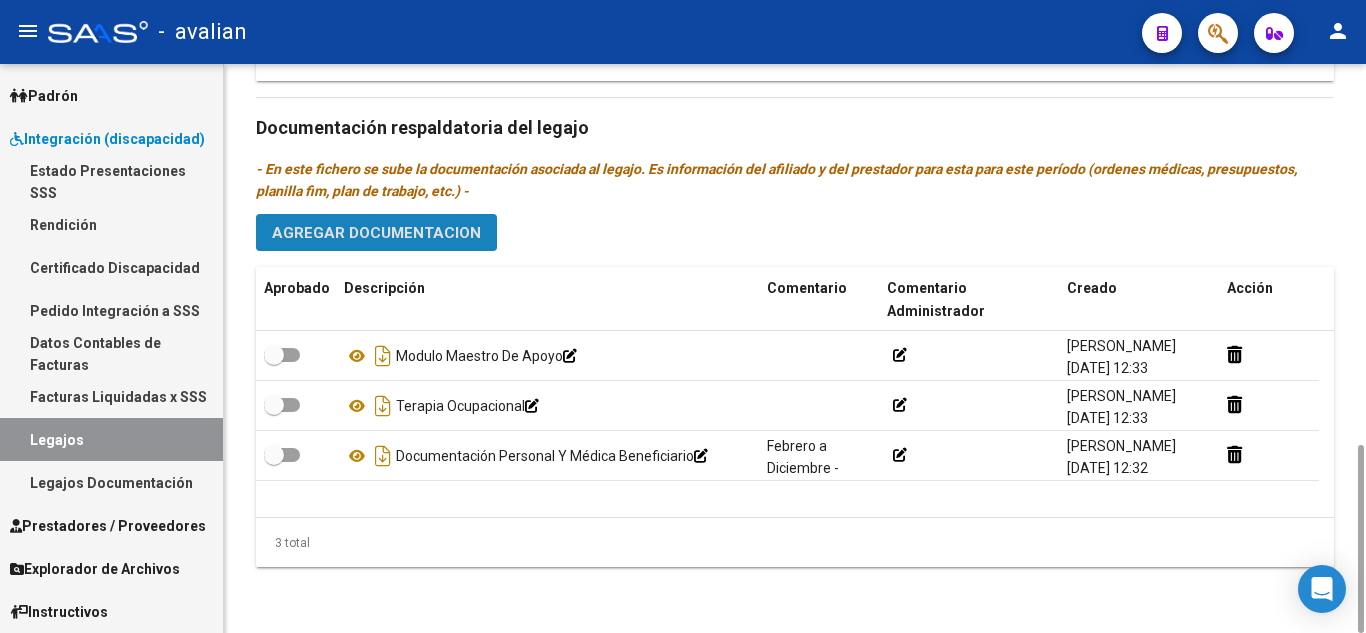 click on "Agregar Documentacion" 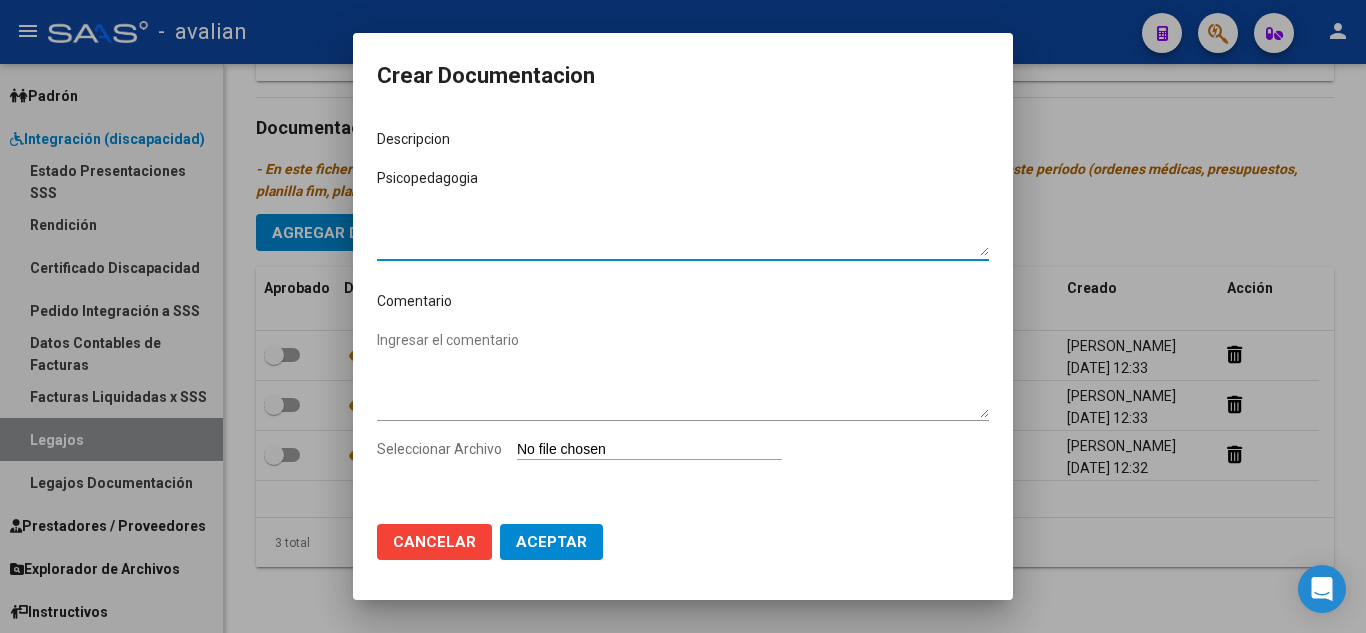 type on "Psicopedagogia" 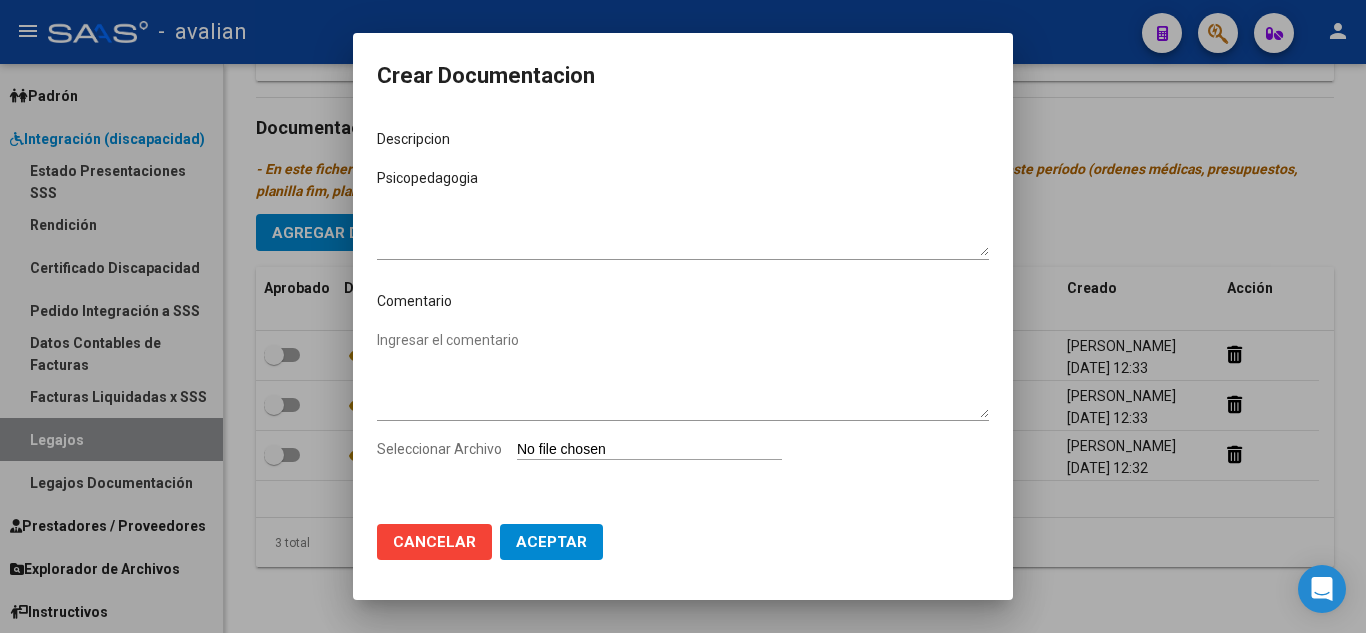 type on "C:\fakepath\Psicopedagogía - [PERSON_NAME][GEOGRAPHIC_DATA] 2025_compressed.pdf" 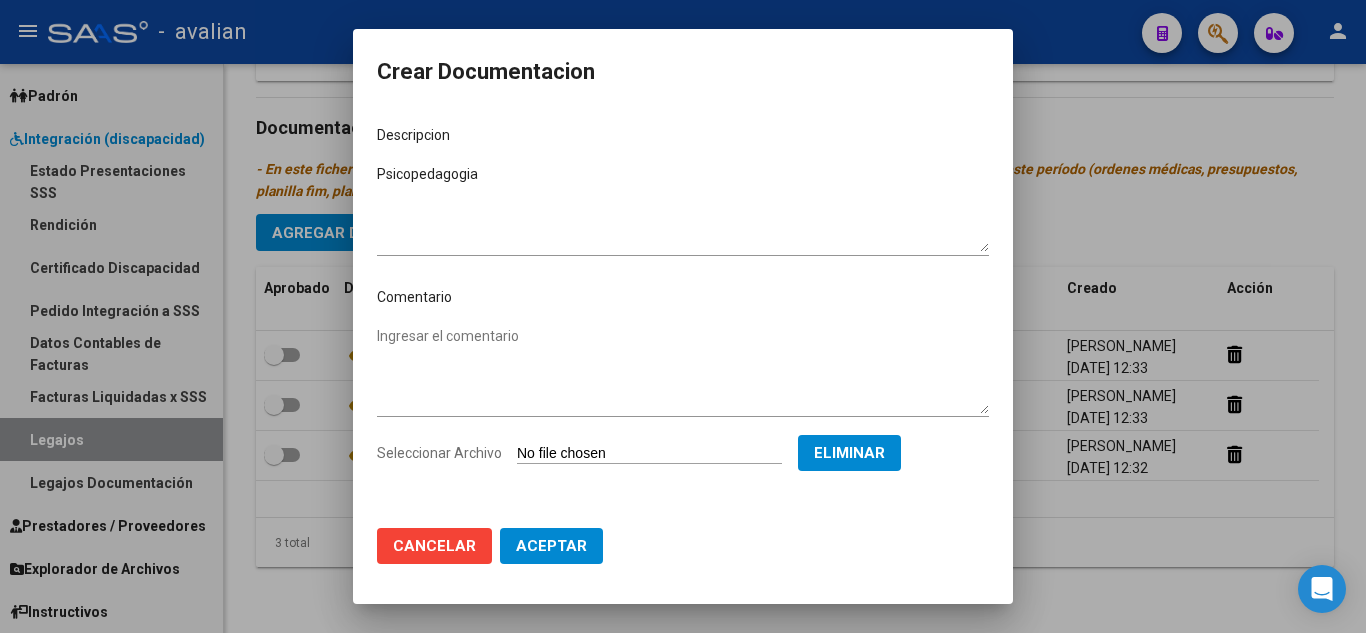 click on "Aceptar" 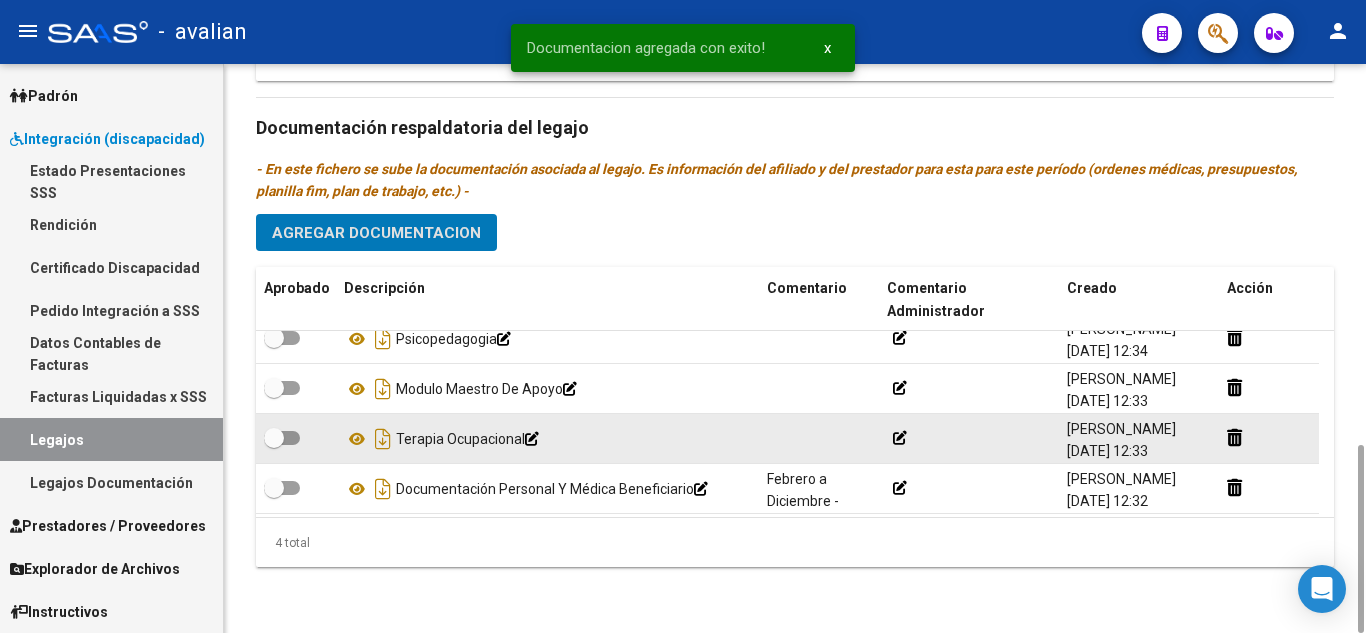 scroll, scrollTop: 21, scrollLeft: 0, axis: vertical 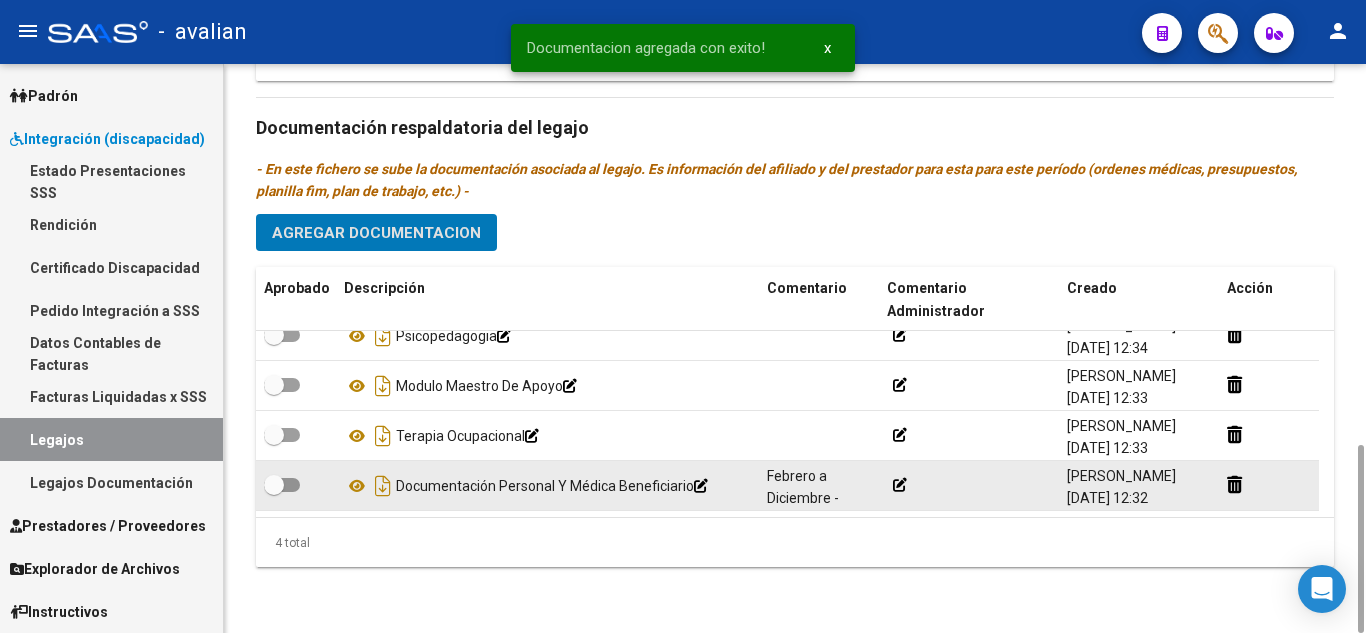 click at bounding box center [282, 485] 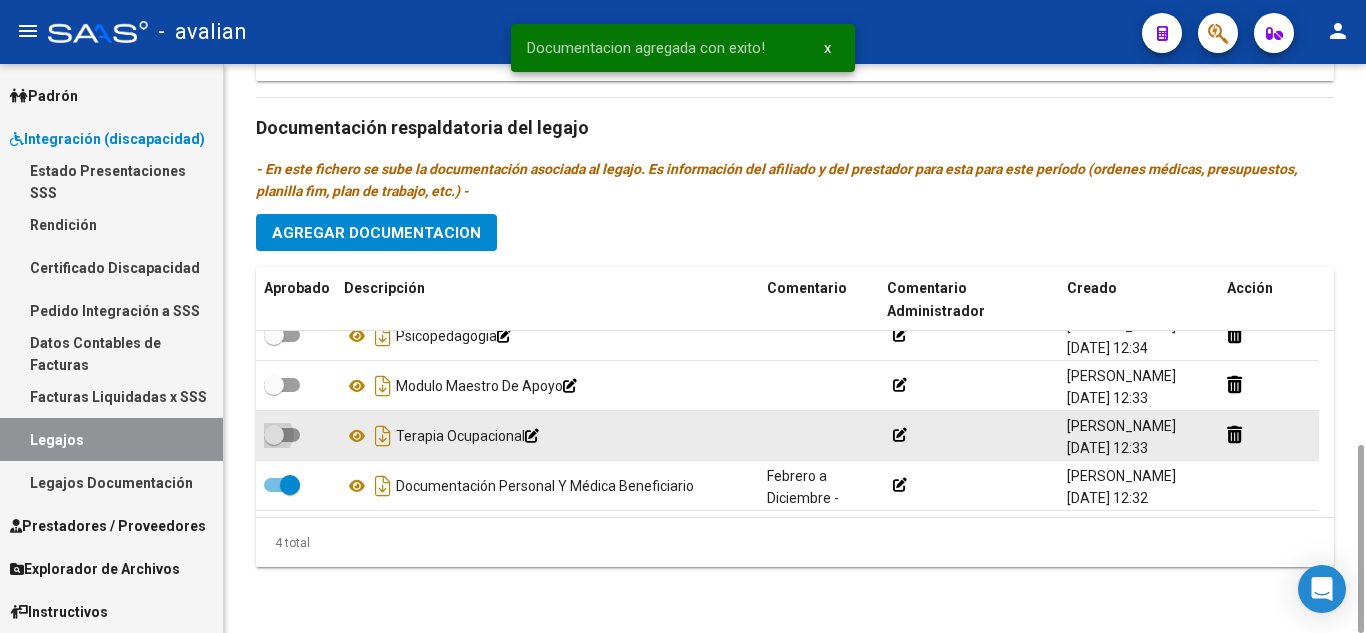 click at bounding box center (282, 435) 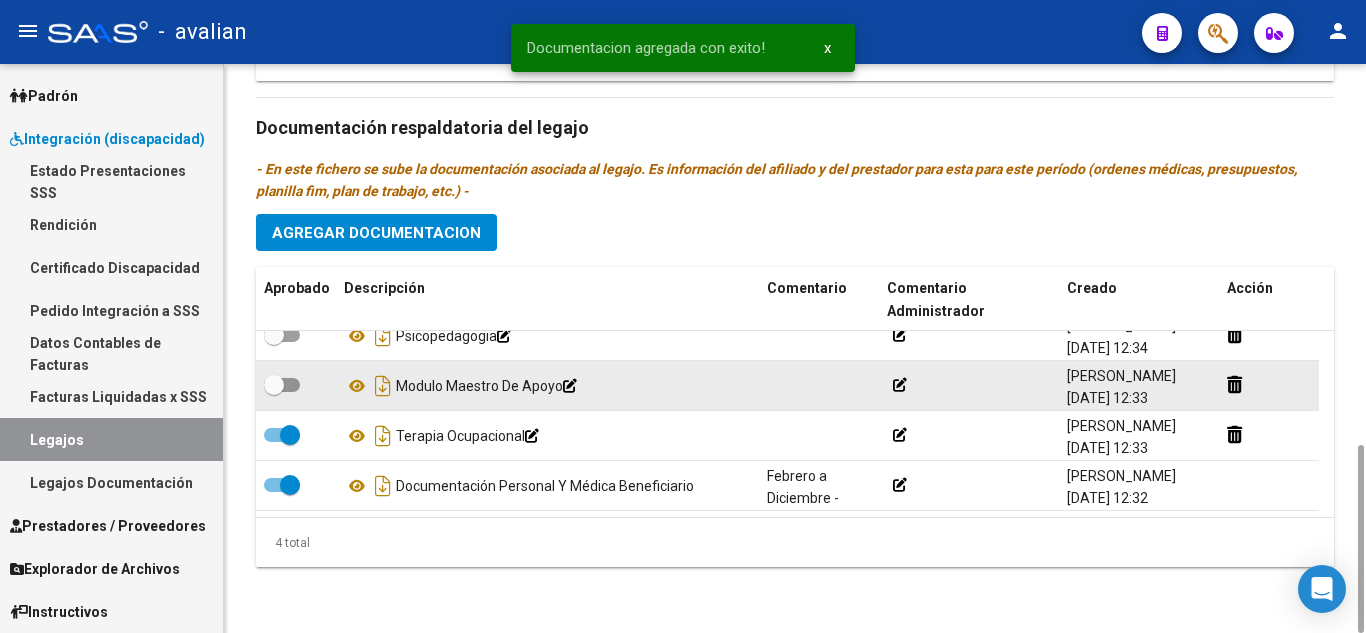 click at bounding box center (282, 385) 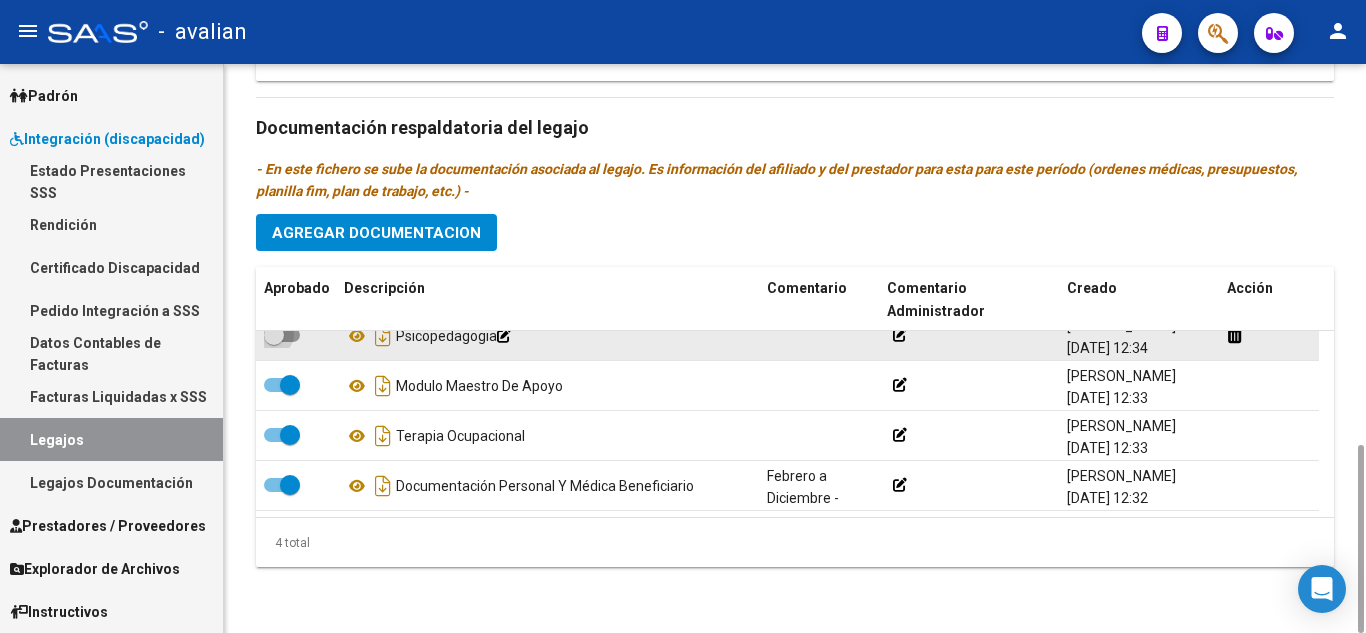click at bounding box center (282, 335) 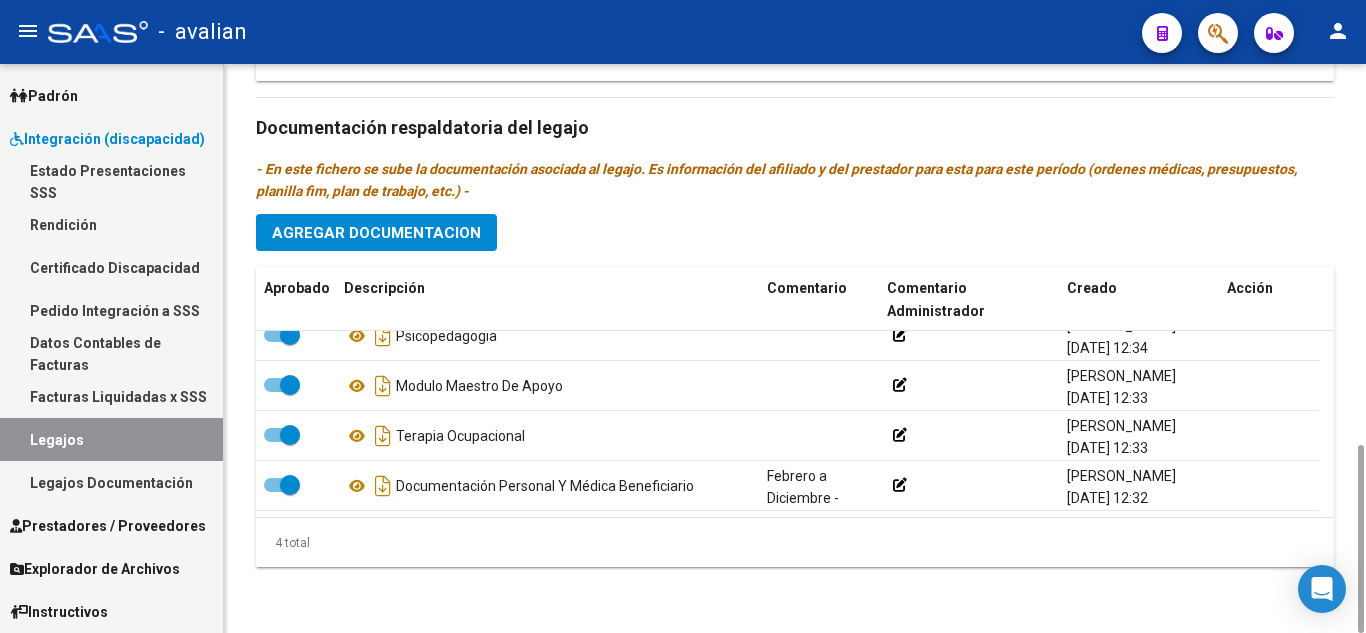 scroll, scrollTop: 0, scrollLeft: 0, axis: both 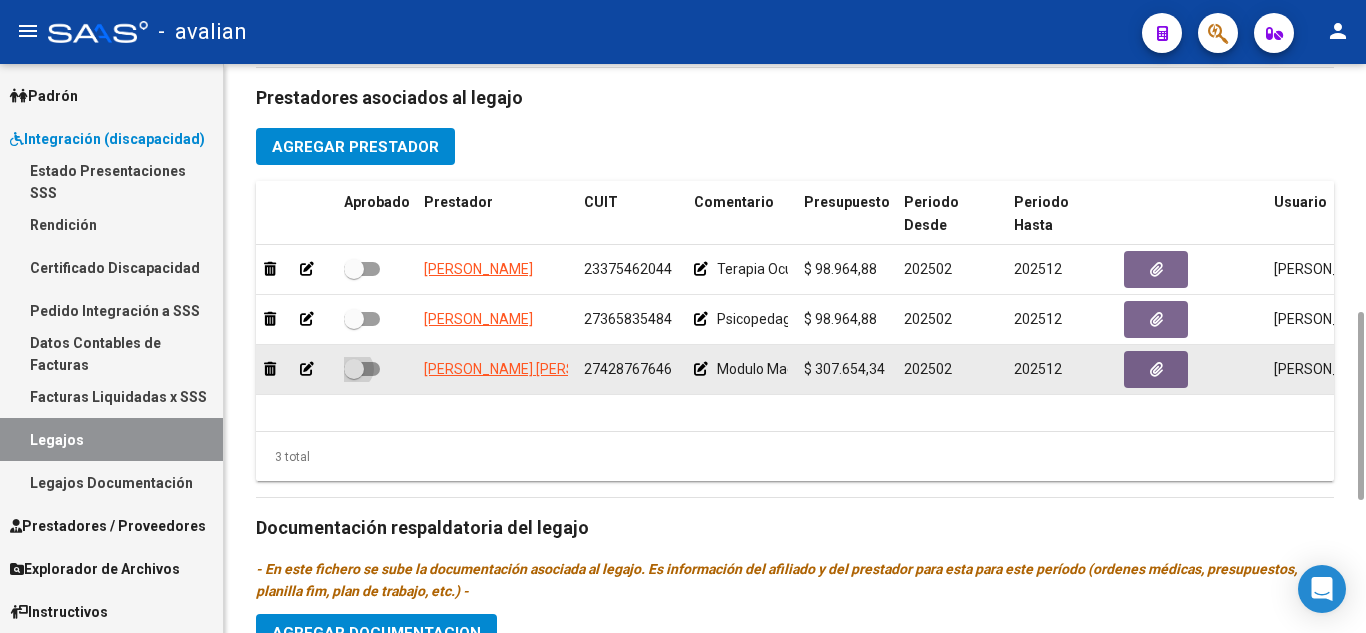click at bounding box center [362, 369] 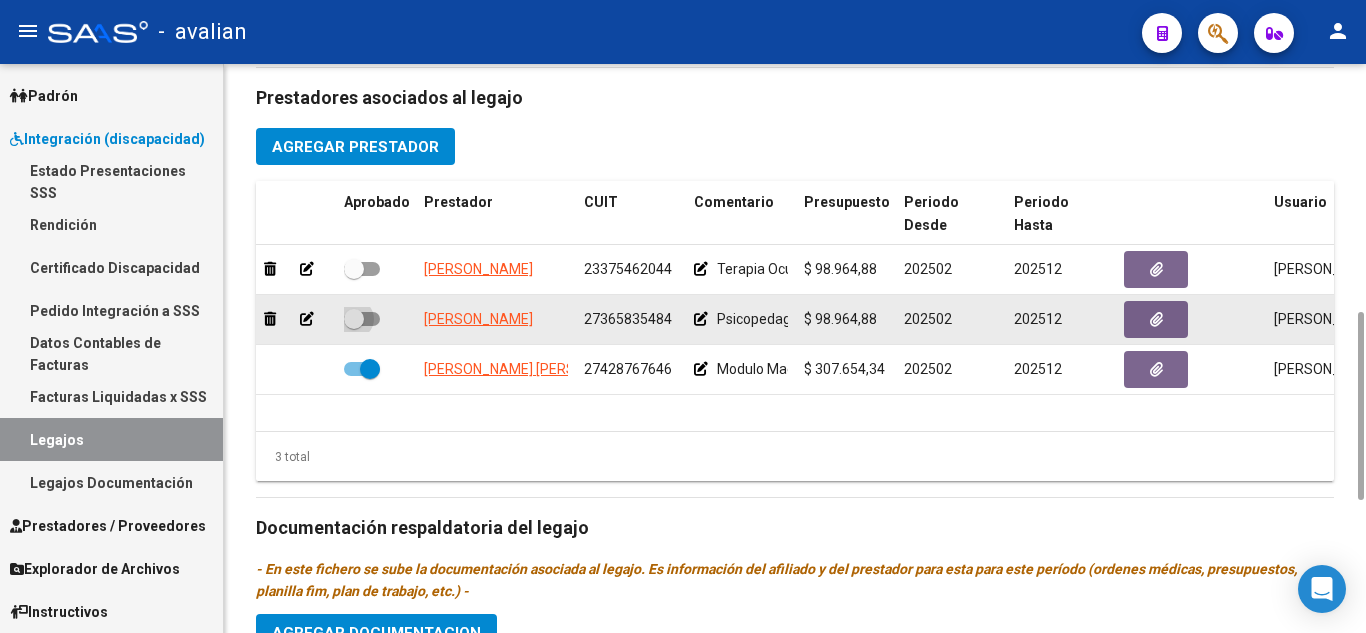 click at bounding box center (362, 319) 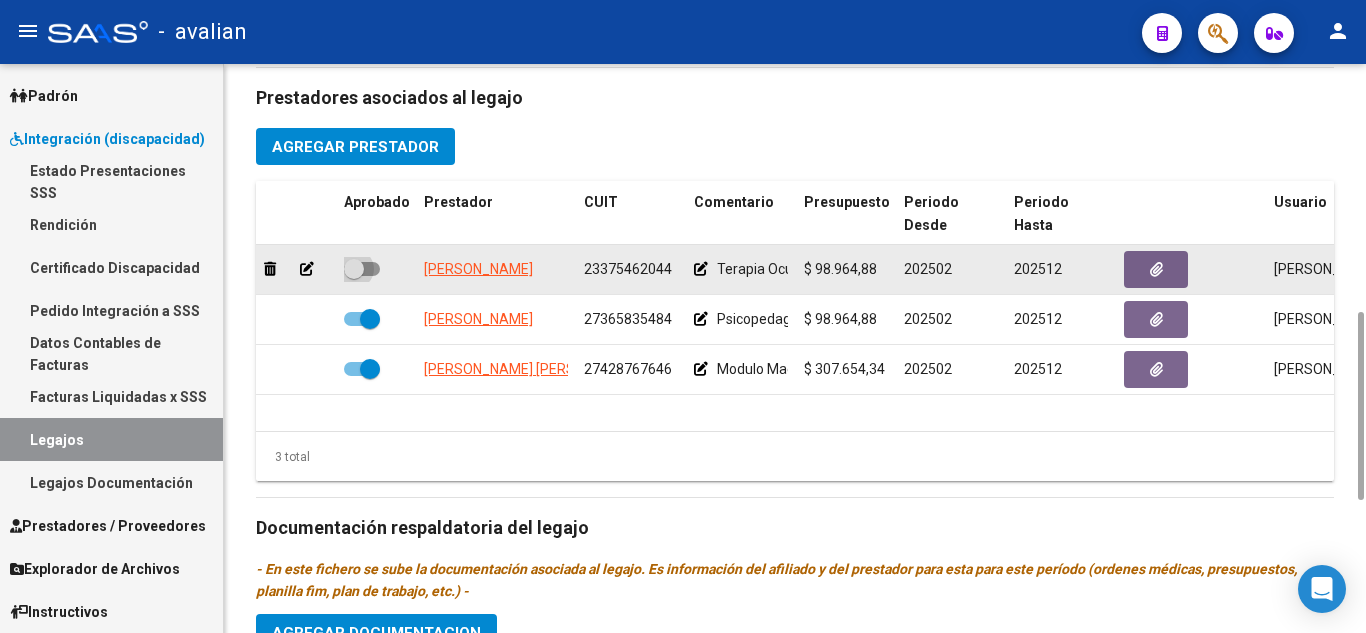 click at bounding box center [362, 269] 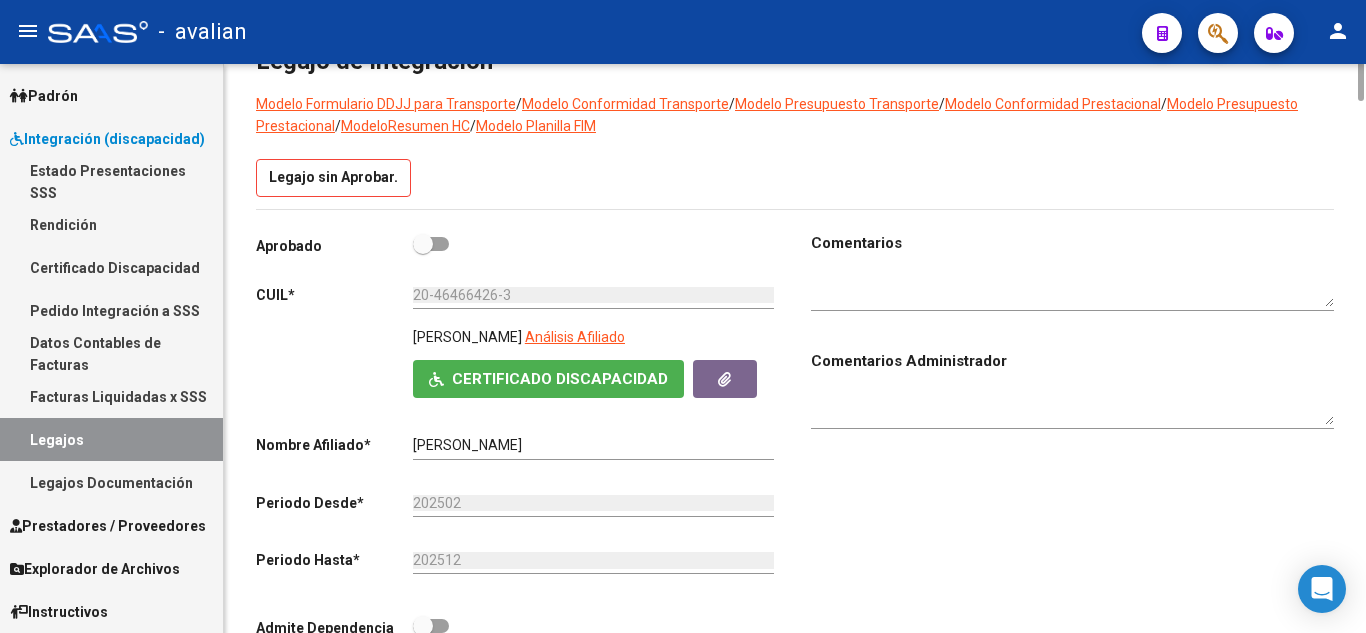 scroll, scrollTop: 0, scrollLeft: 0, axis: both 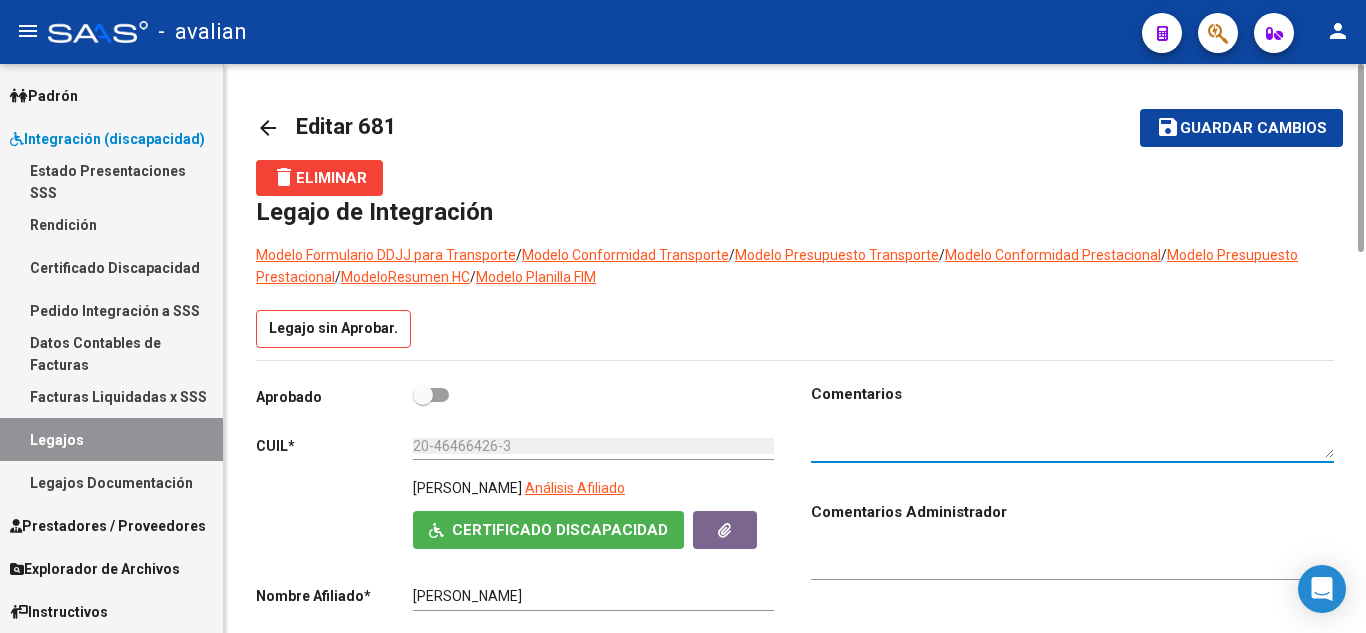 click at bounding box center (1072, 440) 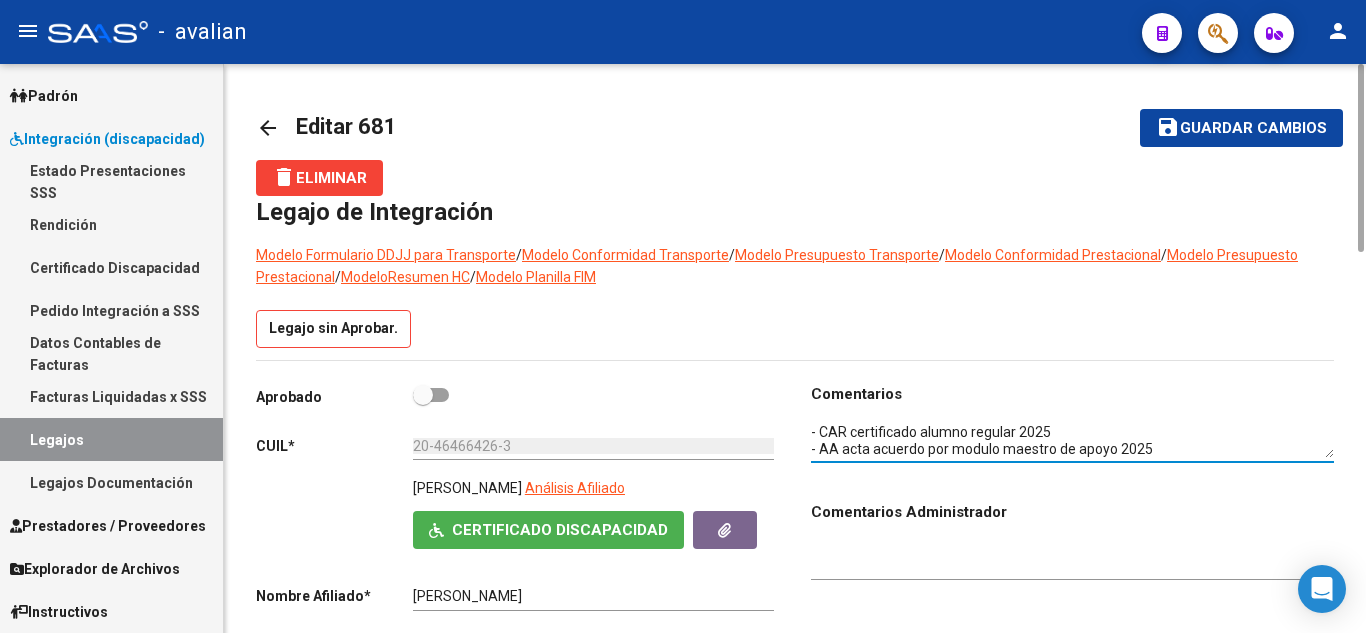 scroll, scrollTop: 31, scrollLeft: 0, axis: vertical 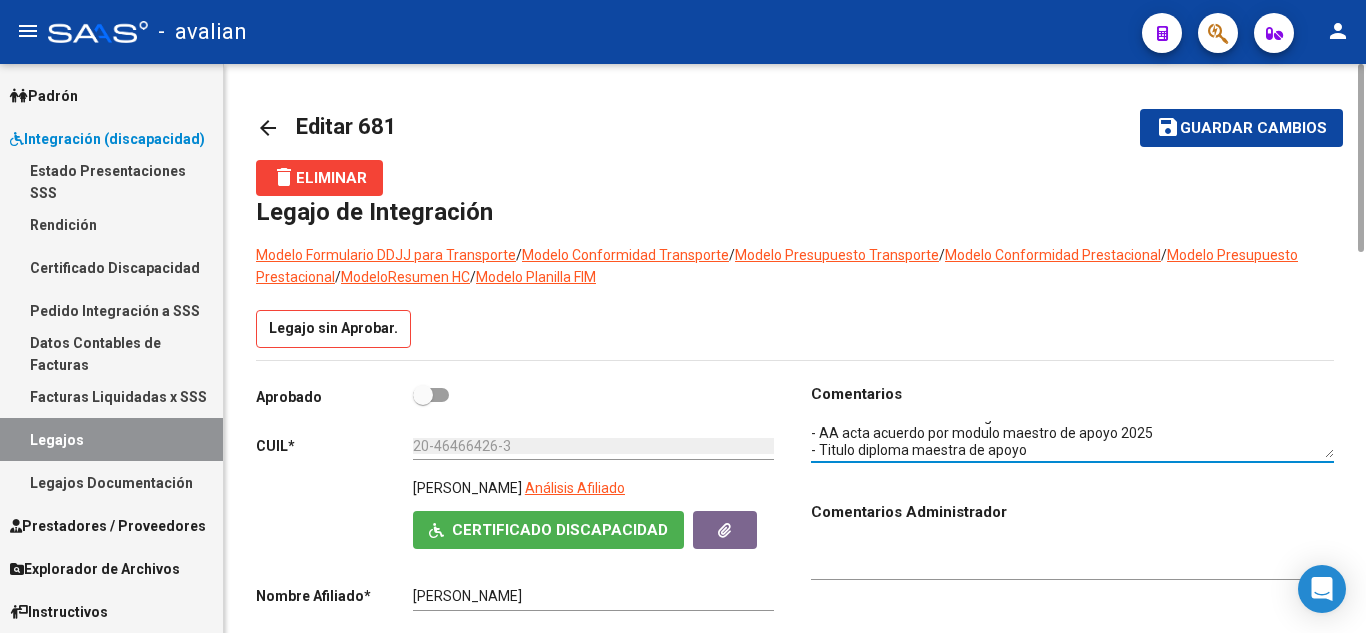 type on "Documentación faltante:
- CAR certificado alumno regular 2025
- AA acta acuerdo por modulo maestro de apoyo 2025
- Titulo diploma maestra de apoyo" 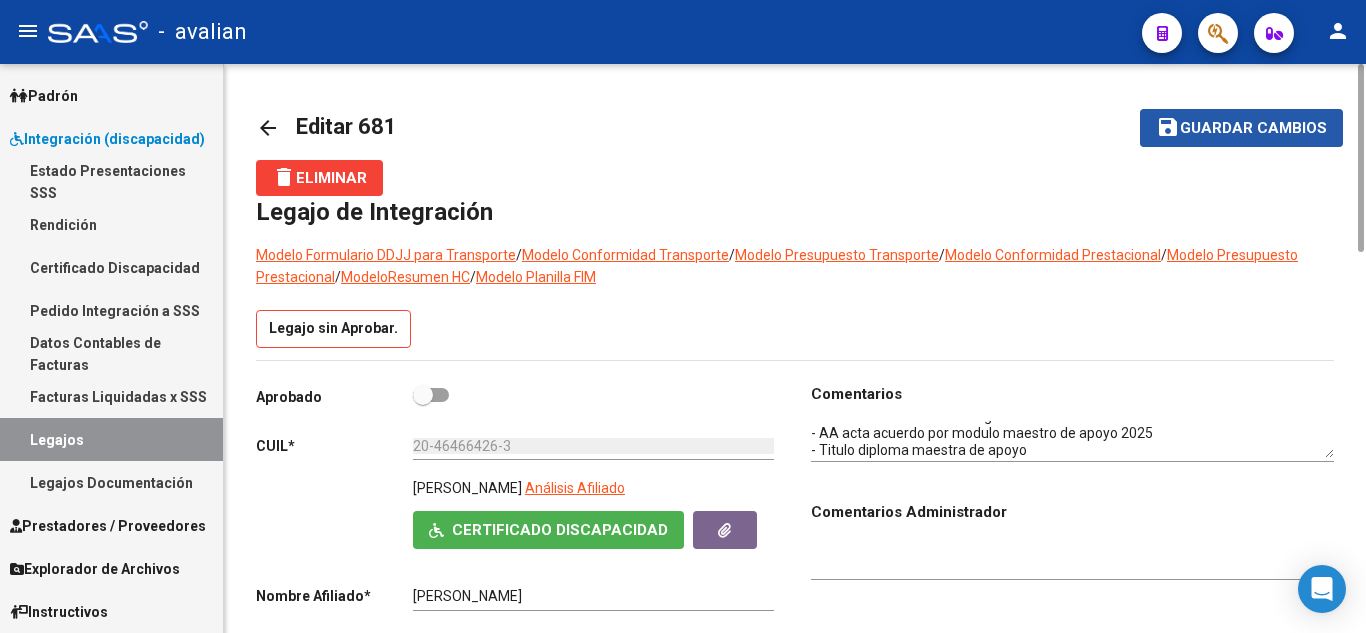 click on "Guardar cambios" 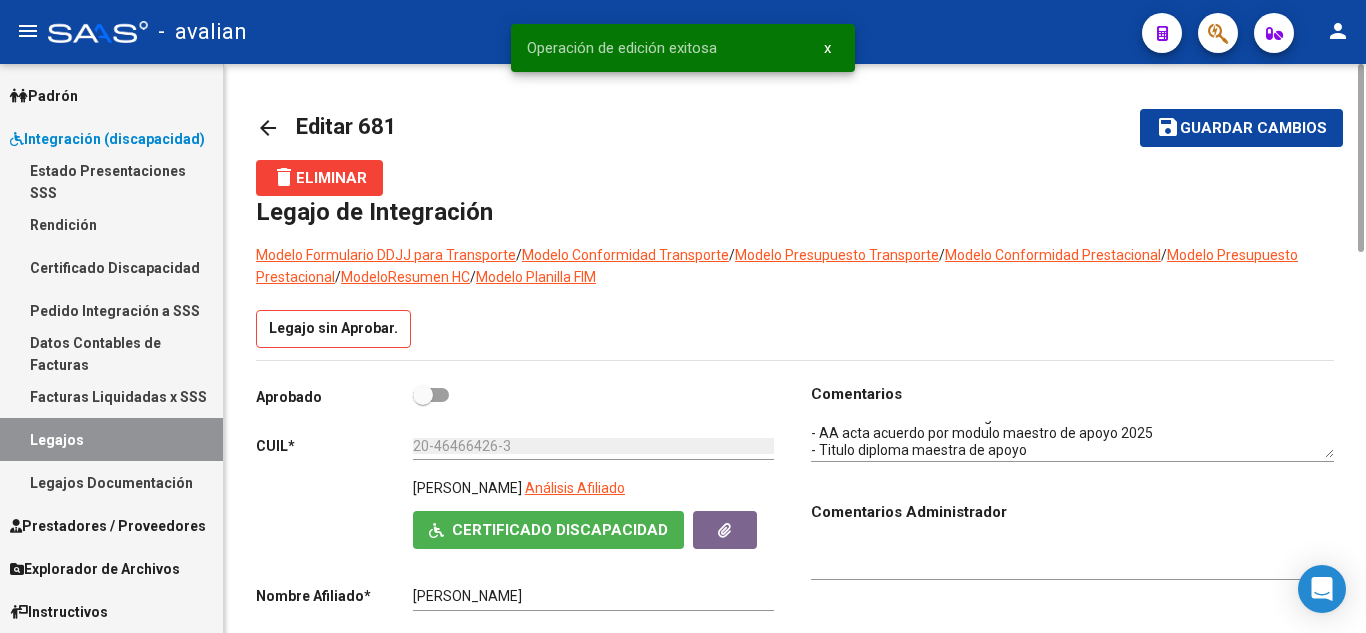 click at bounding box center (431, 395) 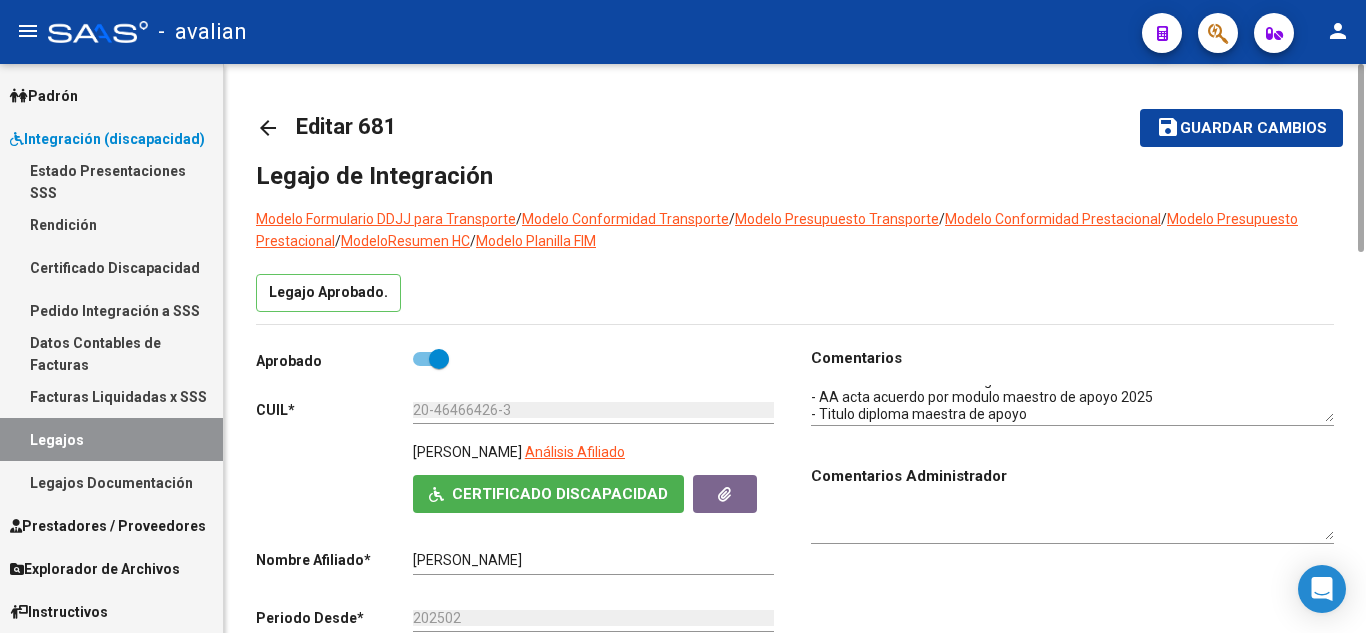 click on "save" 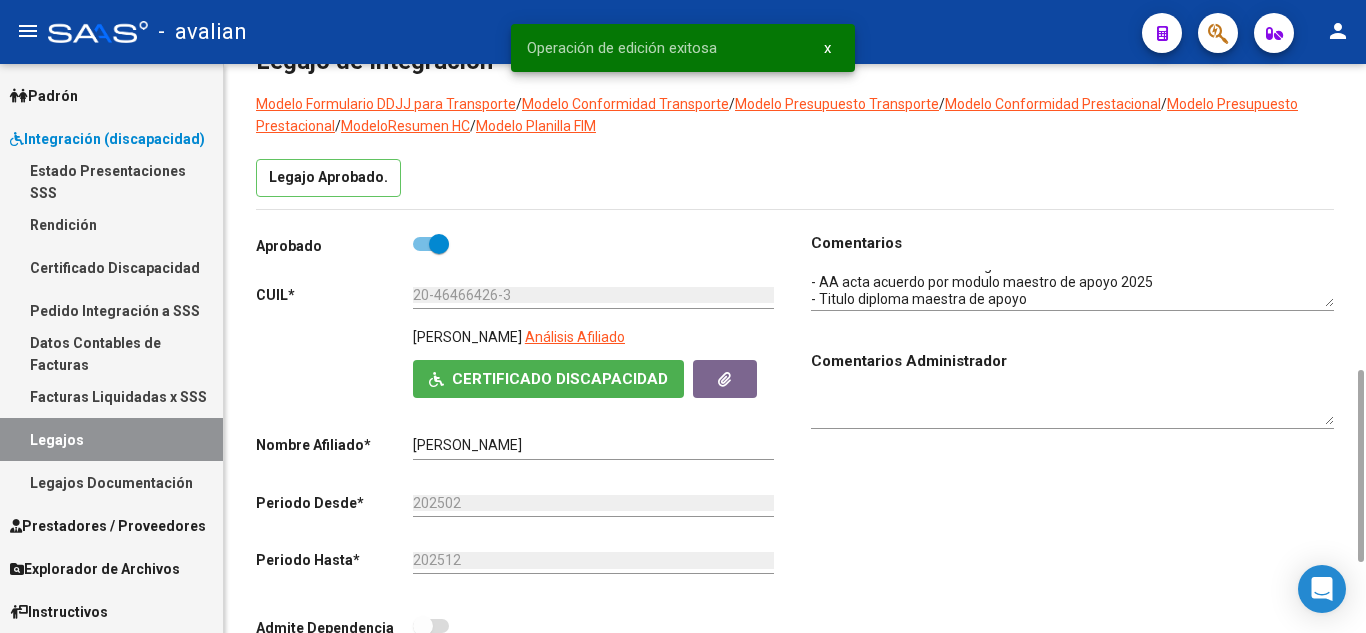 scroll, scrollTop: 0, scrollLeft: 0, axis: both 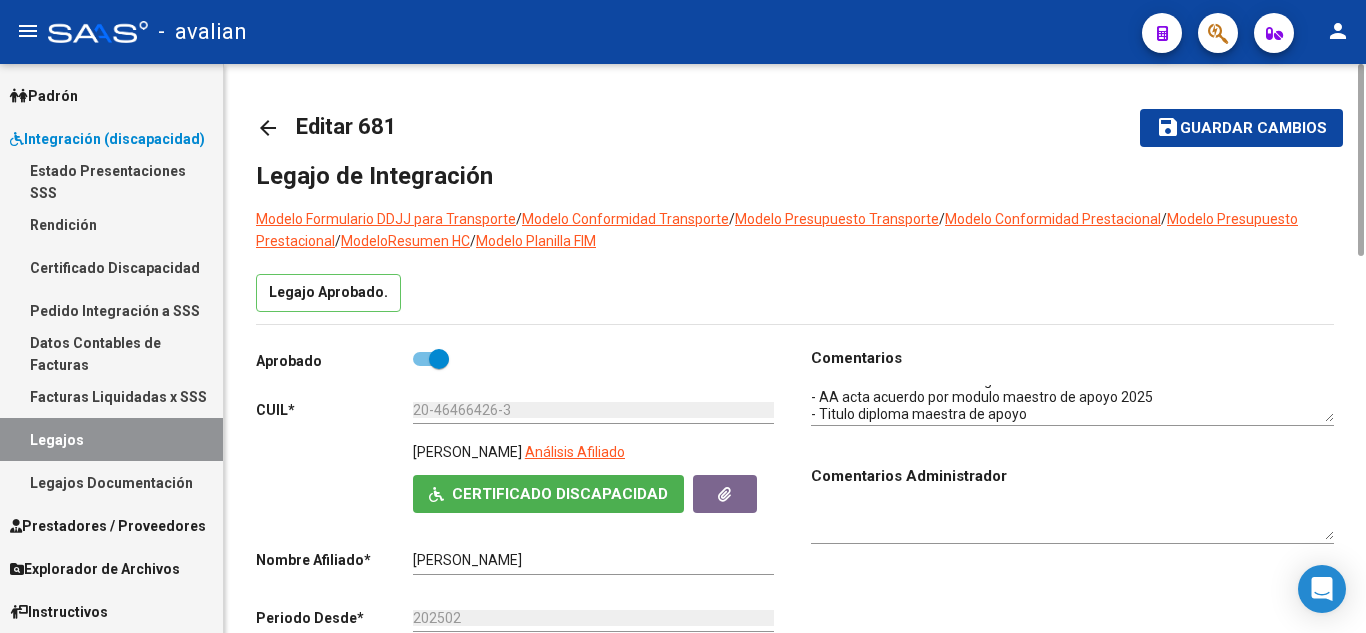 click on "save Guardar cambios" 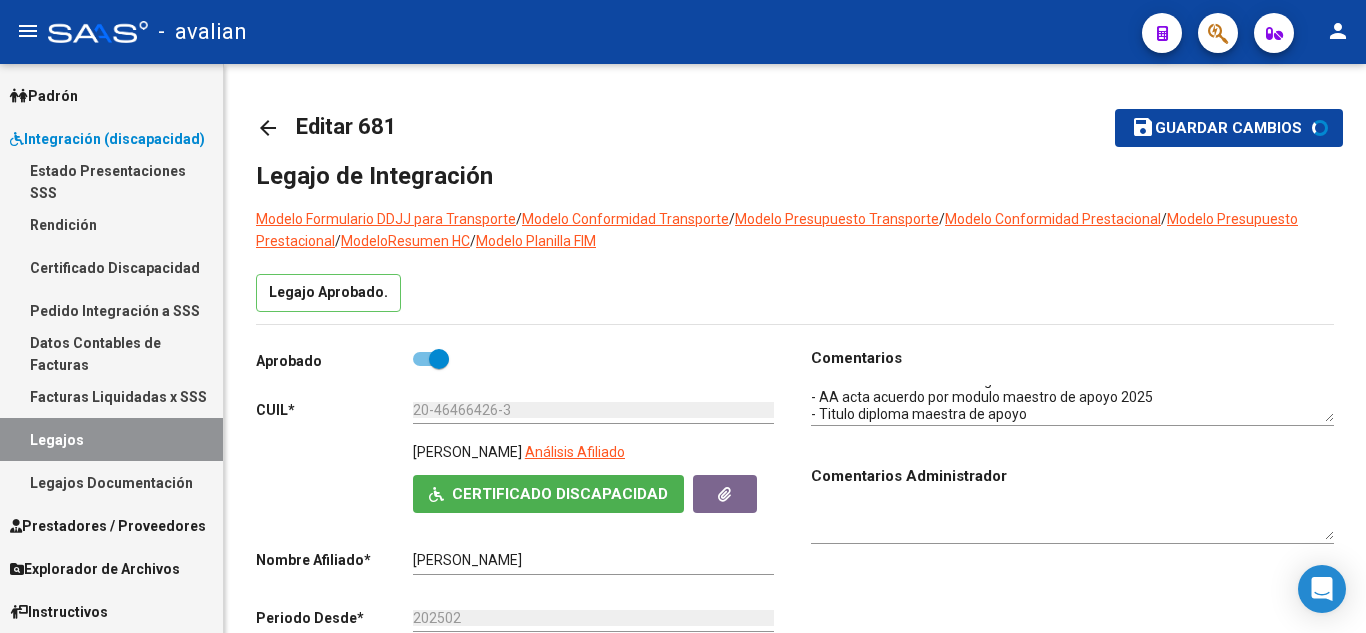 click on "Legajos" at bounding box center [111, 439] 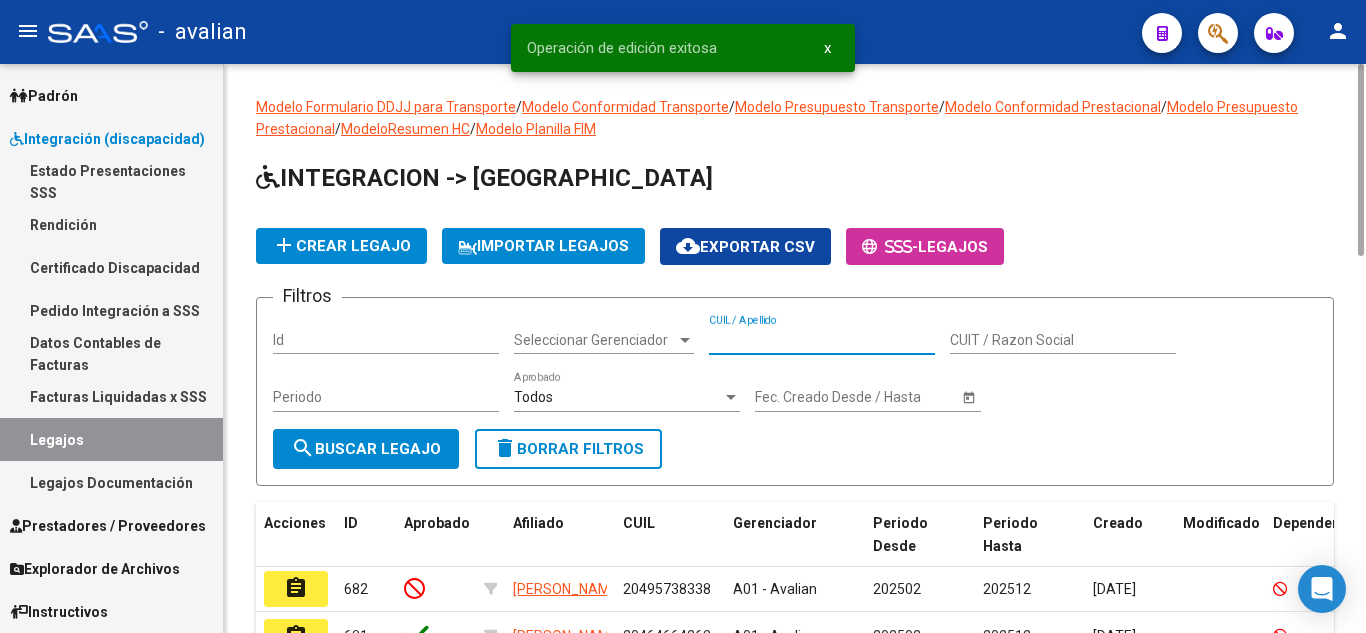 click on "CUIL / Apellido" at bounding box center [822, 340] 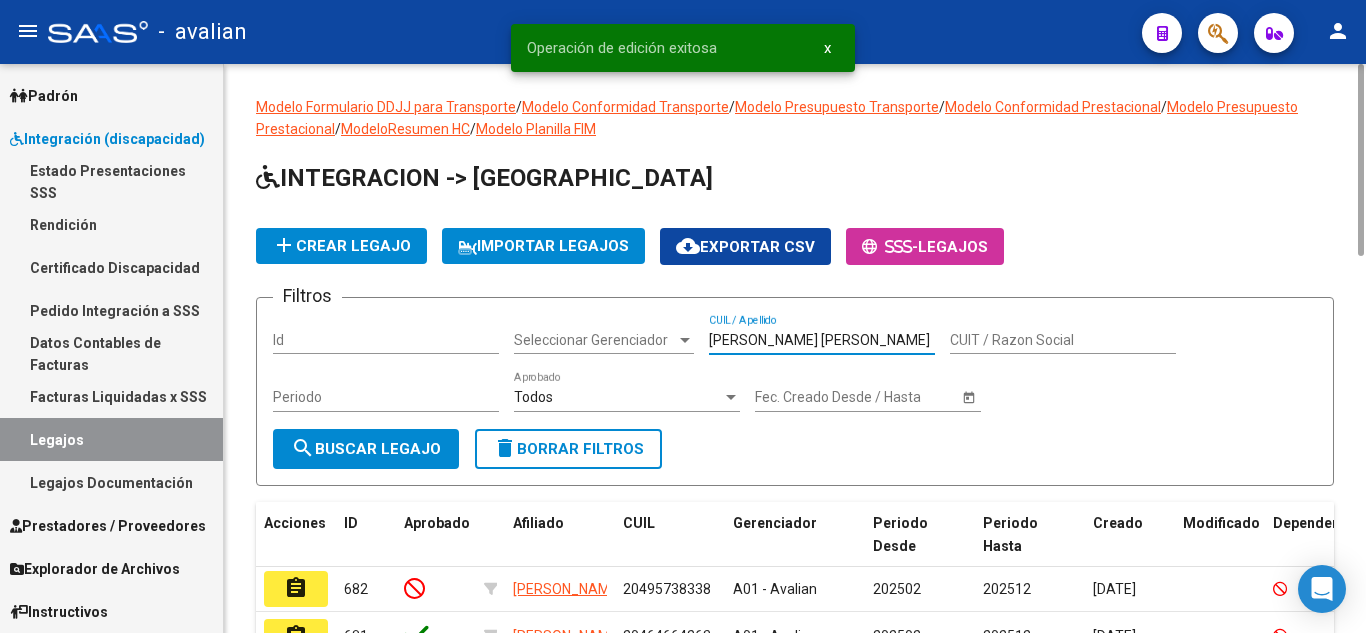 scroll, scrollTop: 0, scrollLeft: 28, axis: horizontal 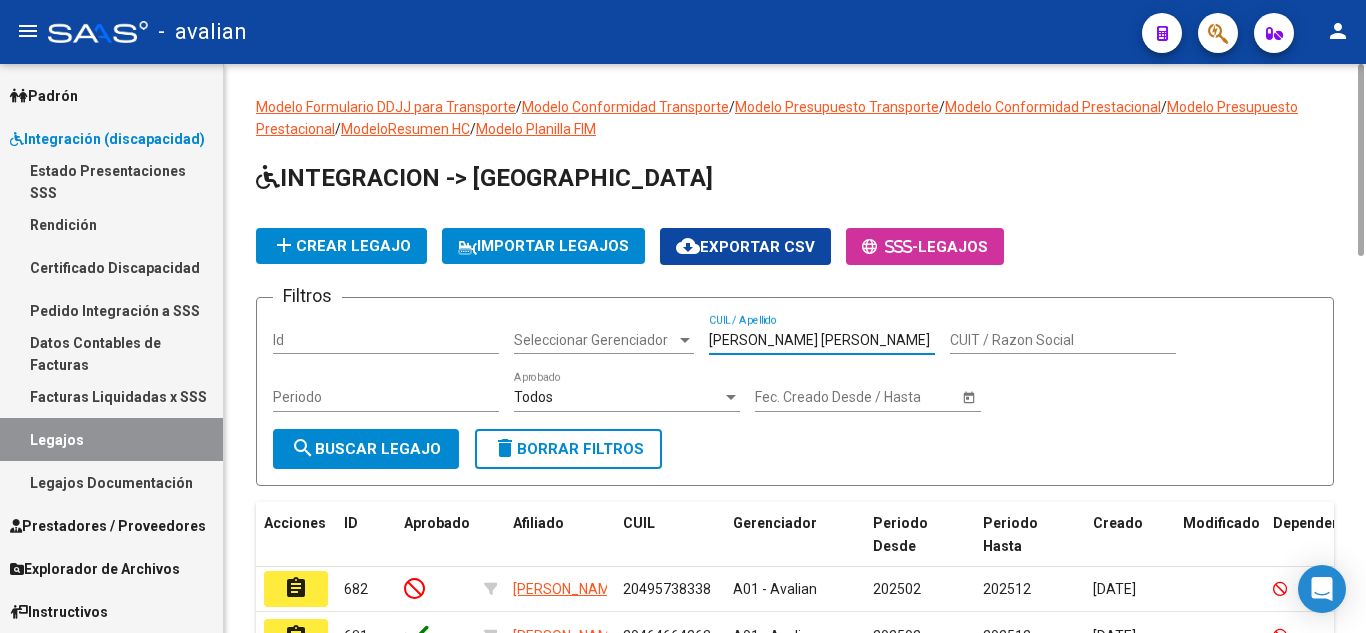 drag, startPoint x: 842, startPoint y: 337, endPoint x: 957, endPoint y: 341, distance: 115.06954 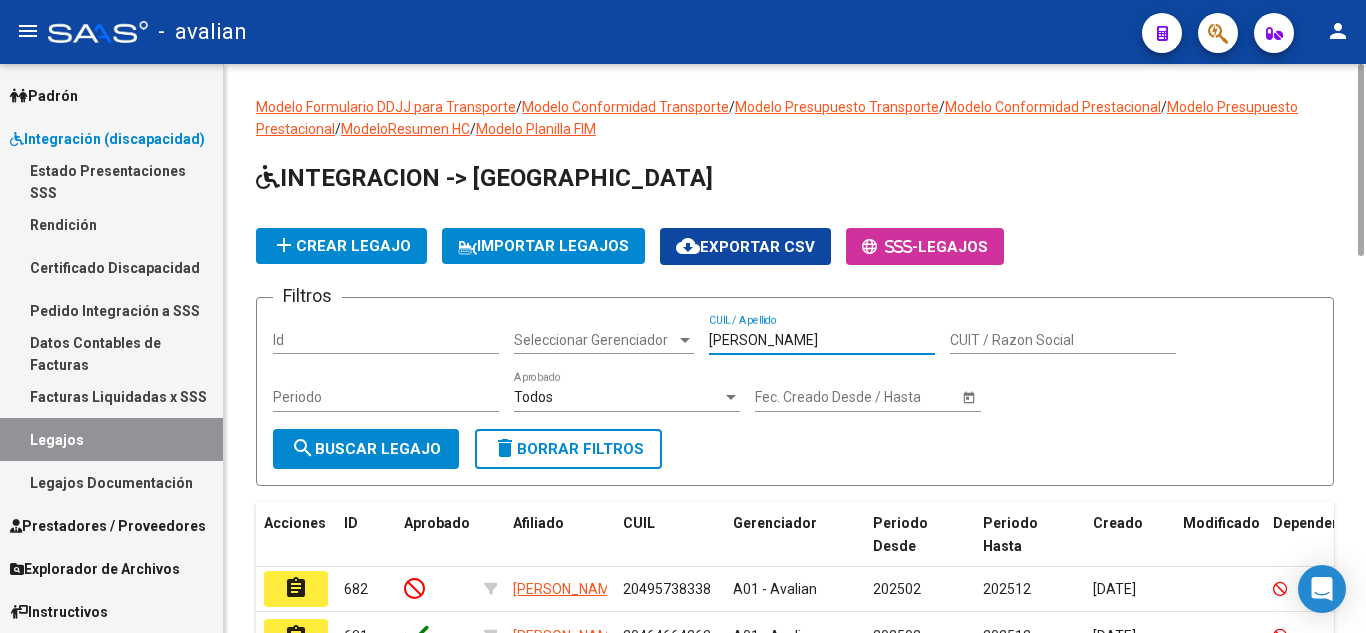 scroll, scrollTop: 0, scrollLeft: 0, axis: both 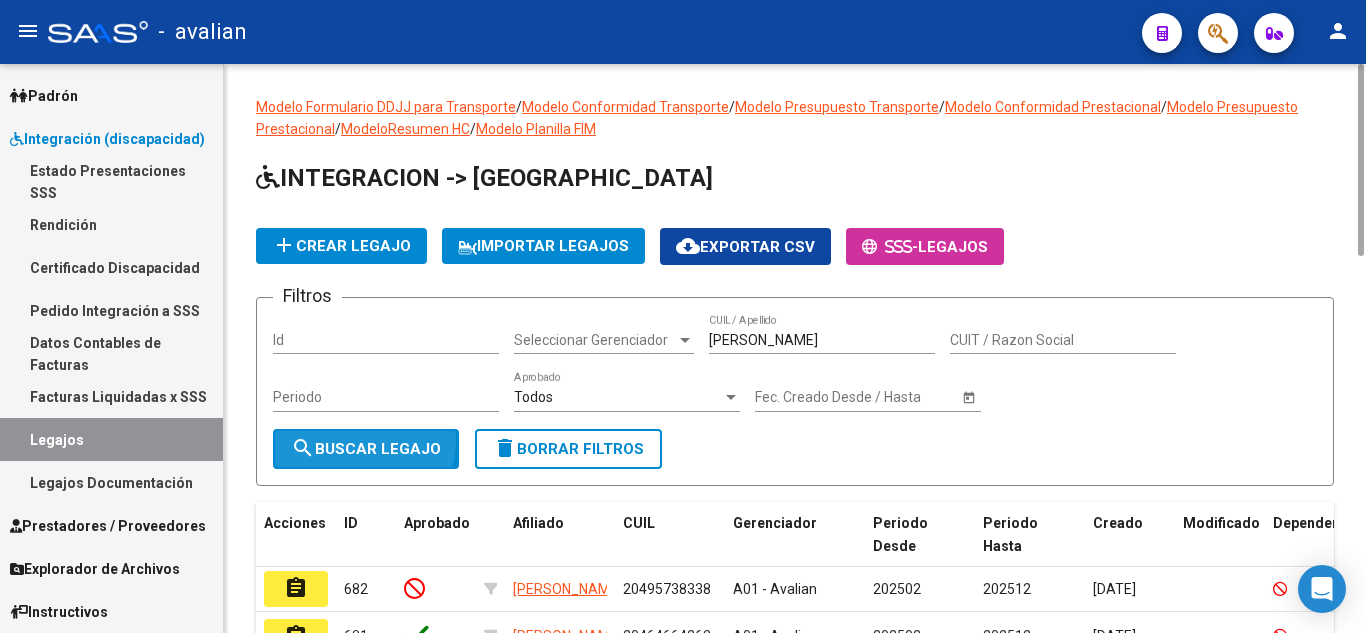 click on "search  Buscar Legajo" 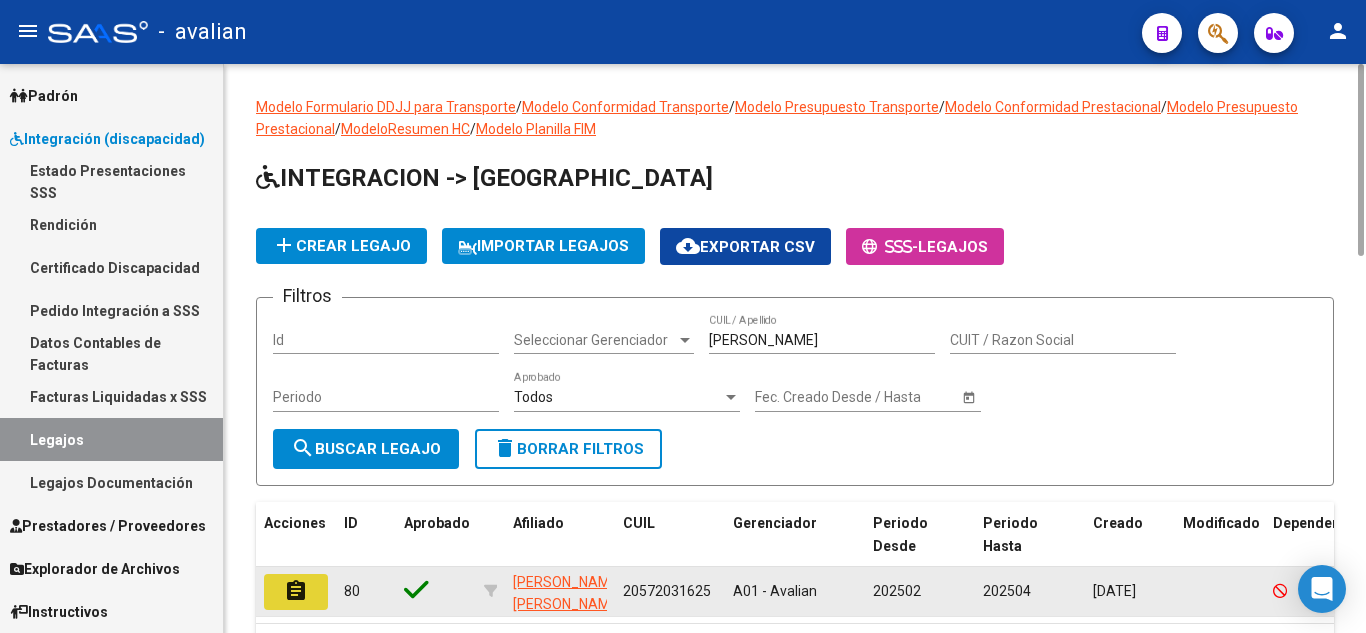click on "assignment" 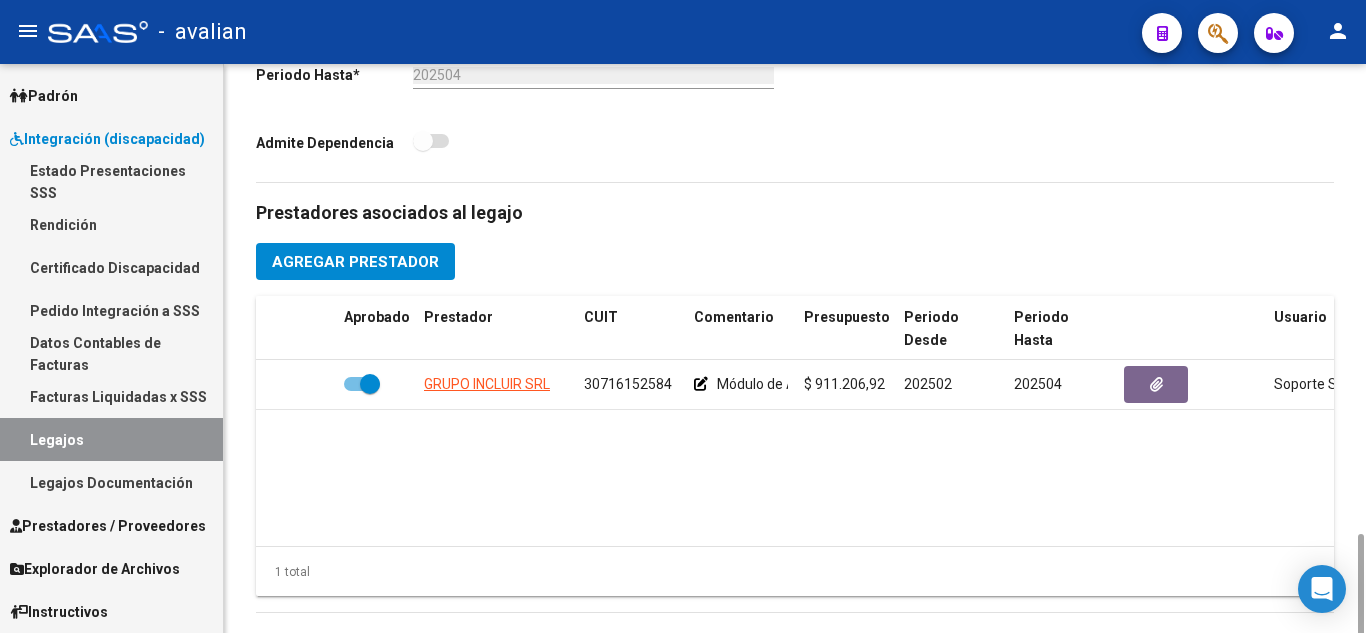 scroll, scrollTop: 0, scrollLeft: 0, axis: both 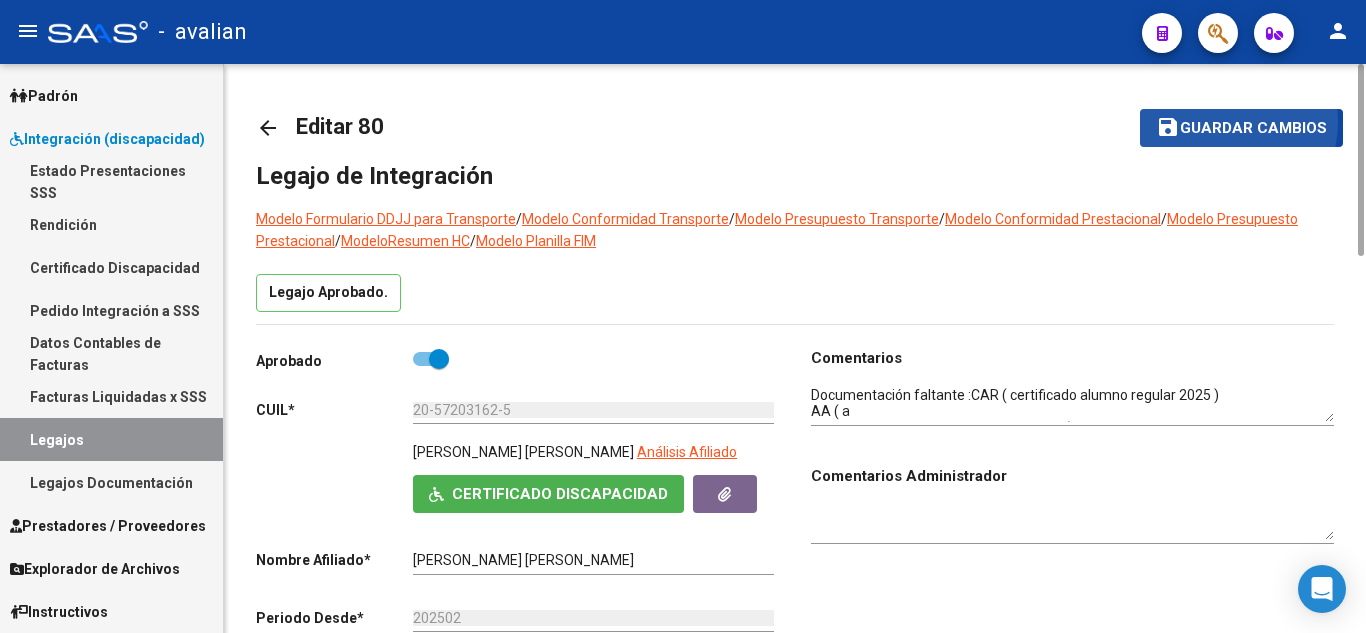 click on "Guardar cambios" 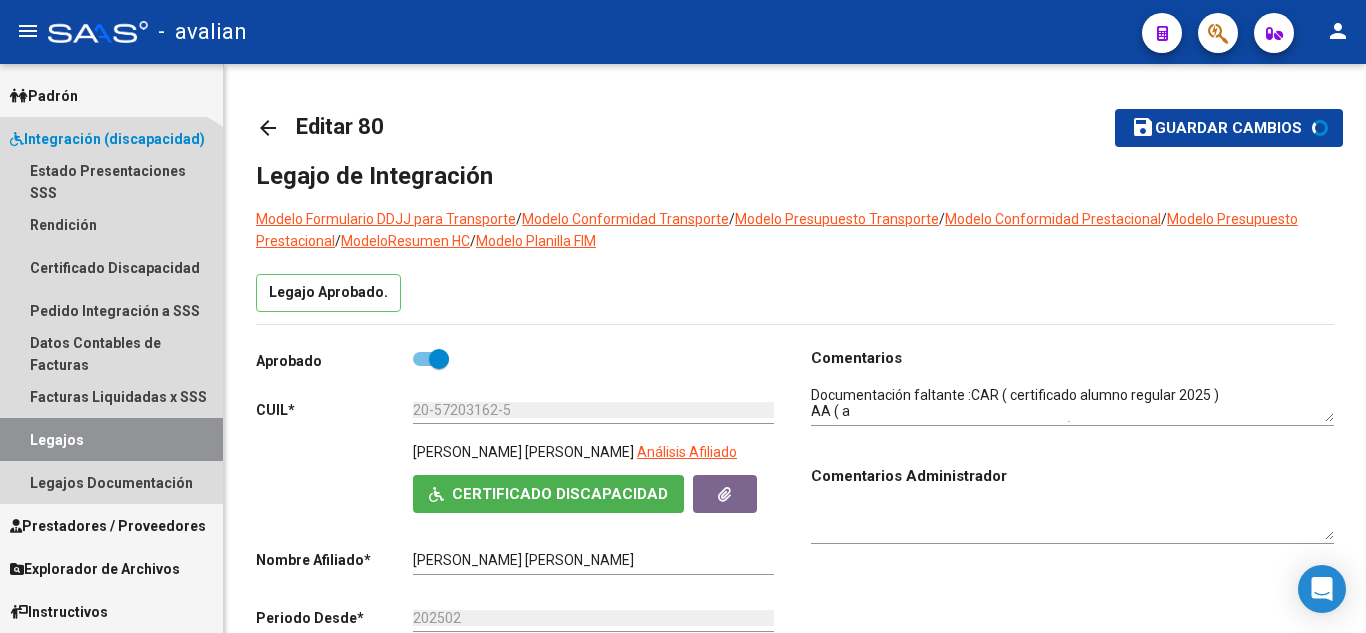 click on "Legajos" at bounding box center [111, 439] 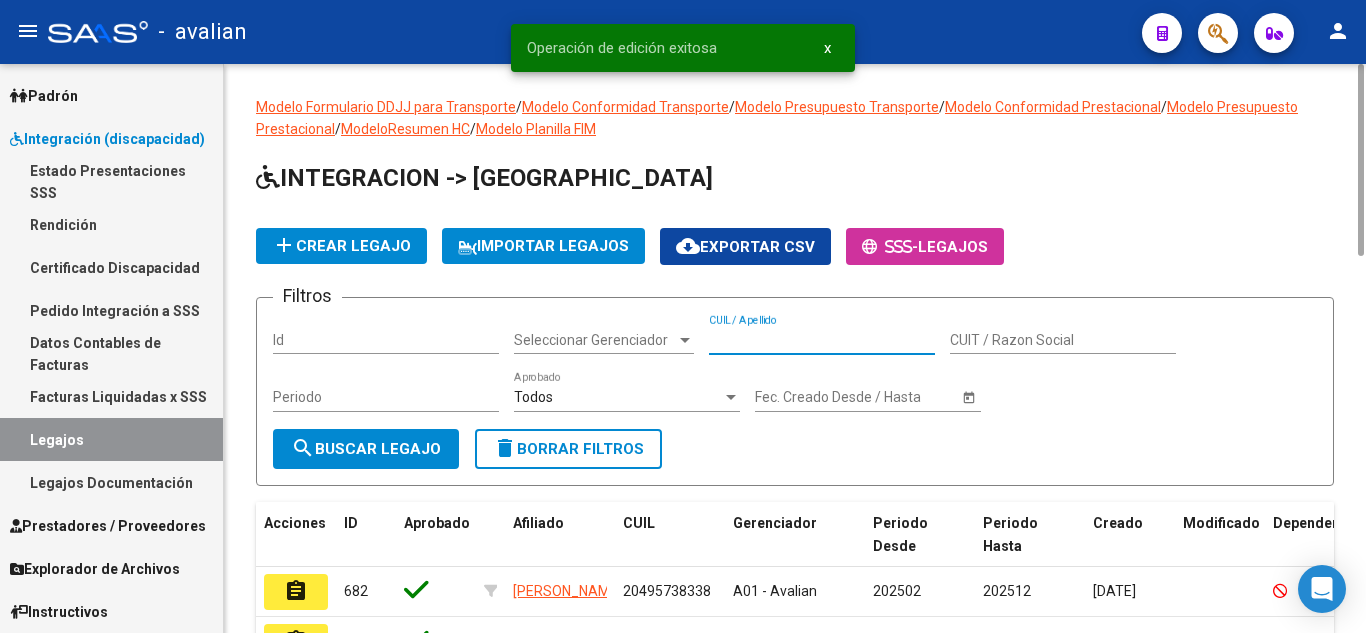 click on "CUIL / Apellido" at bounding box center (822, 340) 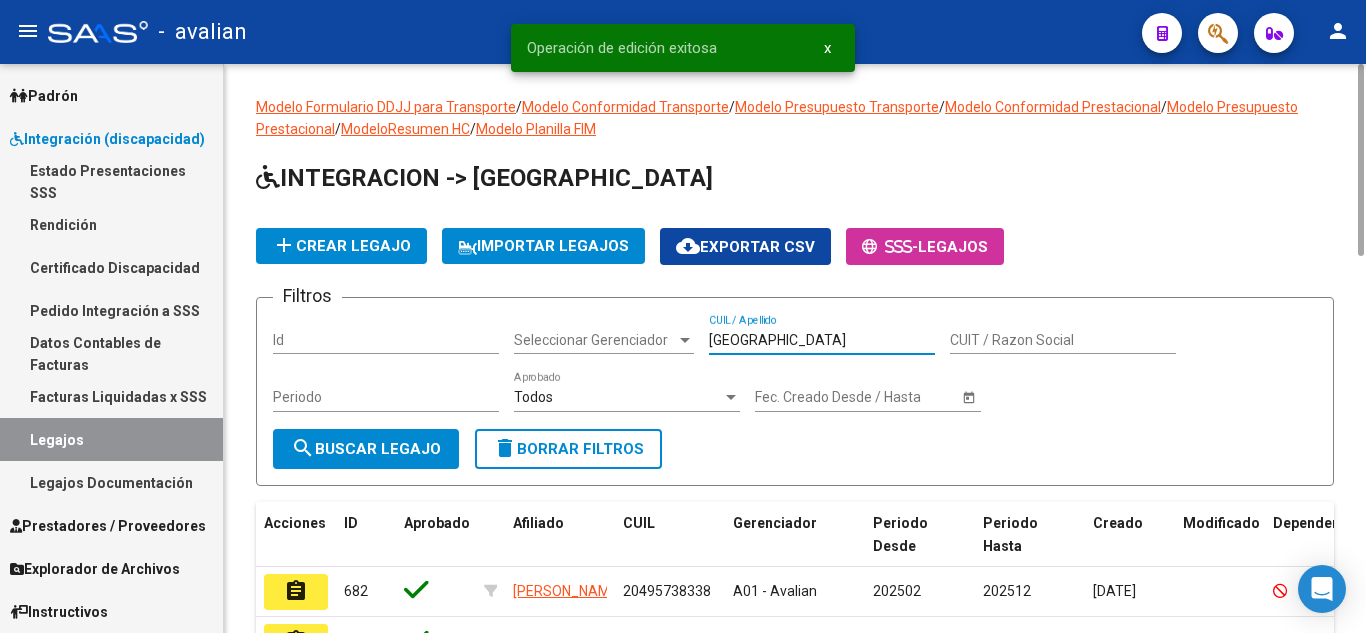 type on "[GEOGRAPHIC_DATA]" 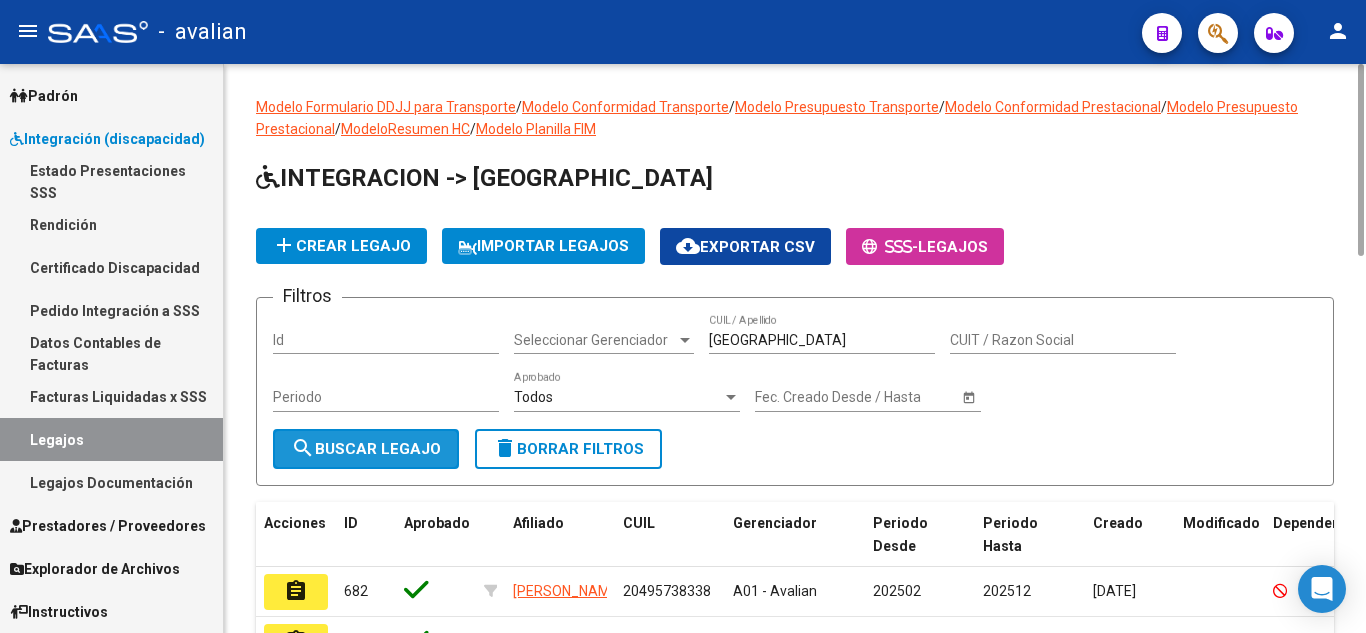 click on "search  Buscar Legajo" 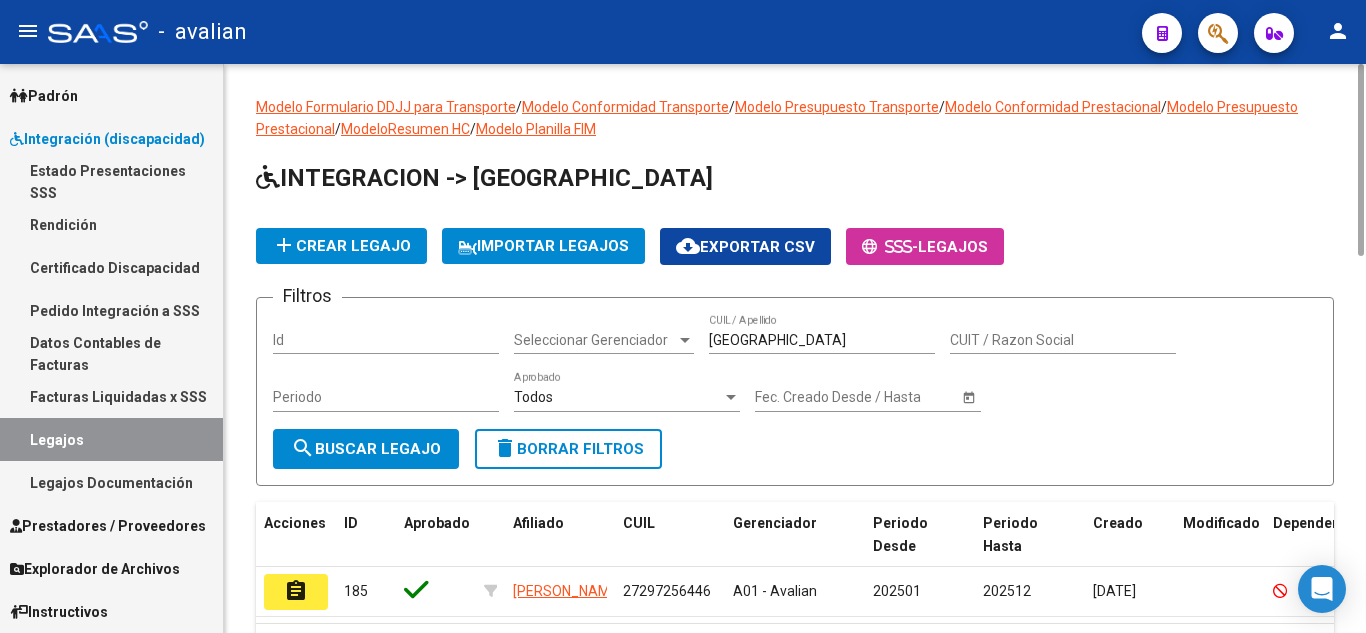 scroll, scrollTop: 121, scrollLeft: 0, axis: vertical 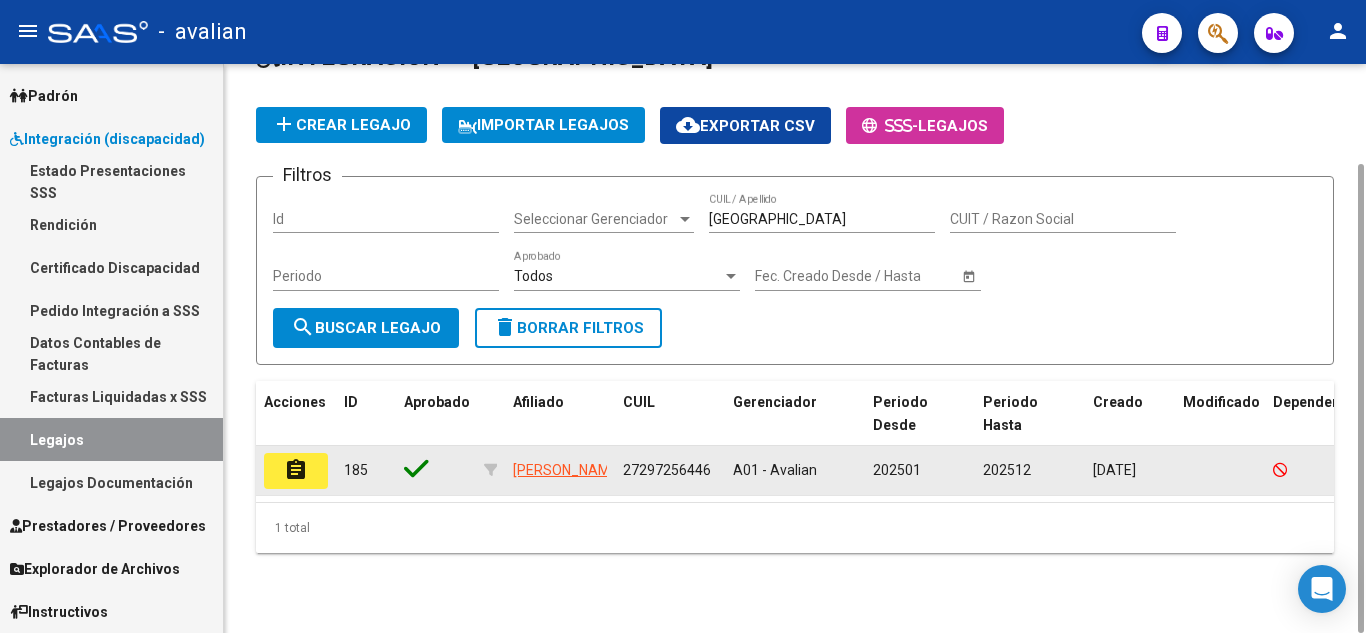 click on "assignment" 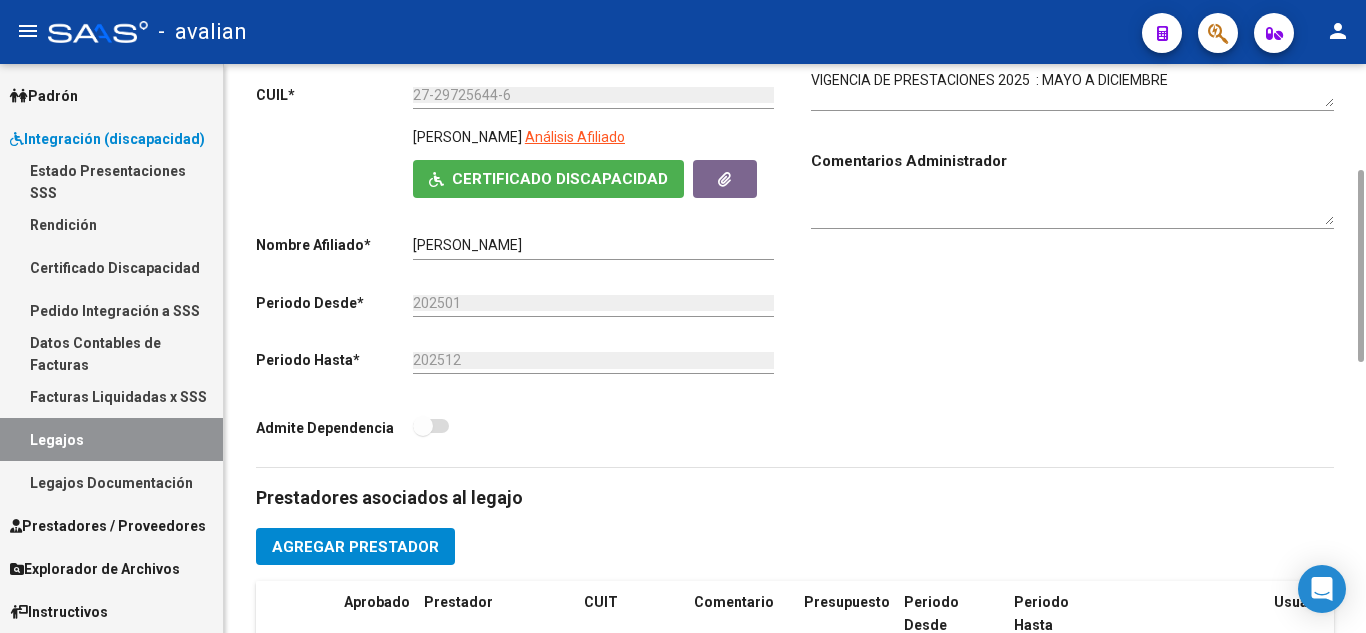 scroll, scrollTop: 0, scrollLeft: 0, axis: both 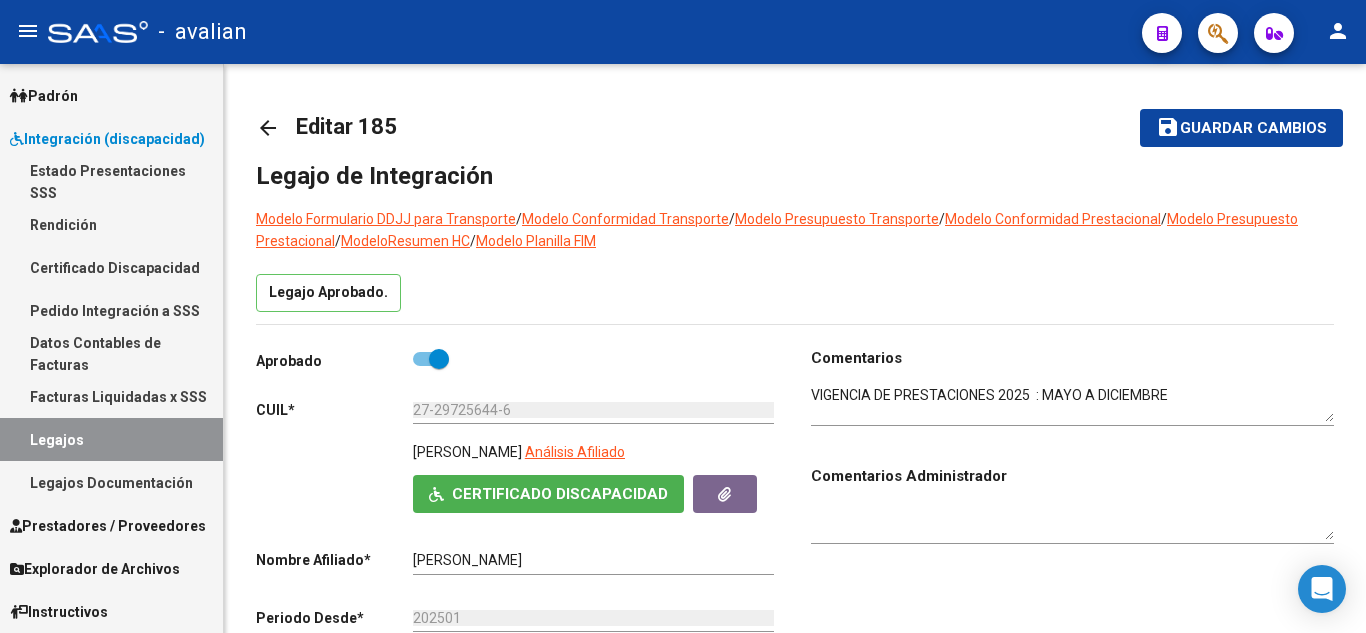 click on "Legajos" at bounding box center [111, 439] 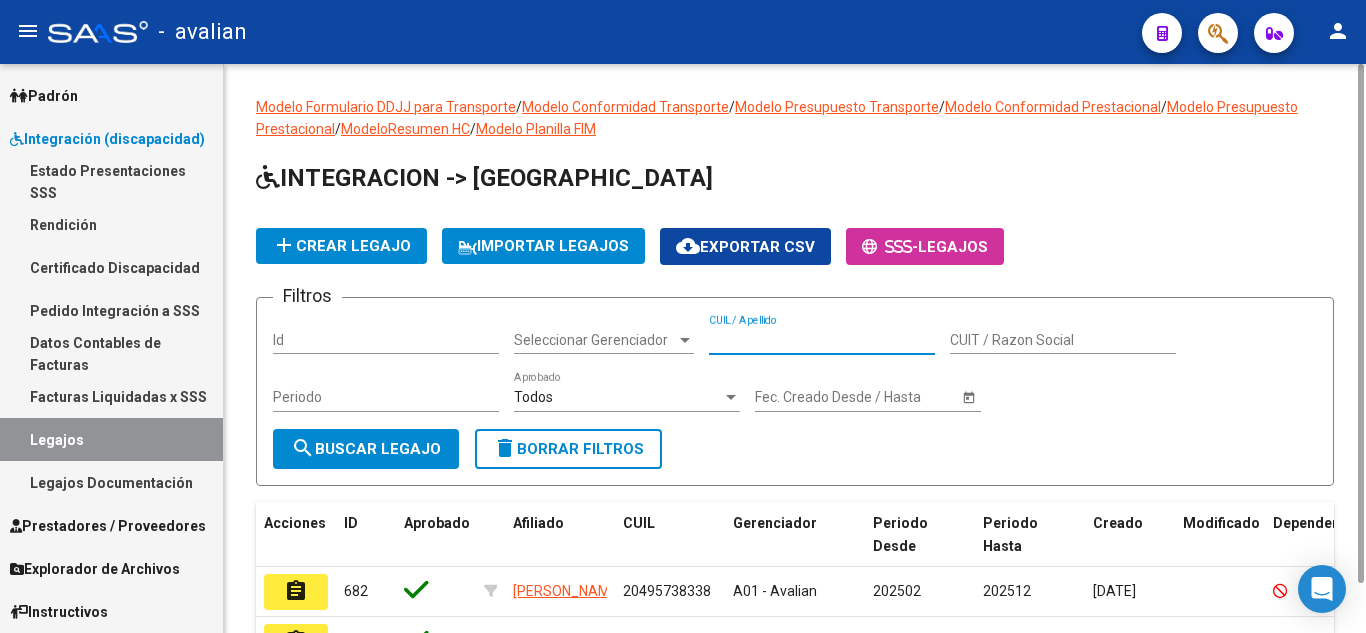 click on "CUIL / Apellido" at bounding box center (822, 340) 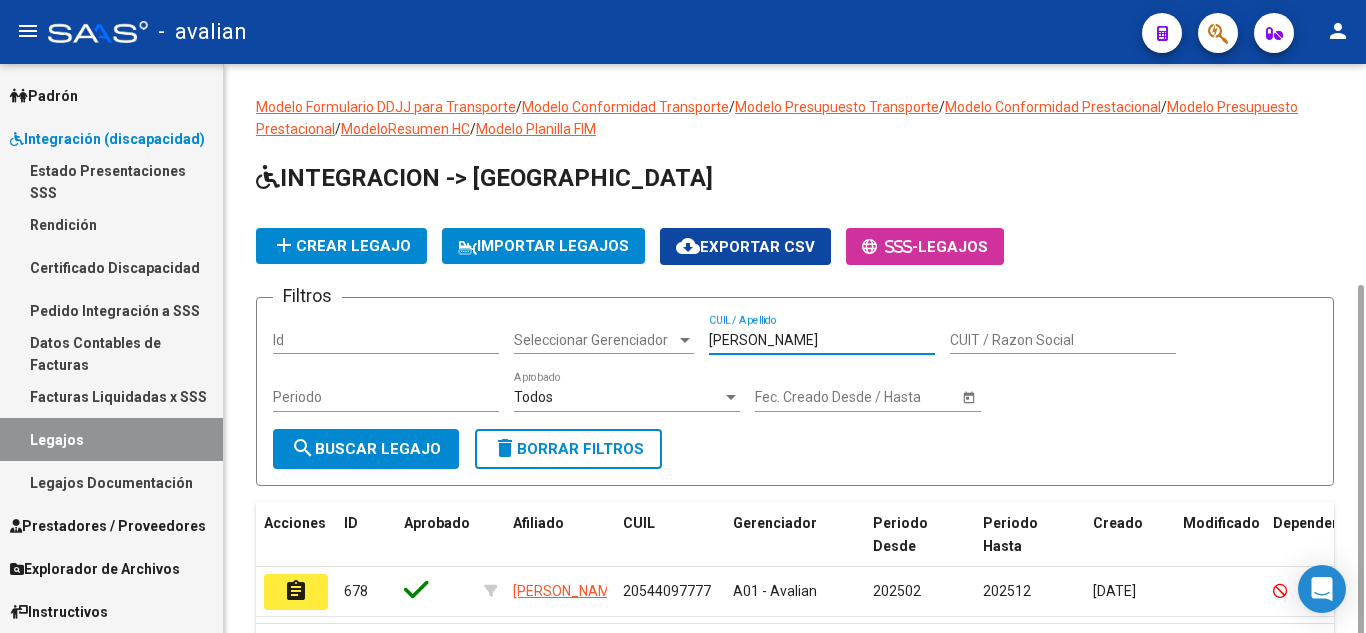 scroll, scrollTop: 121, scrollLeft: 0, axis: vertical 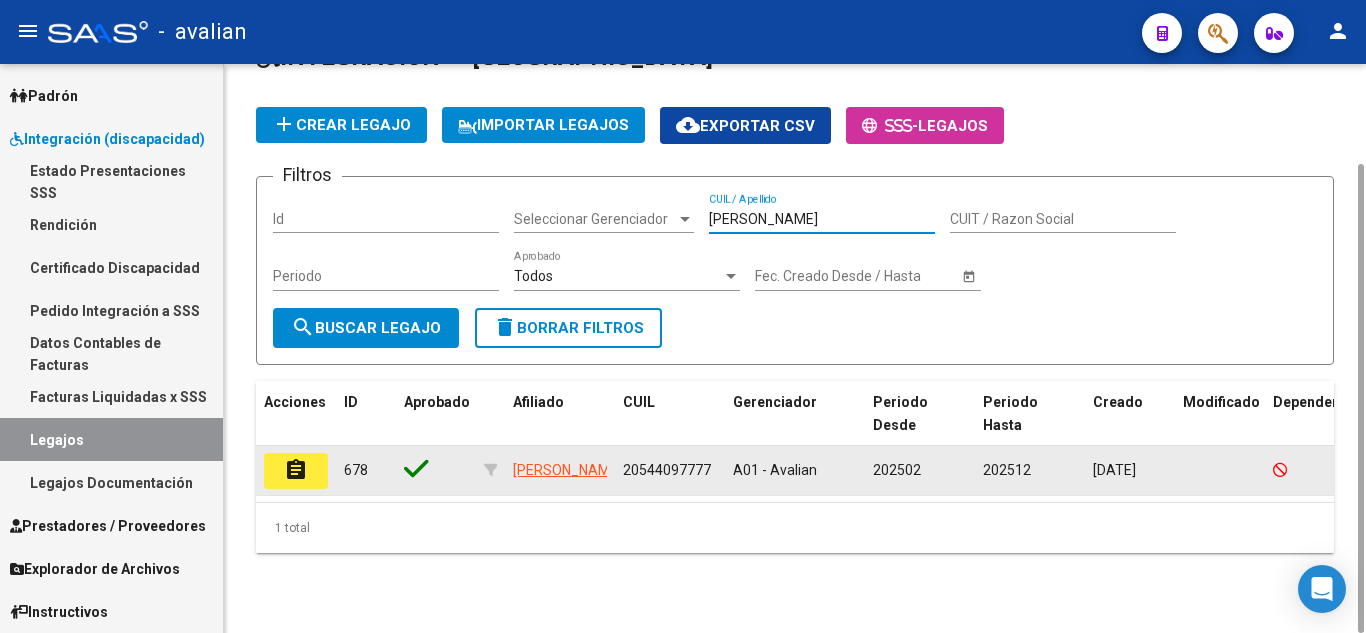 type on "[PERSON_NAME]" 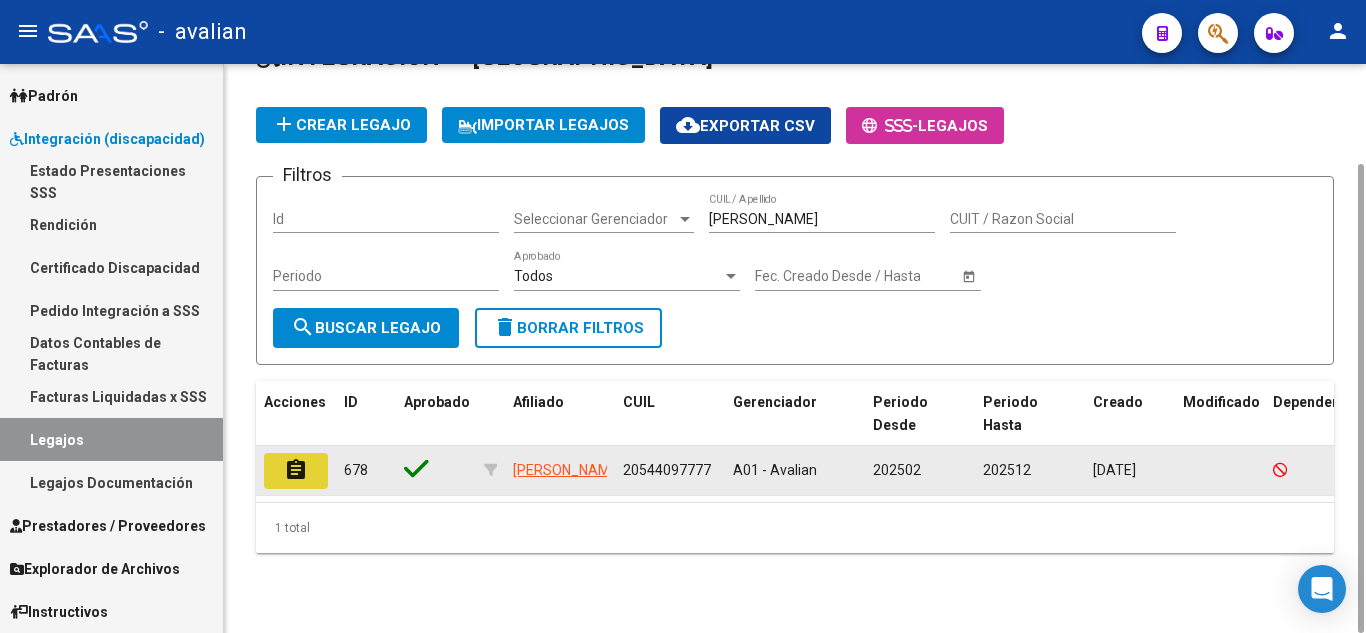 click on "assignment" 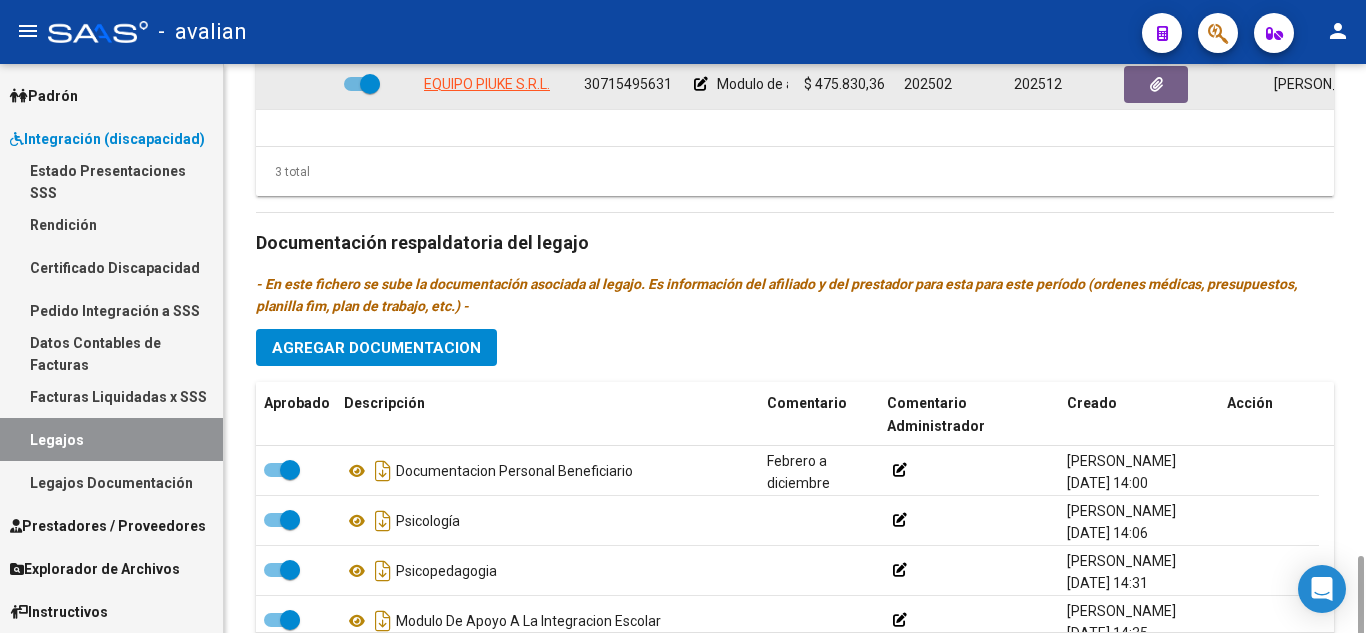 scroll, scrollTop: 1115, scrollLeft: 0, axis: vertical 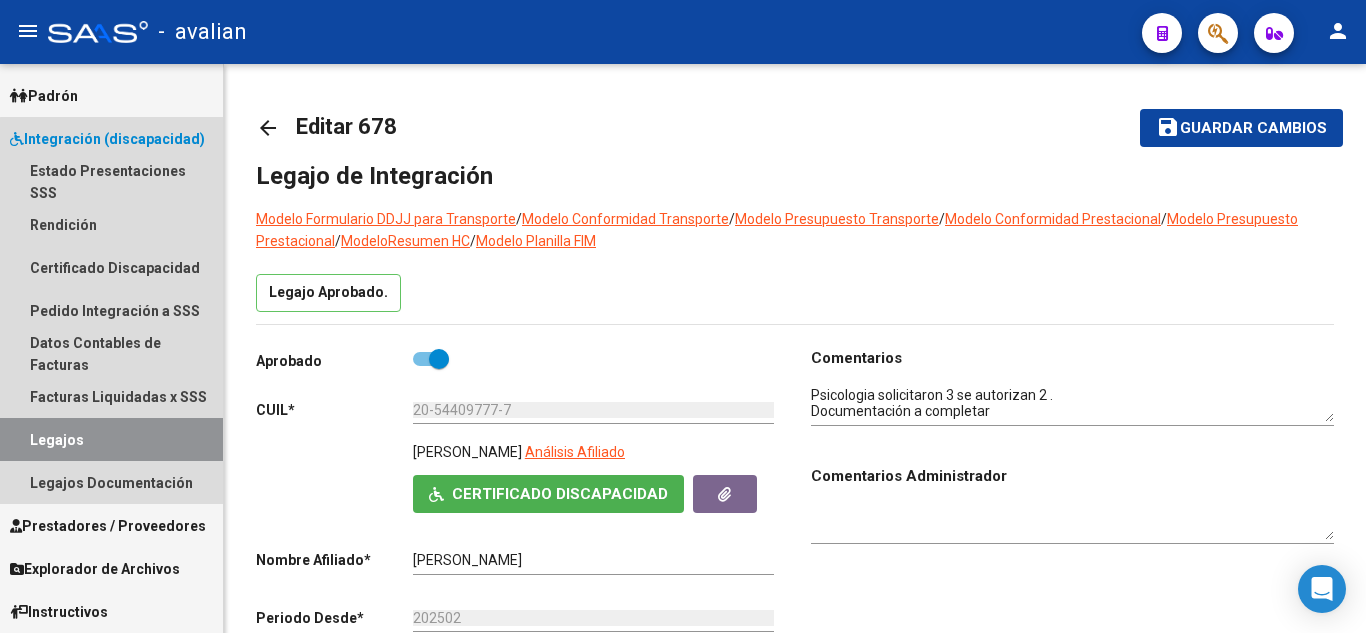 click on "Legajos" at bounding box center [111, 439] 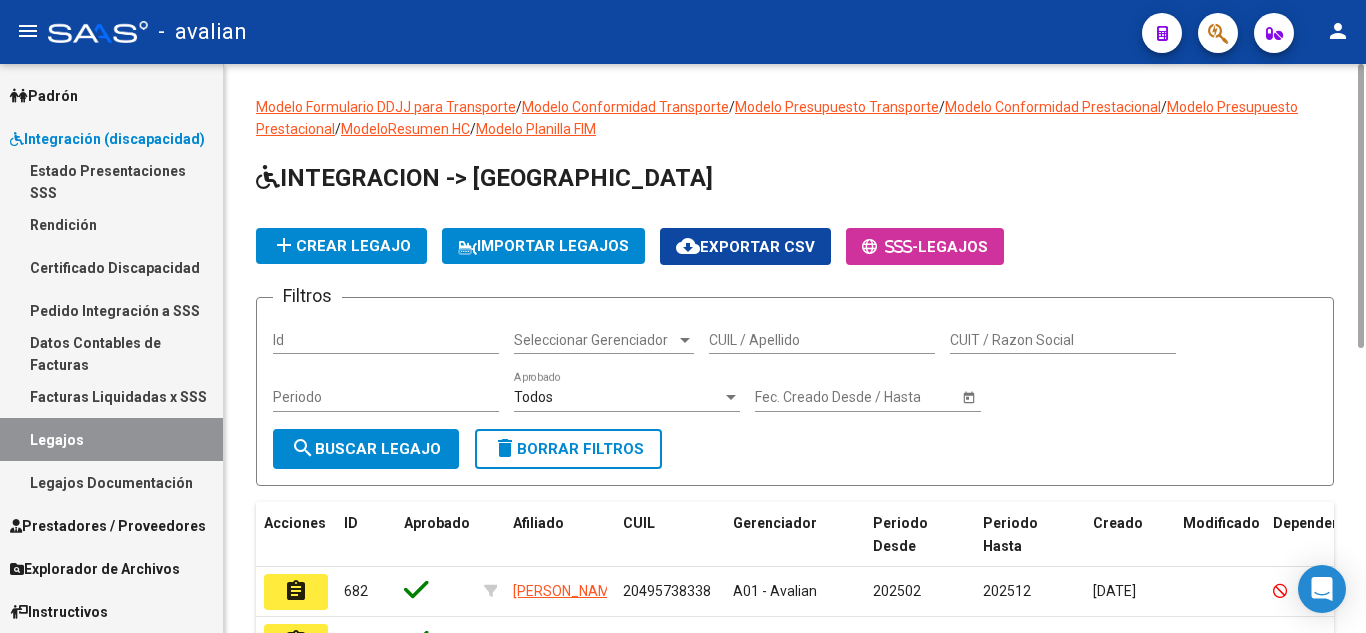 click on "CUIL / Apellido" at bounding box center (822, 340) 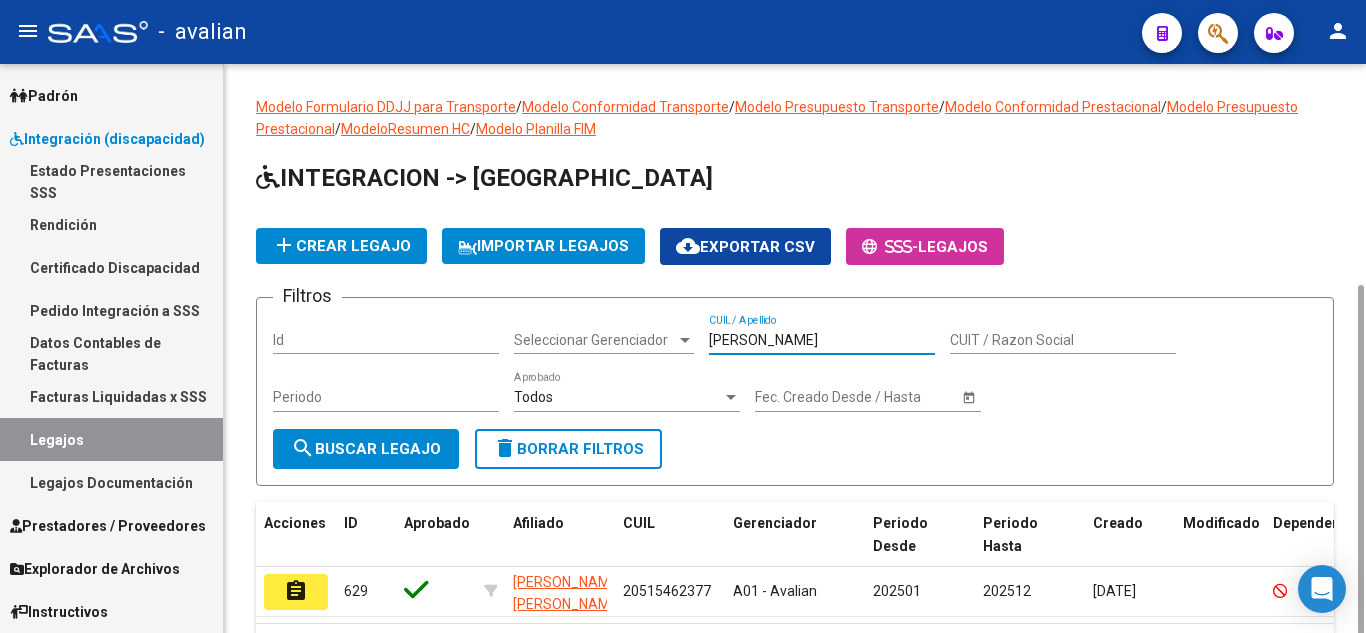 scroll, scrollTop: 121, scrollLeft: 0, axis: vertical 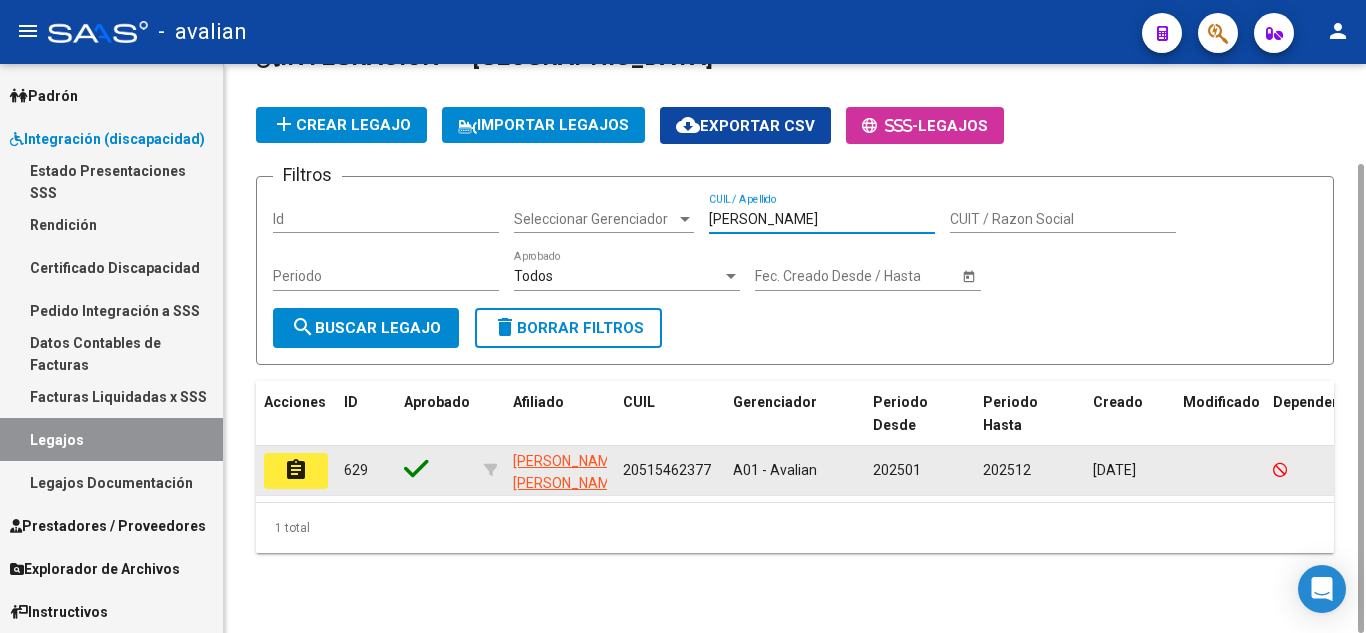type on "[PERSON_NAME]" 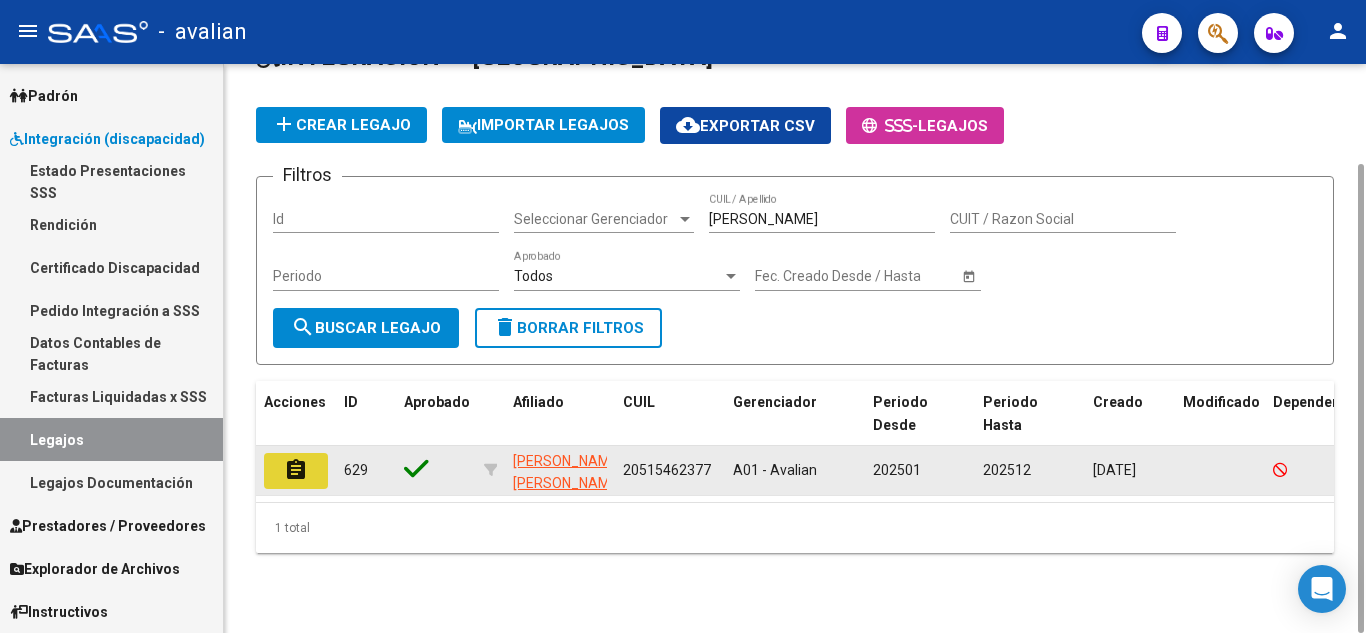 click on "assignment" 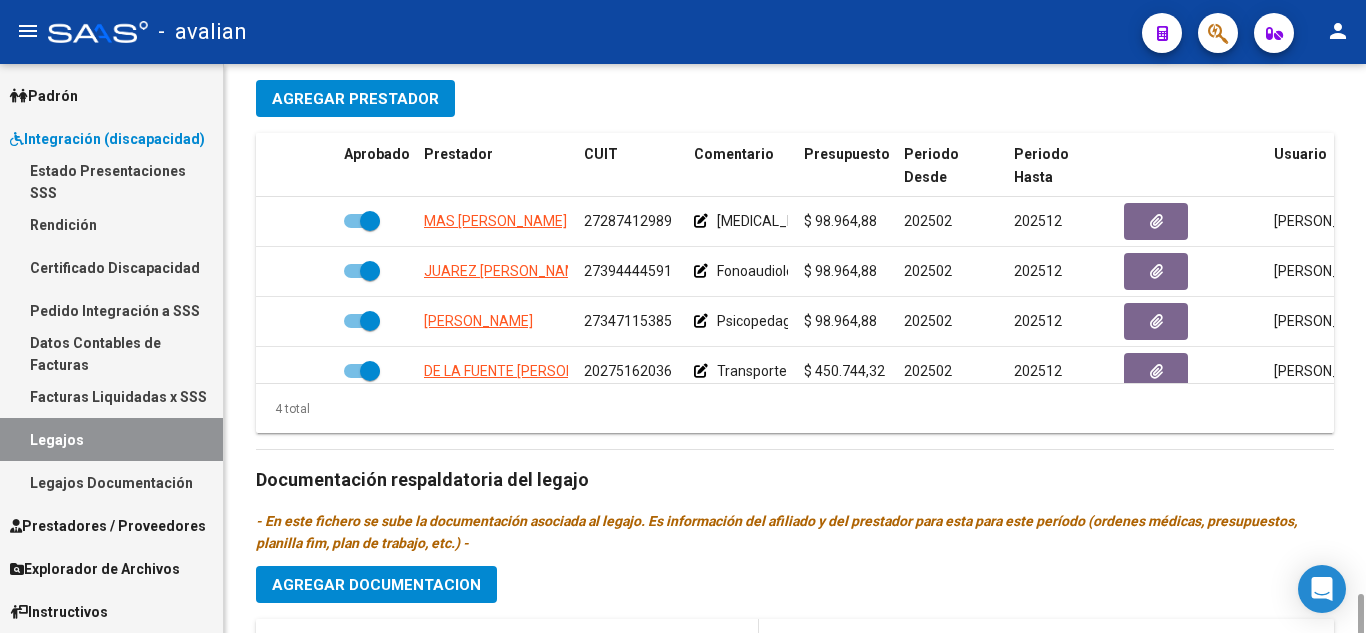 scroll, scrollTop: 1152, scrollLeft: 0, axis: vertical 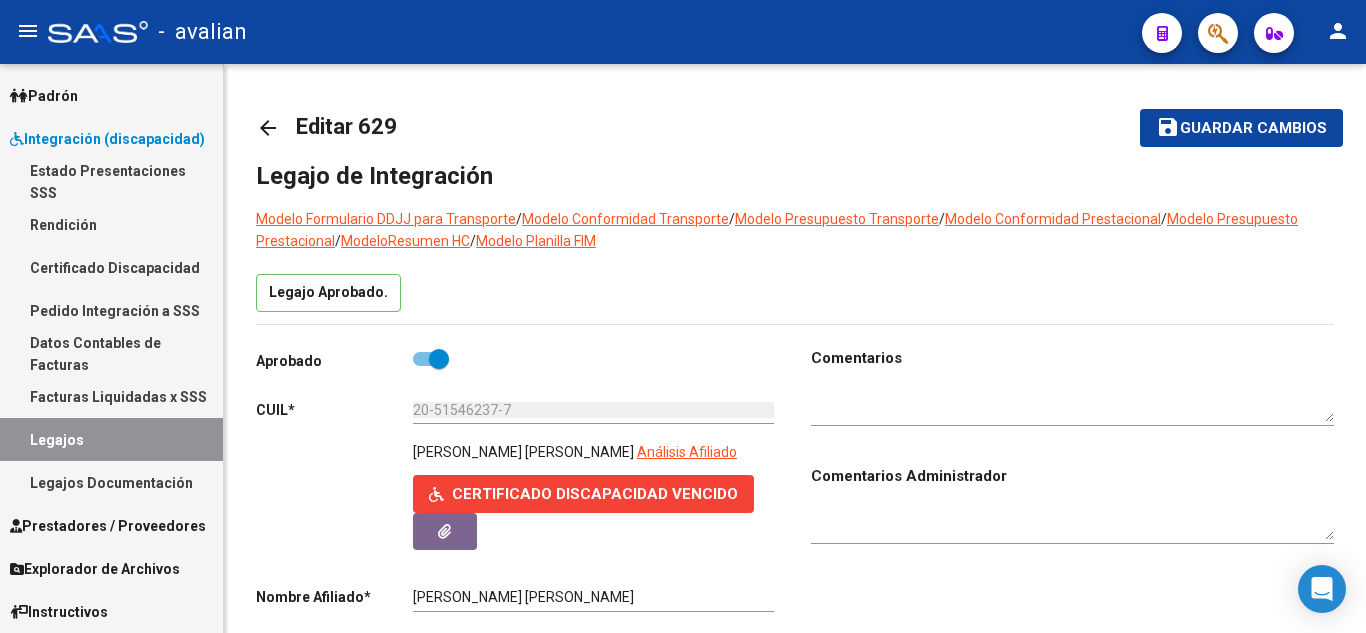 click on "Legajos" at bounding box center [111, 439] 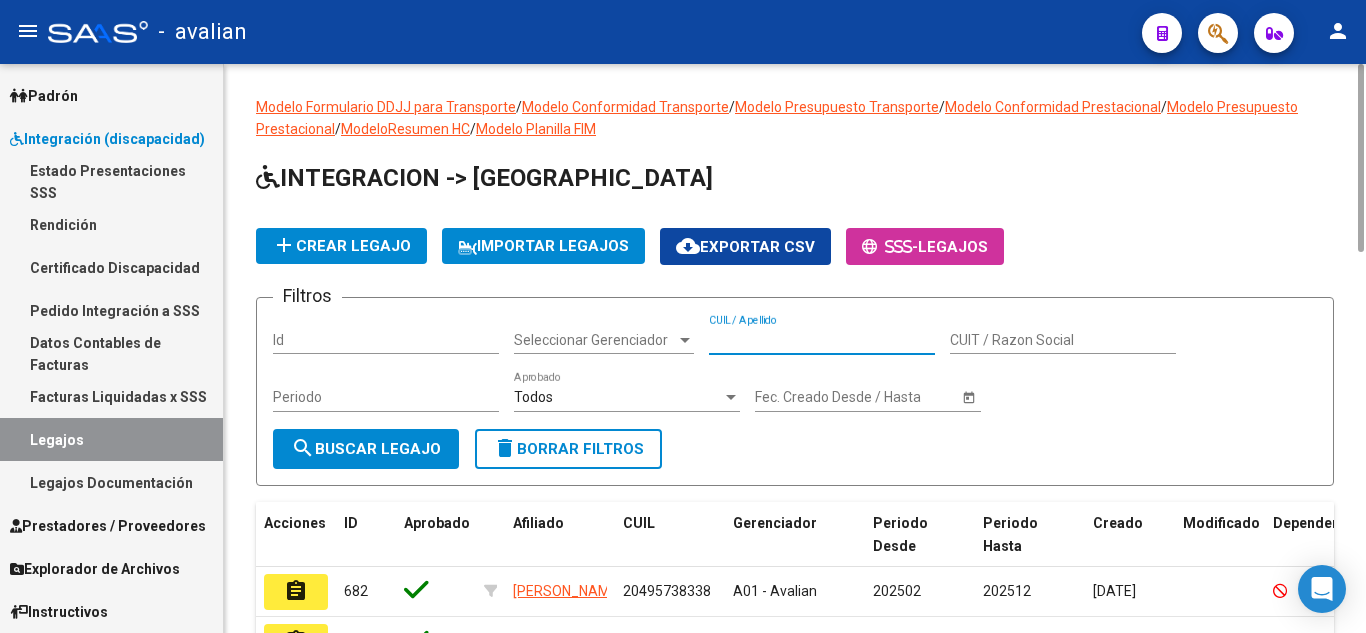 paste on "[PERSON_NAME]" 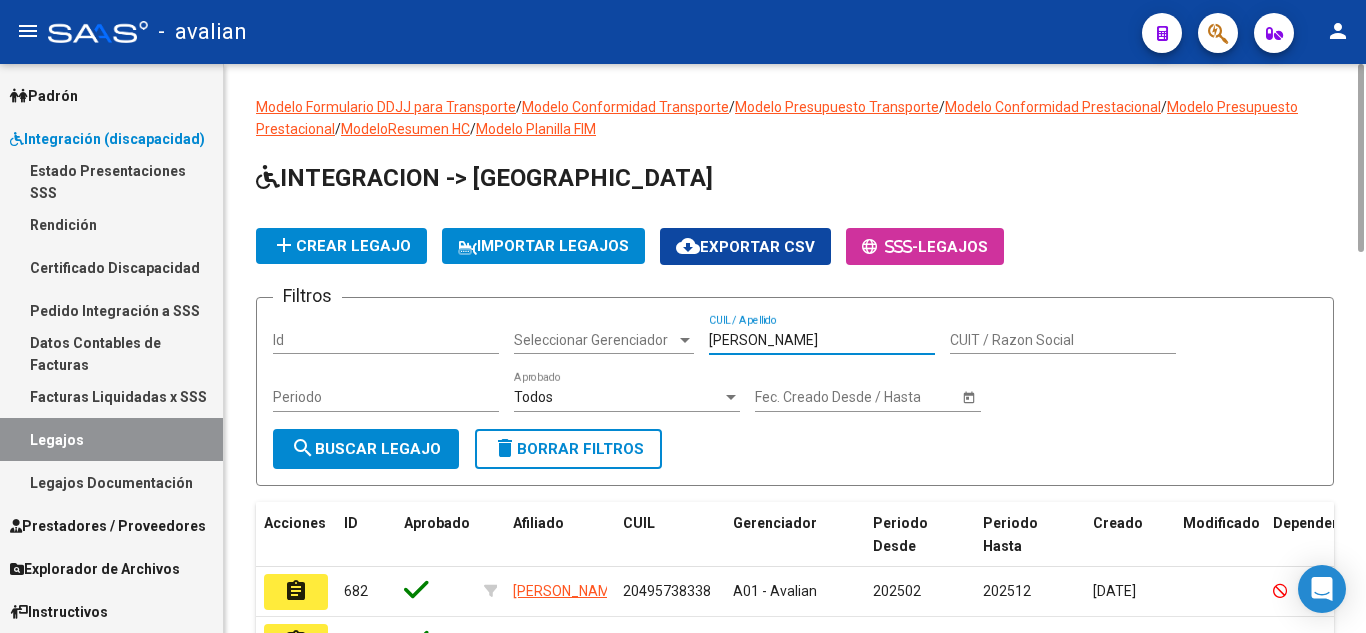type on "[PERSON_NAME]" 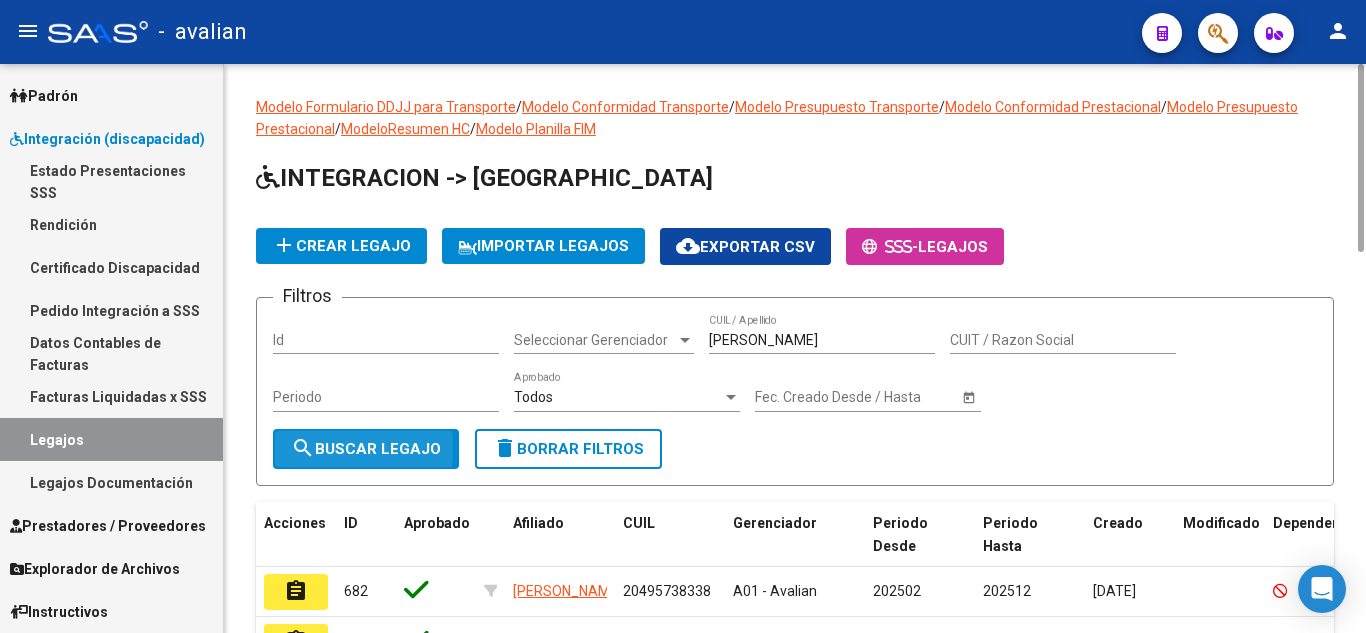 click on "search" 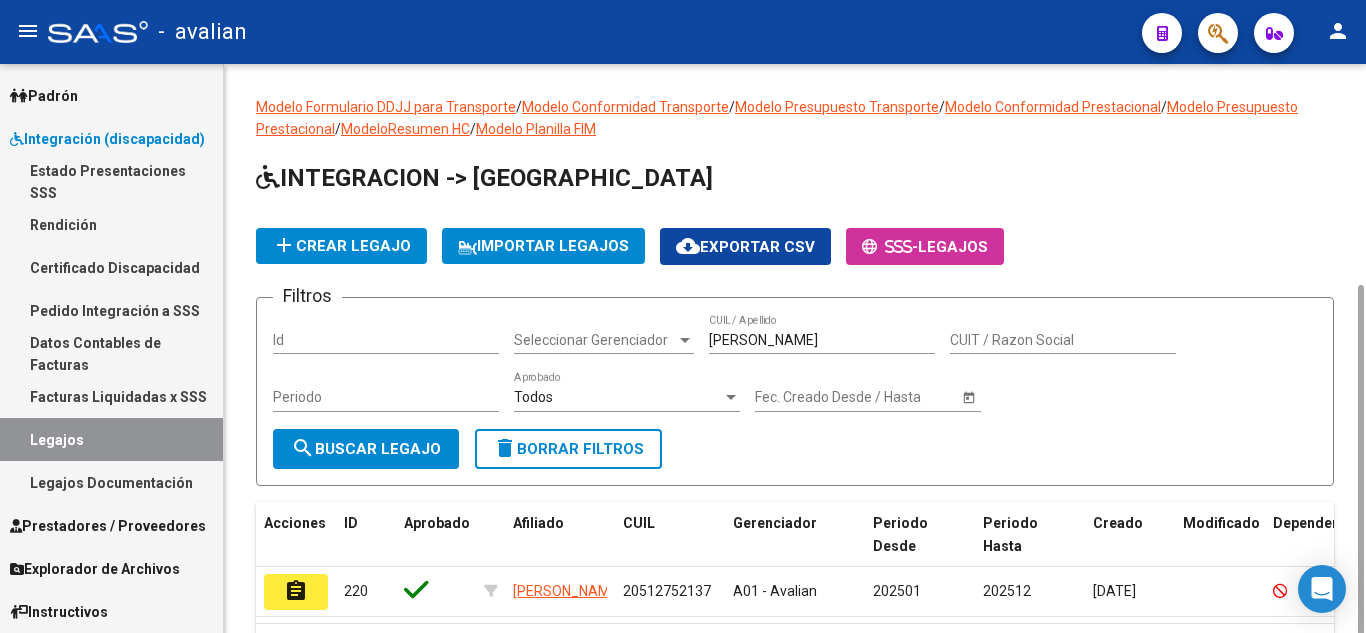 scroll, scrollTop: 121, scrollLeft: 0, axis: vertical 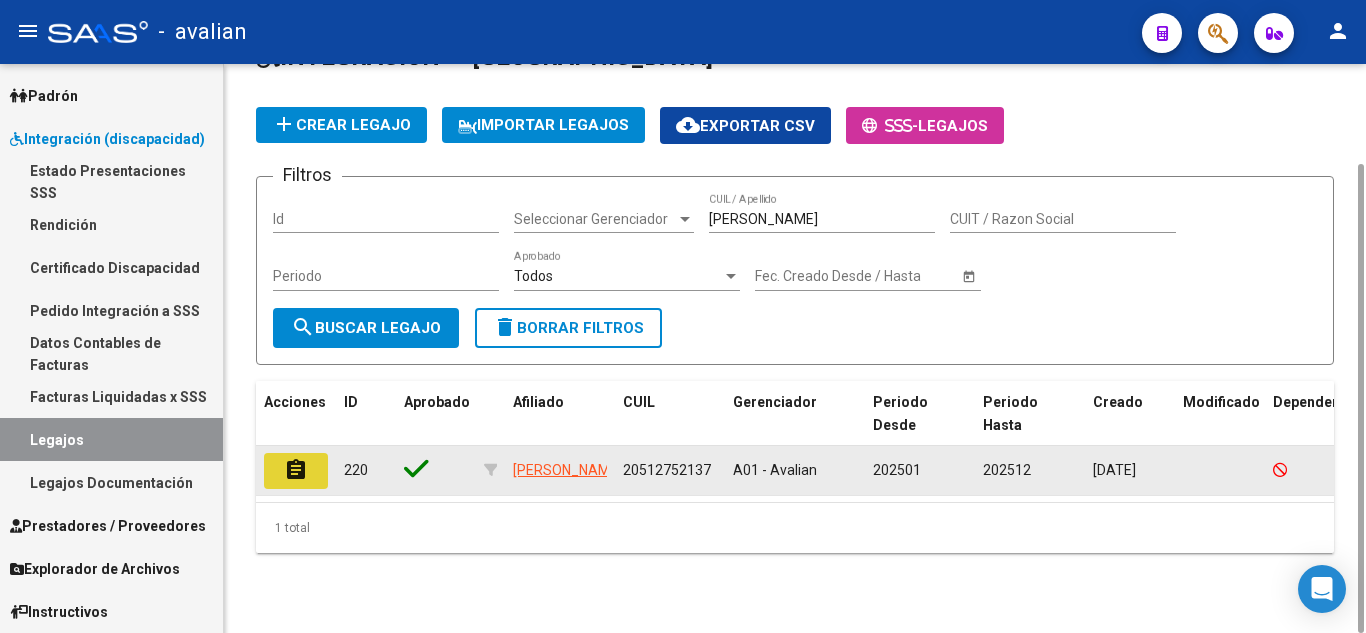 click on "assignment" 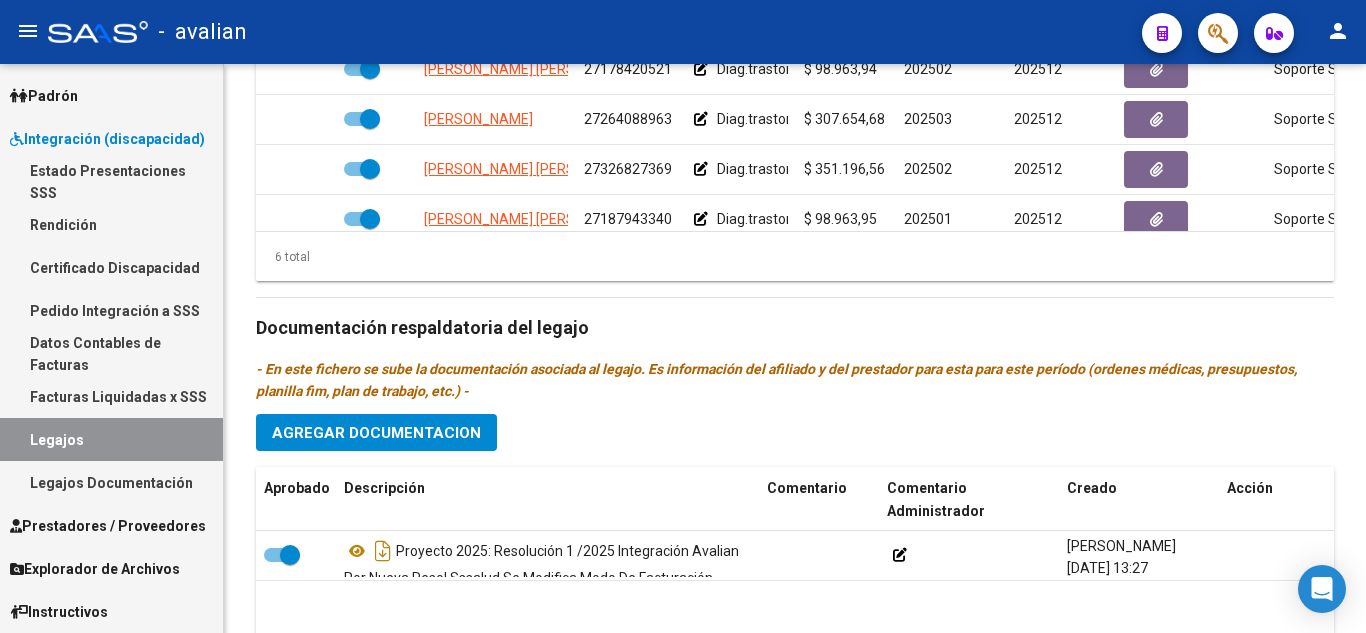 scroll, scrollTop: 1152, scrollLeft: 0, axis: vertical 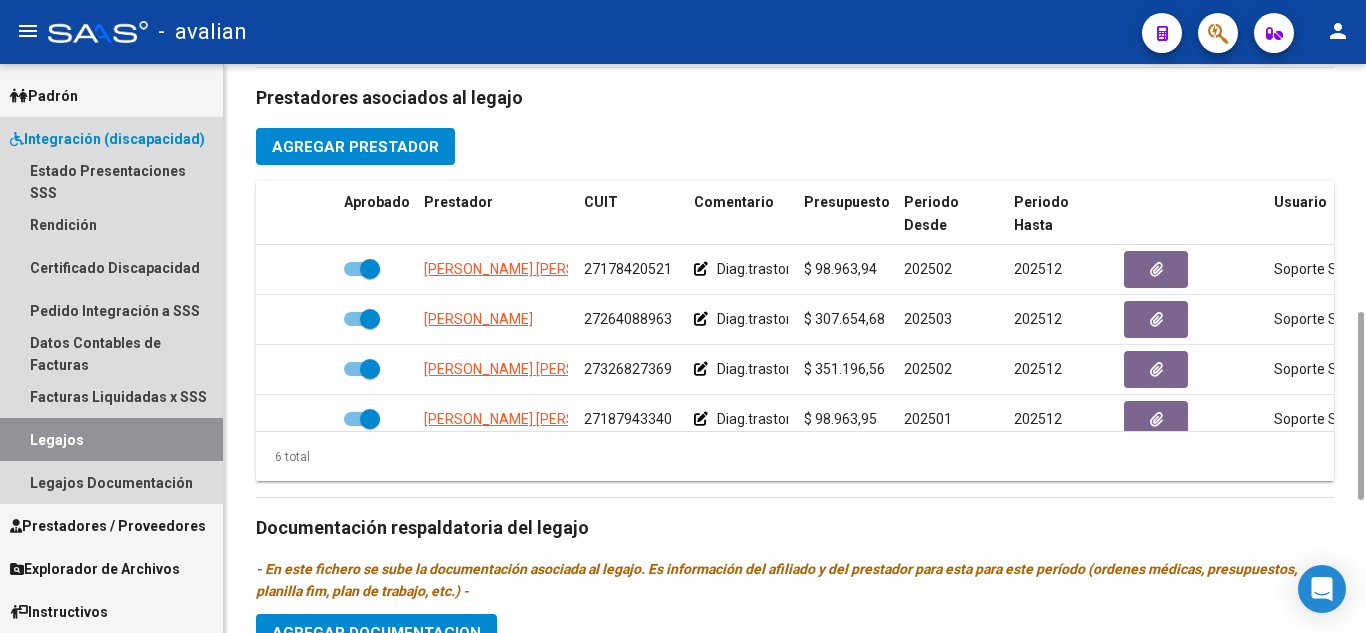 click on "Legajos" at bounding box center (111, 439) 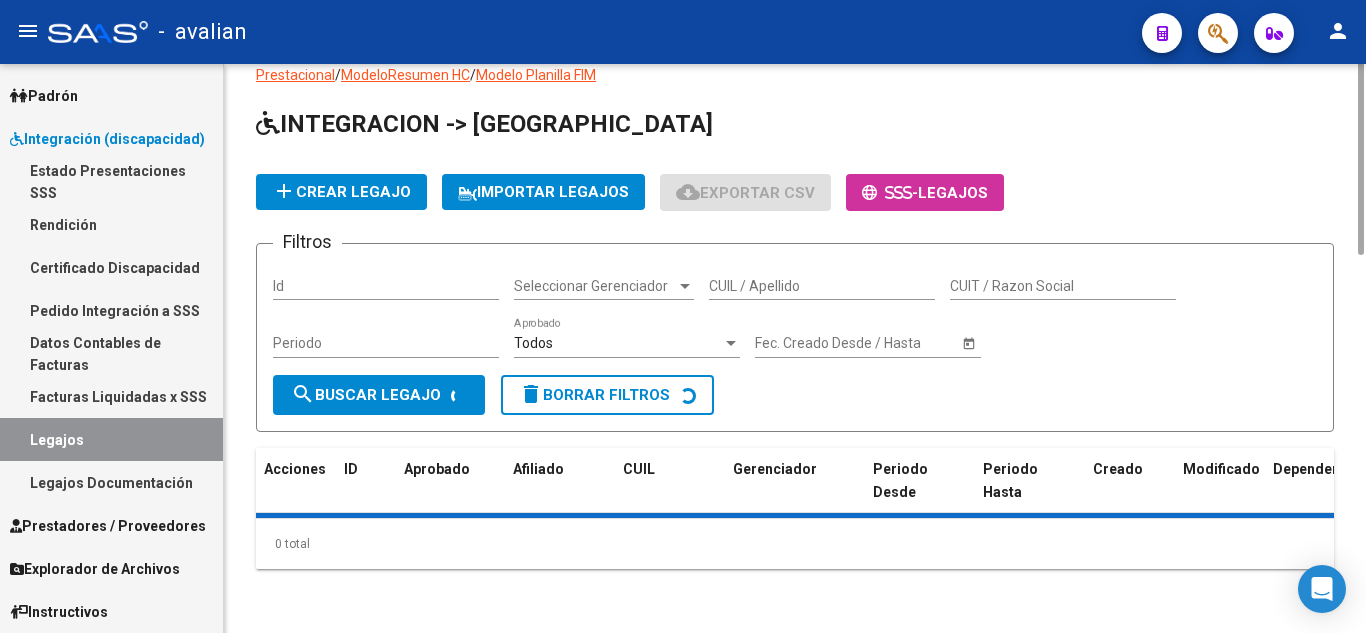 scroll, scrollTop: 0, scrollLeft: 0, axis: both 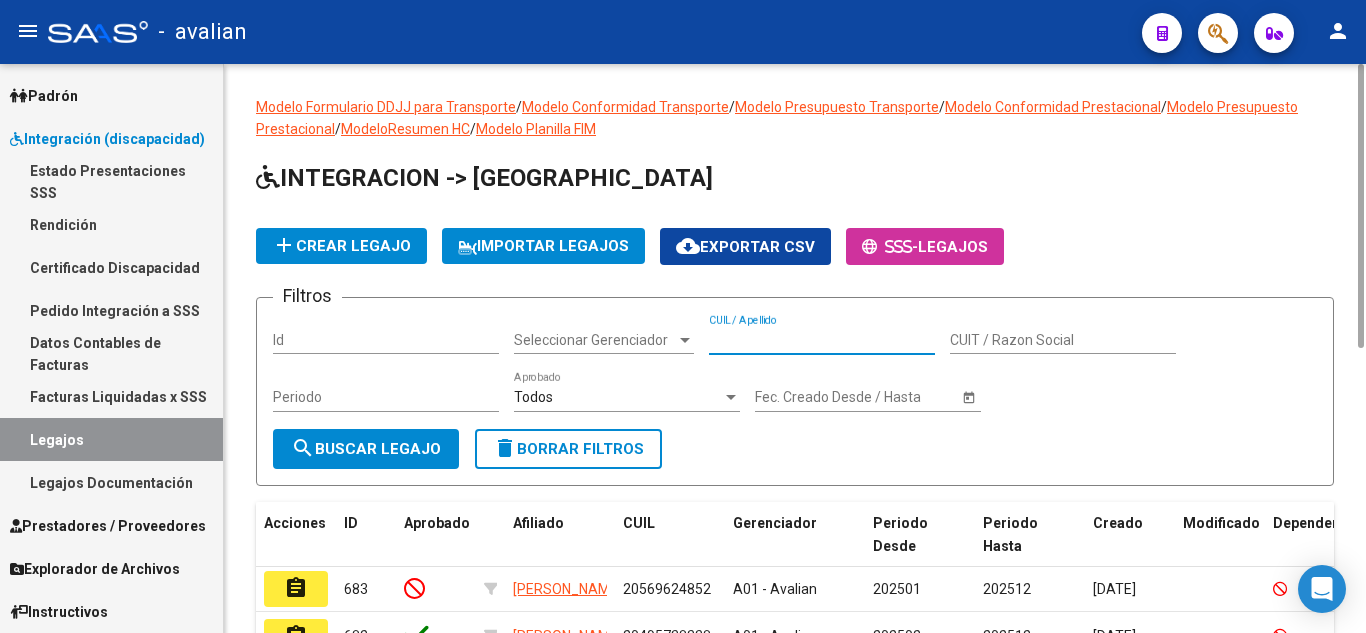 click on "CUIL / Apellido" at bounding box center [822, 340] 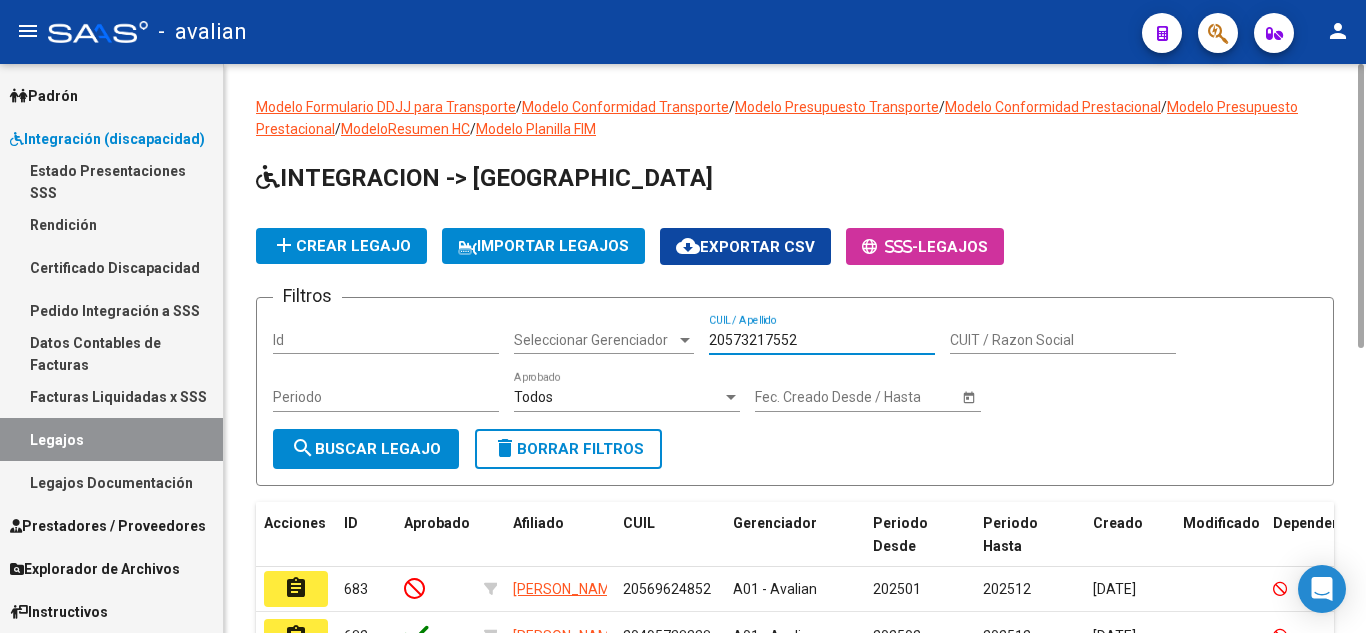 type on "20573217552" 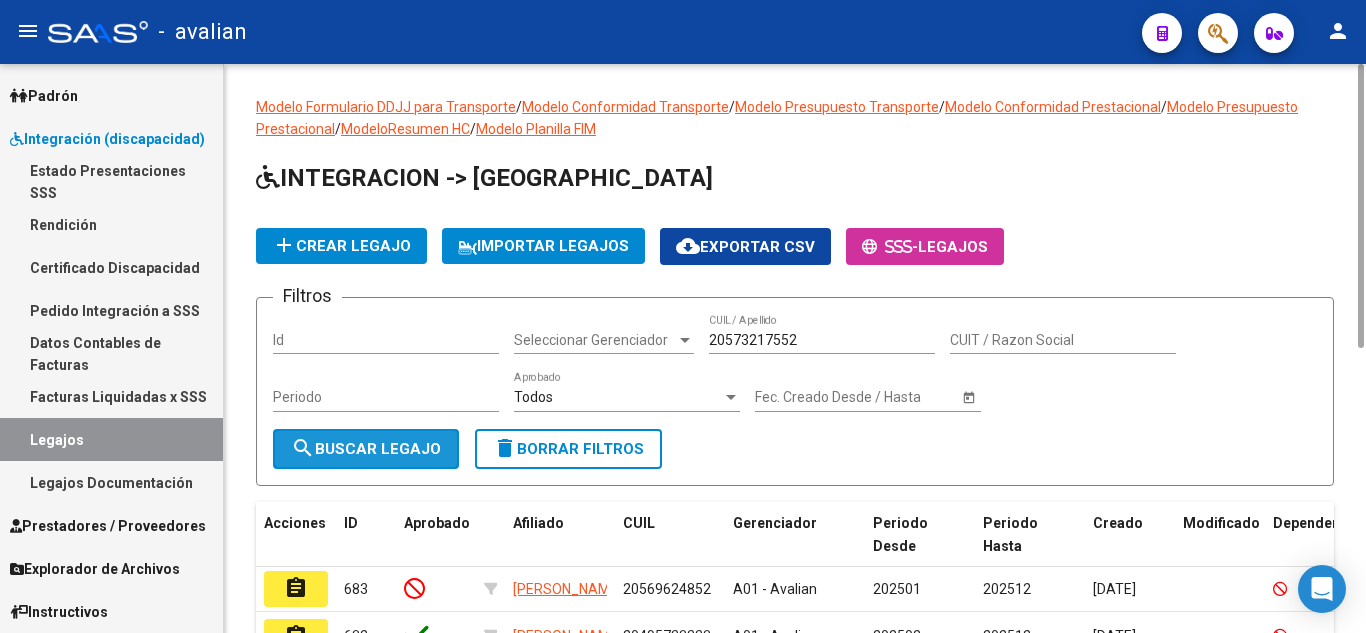 click on "search  Buscar Legajo" 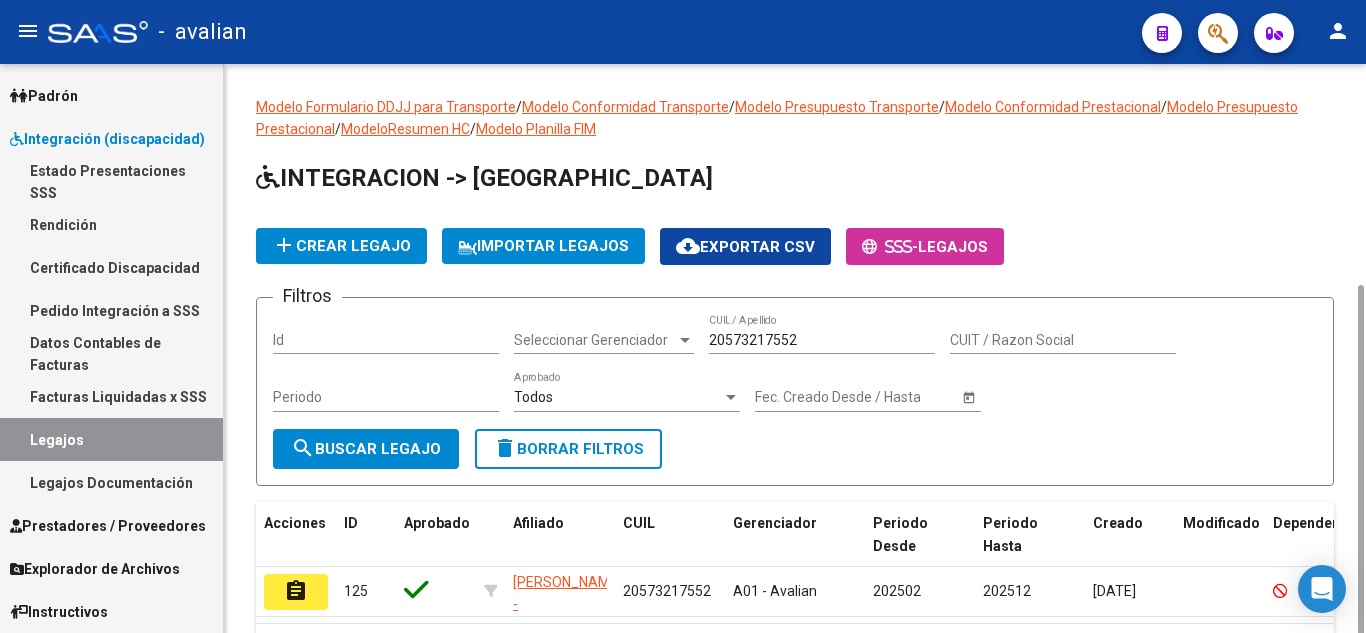scroll, scrollTop: 121, scrollLeft: 0, axis: vertical 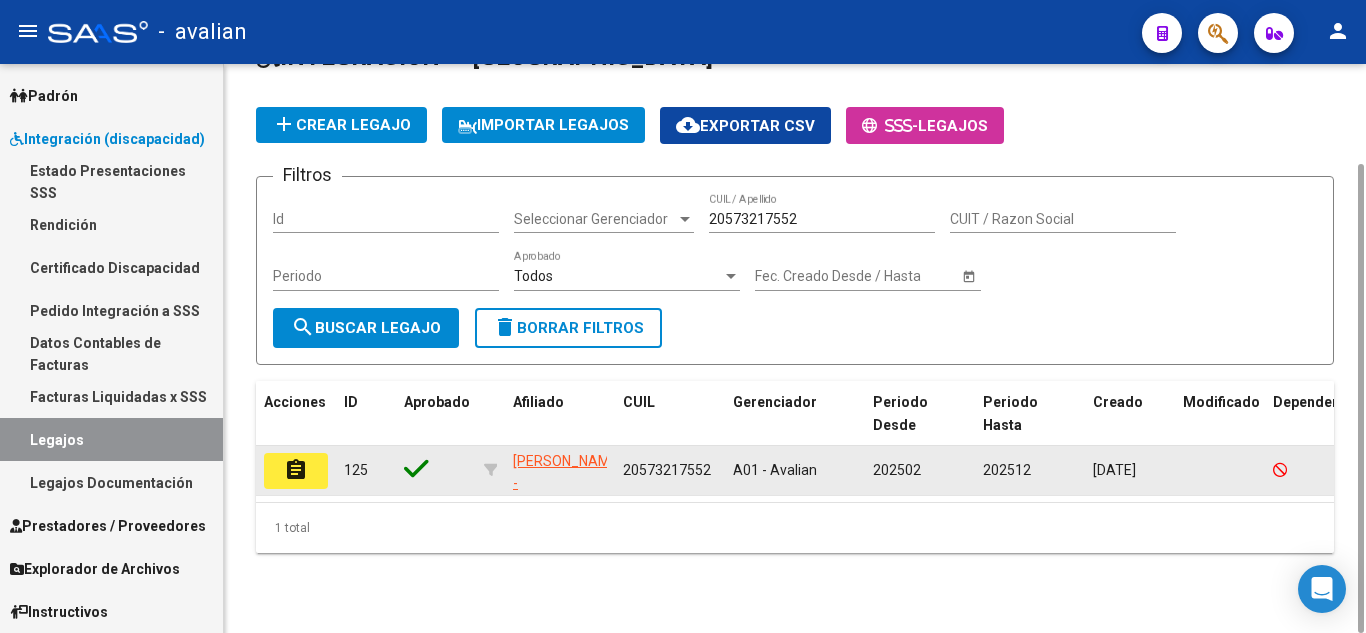 click on "assignment" 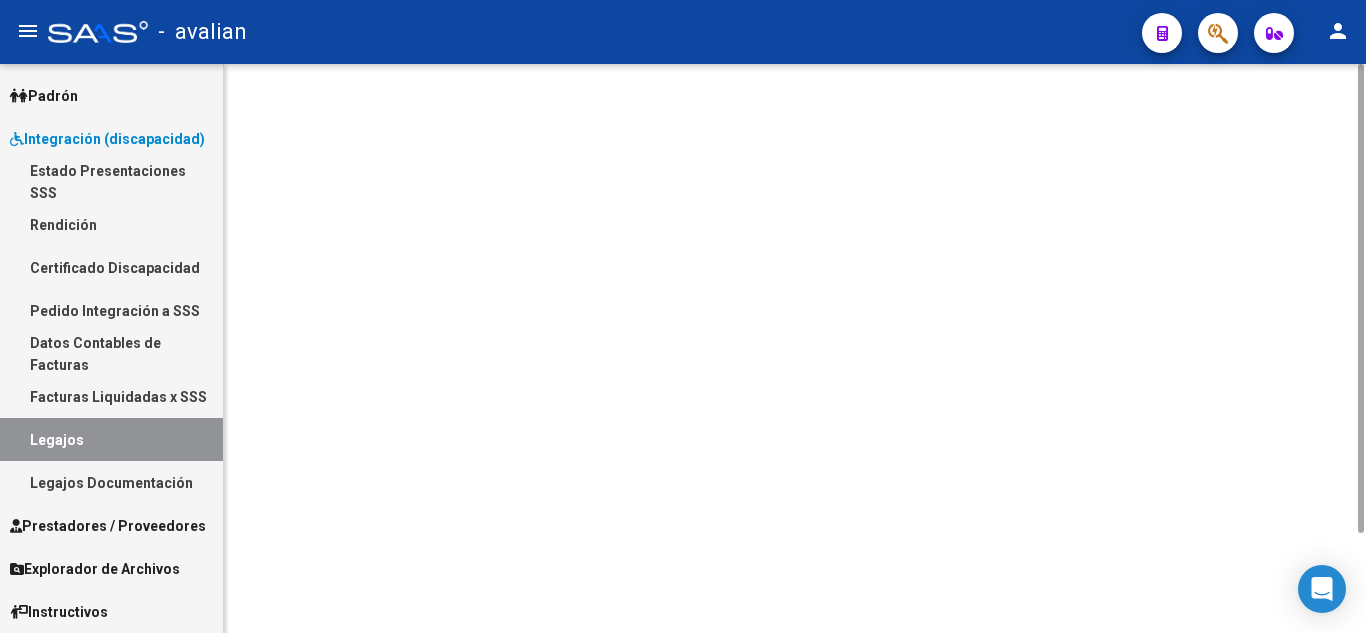 scroll, scrollTop: 0, scrollLeft: 0, axis: both 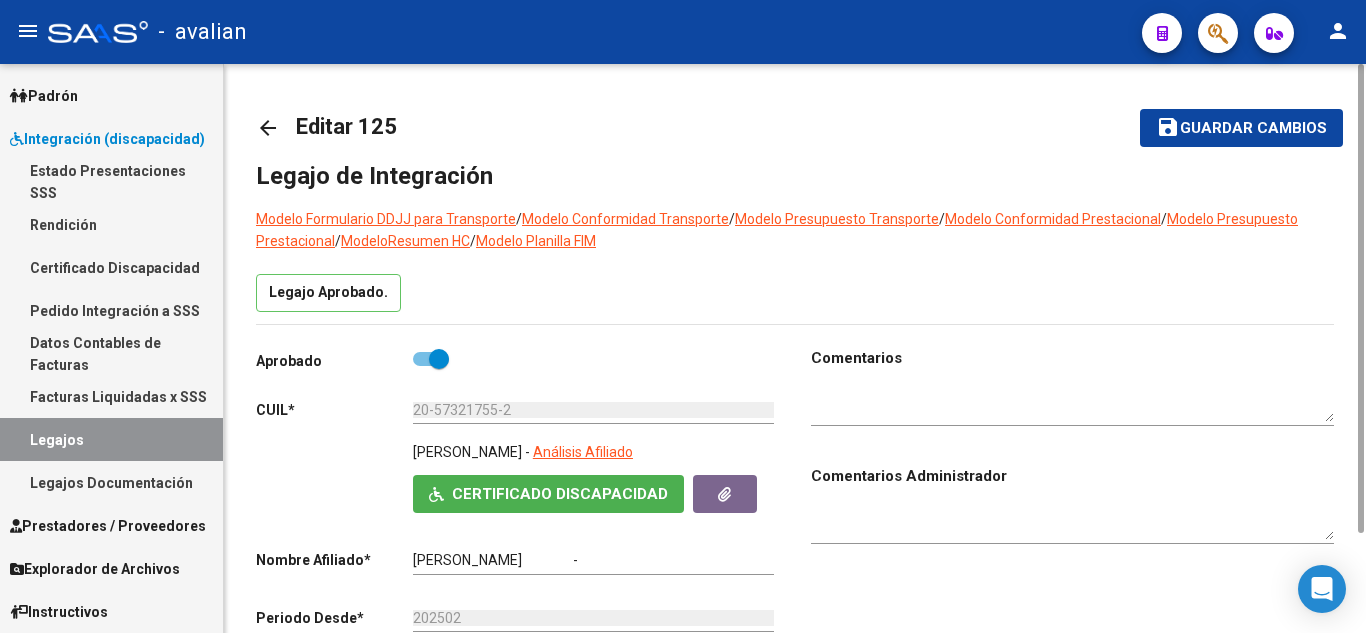 type on "[PERSON_NAME]" 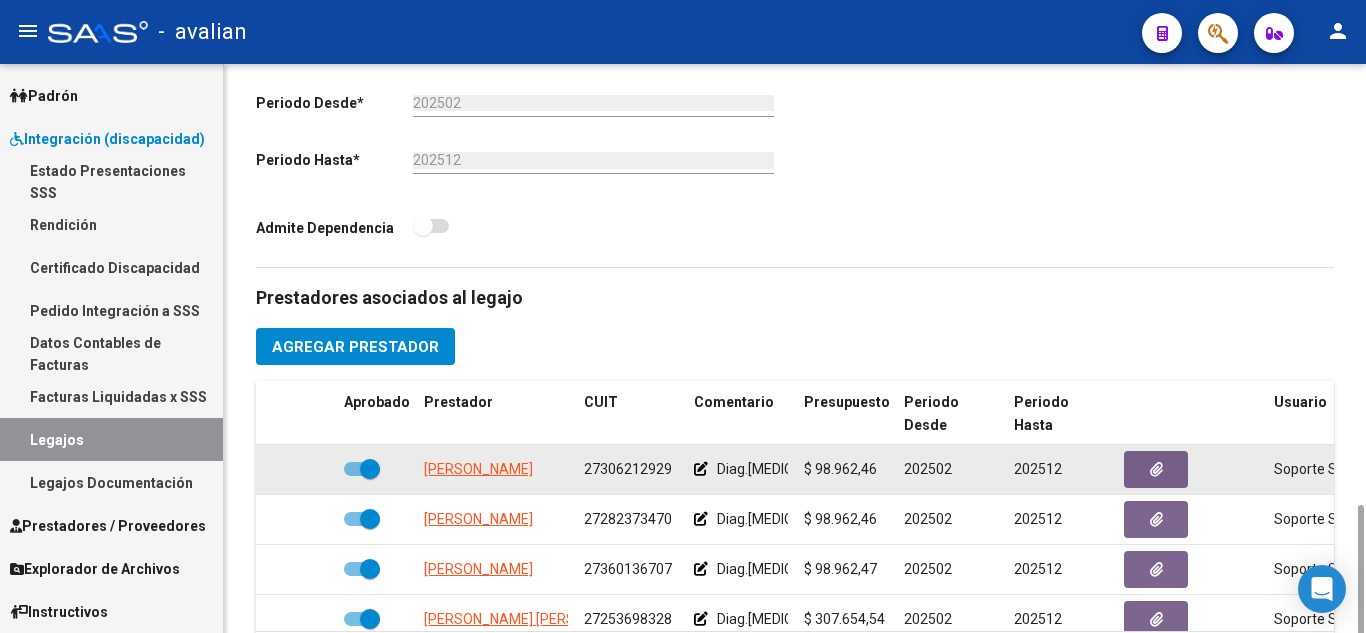 scroll, scrollTop: 715, scrollLeft: 0, axis: vertical 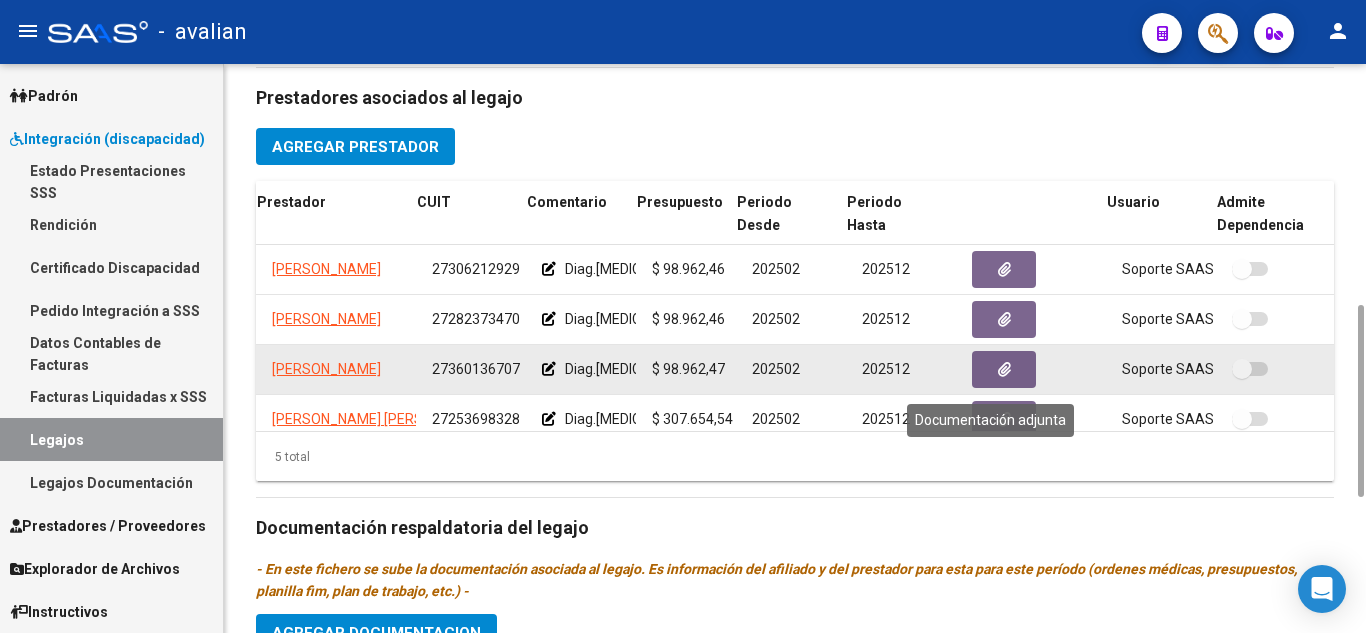 click 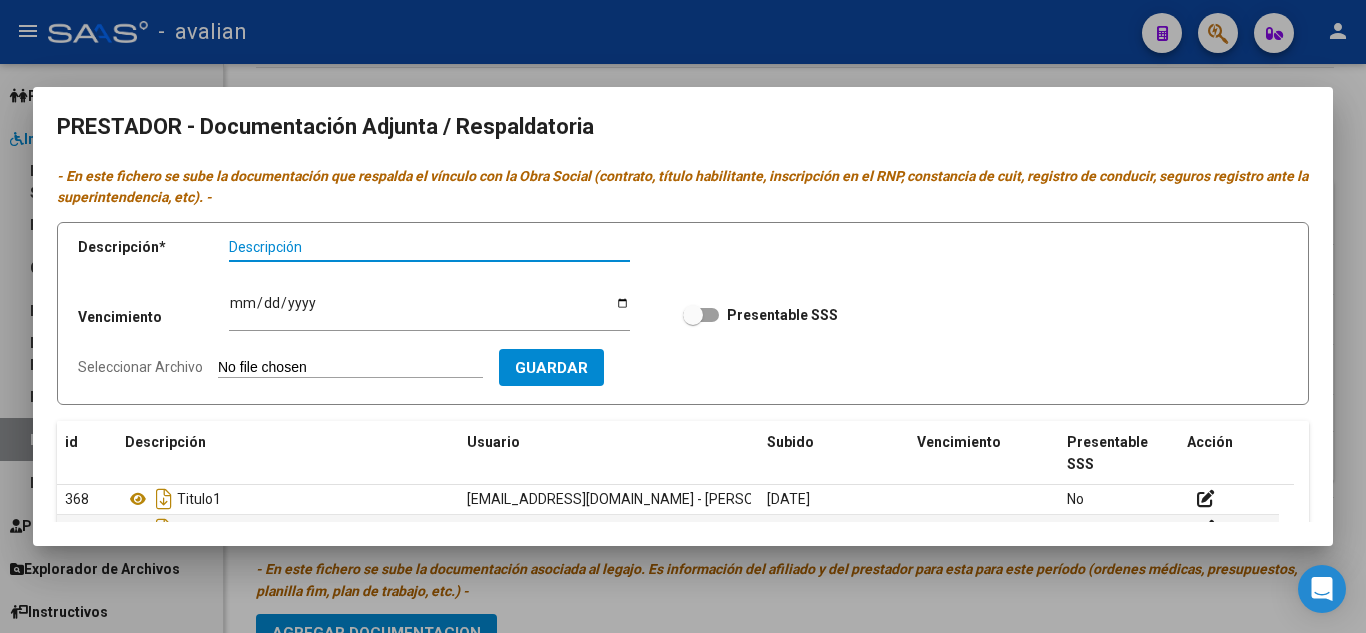 scroll, scrollTop: 0, scrollLeft: 0, axis: both 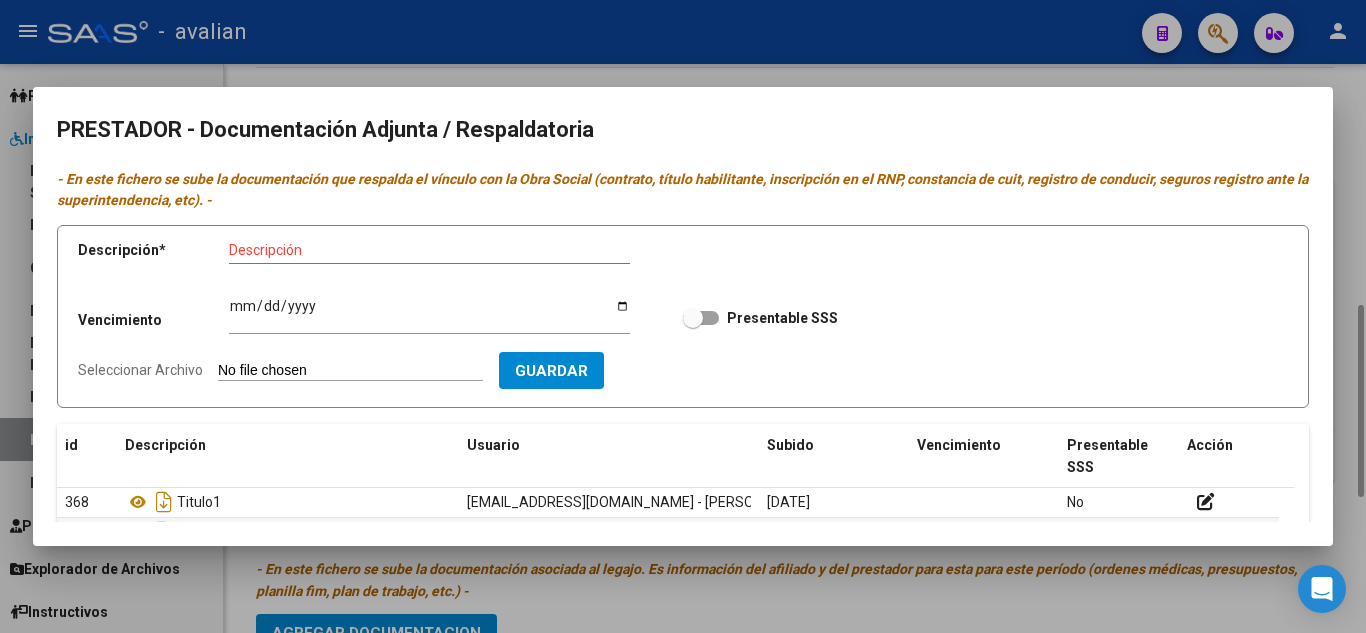 drag, startPoint x: 867, startPoint y: 54, endPoint x: 867, endPoint y: 77, distance: 23 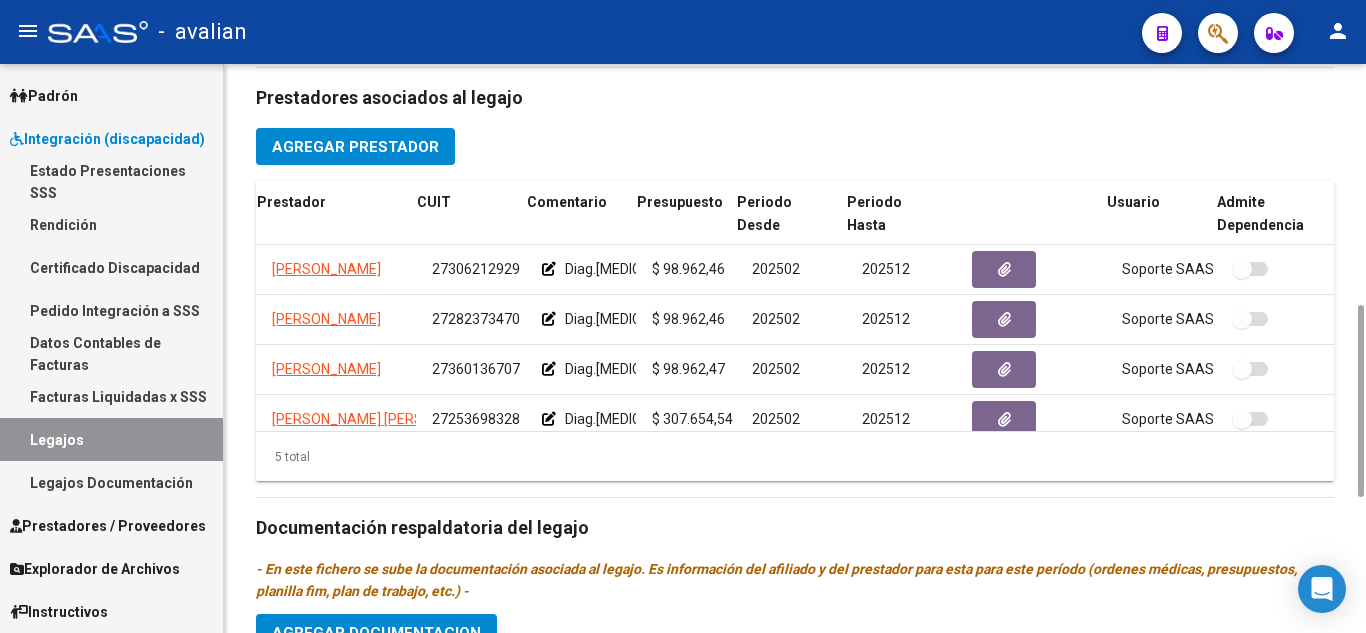 scroll, scrollTop: 0, scrollLeft: 0, axis: both 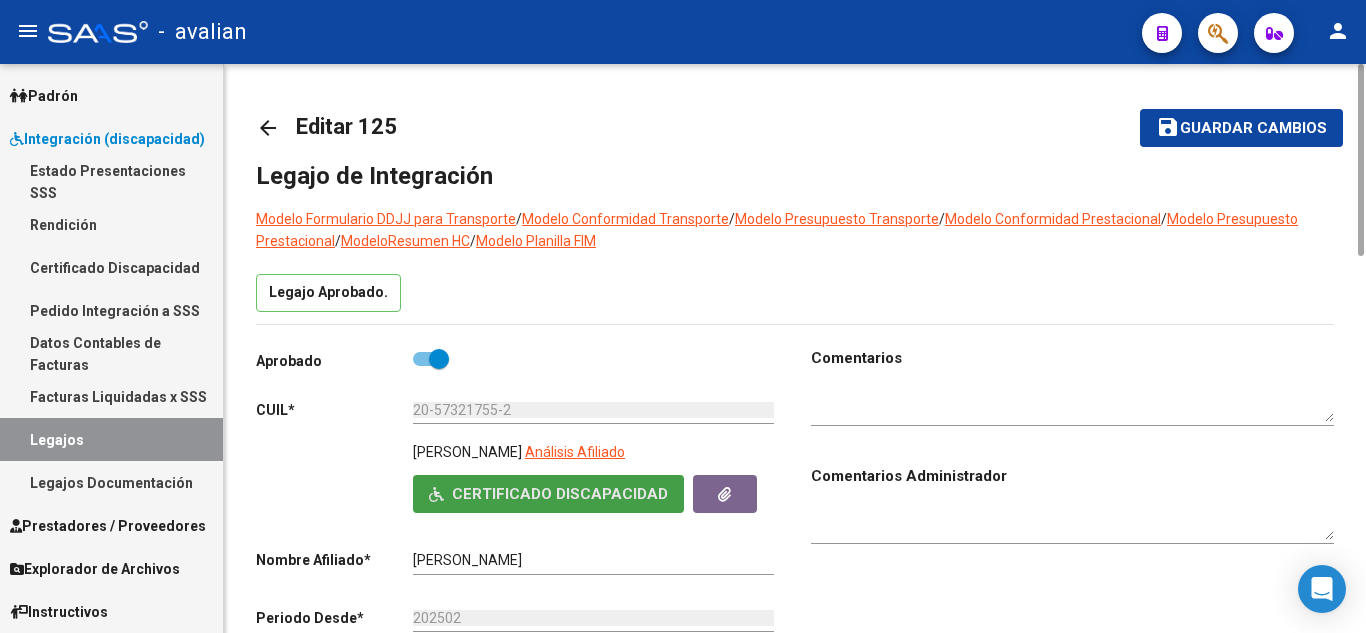 click on "Certificado Discapacidad" 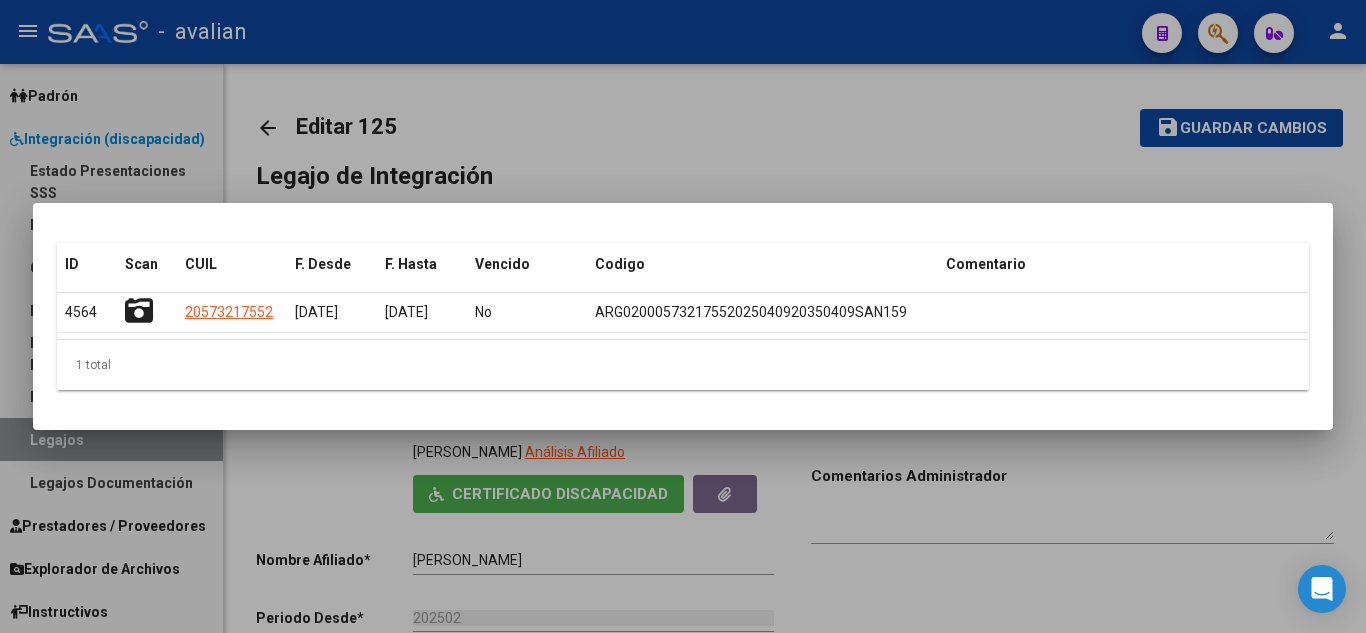 click at bounding box center [683, 316] 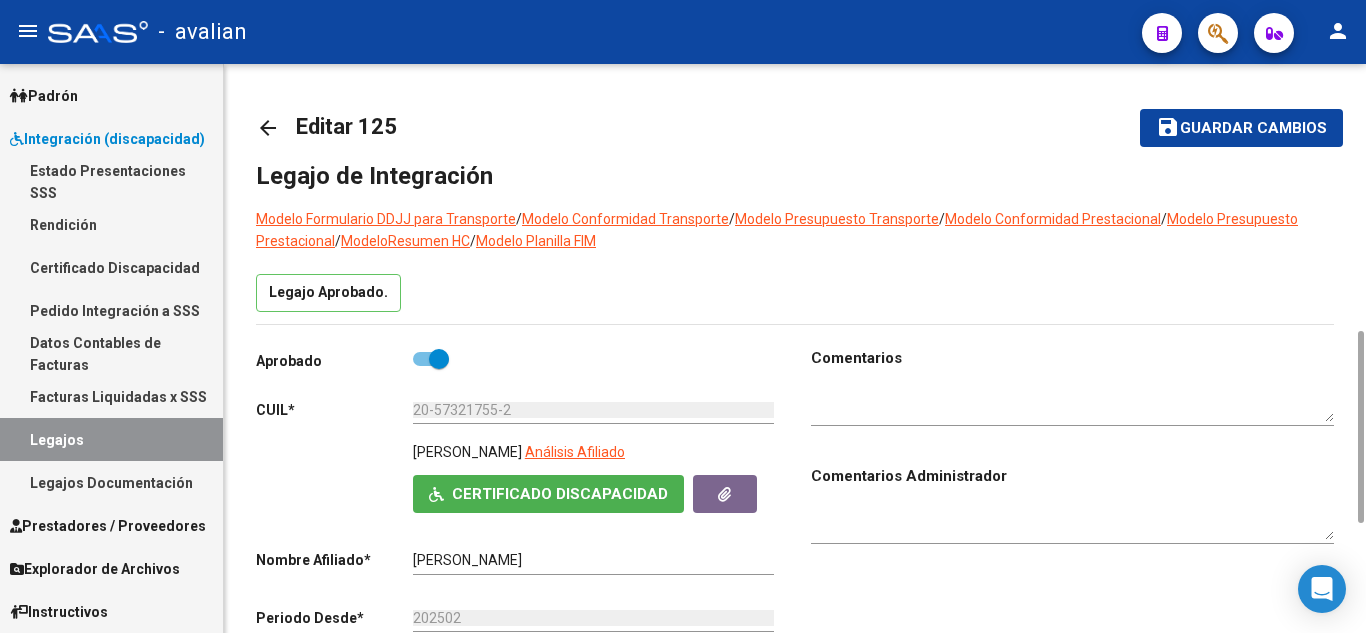 scroll, scrollTop: 200, scrollLeft: 0, axis: vertical 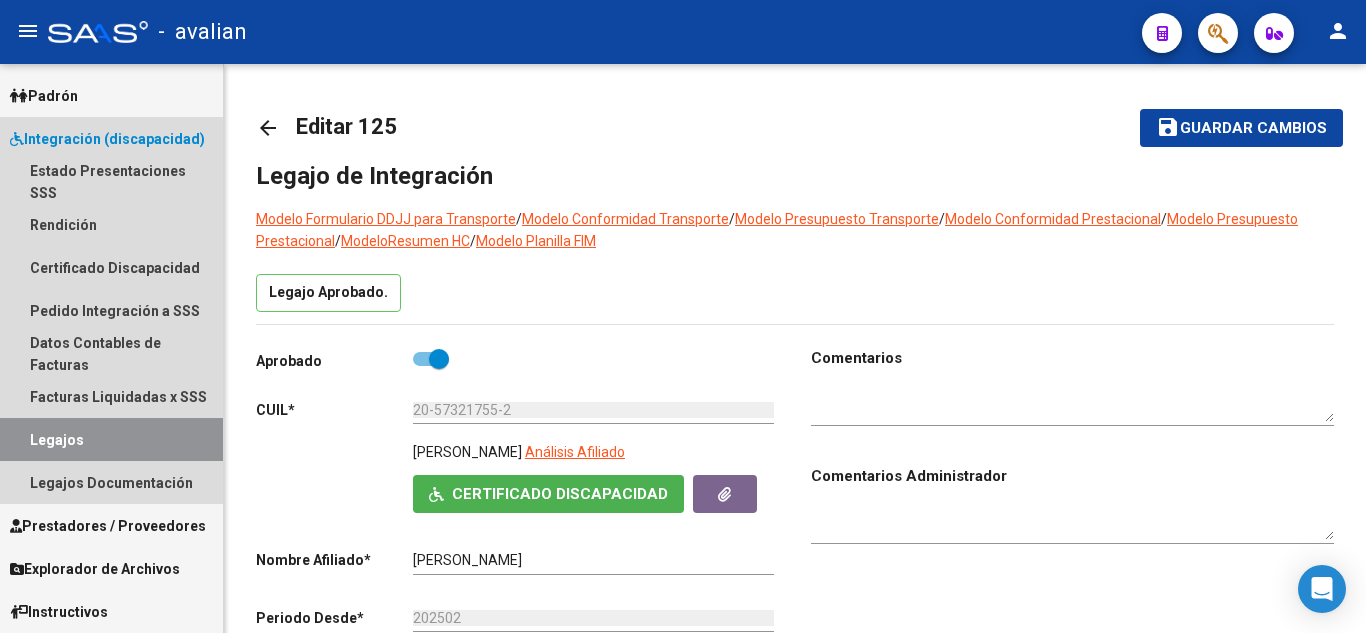 click on "Legajos" at bounding box center (111, 439) 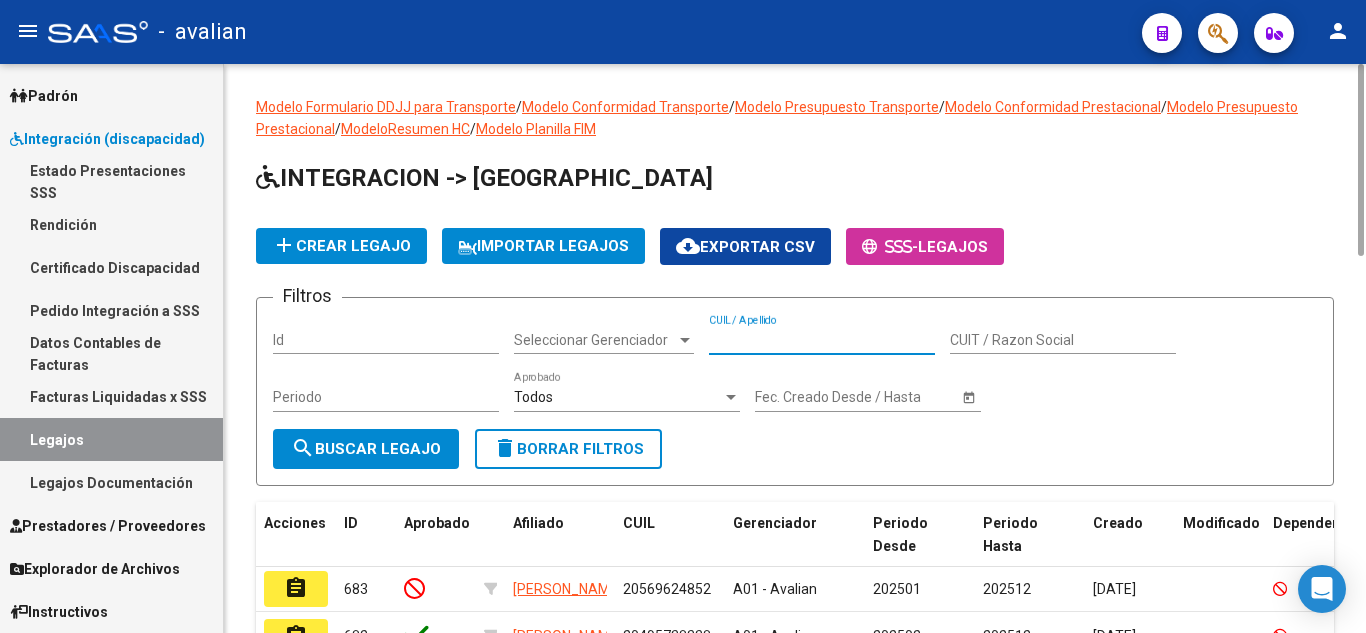 click on "CUIL / Apellido" at bounding box center [822, 340] 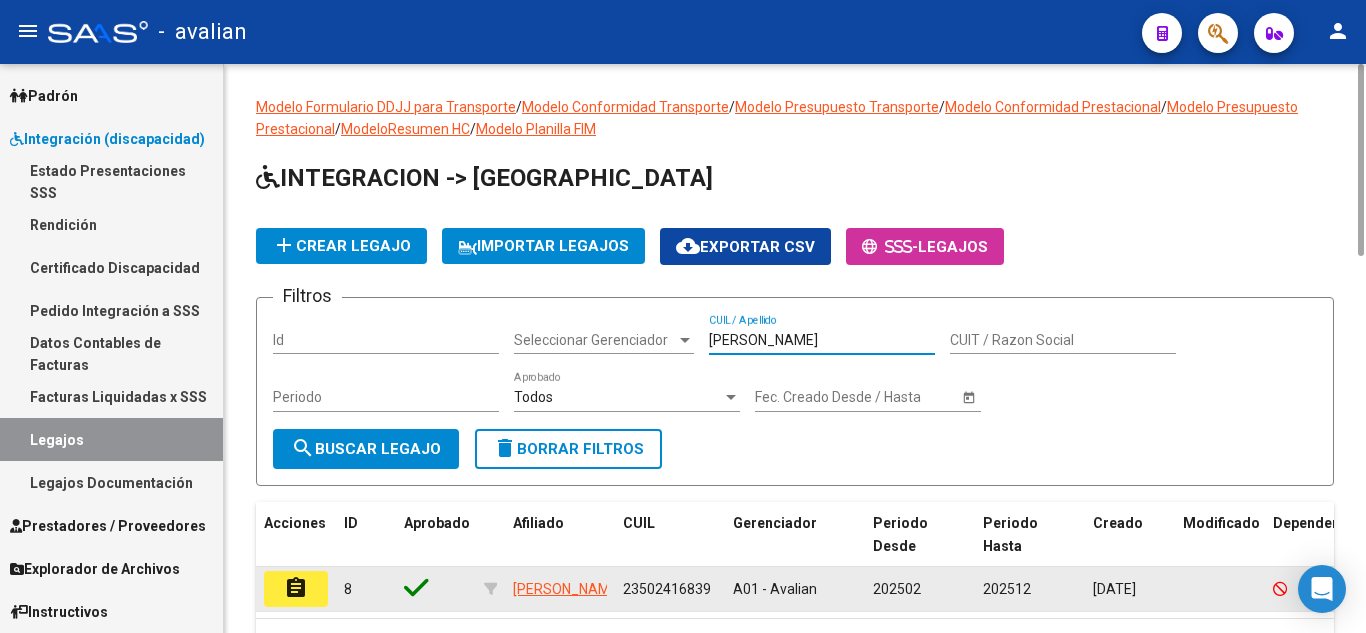 type on "[PERSON_NAME]" 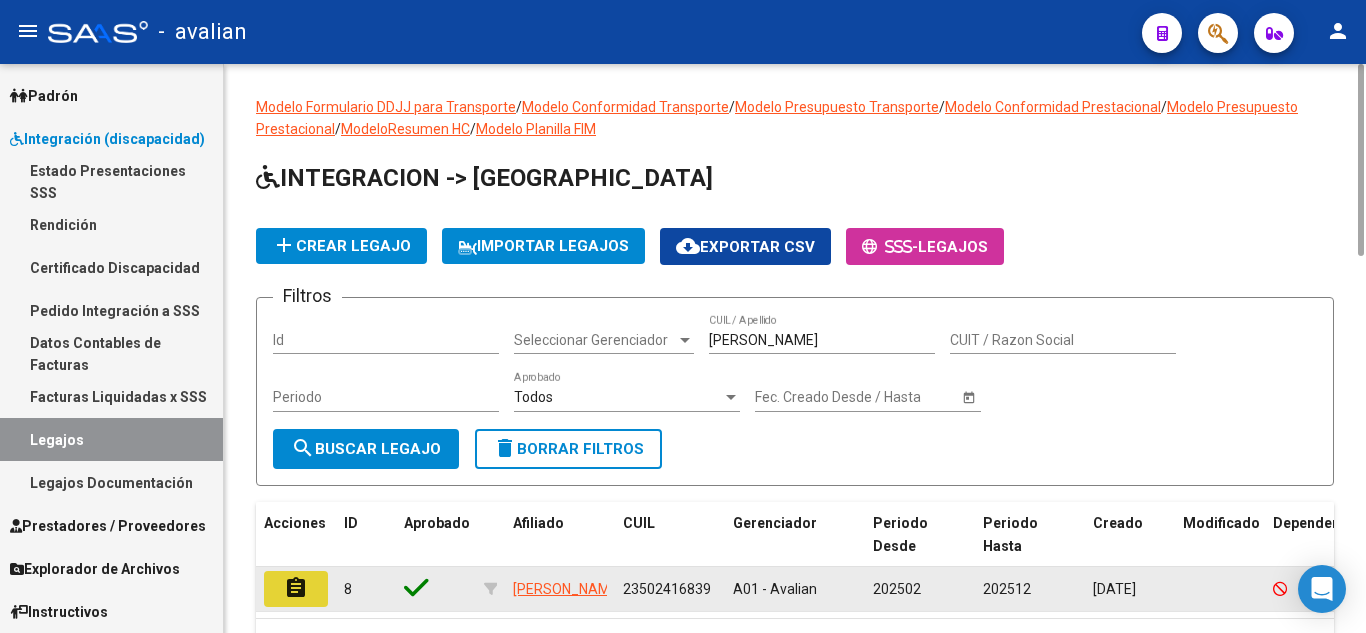 click on "assignment" 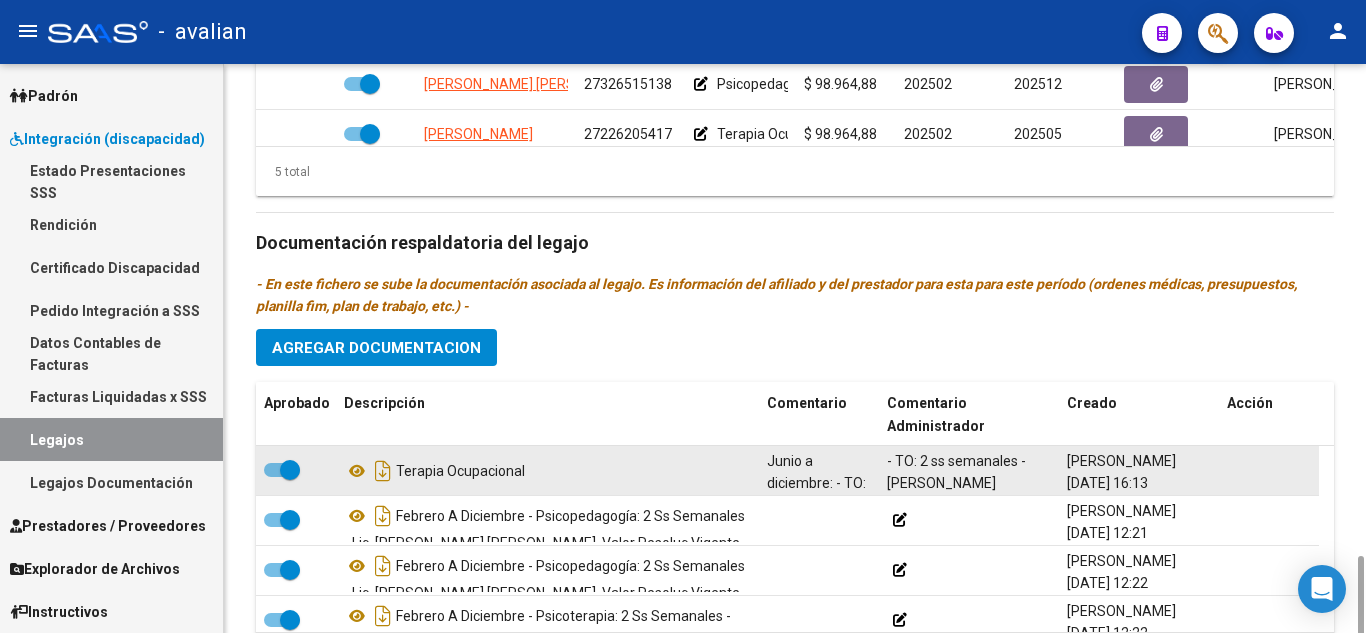 scroll, scrollTop: 1115, scrollLeft: 0, axis: vertical 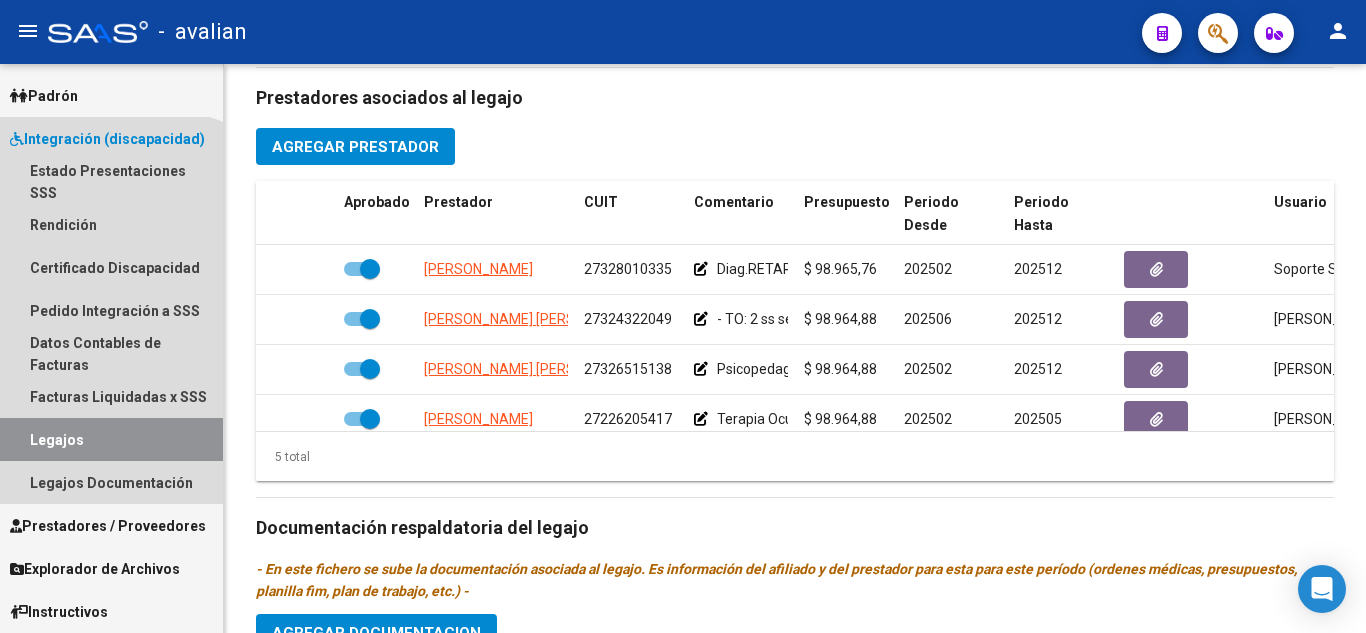 click on "Legajos" at bounding box center (111, 439) 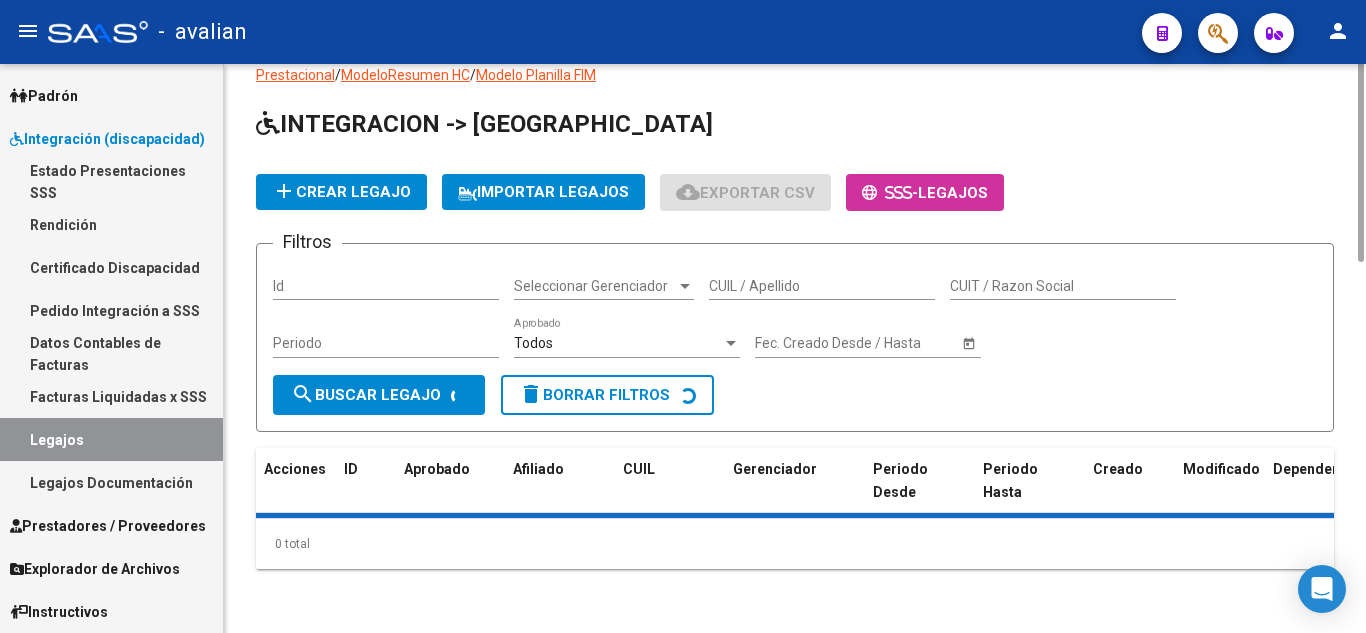 scroll, scrollTop: 0, scrollLeft: 0, axis: both 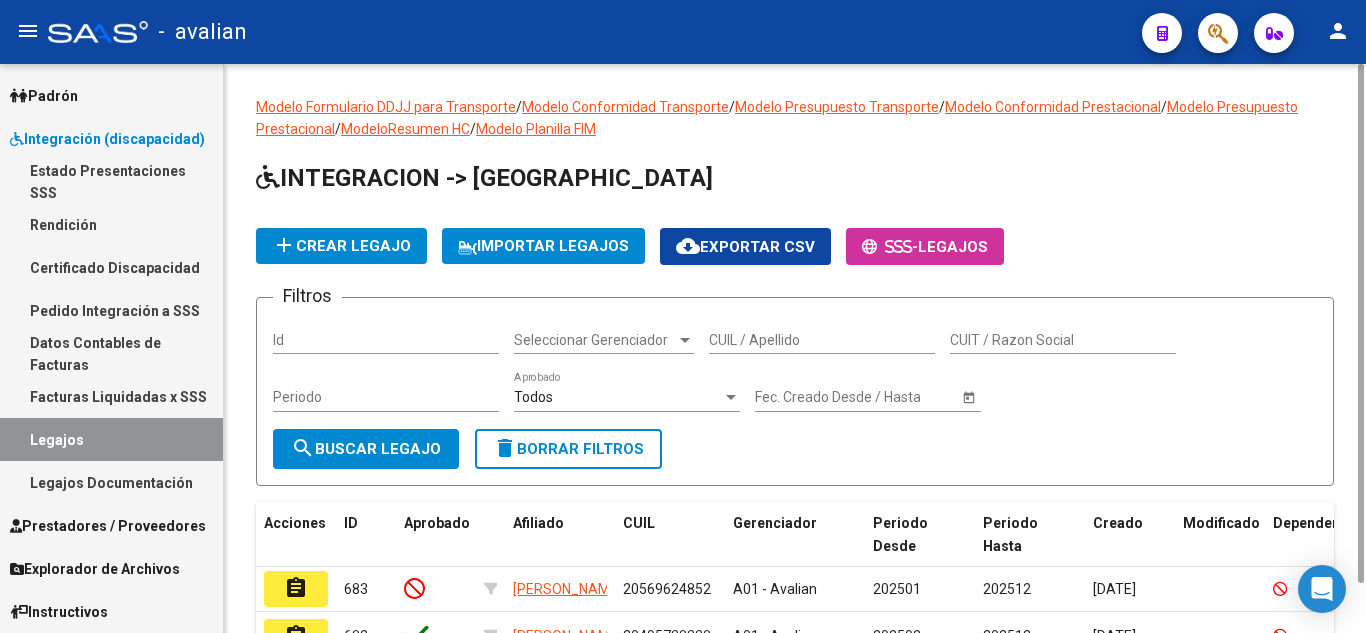 click on "CUIL / Apellido" at bounding box center [822, 340] 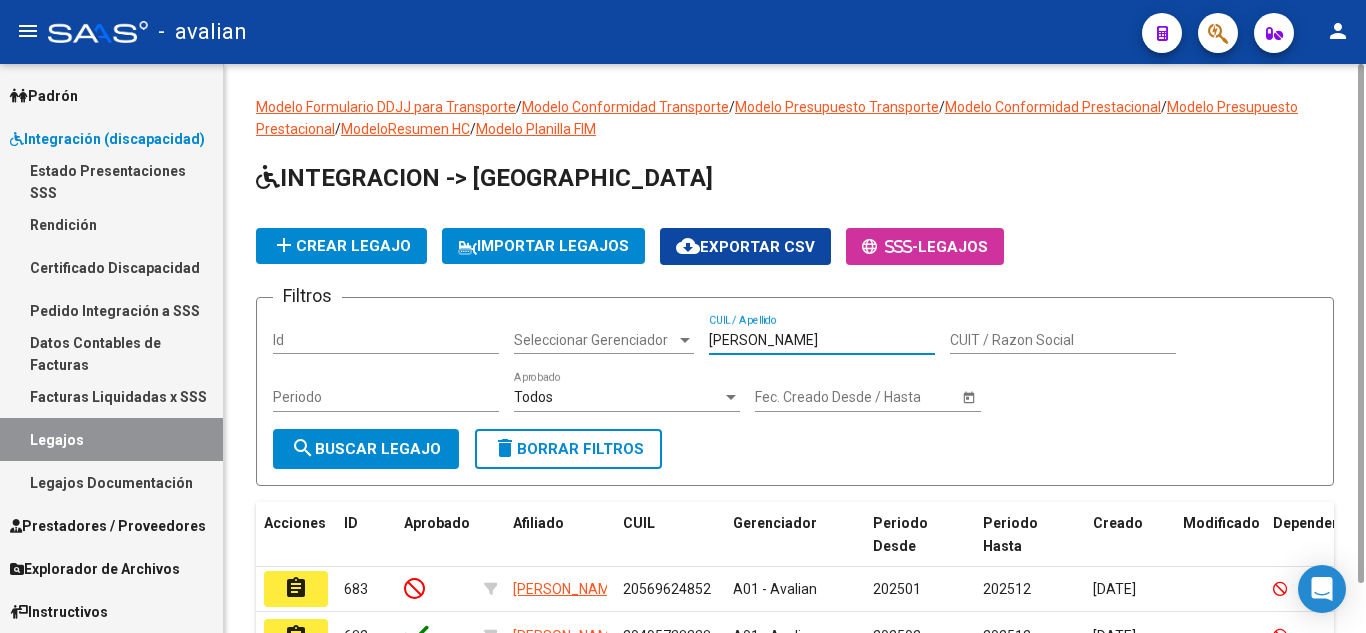 type on "[PERSON_NAME]" 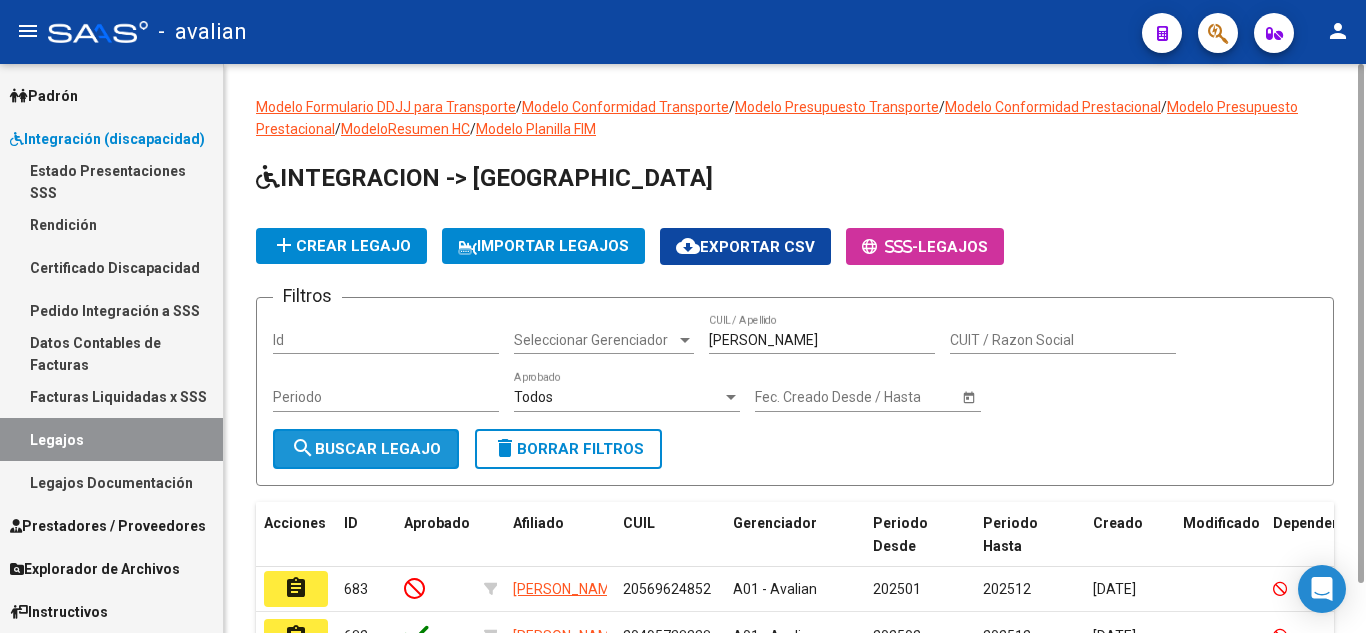 click on "search  Buscar Legajo" 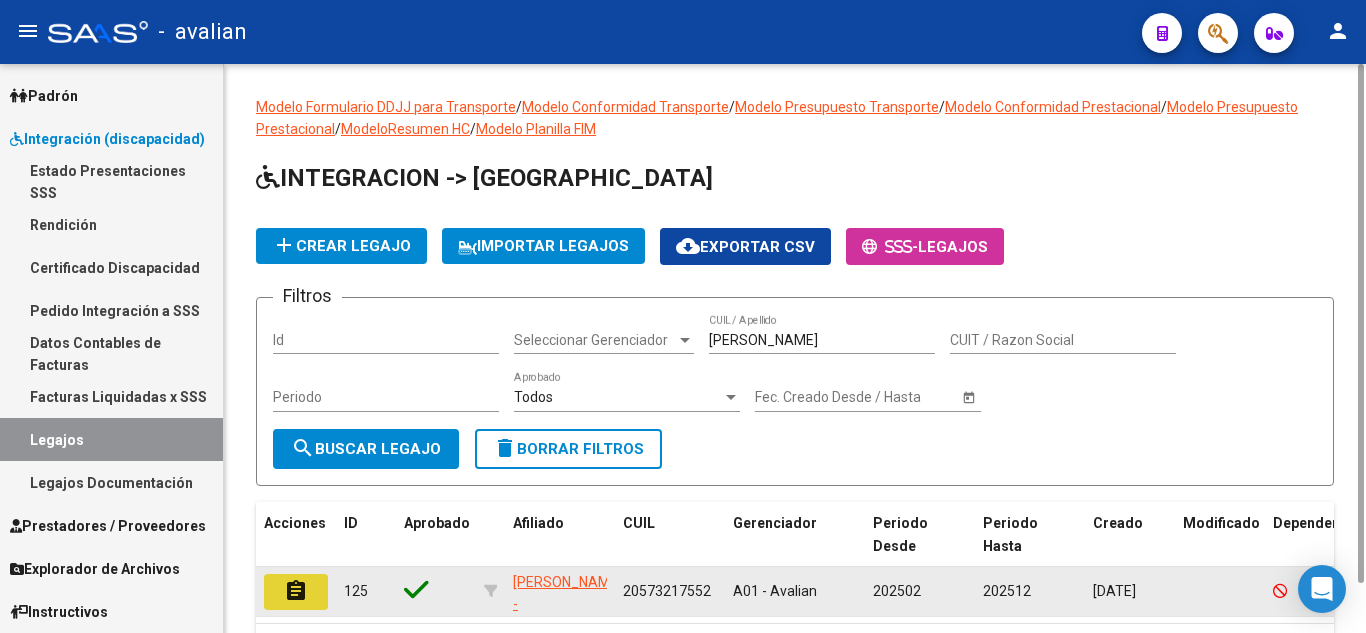 click on "assignment" 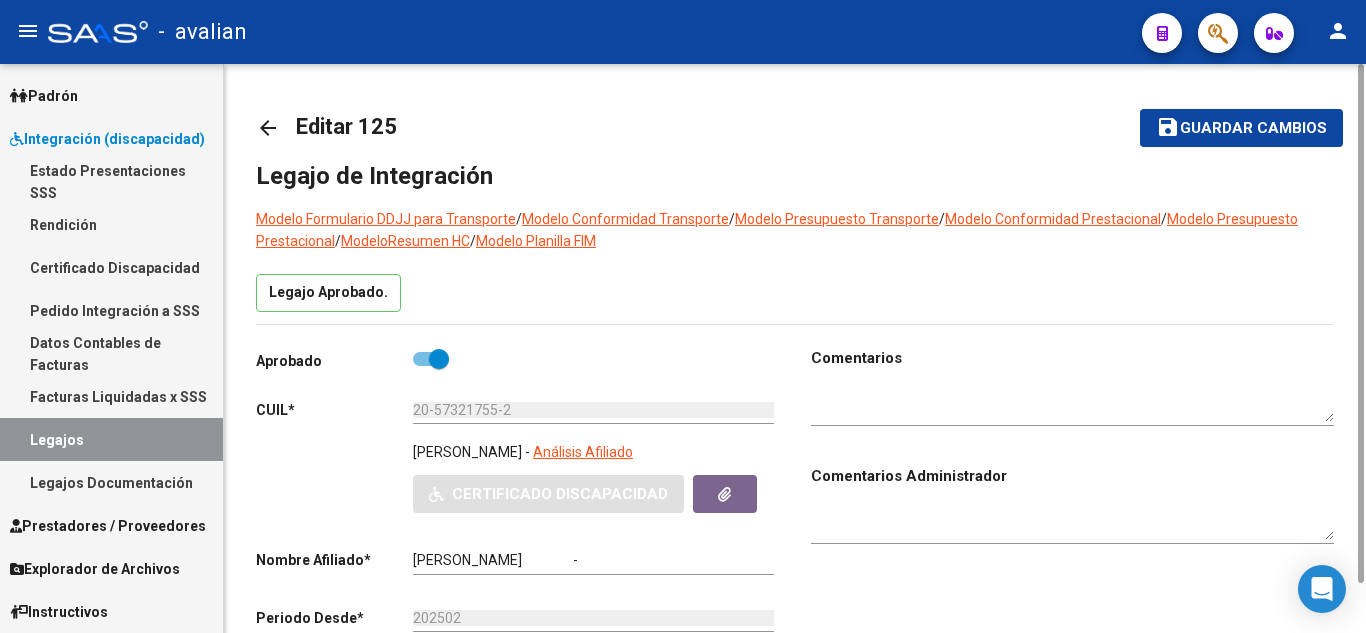 type on "[PERSON_NAME]" 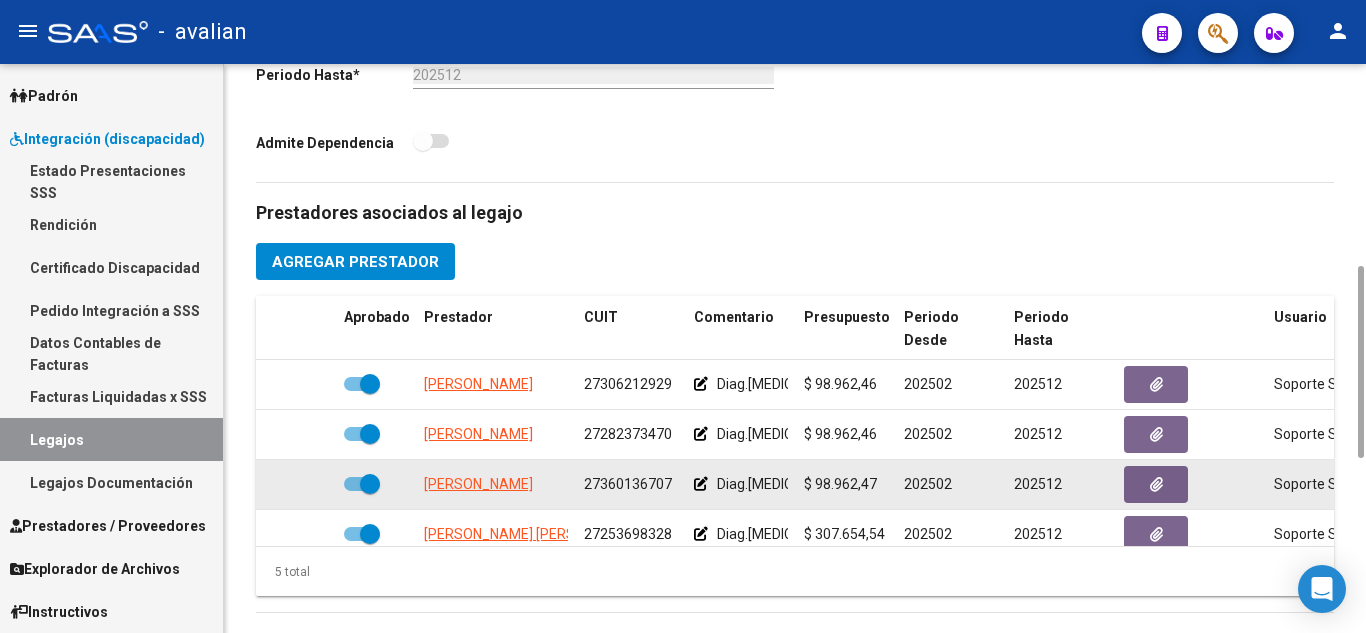 scroll, scrollTop: 800, scrollLeft: 0, axis: vertical 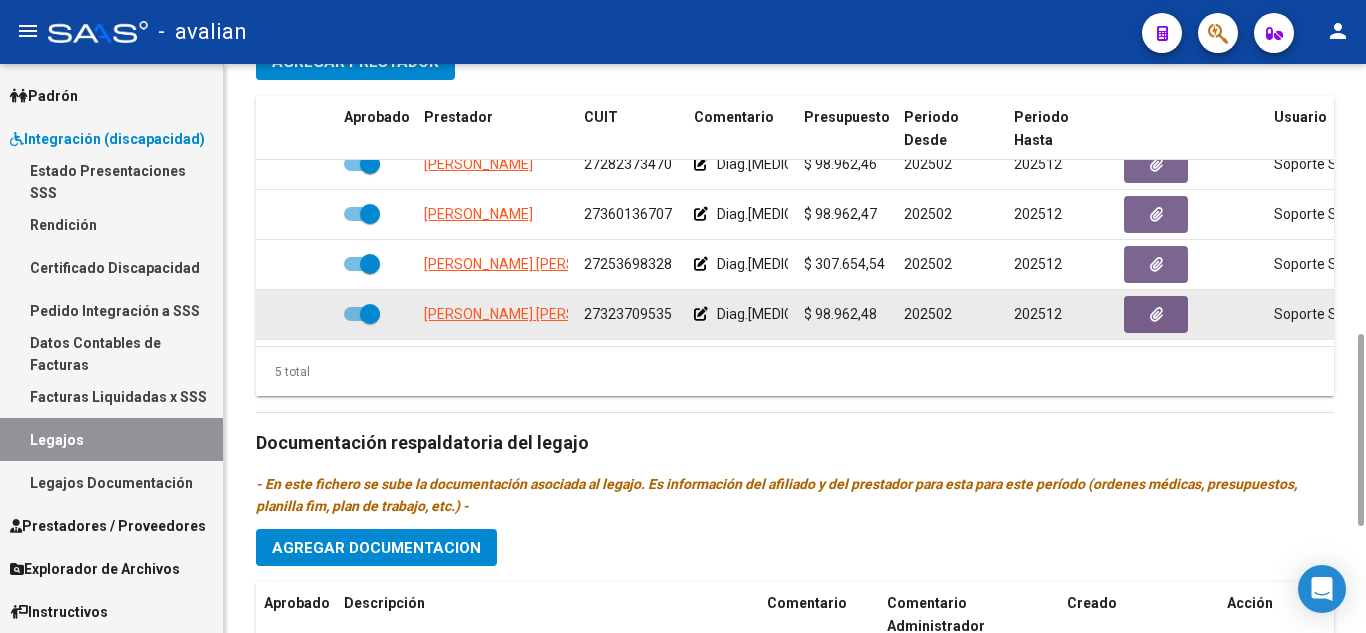 click at bounding box center [362, 314] 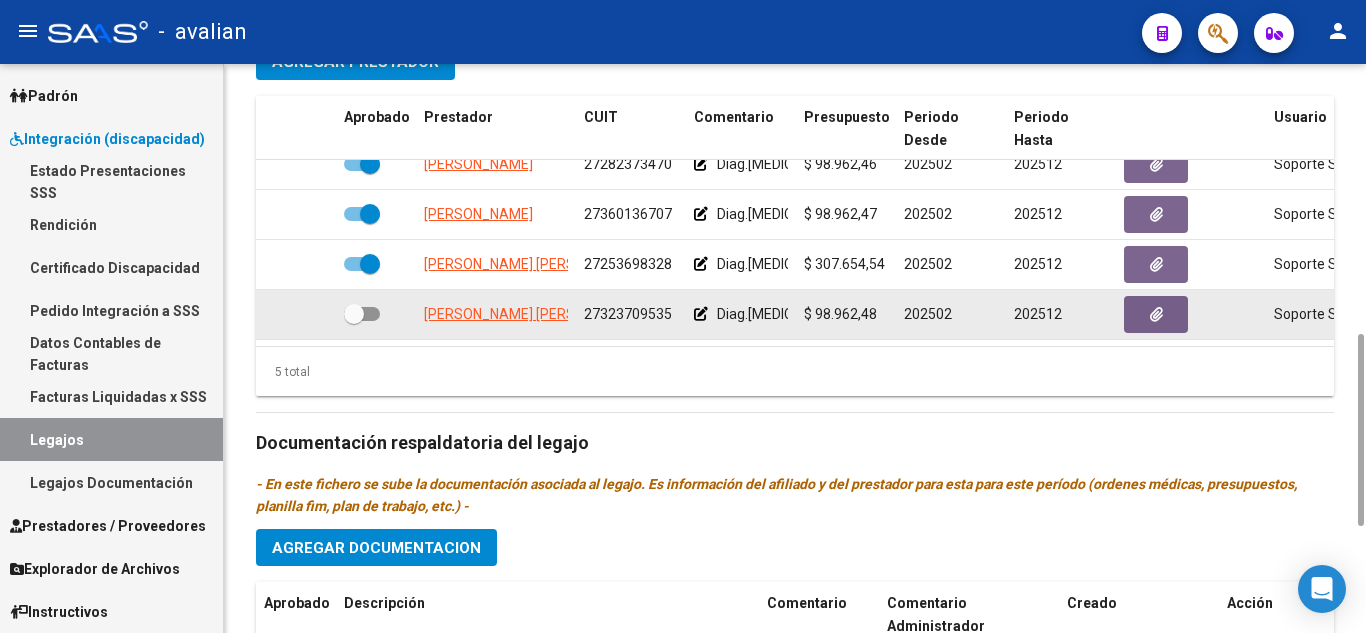 click 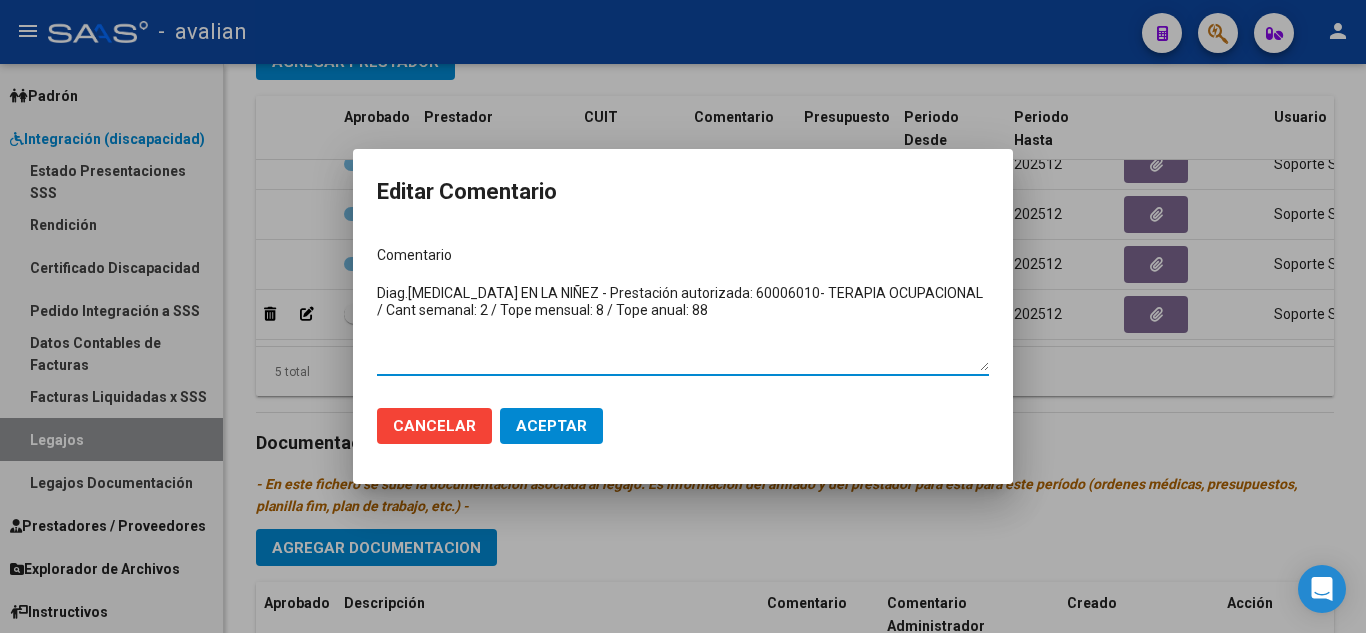 drag, startPoint x: 695, startPoint y: 314, endPoint x: 368, endPoint y: 268, distance: 330.21964 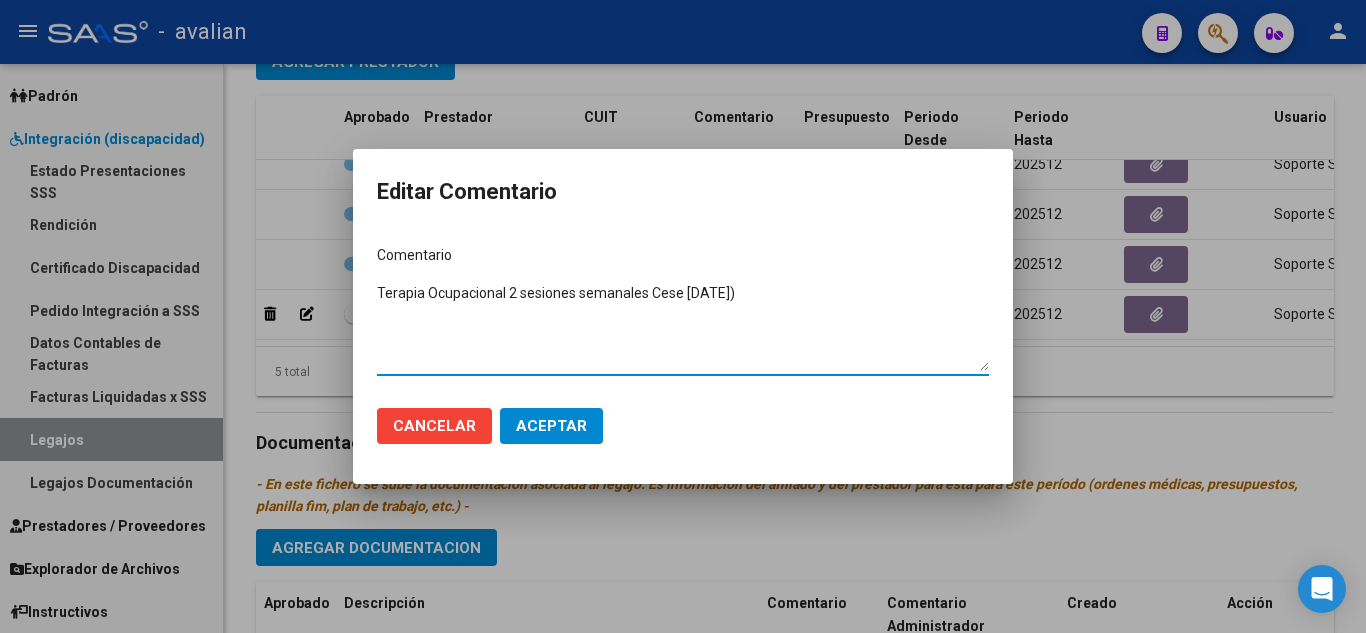type on "Terapia Ocupacional 2 sesiones semanales Cese [DATE])" 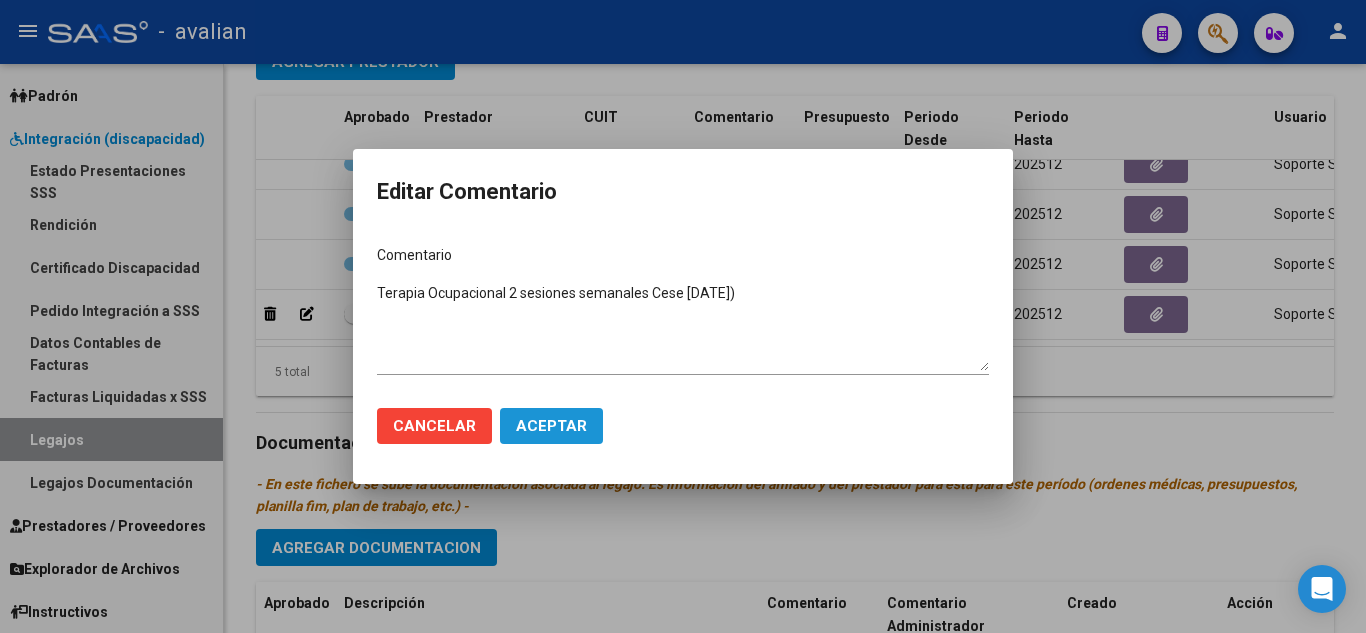 click on "Aceptar" 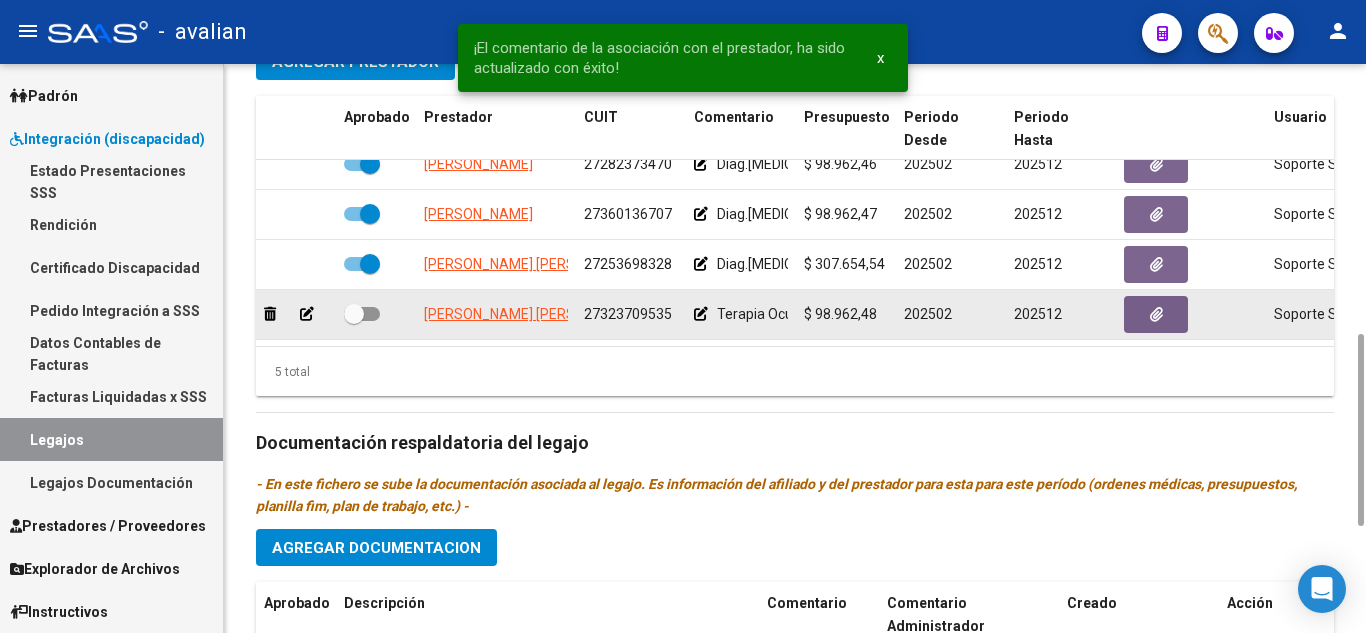 click 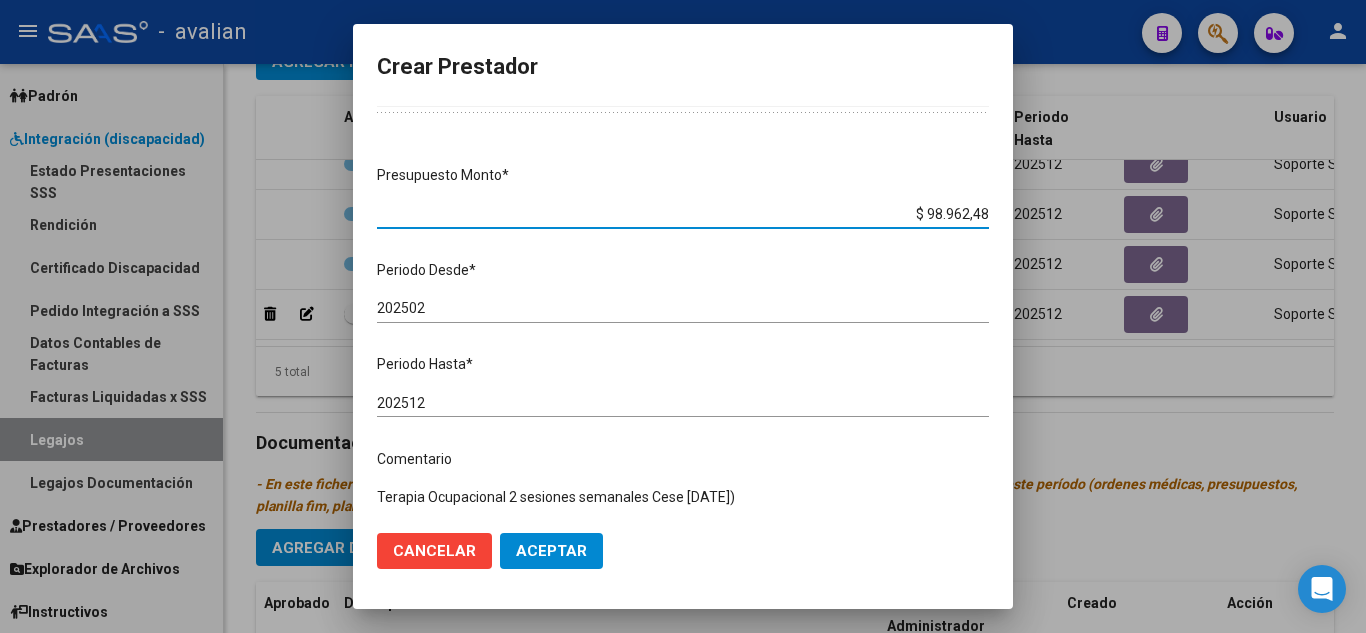 scroll, scrollTop: 100, scrollLeft: 0, axis: vertical 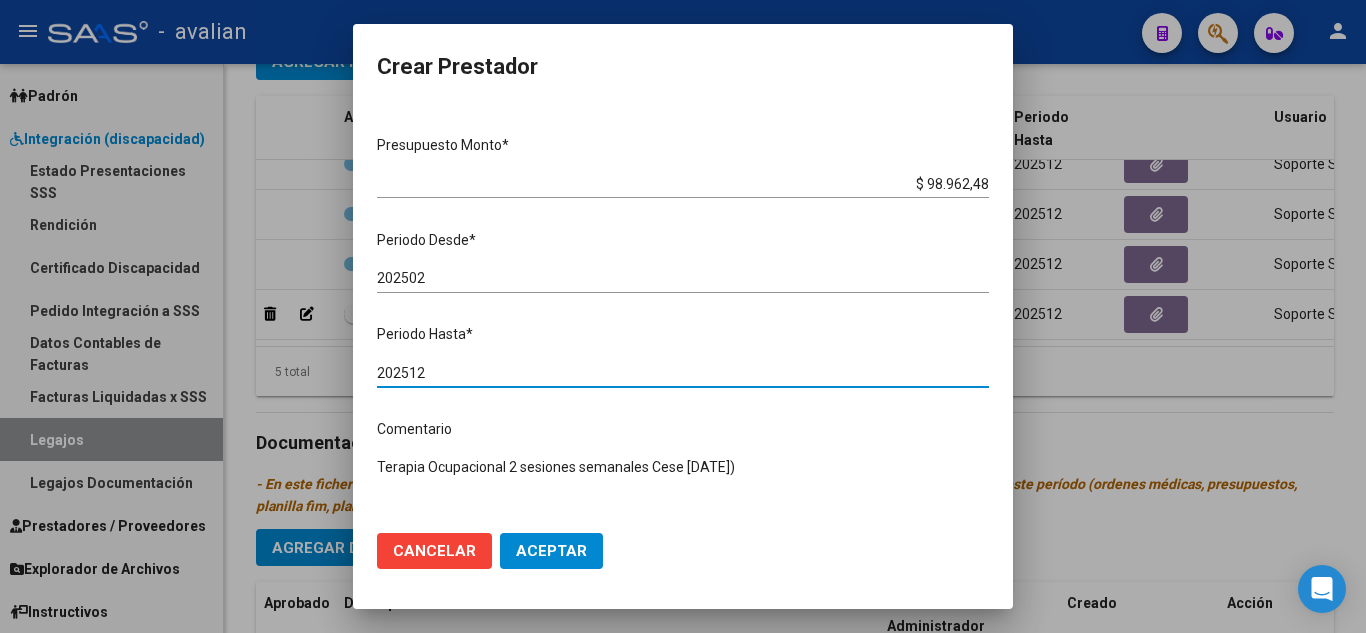 click on "202512" at bounding box center [683, 373] 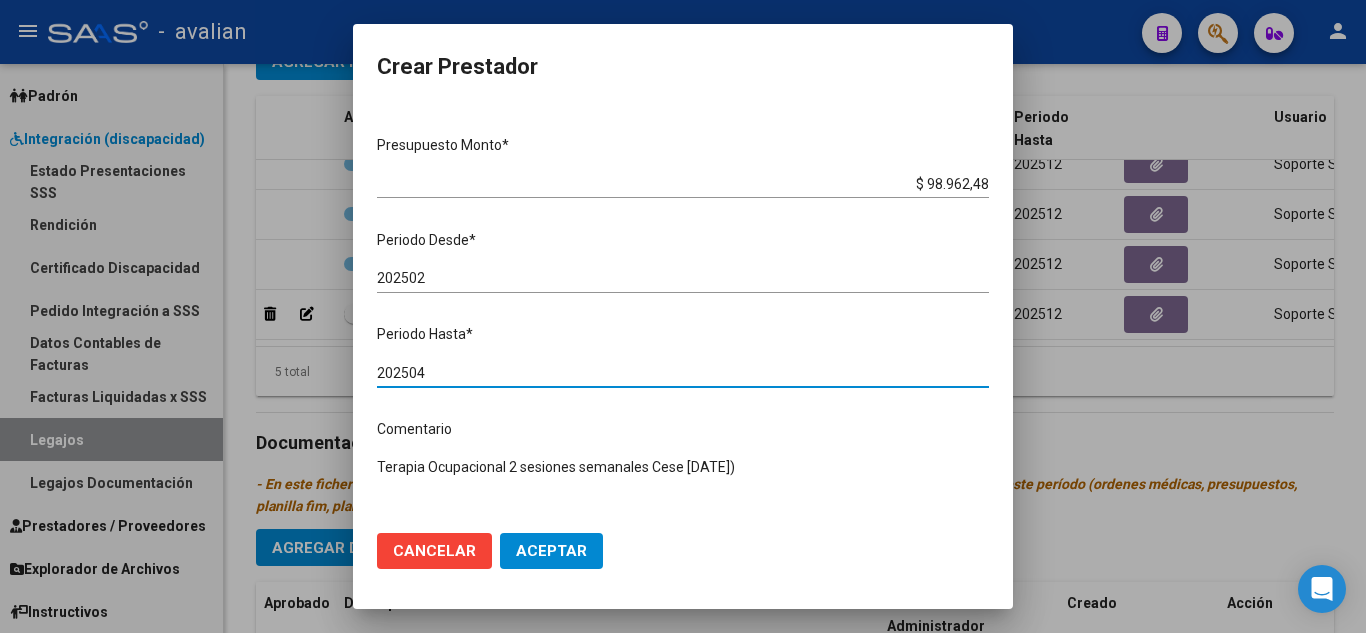 type on "202504" 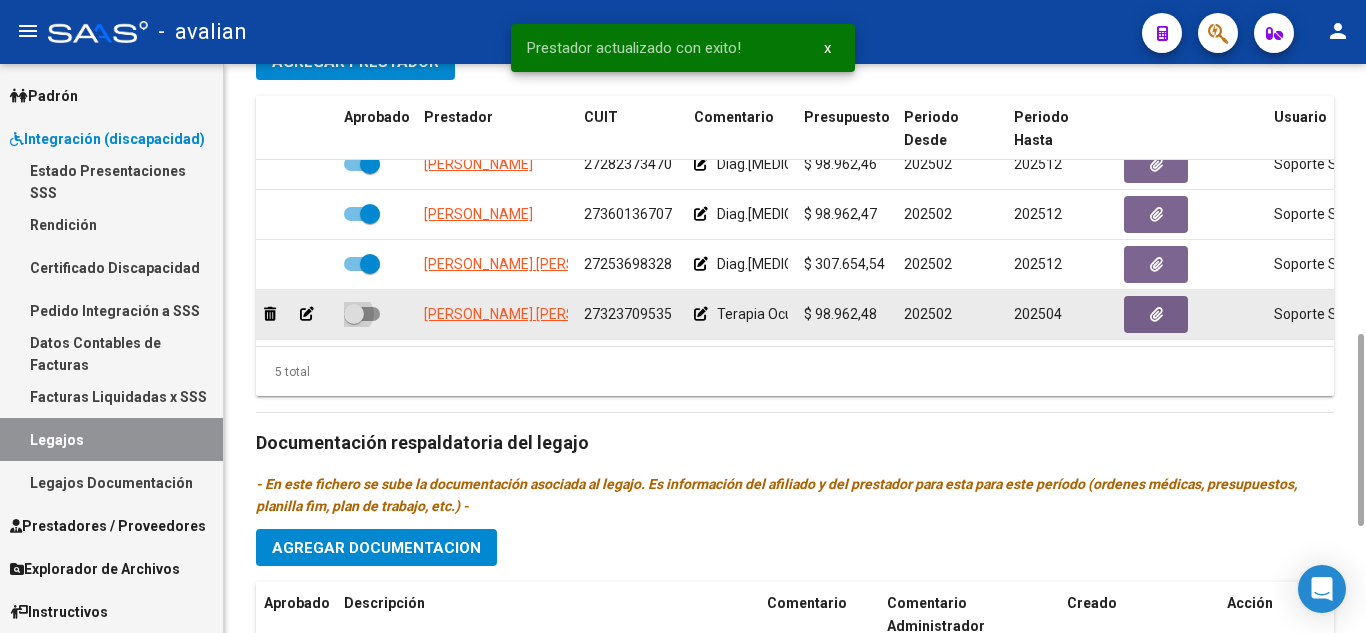 click at bounding box center (362, 314) 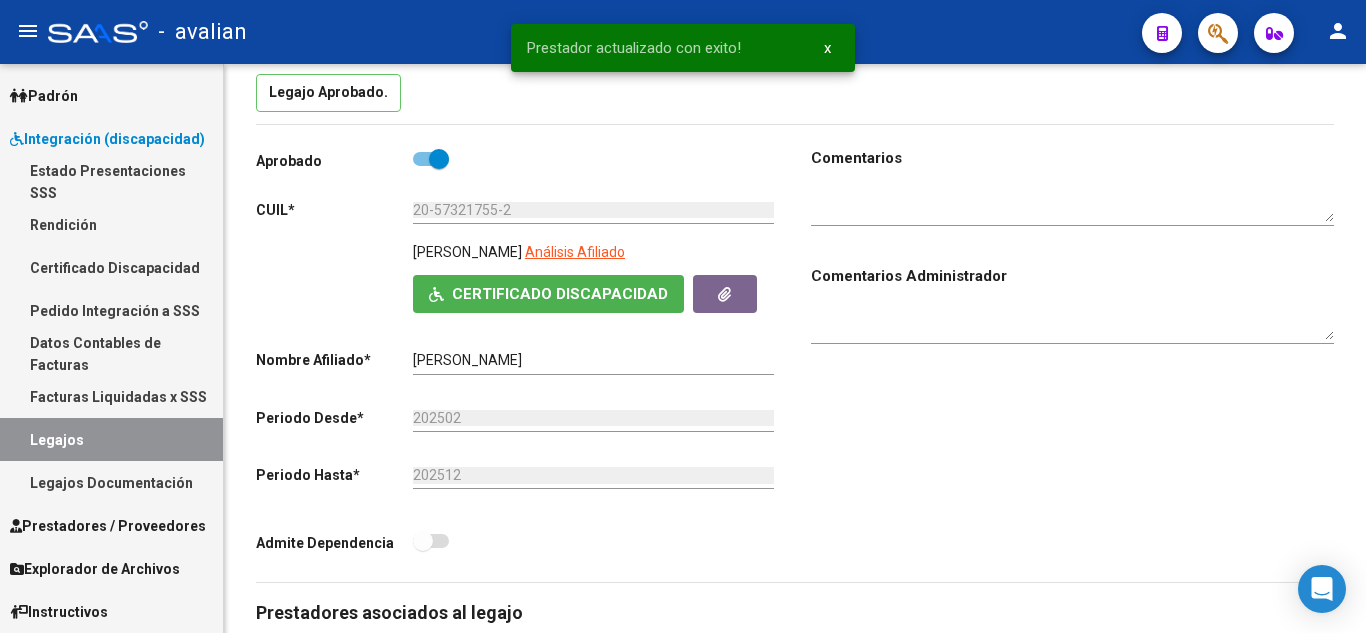 scroll, scrollTop: 0, scrollLeft: 0, axis: both 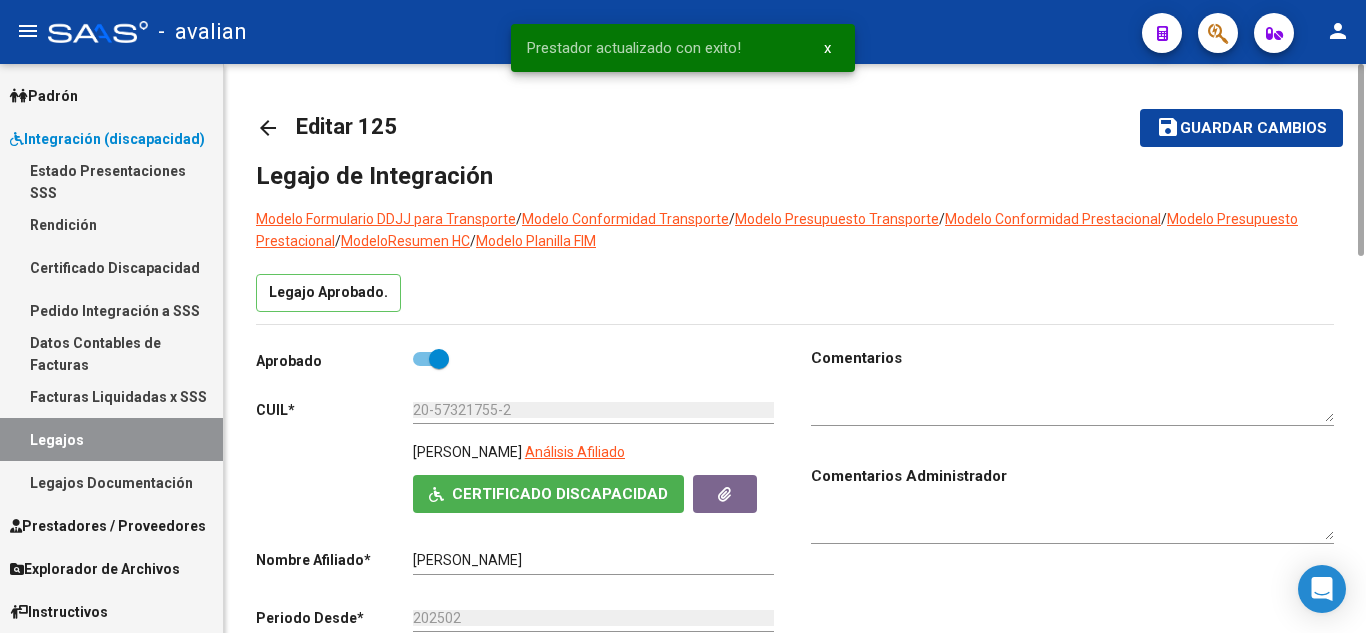 click on "Guardar cambios" 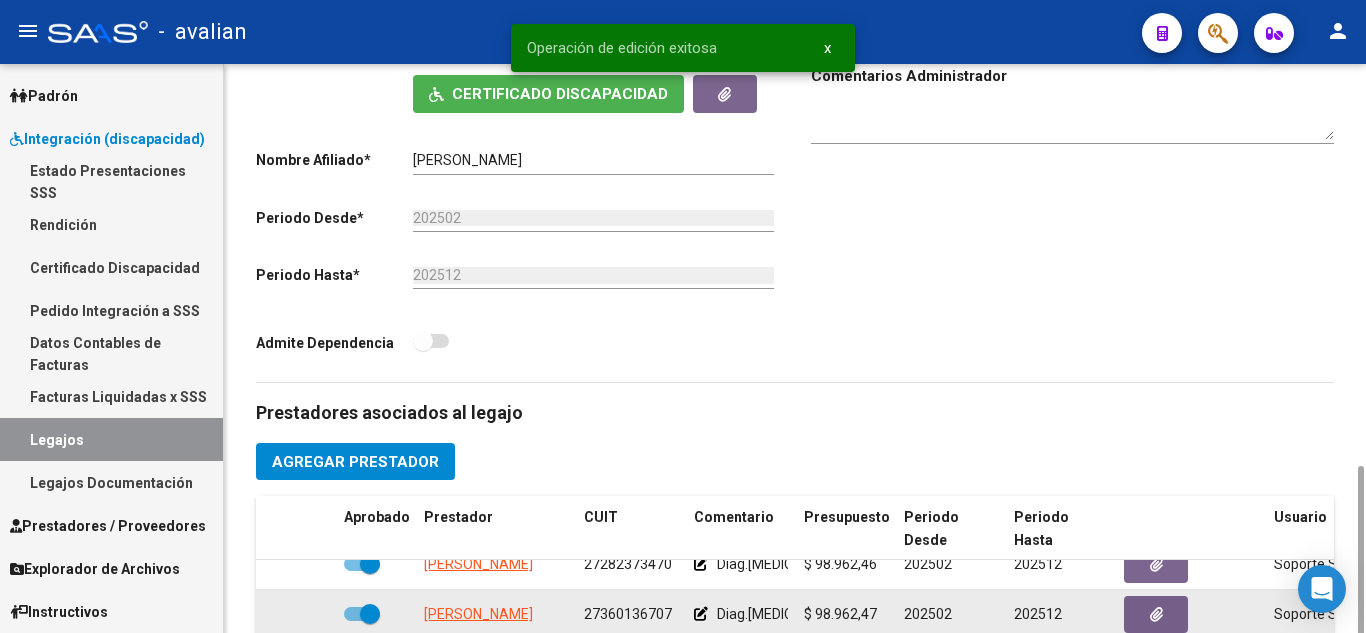 scroll, scrollTop: 600, scrollLeft: 0, axis: vertical 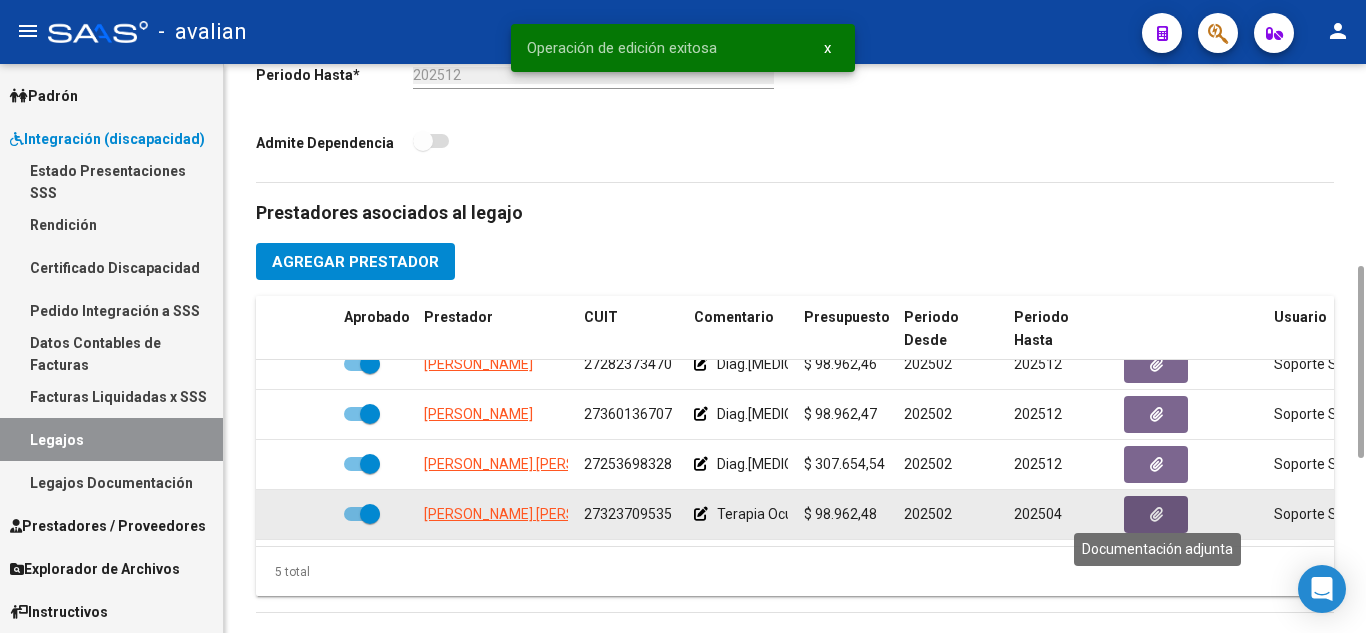 click 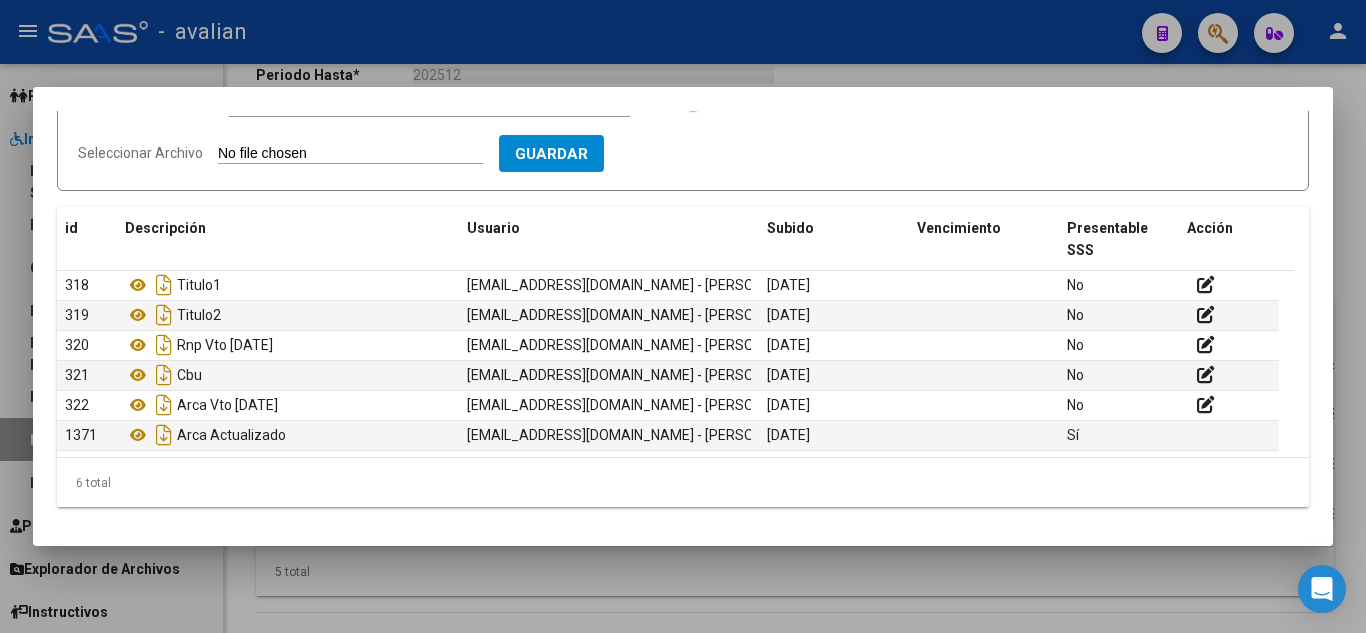 scroll, scrollTop: 220, scrollLeft: 0, axis: vertical 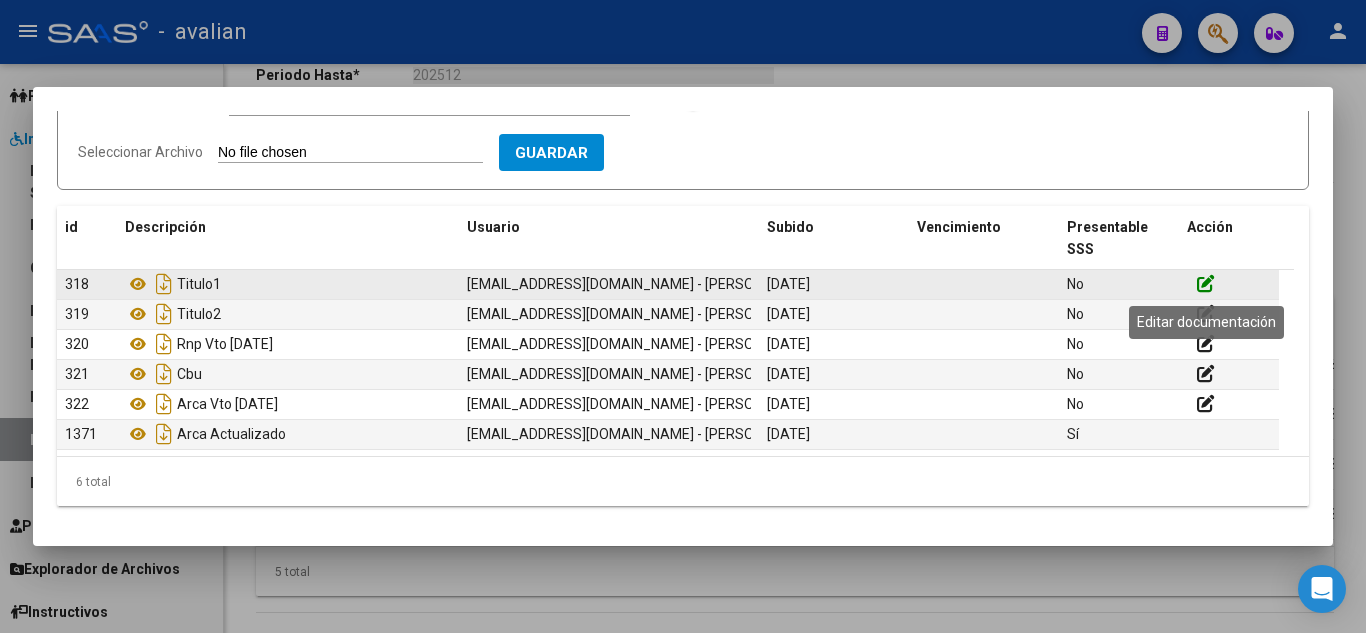 click 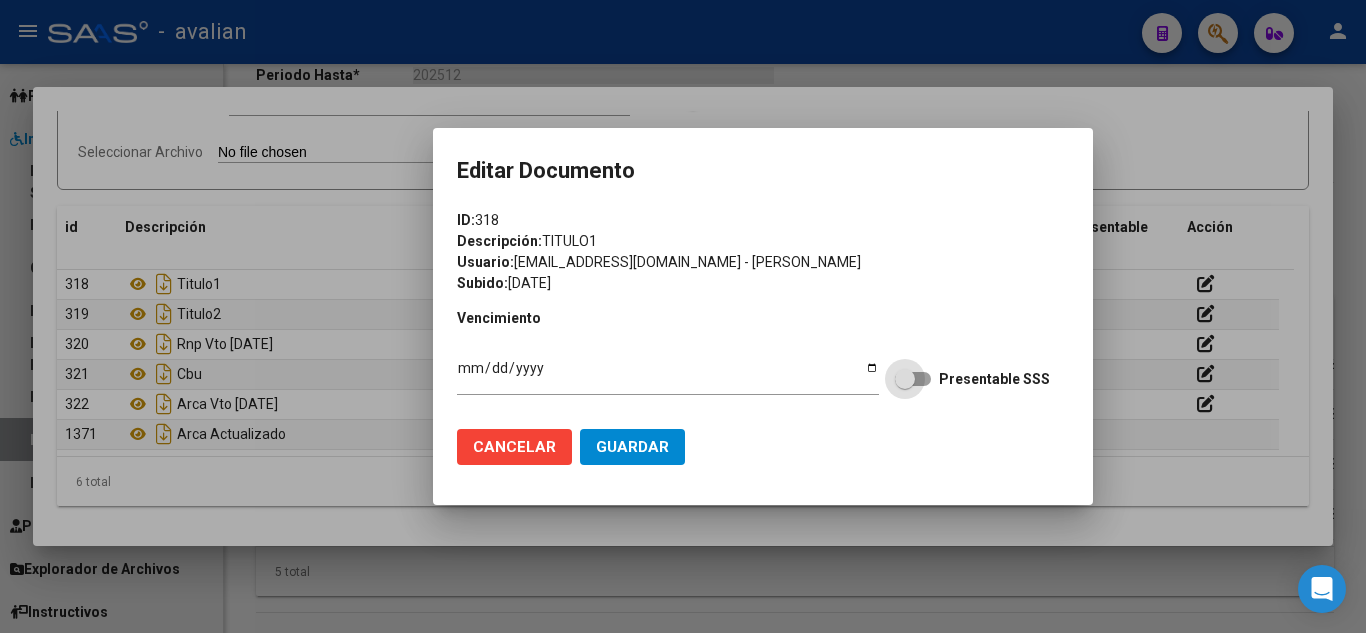 click at bounding box center [913, 379] 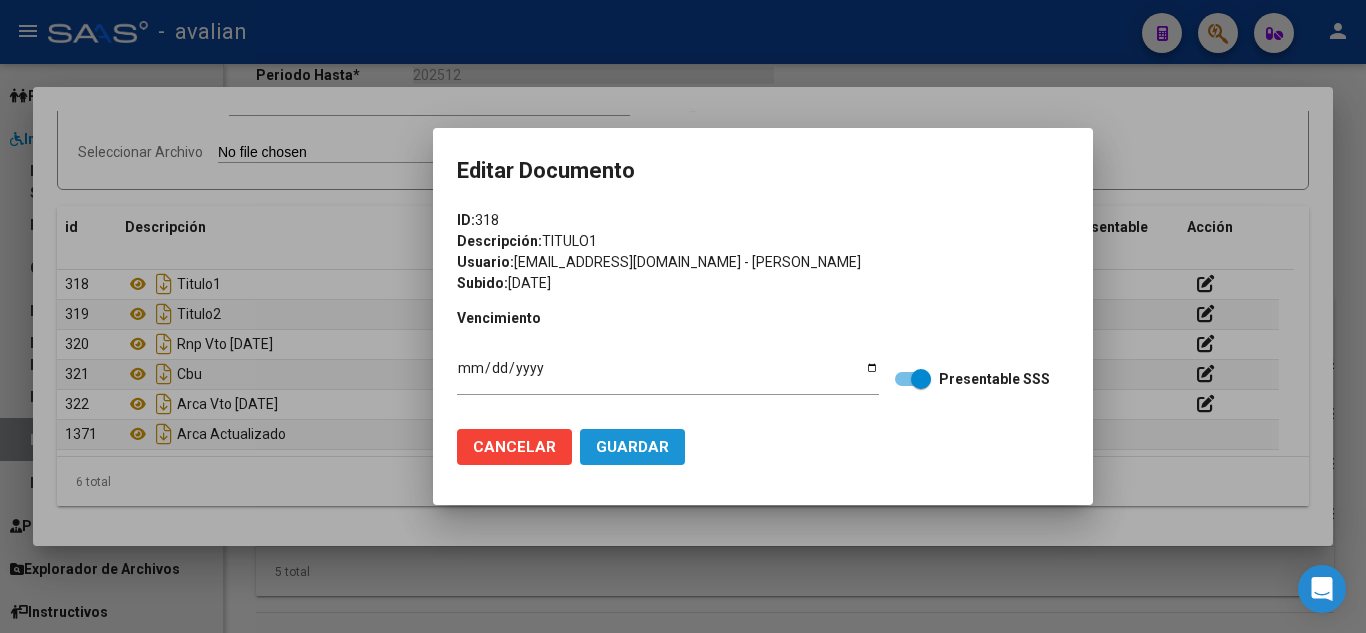 click on "Guardar" 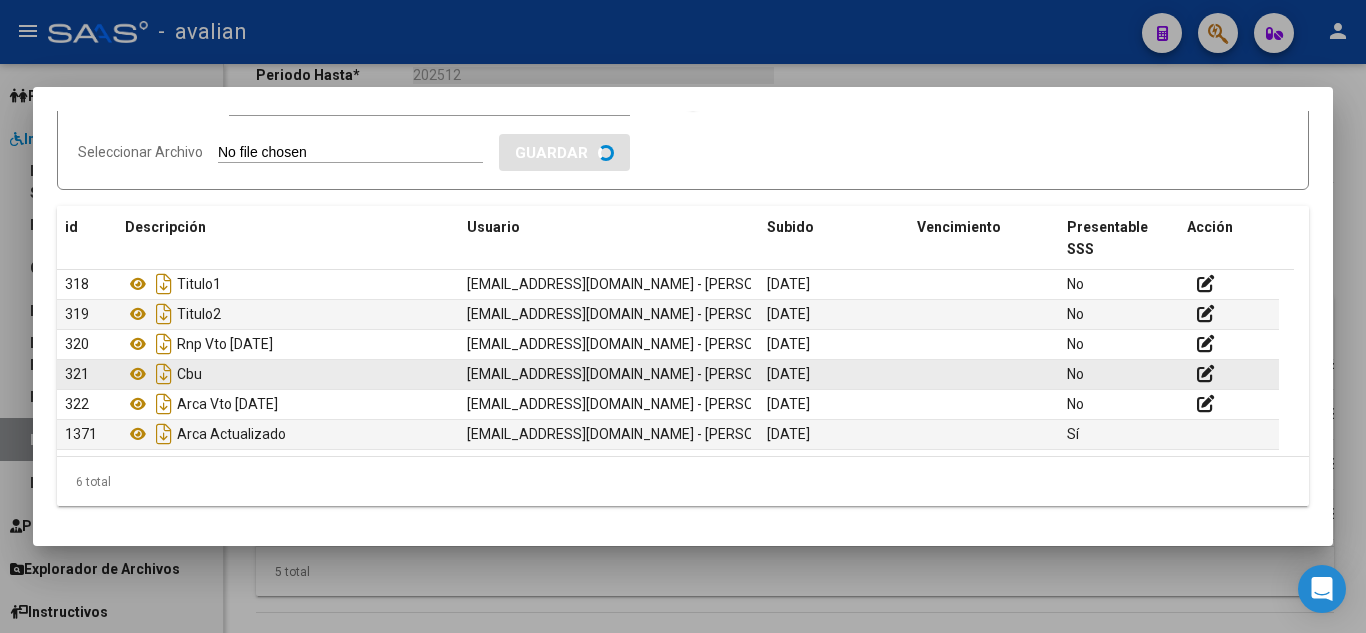 checkbox on "true" 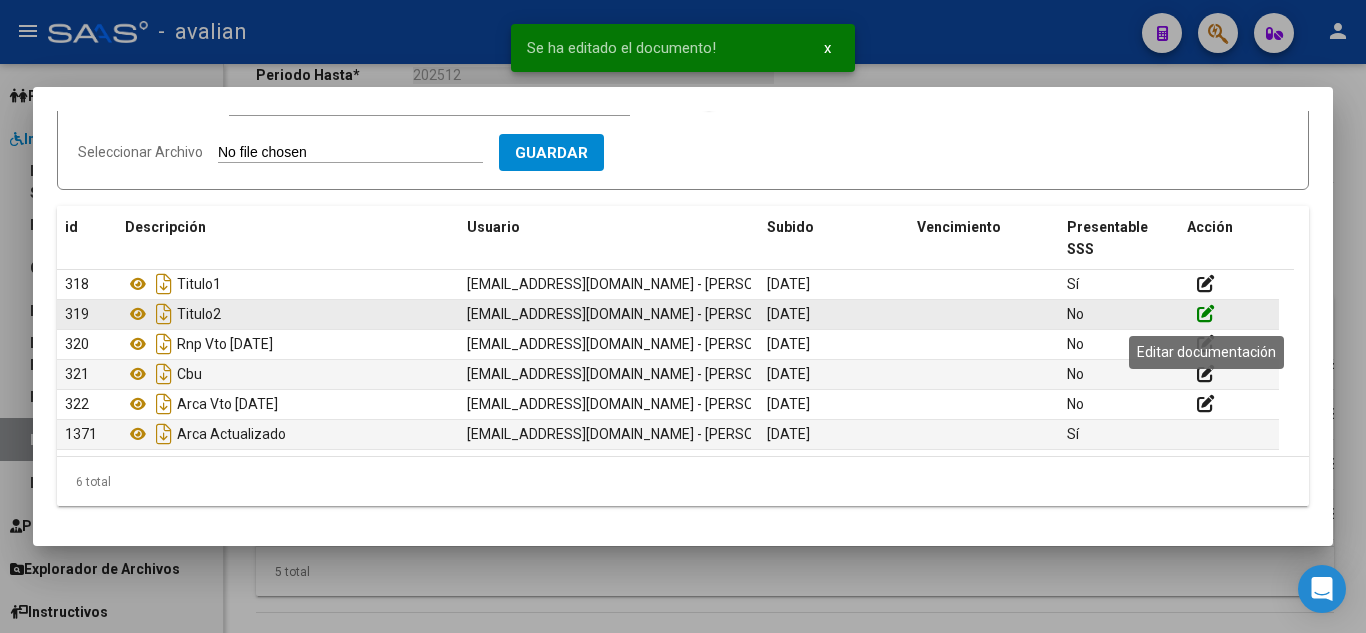 click 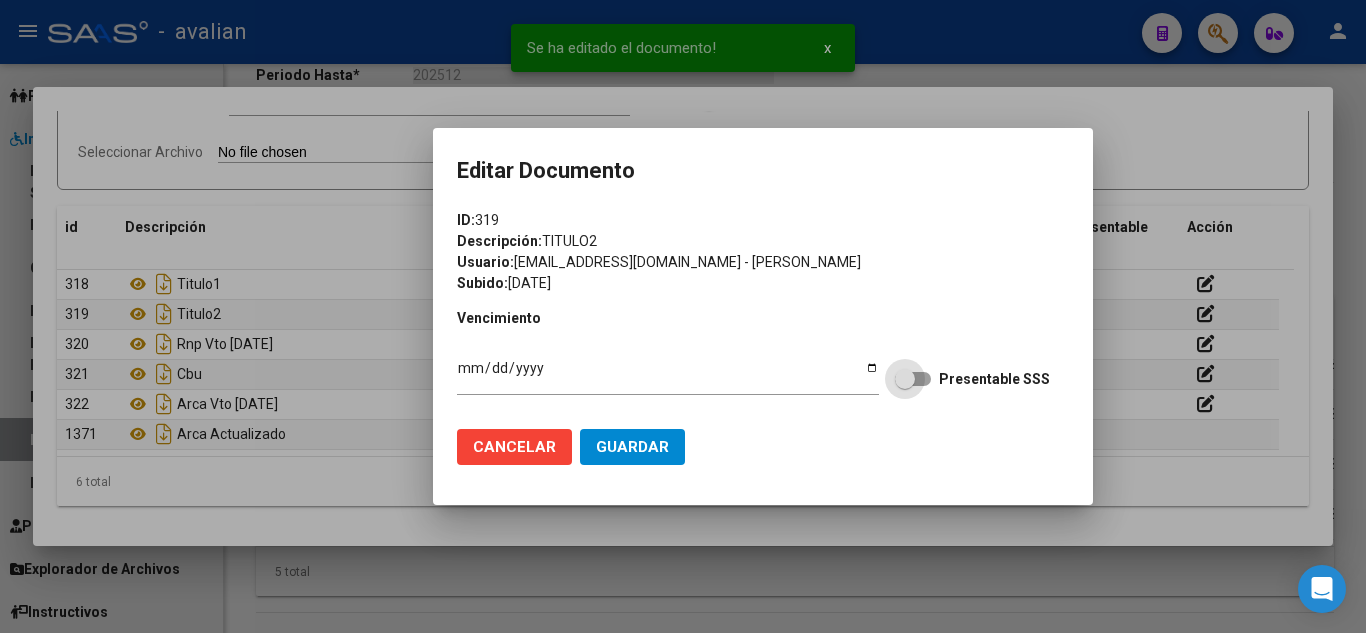 click at bounding box center (913, 379) 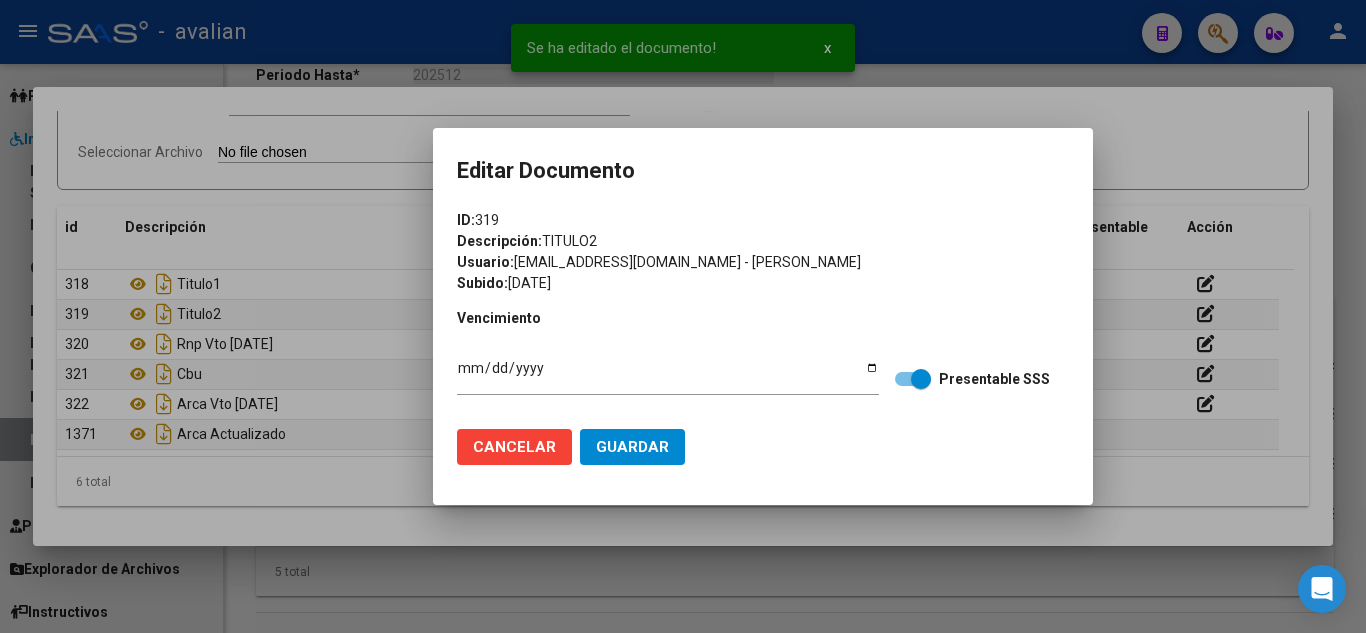 click on "Guardar" 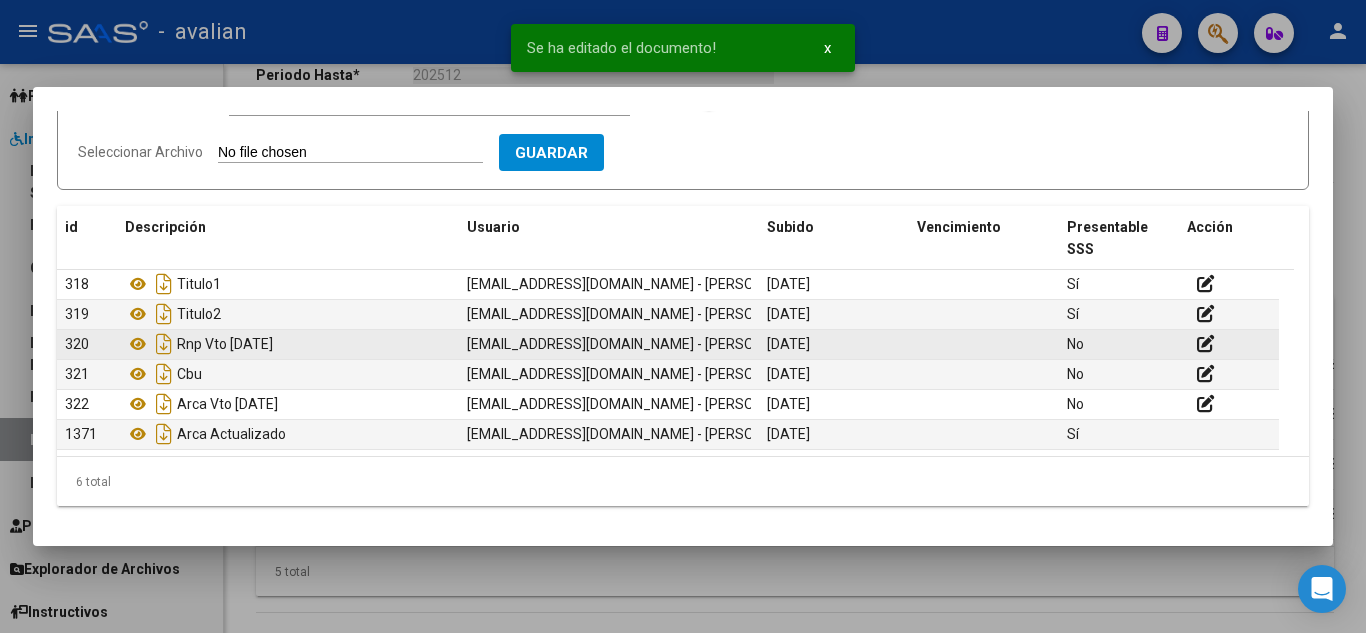 click 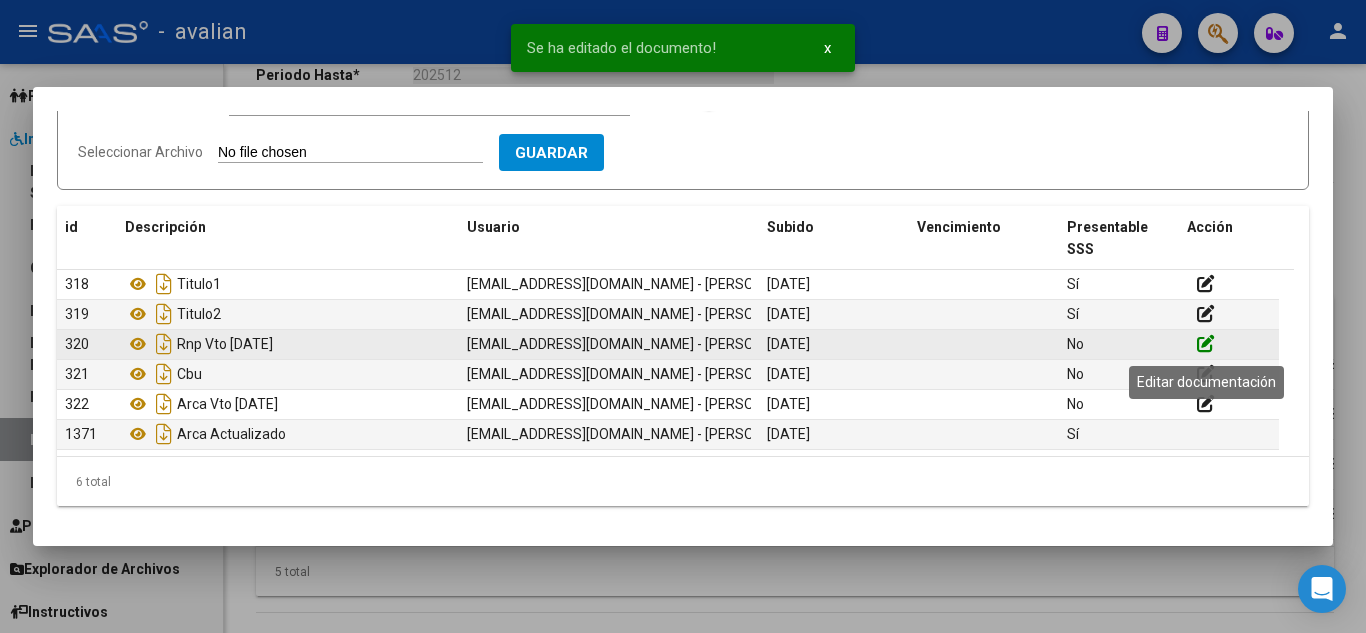 click 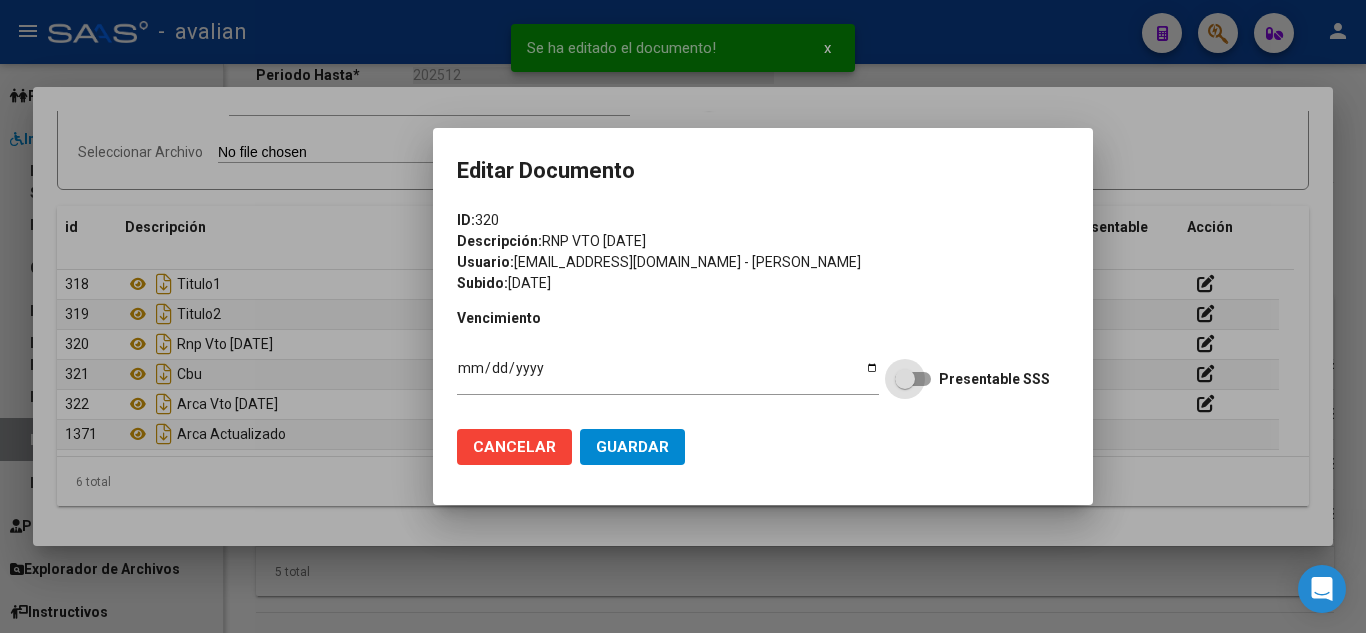 click at bounding box center (913, 379) 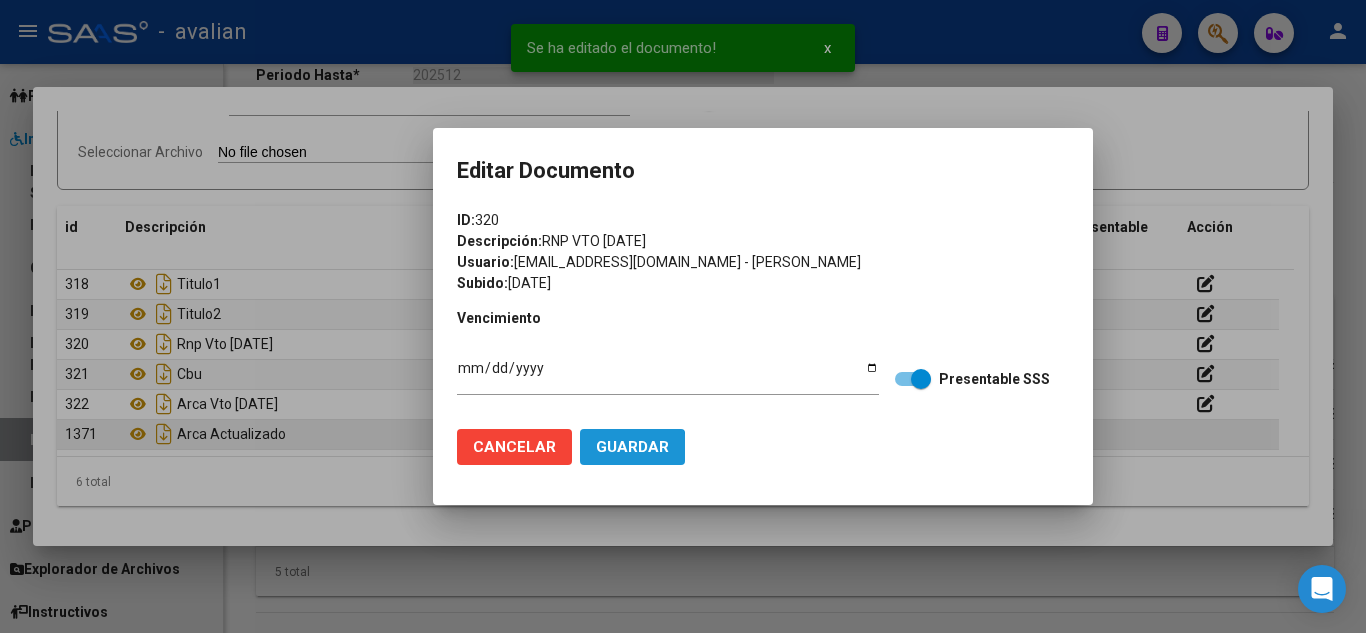 drag, startPoint x: 625, startPoint y: 453, endPoint x: 753, endPoint y: 427, distance: 130.61394 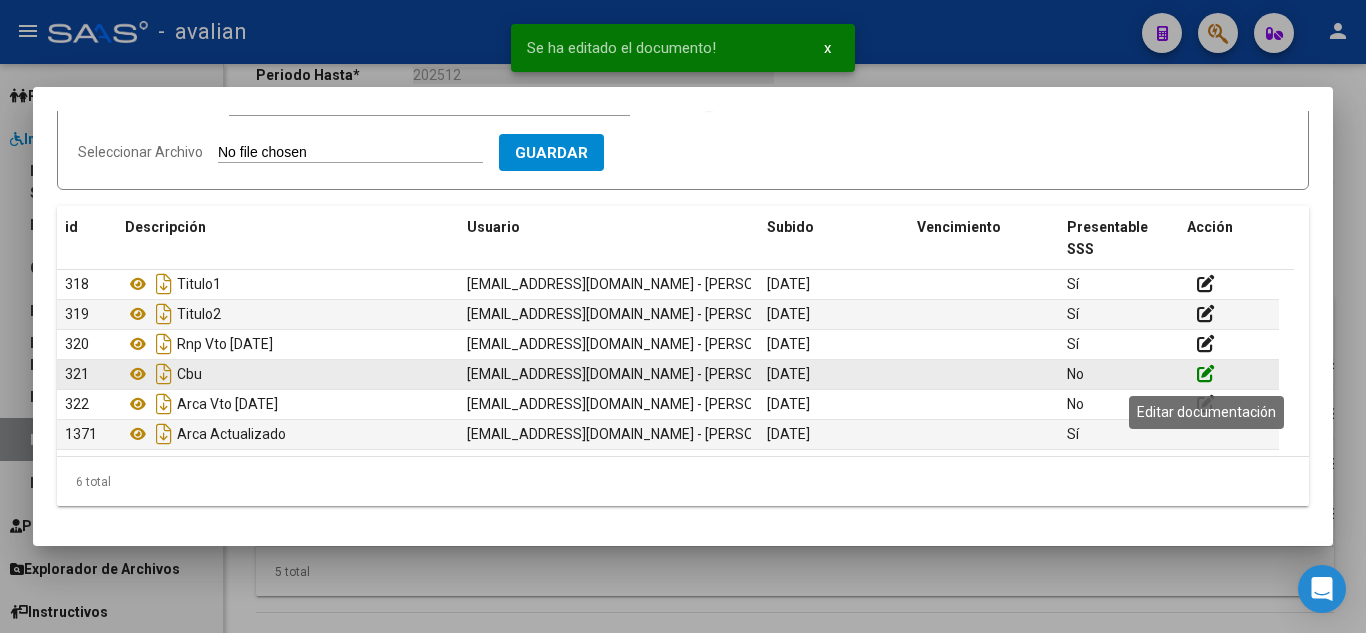 click 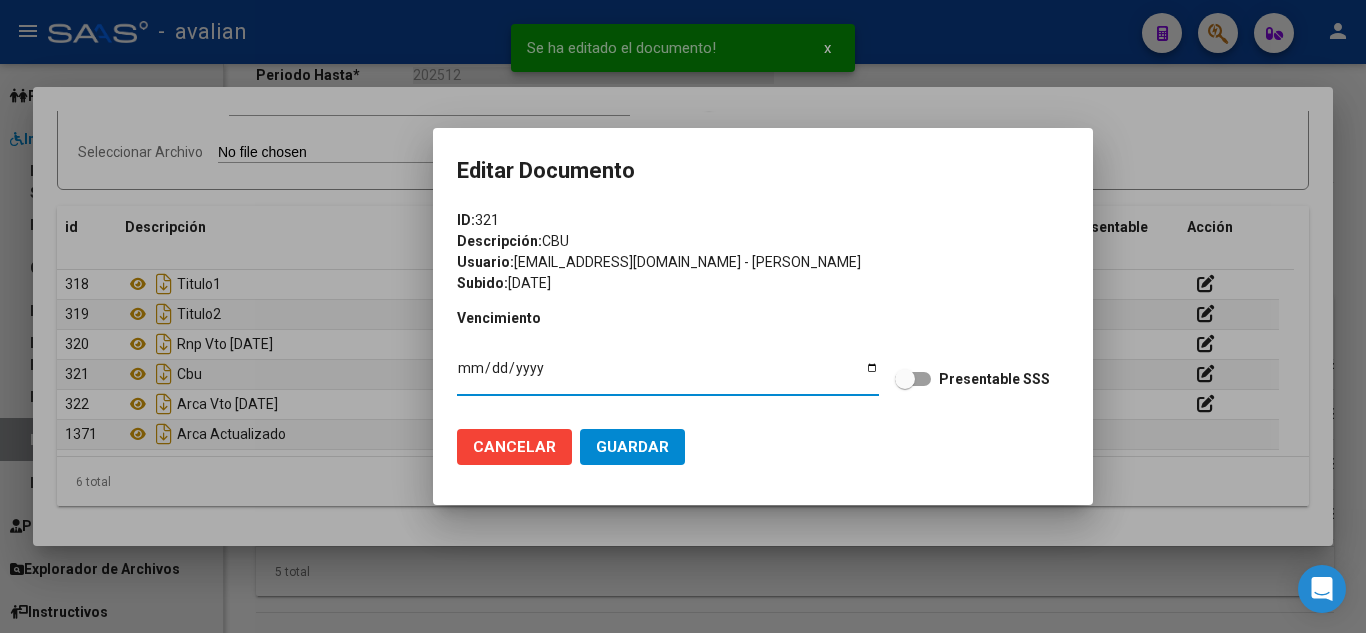 click at bounding box center [913, 379] 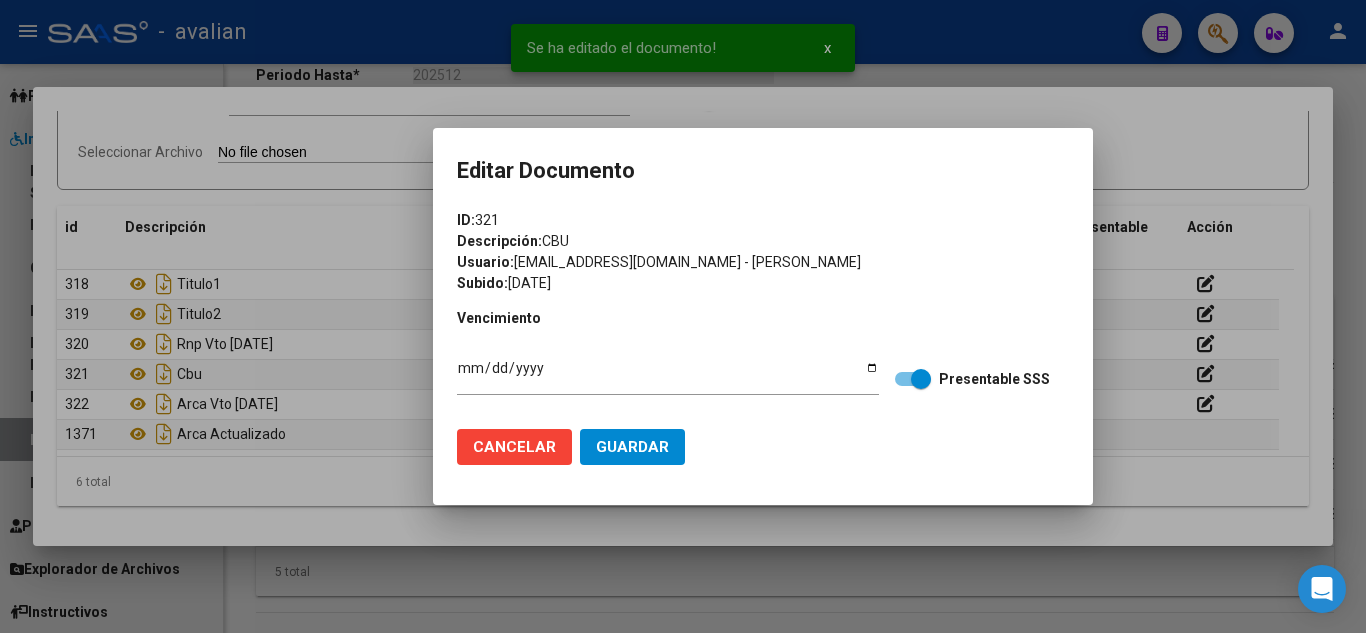 click on "Guardar" 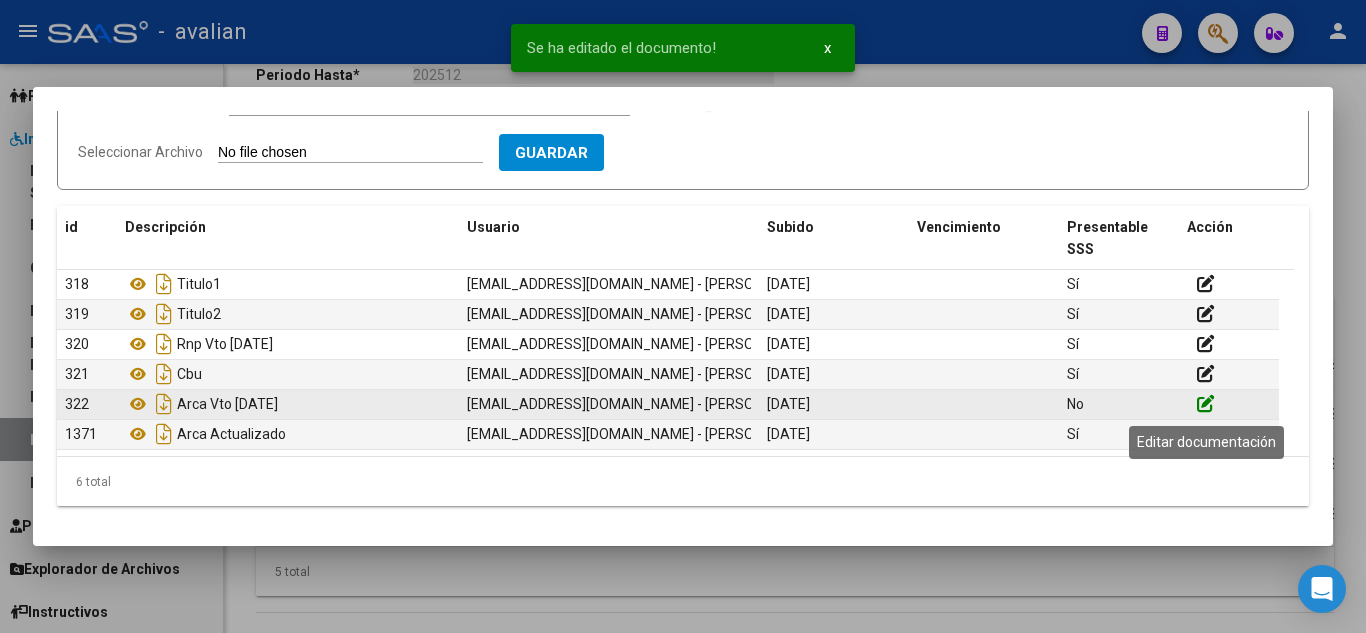 click 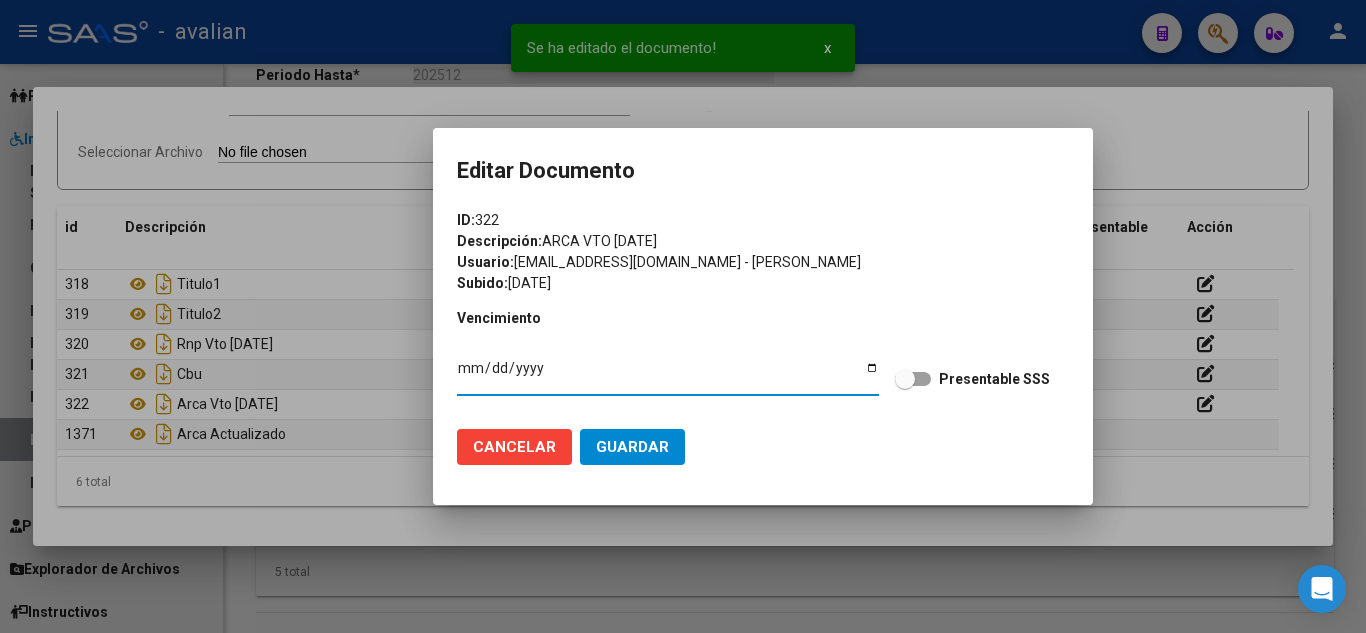 click at bounding box center [913, 379] 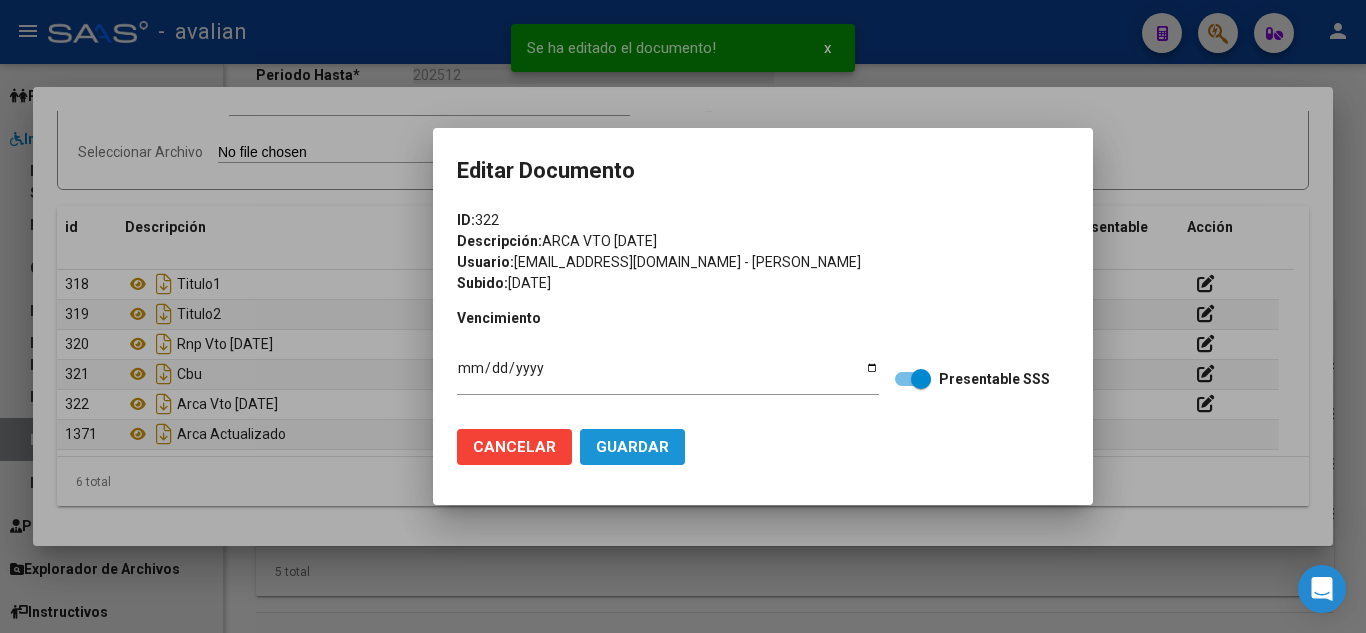 click on "Guardar" 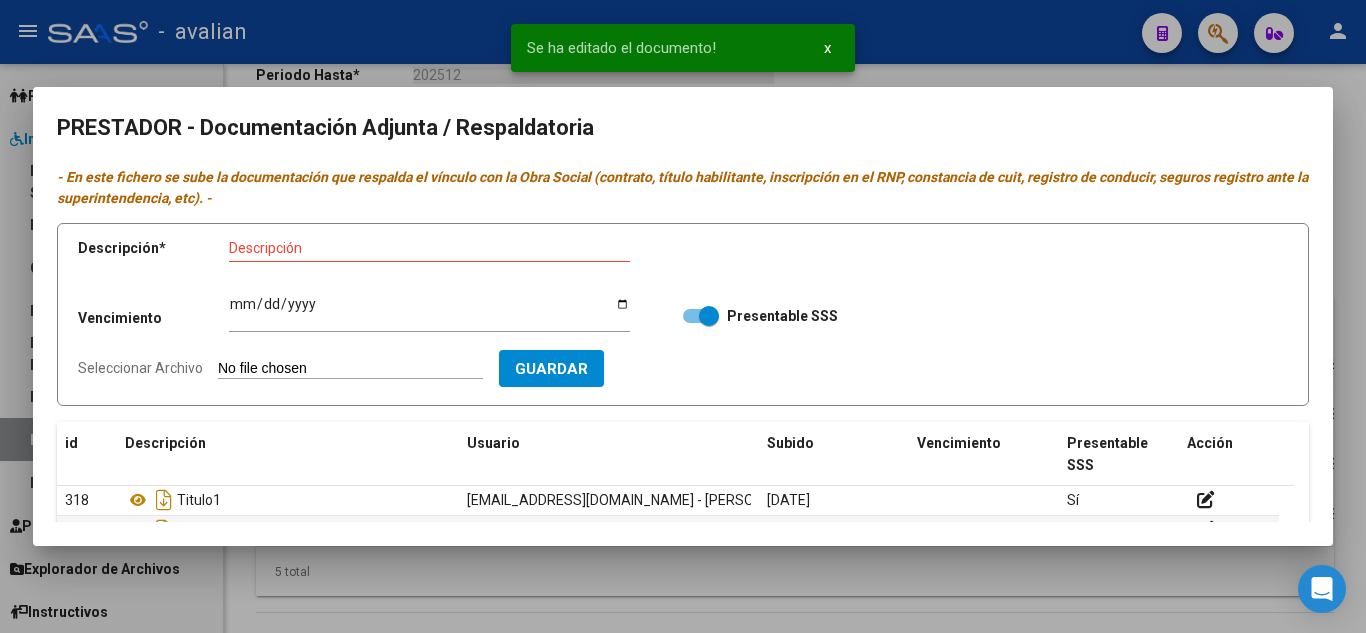 scroll, scrollTop: 0, scrollLeft: 0, axis: both 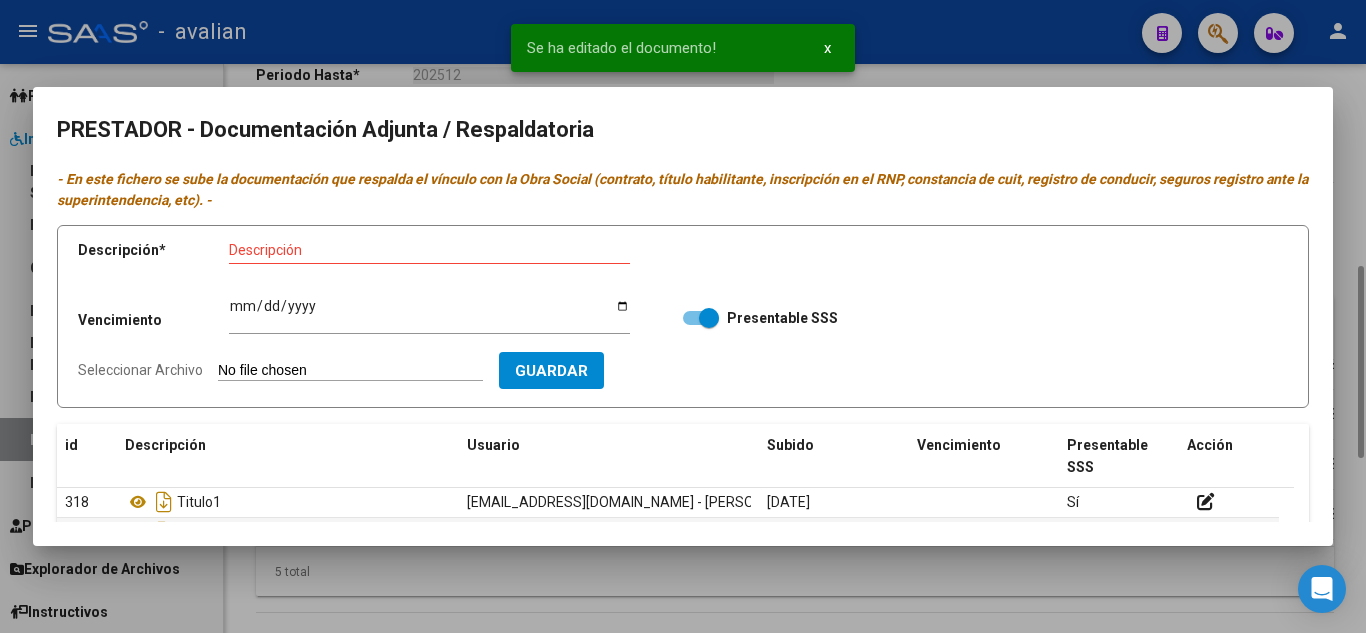 click at bounding box center (683, 316) 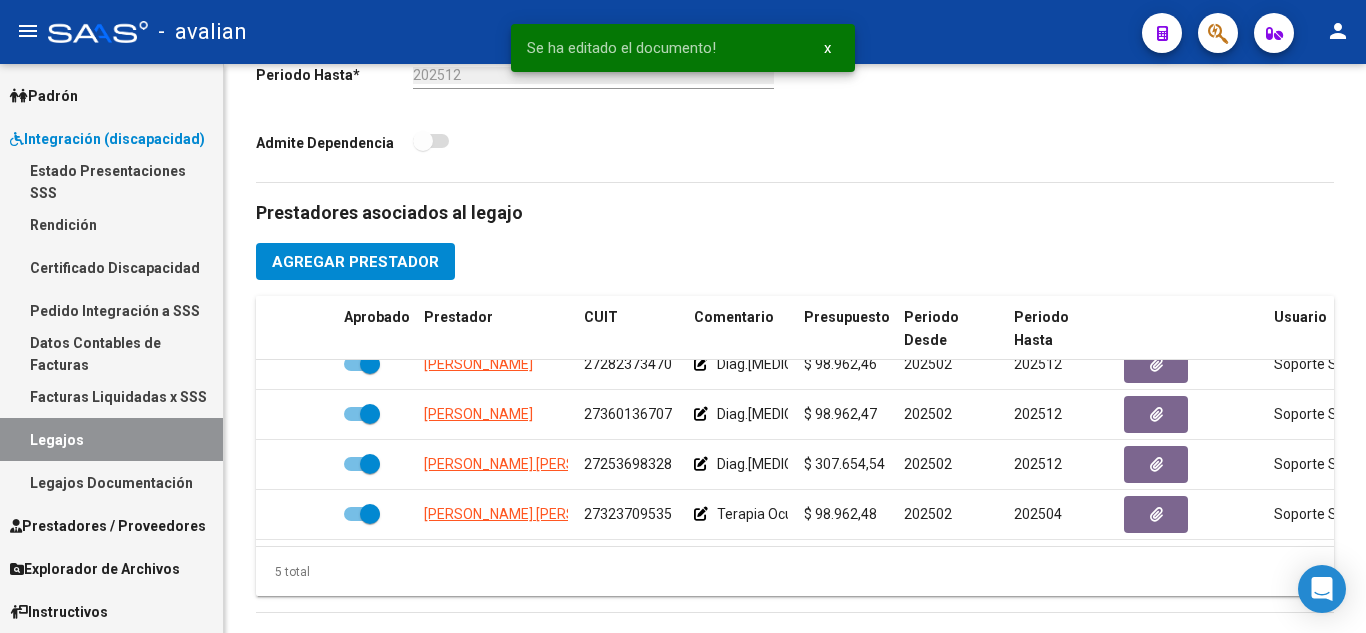scroll, scrollTop: 0, scrollLeft: 0, axis: both 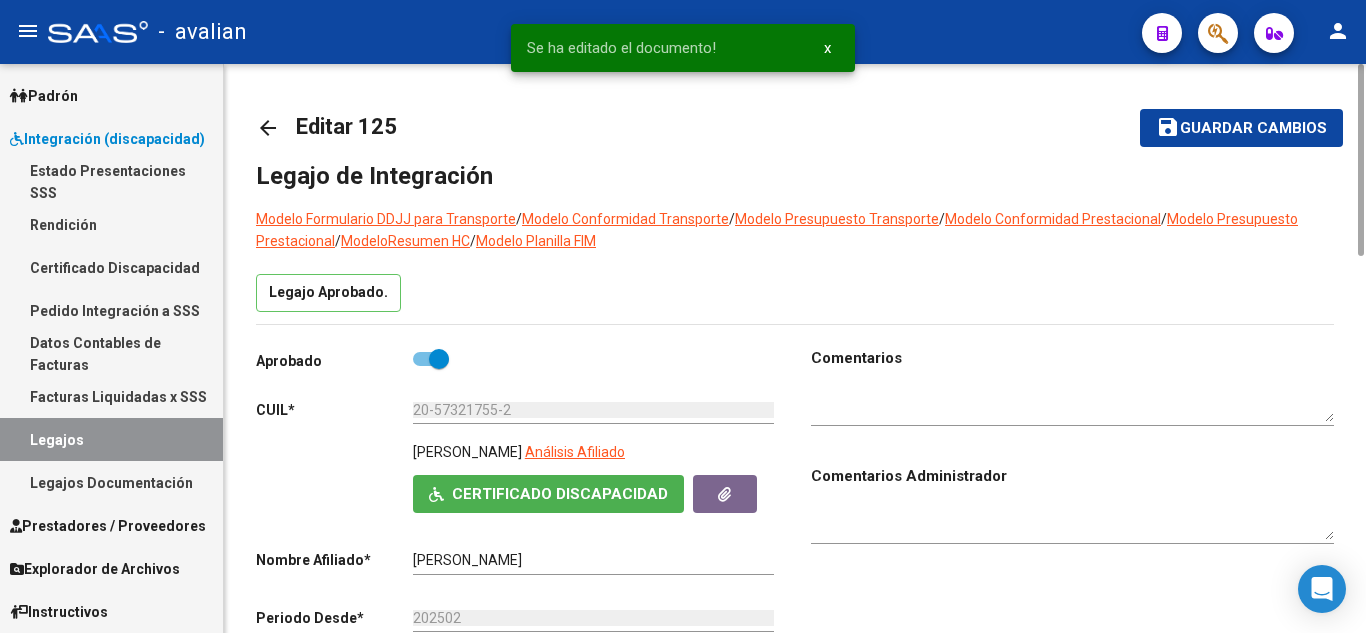 click on "save" 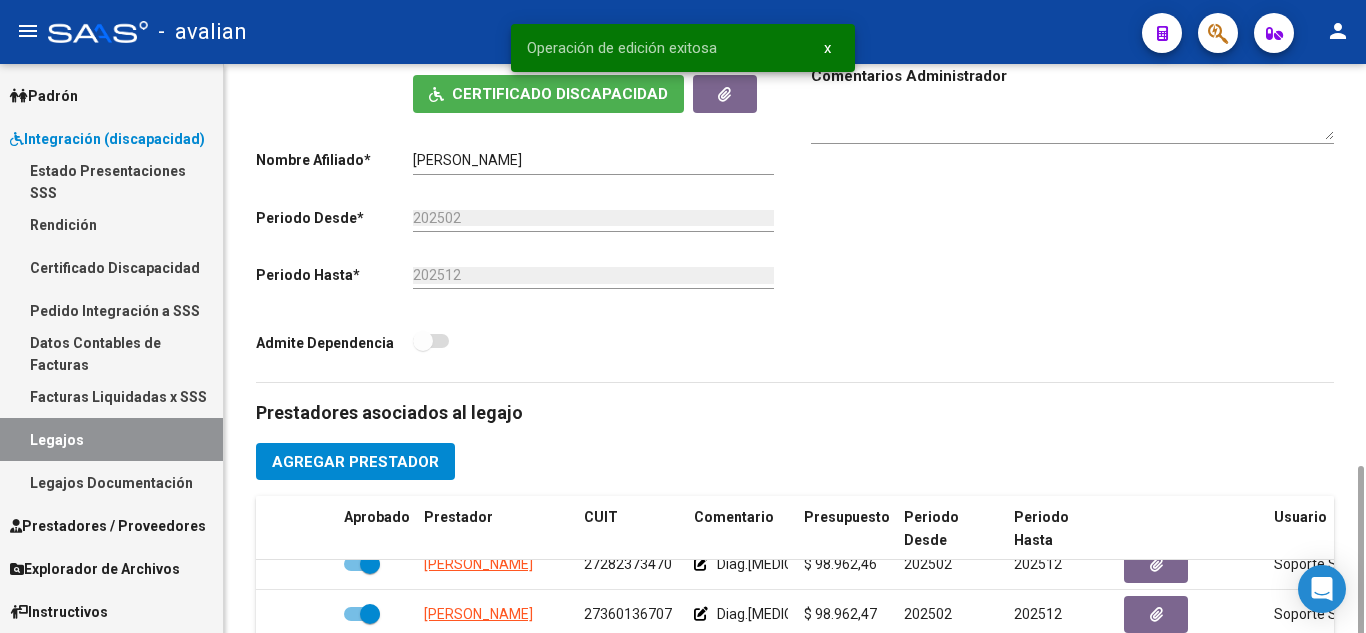 scroll, scrollTop: 600, scrollLeft: 0, axis: vertical 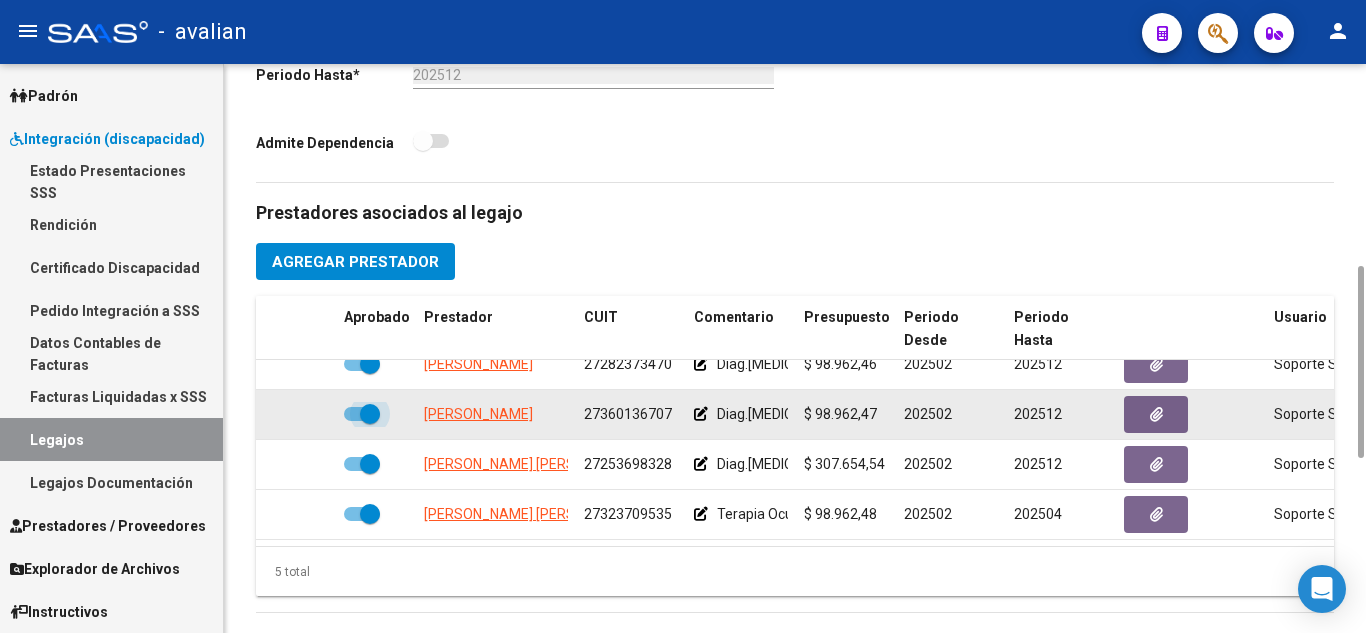 click at bounding box center (362, 414) 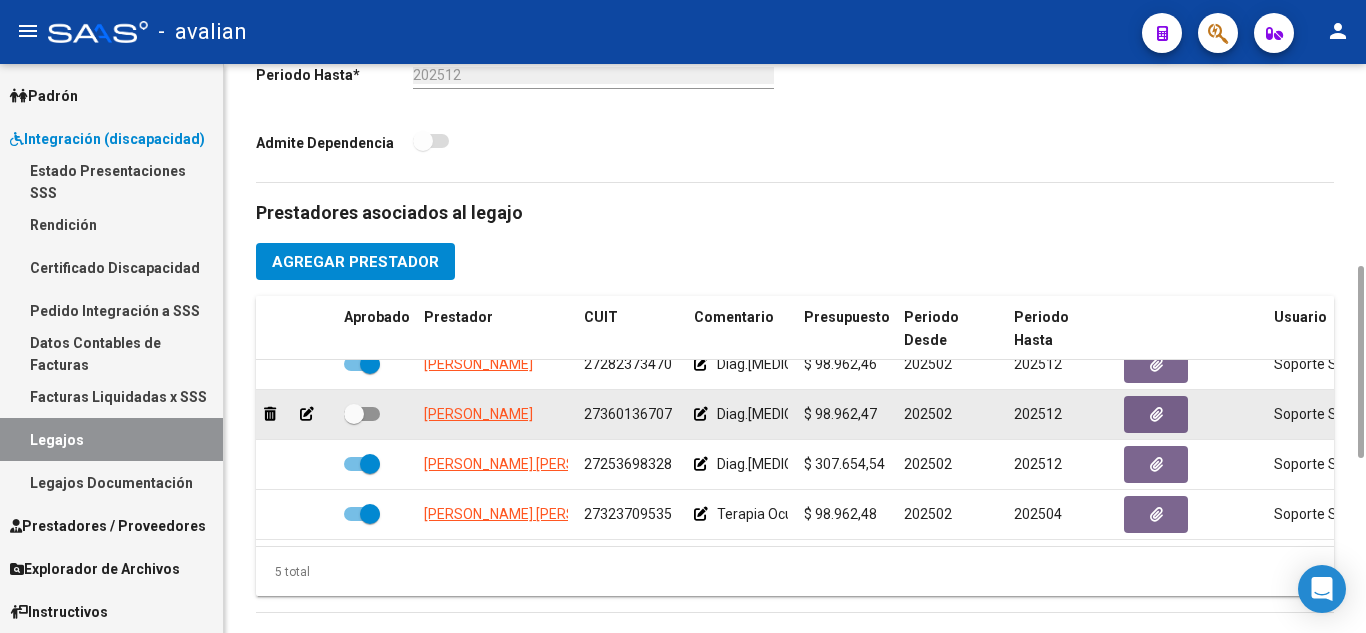click 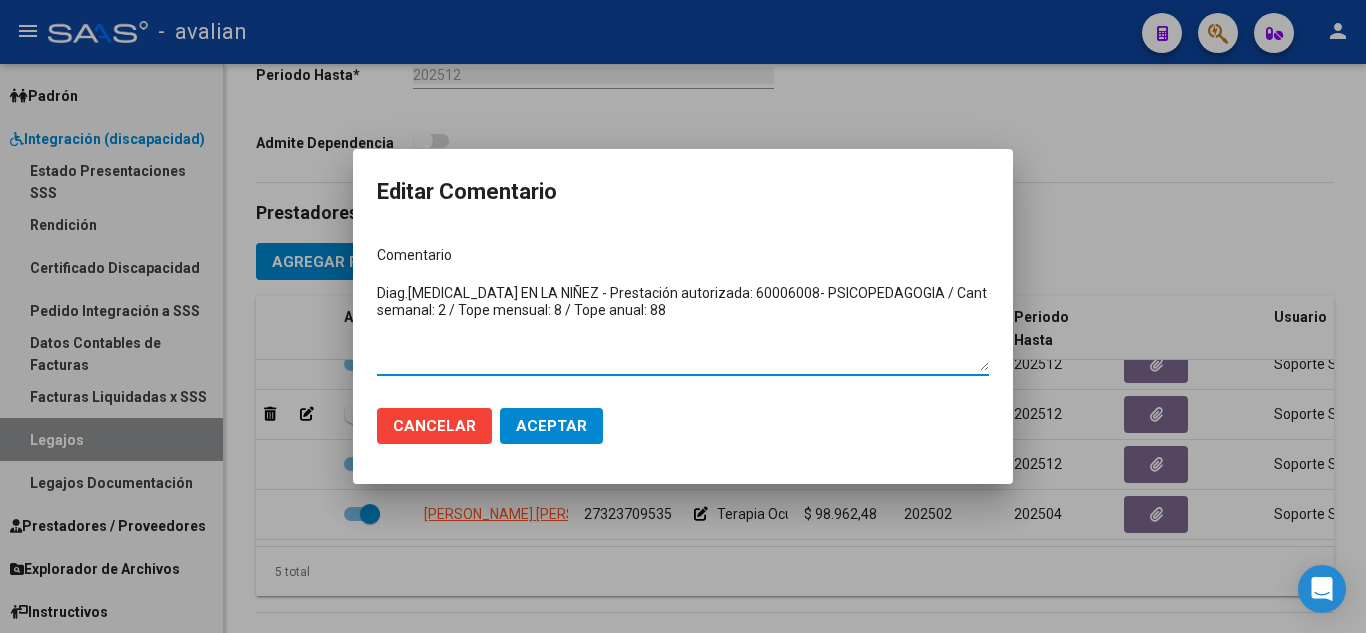 drag, startPoint x: 679, startPoint y: 304, endPoint x: 362, endPoint y: 257, distance: 320.4653 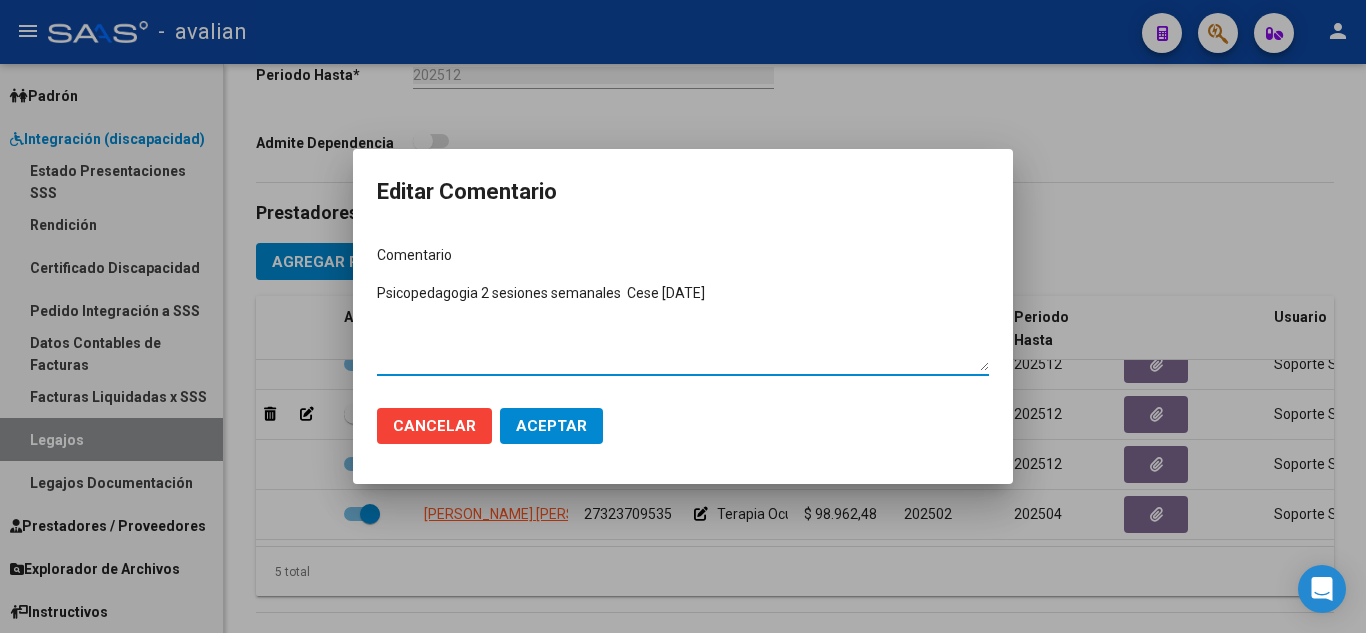 type on "Psicopedagogia 2 sesiones semanales  Cese [DATE]" 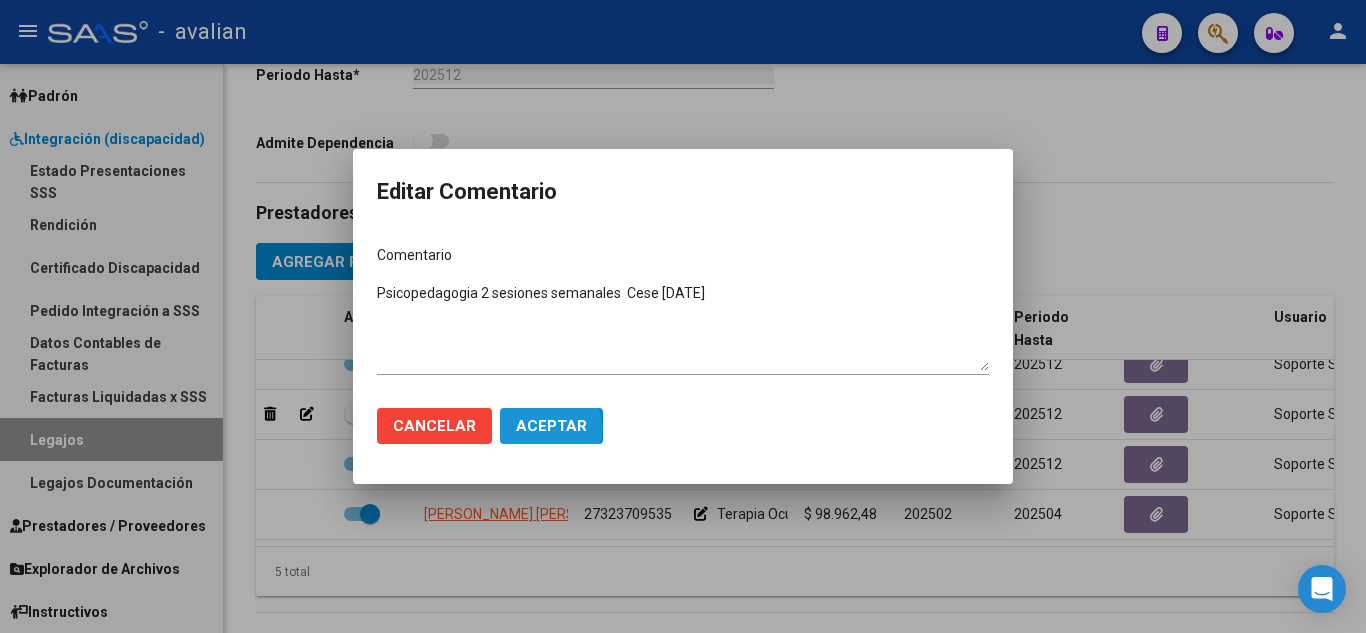 click on "Aceptar" 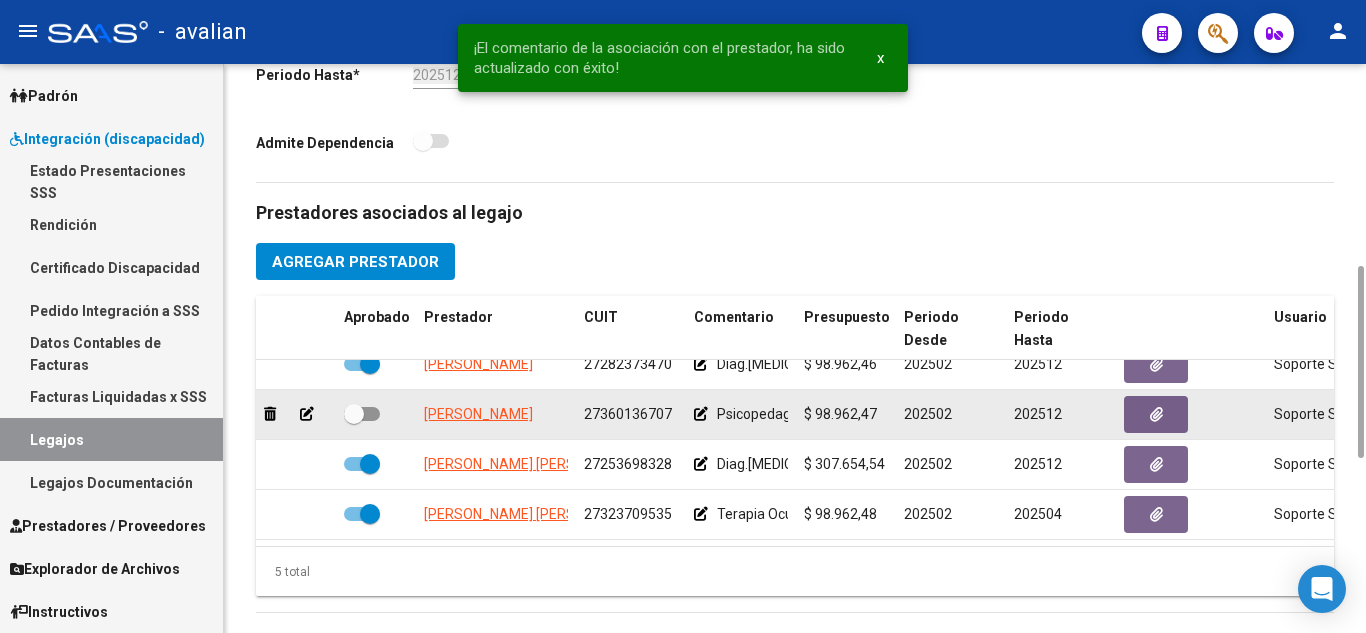 click 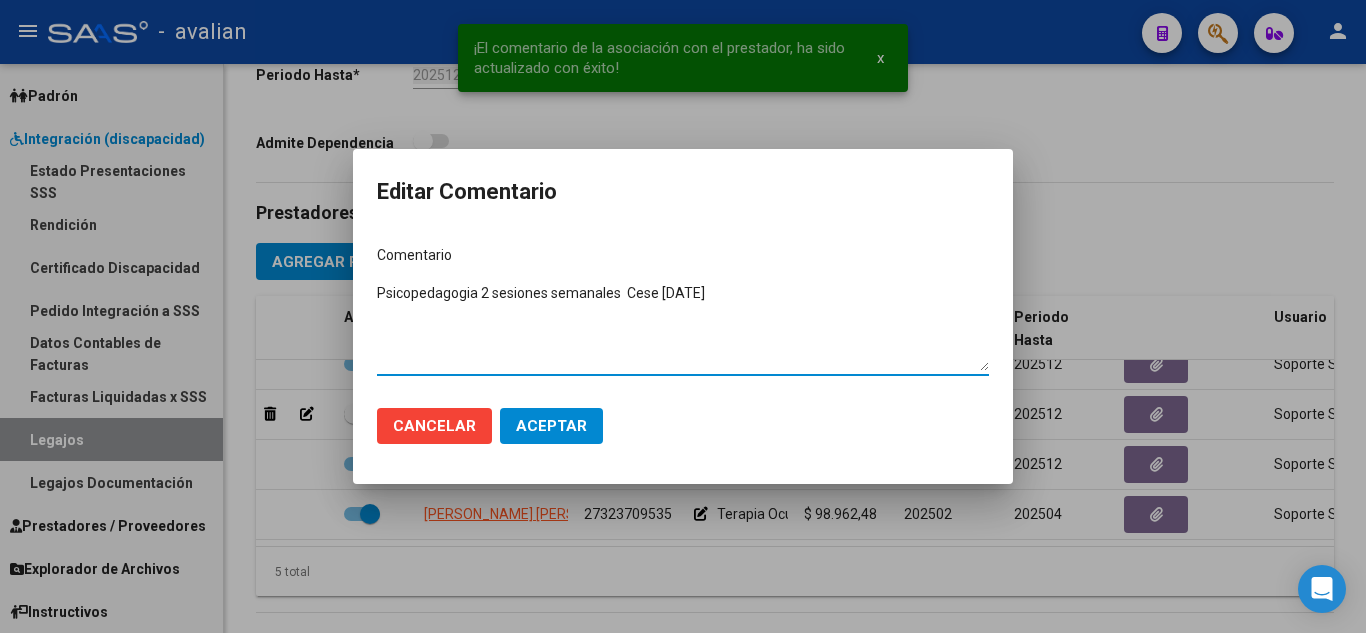click on "Aceptar" 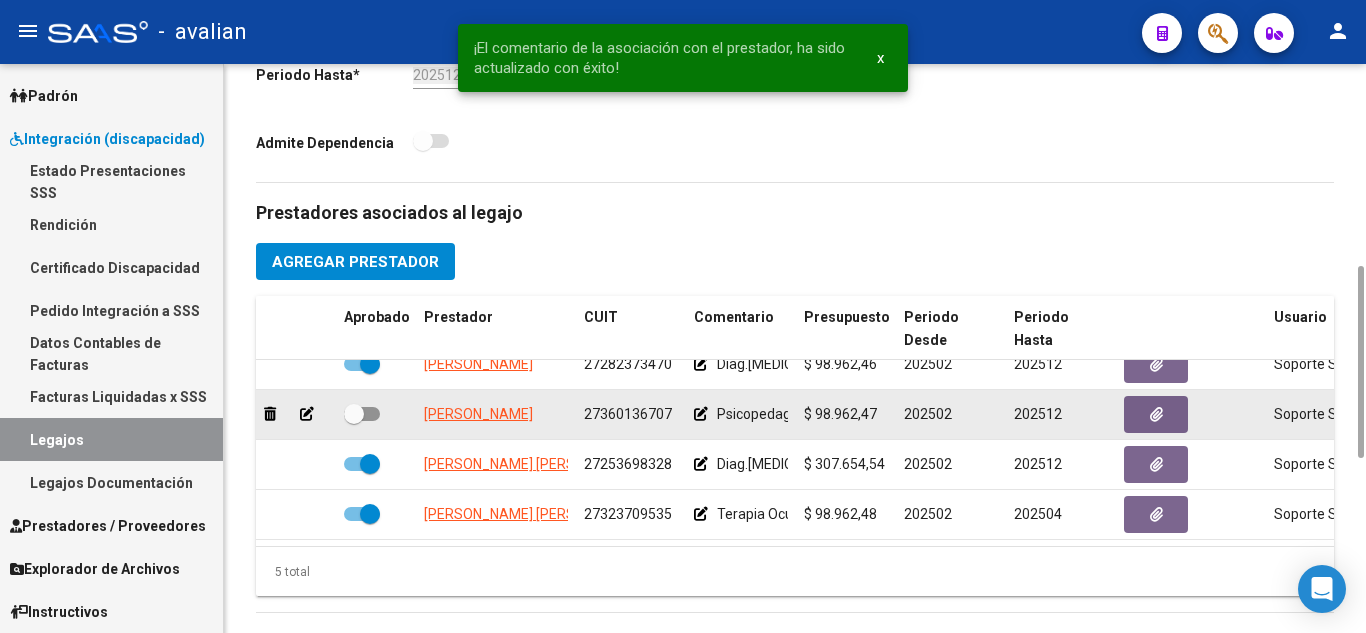 click 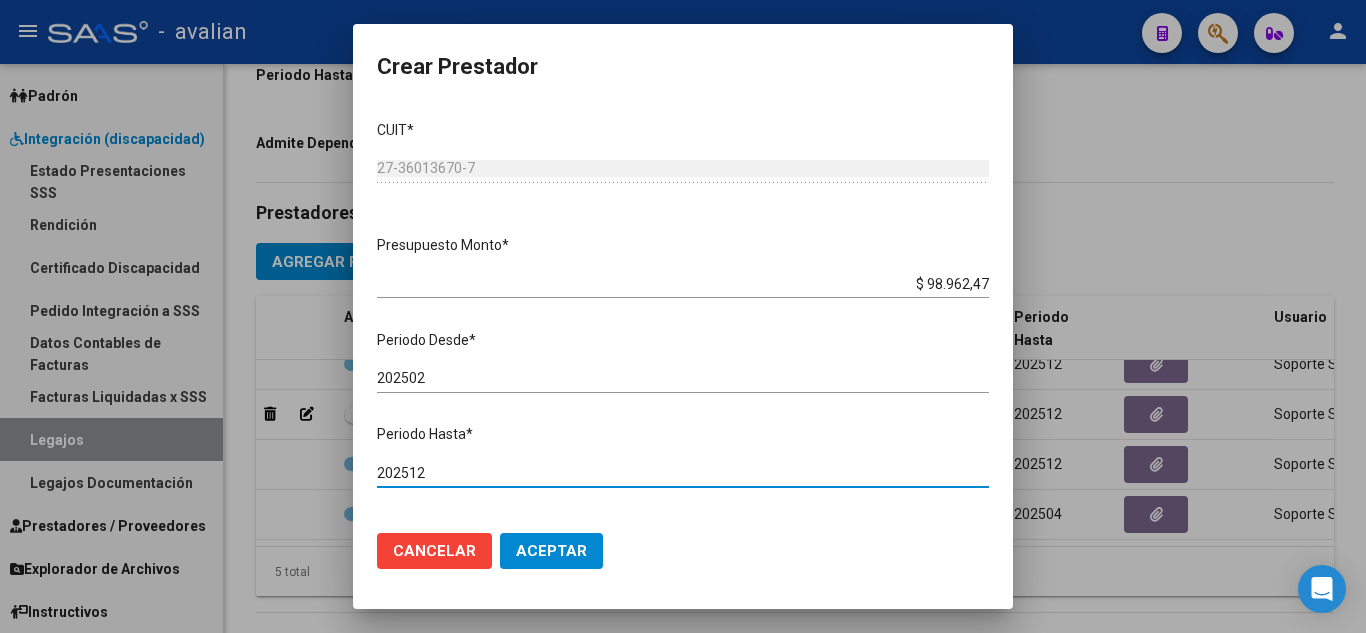 click on "202512" at bounding box center (683, 473) 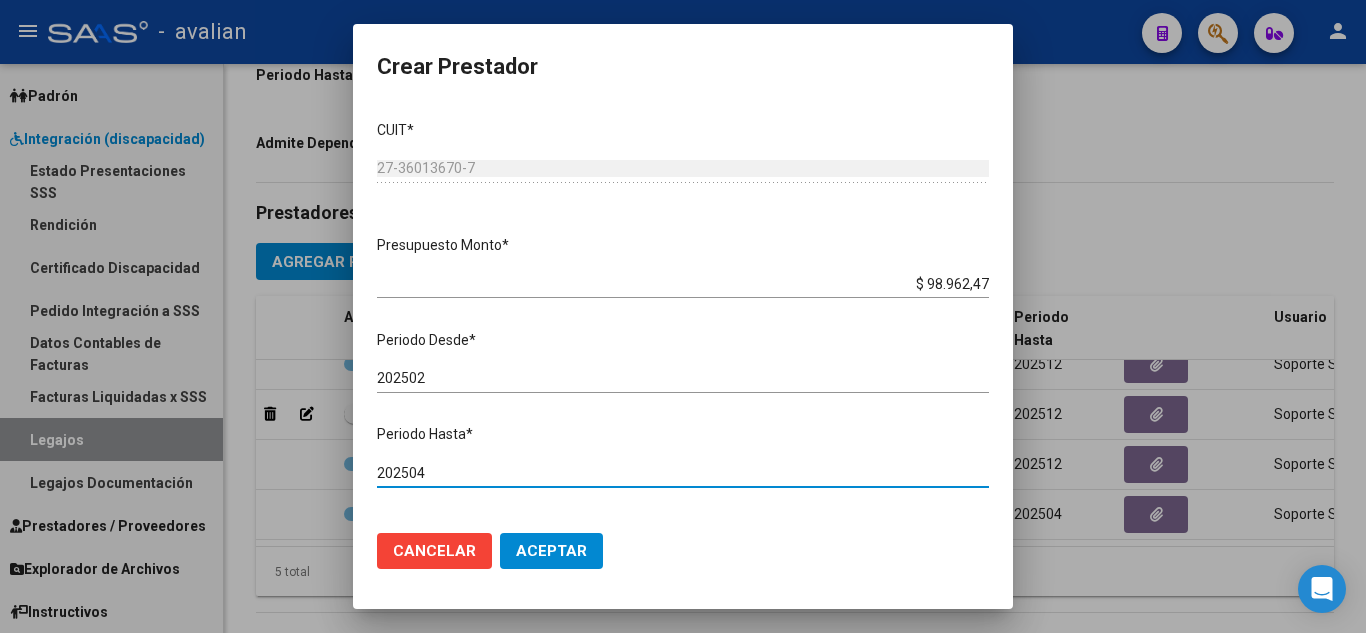 type on "202504" 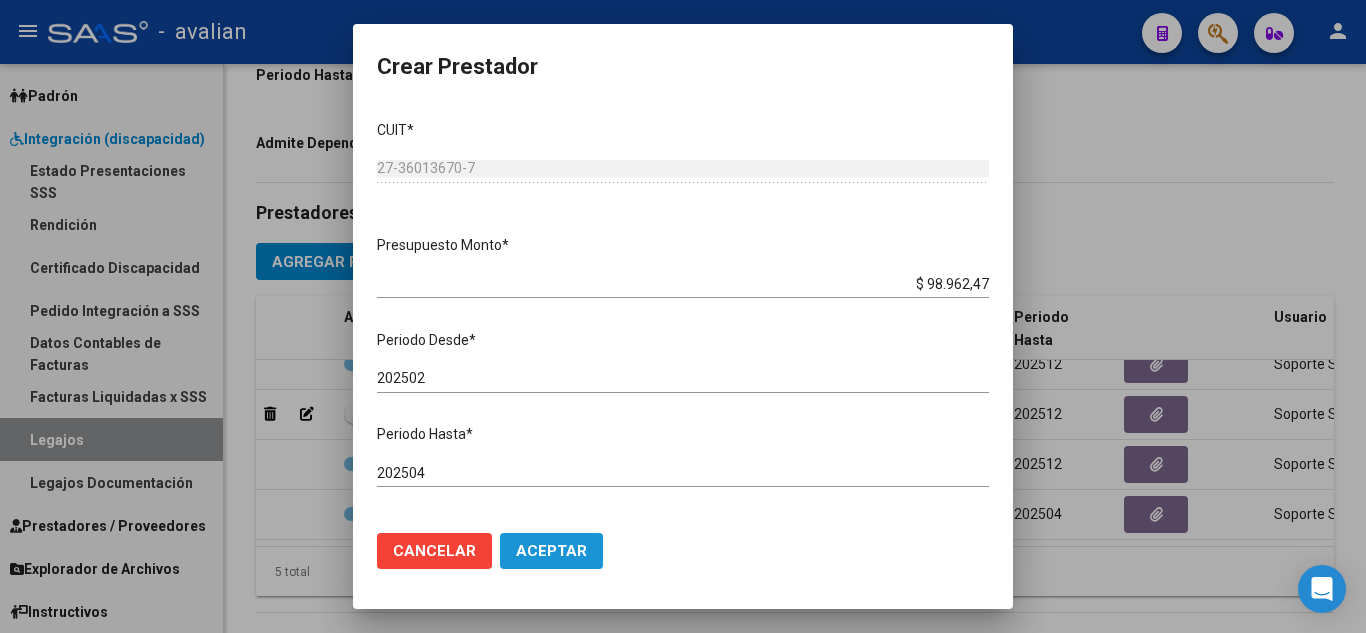 click on "Aceptar" 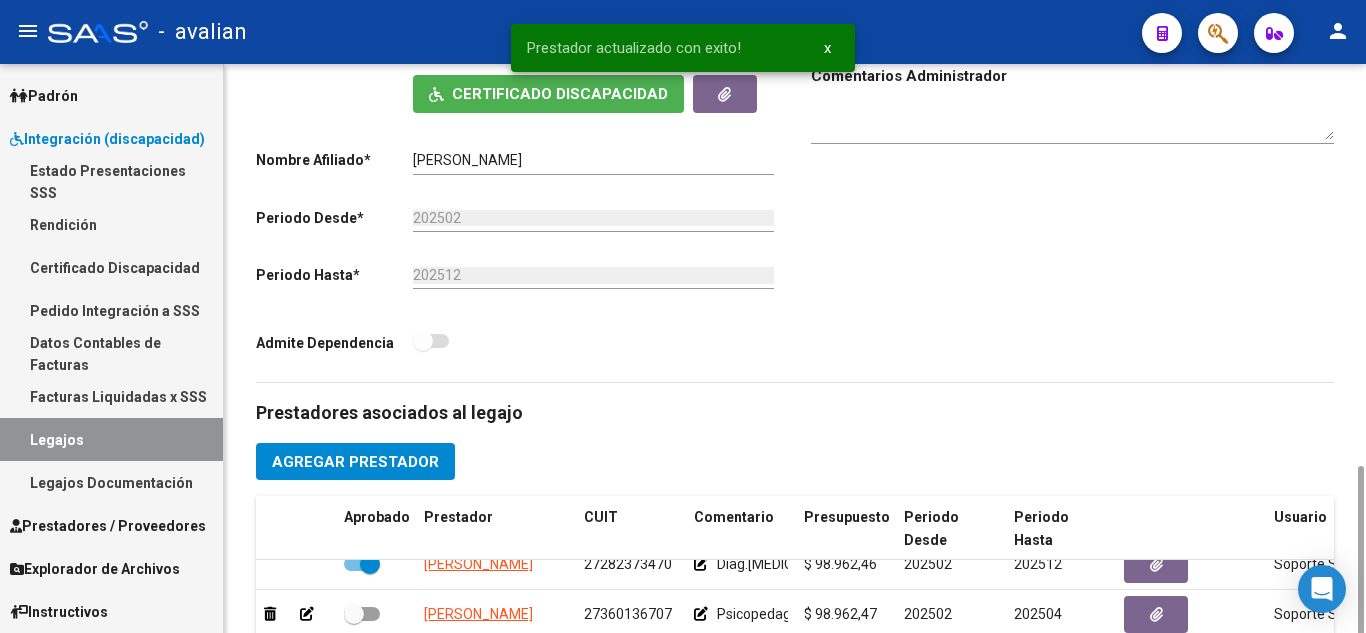 scroll, scrollTop: 600, scrollLeft: 0, axis: vertical 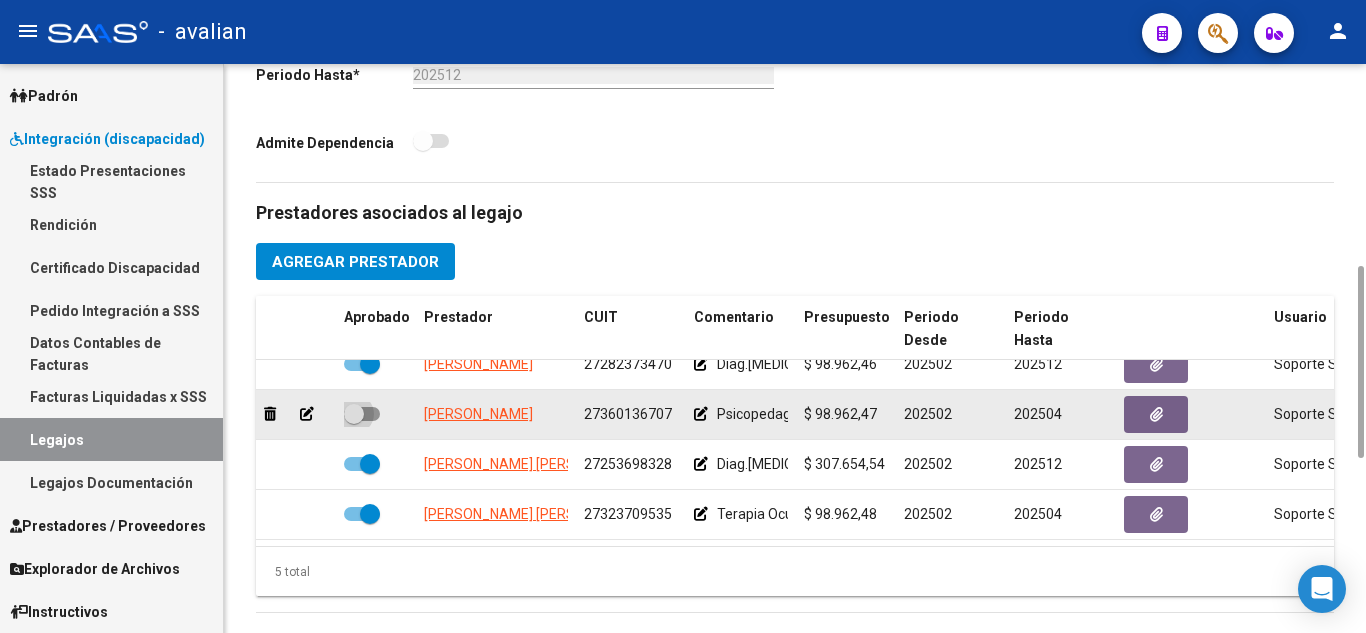 click at bounding box center [362, 414] 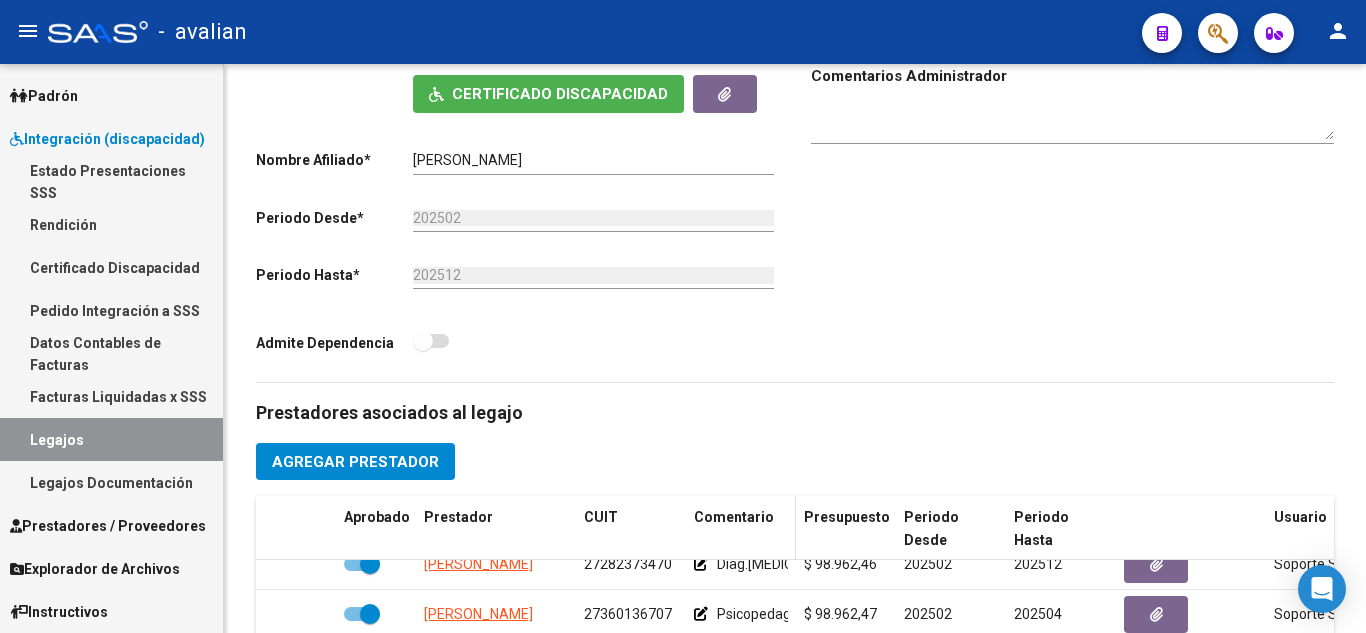 scroll, scrollTop: 0, scrollLeft: 0, axis: both 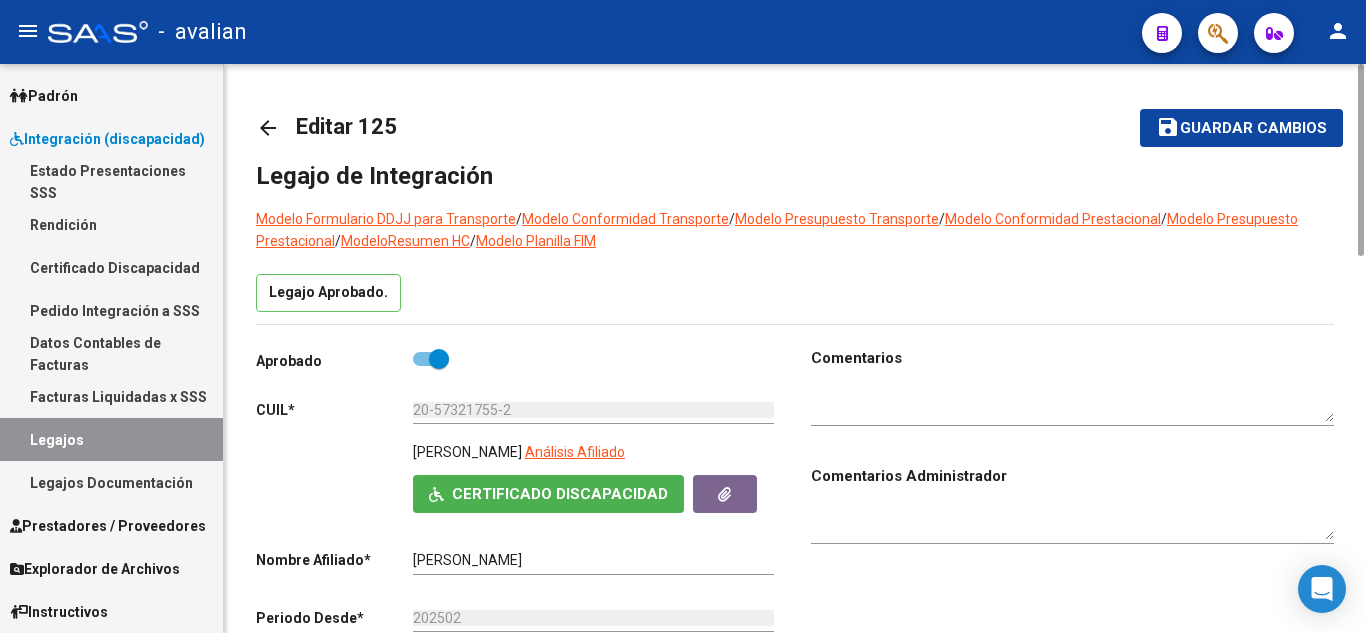 click on "Guardar cambios" 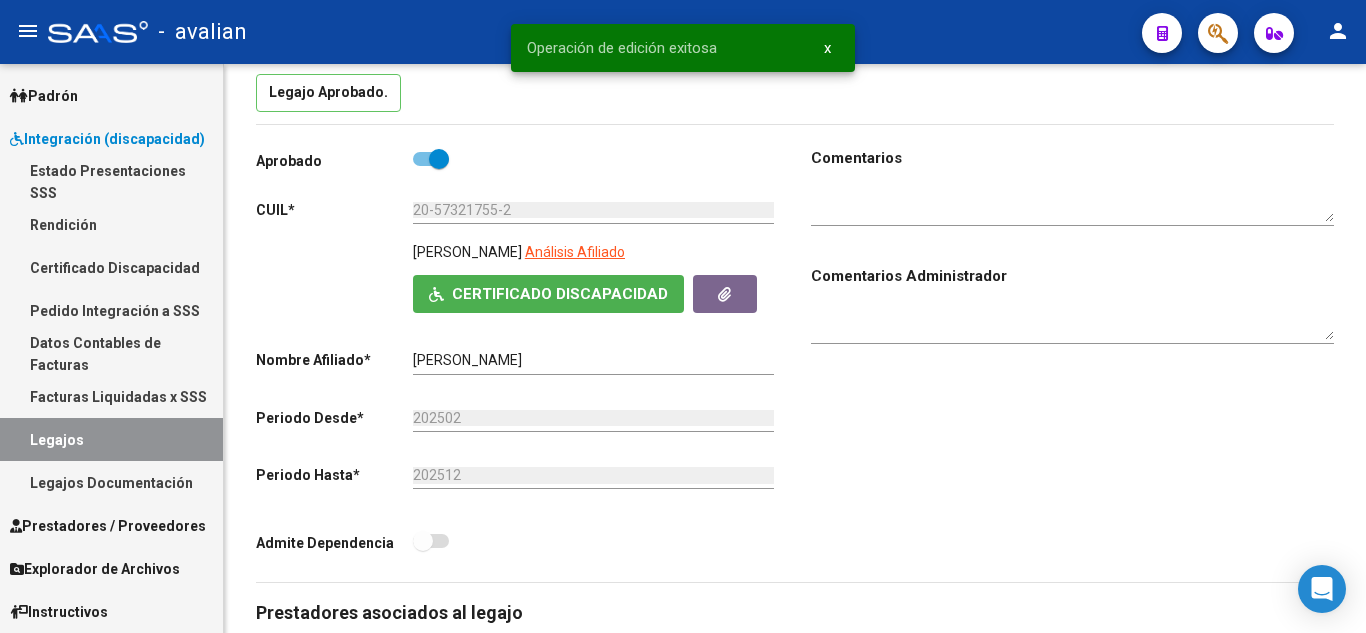 scroll, scrollTop: 600, scrollLeft: 0, axis: vertical 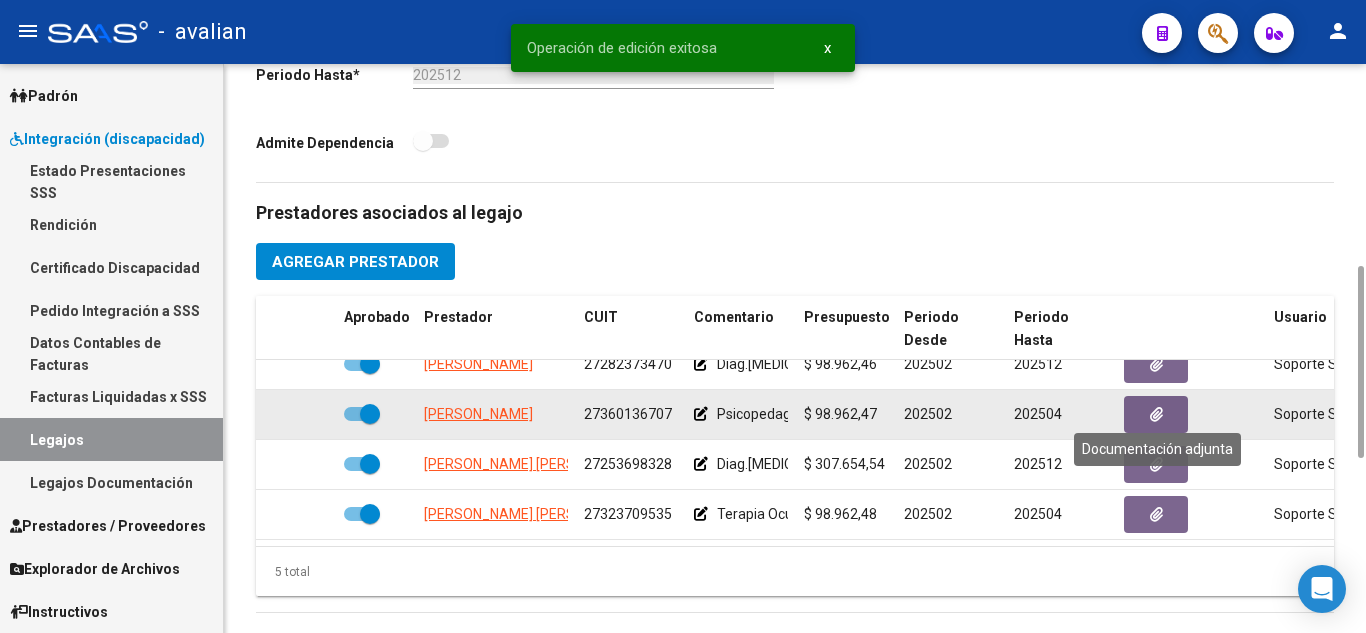 click 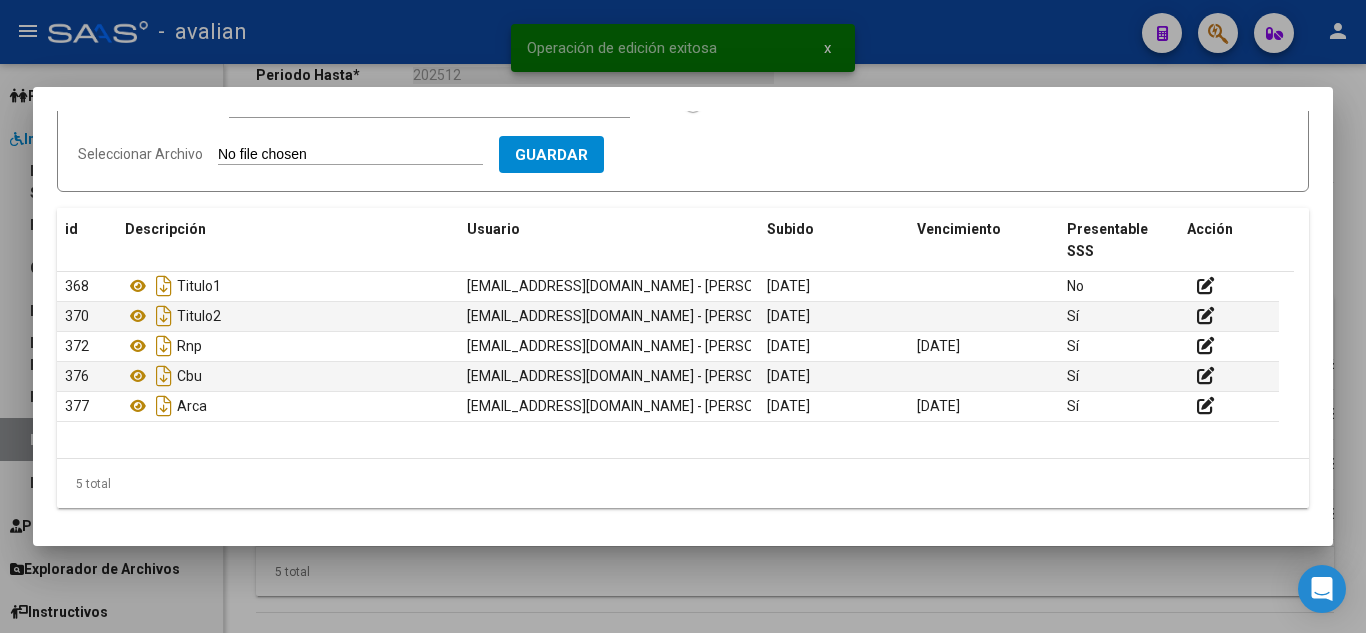 scroll, scrollTop: 220, scrollLeft: 0, axis: vertical 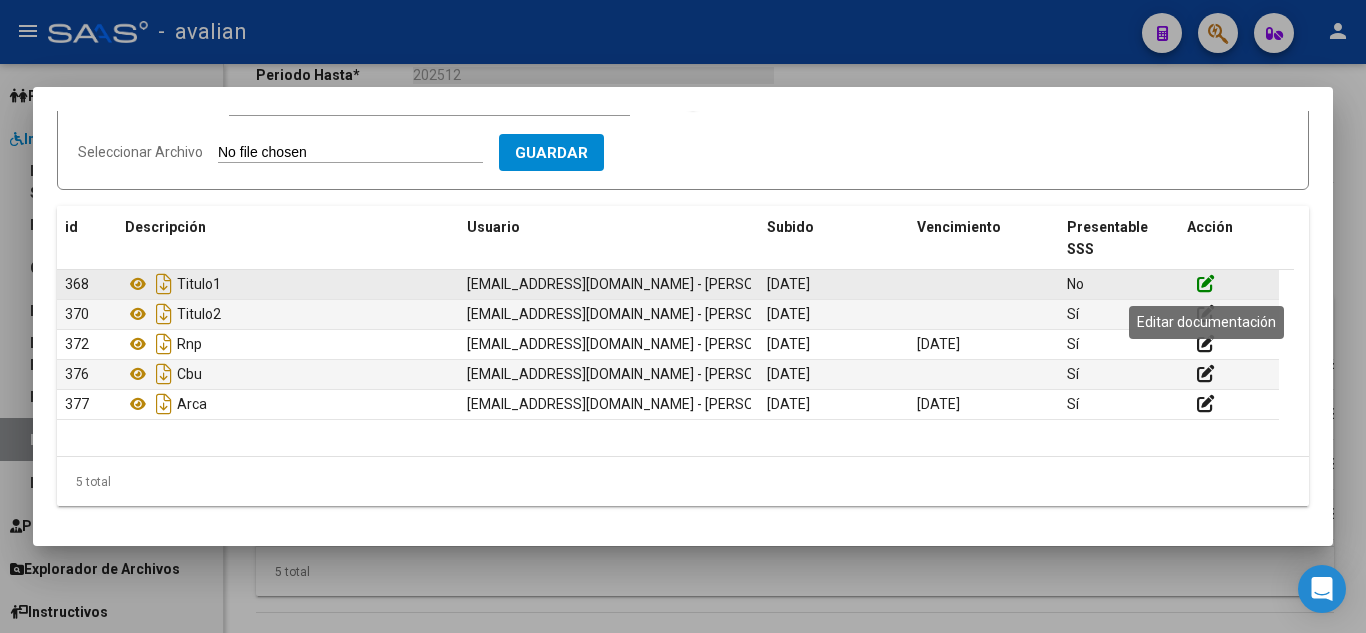 click 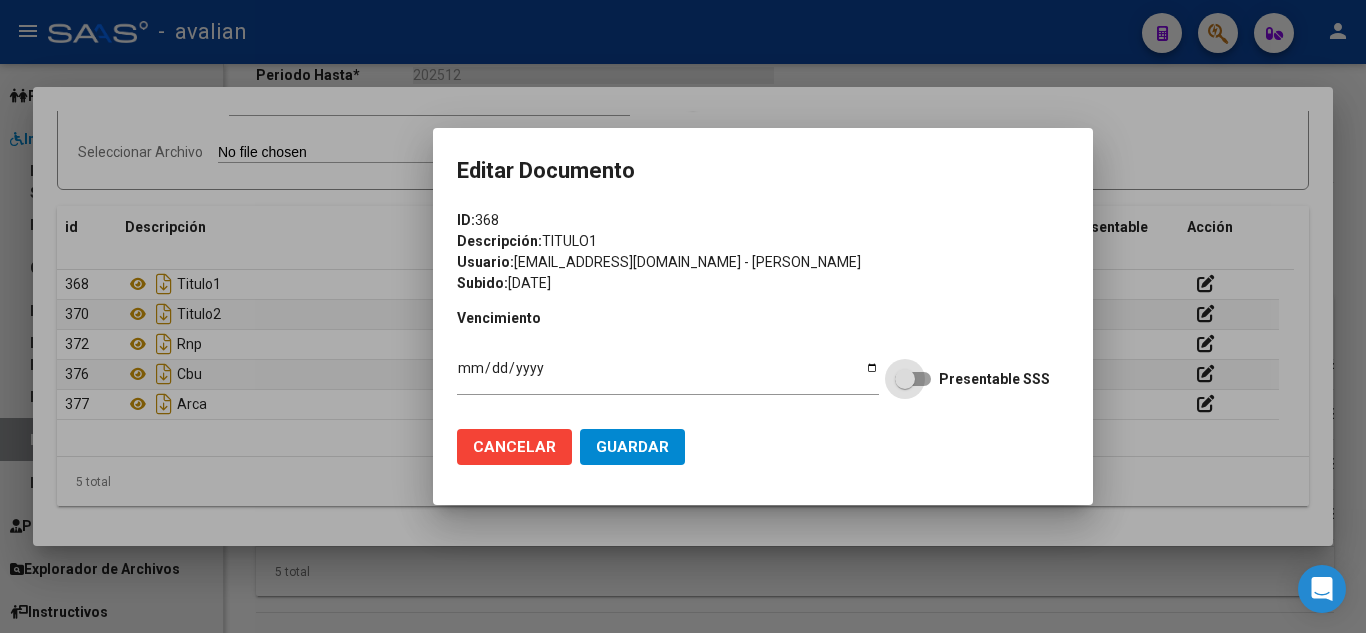 click at bounding box center (913, 379) 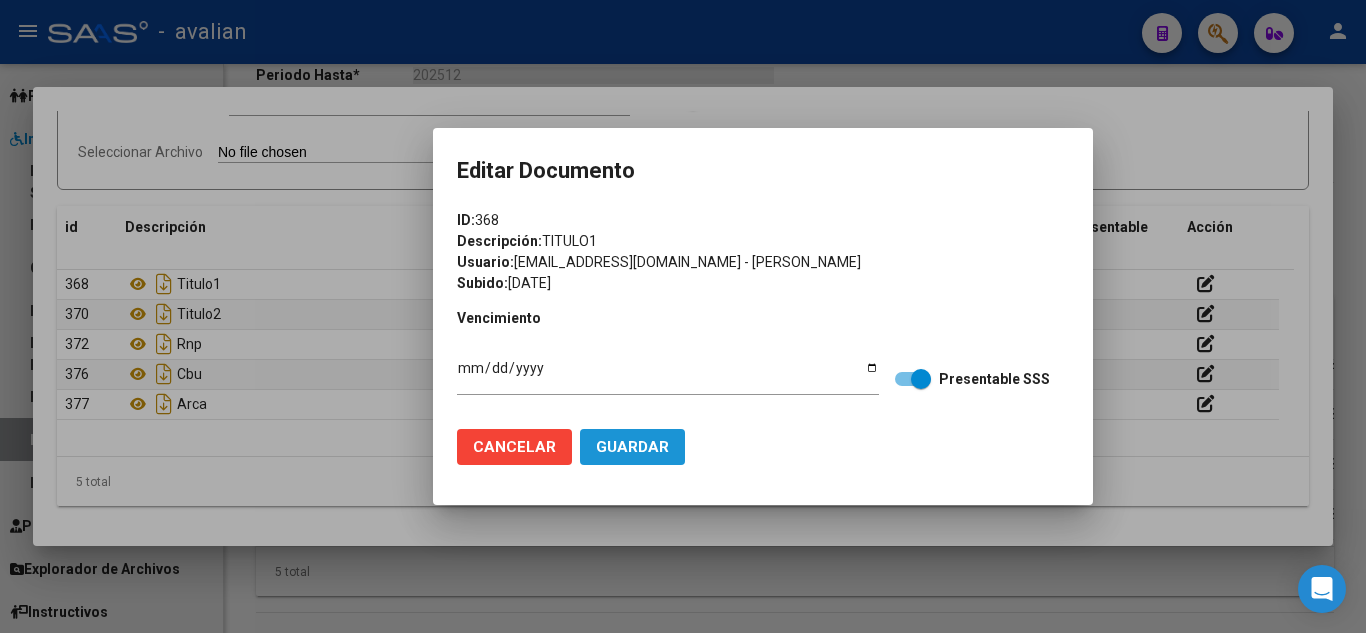 click on "Guardar" 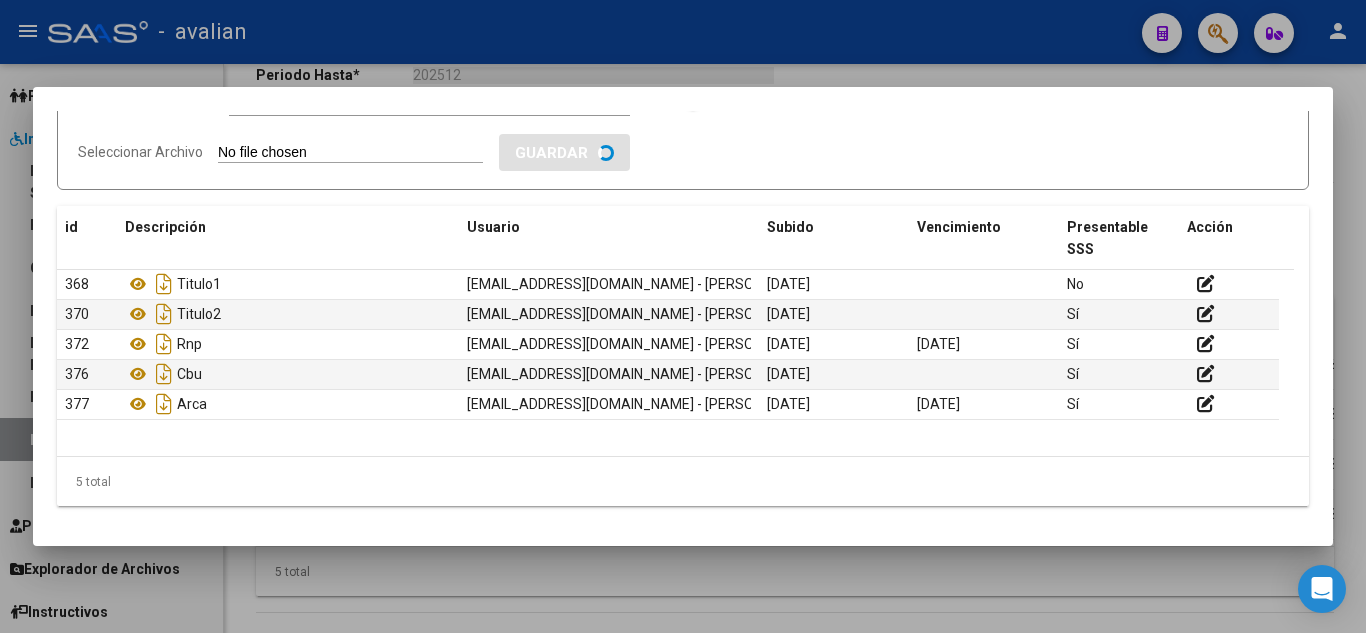 checkbox on "true" 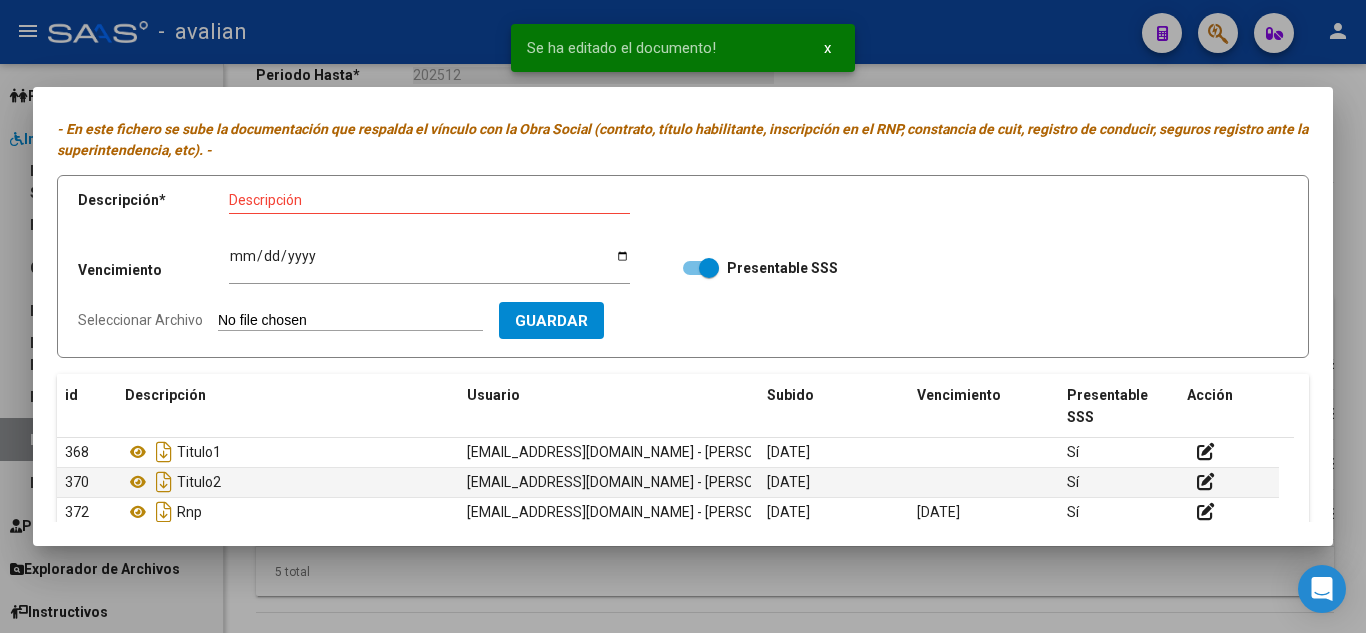 scroll, scrollTop: 0, scrollLeft: 0, axis: both 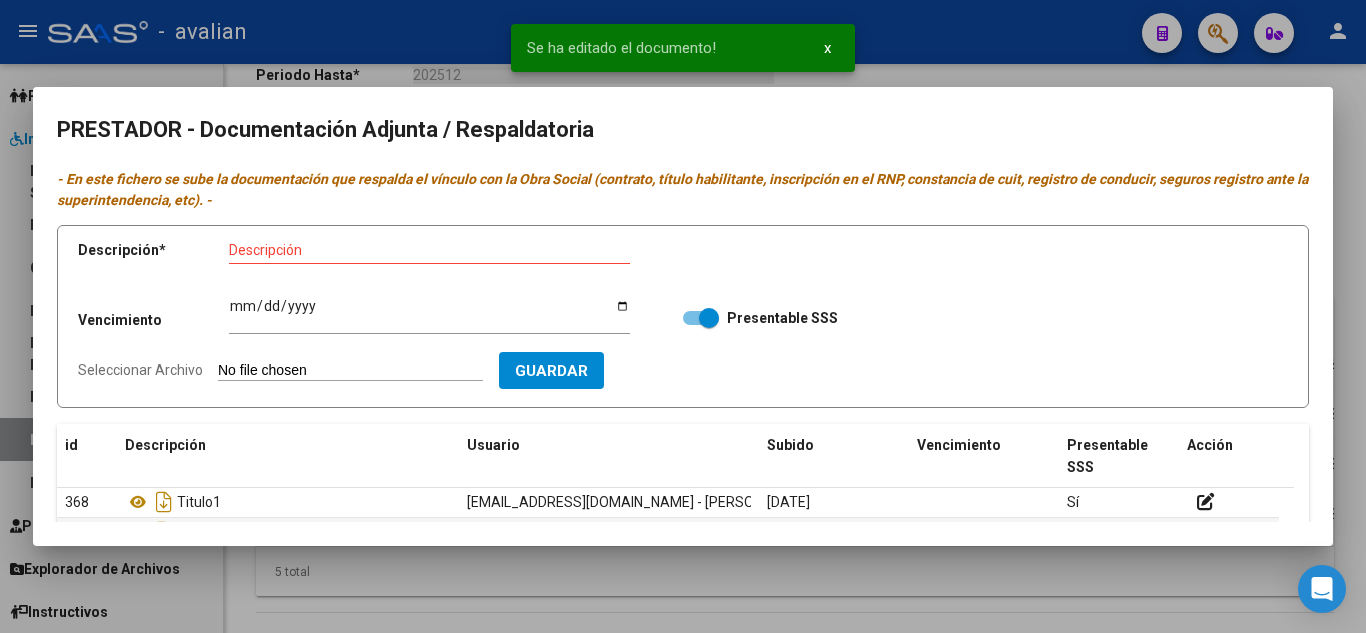 click at bounding box center [683, 316] 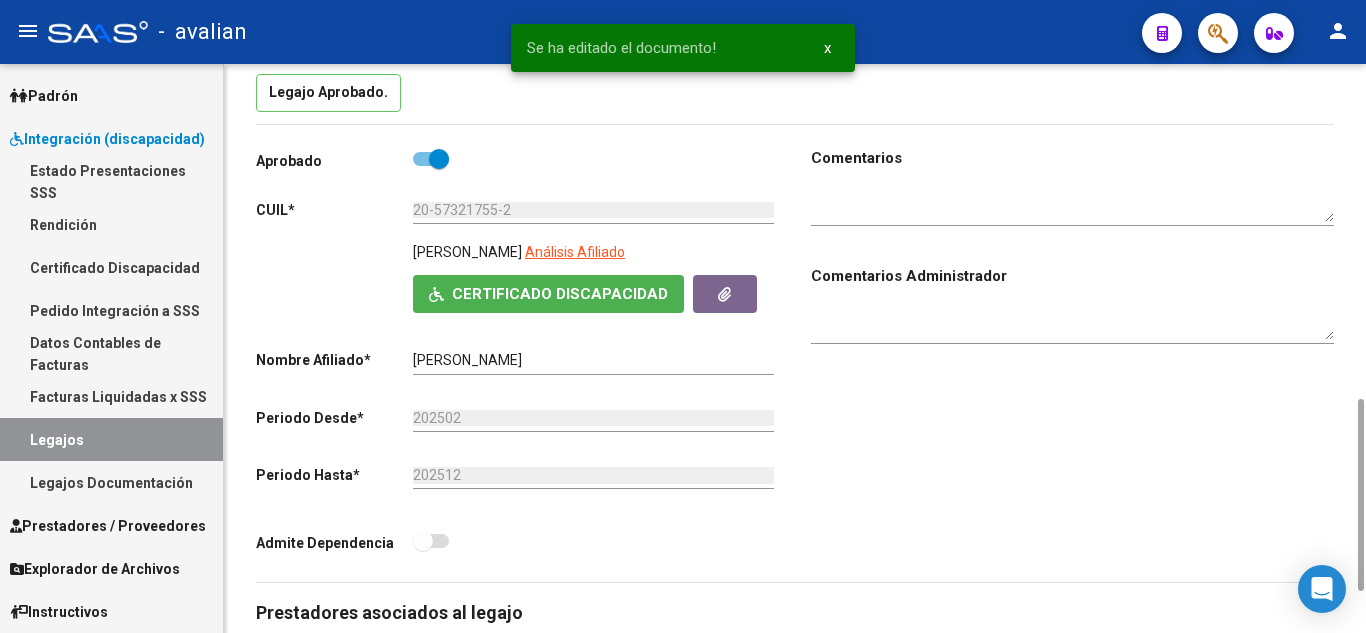 scroll, scrollTop: 0, scrollLeft: 0, axis: both 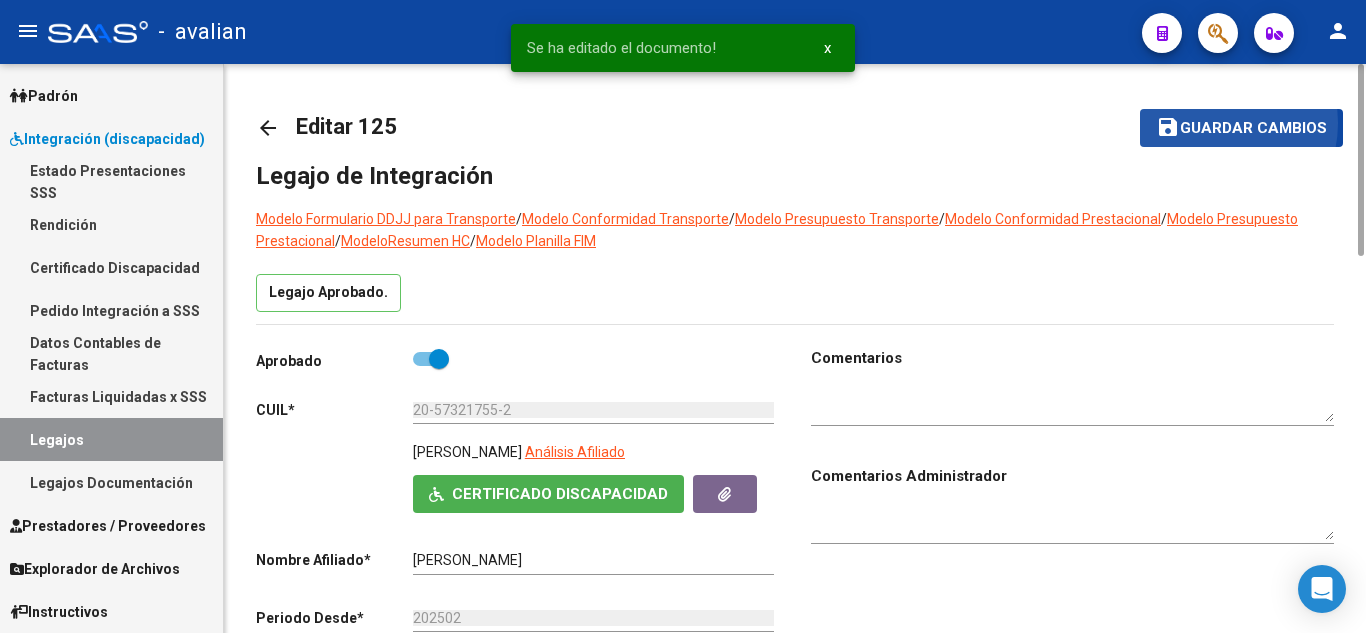 click on "Guardar cambios" 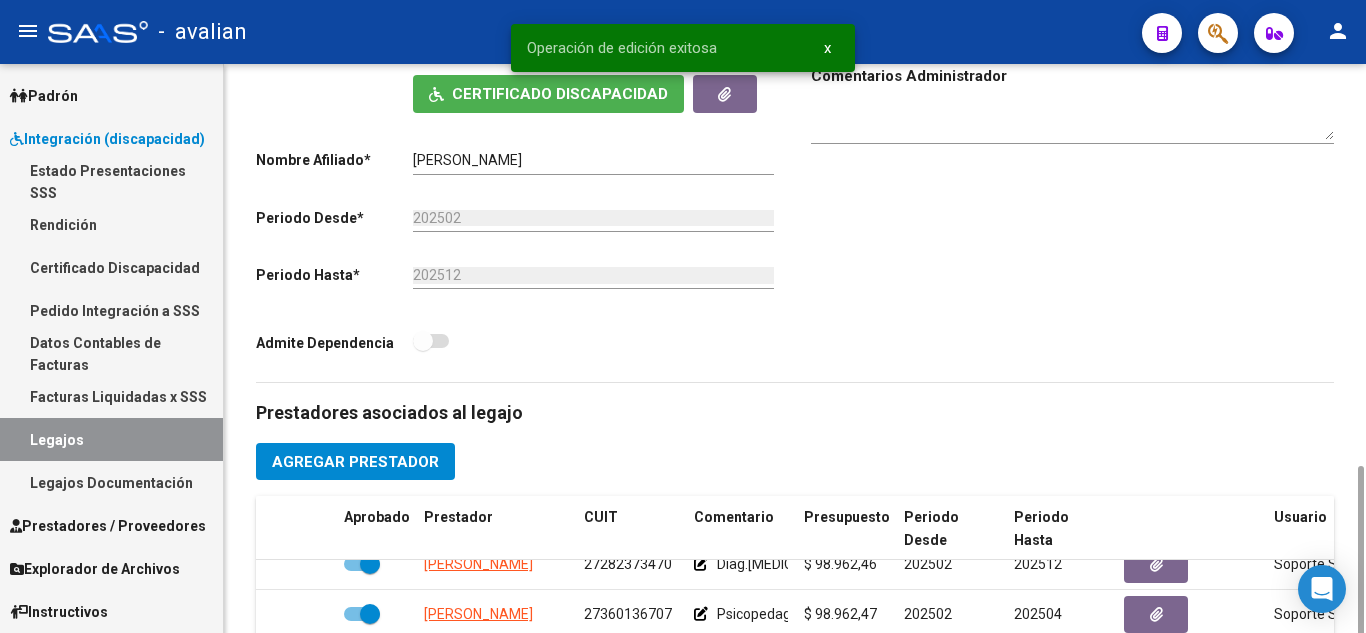 scroll, scrollTop: 600, scrollLeft: 0, axis: vertical 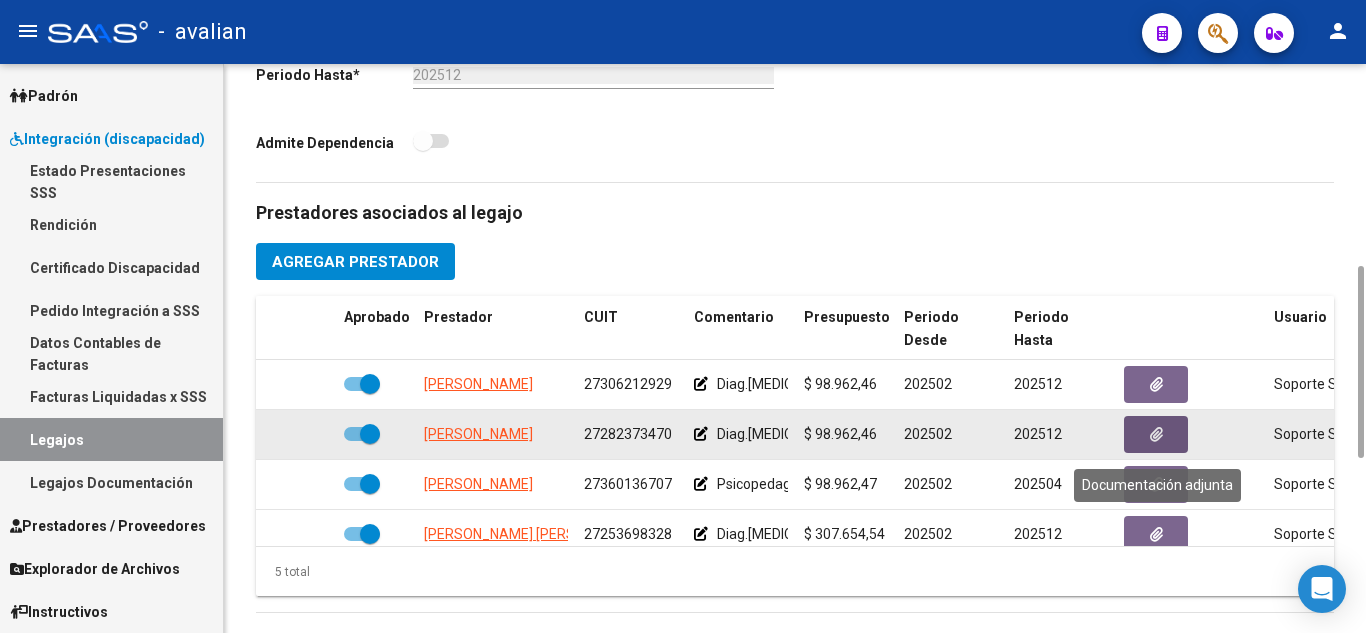 click 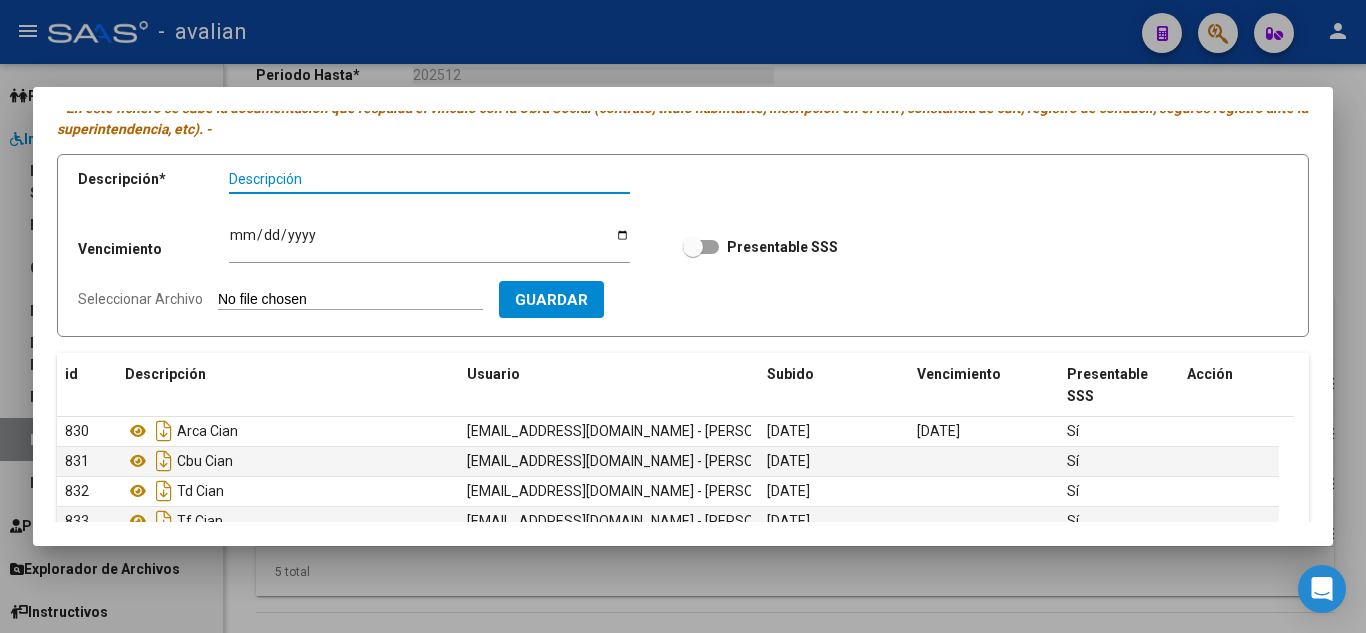 scroll, scrollTop: 0, scrollLeft: 0, axis: both 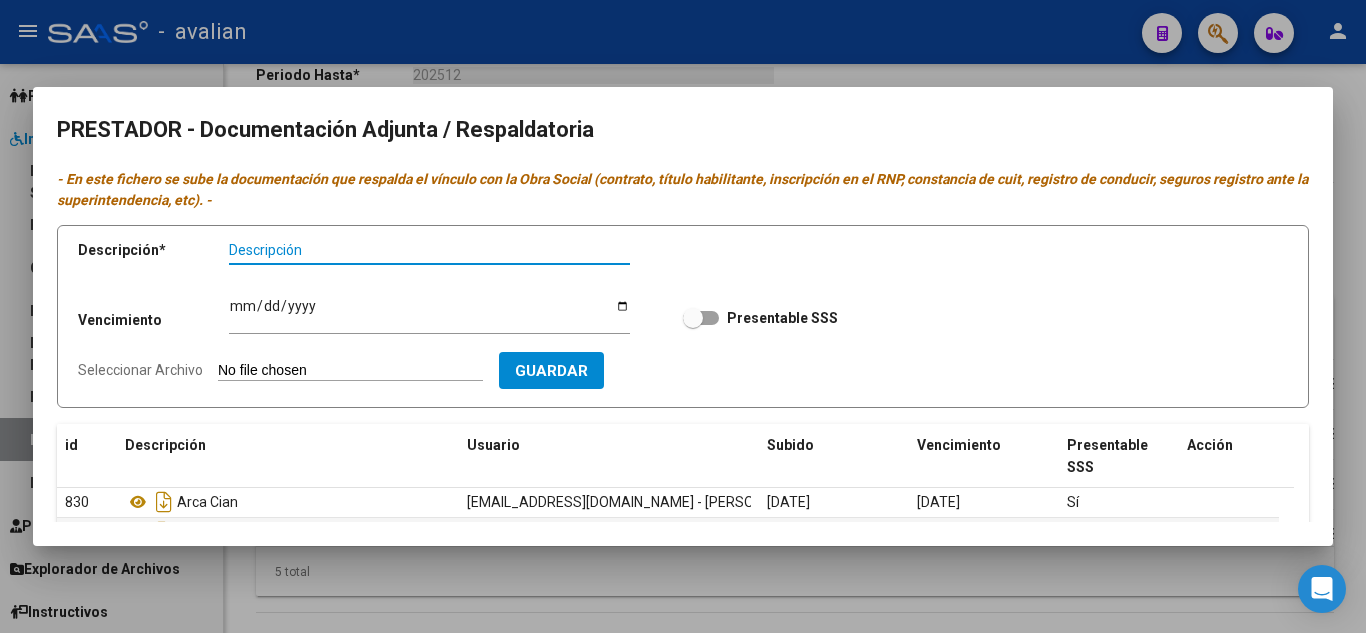 click at bounding box center [683, 316] 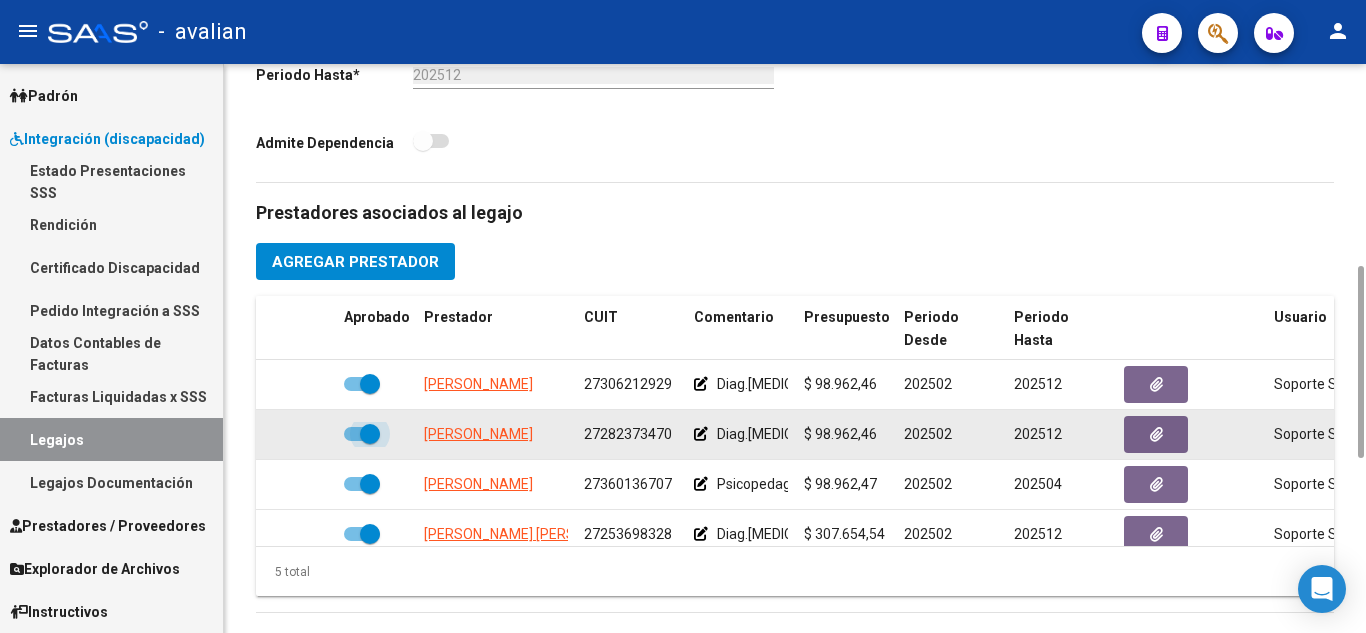 click at bounding box center (362, 434) 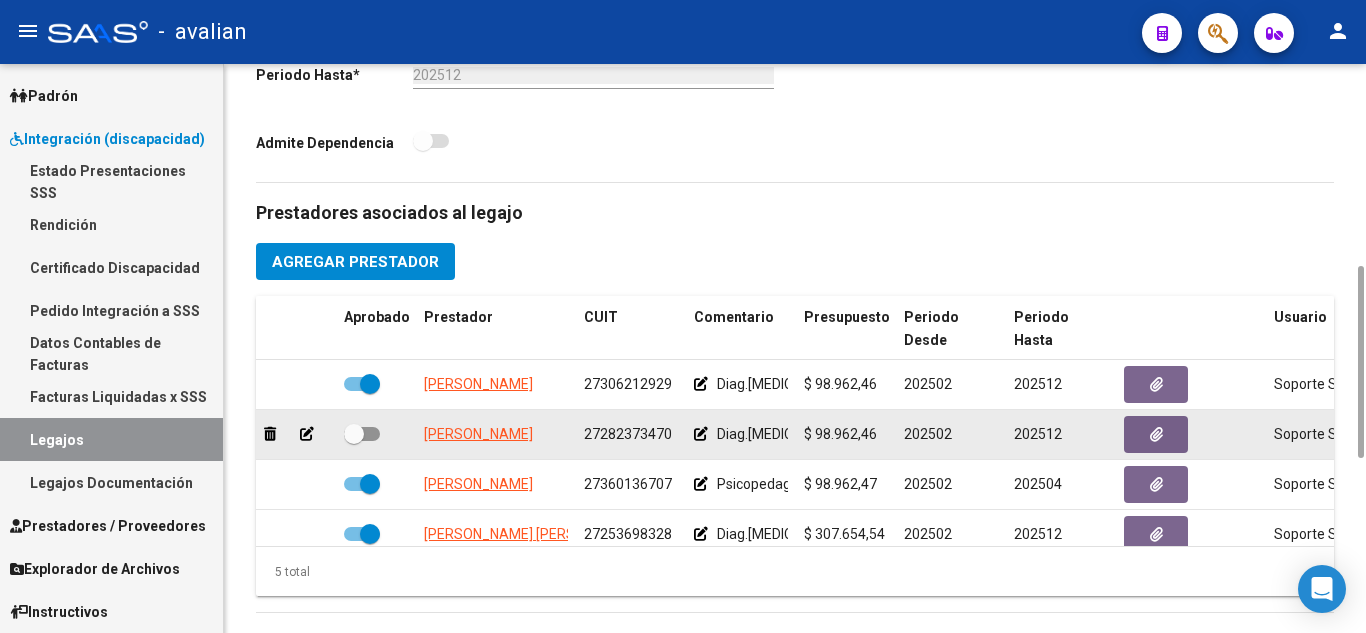 click on "Diag.[MEDICAL_DATA] EN LA NIÑEZ - Prestación autorizada: 60006004- FONOAUDIOLOGIA / Cant semanal: 2 / Tope mensual: 8 / Tope anual: 88" 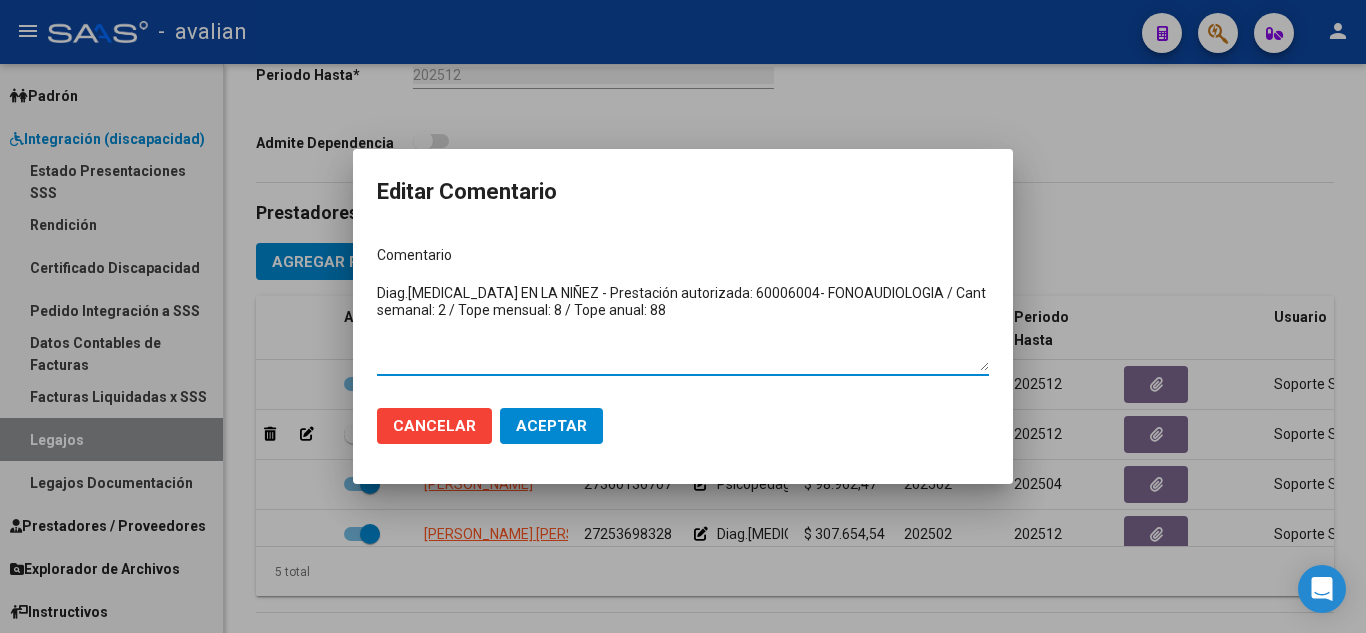 drag, startPoint x: 715, startPoint y: 313, endPoint x: 339, endPoint y: 273, distance: 378.12167 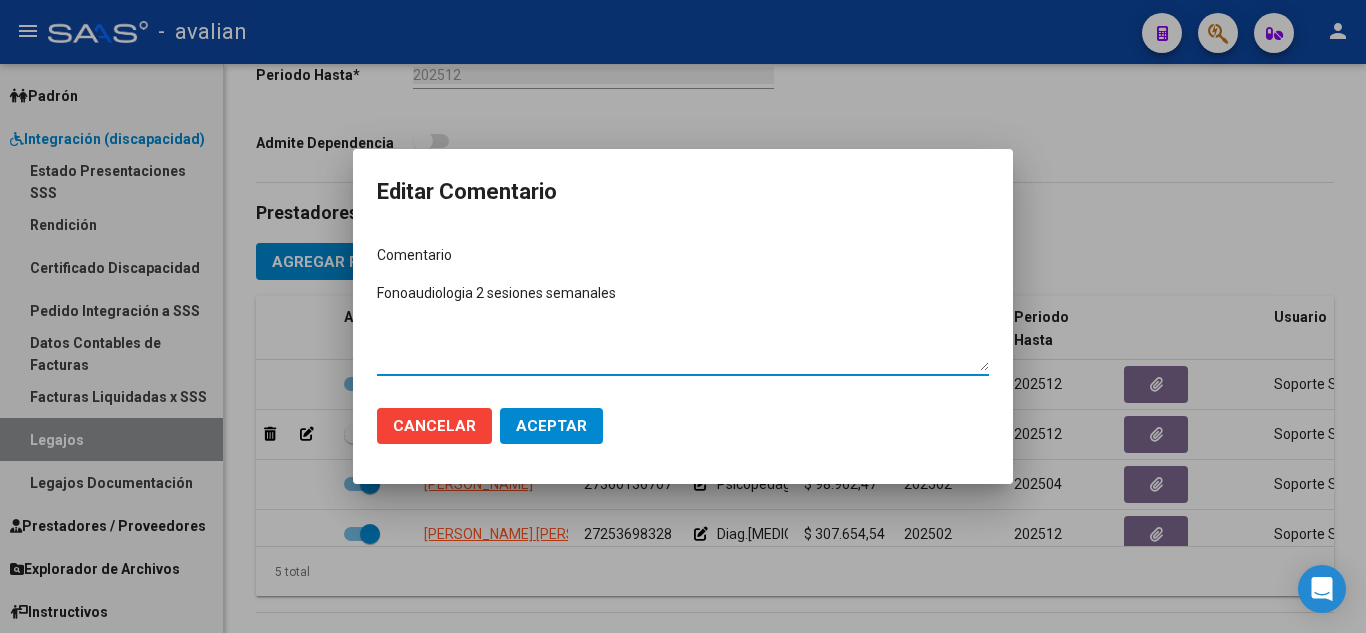 type on "Fonoaudiologia 2 sesiones semanales" 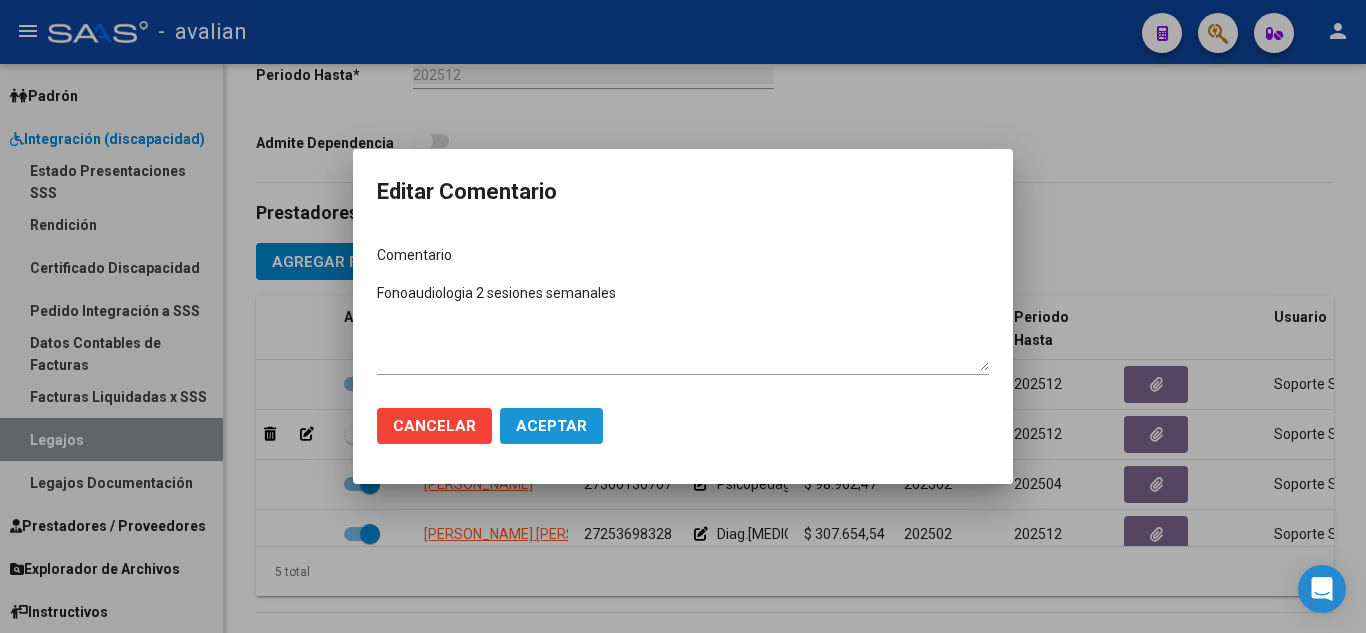 click on "Aceptar" 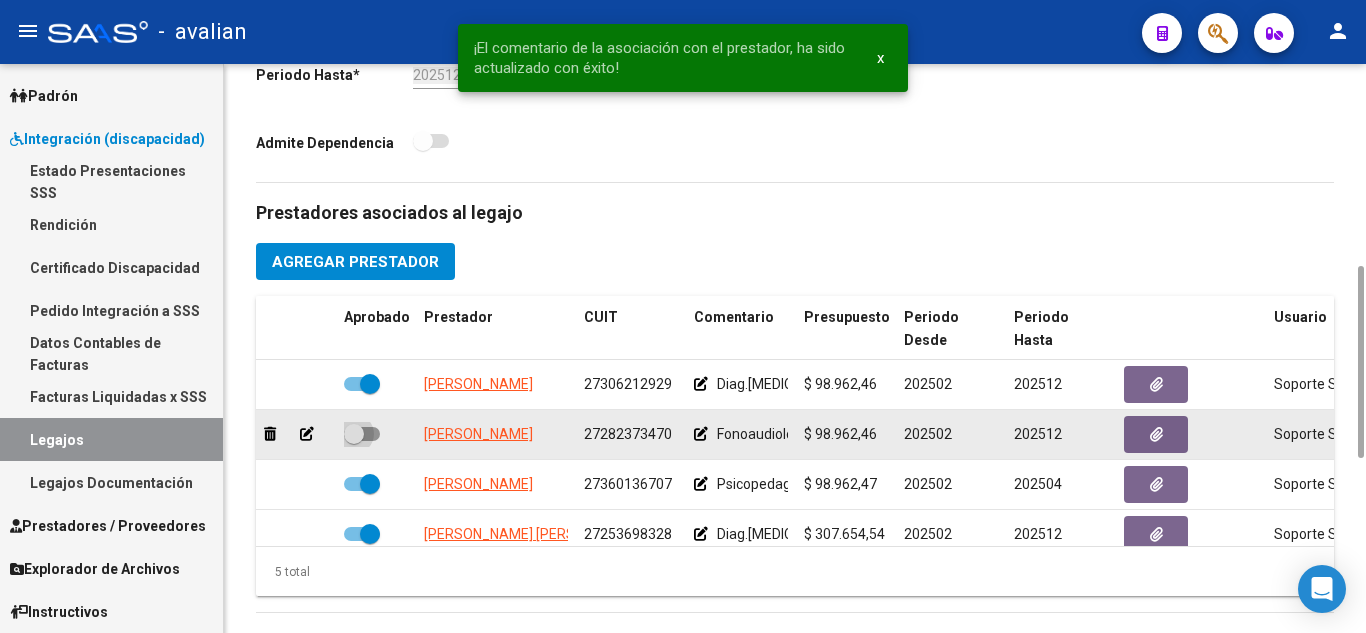 click at bounding box center [362, 434] 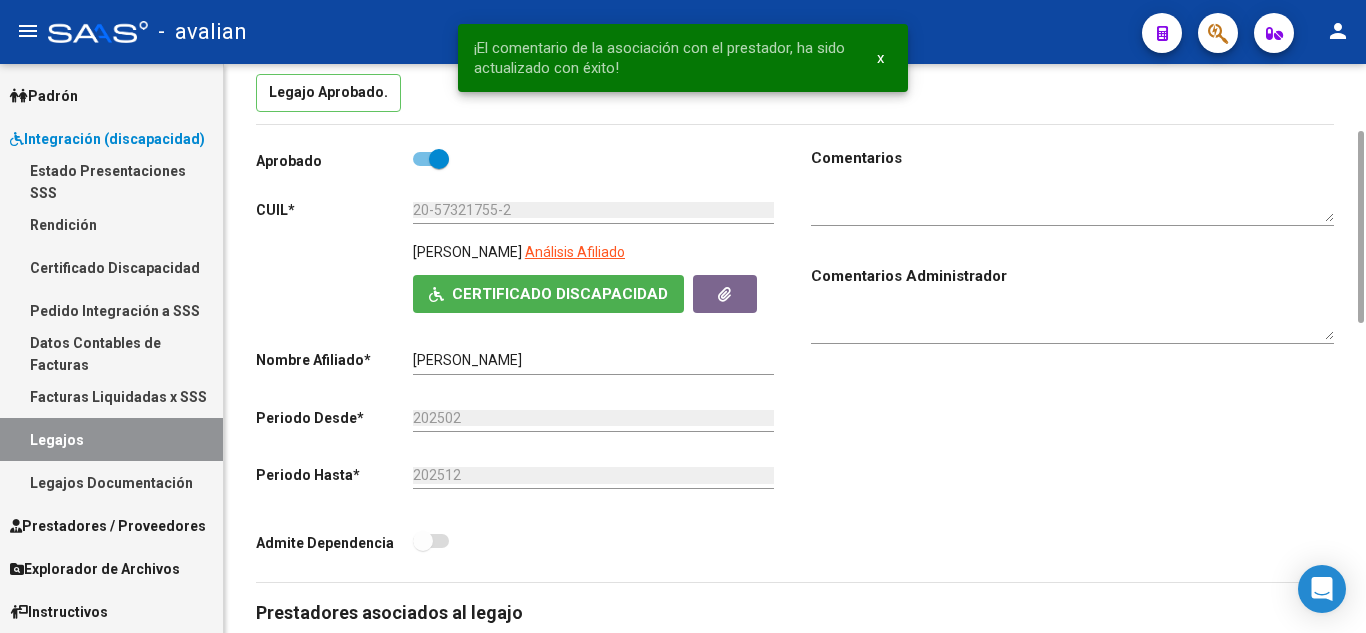 scroll, scrollTop: 0, scrollLeft: 0, axis: both 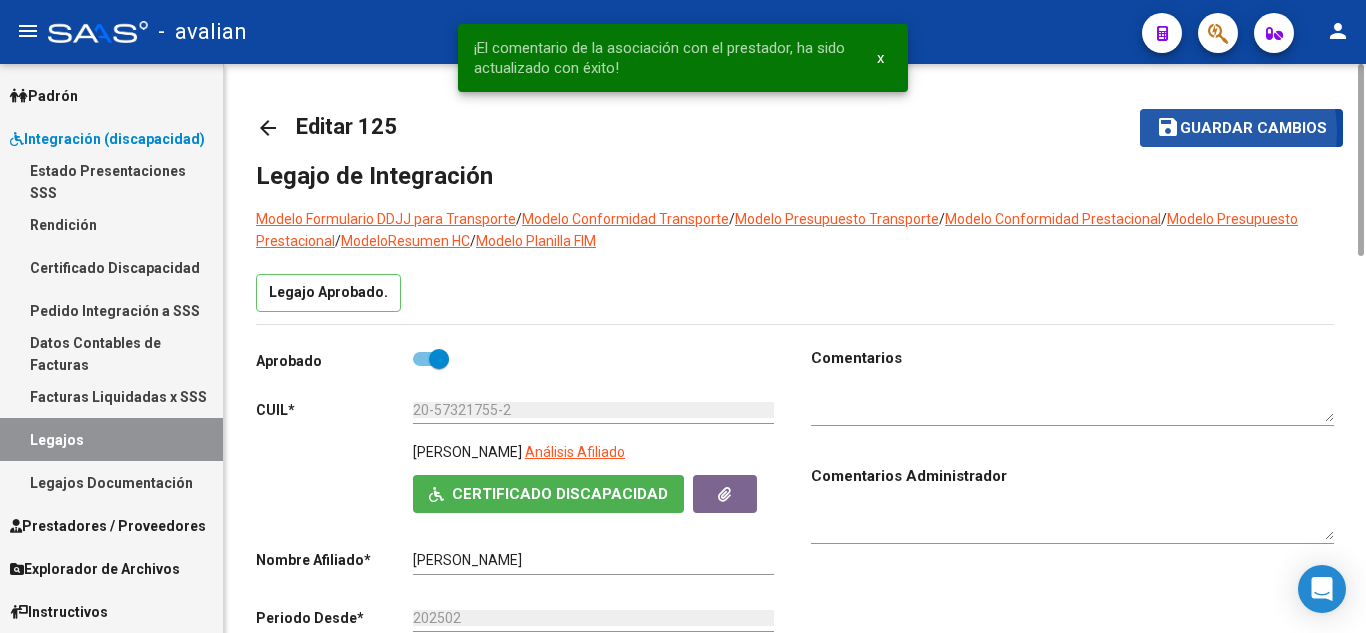 click on "Guardar cambios" 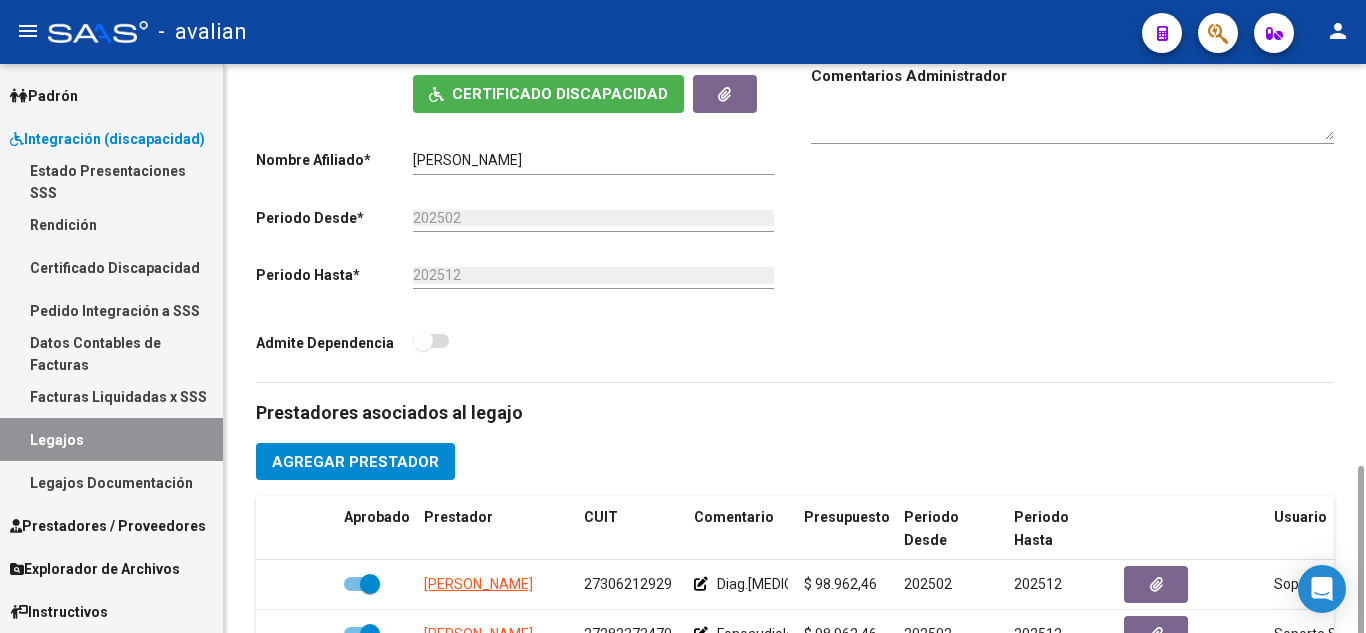 scroll, scrollTop: 600, scrollLeft: 0, axis: vertical 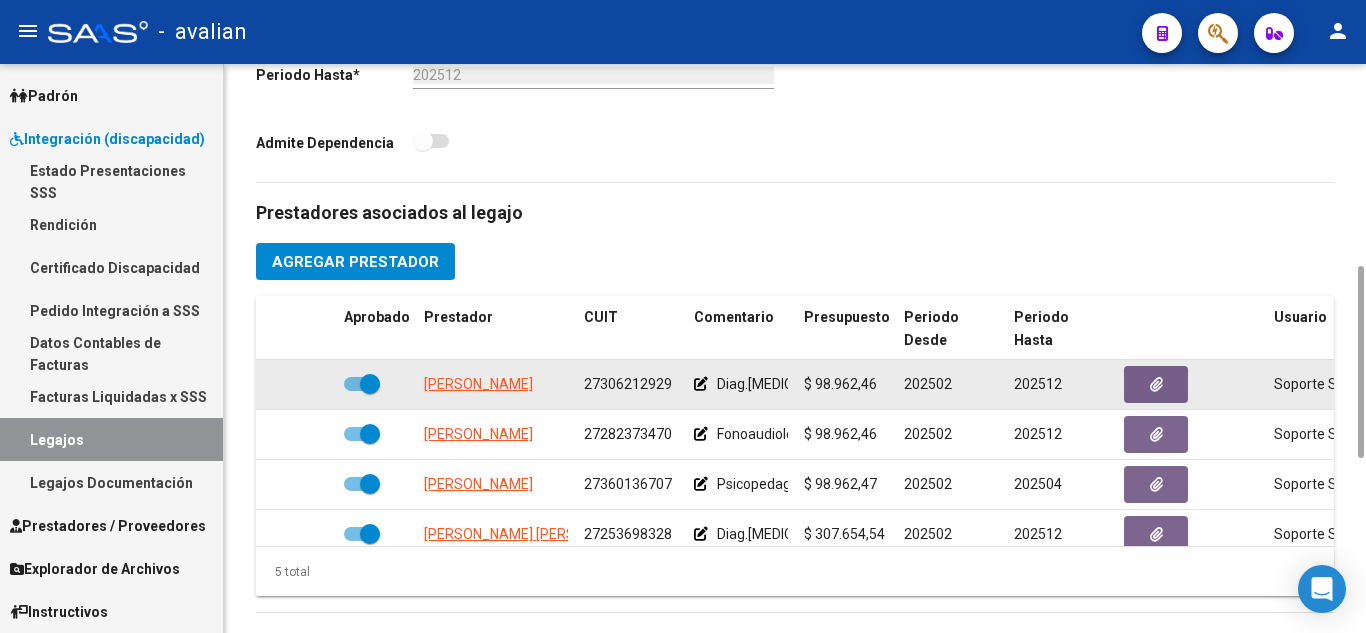 click 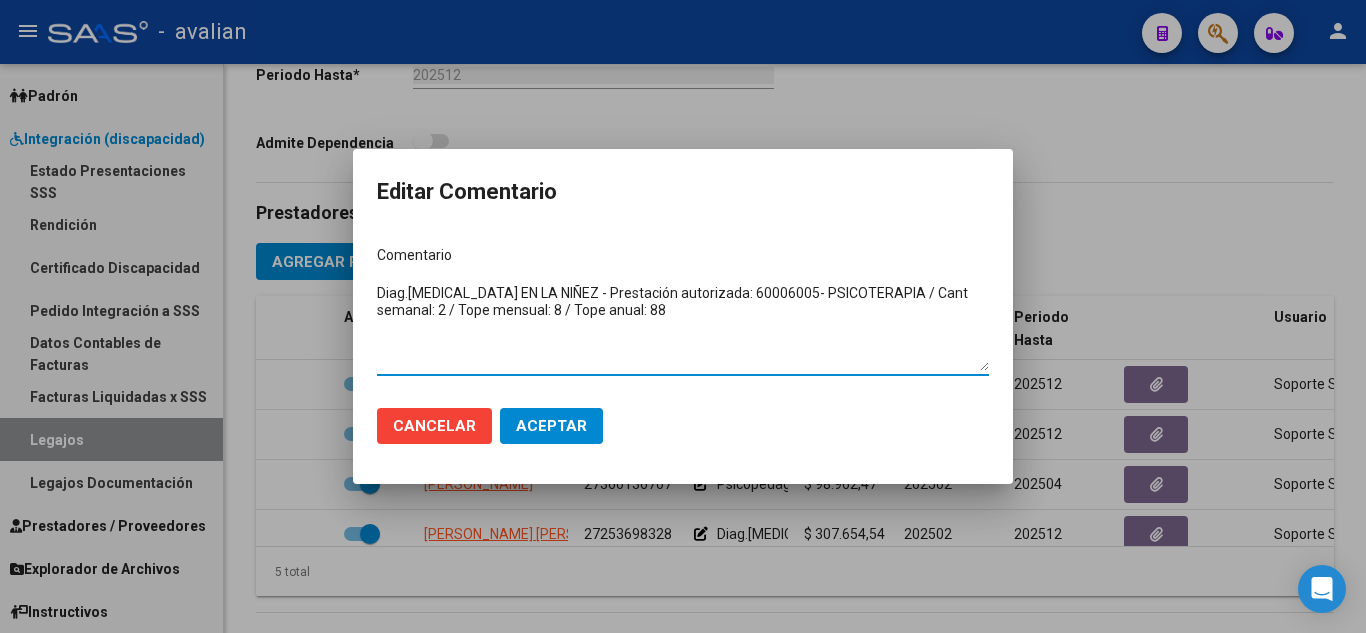 drag, startPoint x: 631, startPoint y: 310, endPoint x: 337, endPoint y: 265, distance: 297.42395 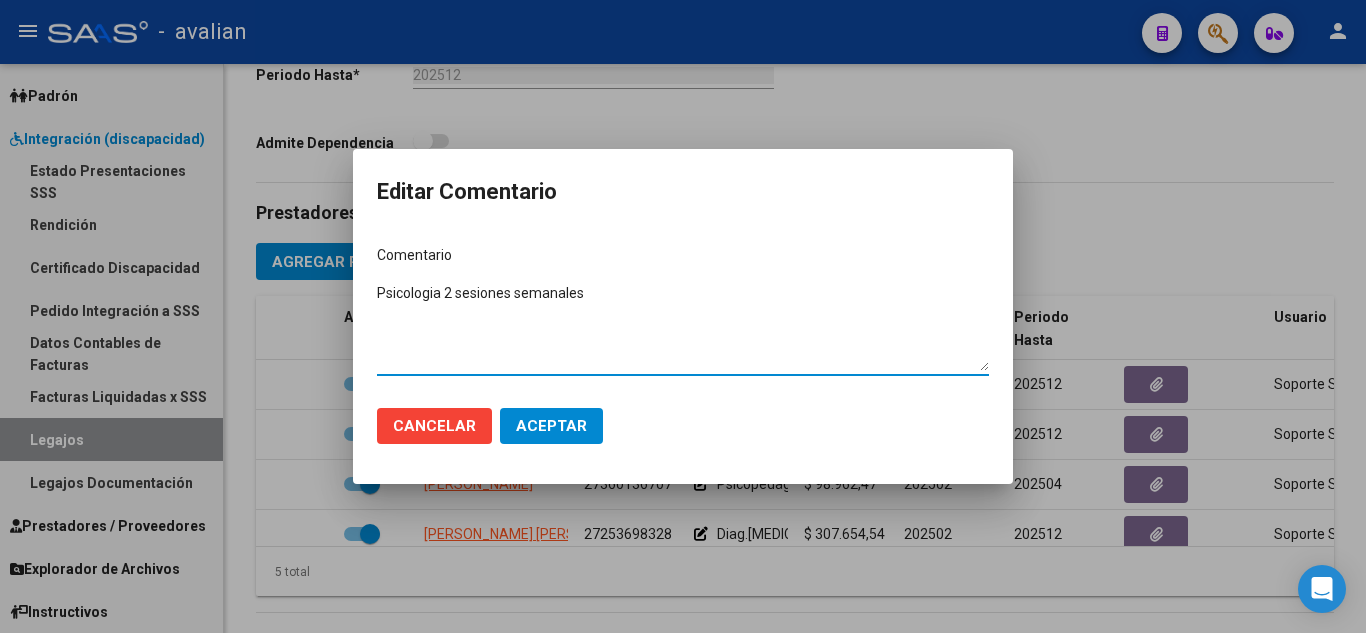 type on "Psicologia 2 sesiones semanales" 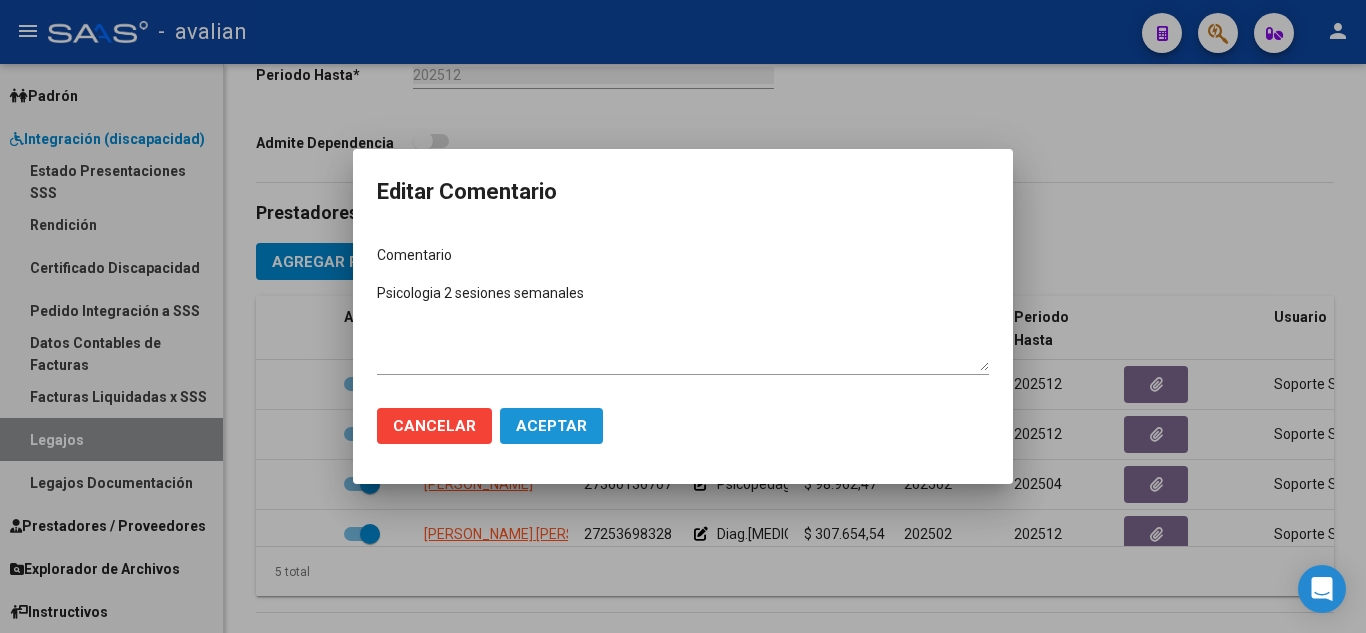click on "Aceptar" 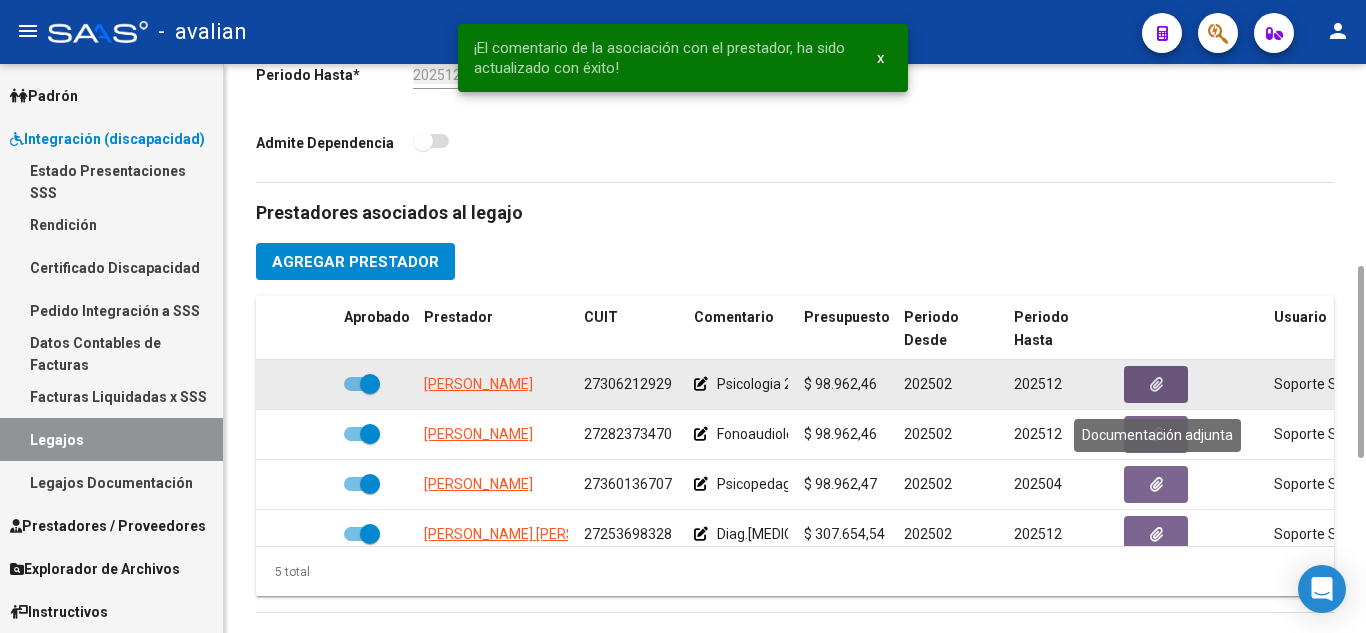 click 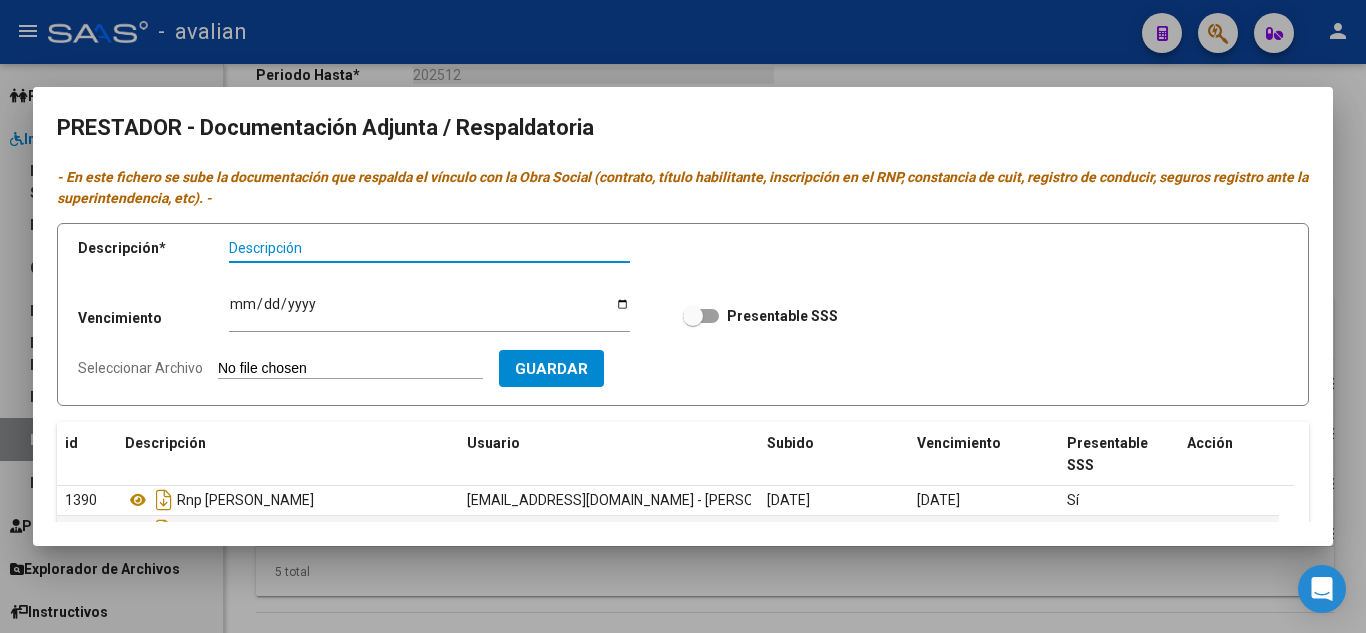 scroll, scrollTop: 0, scrollLeft: 0, axis: both 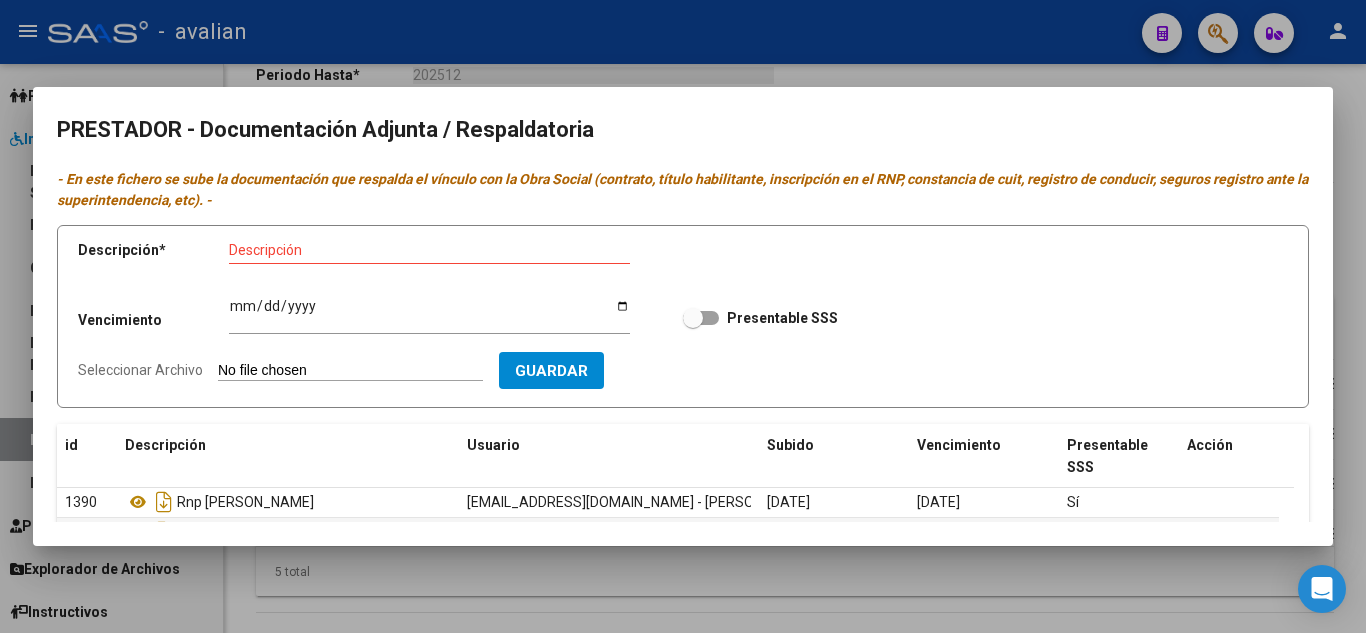 click at bounding box center [683, 316] 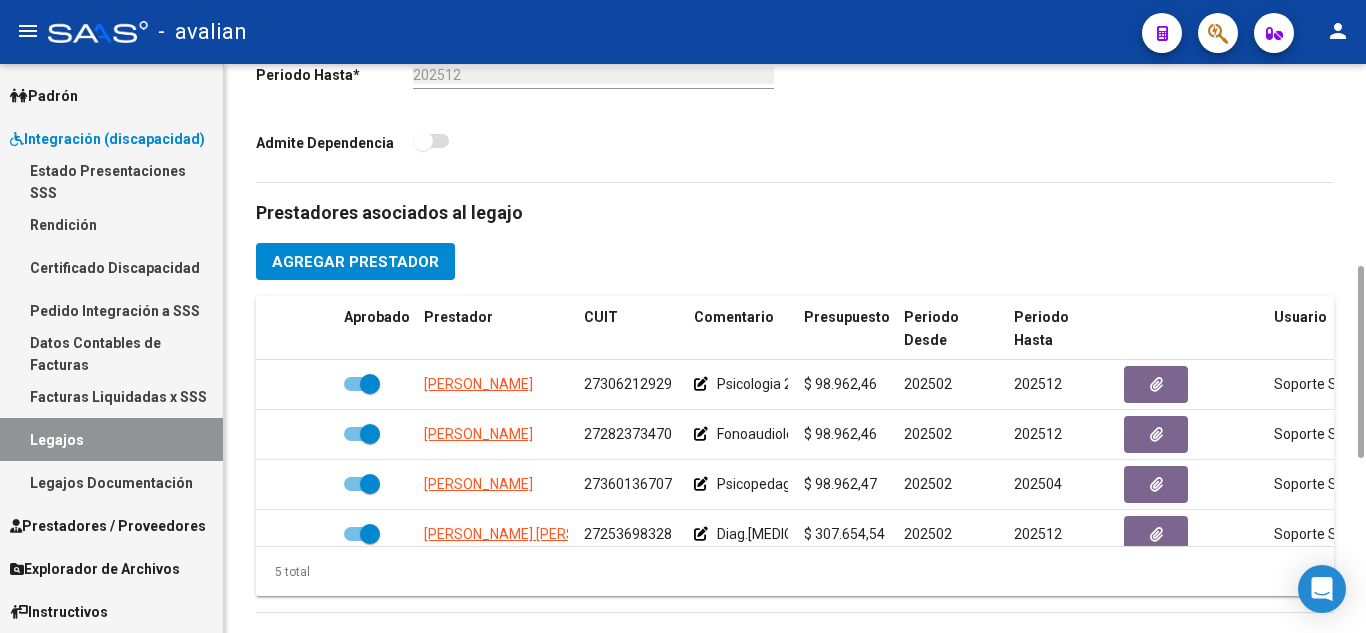 scroll, scrollTop: 0, scrollLeft: 0, axis: both 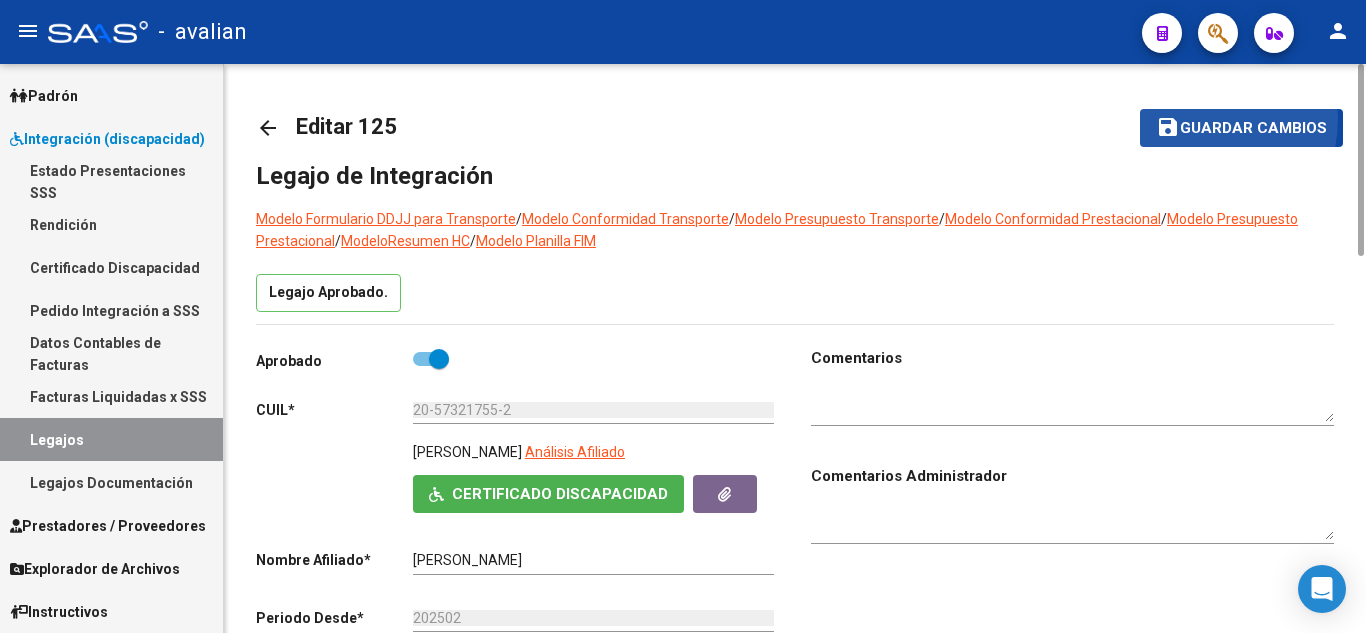 click on "Guardar cambios" 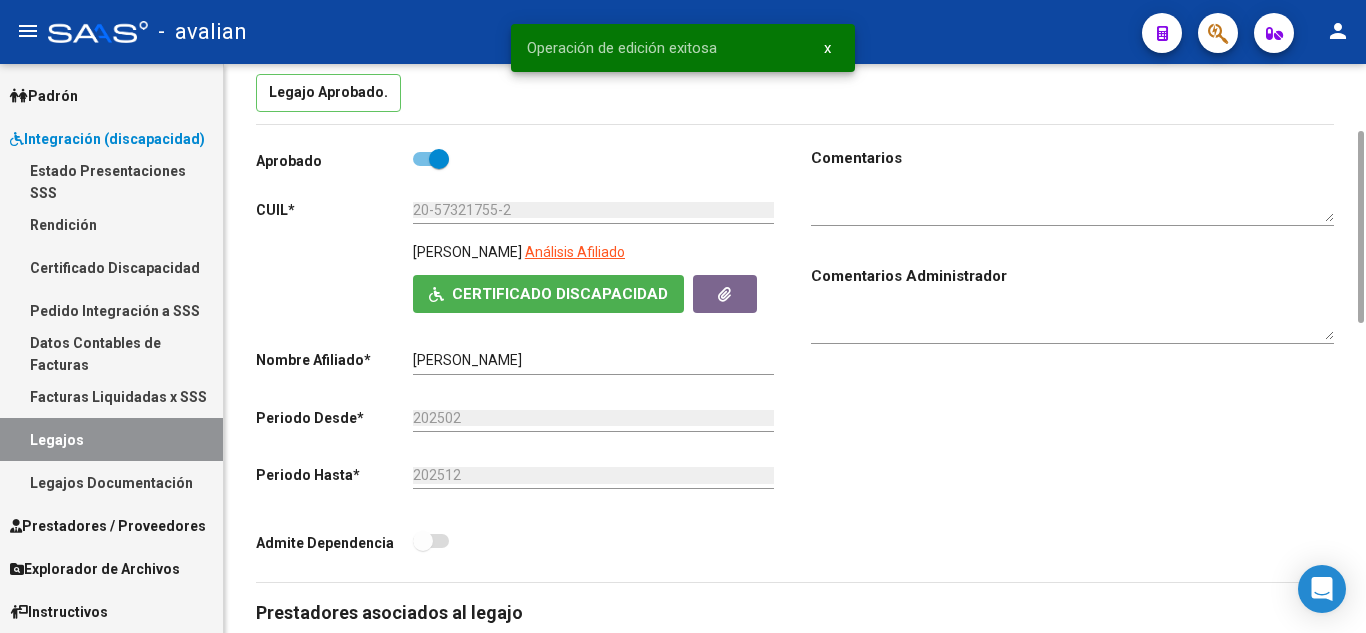scroll, scrollTop: 600, scrollLeft: 0, axis: vertical 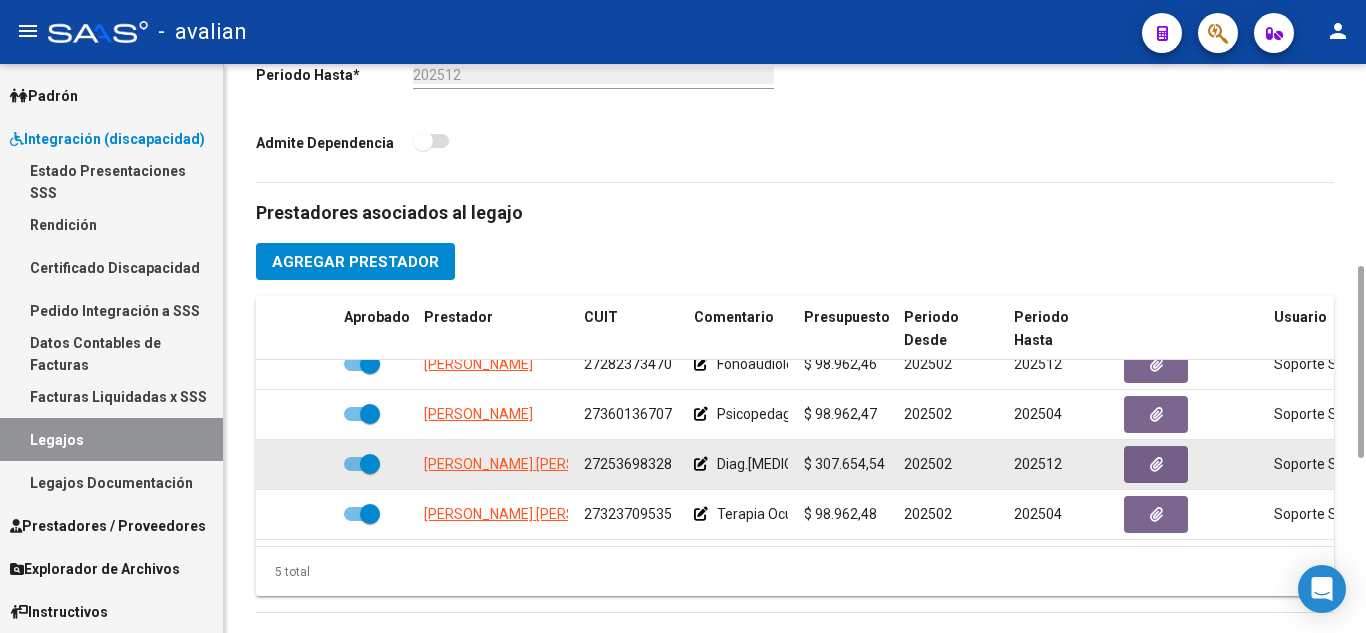 click 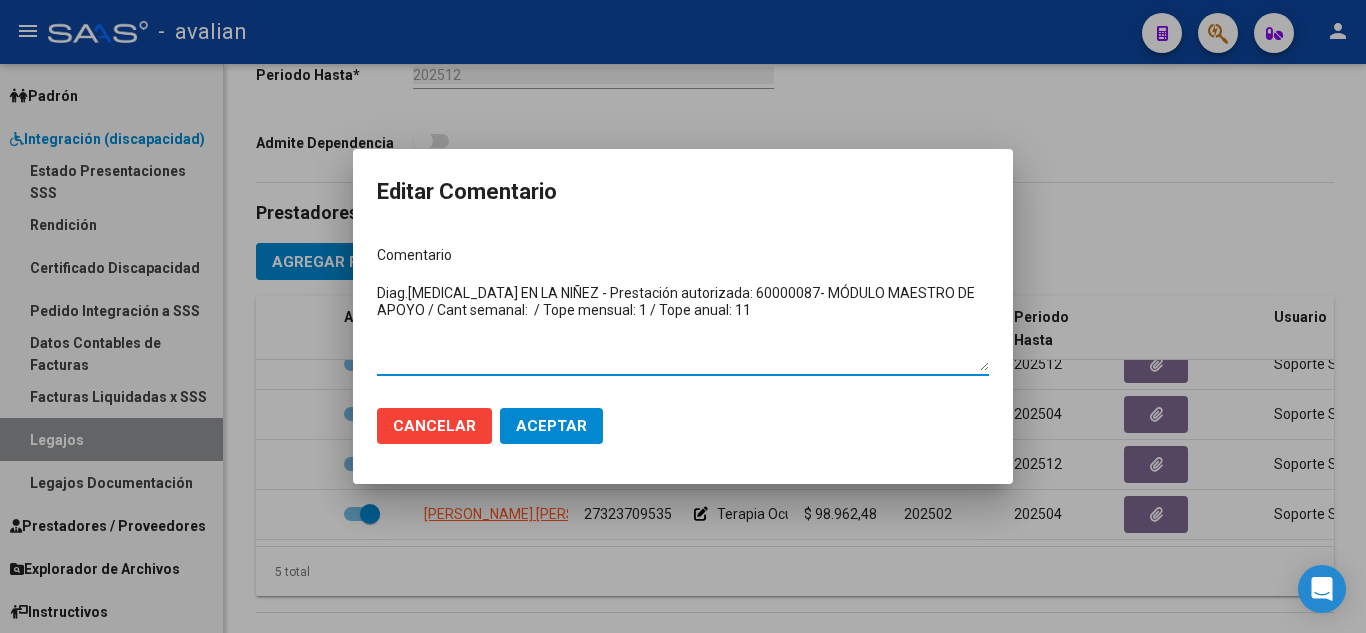 drag, startPoint x: 712, startPoint y: 309, endPoint x: 314, endPoint y: 258, distance: 401.25427 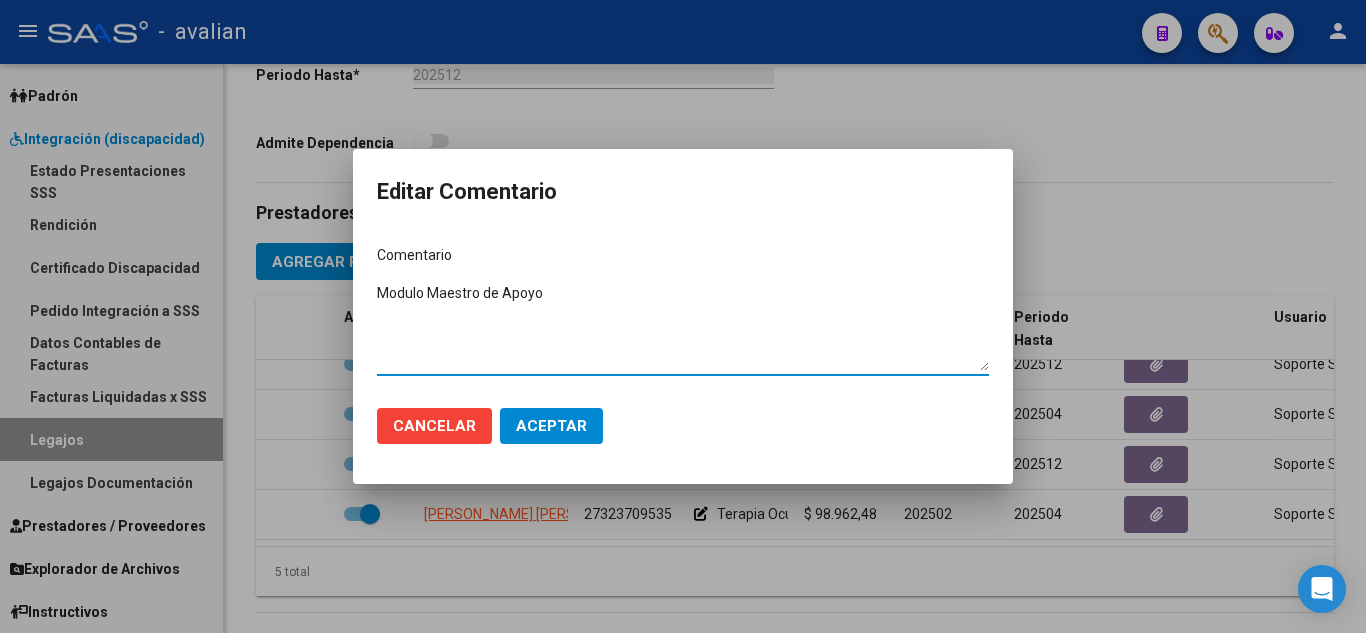 type on "Modulo Maestro de Apoyo" 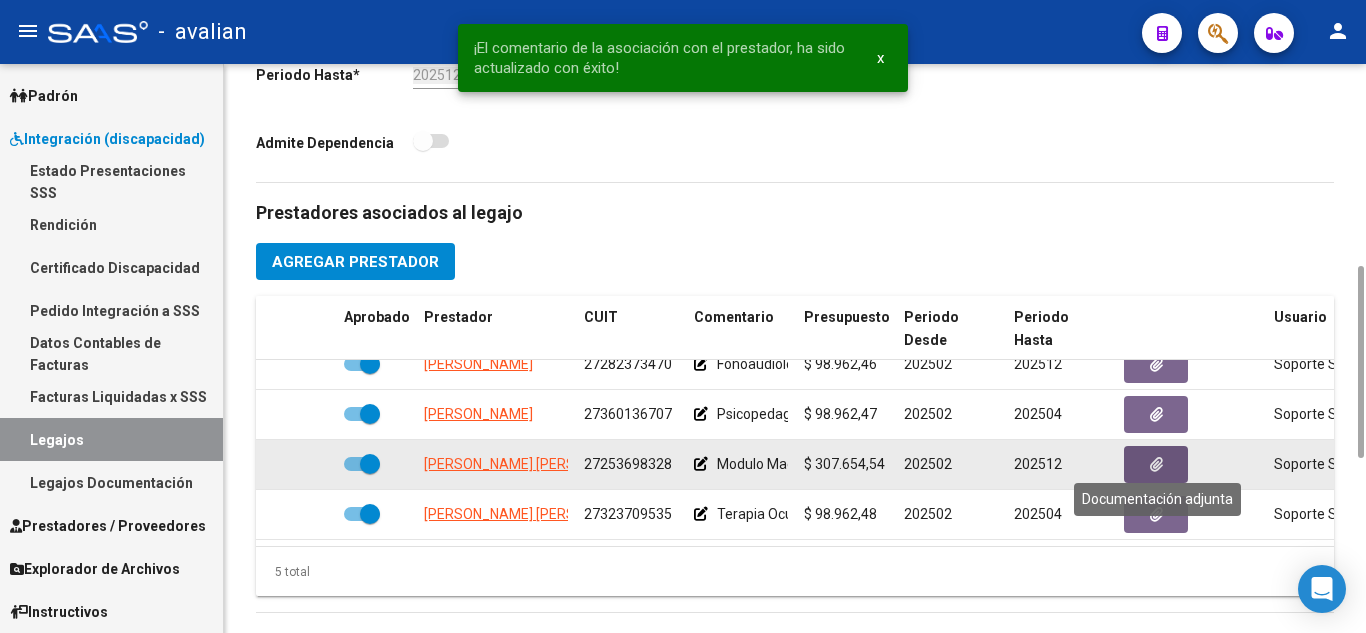 click 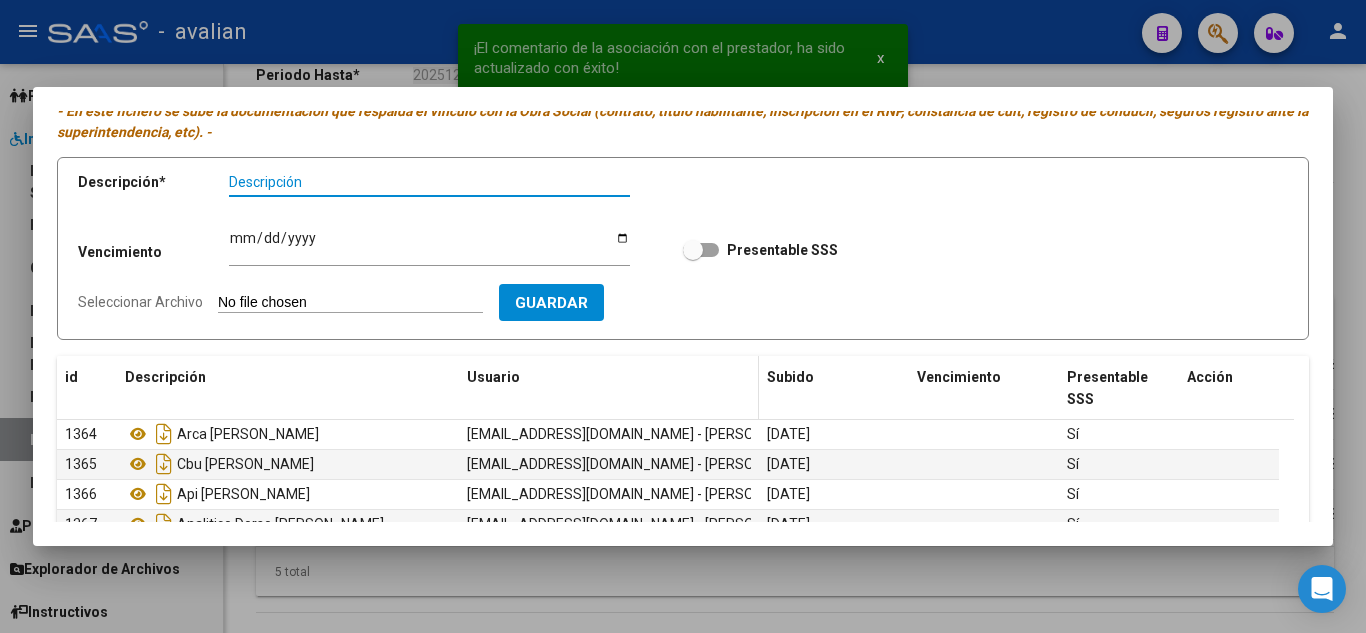 scroll, scrollTop: 100, scrollLeft: 0, axis: vertical 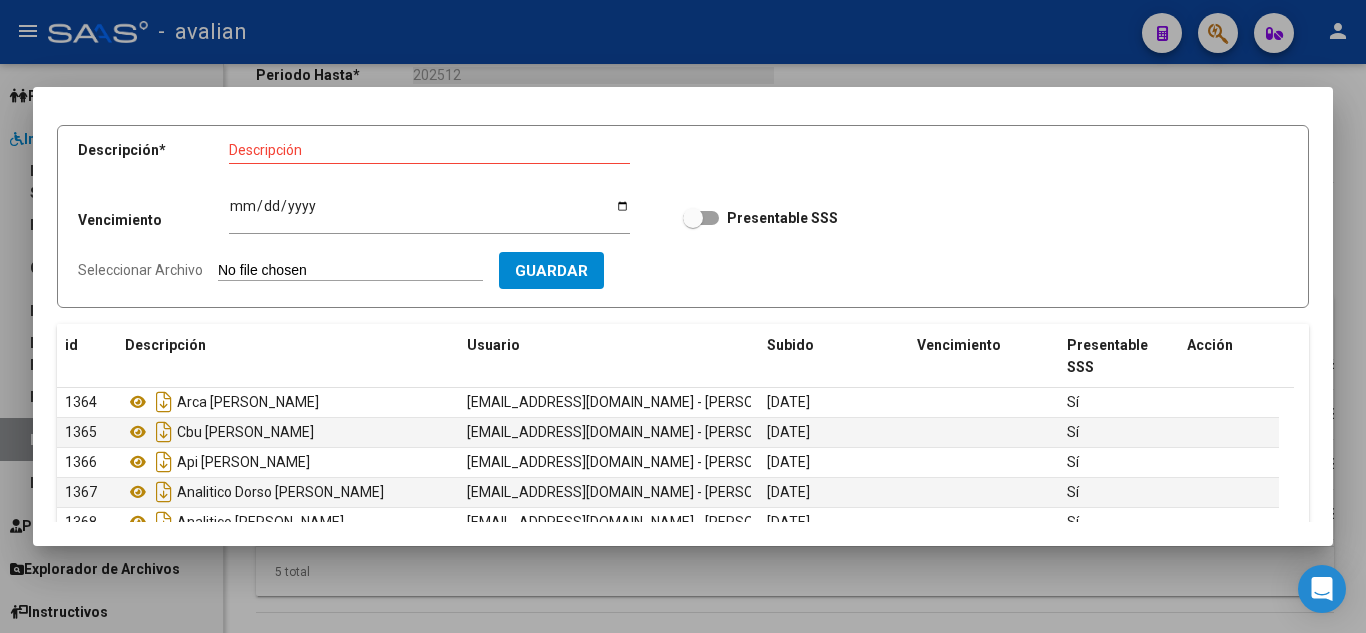 click at bounding box center (683, 316) 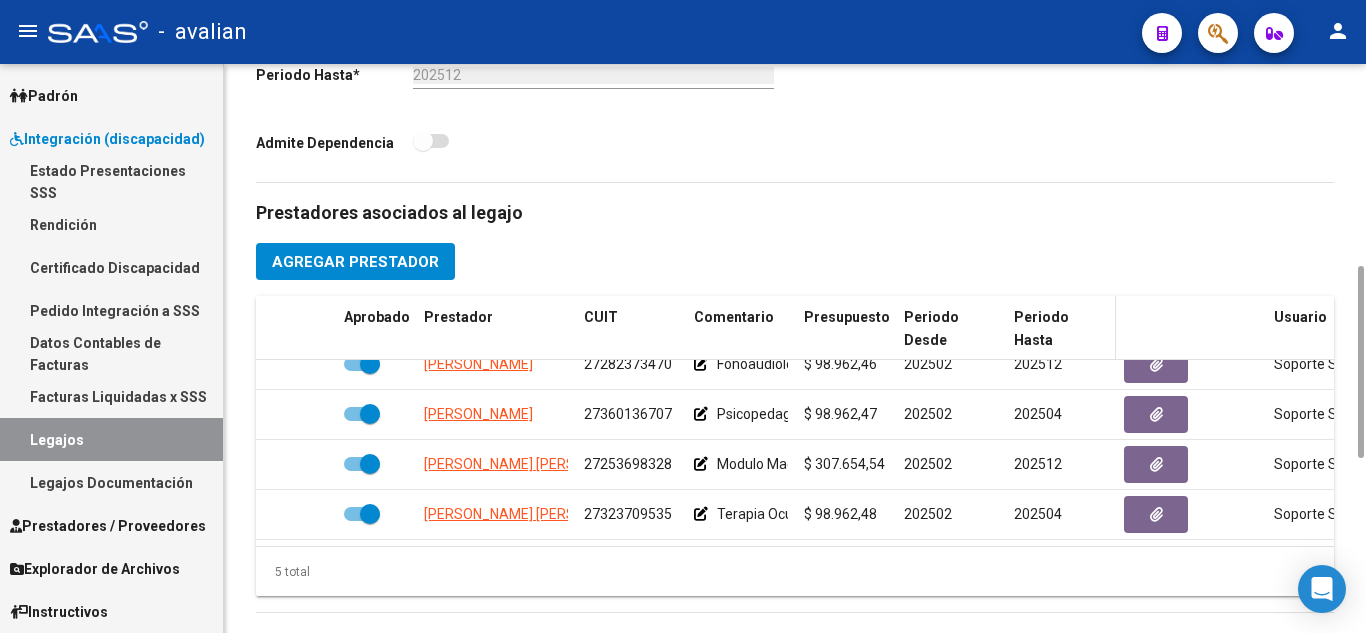 scroll, scrollTop: 0, scrollLeft: 0, axis: both 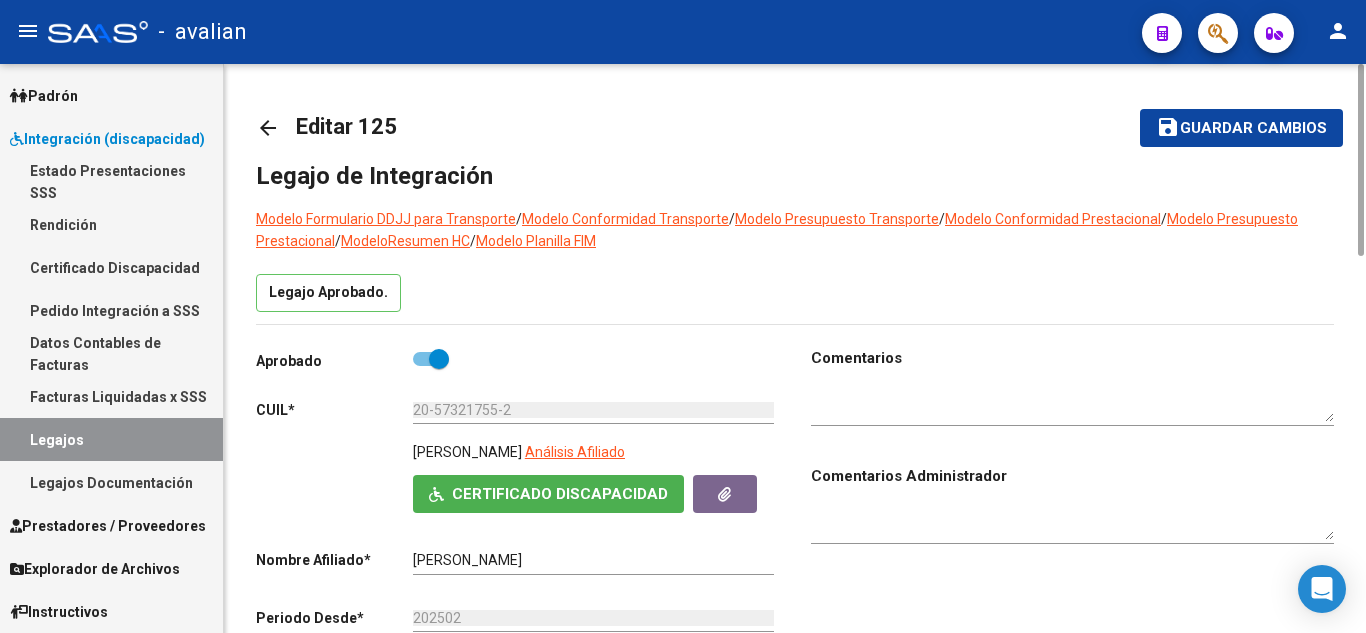 click on "save Guardar cambios" 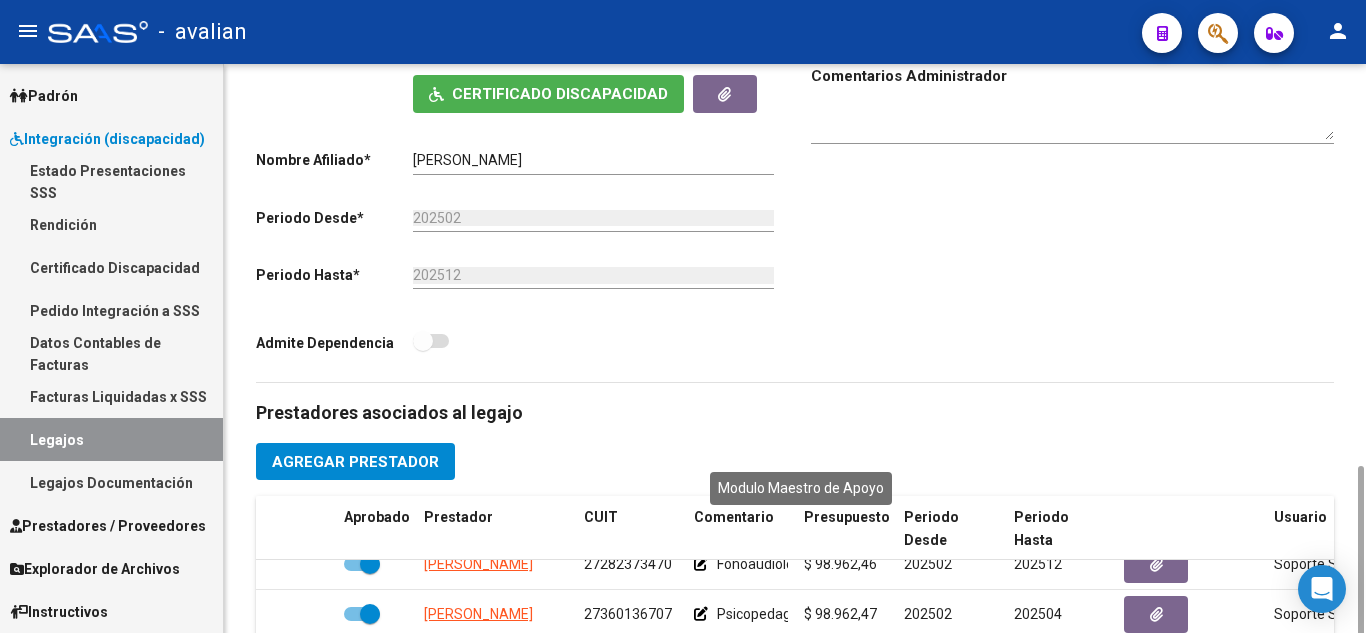 scroll, scrollTop: 600, scrollLeft: 0, axis: vertical 